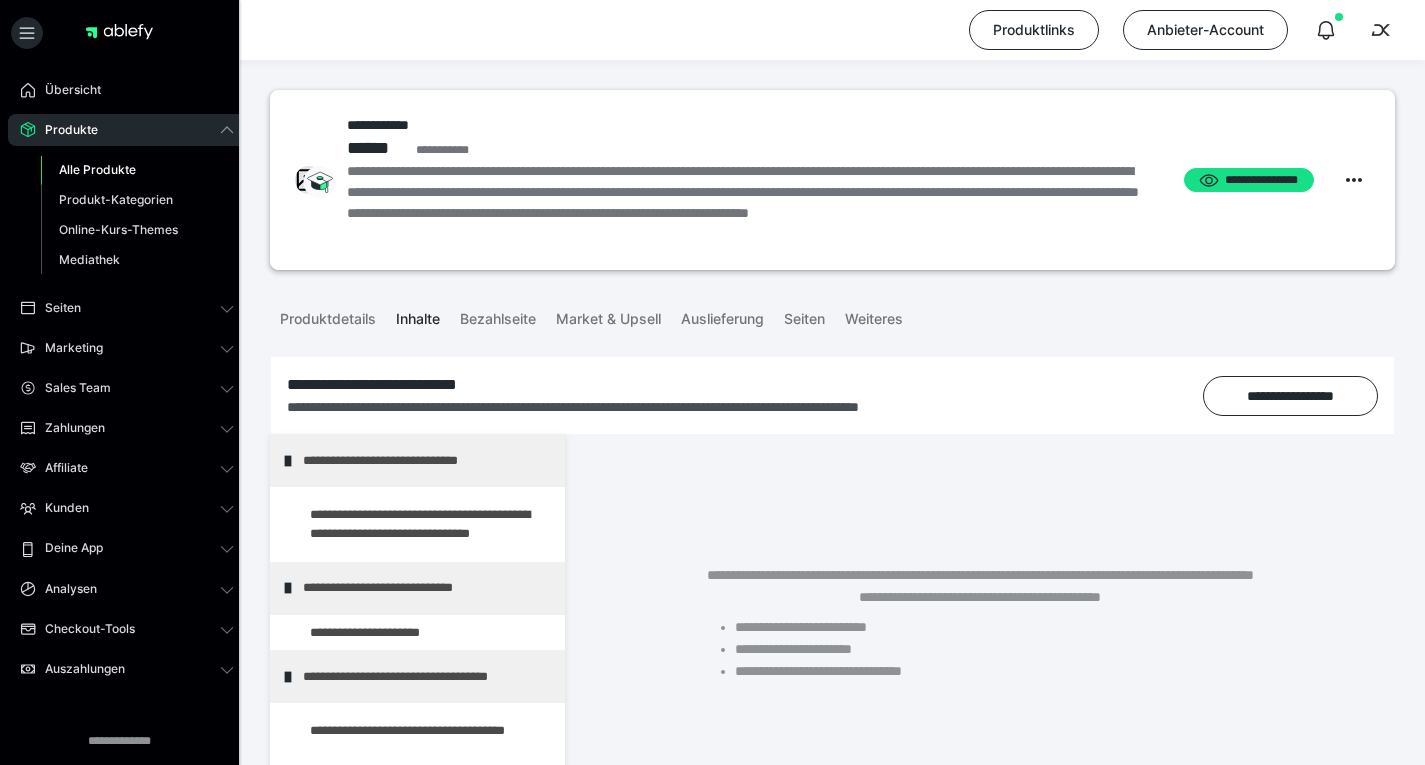 scroll, scrollTop: 357, scrollLeft: 0, axis: vertical 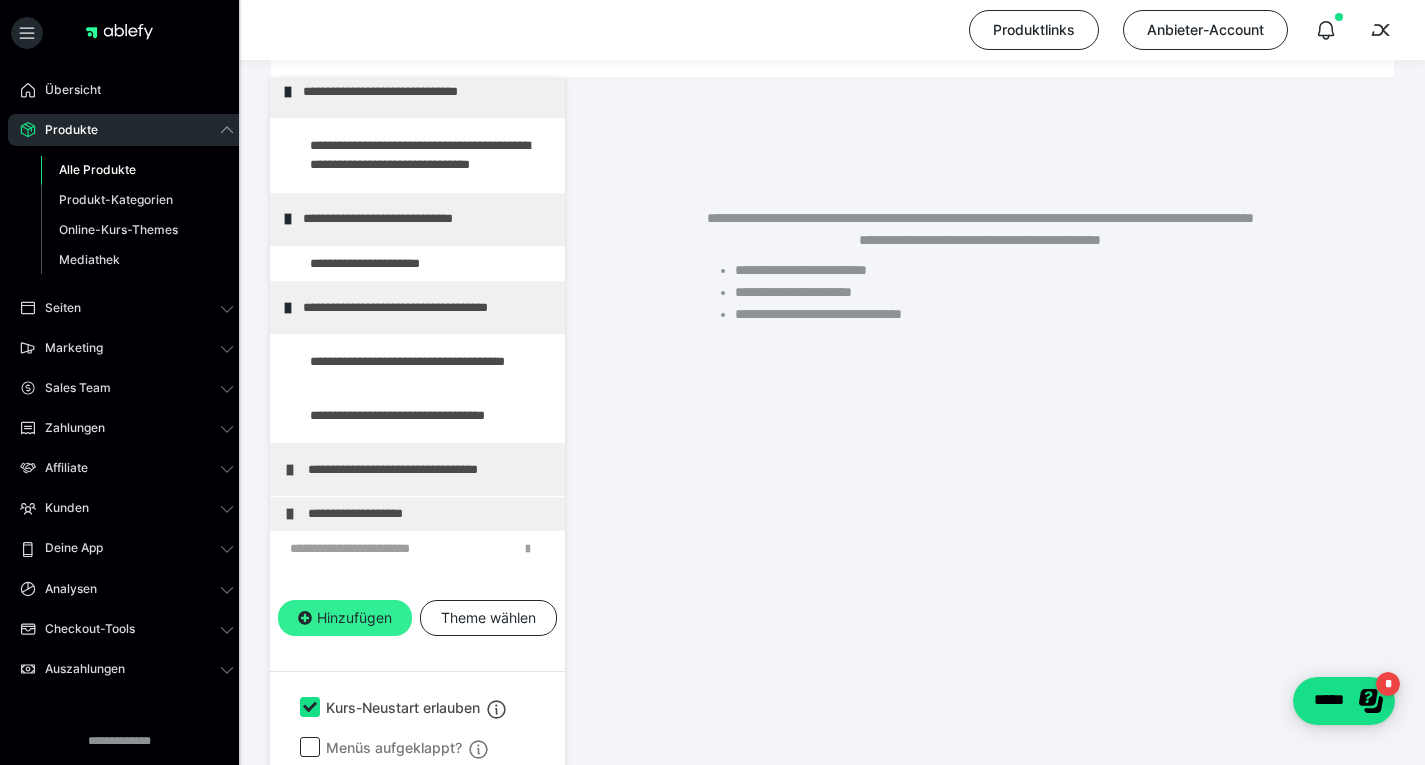 click on "Hinzufügen" at bounding box center [345, 618] 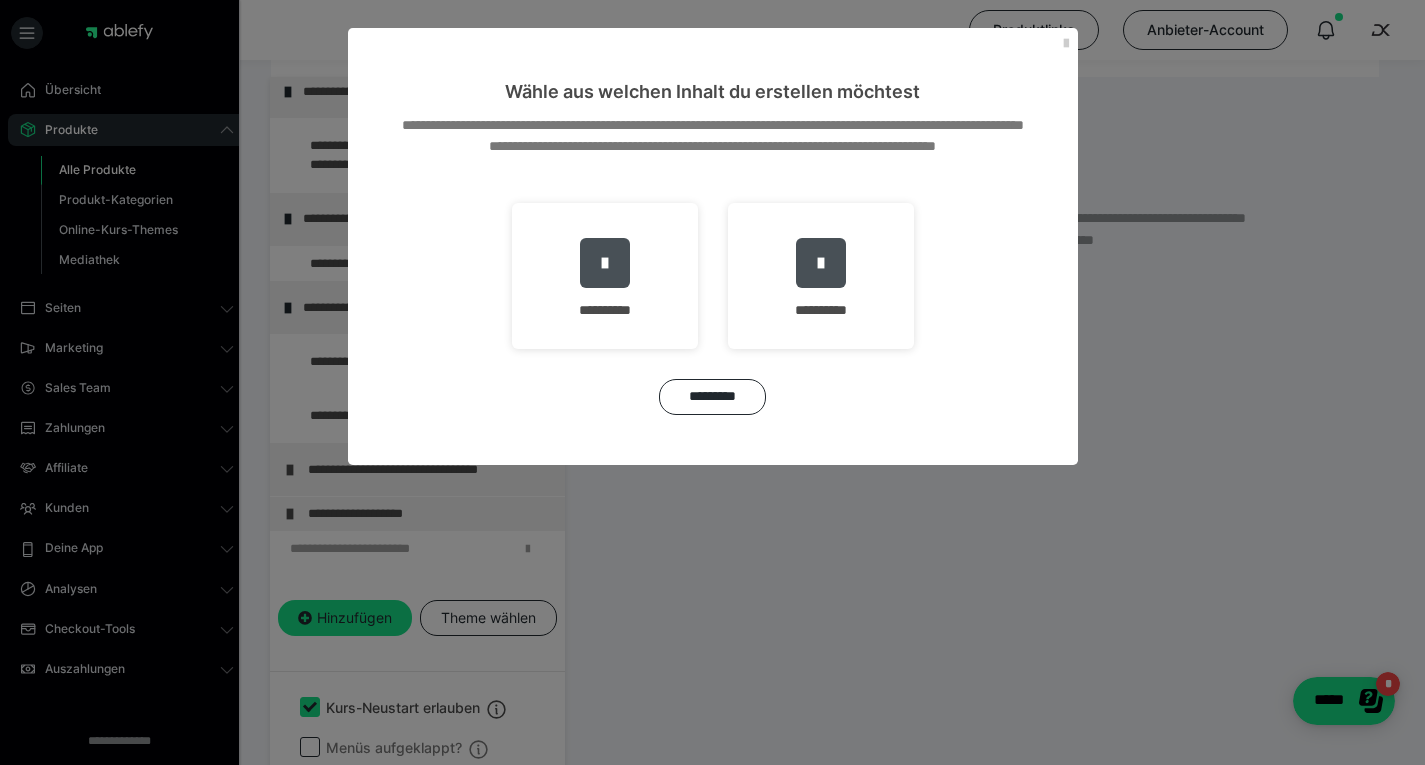 click on "**********" at bounding box center [713, 285] 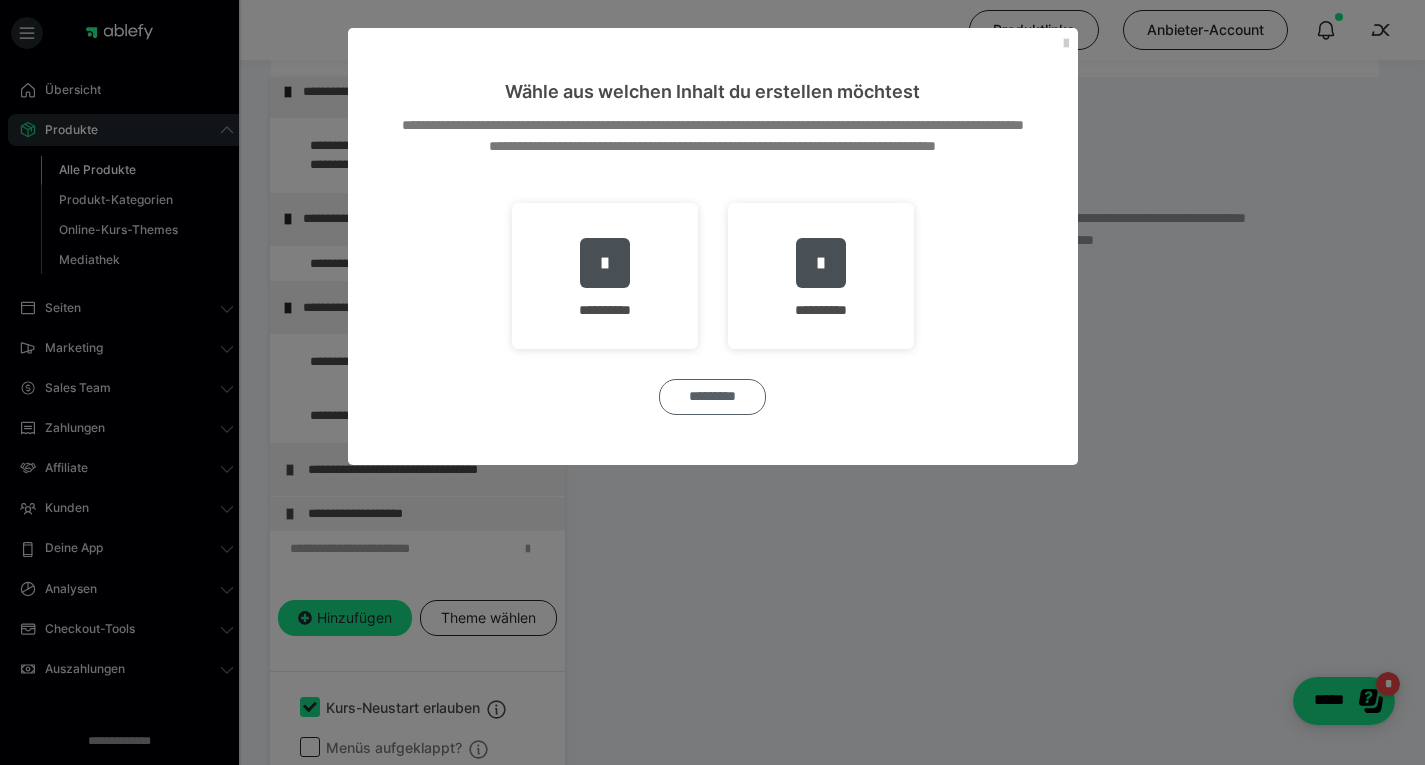 click on "*********" at bounding box center (712, 397) 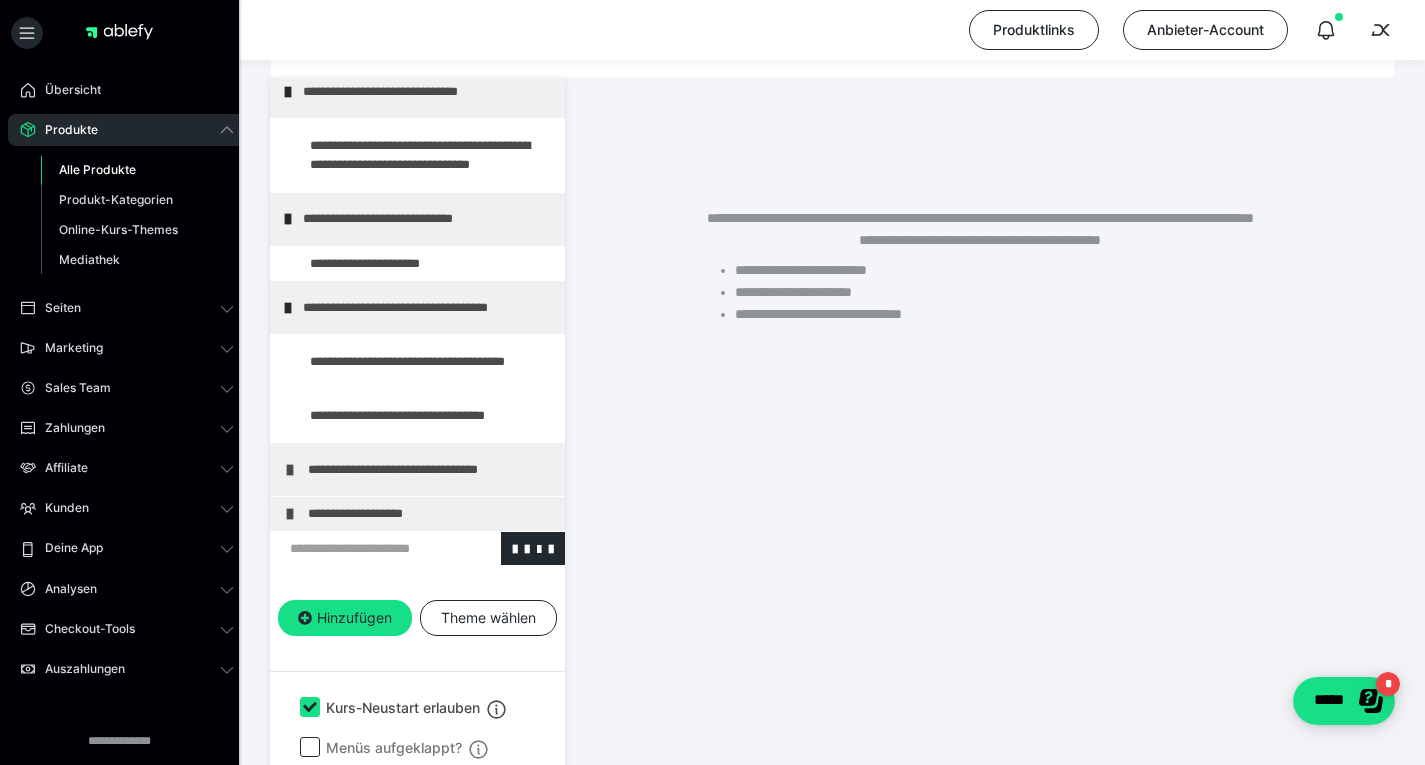 click at bounding box center (533, 549) 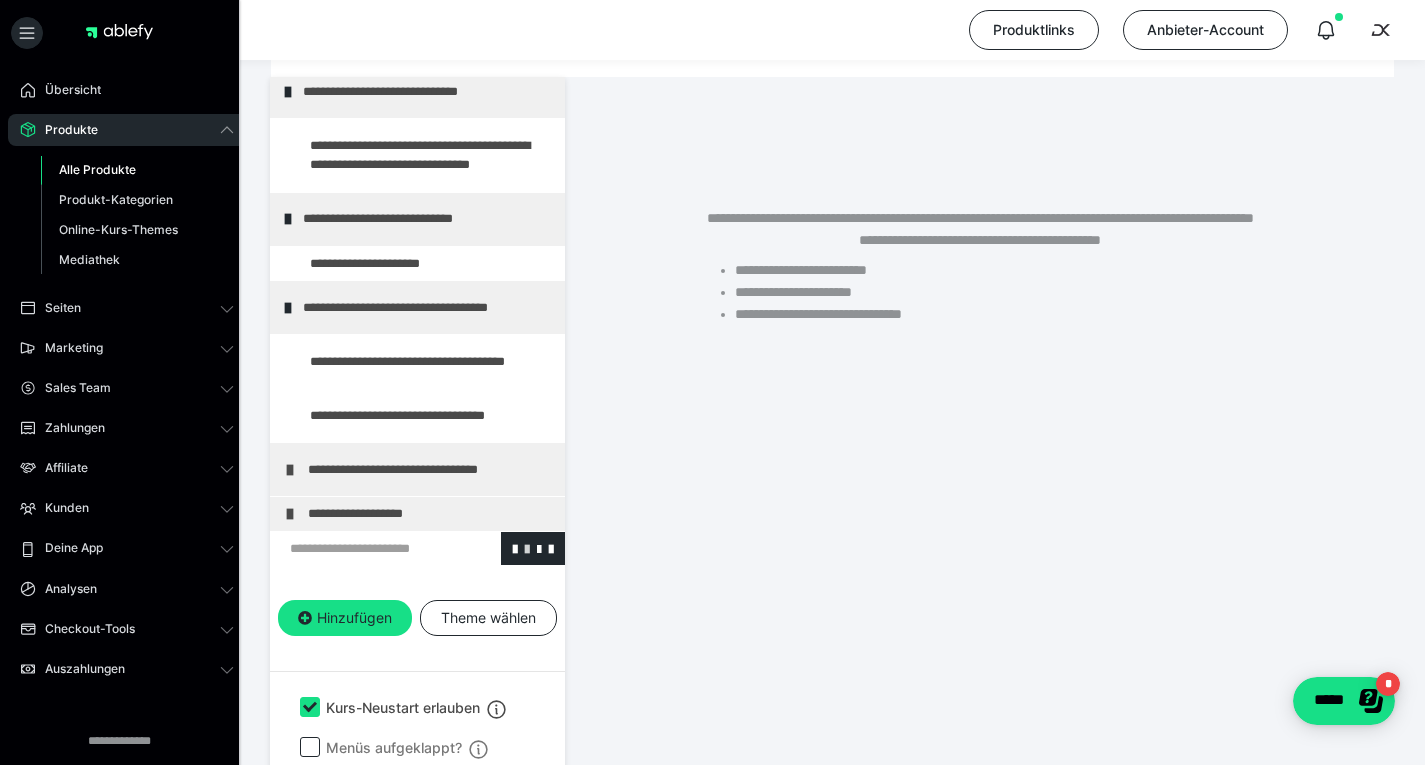 click at bounding box center [527, 548] 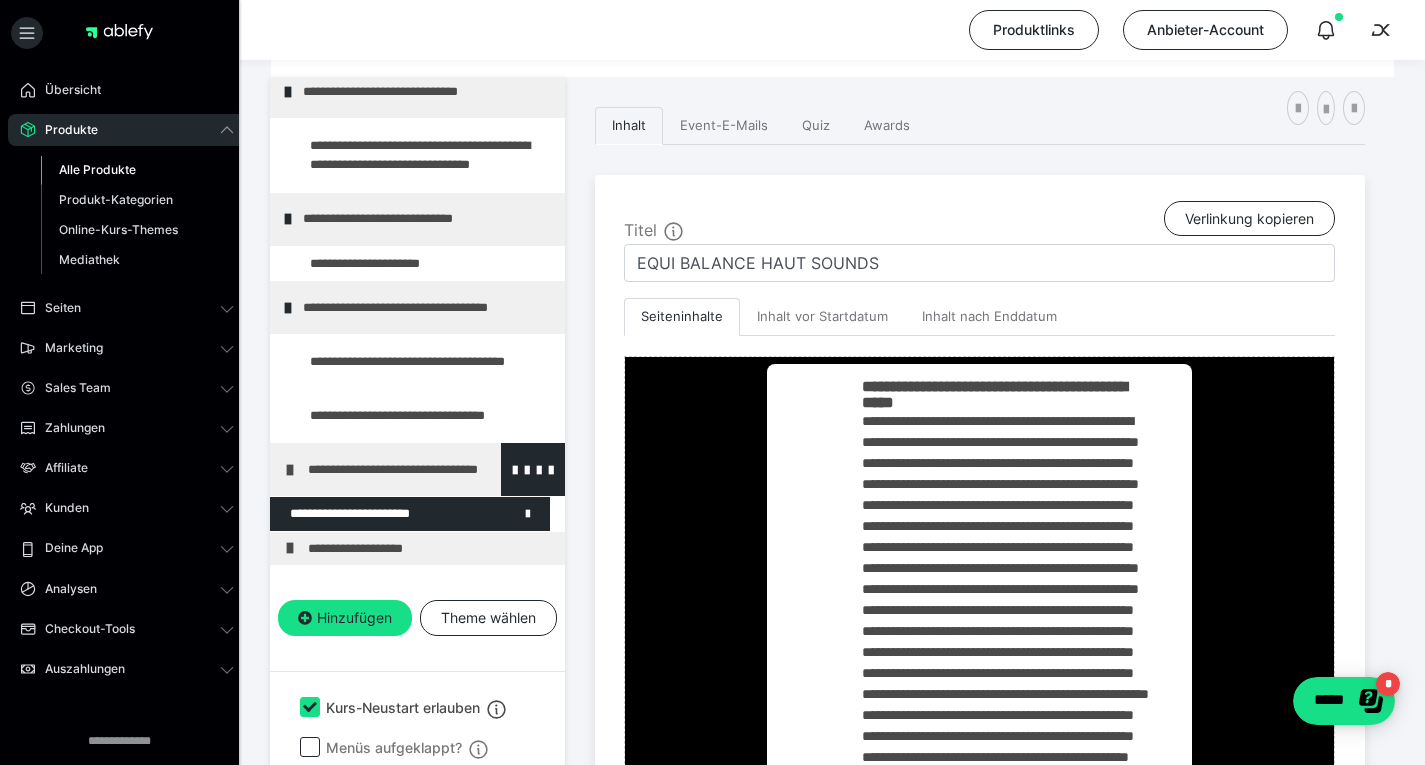 click at bounding box center [290, 470] 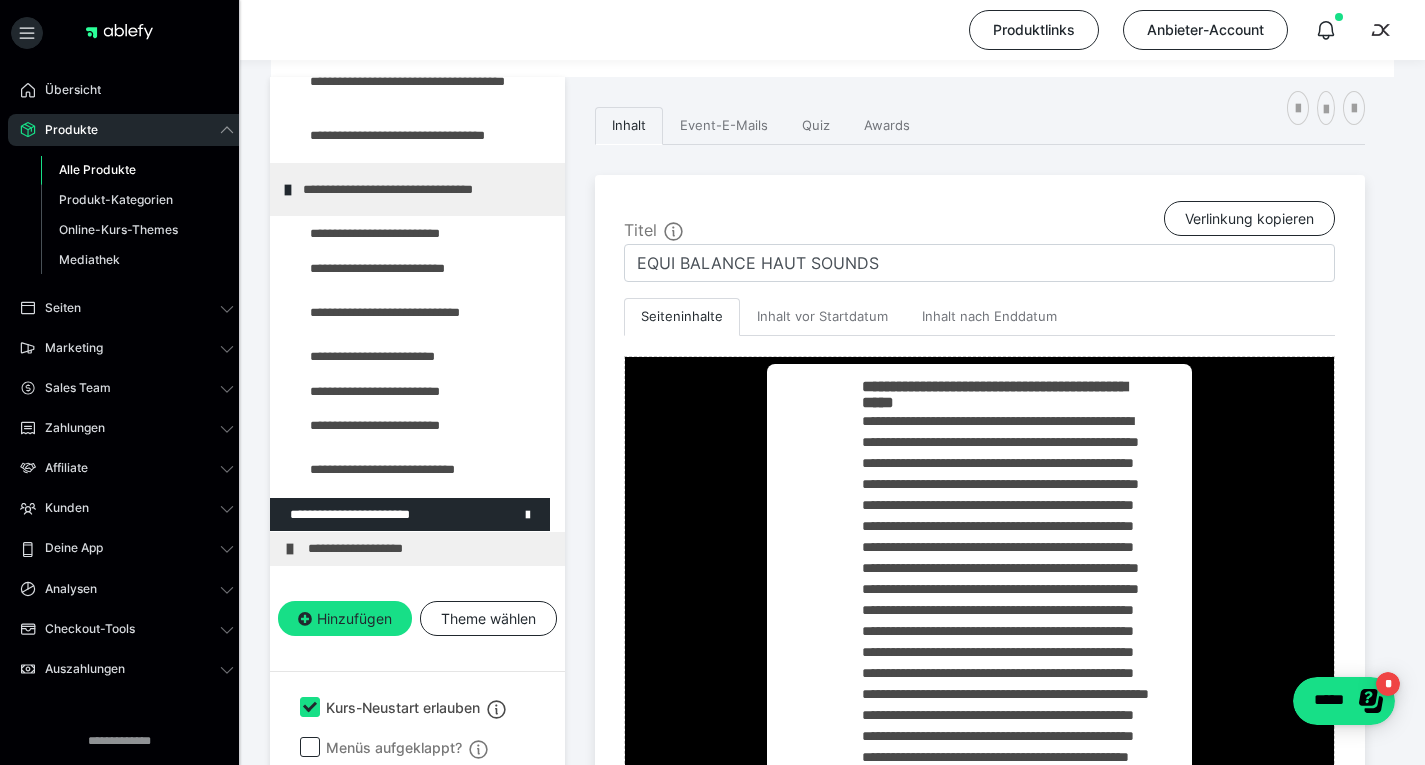 scroll, scrollTop: 310, scrollLeft: 0, axis: vertical 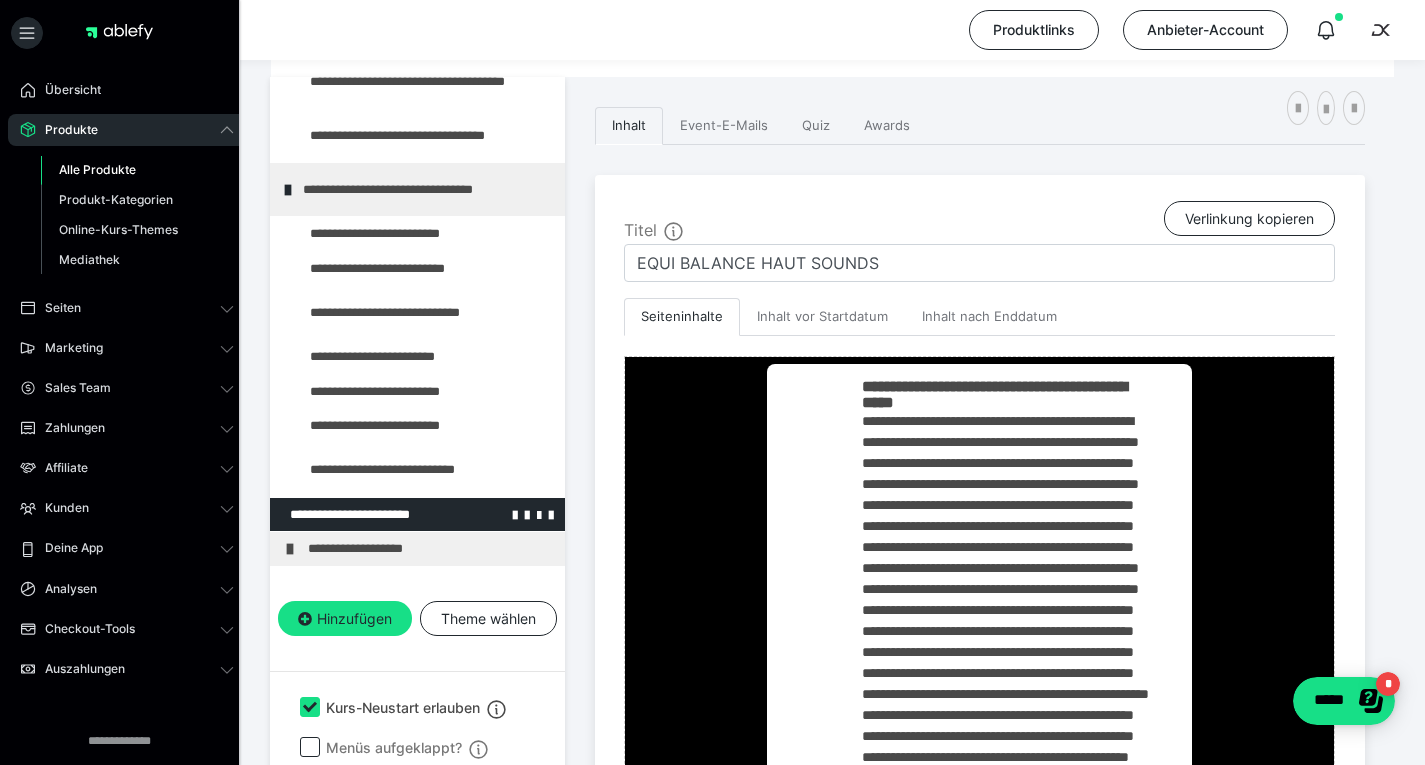 click at bounding box center (365, 515) 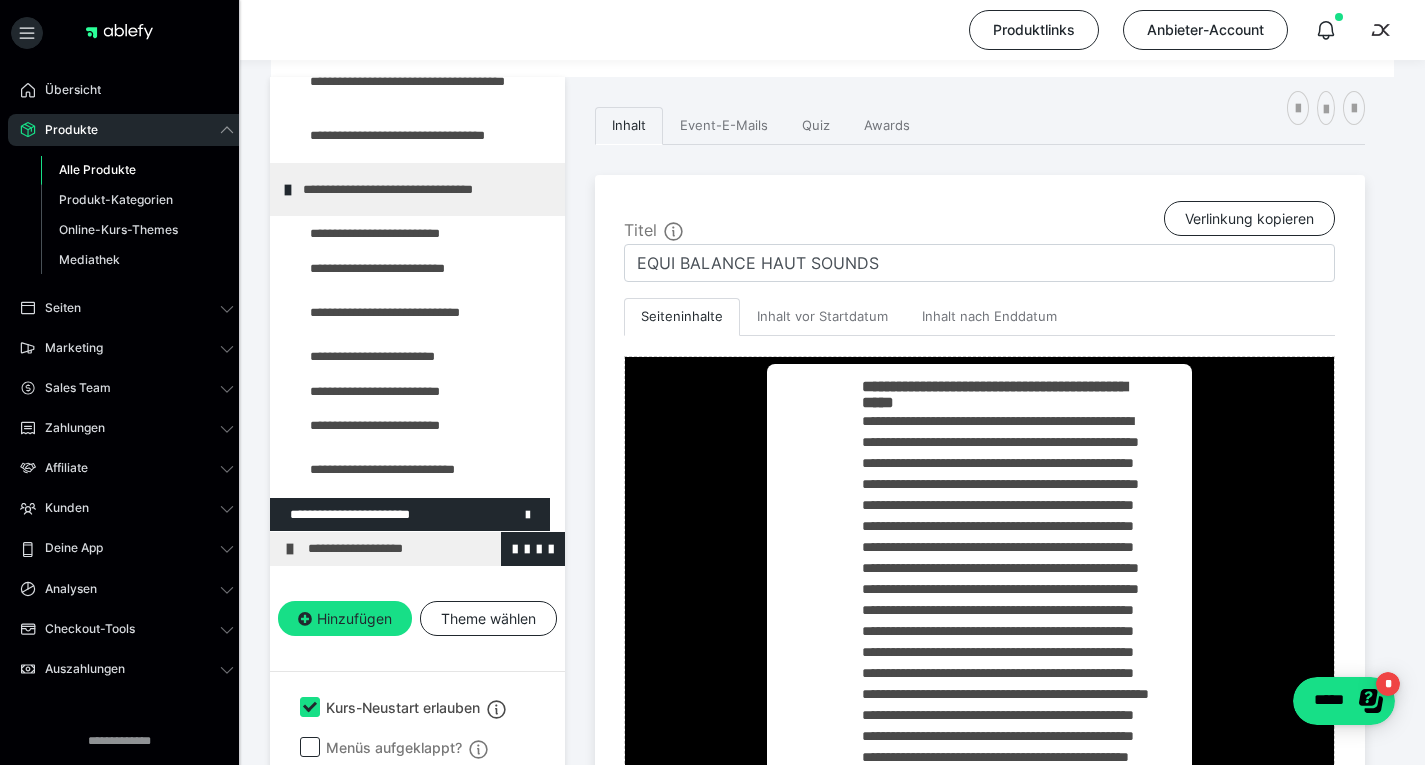 click on "**********" at bounding box center (423, 549) 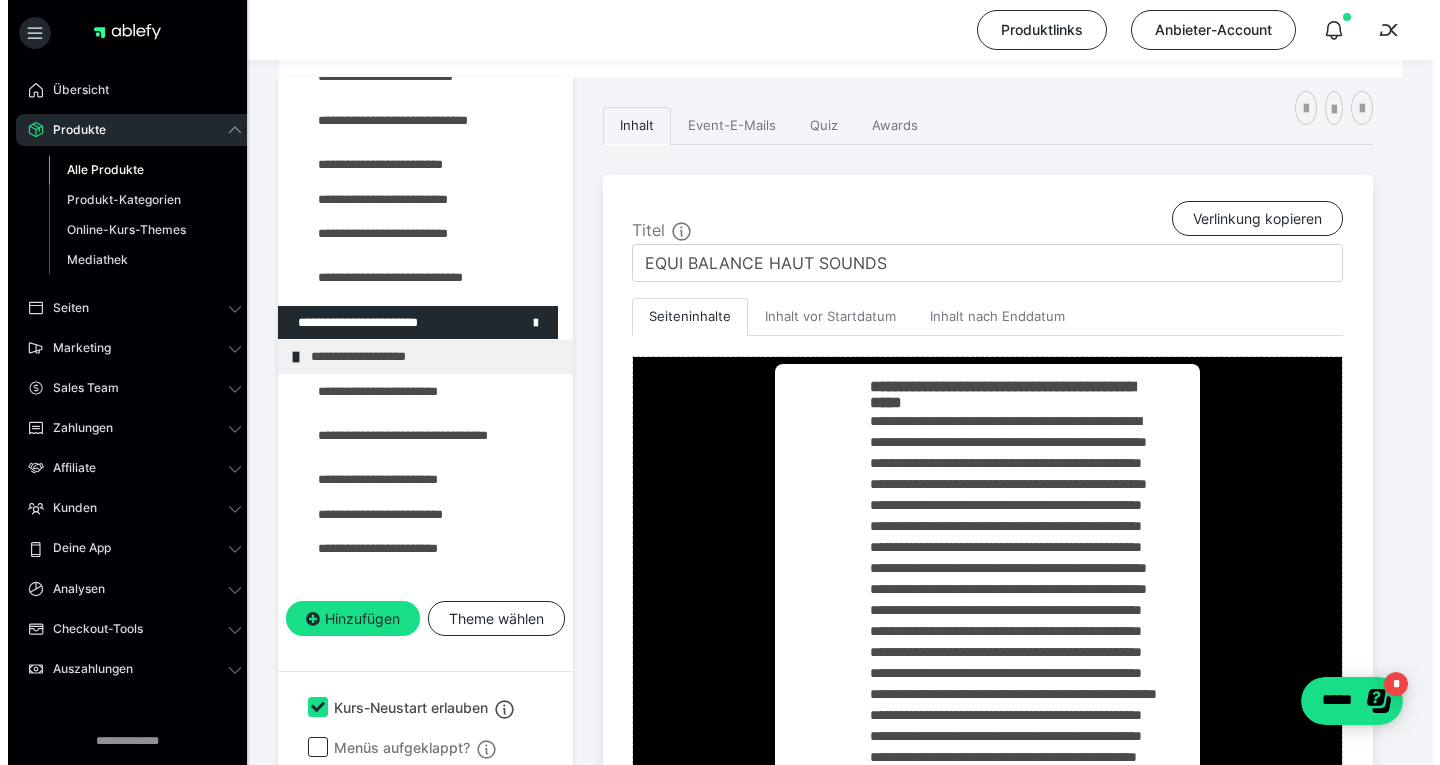 scroll, scrollTop: 519, scrollLeft: 0, axis: vertical 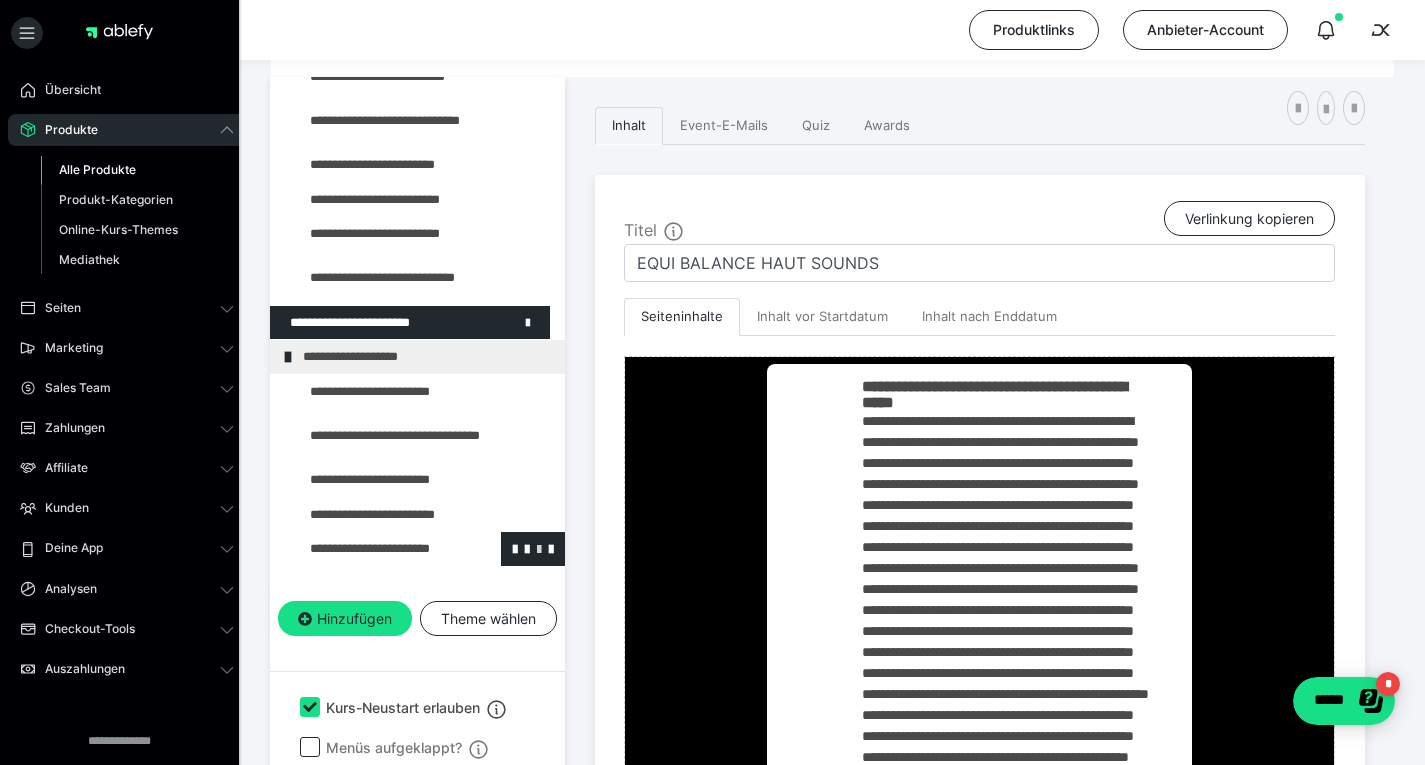 click at bounding box center [539, 548] 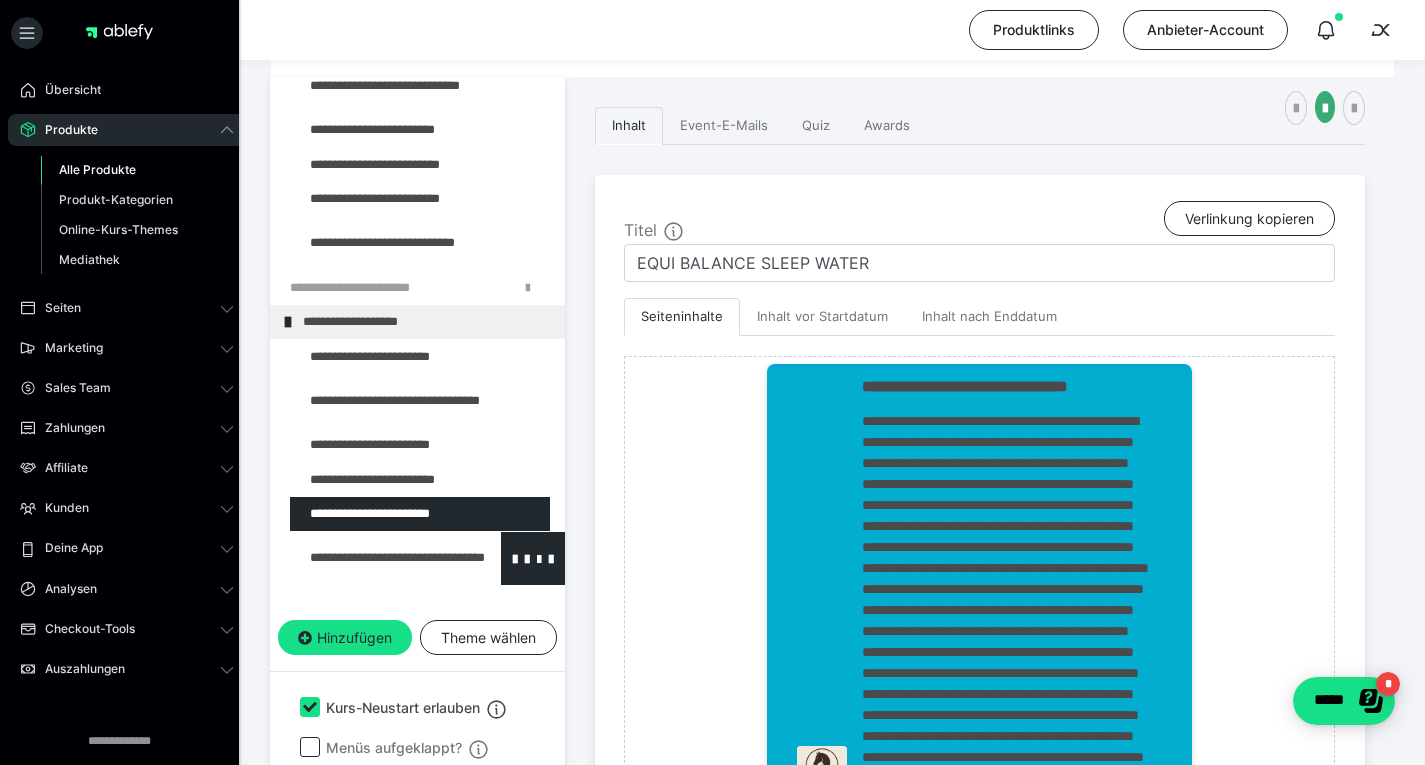 click at bounding box center [375, 558] 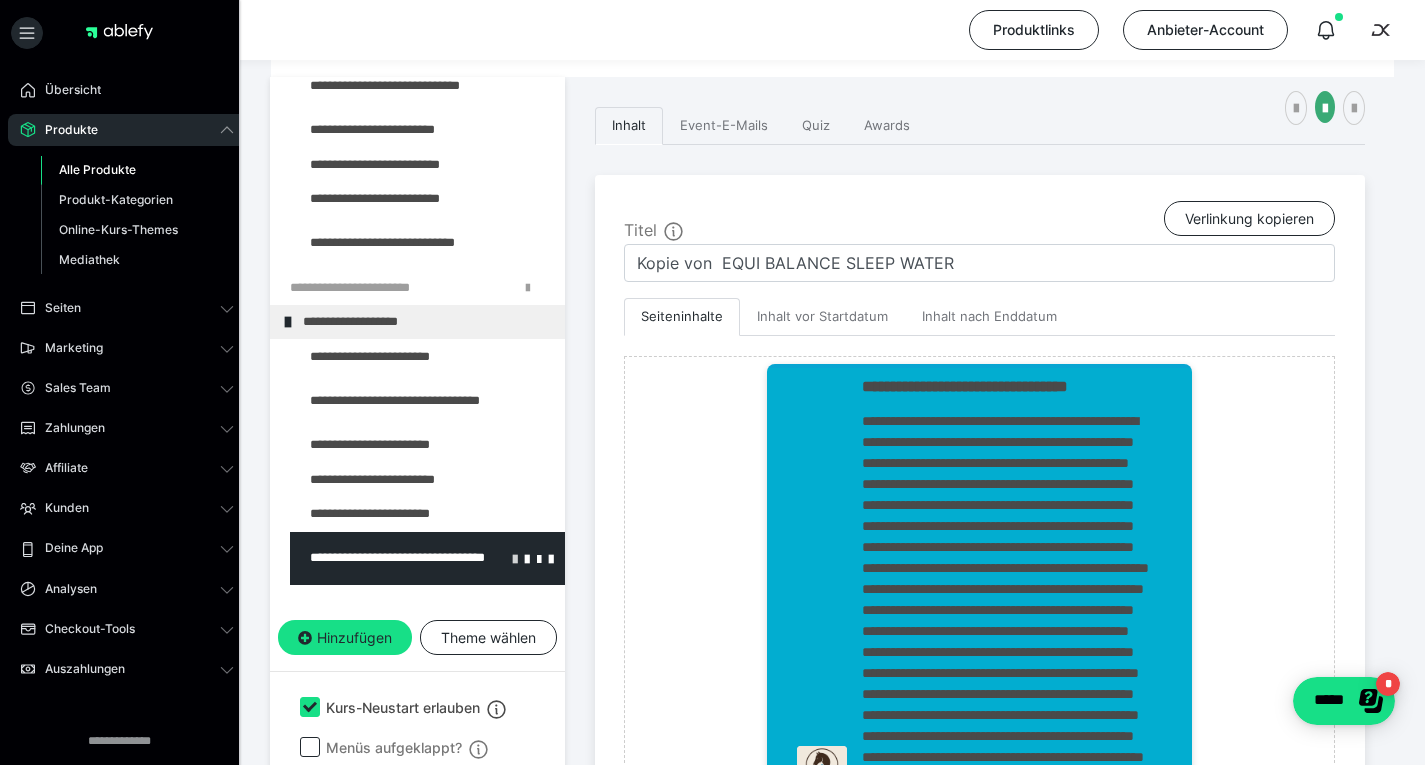 click at bounding box center [515, 558] 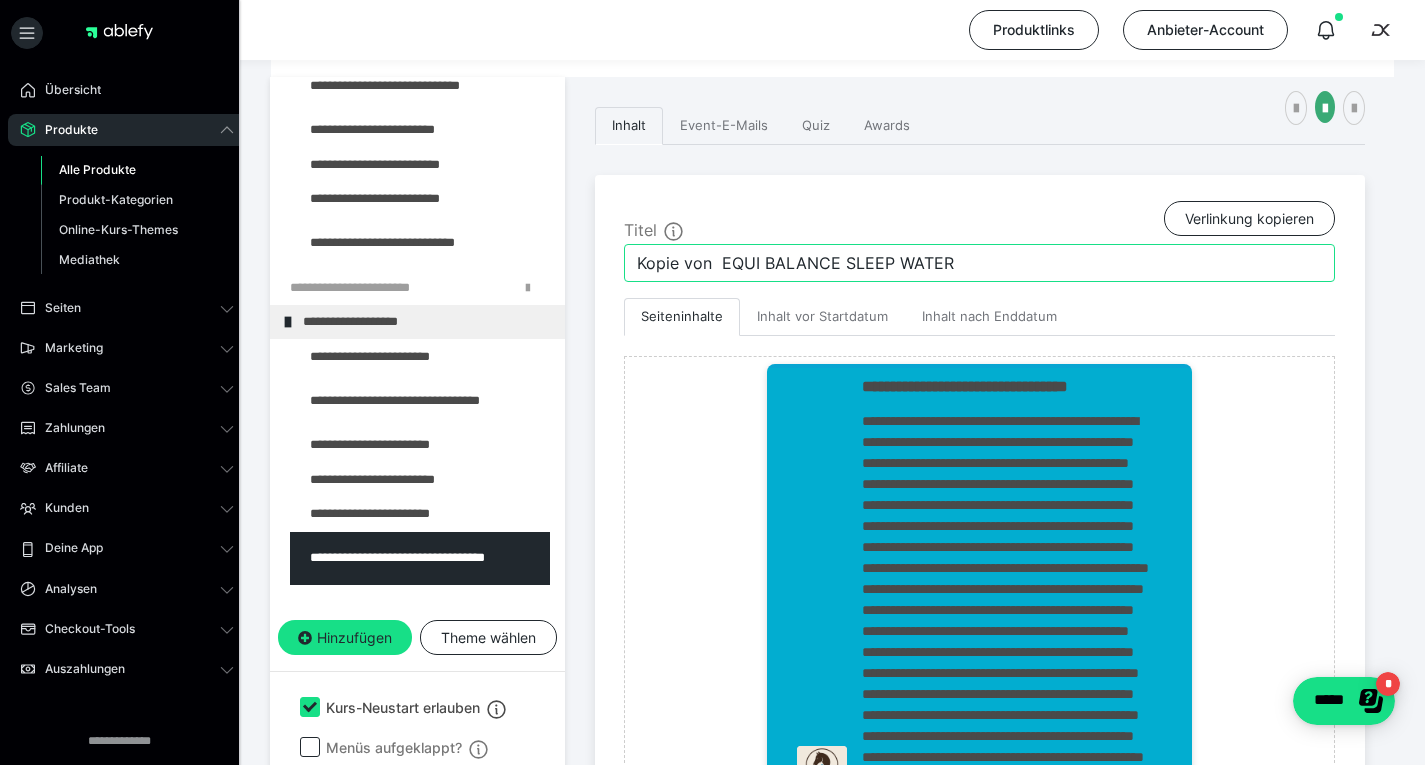 drag, startPoint x: 717, startPoint y: 261, endPoint x: 564, endPoint y: 289, distance: 155.54099 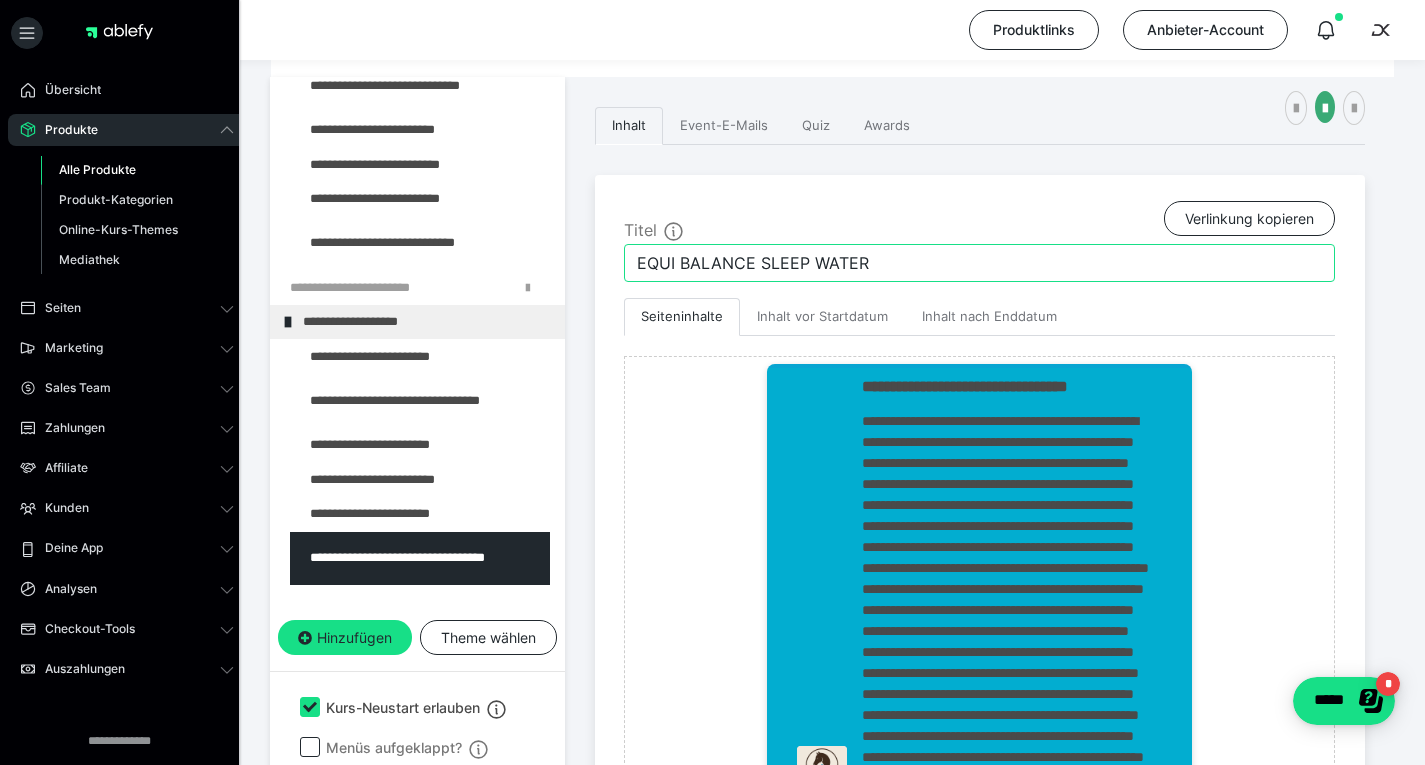 click on "EQUI BALANCE SLEEP WATER" at bounding box center (979, 263) 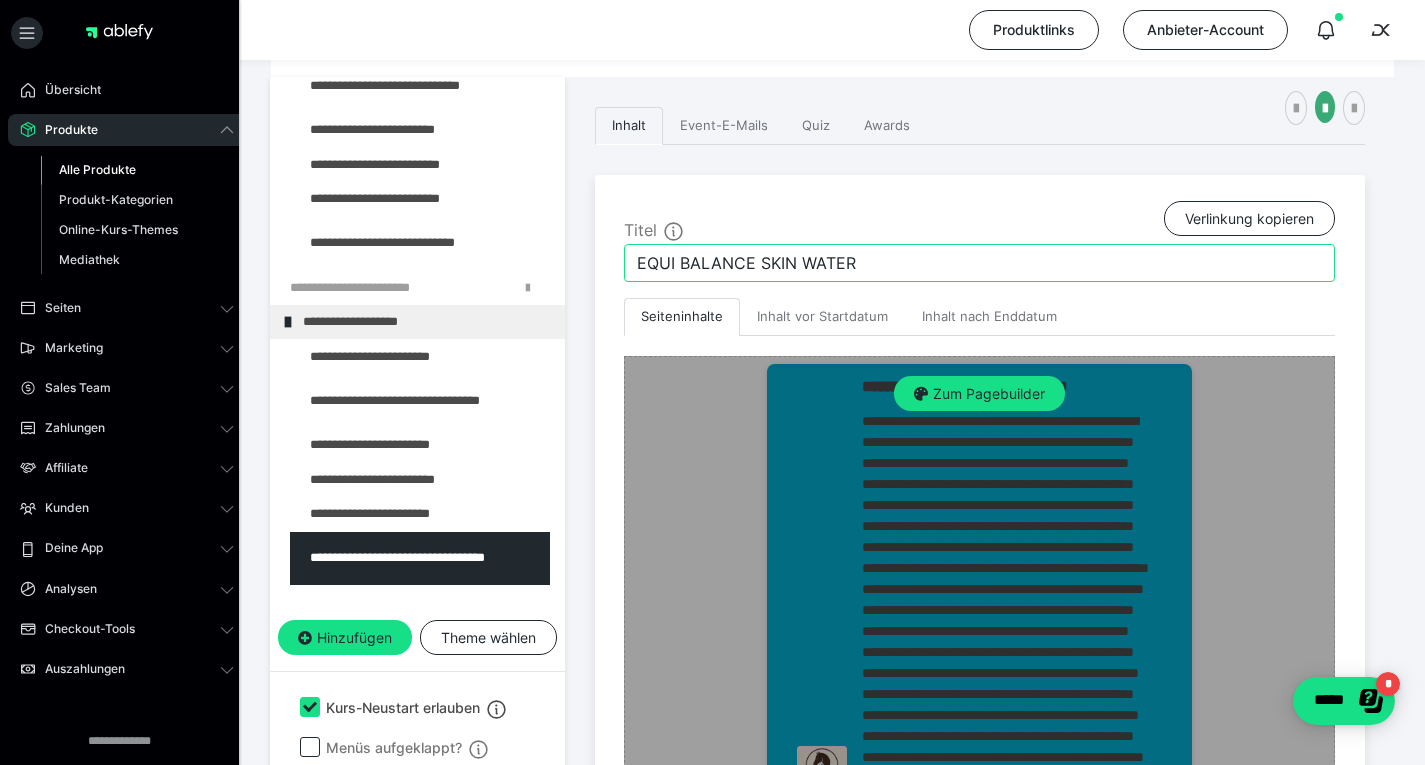 type on "EQUI BALANCE SKIN WATER" 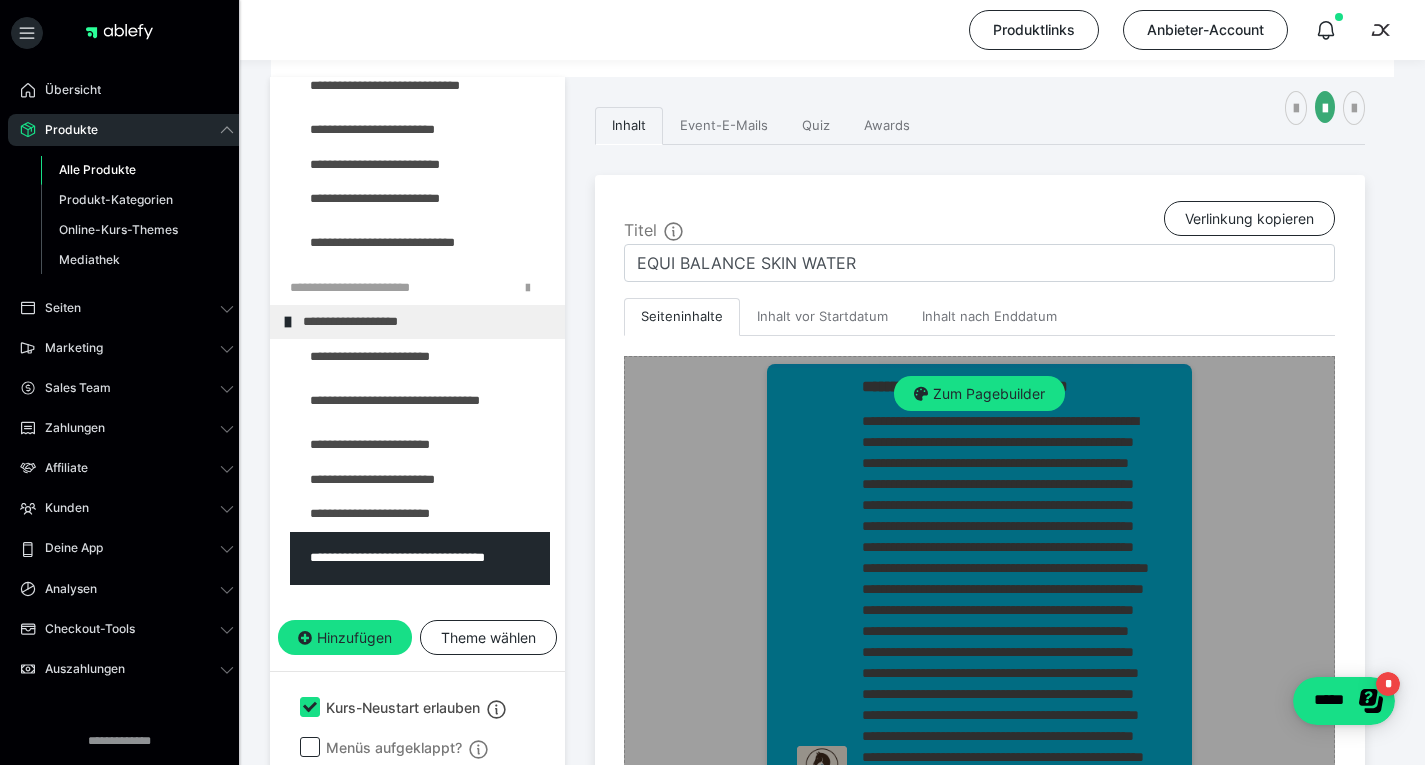 click on "Zum Pagebuilder" at bounding box center [979, 771] 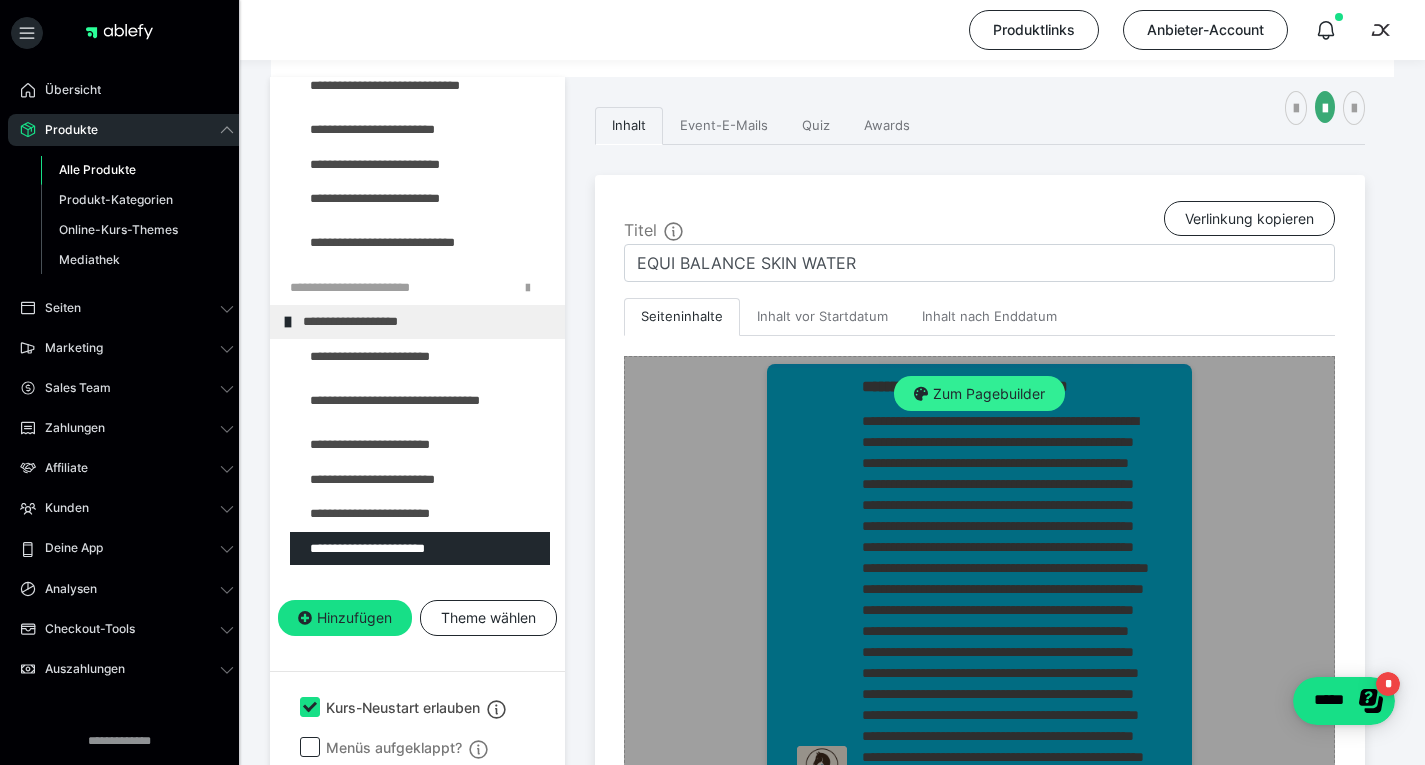 click on "Zum Pagebuilder" at bounding box center (979, 394) 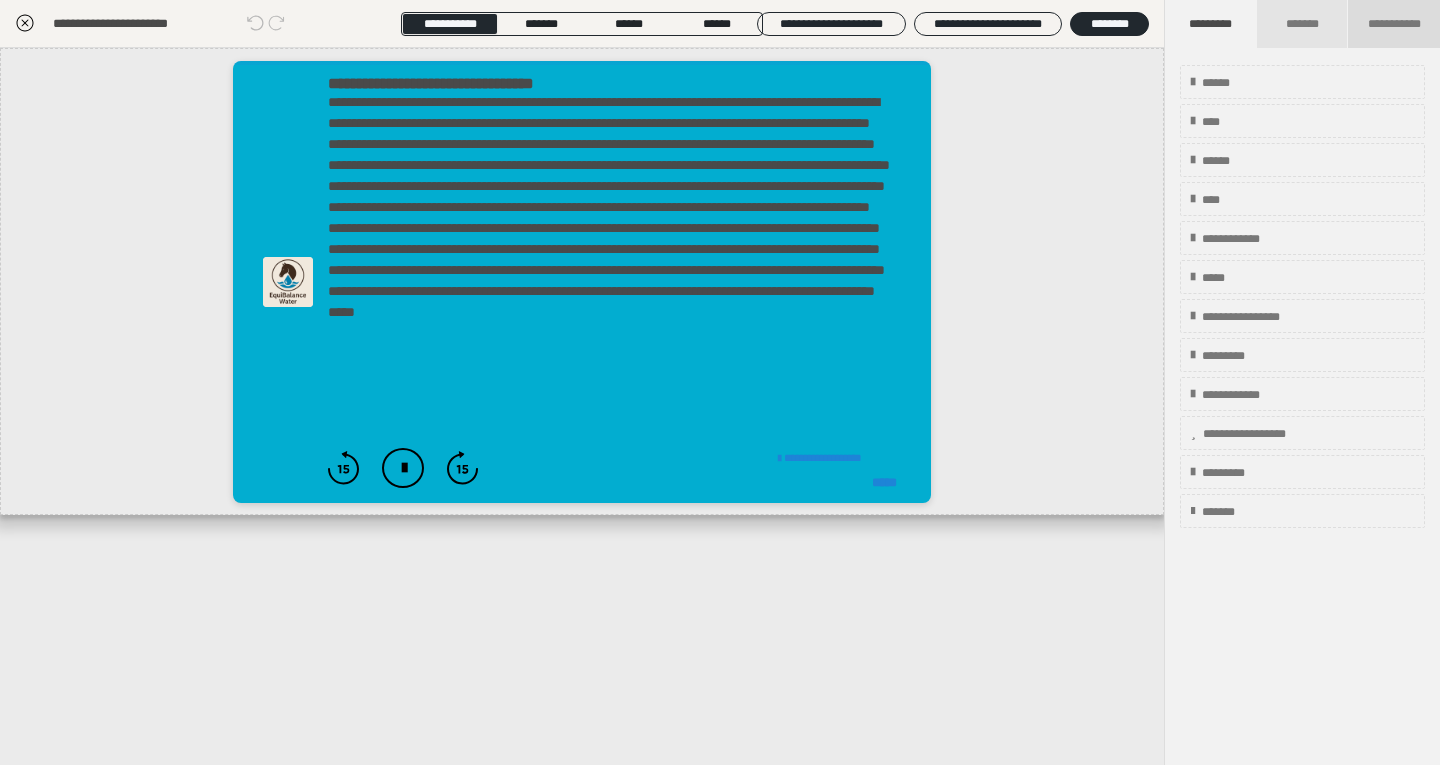 click on "**********" at bounding box center [1394, 24] 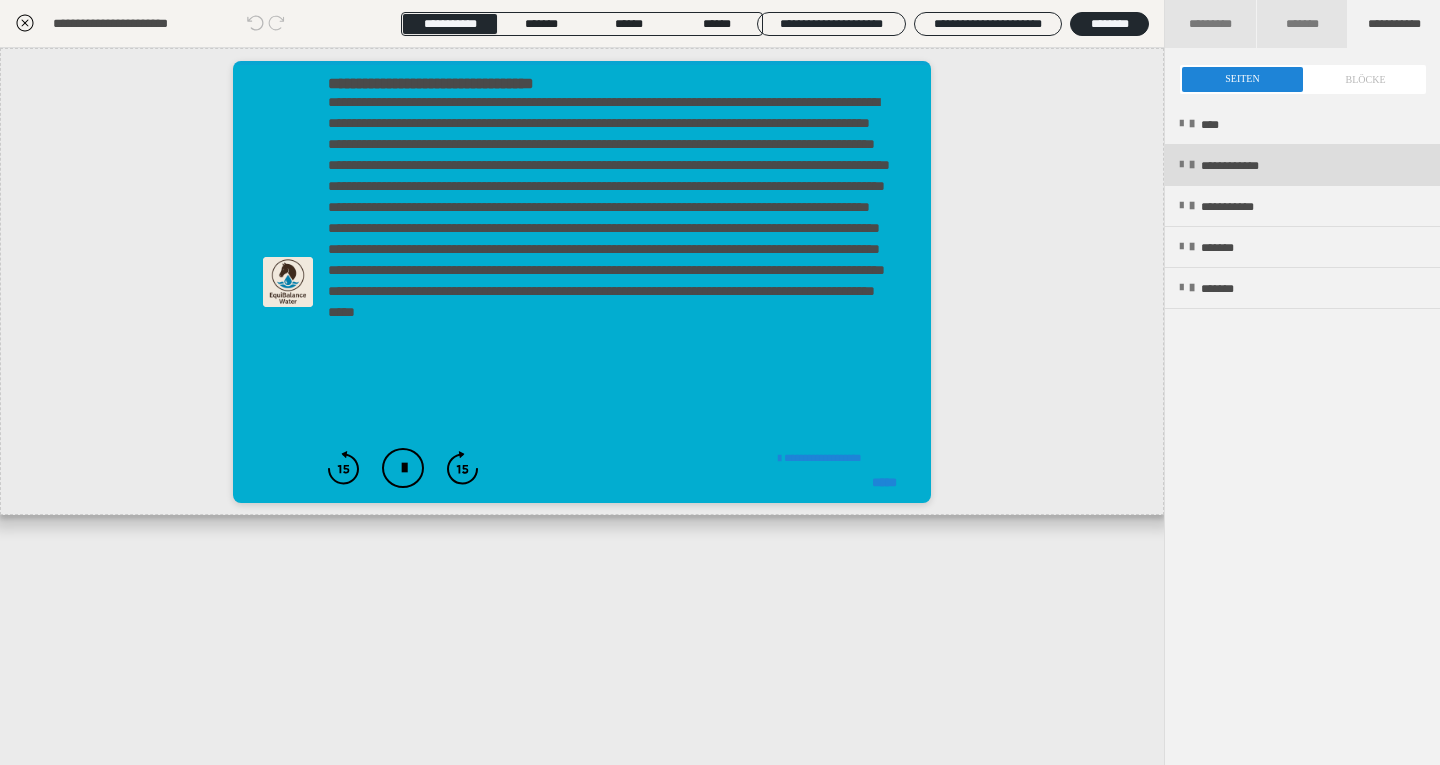 click on "**********" at bounding box center (1302, 165) 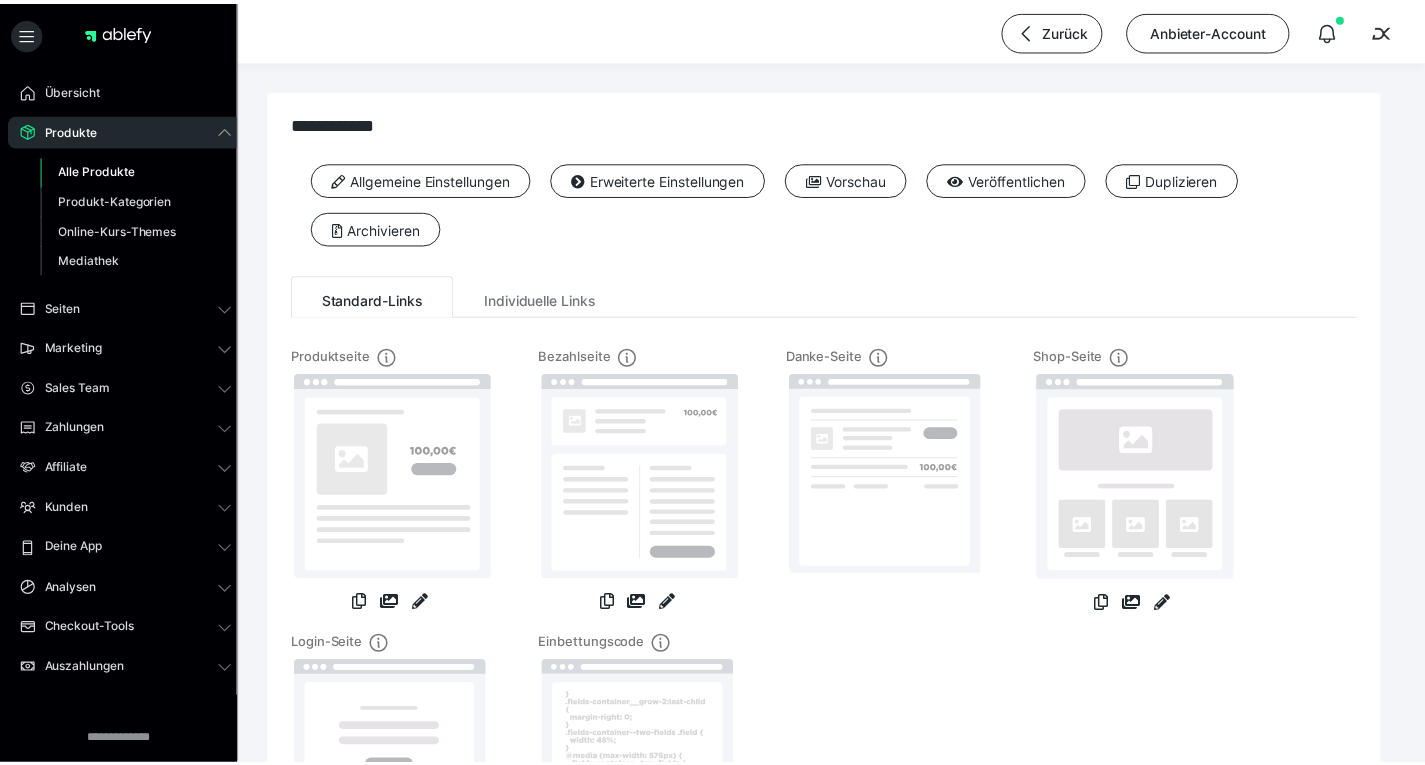 scroll, scrollTop: 0, scrollLeft: 0, axis: both 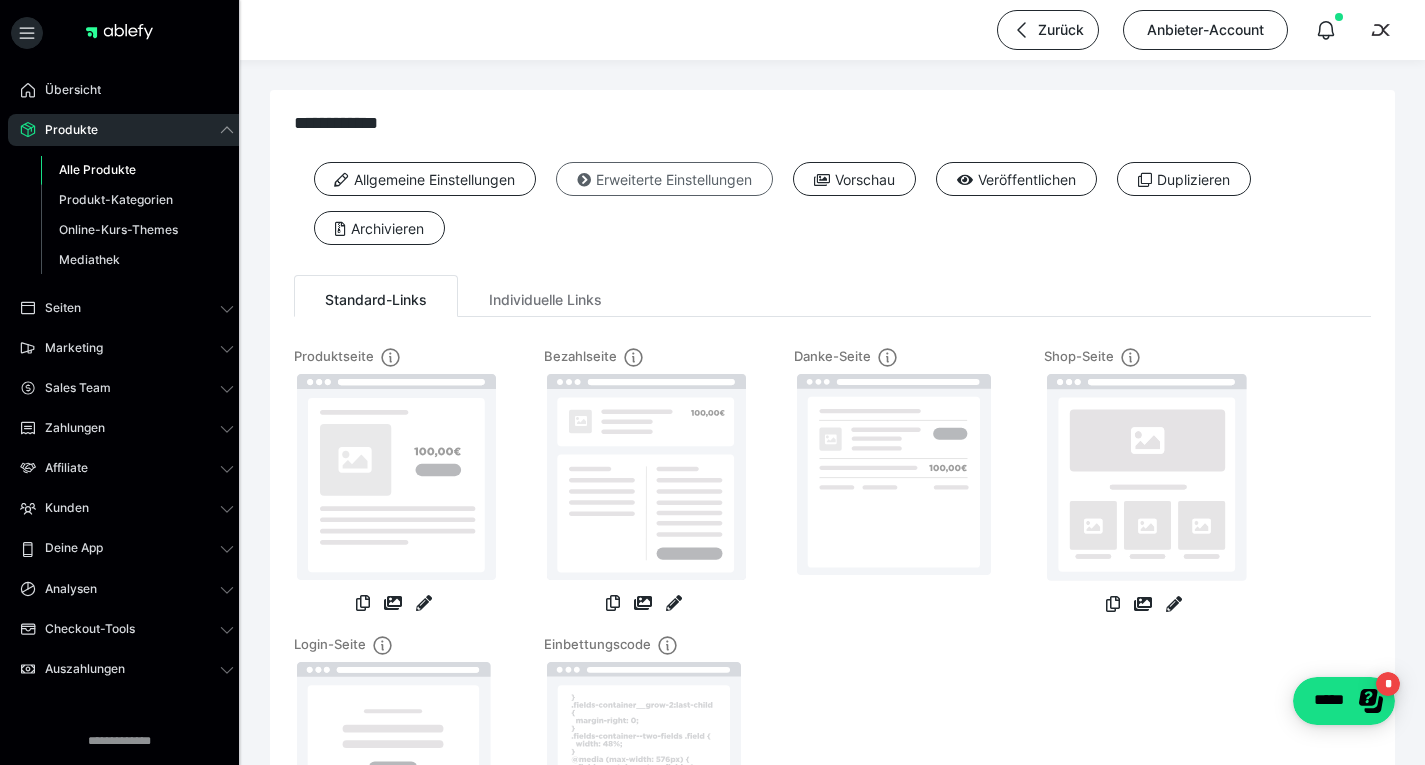 click on "Erweiterte Einstellungen" at bounding box center [664, 179] 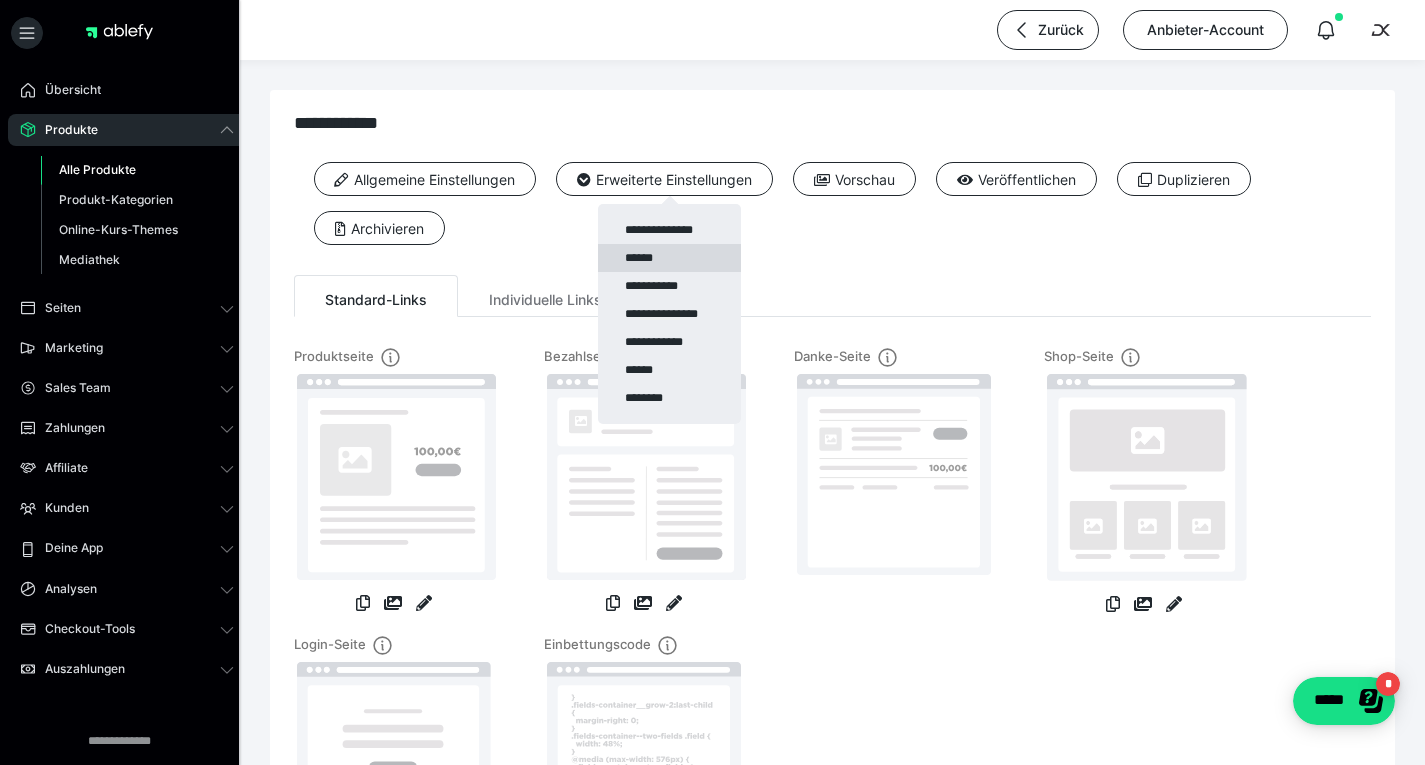 click on "******" at bounding box center [669, 258] 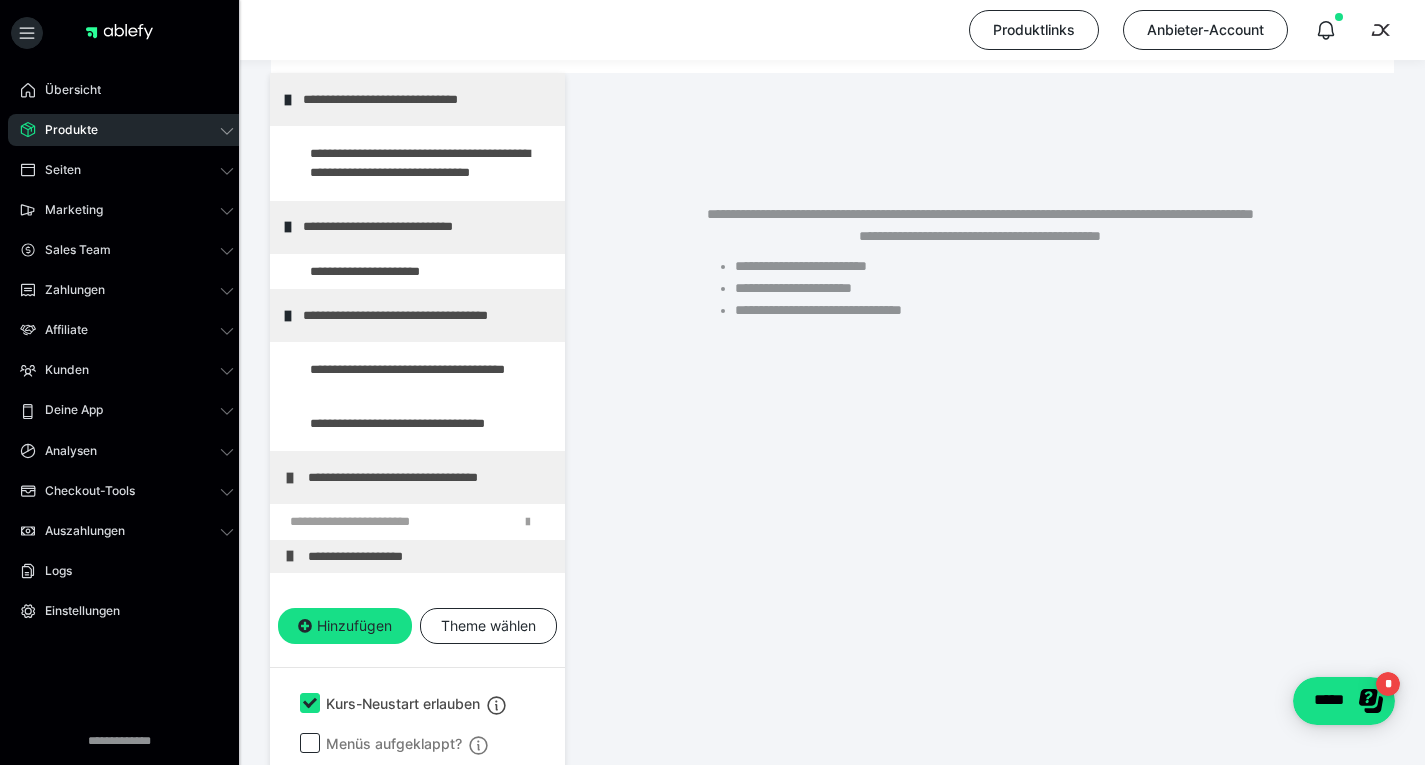 scroll, scrollTop: 374, scrollLeft: 0, axis: vertical 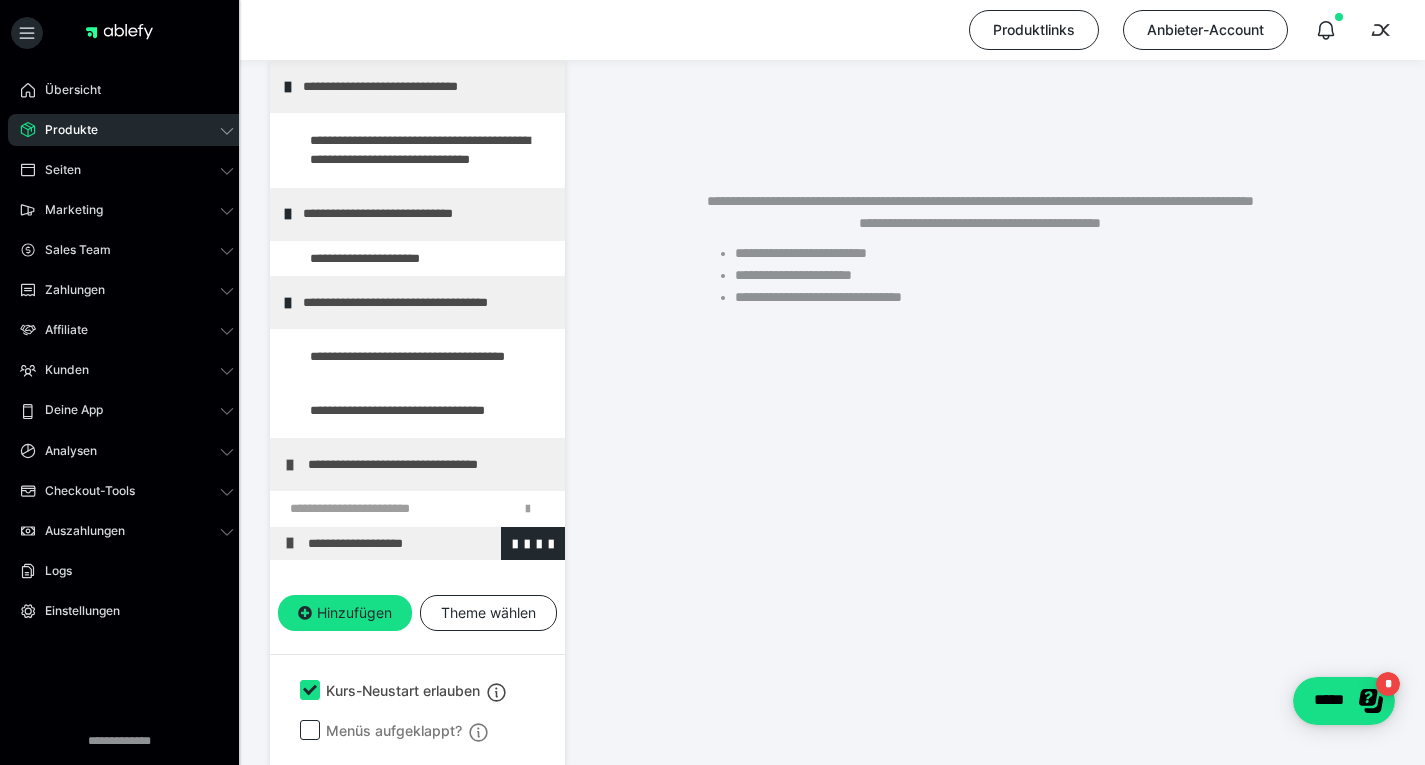 click at bounding box center (290, 543) 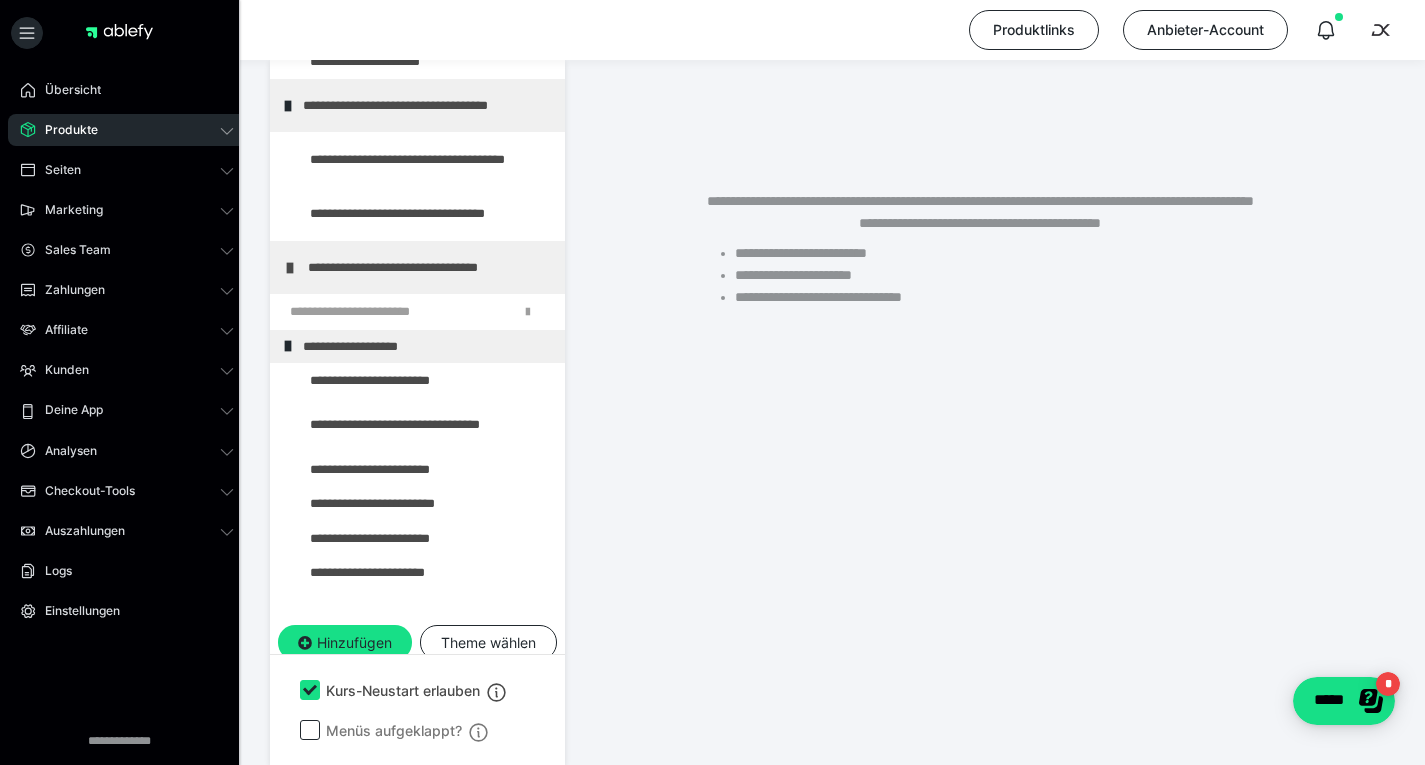 scroll, scrollTop: 199, scrollLeft: 0, axis: vertical 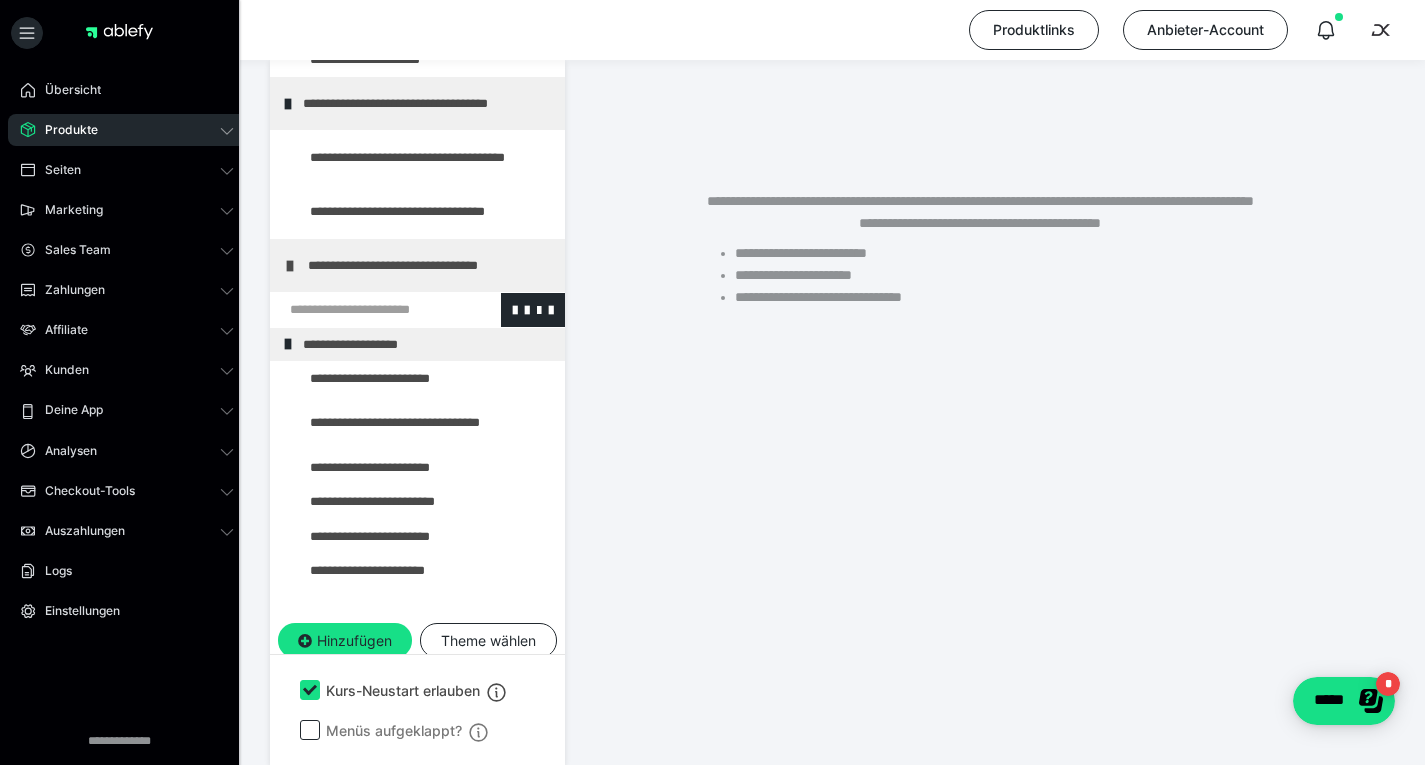click at bounding box center (365, 310) 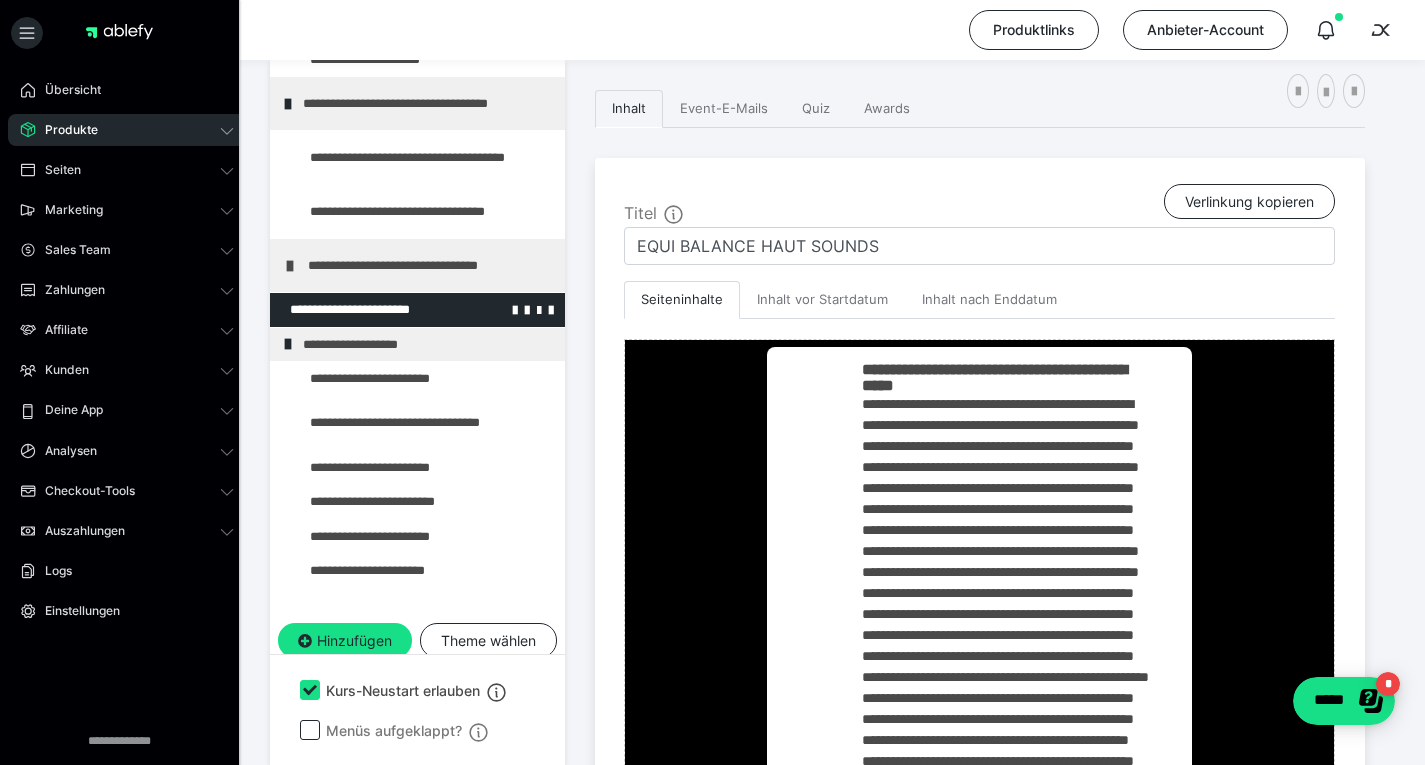 click at bounding box center (365, 310) 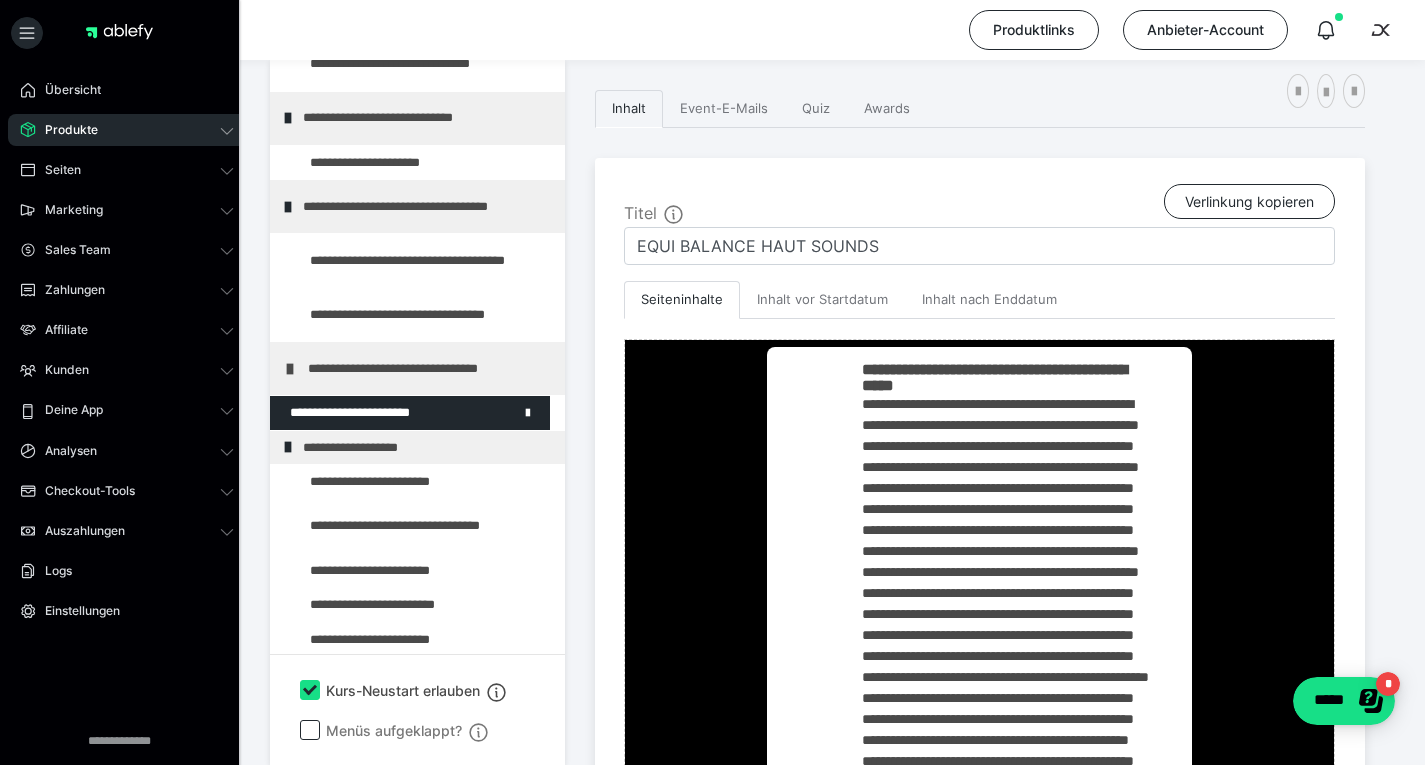 scroll, scrollTop: 90, scrollLeft: 0, axis: vertical 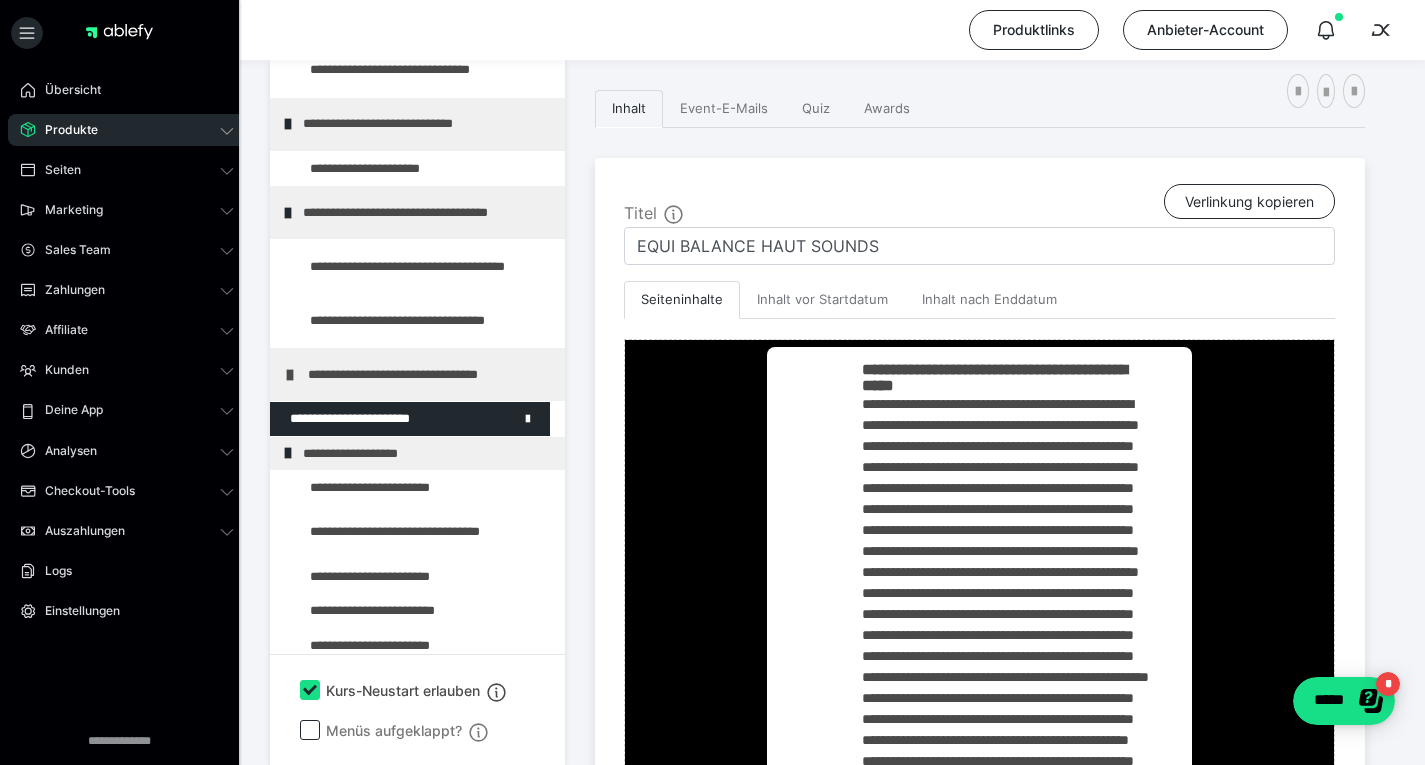 click on "**********" at bounding box center (832, 1467) 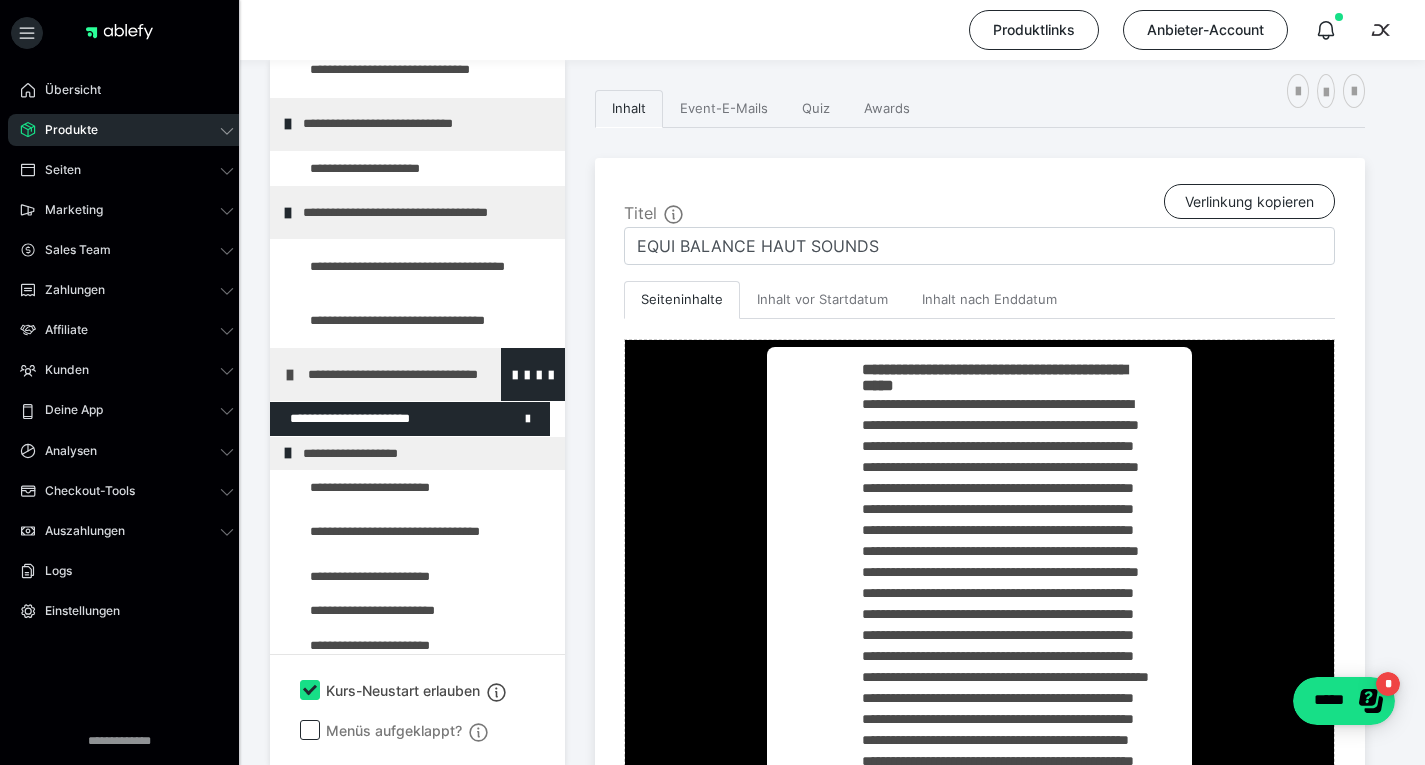 click on "**********" at bounding box center [417, 374] 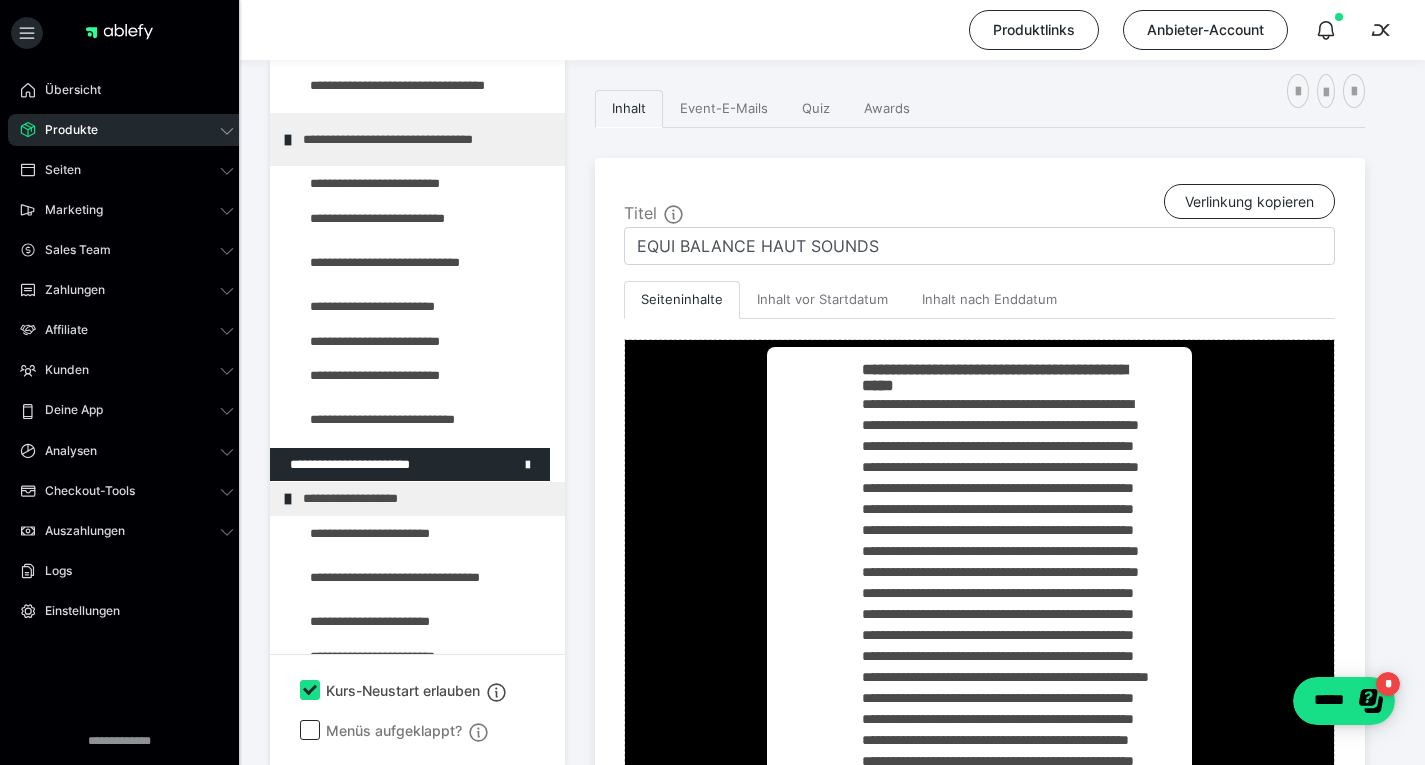 scroll, scrollTop: 326, scrollLeft: 0, axis: vertical 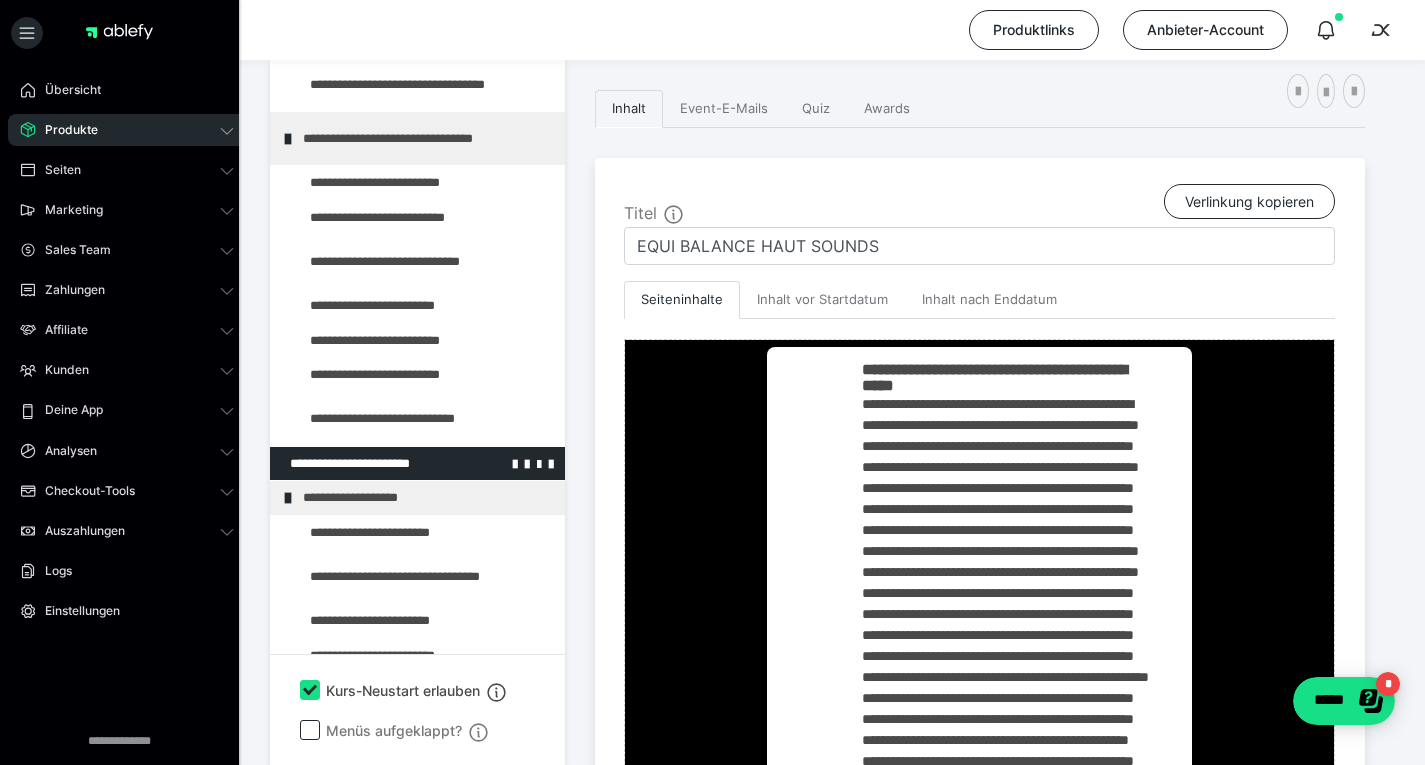 click at bounding box center [365, 464] 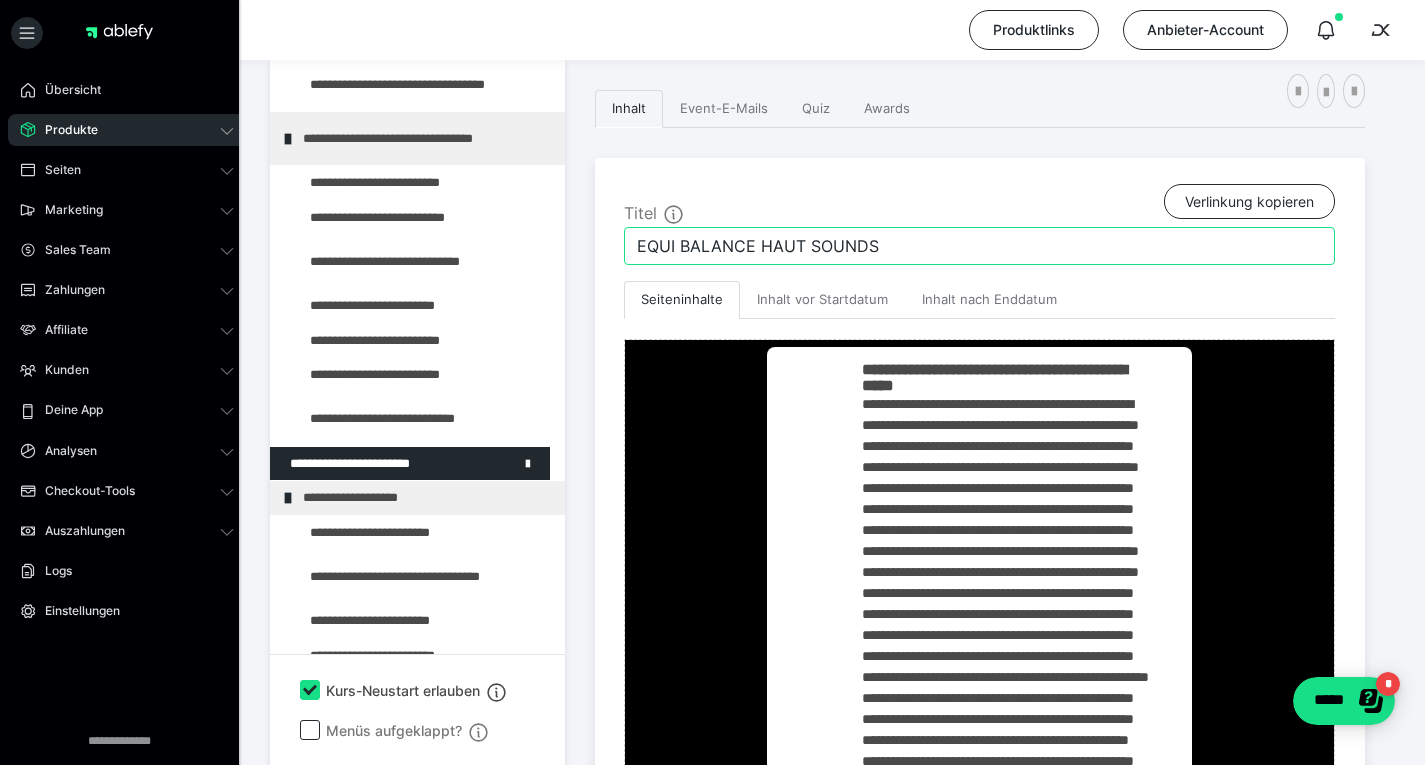 drag, startPoint x: 804, startPoint y: 246, endPoint x: 681, endPoint y: 254, distance: 123.25989 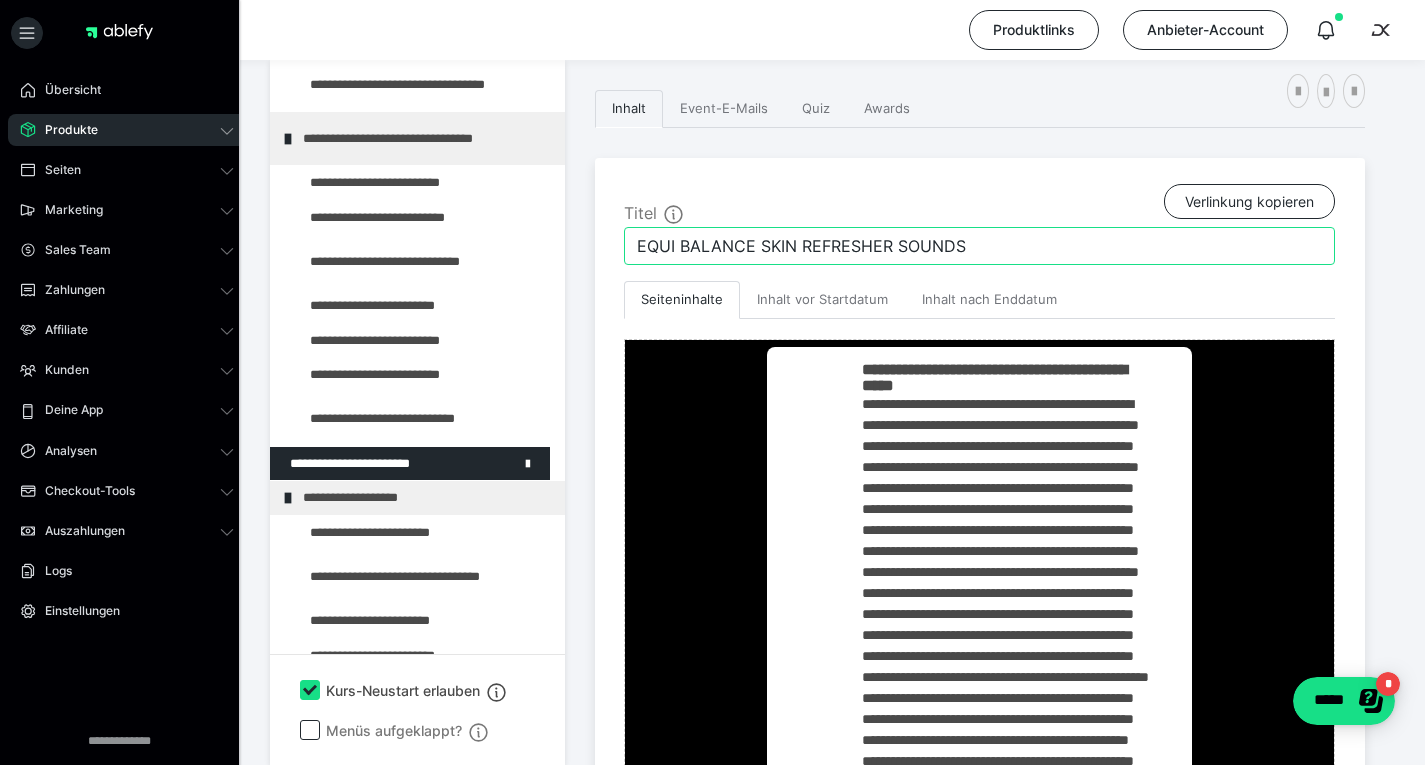 click on "EQUI BALANCE SKIN REFRESHER SOUNDS" at bounding box center [979, 246] 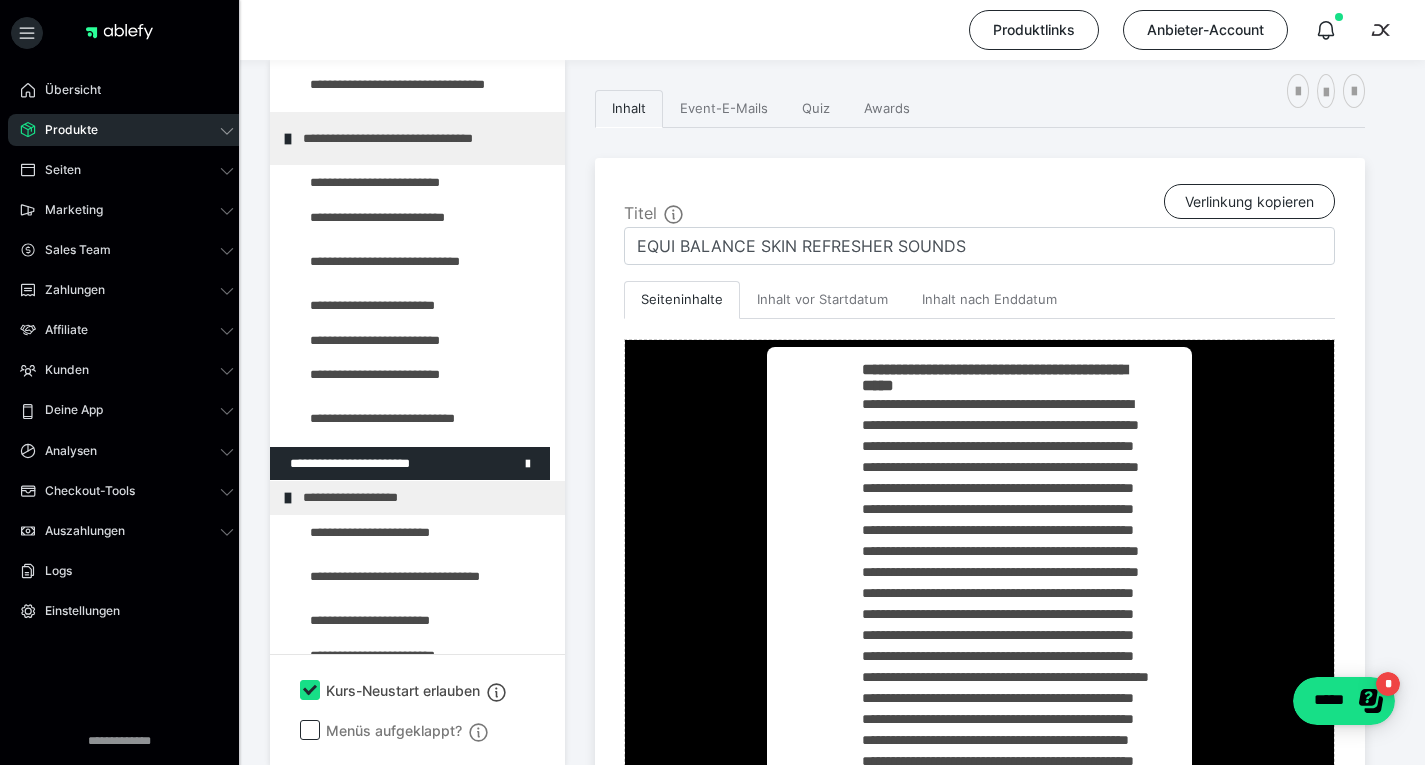 click on "Titel Verlinkung kopieren" at bounding box center (979, 205) 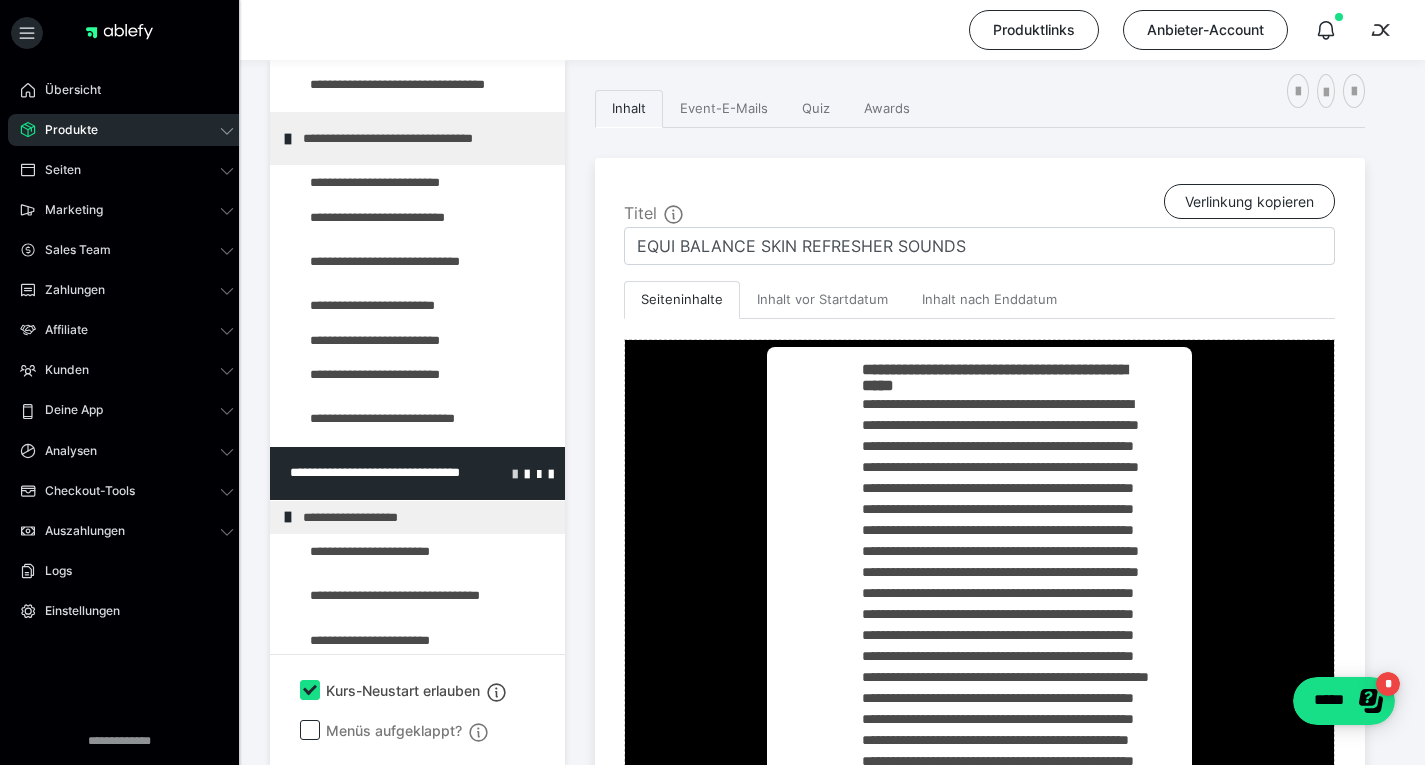 click at bounding box center [515, 473] 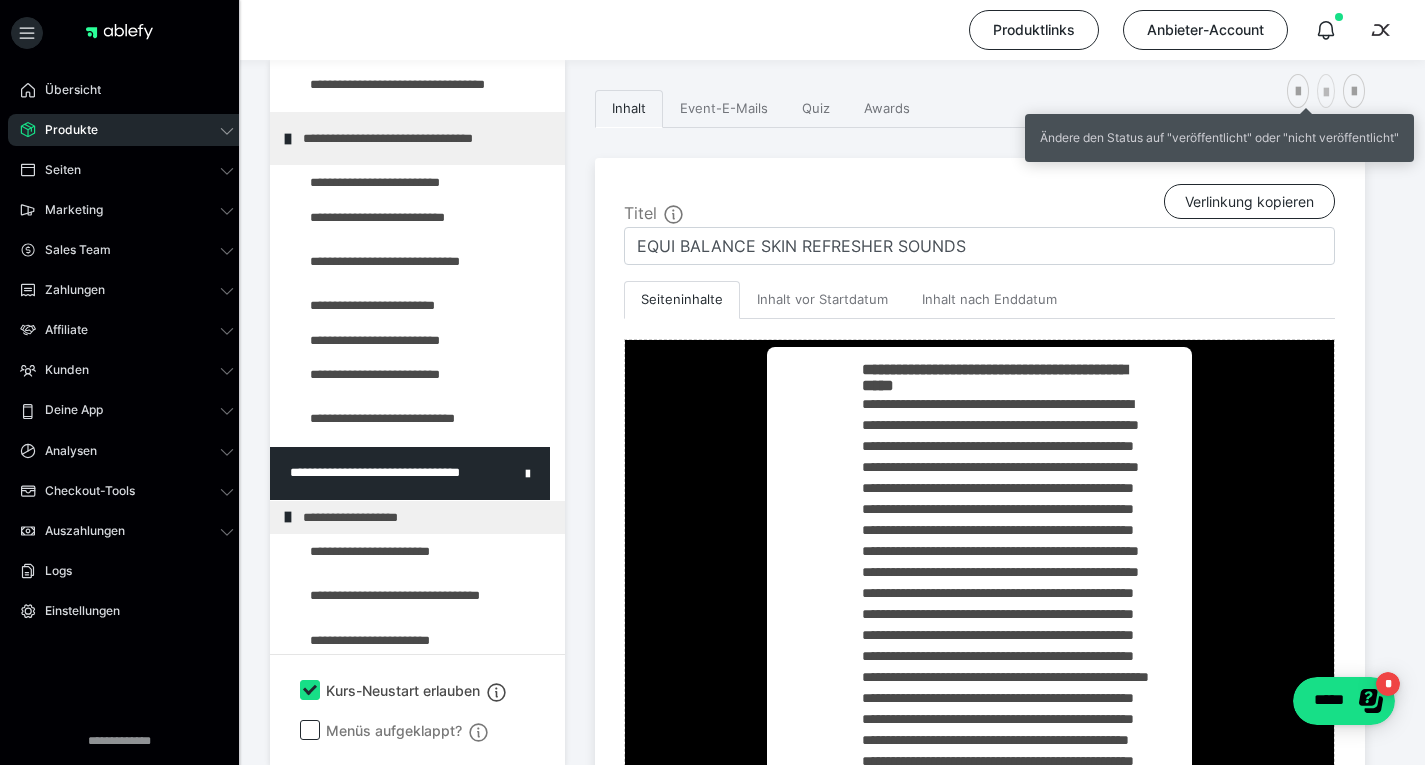 click at bounding box center [1326, 93] 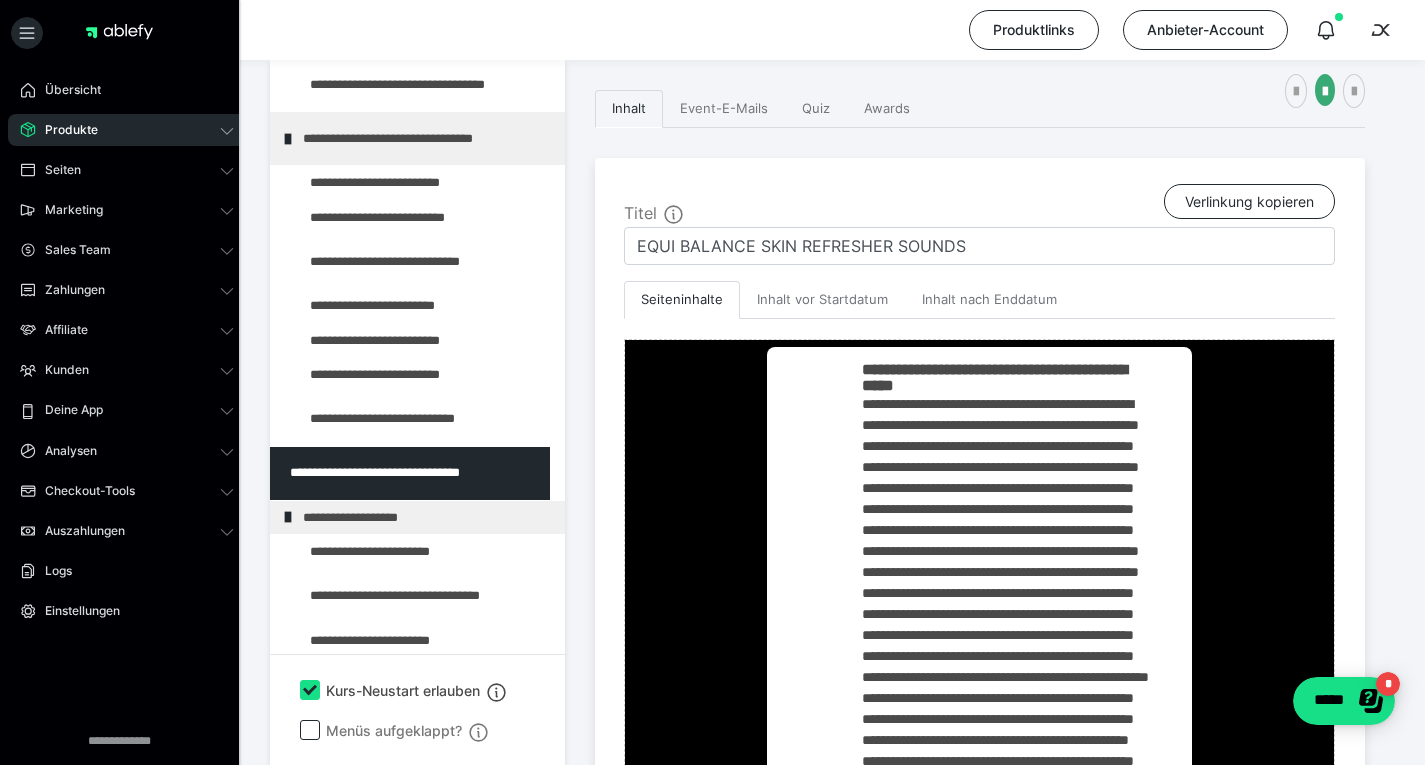 drag, startPoint x: 466, startPoint y: 420, endPoint x: 876, endPoint y: 279, distance: 433.56775 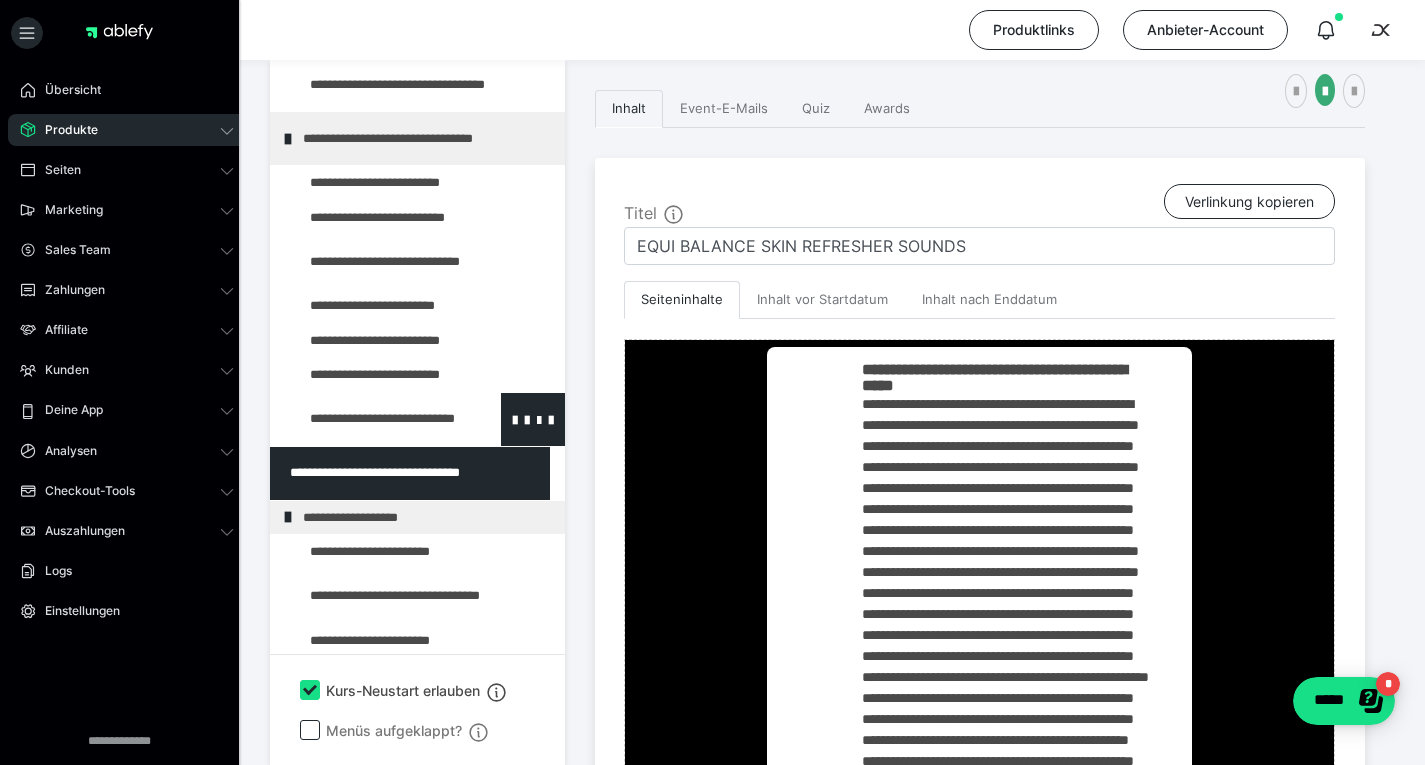 click at bounding box center [533, 419] 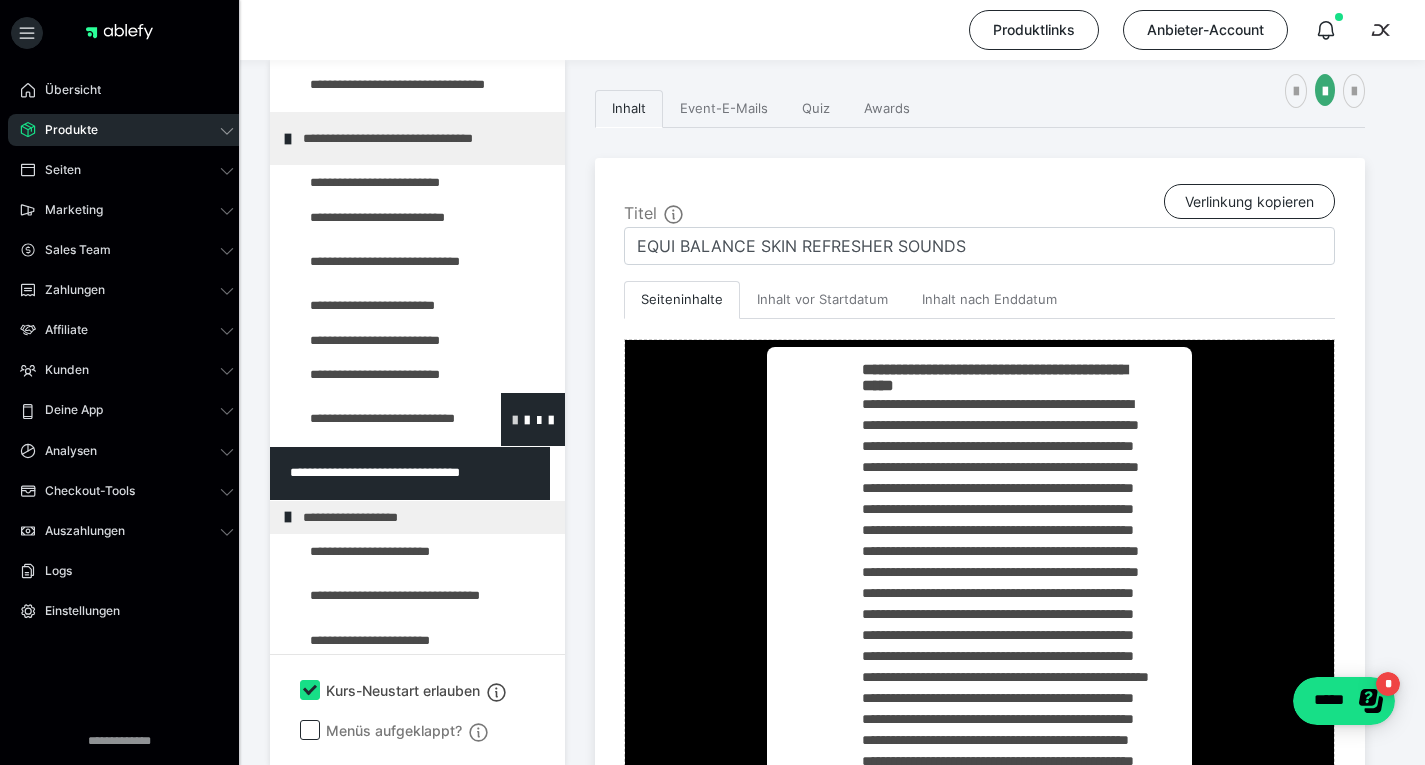 click at bounding box center (515, 419) 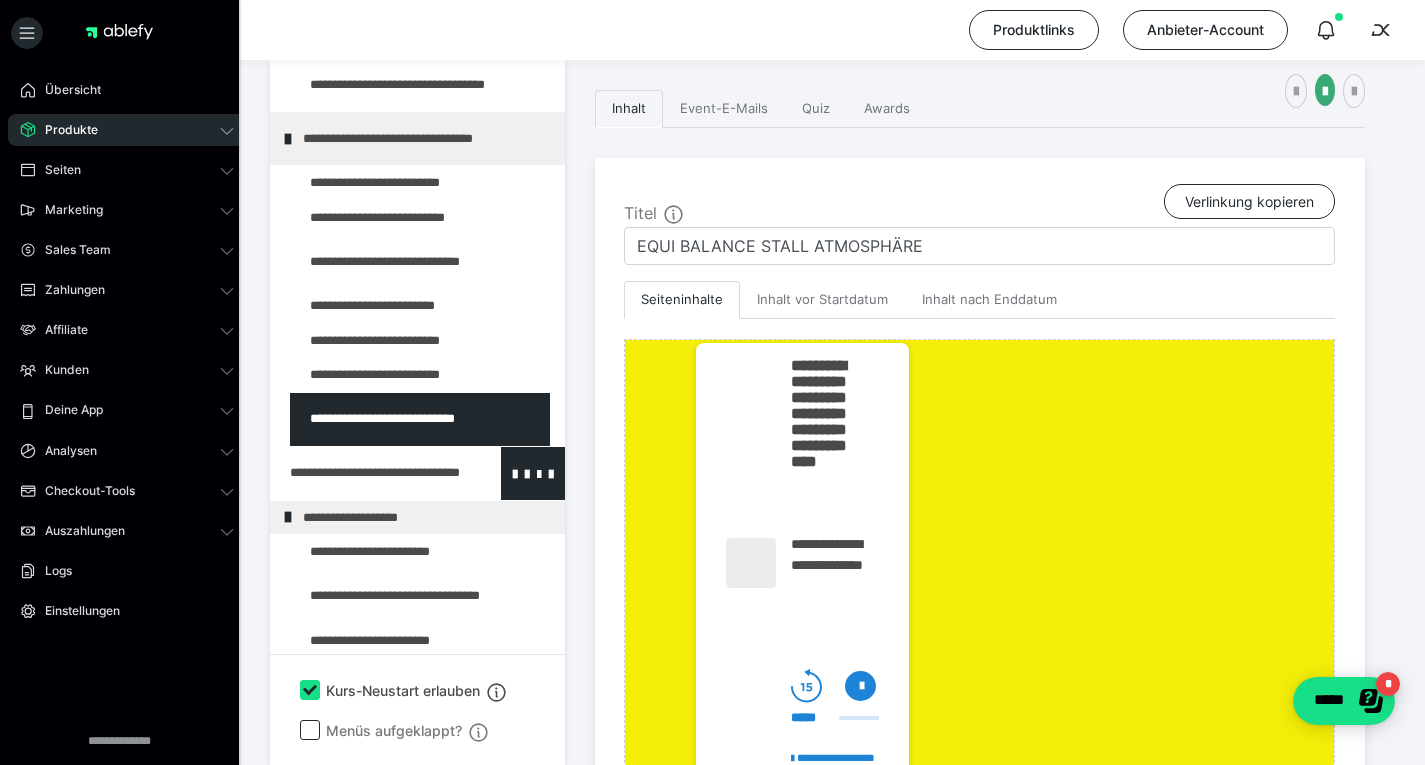 click at bounding box center [365, 473] 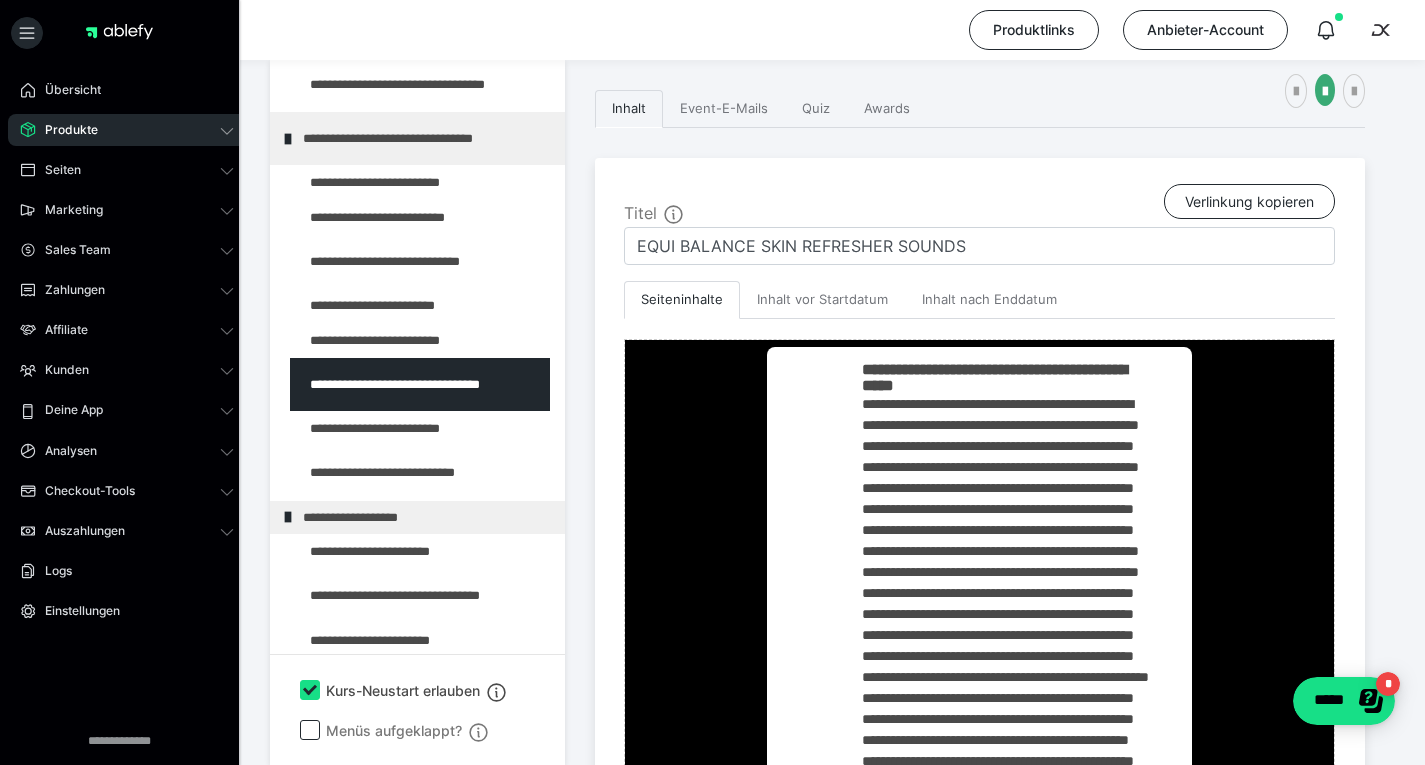 click on "**********" at bounding box center [120, 382] 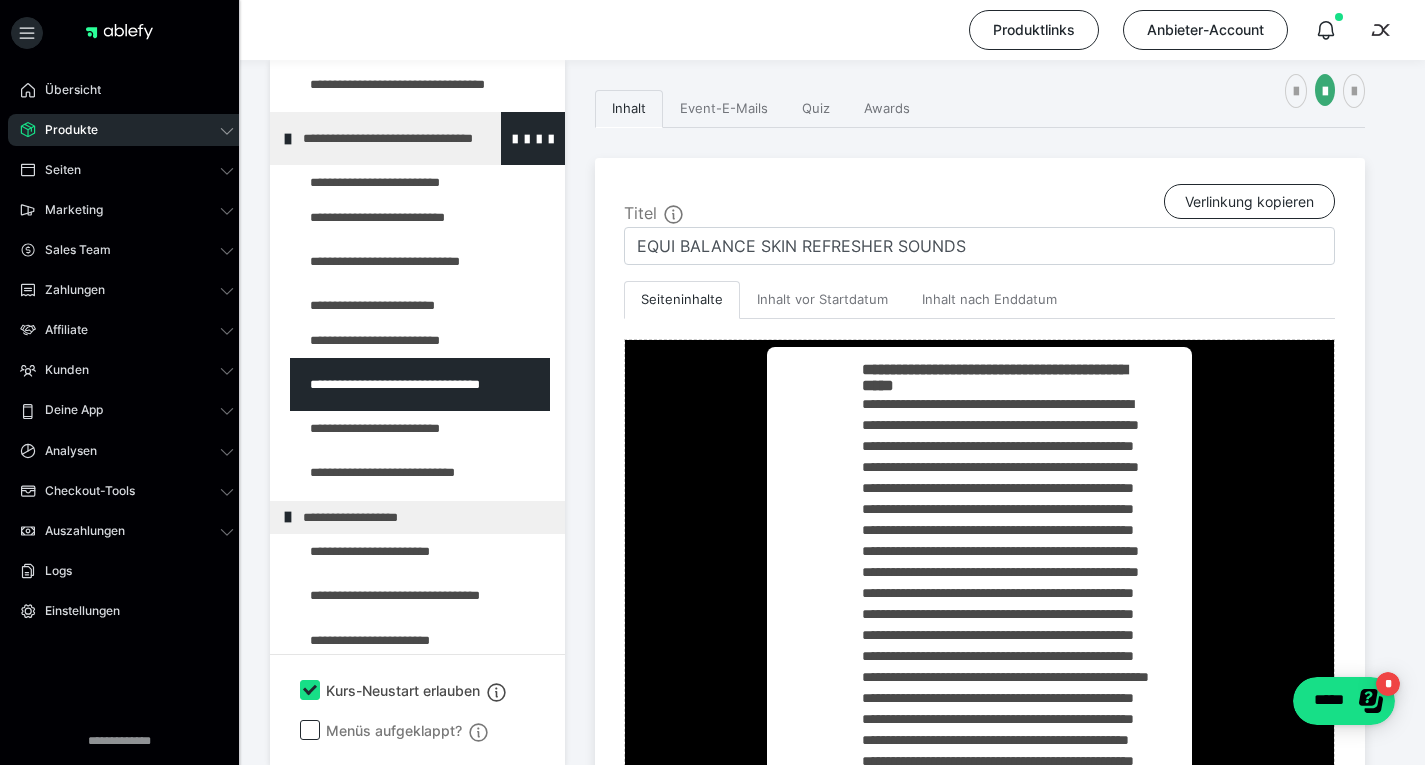 click on "**********" at bounding box center [417, 138] 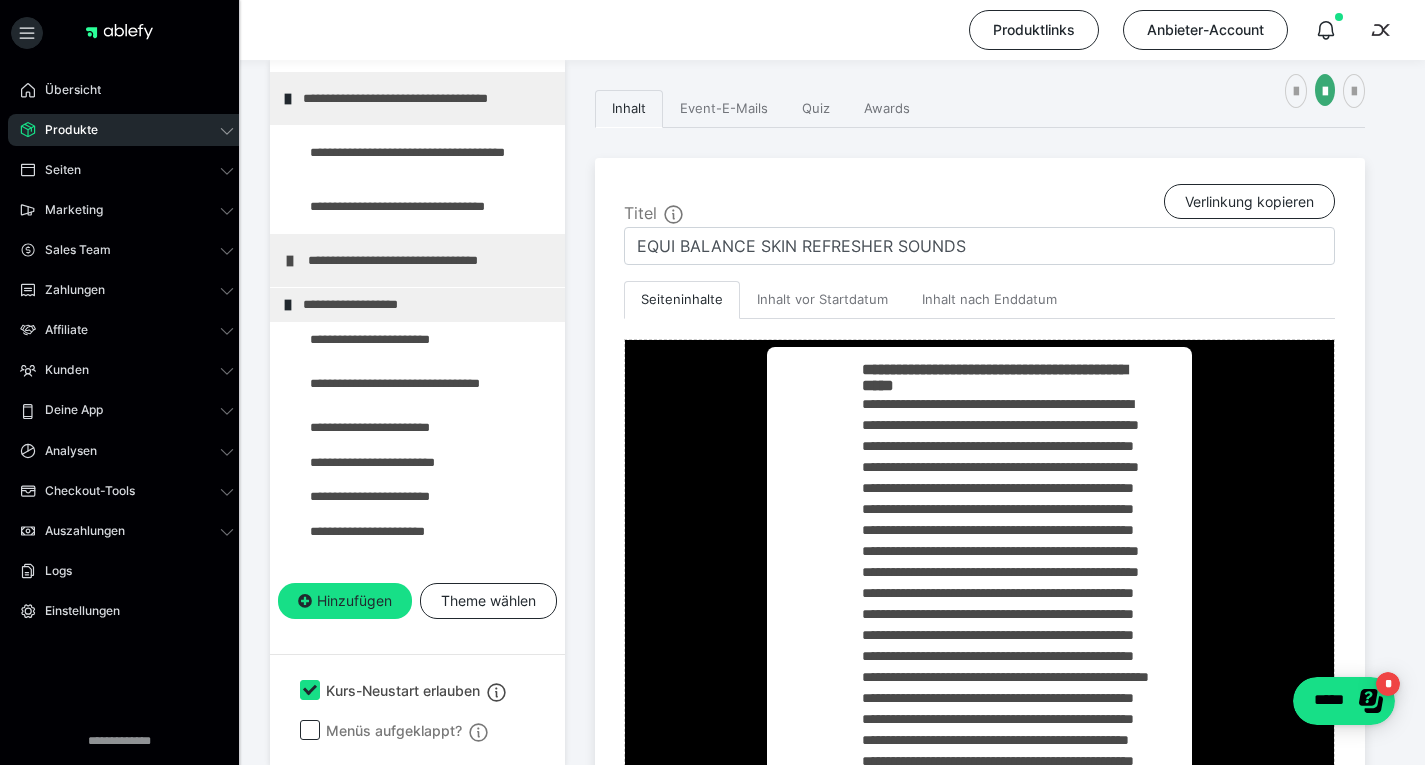 scroll, scrollTop: 239, scrollLeft: 0, axis: vertical 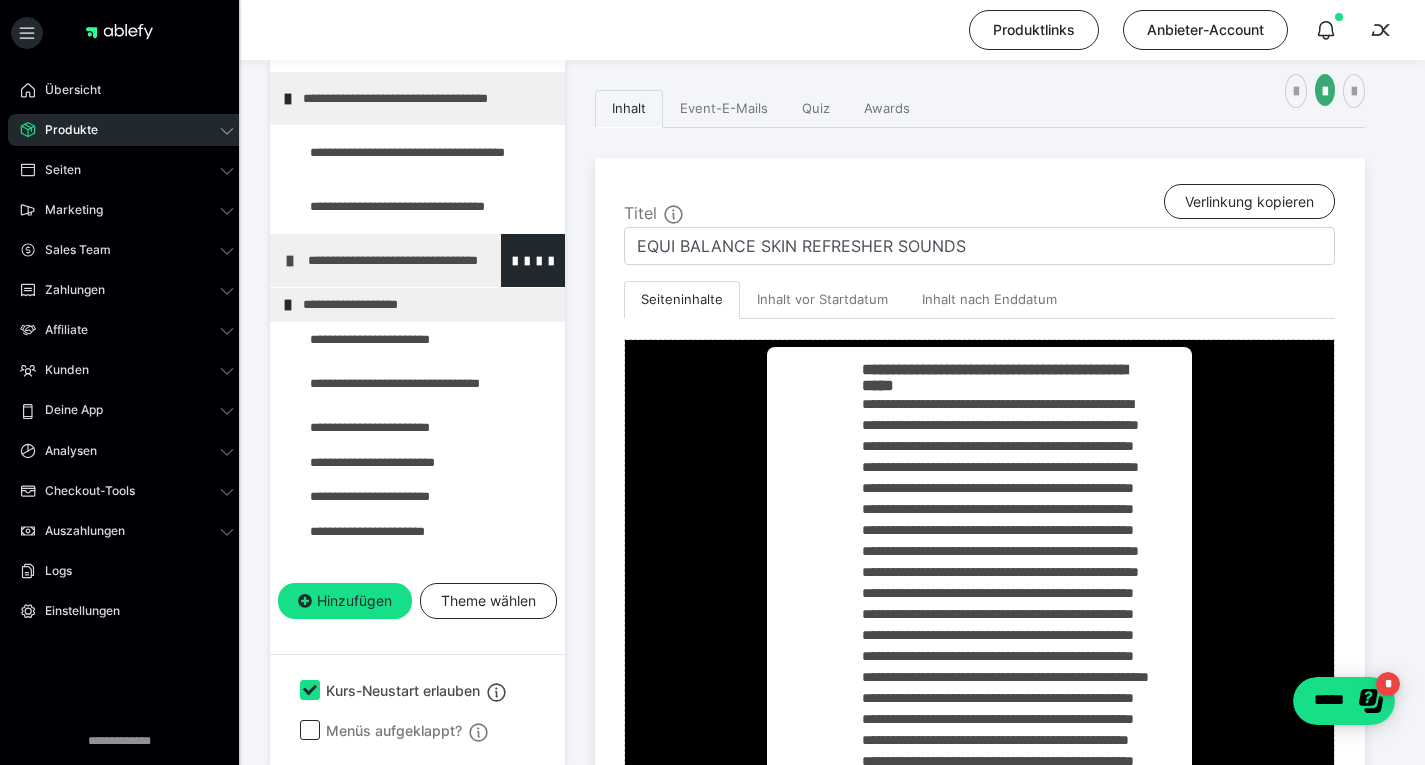 click on "**********" at bounding box center (417, 260) 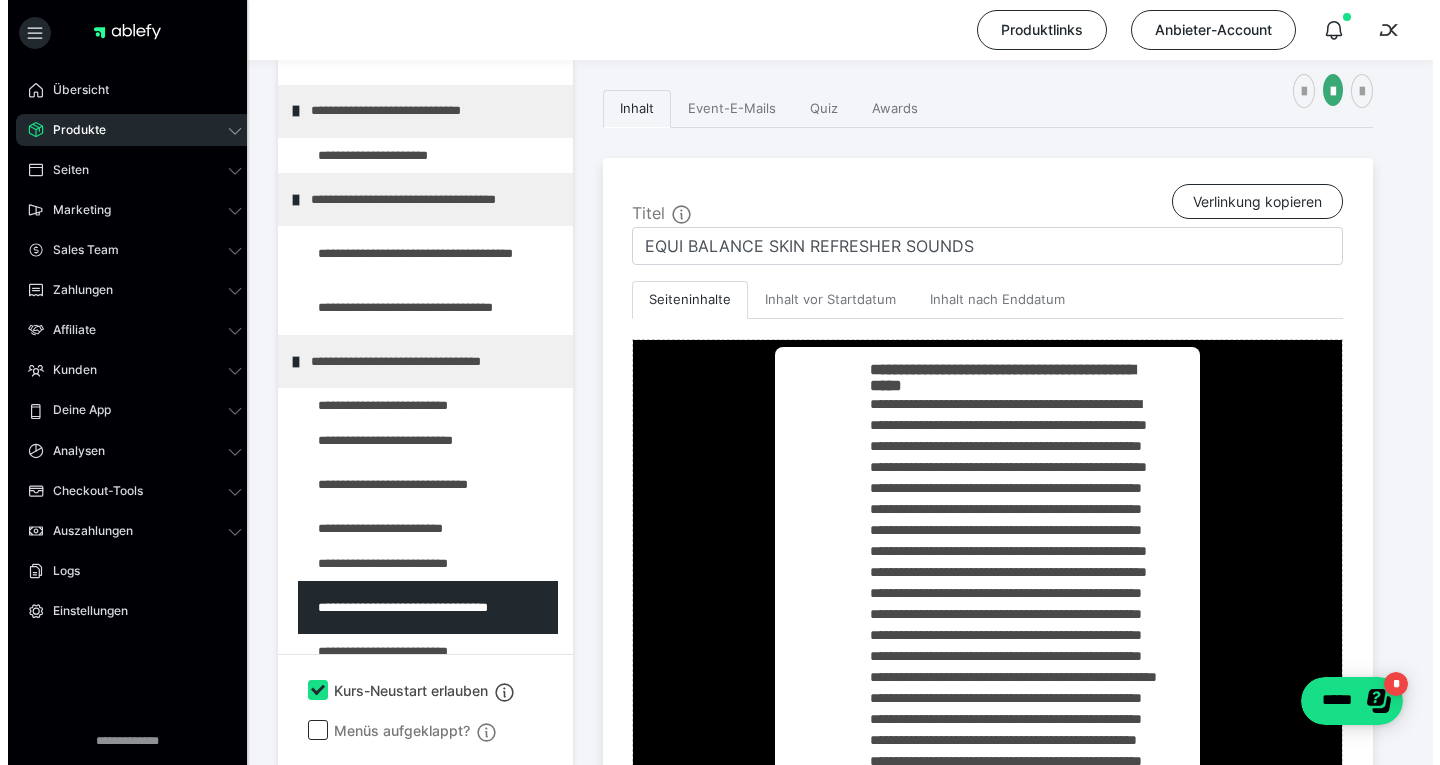 scroll, scrollTop: 0, scrollLeft: 0, axis: both 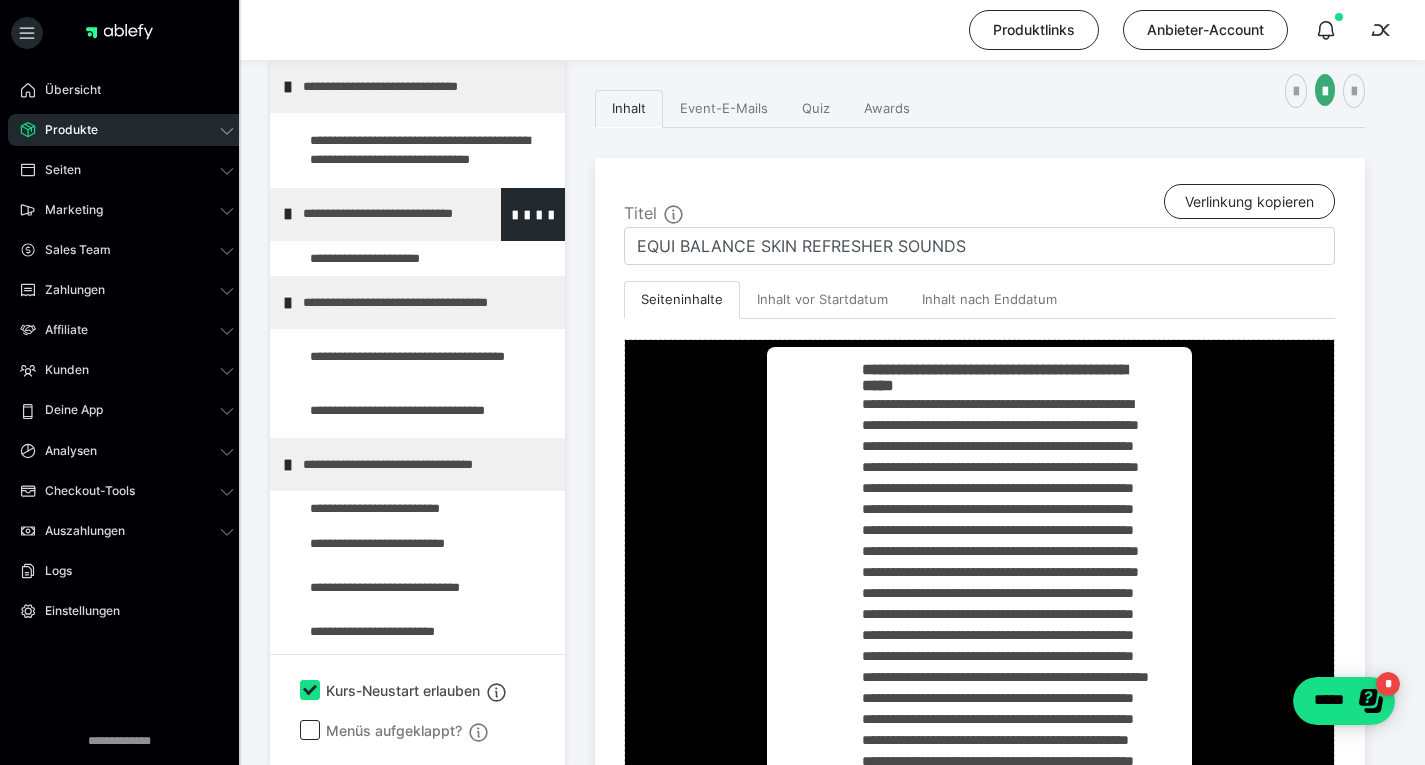 click at bounding box center [288, 214] 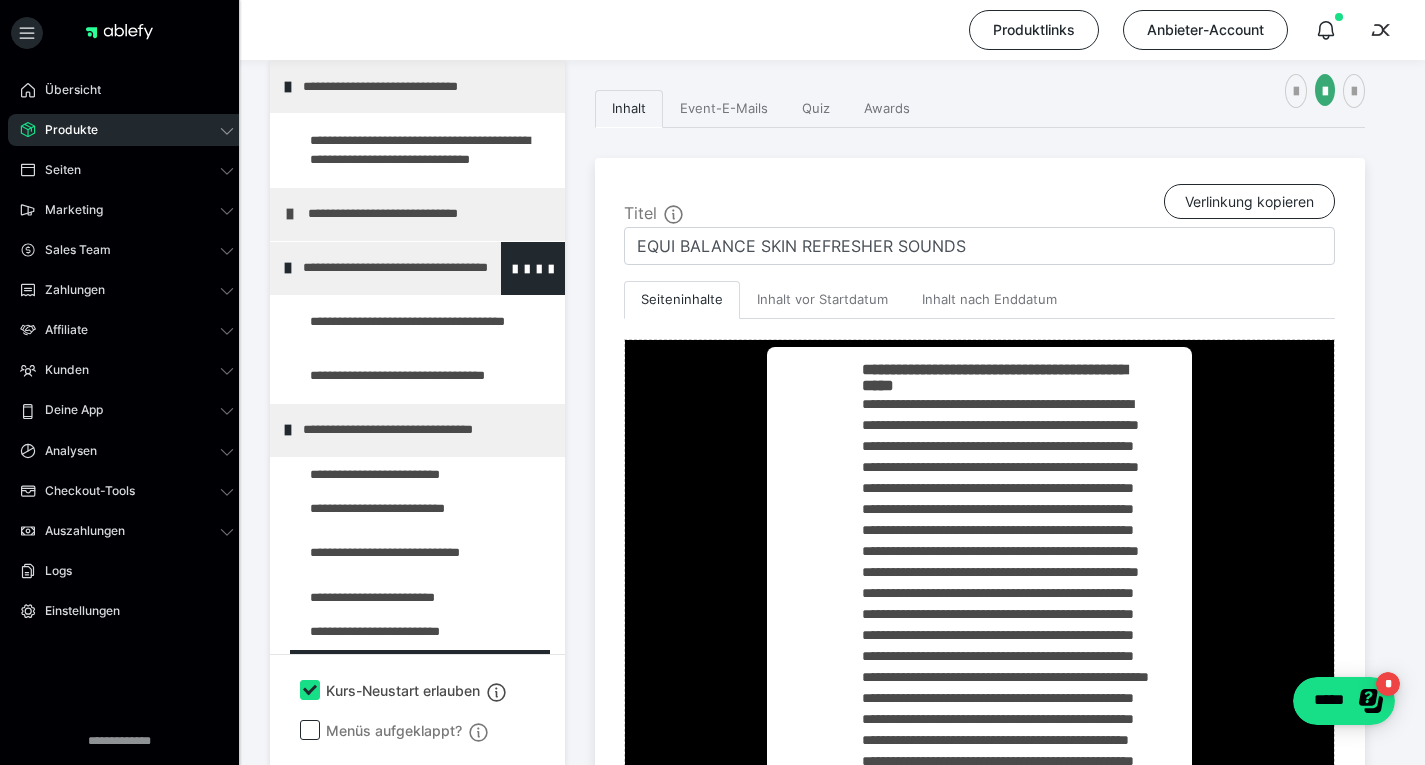 click at bounding box center [288, 268] 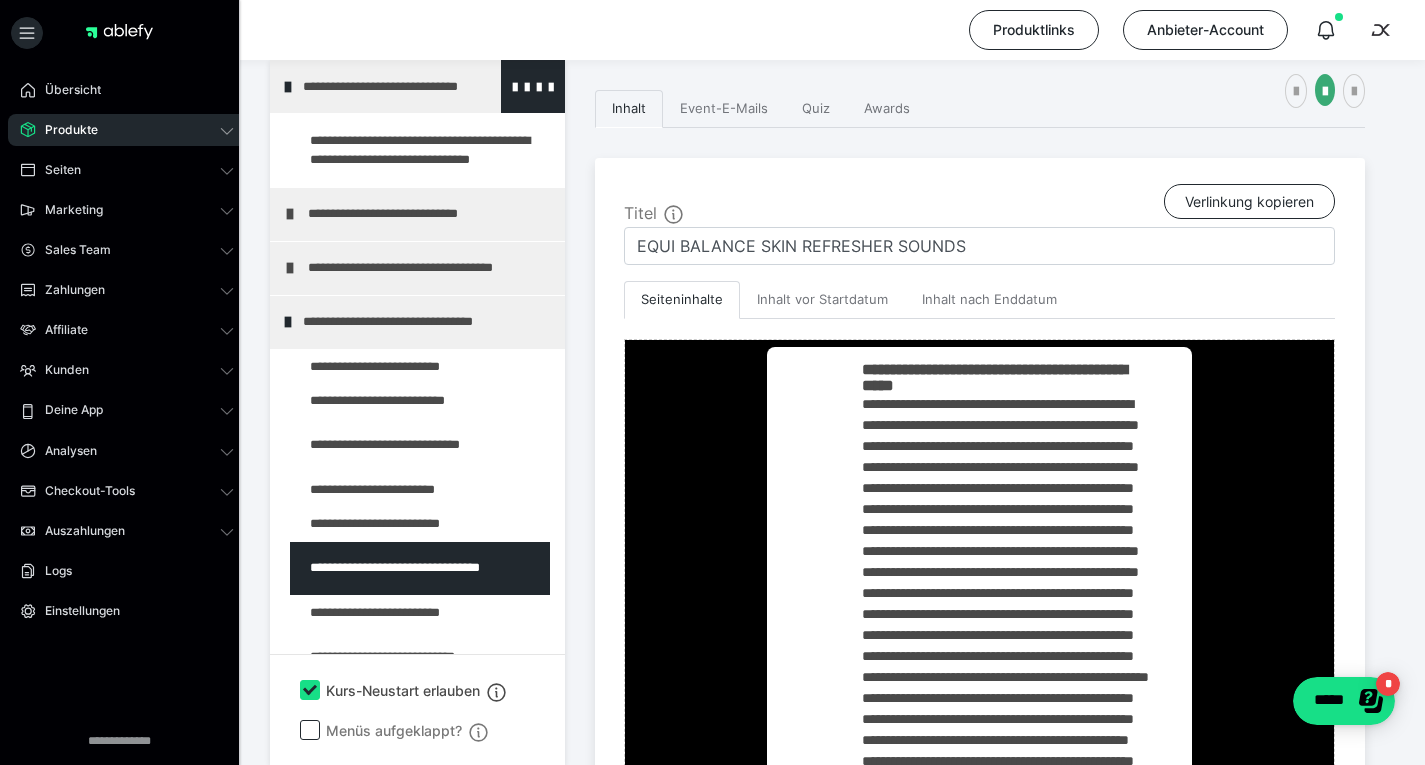 drag, startPoint x: 301, startPoint y: 90, endPoint x: 291, endPoint y: 86, distance: 10.770329 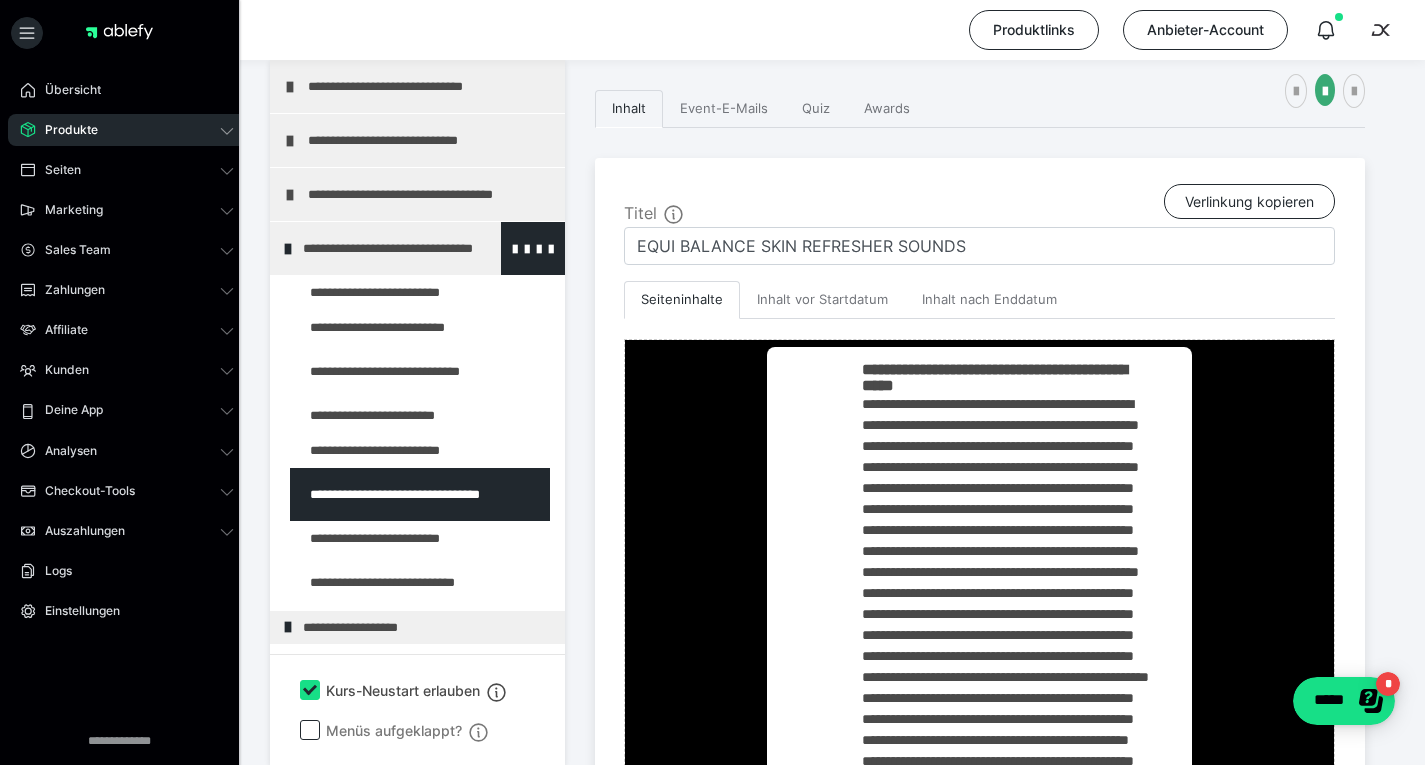 click at bounding box center (288, 249) 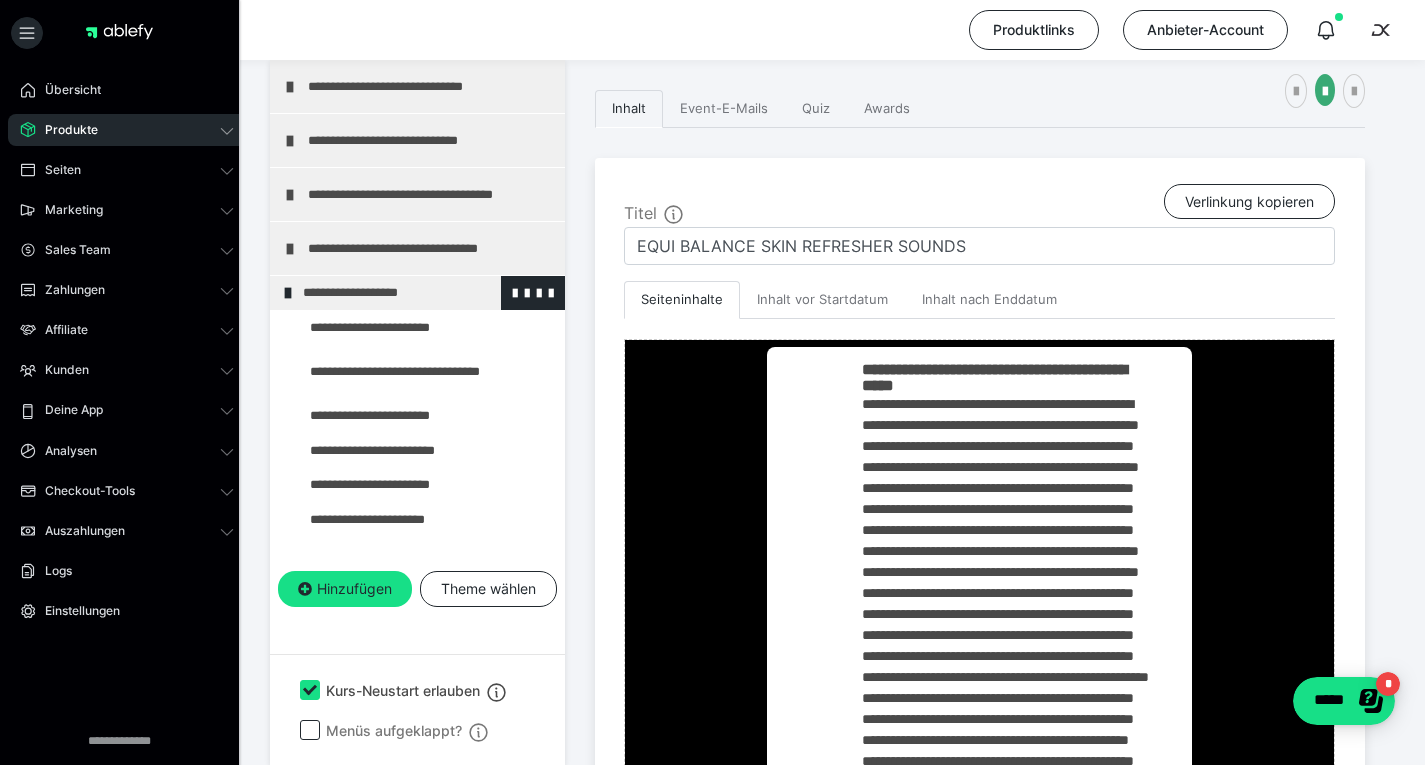 click at bounding box center [288, 293] 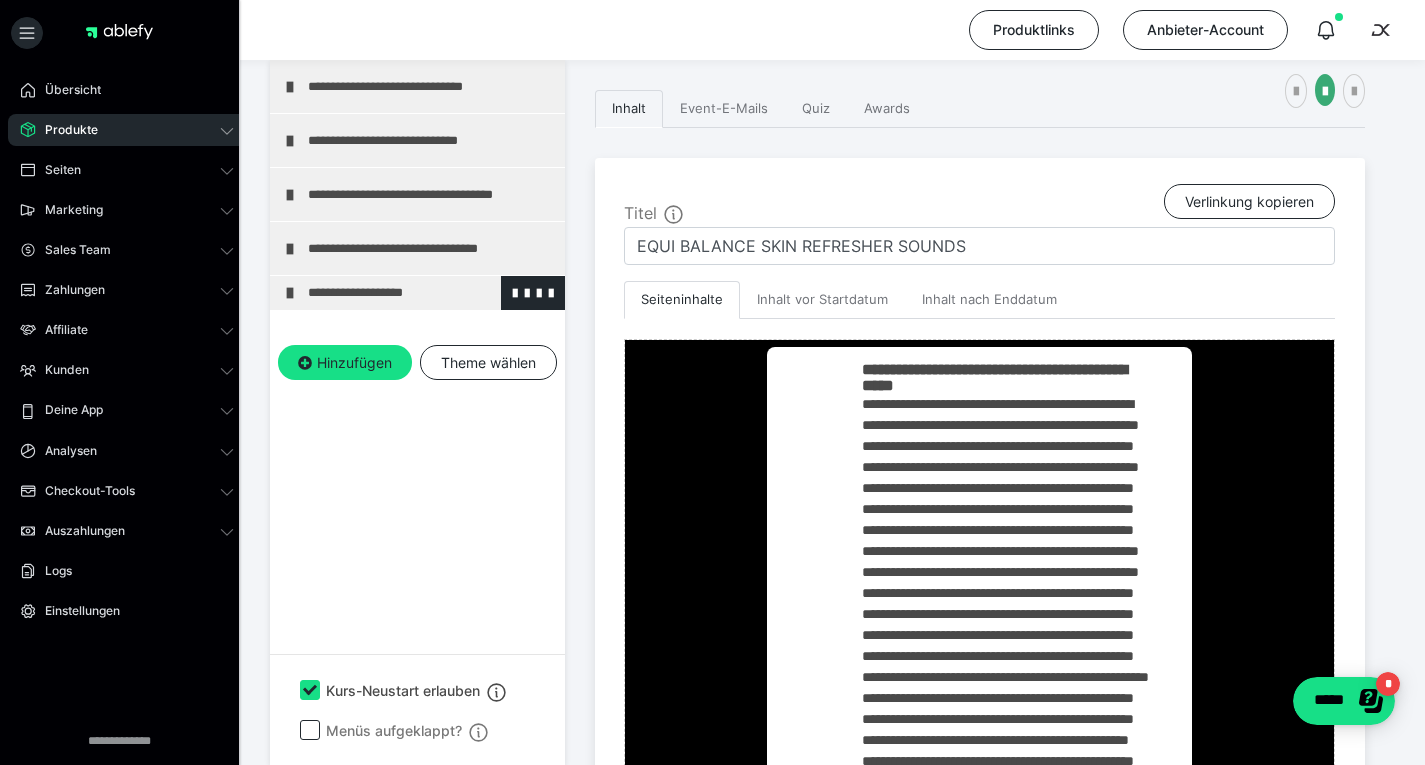 click on "**********" at bounding box center [417, 293] 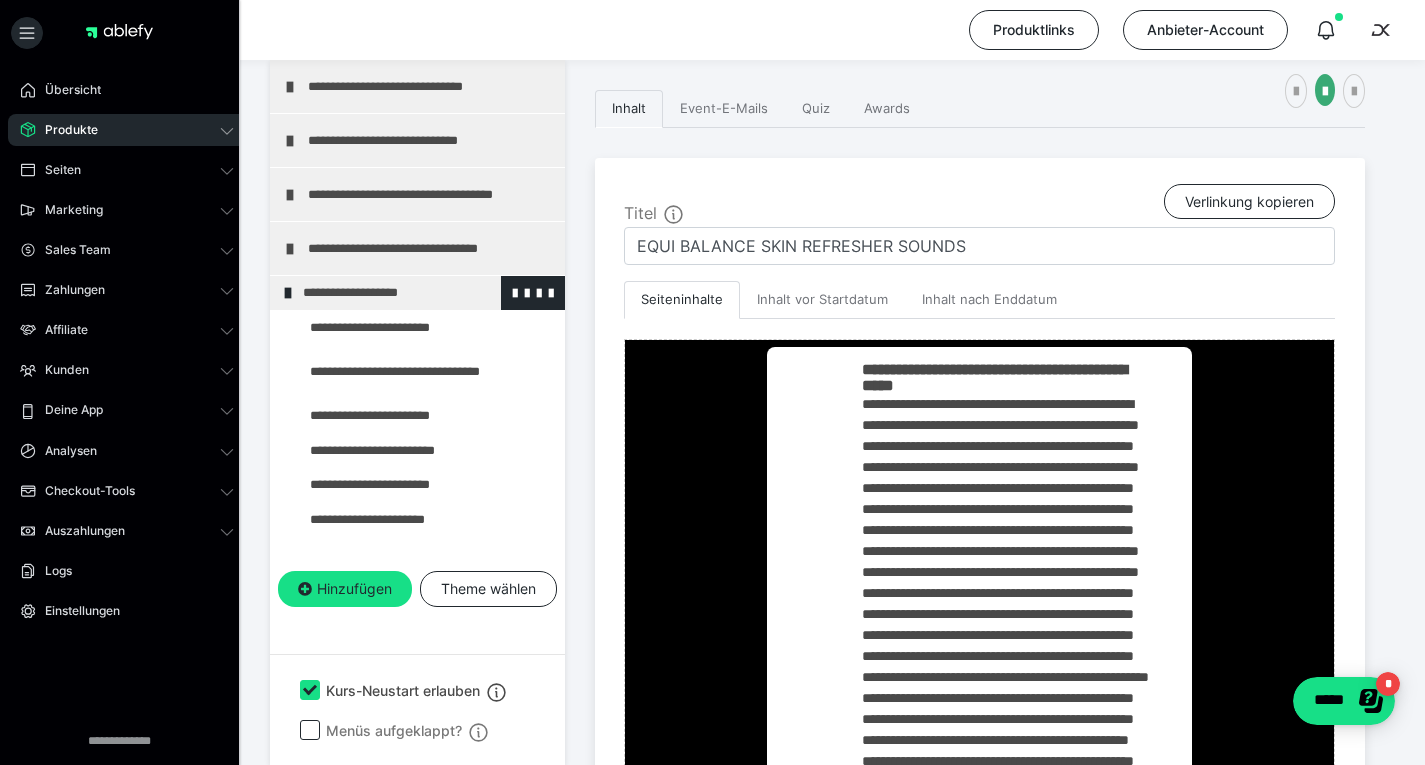 click on "**********" at bounding box center [417, 293] 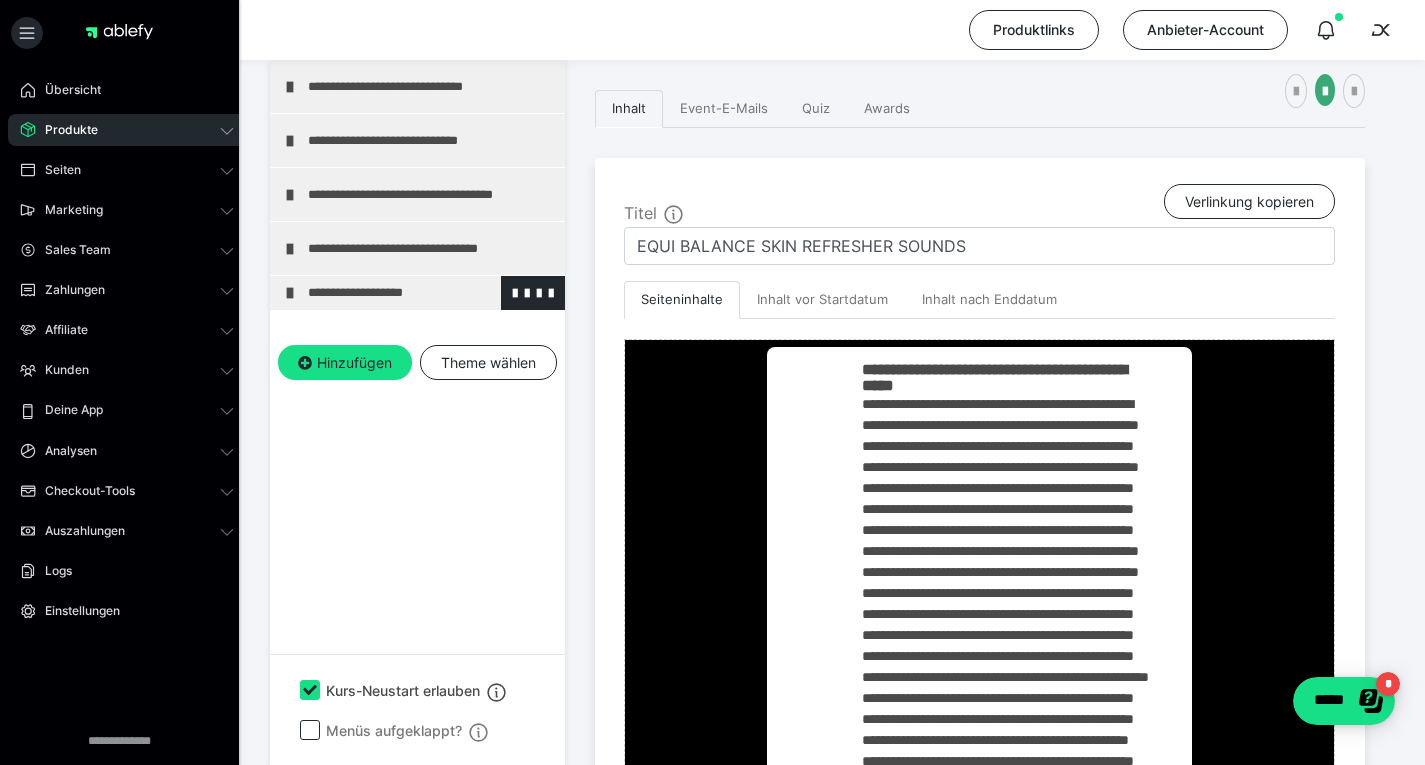 click on "**********" at bounding box center (417, 293) 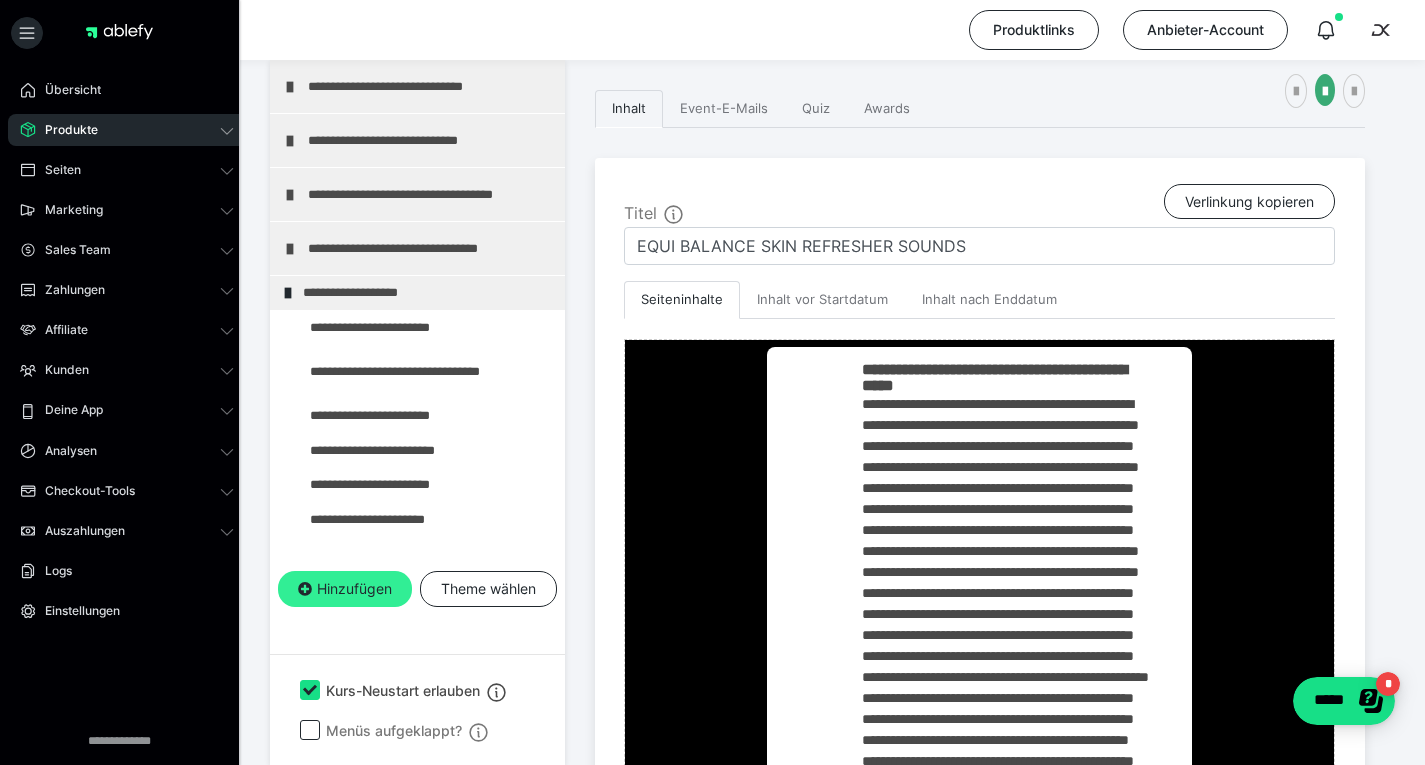 click on "Hinzufügen" at bounding box center (345, 589) 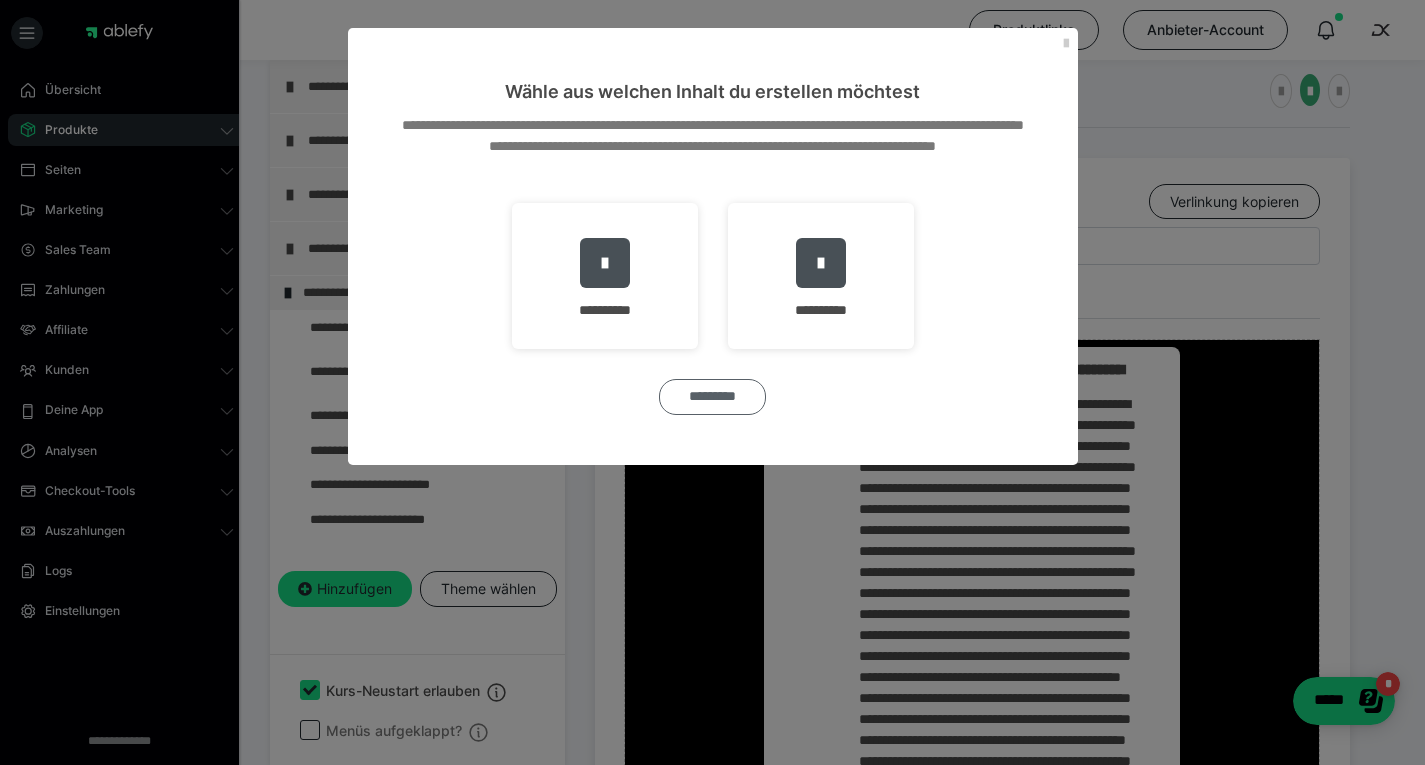 click on "*********" at bounding box center [712, 397] 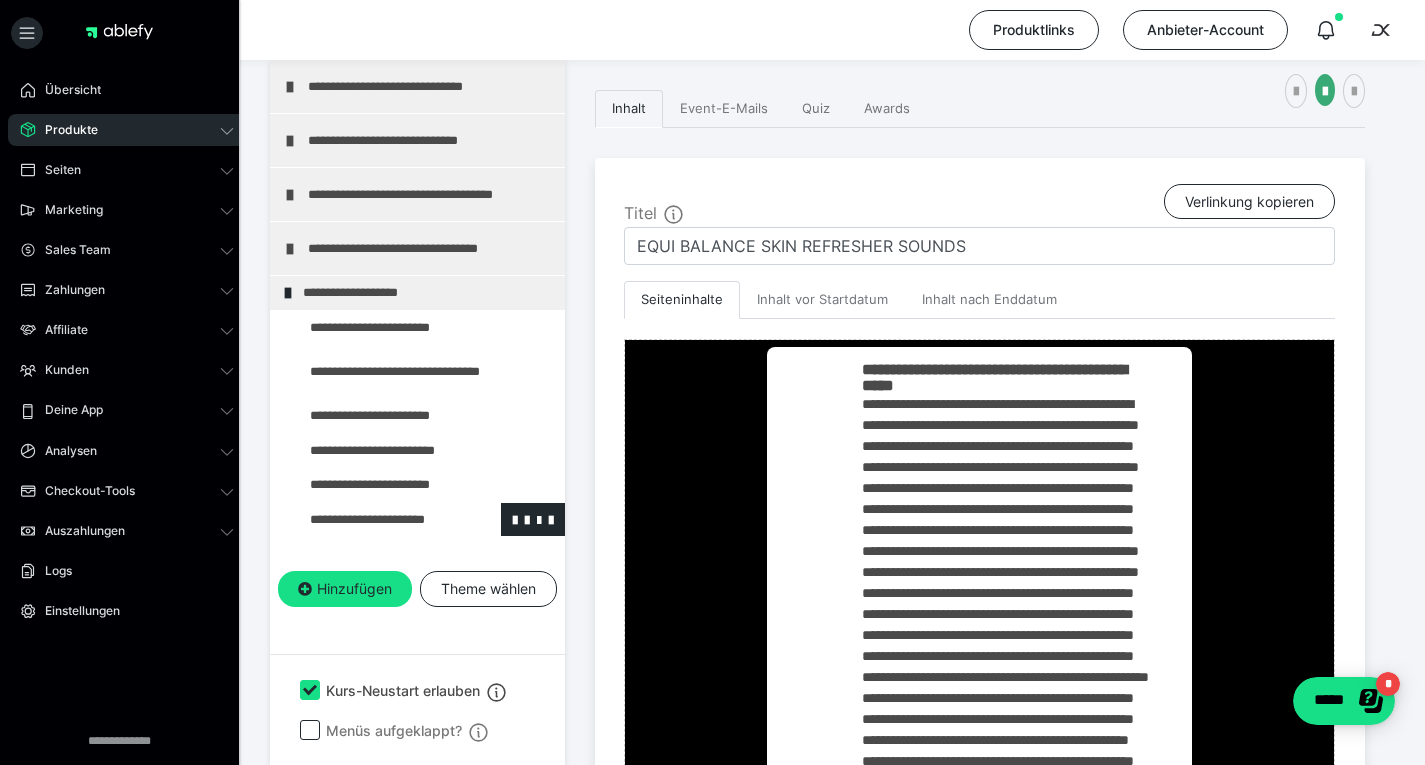 click at bounding box center (375, 520) 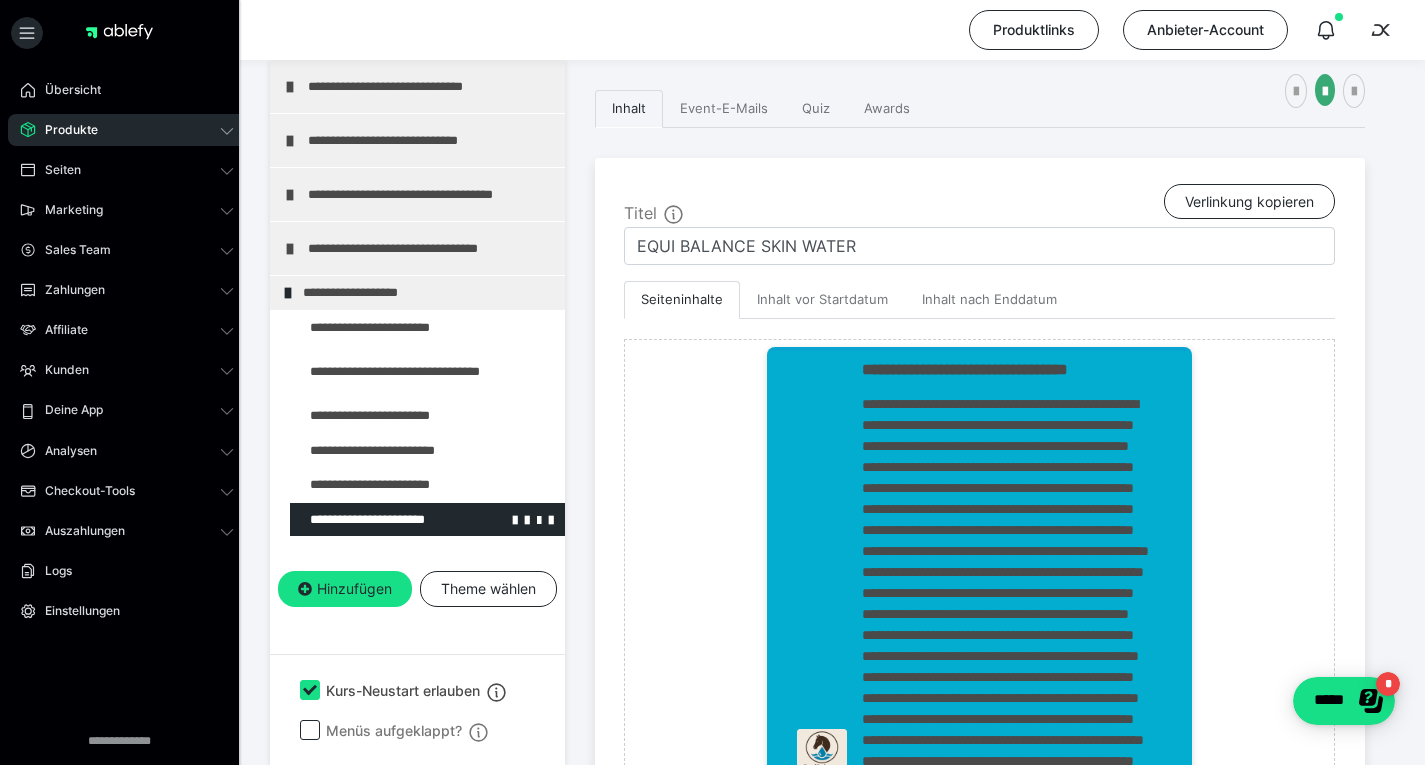 click at bounding box center (375, 520) 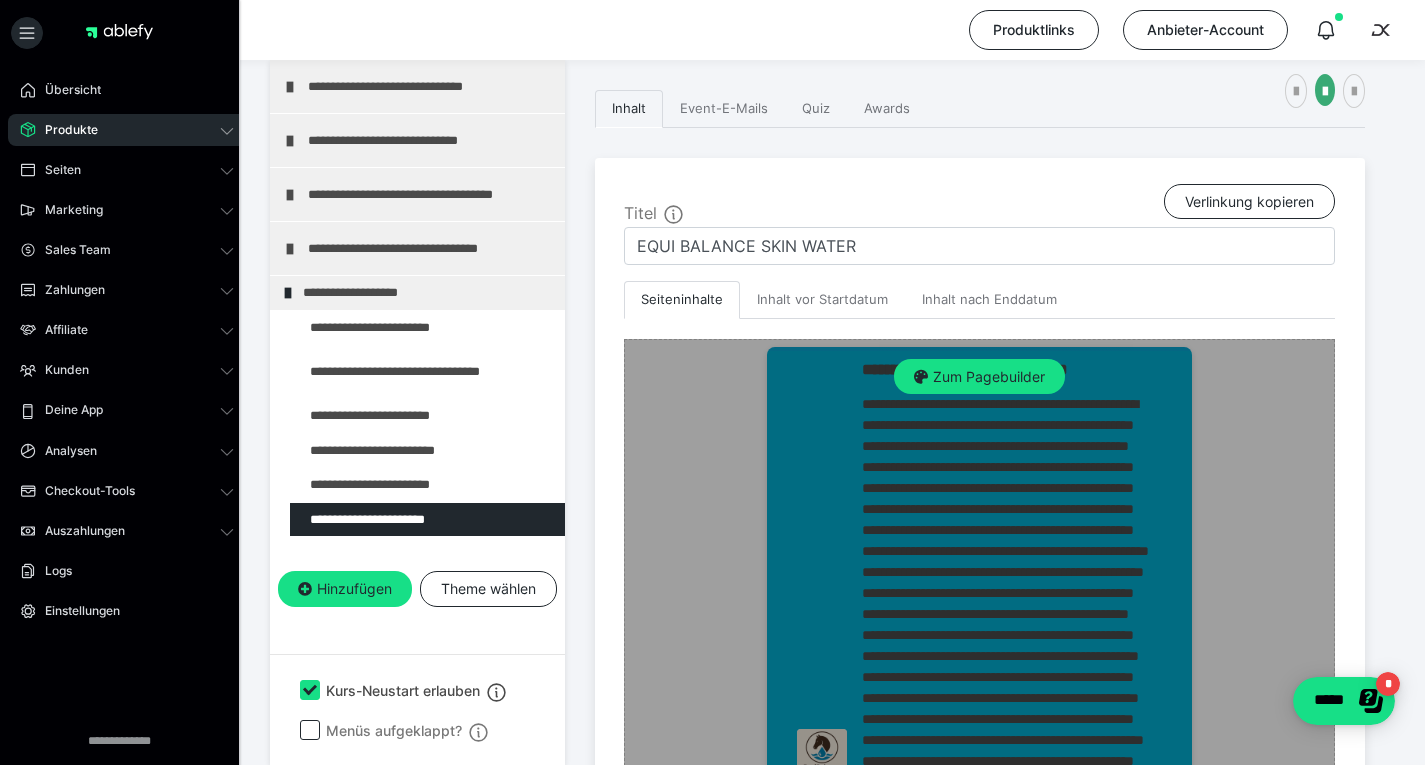click on "Zum Pagebuilder" at bounding box center [979, 754] 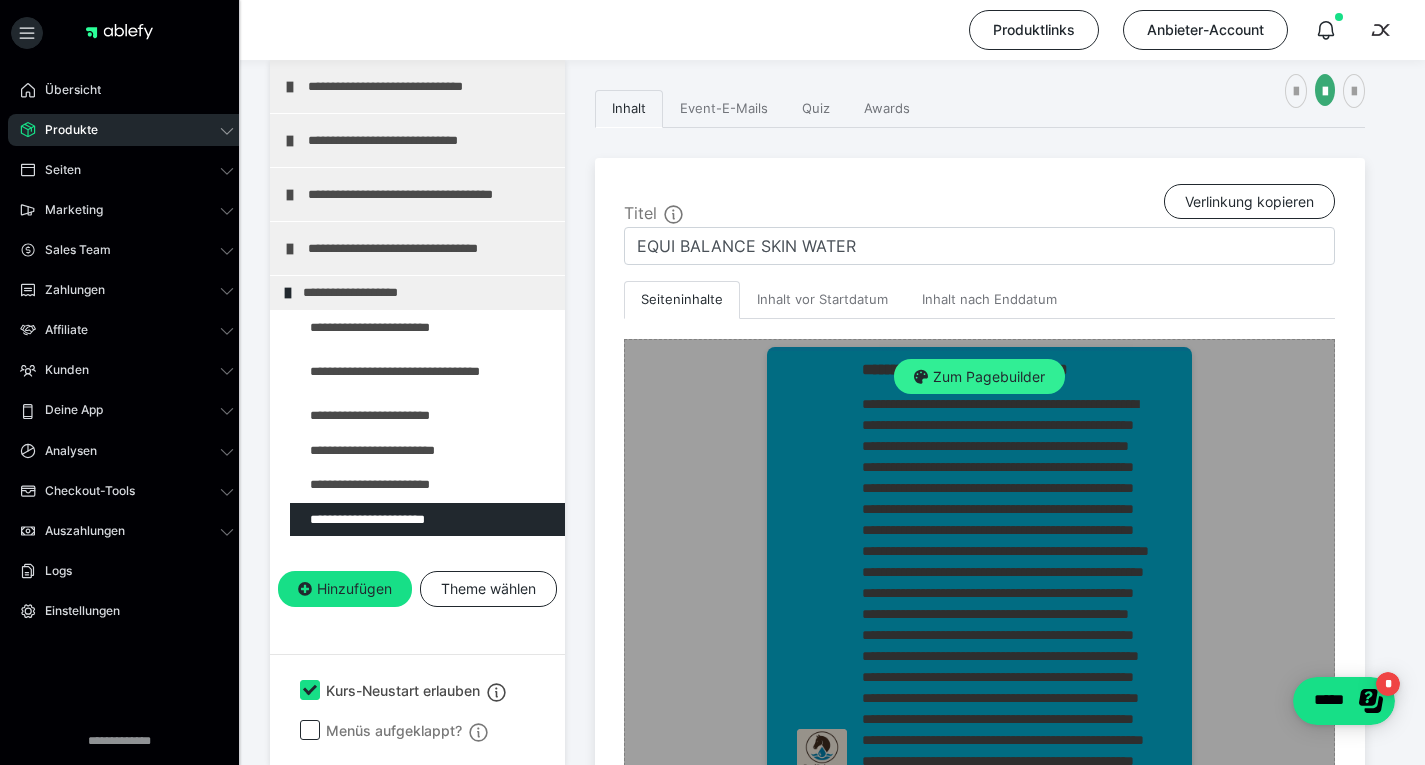 click on "Zum Pagebuilder" at bounding box center [979, 377] 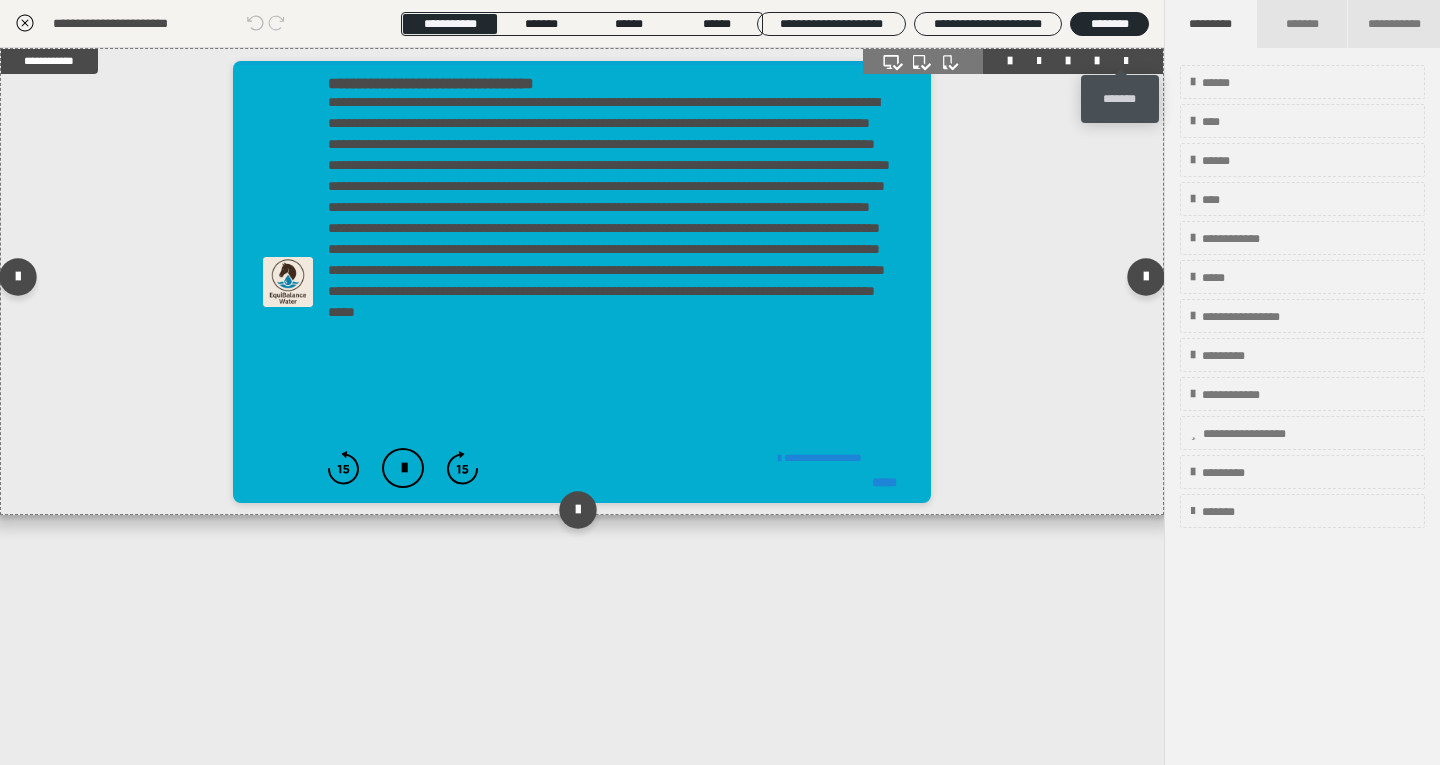 click at bounding box center (1126, 61) 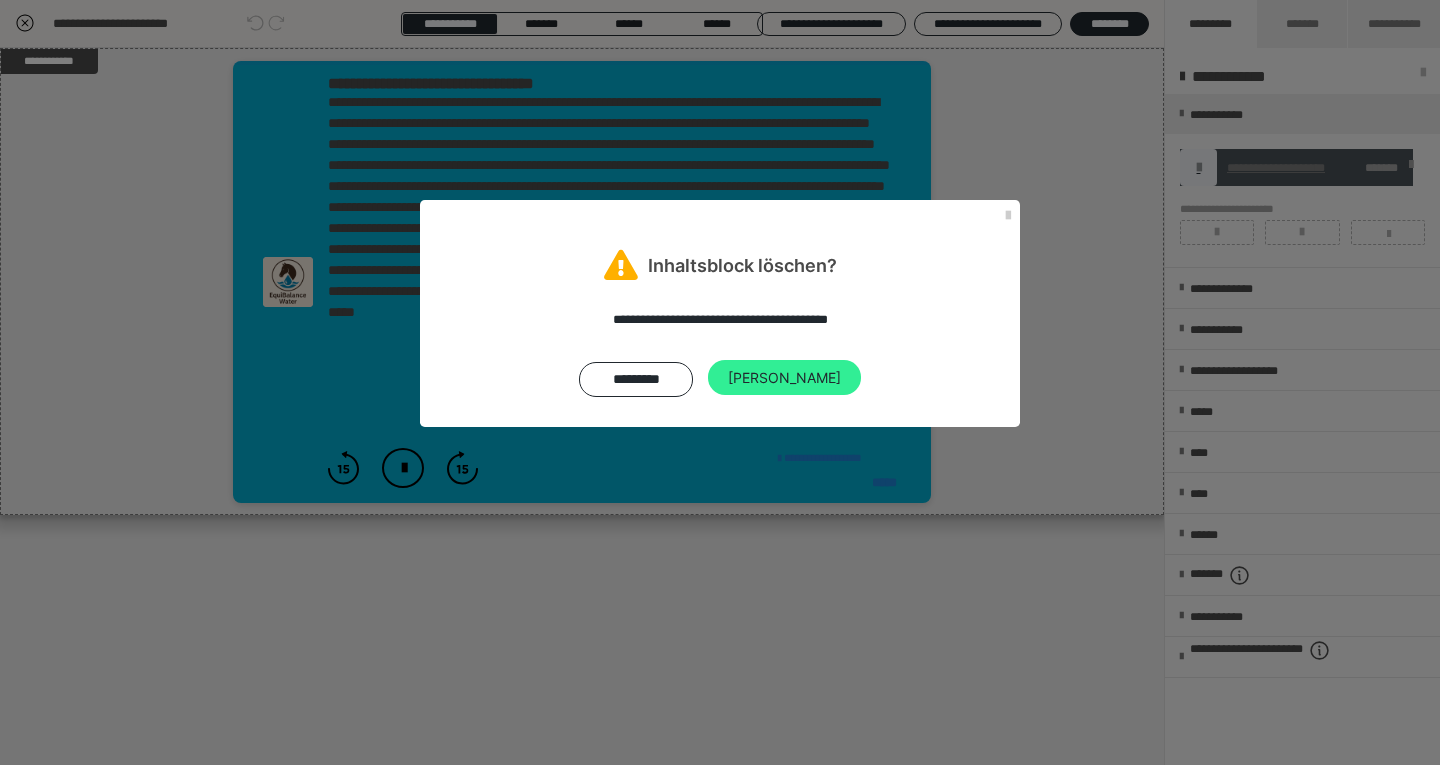 click on "Ja" at bounding box center [784, 378] 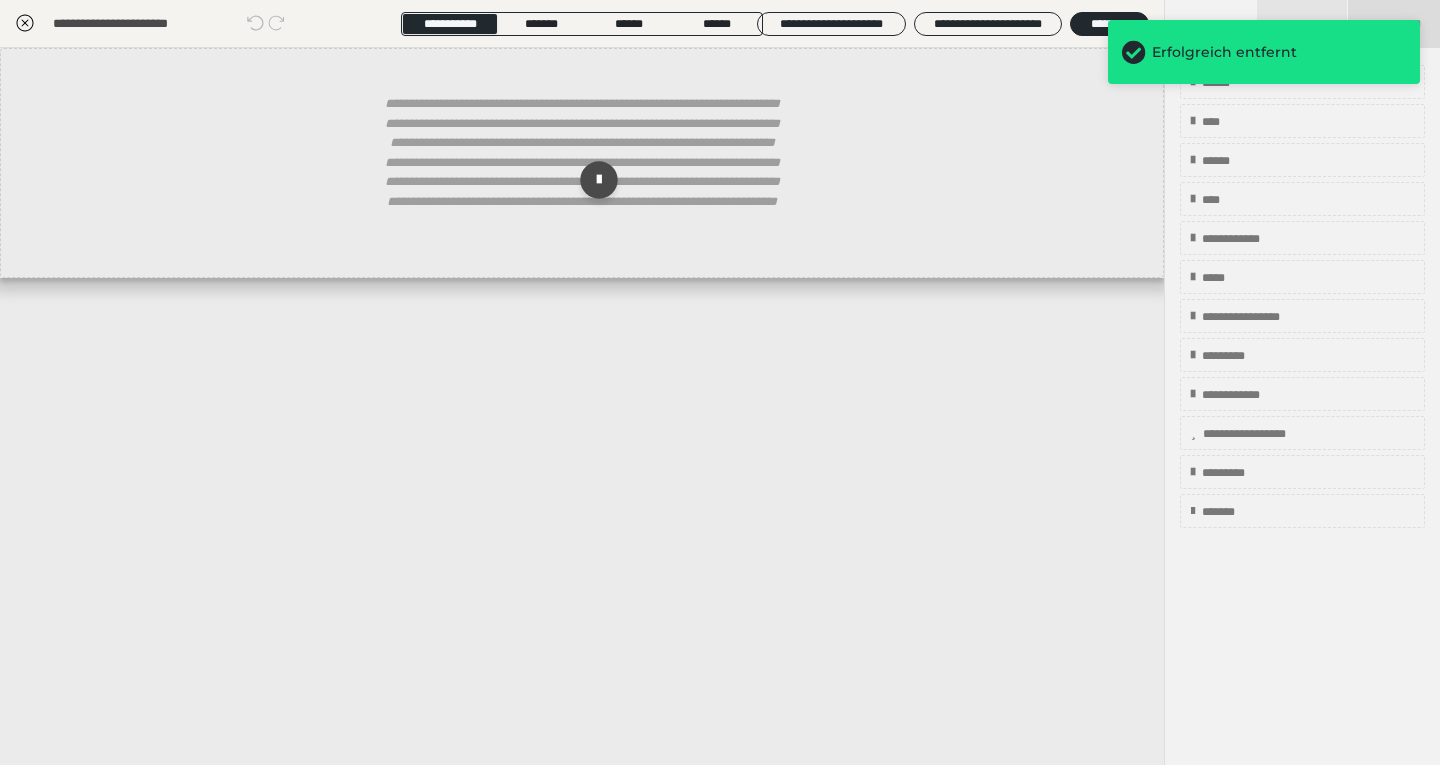 click on "**********" at bounding box center (1394, 24) 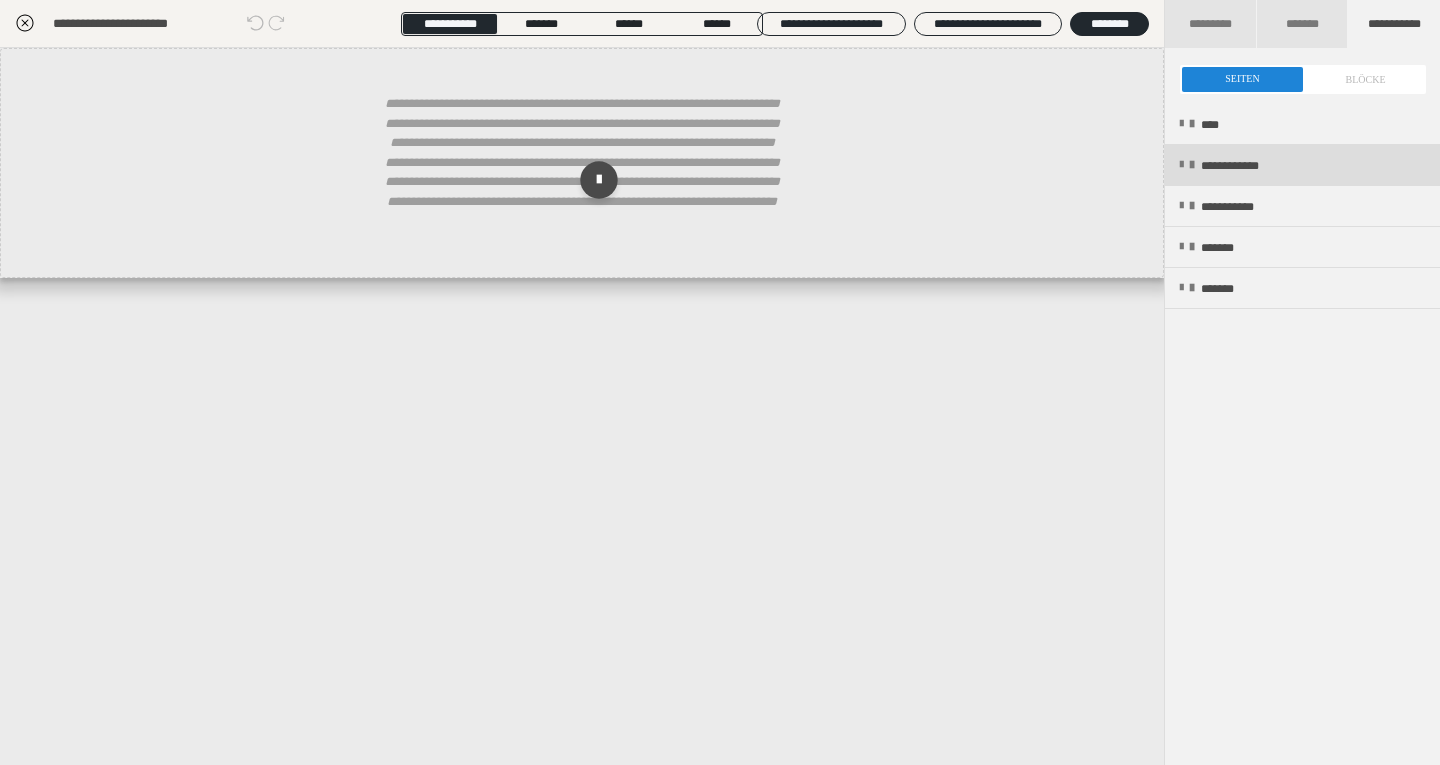 click on "**********" at bounding box center (1251, 166) 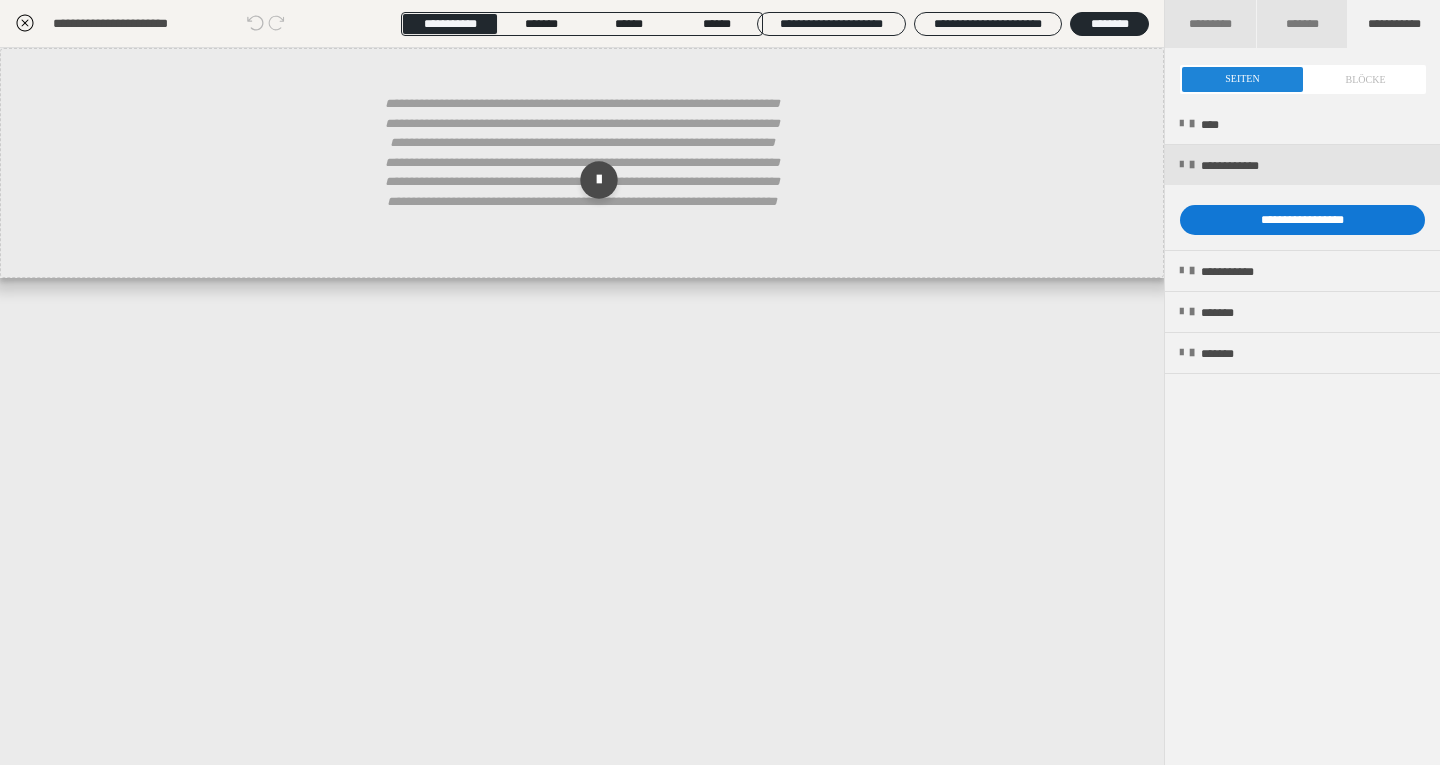 click on "**********" at bounding box center (1302, 220) 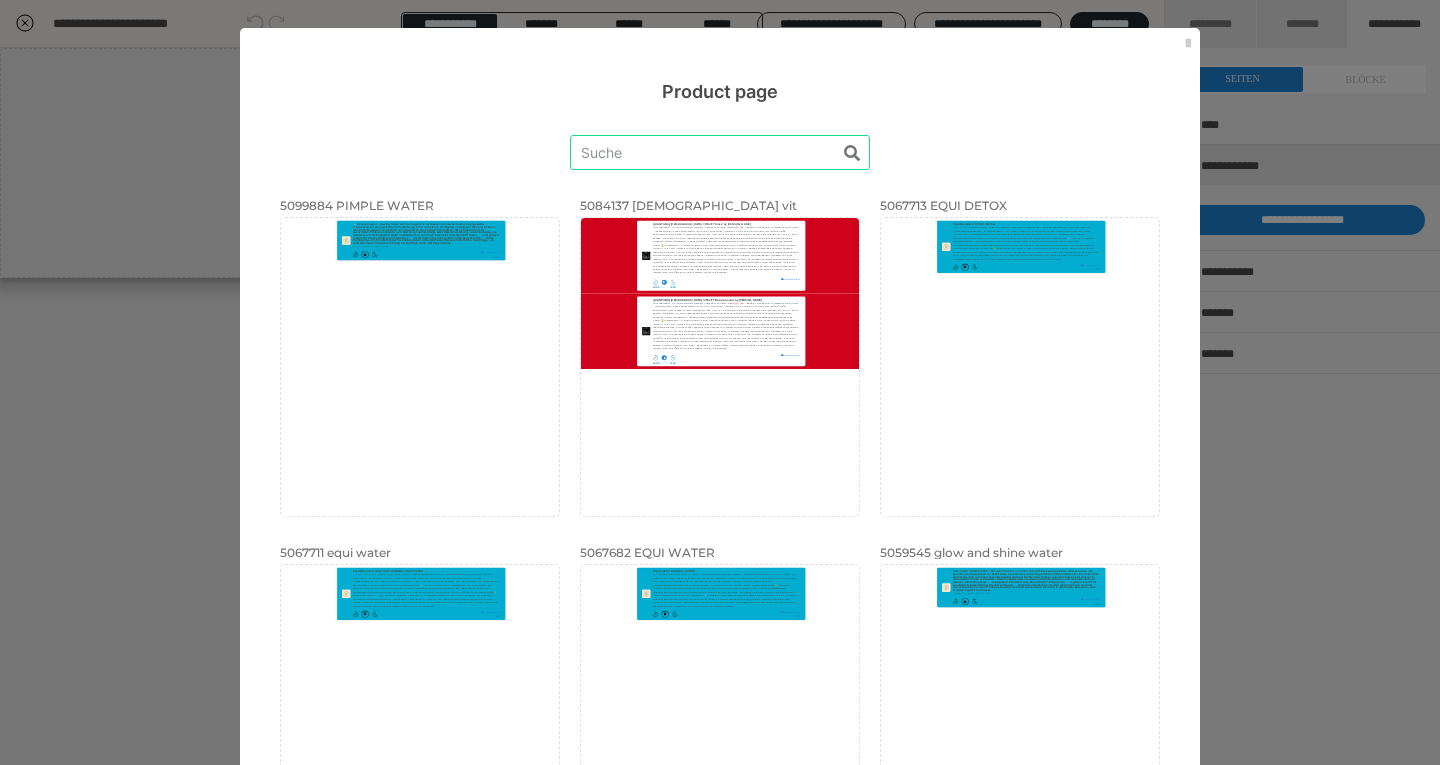 click at bounding box center (720, 152) 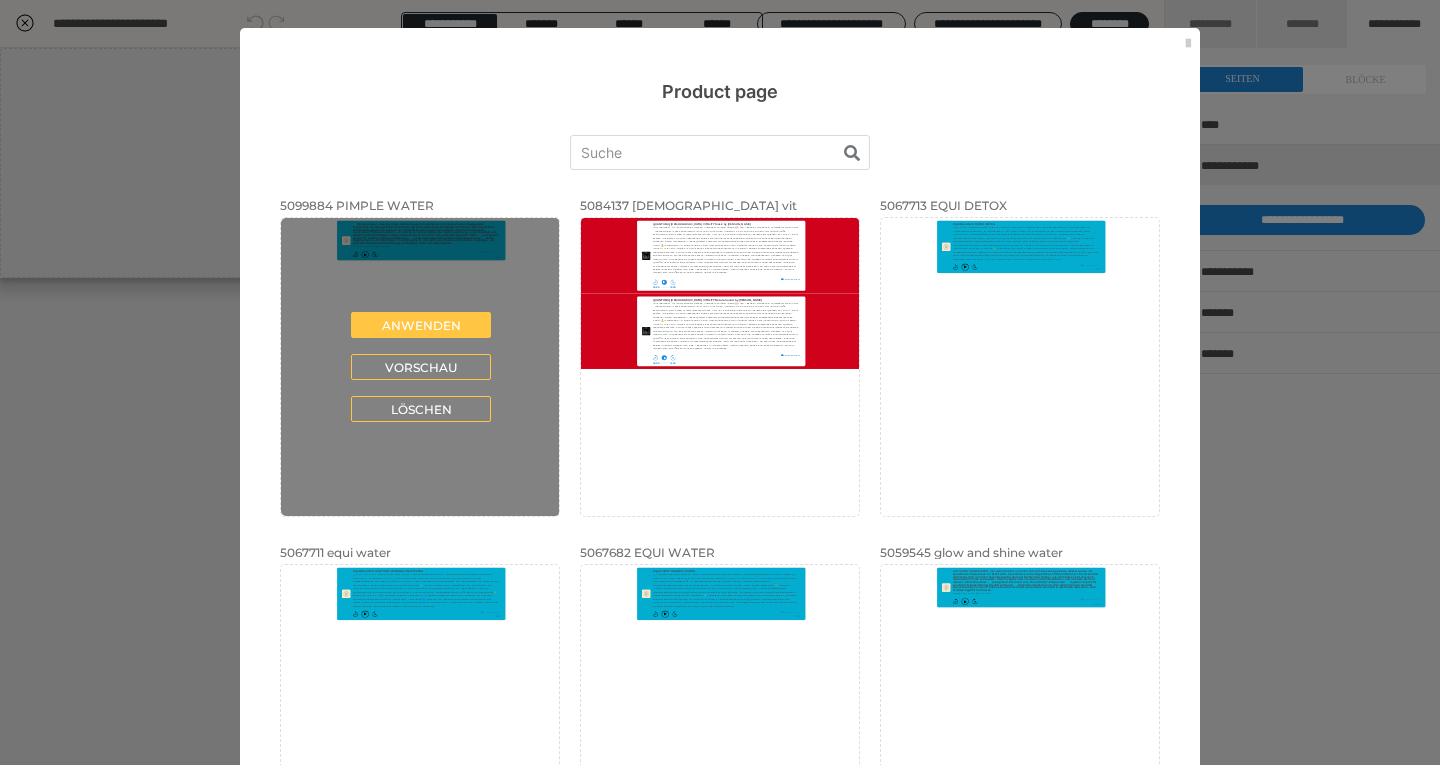 click on "Anwenden Vorschau Löschen" at bounding box center (421, 367) 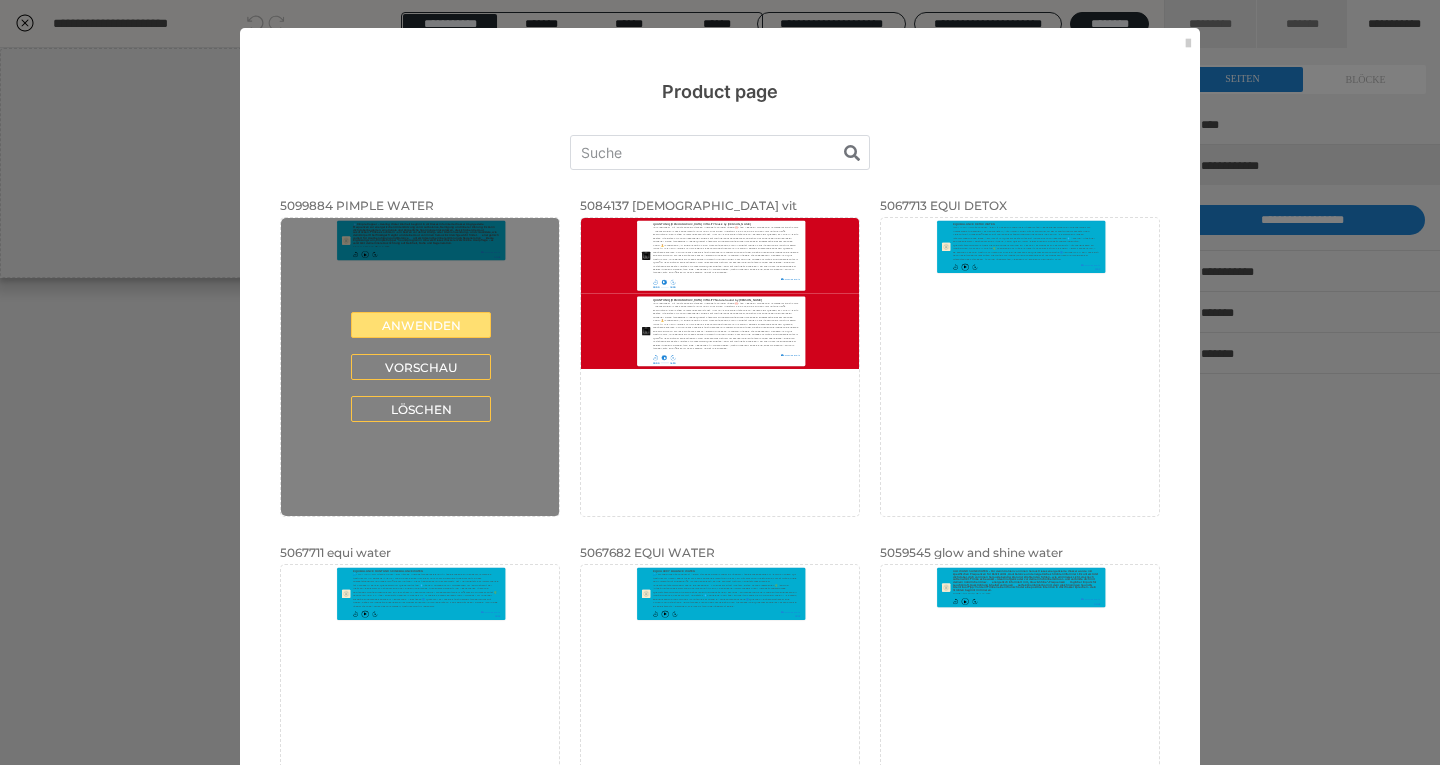 click on "Anwenden" at bounding box center [421, 325] 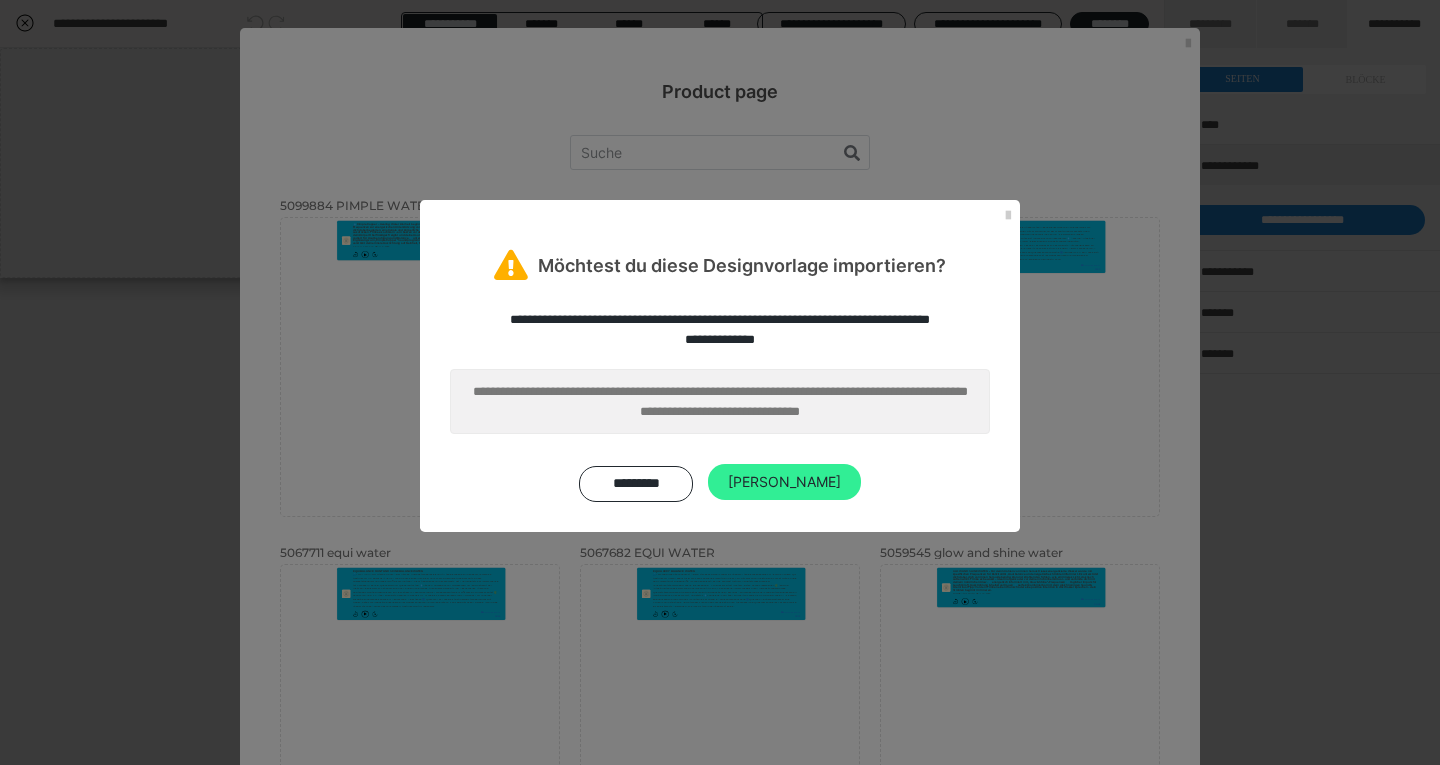 click on "Ja" at bounding box center (784, 482) 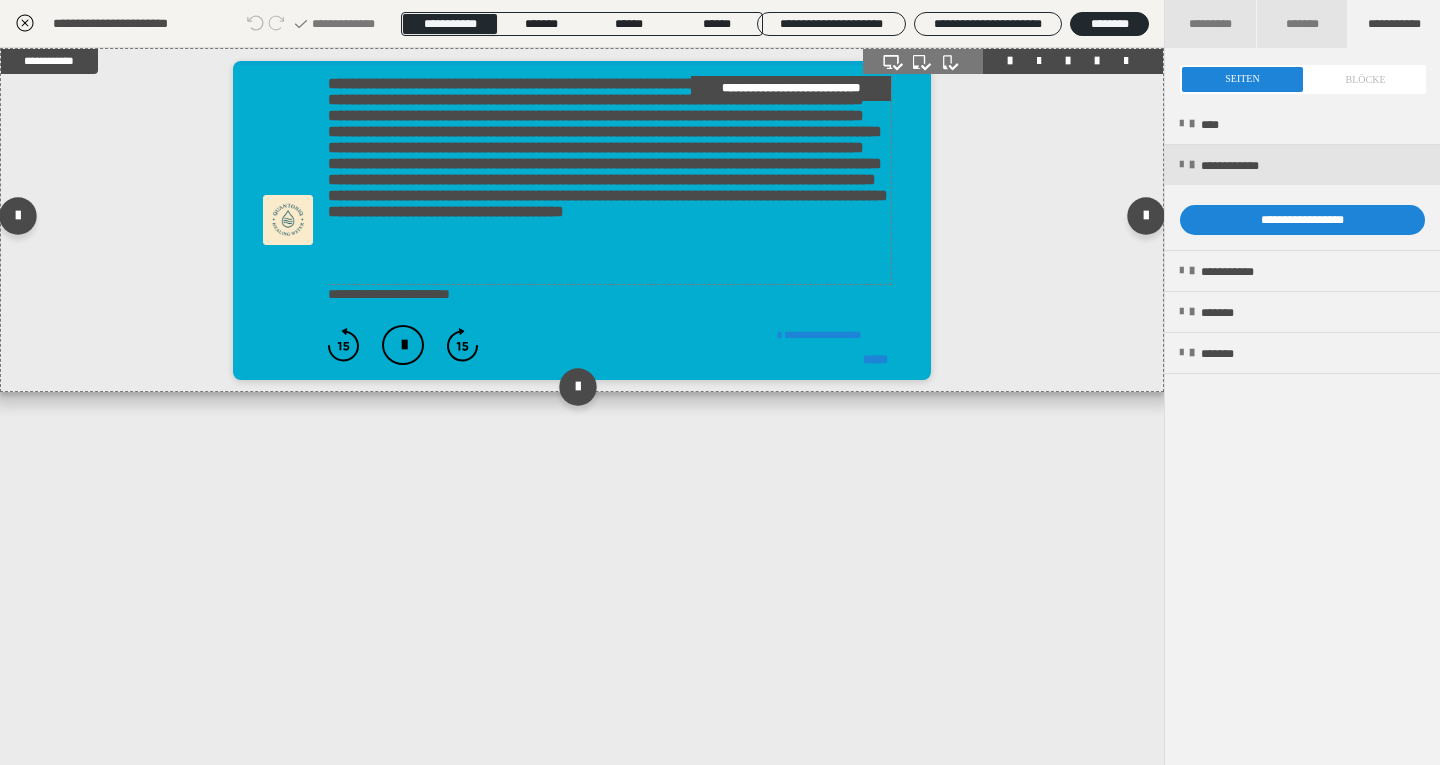 click on "**********" at bounding box center (609, 180) 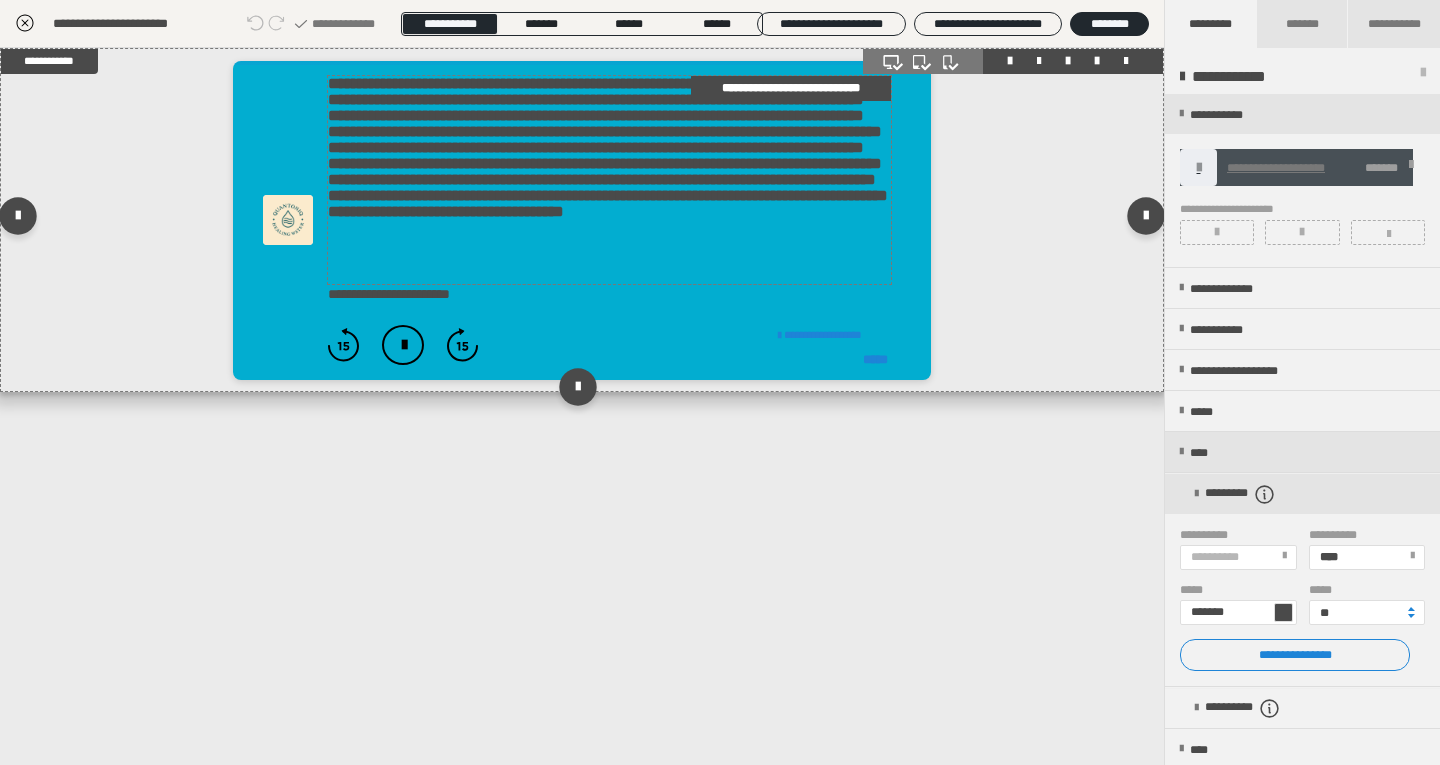 click on "**********" at bounding box center [609, 180] 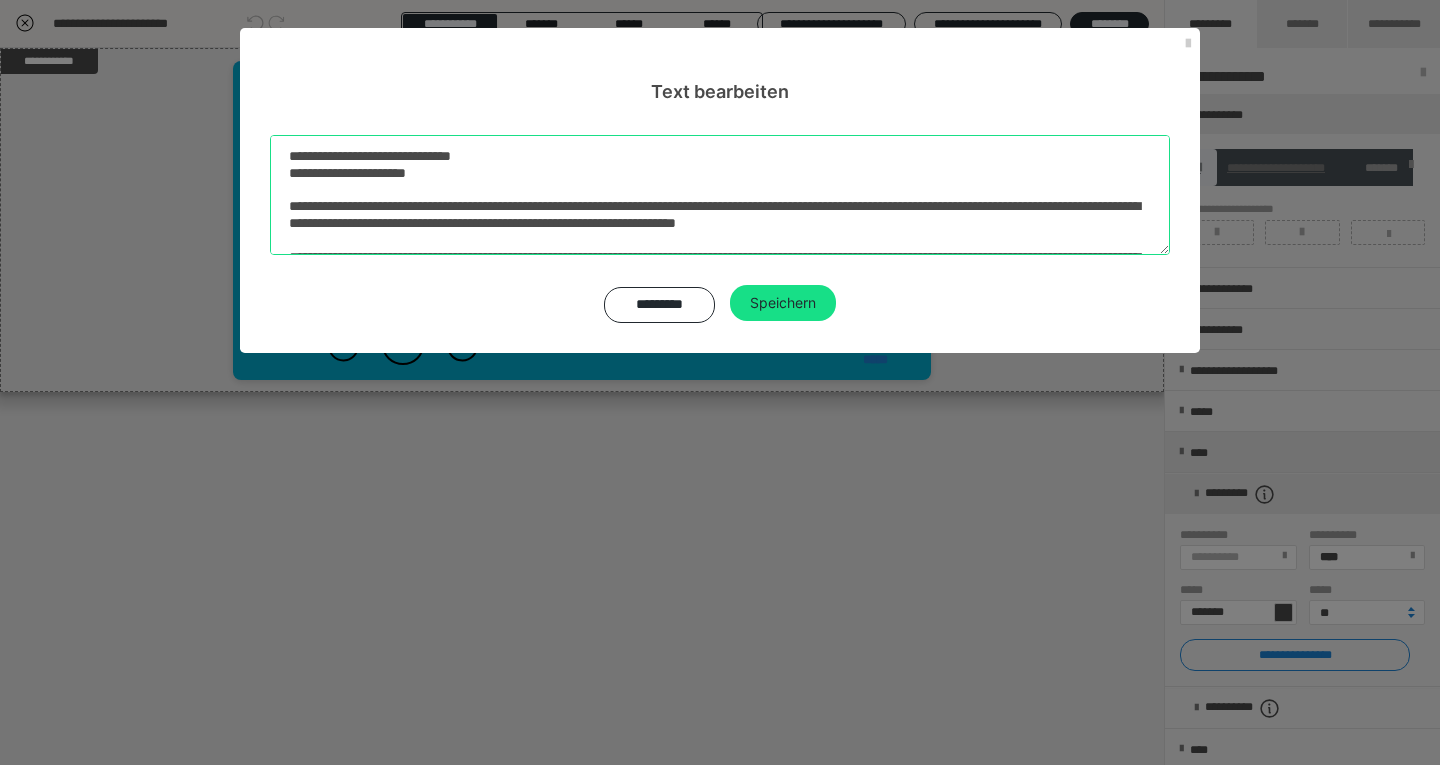 drag, startPoint x: 408, startPoint y: 152, endPoint x: 239, endPoint y: 151, distance: 169.00296 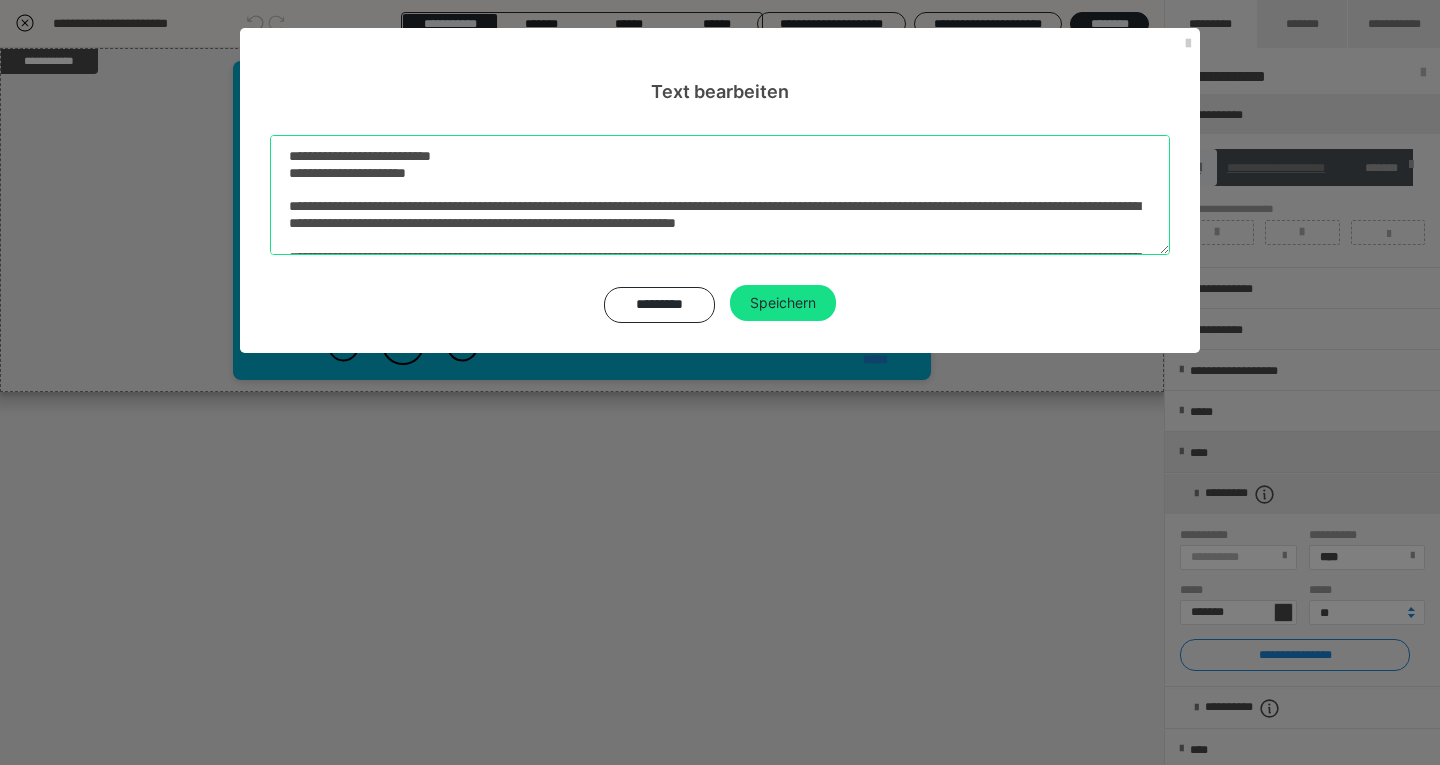 click on "**********" at bounding box center [720, 195] 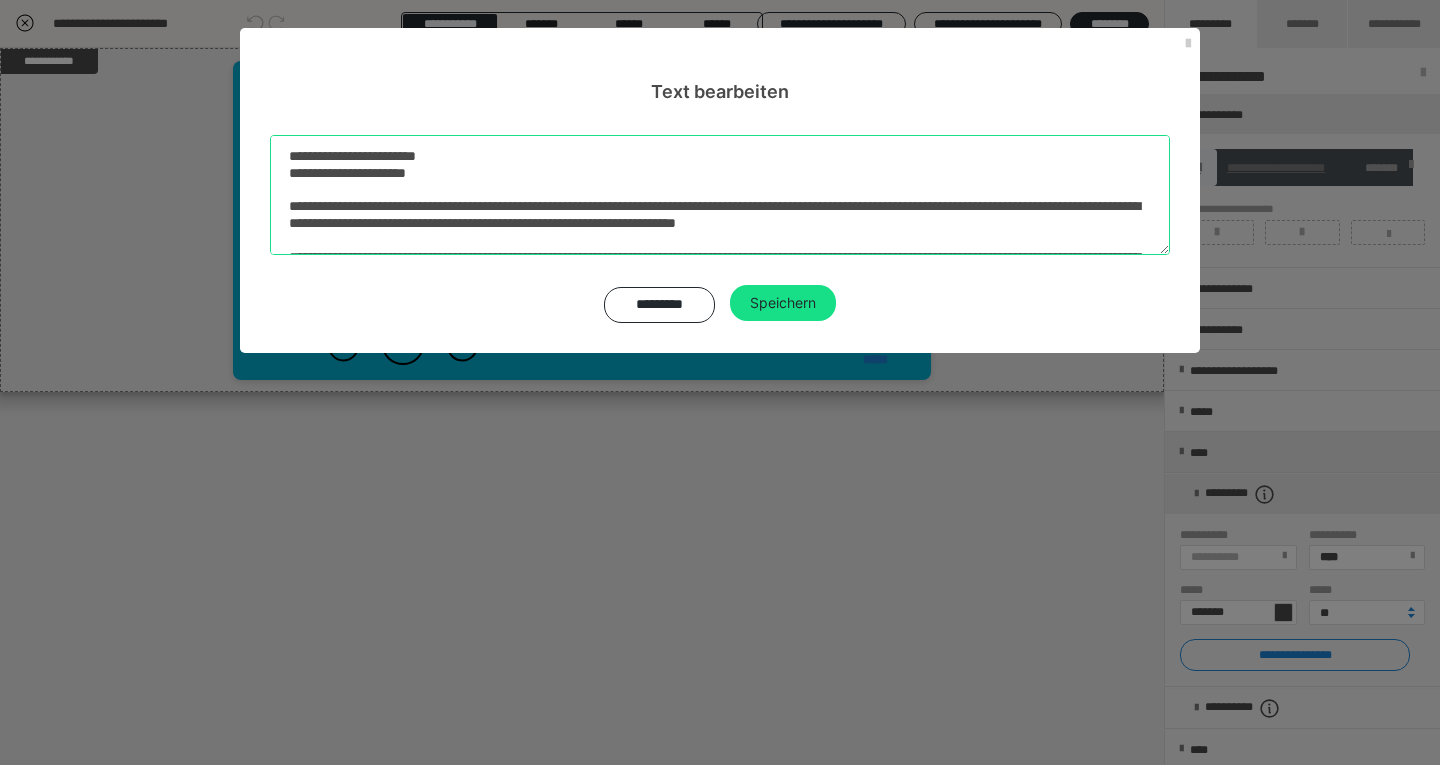 click on "**********" at bounding box center (720, 195) 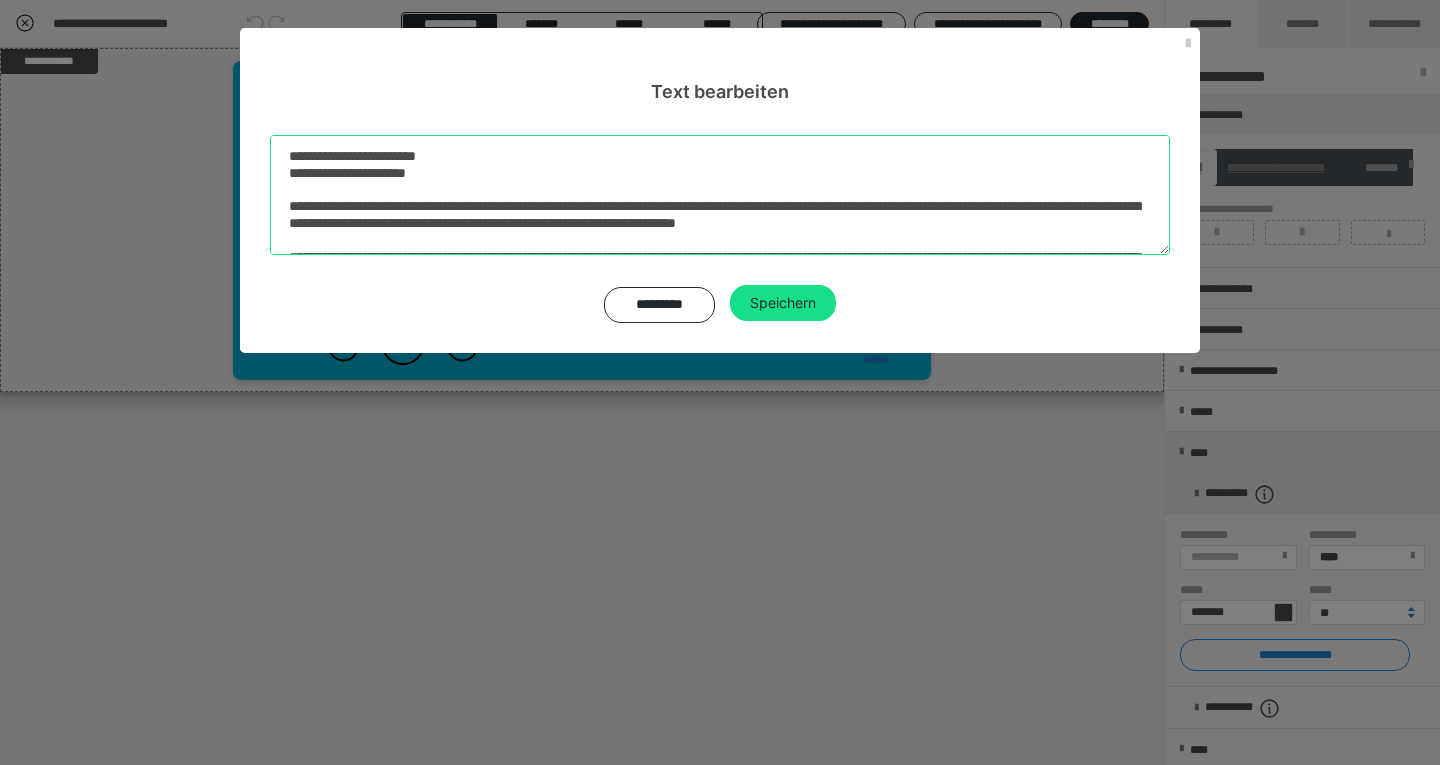 click on "**********" at bounding box center (720, 195) 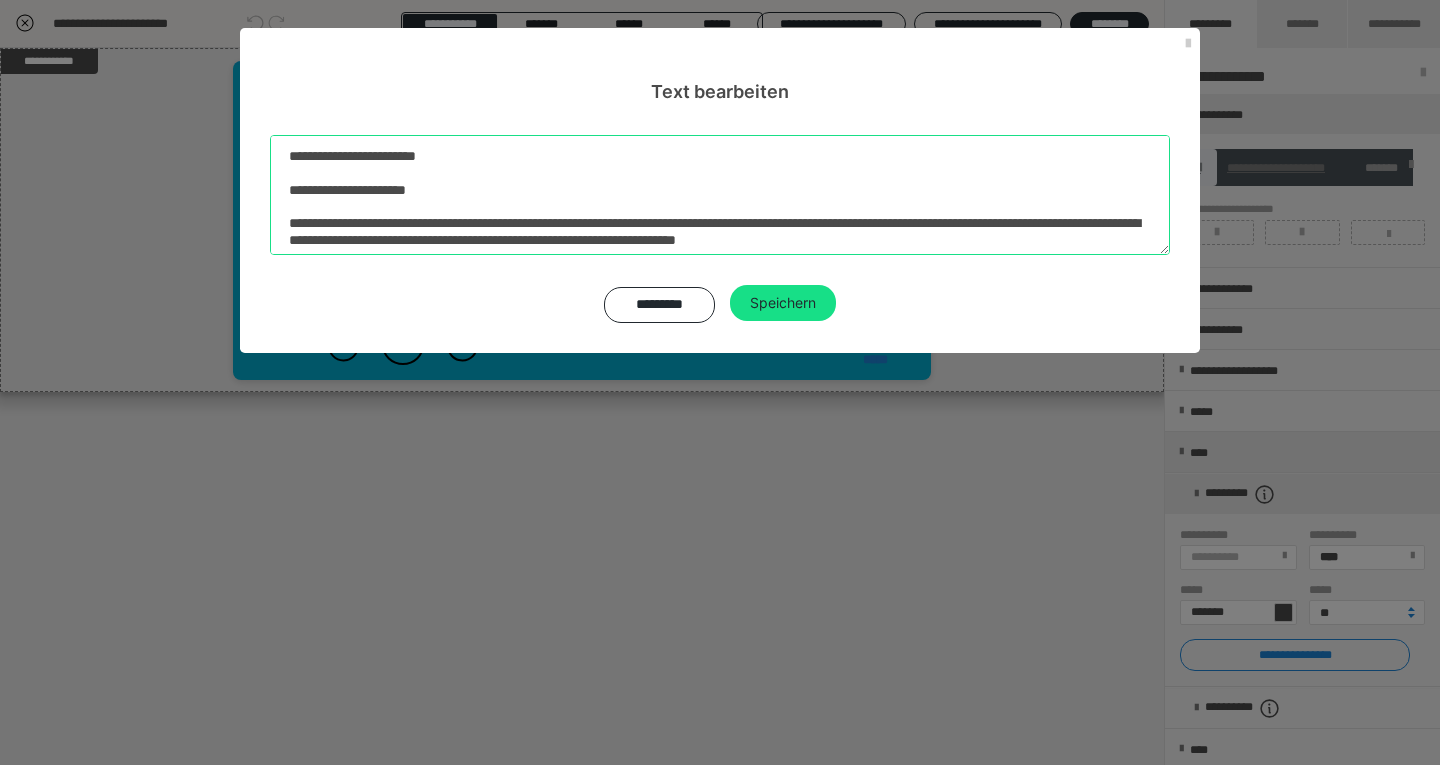 drag, startPoint x: 290, startPoint y: 190, endPoint x: 394, endPoint y: 193, distance: 104.04326 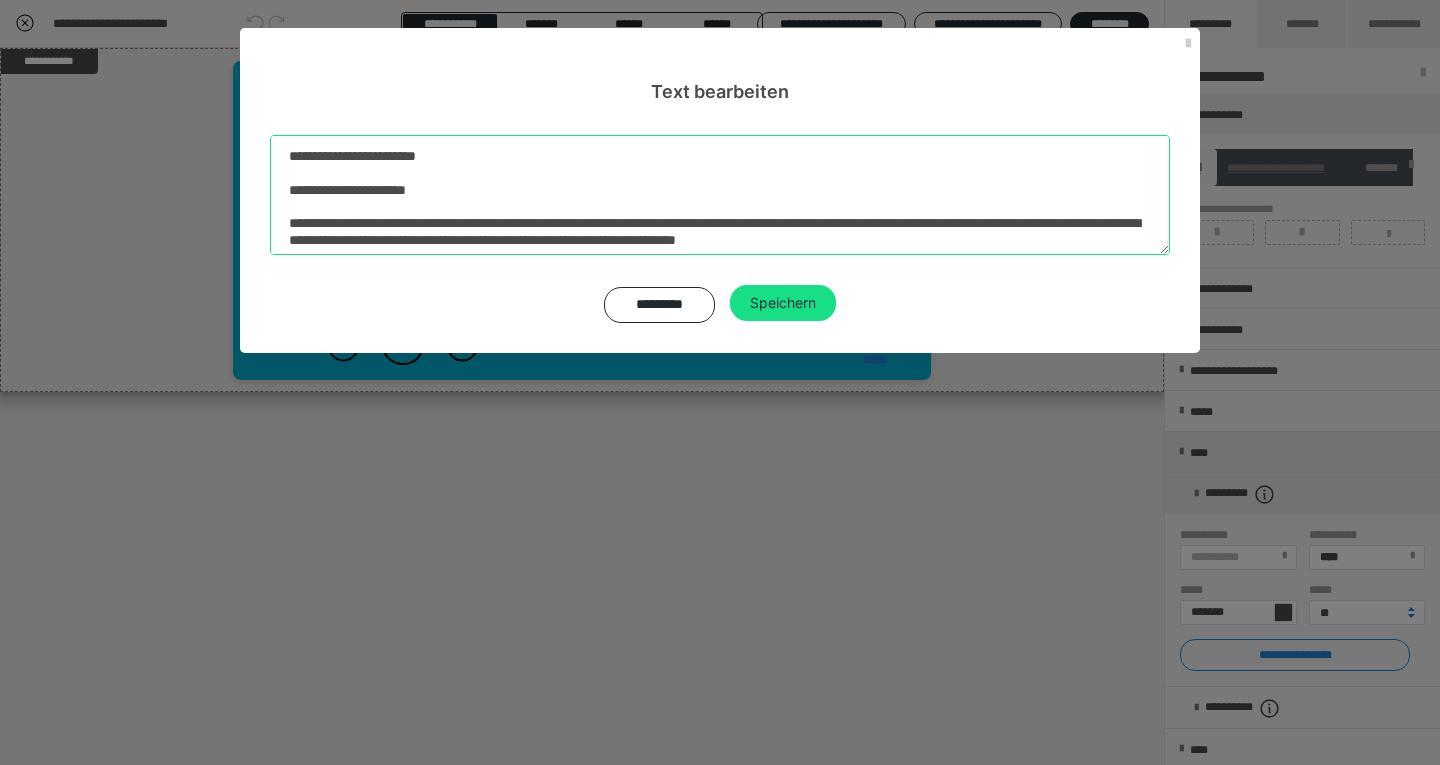 click on "**********" at bounding box center [720, 195] 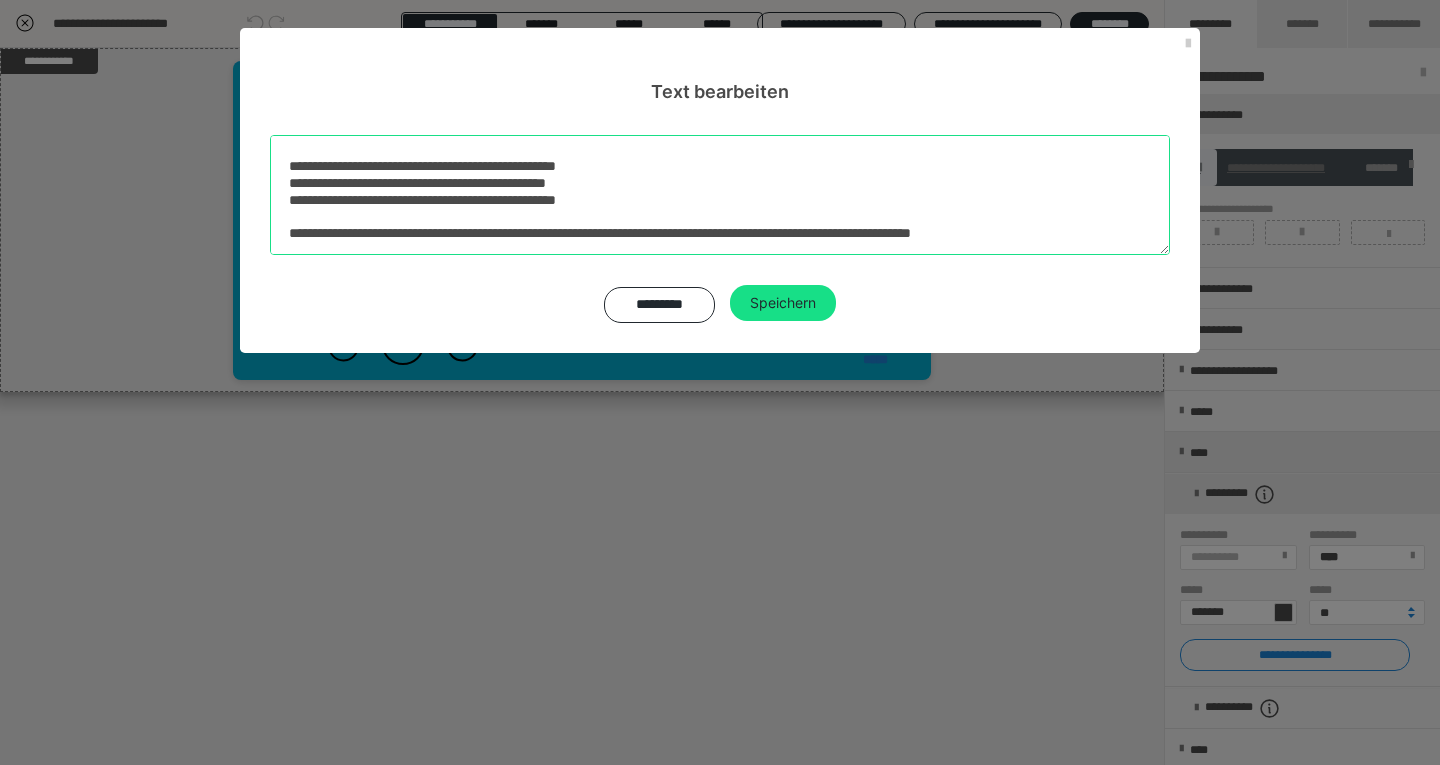 drag, startPoint x: 291, startPoint y: 148, endPoint x: 1225, endPoint y: 248, distance: 939.3381 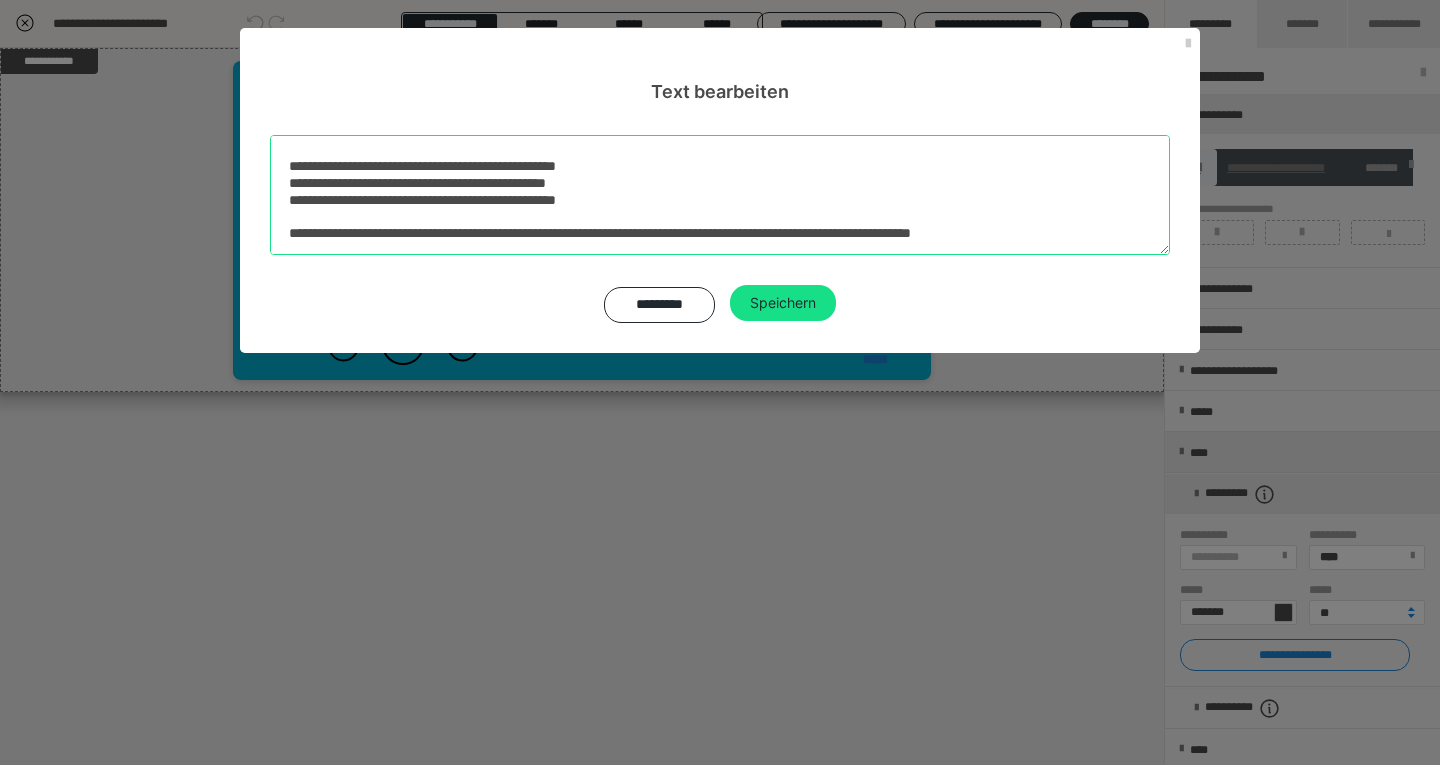 type on "**********" 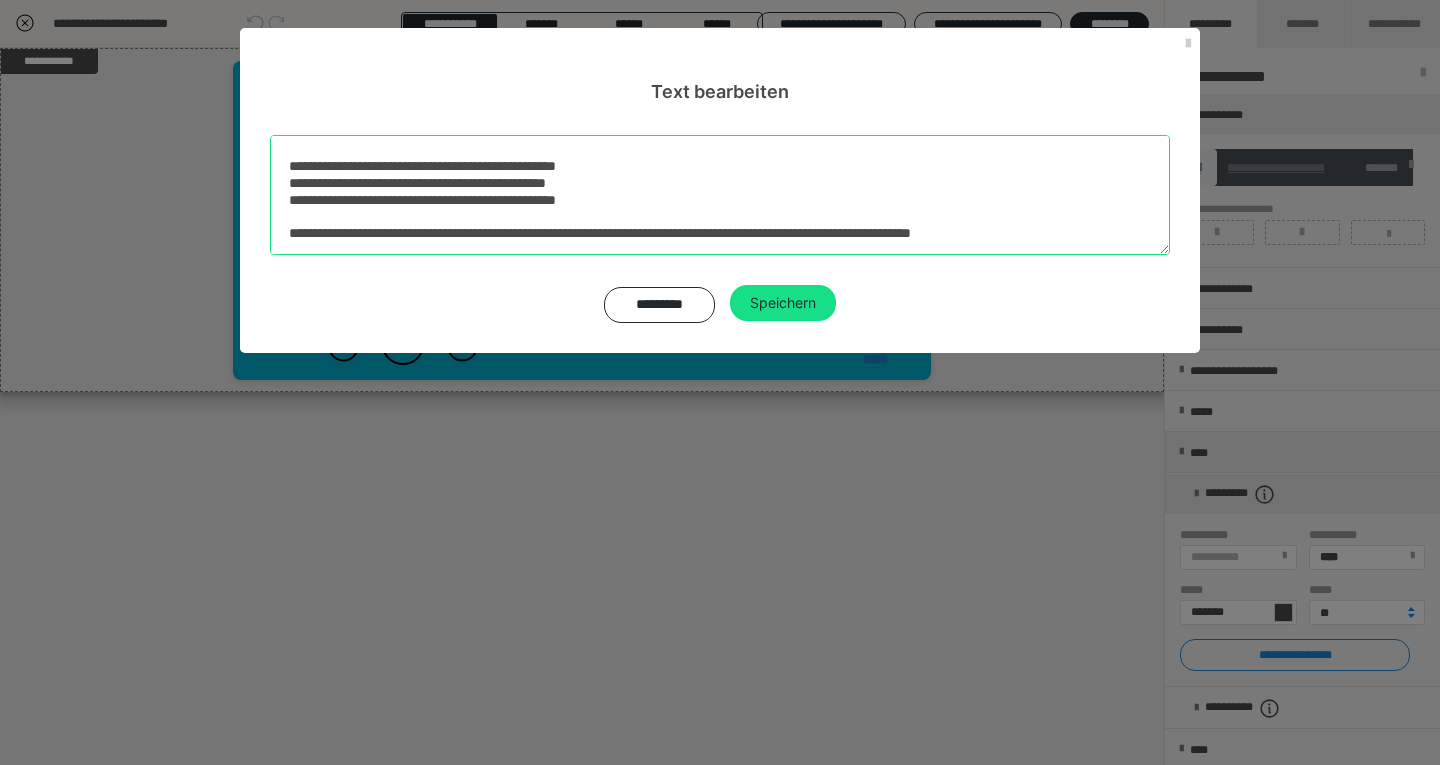 click on "**********" at bounding box center [720, 195] 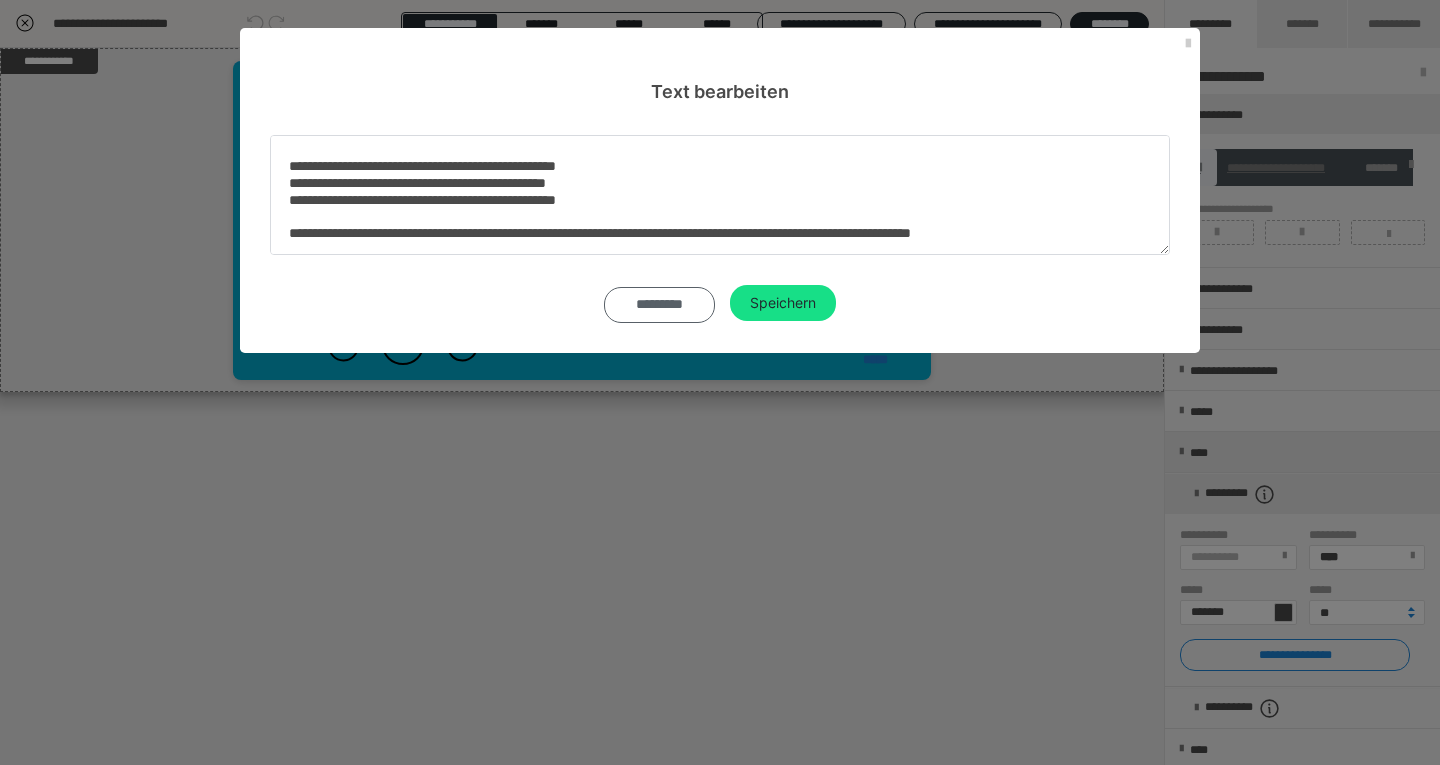 click on "*********" at bounding box center (659, 305) 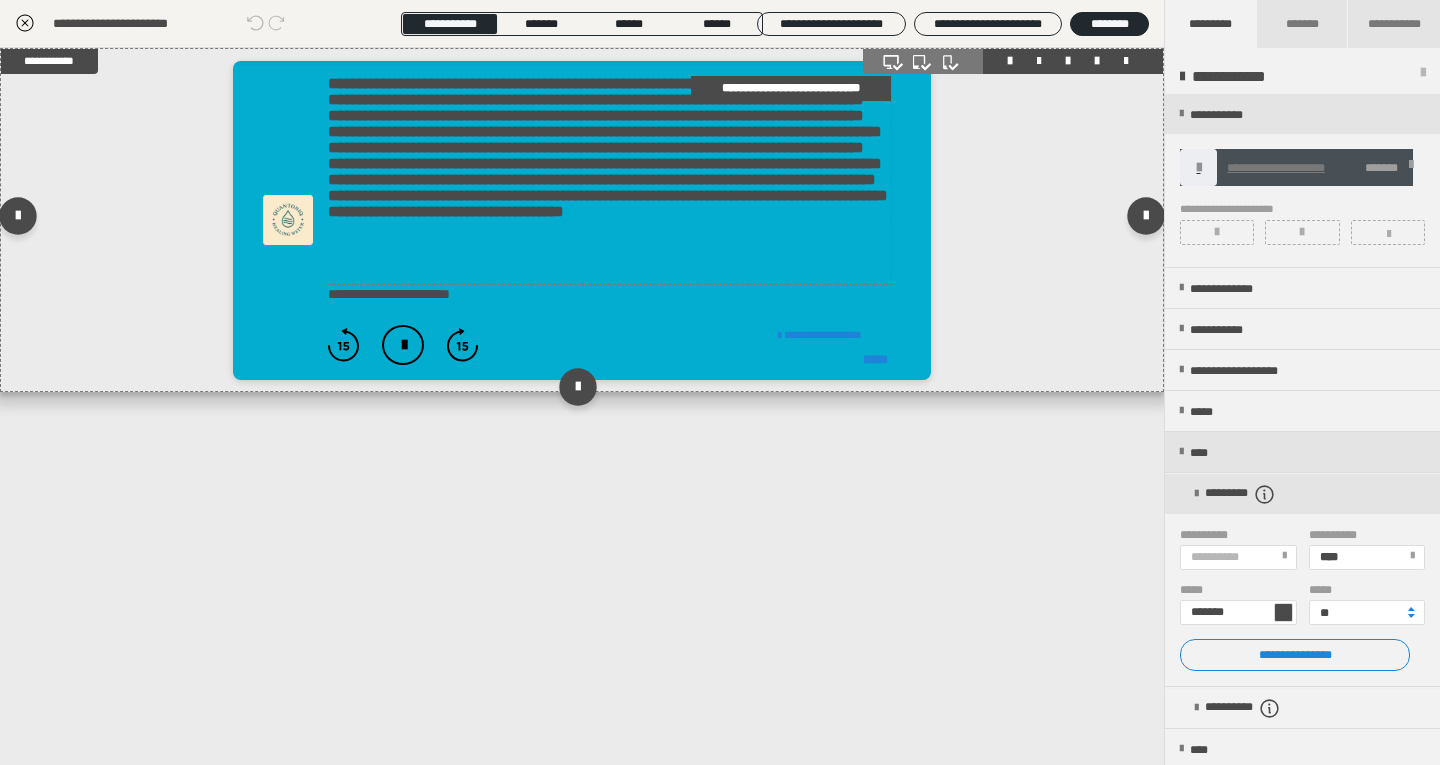 click on "**********" at bounding box center (609, 180) 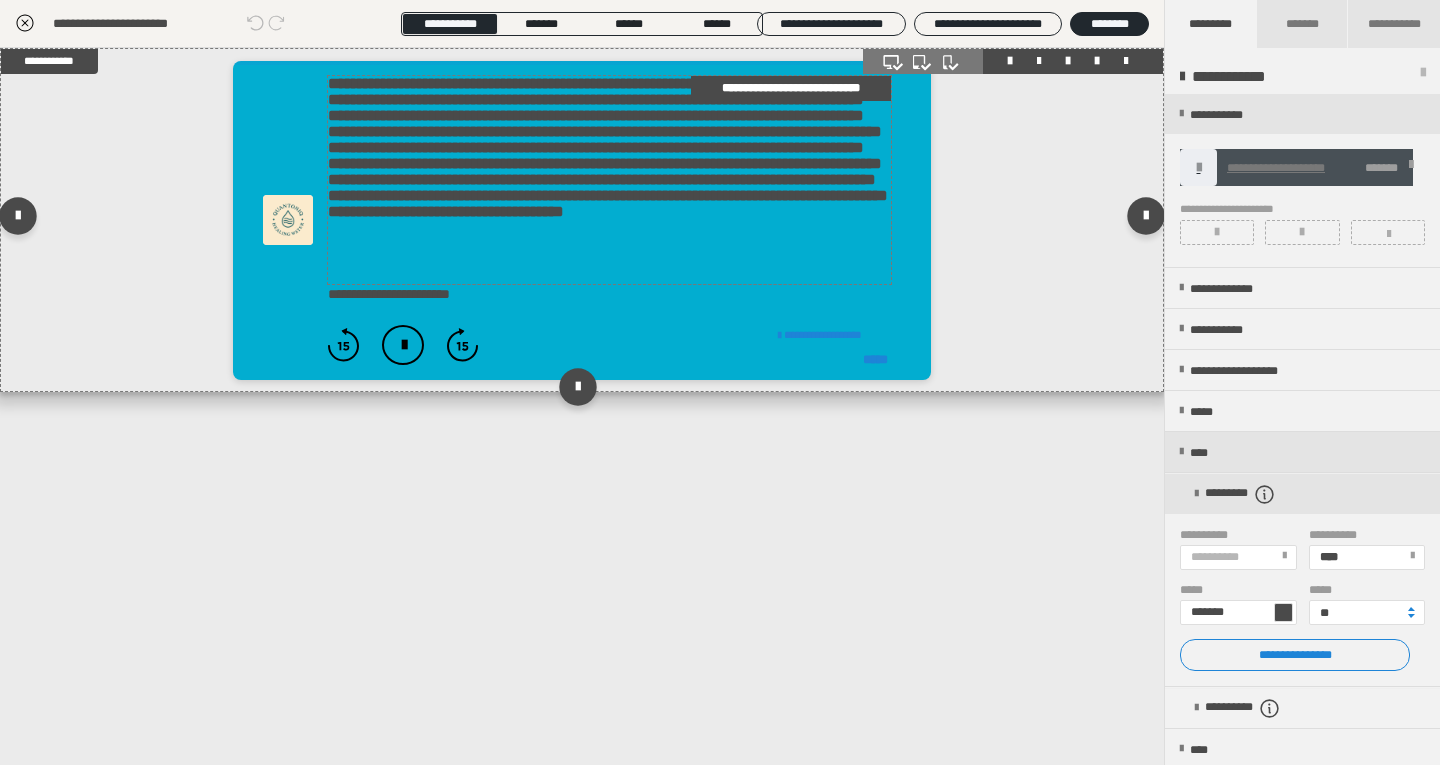click on "**********" at bounding box center [609, 180] 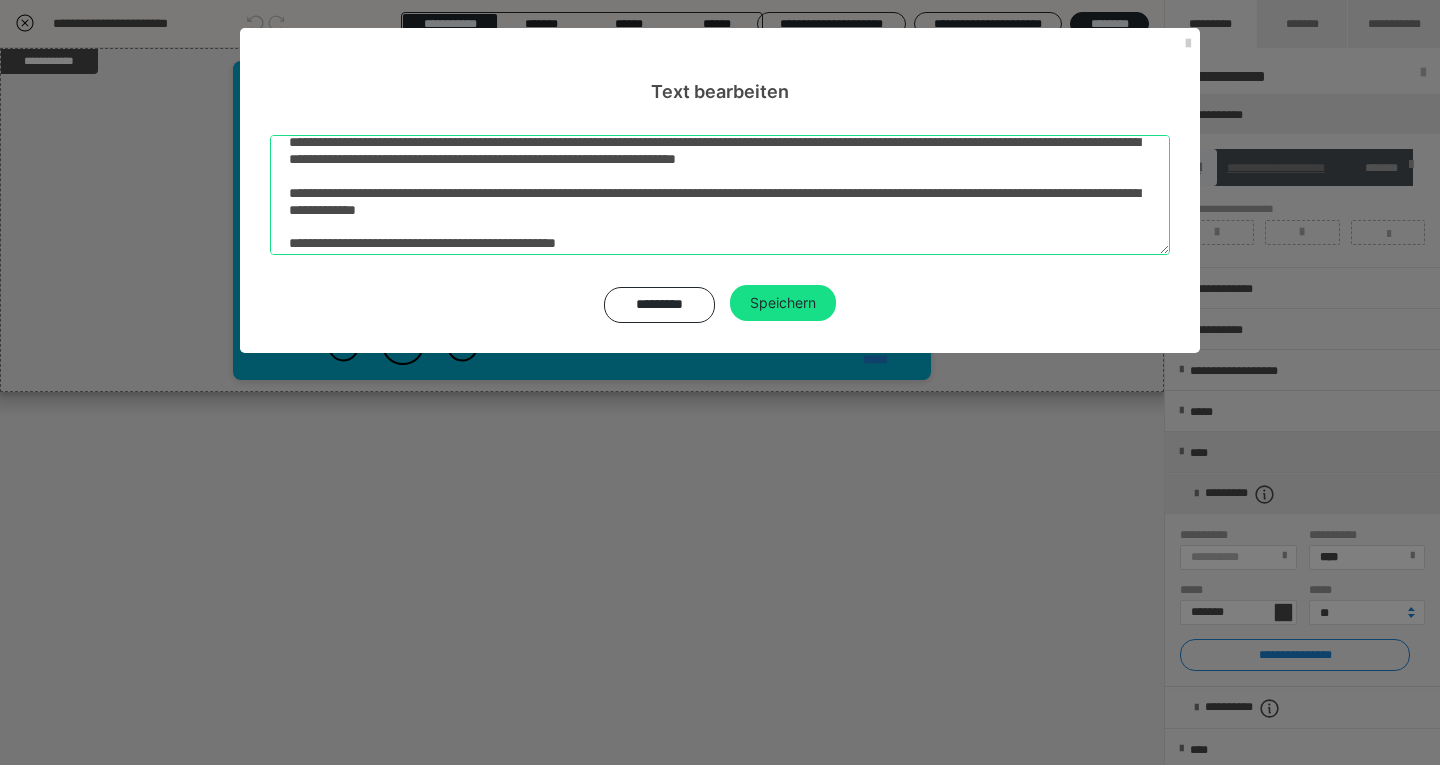 scroll, scrollTop: 141, scrollLeft: 0, axis: vertical 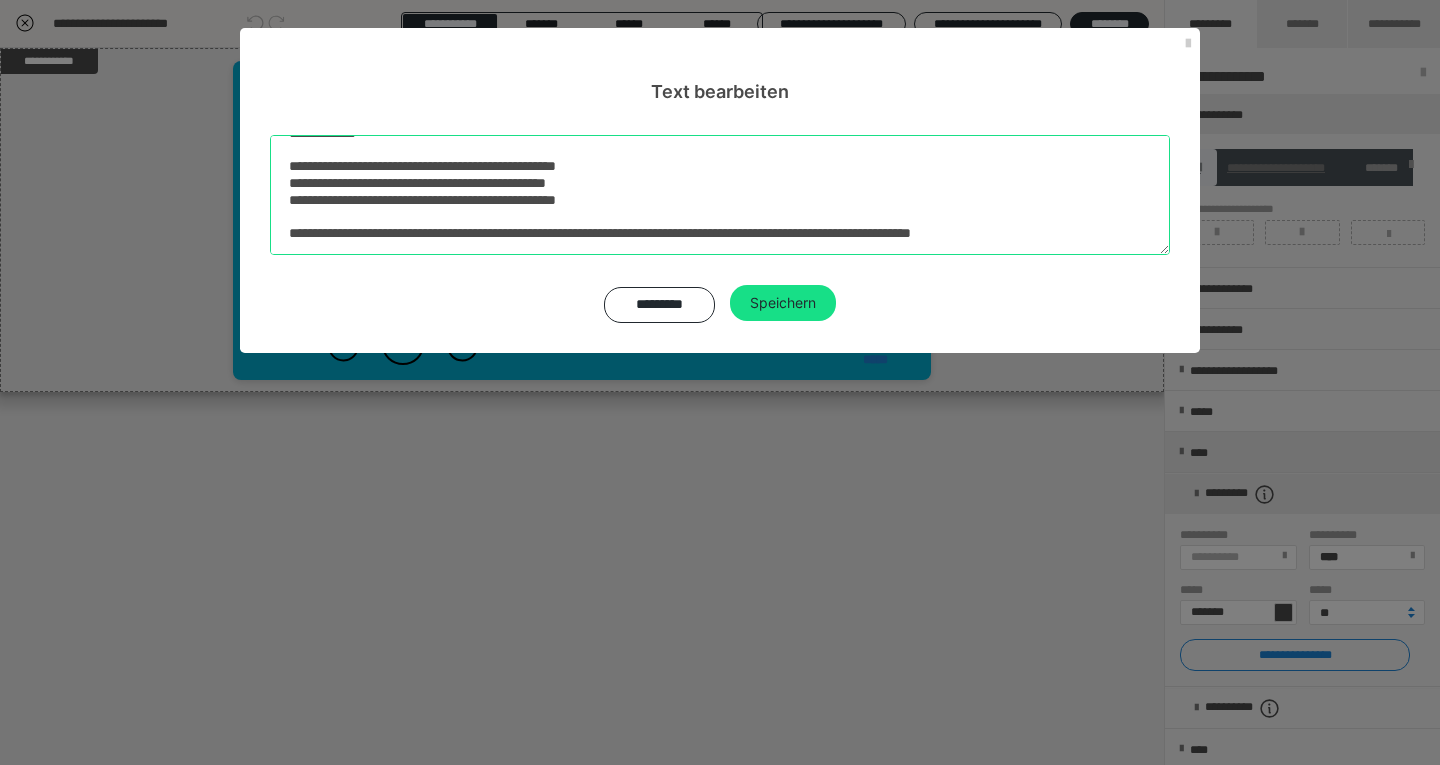 drag, startPoint x: 287, startPoint y: 156, endPoint x: 1087, endPoint y: 312, distance: 815.0681 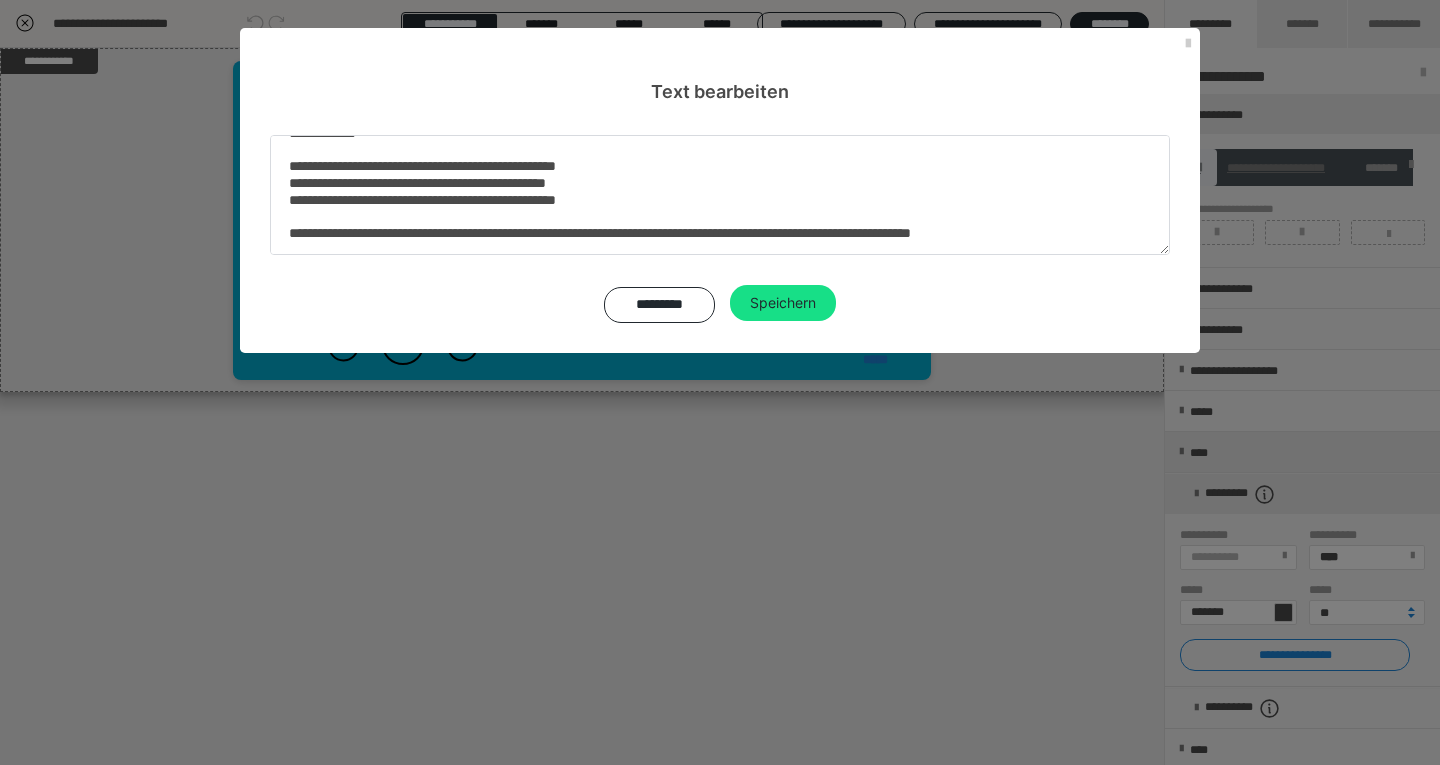 click at bounding box center [286, -127] 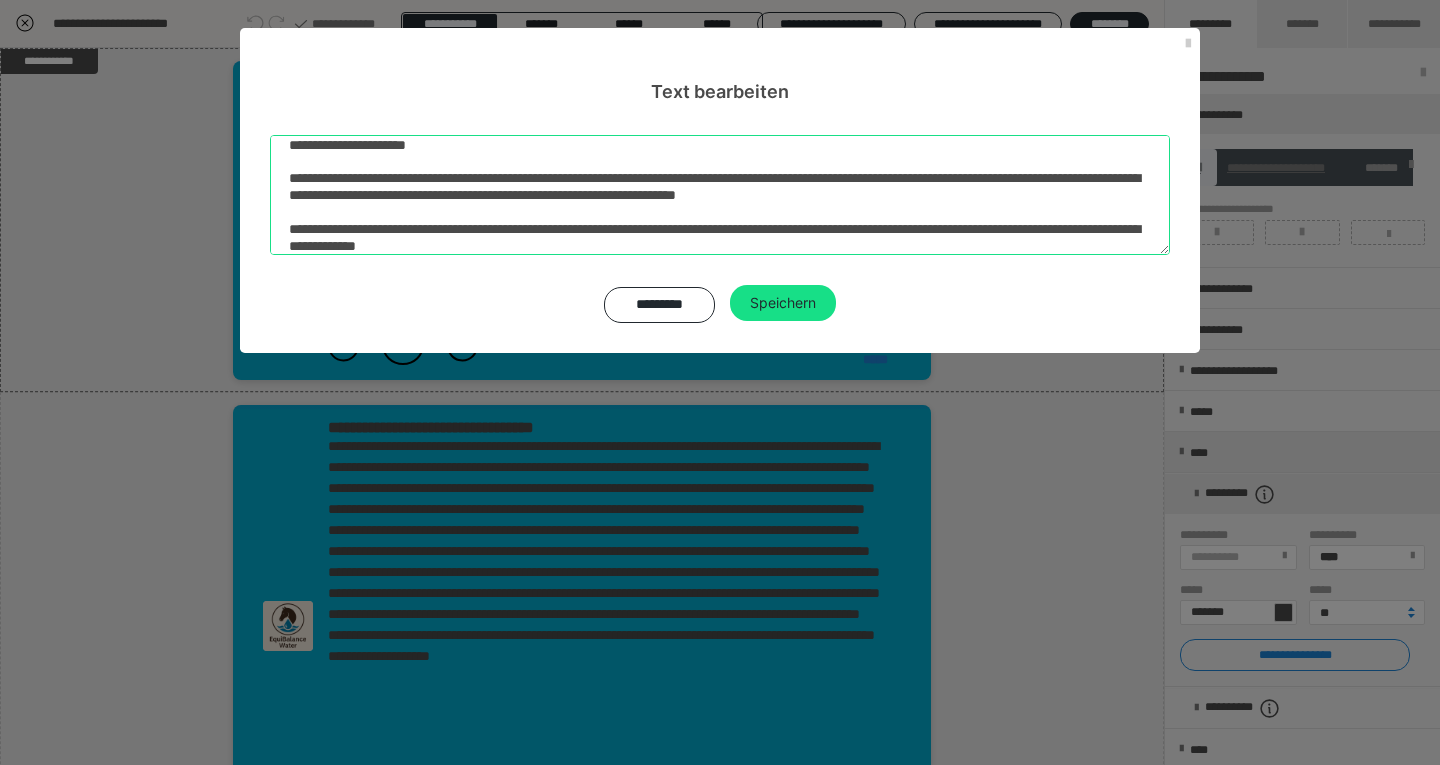 scroll, scrollTop: 0, scrollLeft: 0, axis: both 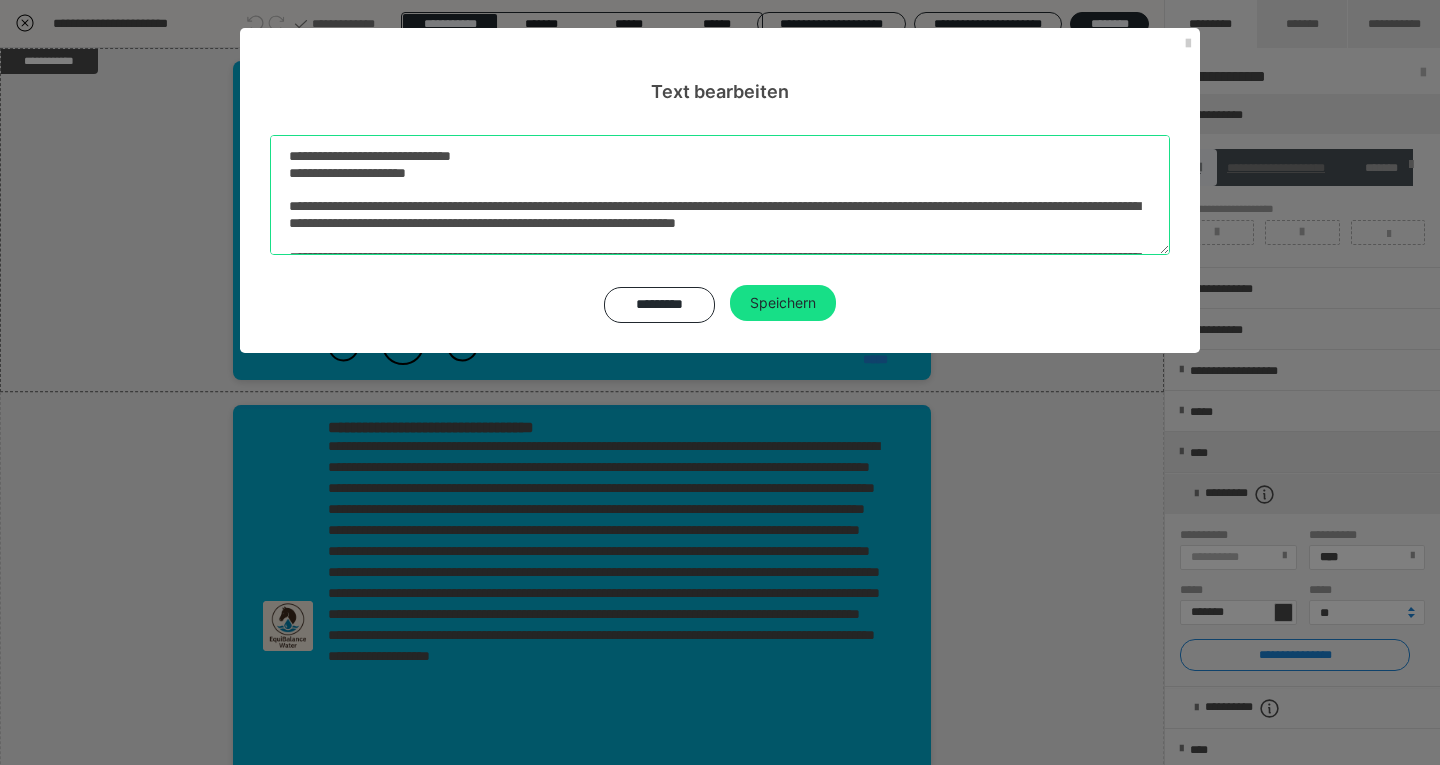 drag, startPoint x: 834, startPoint y: 251, endPoint x: 218, endPoint y: 100, distance: 634.23737 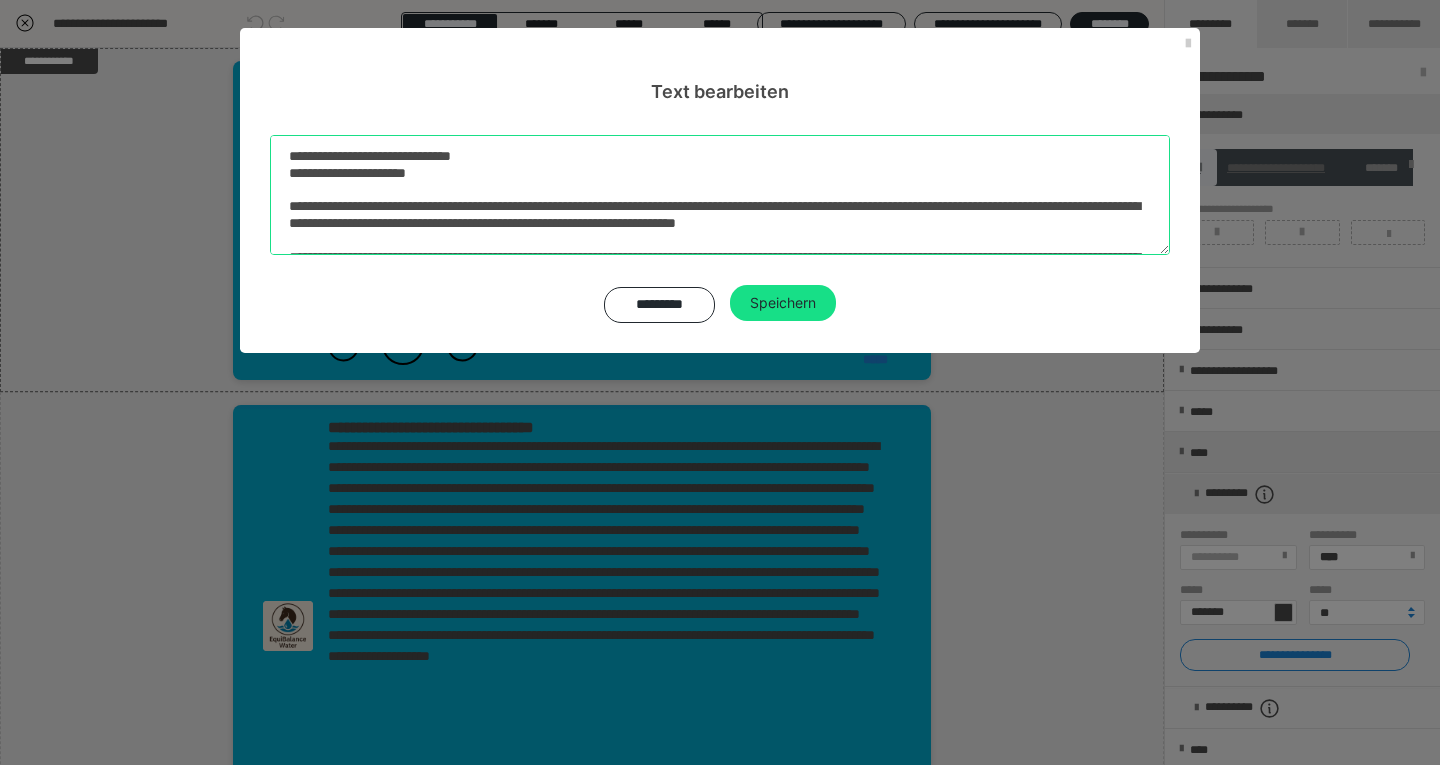 type on "**********" 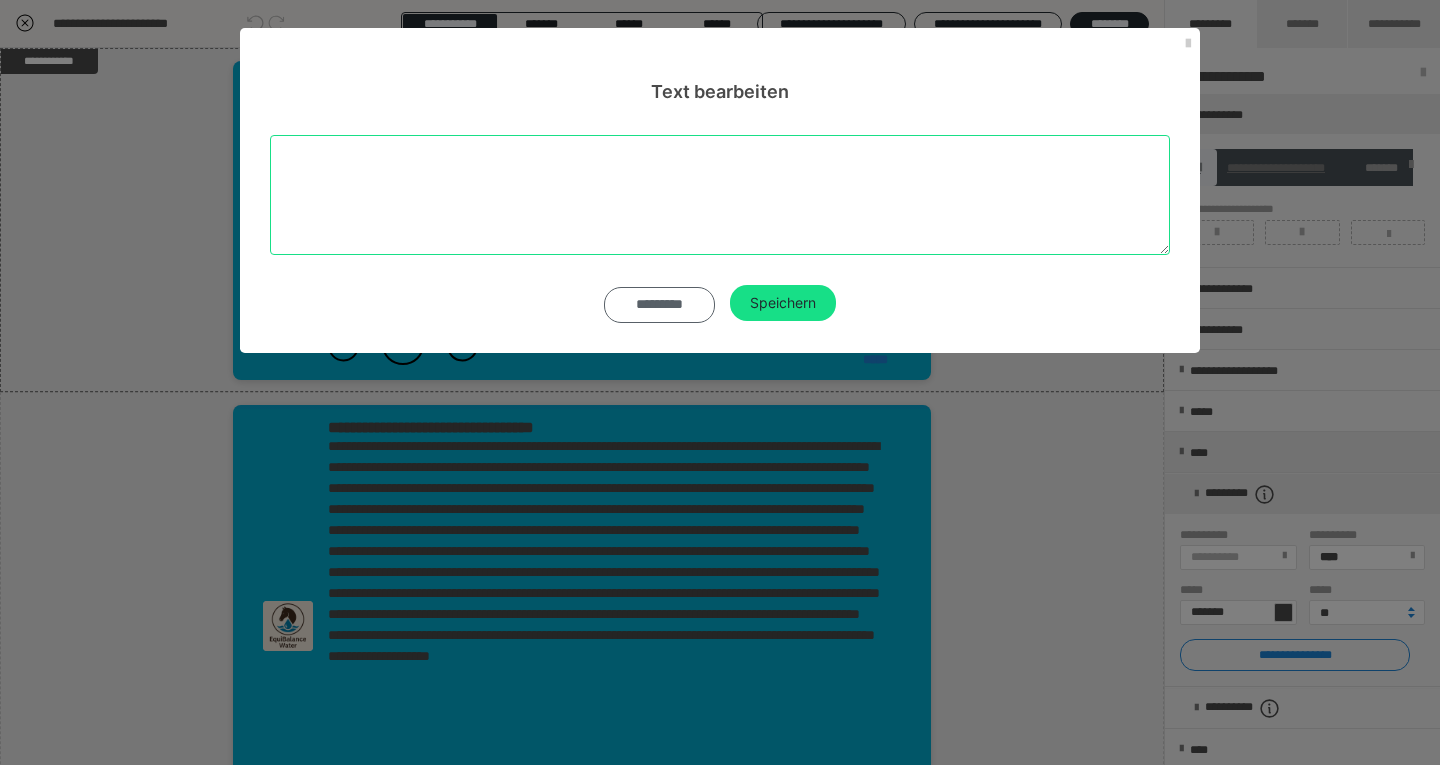 type 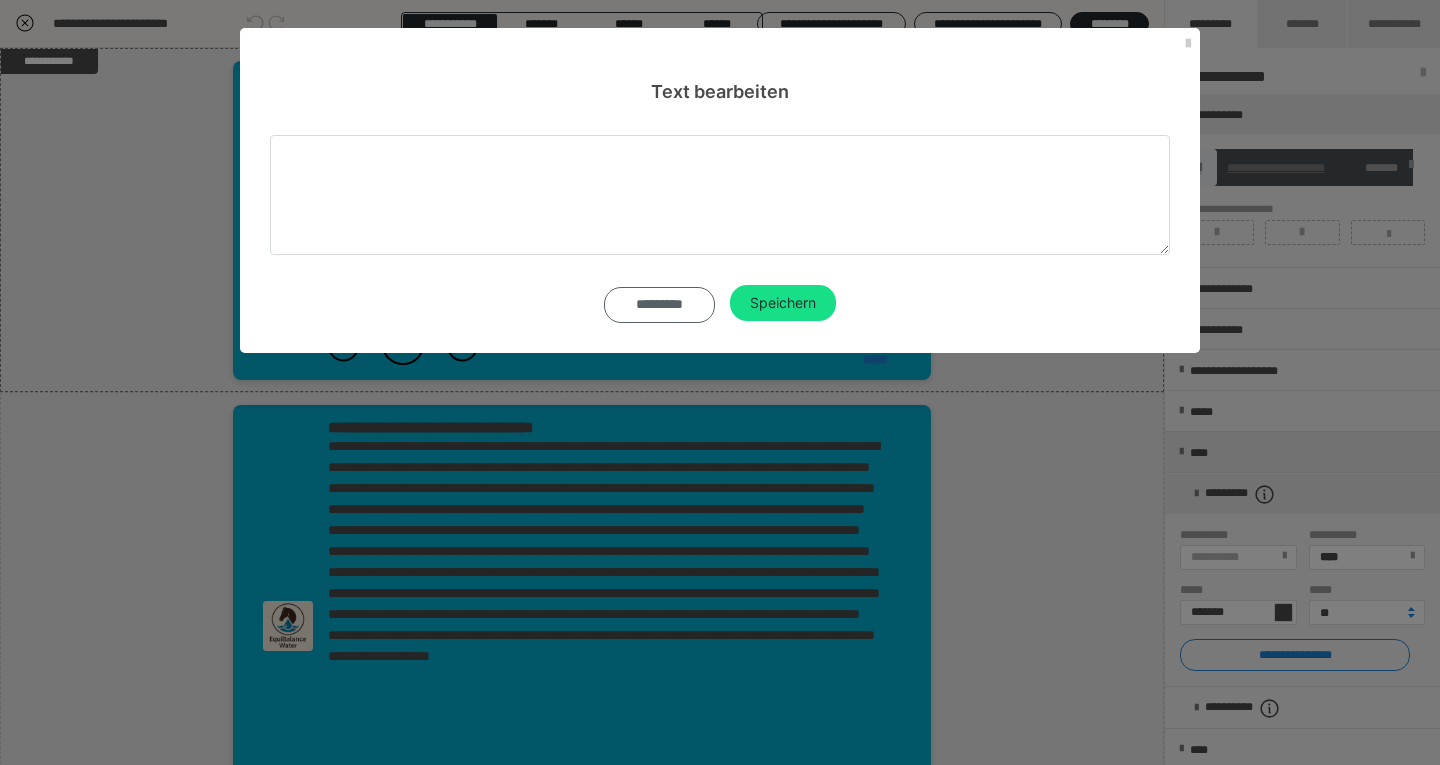 click on "*********" at bounding box center (659, 305) 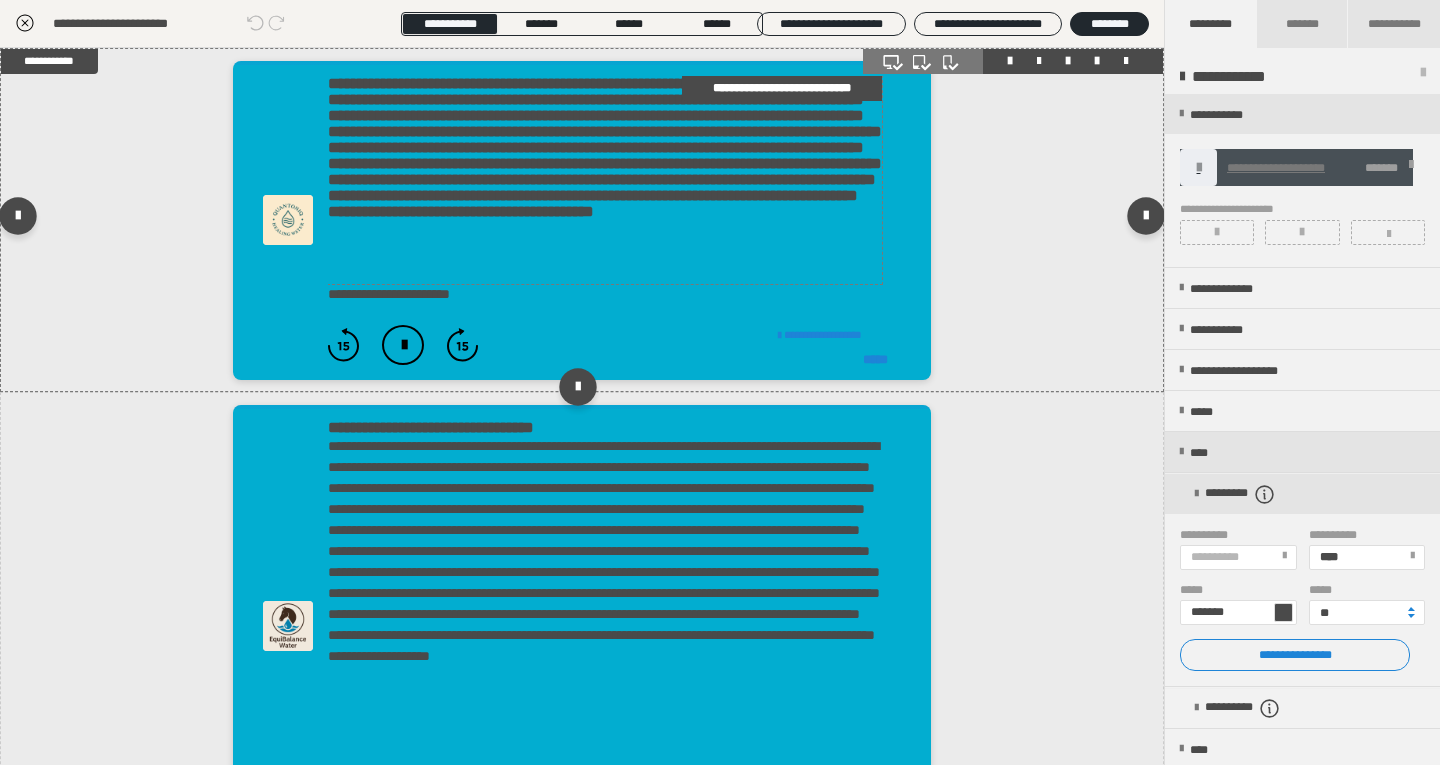 click on "**********" at bounding box center (604, 180) 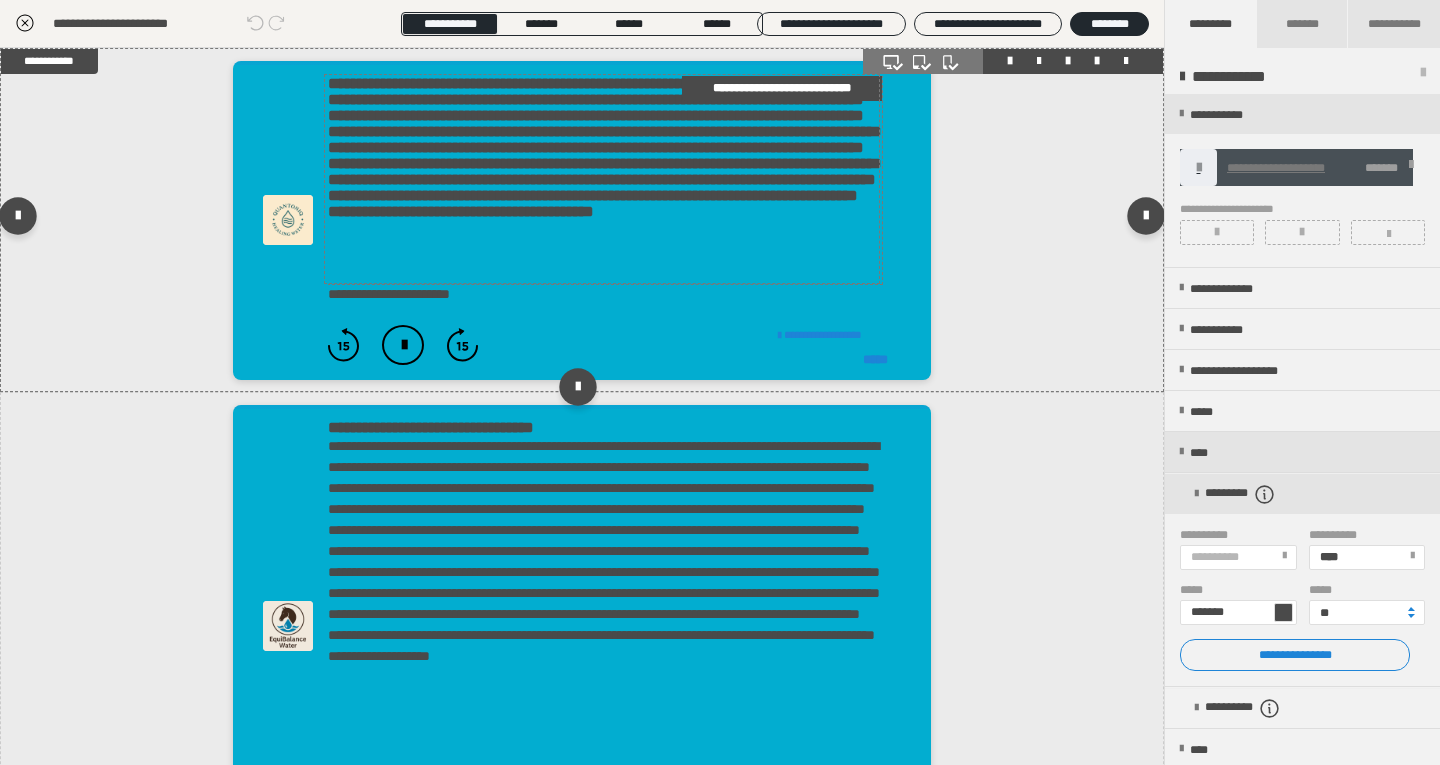 click on "**********" at bounding box center [604, 180] 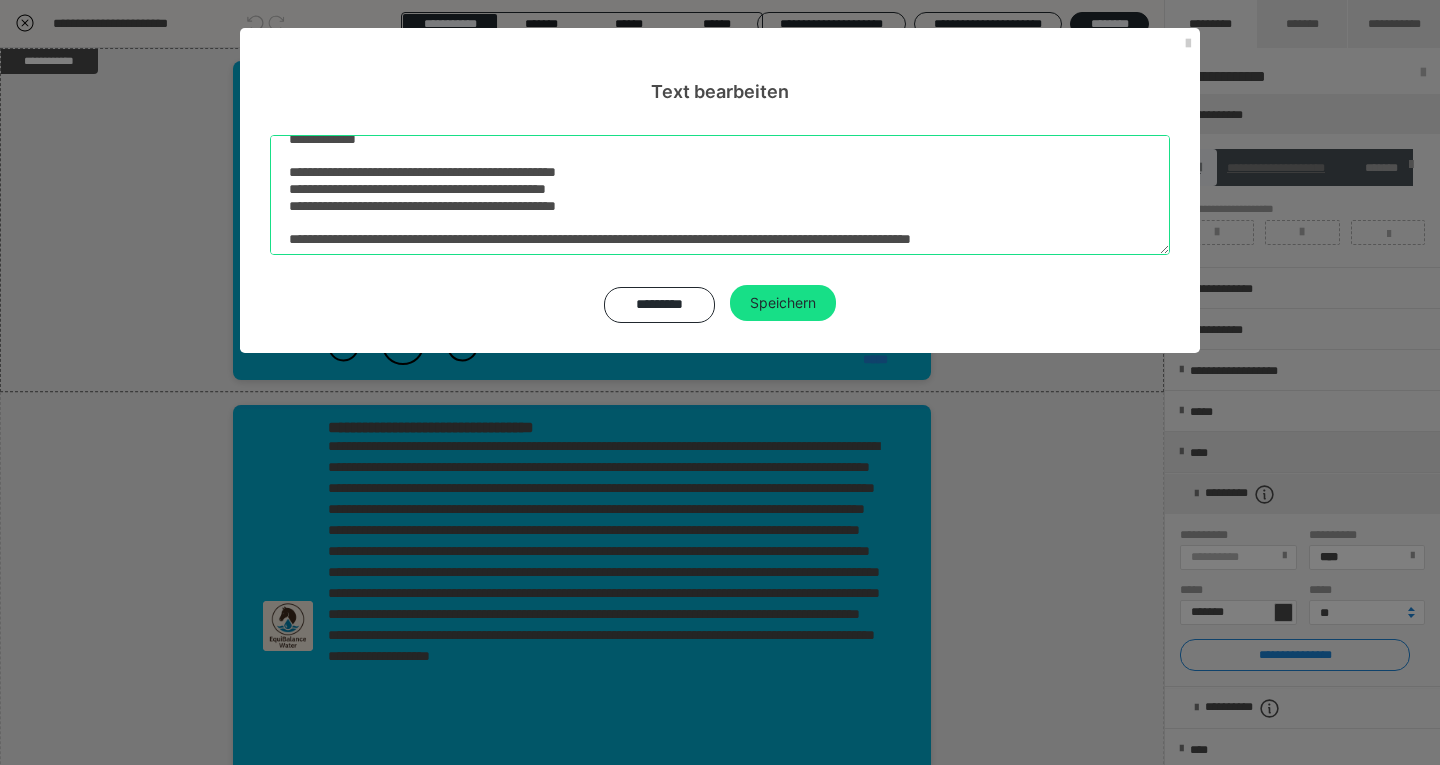 scroll, scrollTop: 141, scrollLeft: 0, axis: vertical 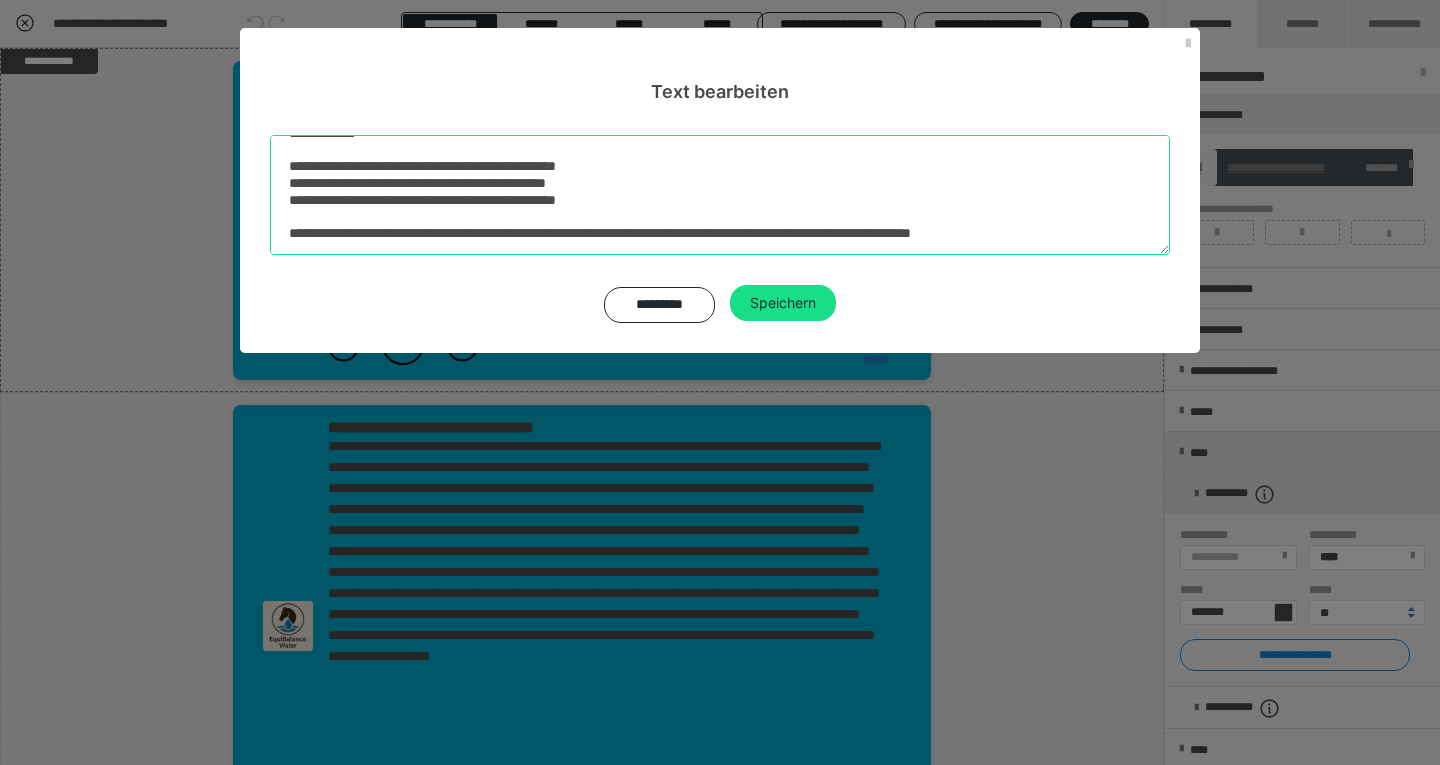 drag, startPoint x: 292, startPoint y: 155, endPoint x: 1199, endPoint y: 243, distance: 911.25903 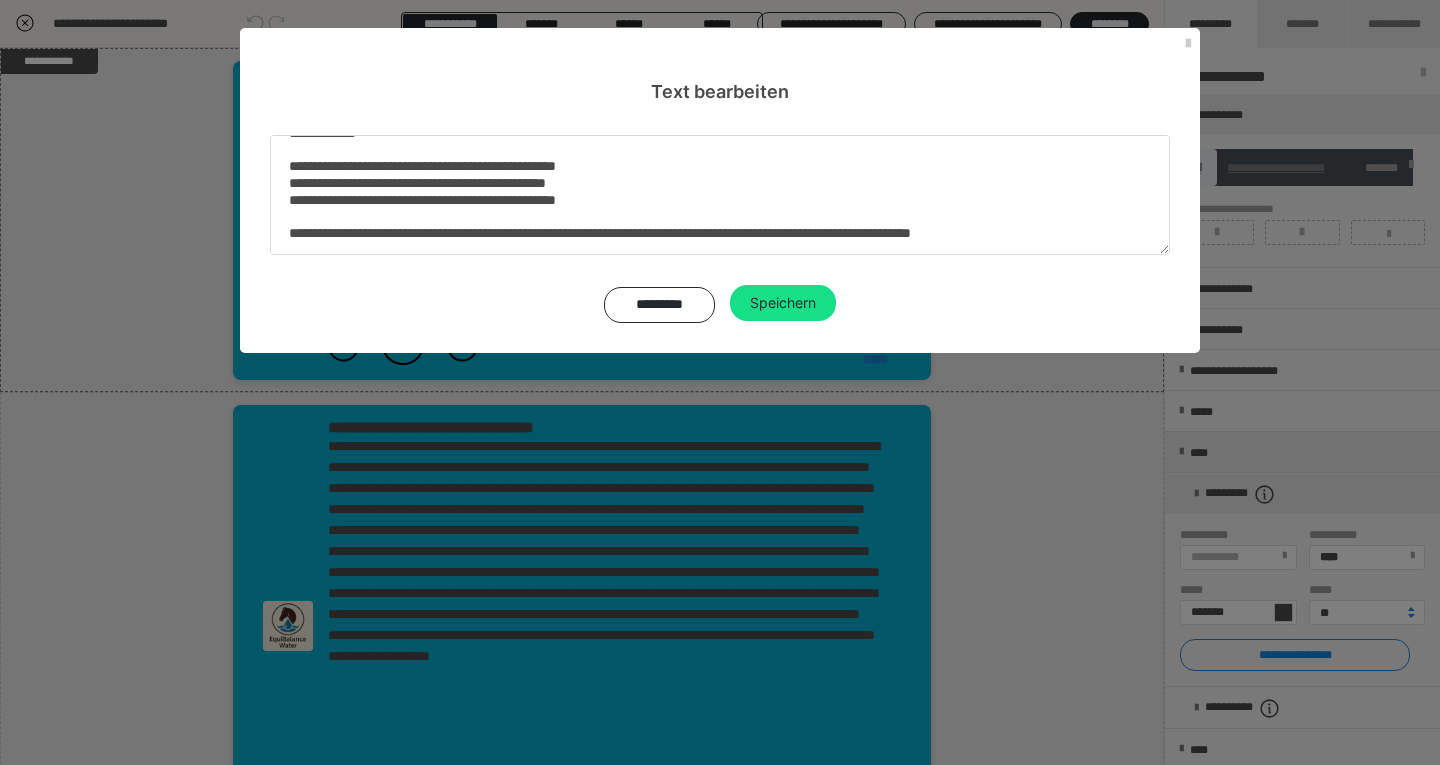 click on "**********" at bounding box center [720, 382] 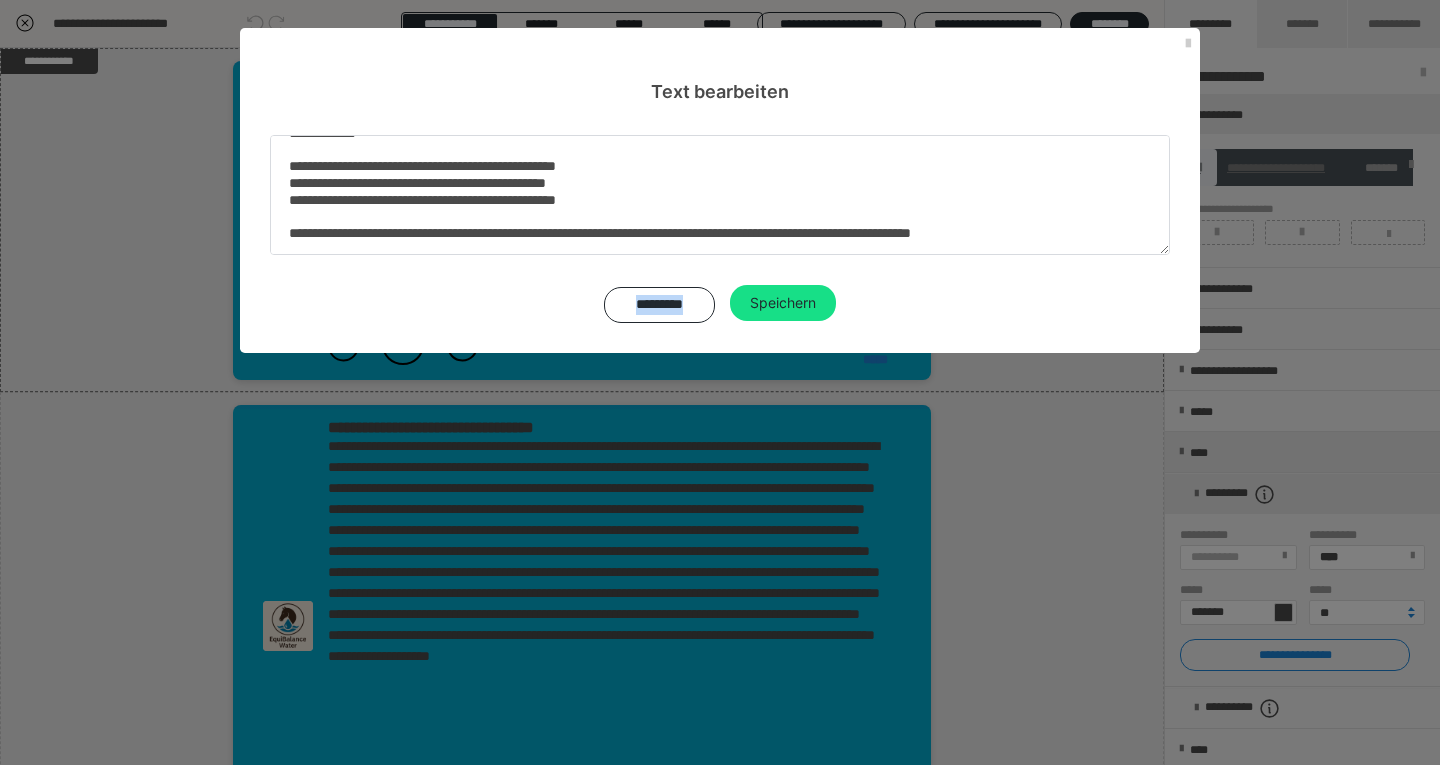 click on "**********" at bounding box center (720, 382) 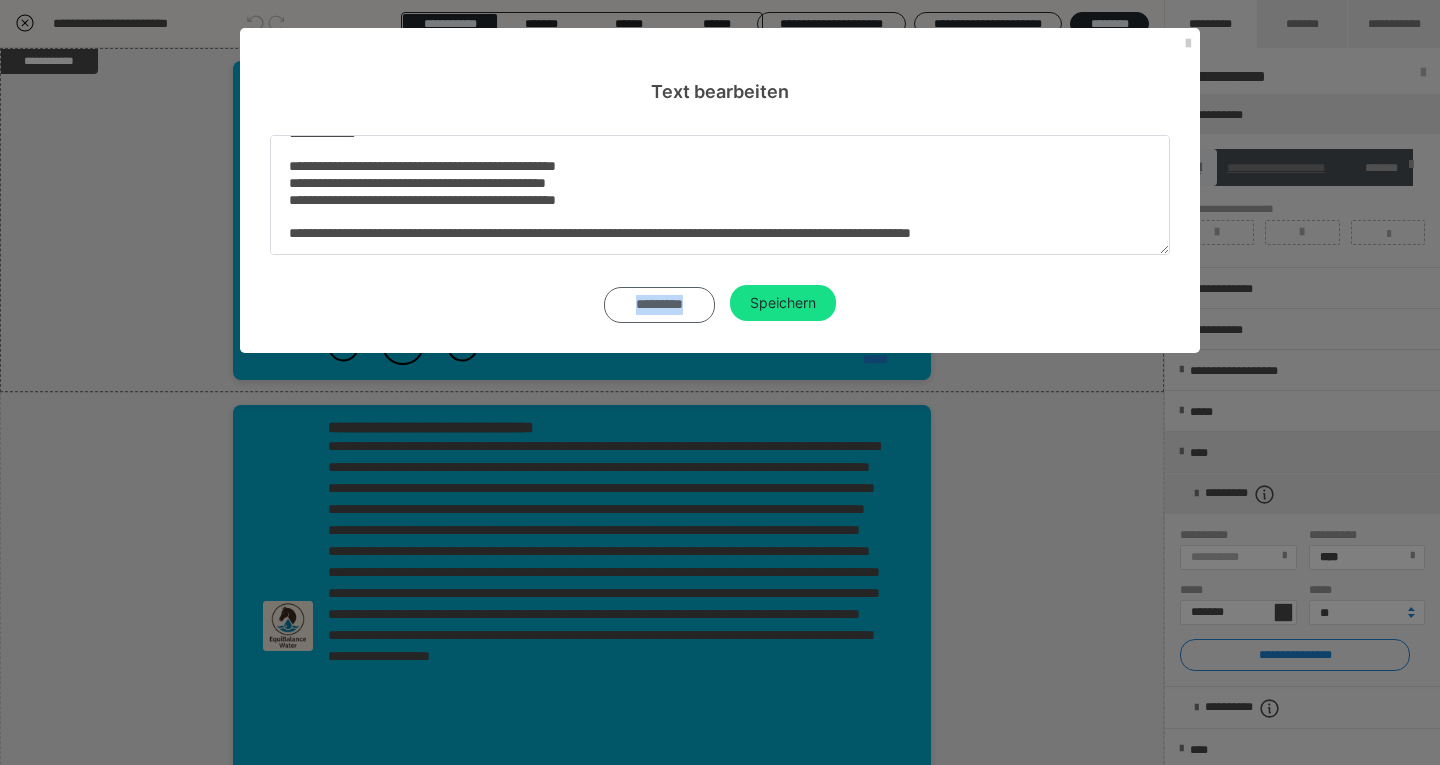 click on "*********" at bounding box center (659, 305) 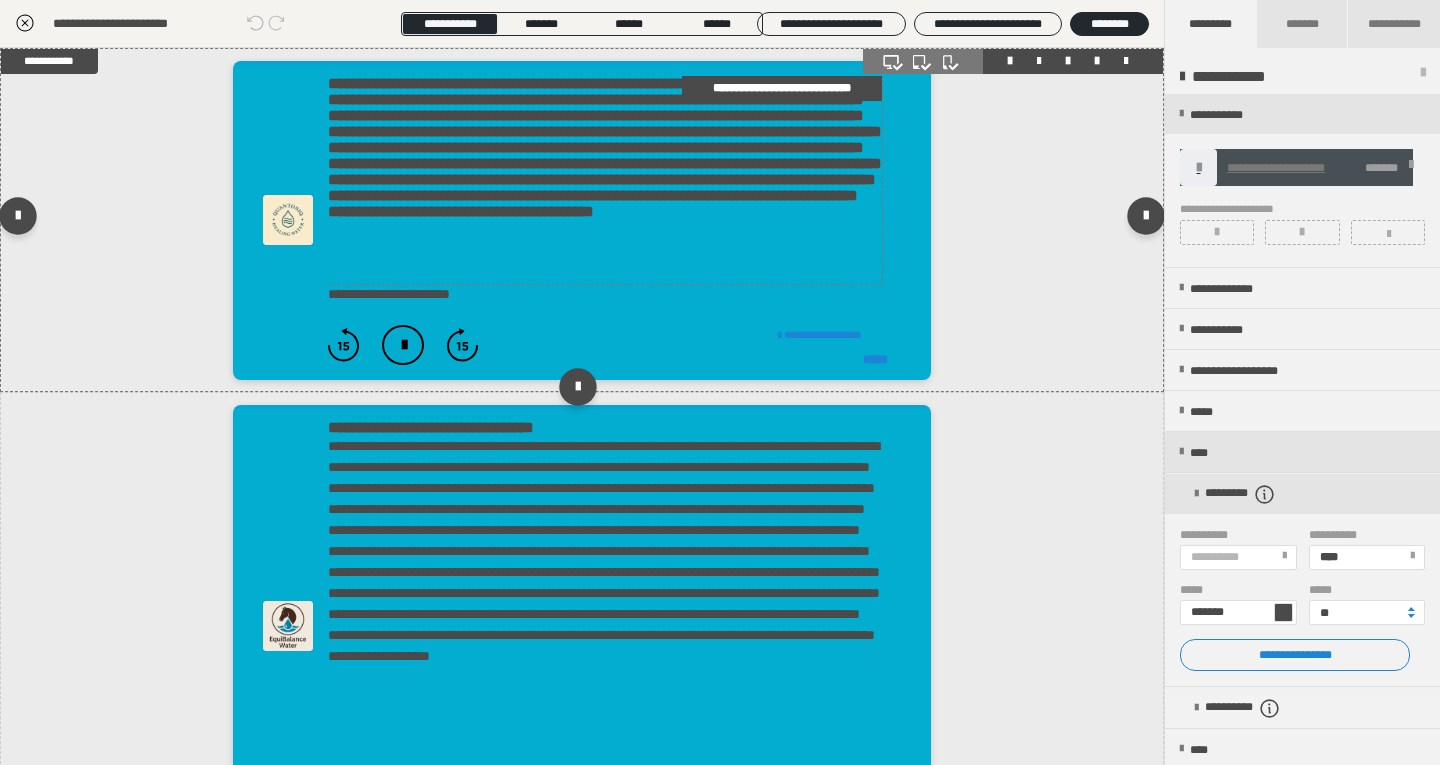 click on "**********" at bounding box center [604, 180] 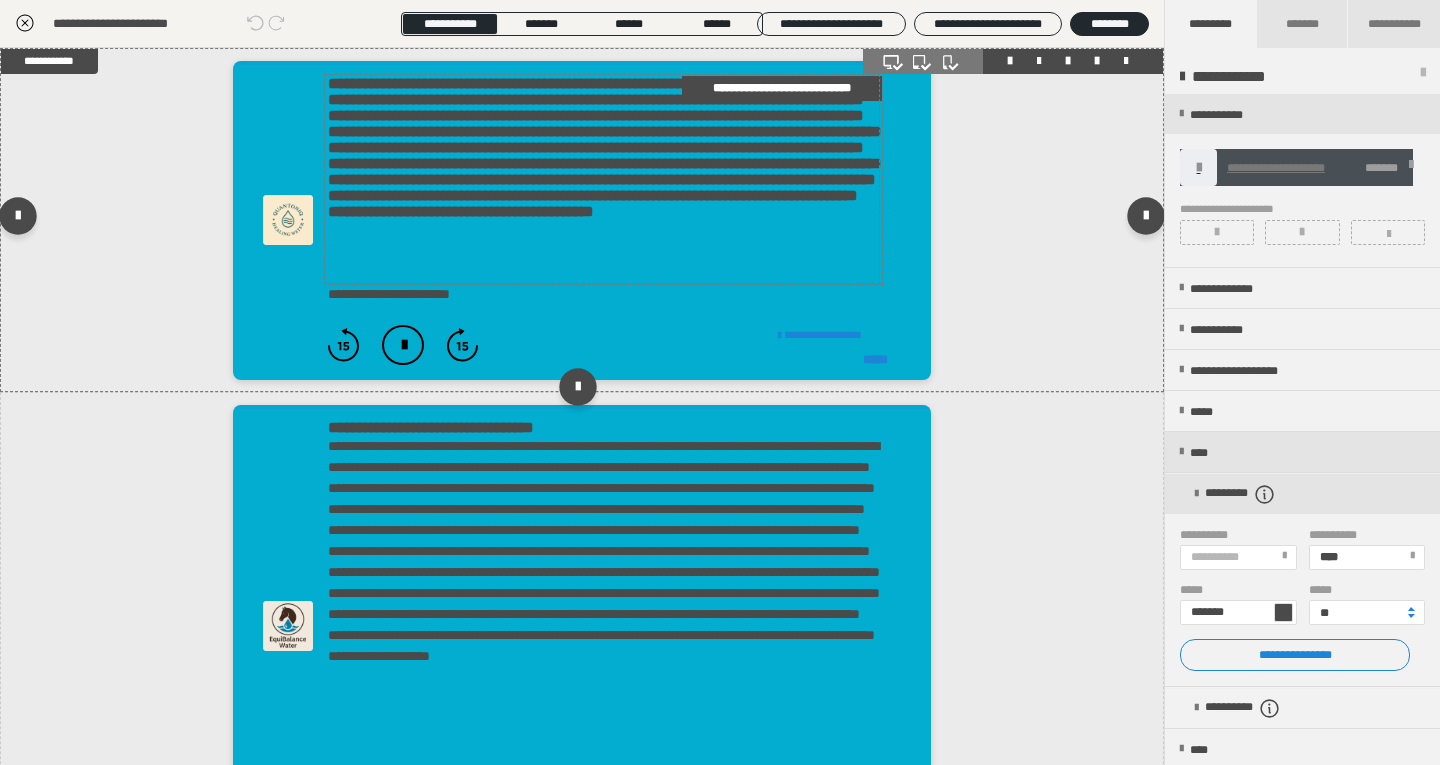 click on "**********" at bounding box center (604, 180) 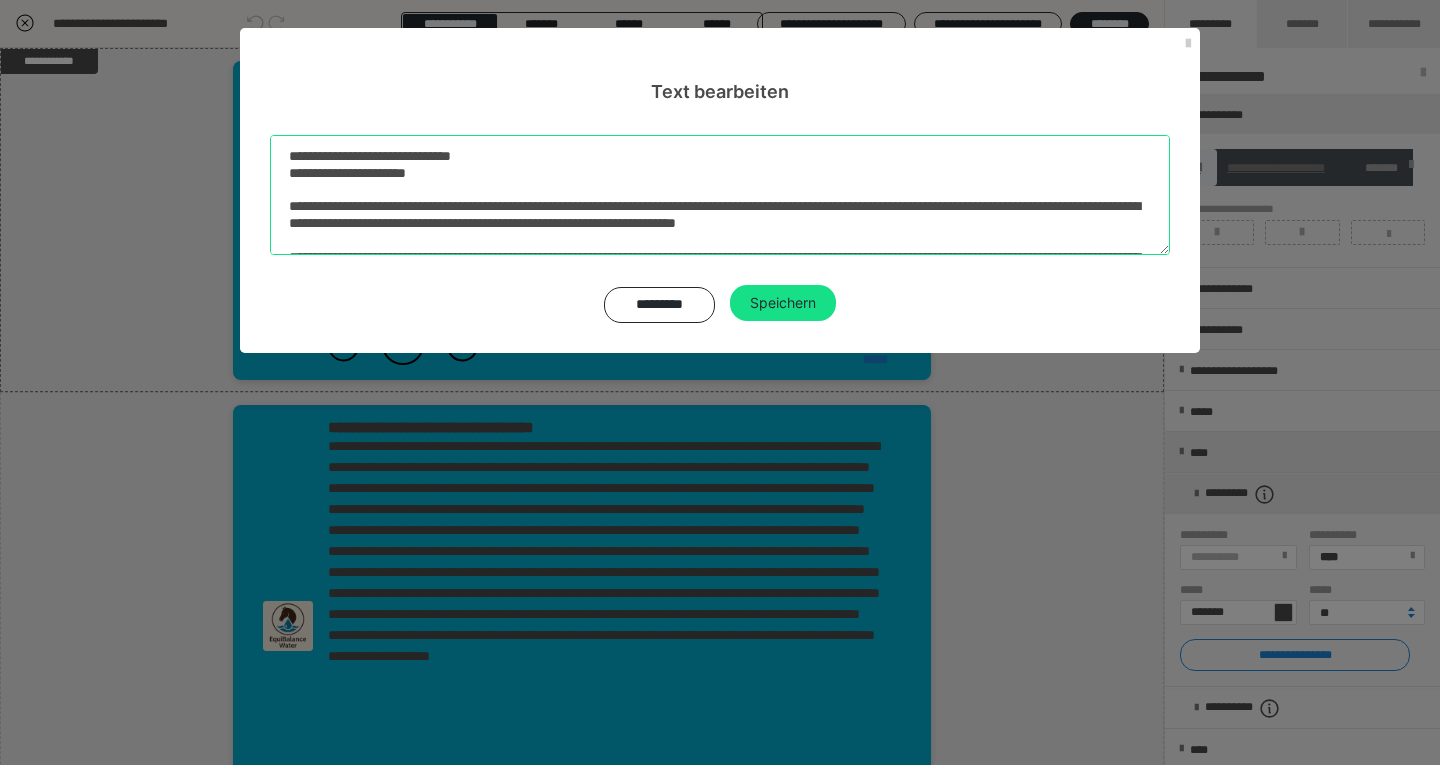 scroll, scrollTop: 141, scrollLeft: 0, axis: vertical 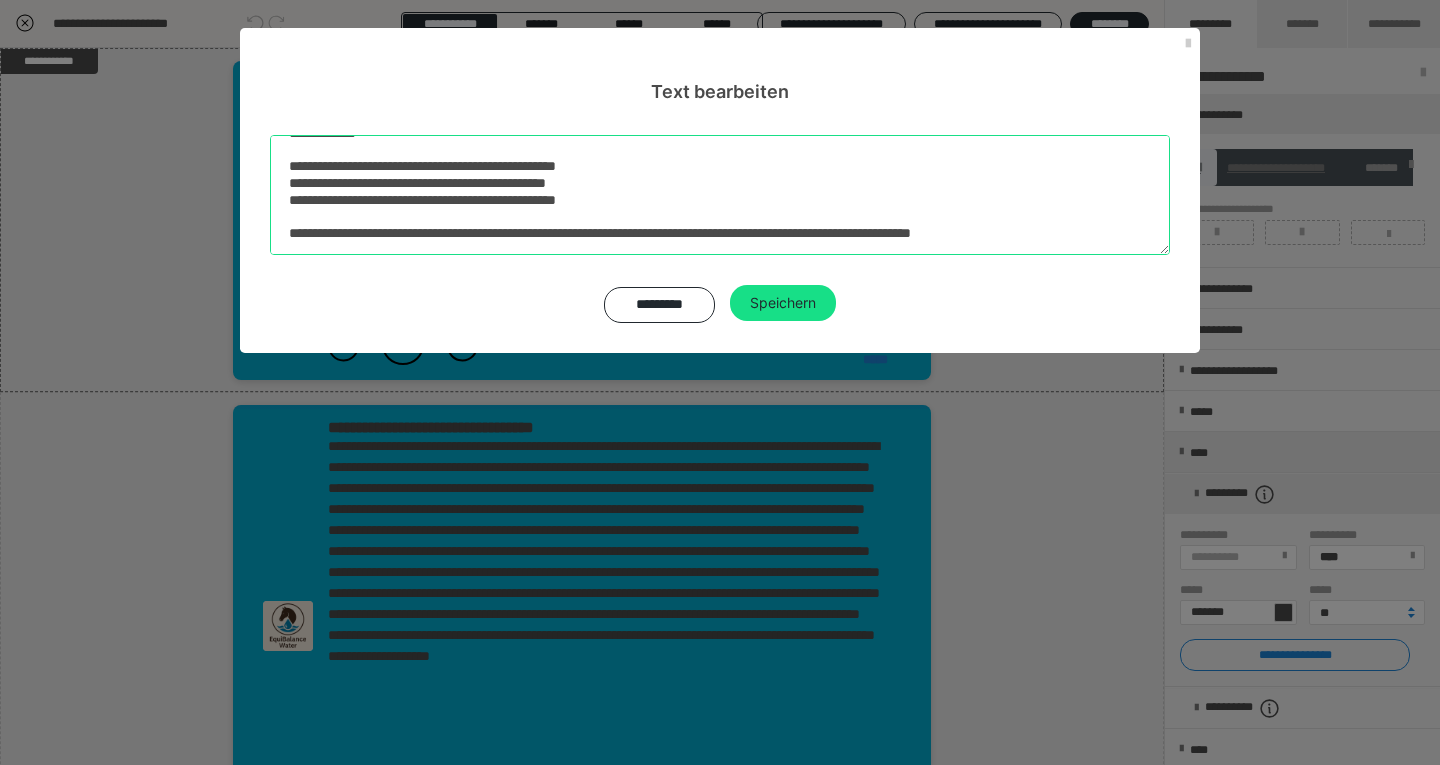 drag, startPoint x: 285, startPoint y: 158, endPoint x: 1200, endPoint y: 376, distance: 940.61096 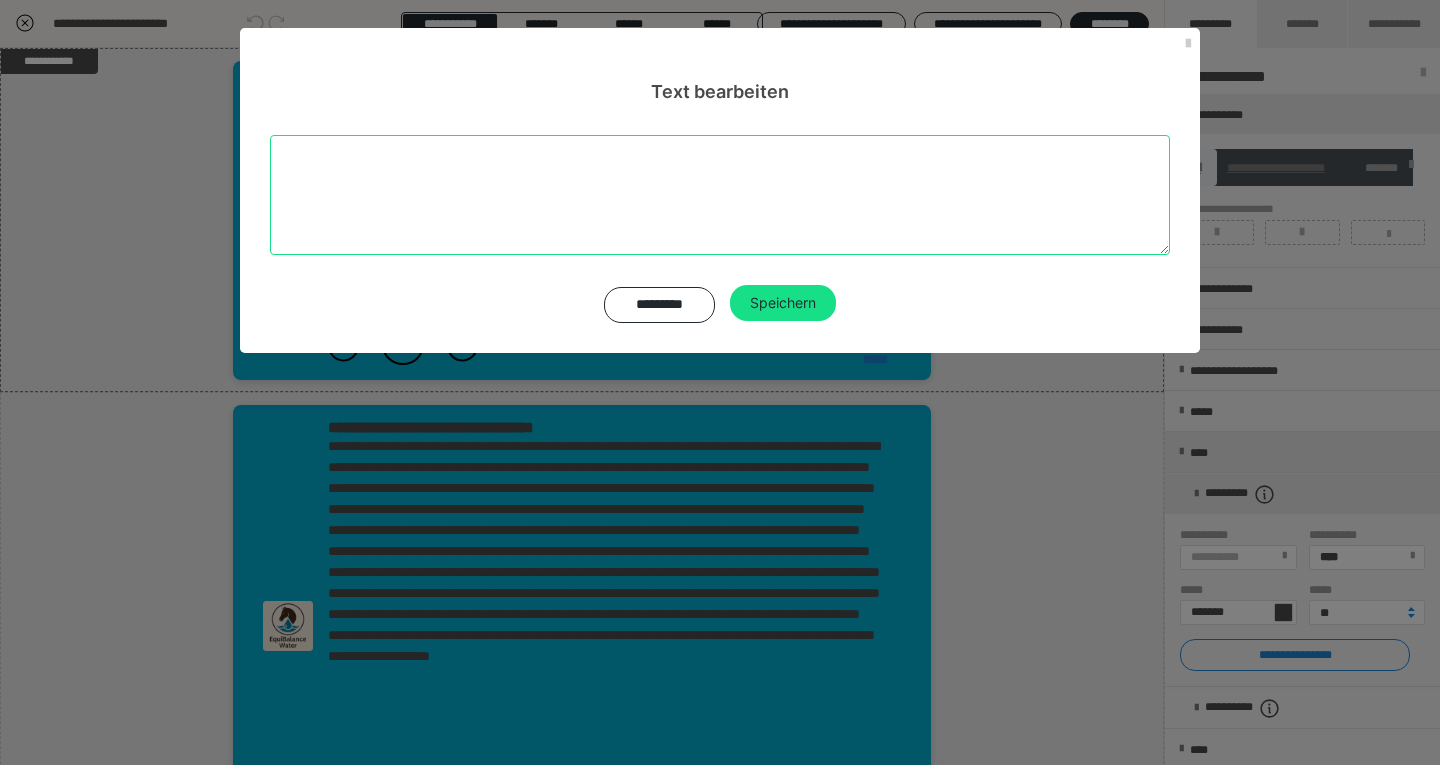 scroll, scrollTop: 0, scrollLeft: 0, axis: both 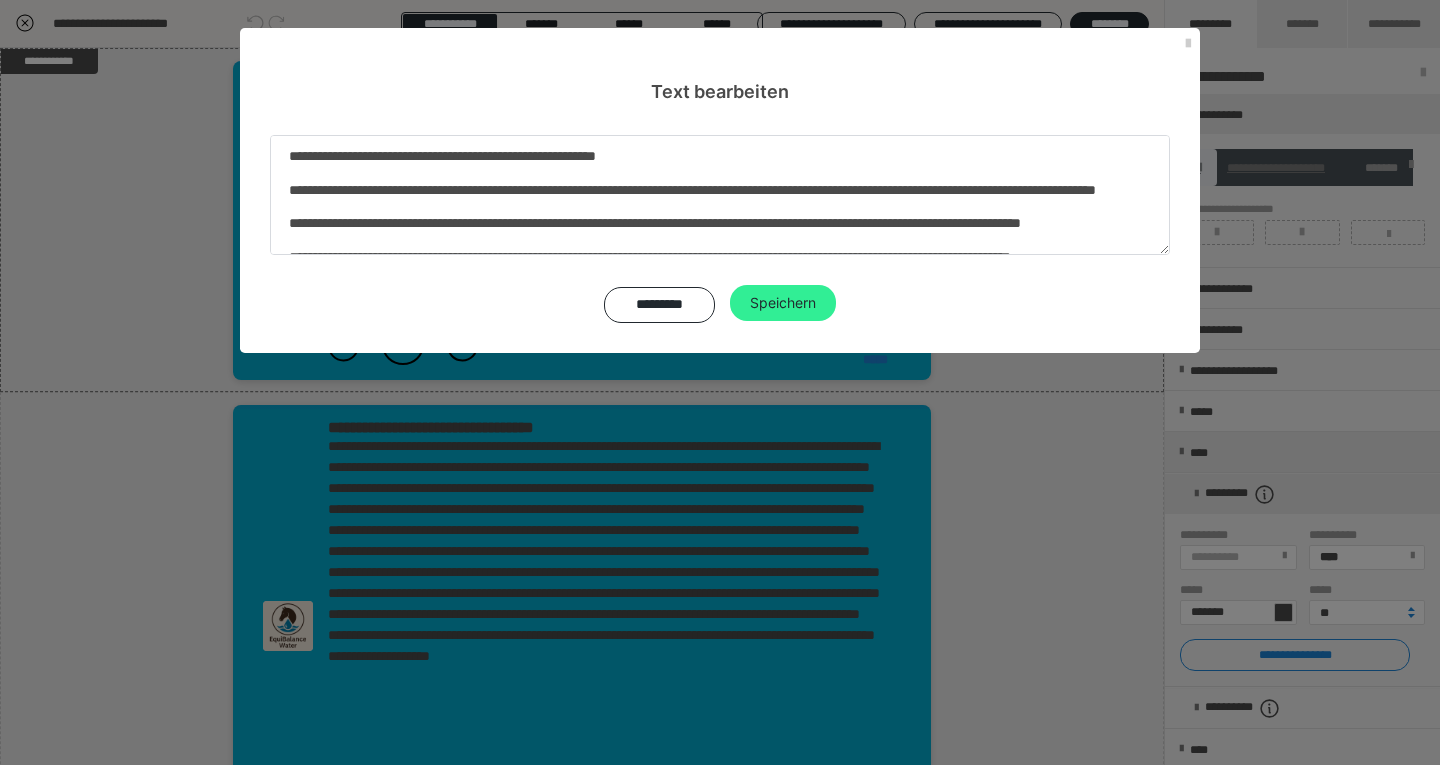 type on "**********" 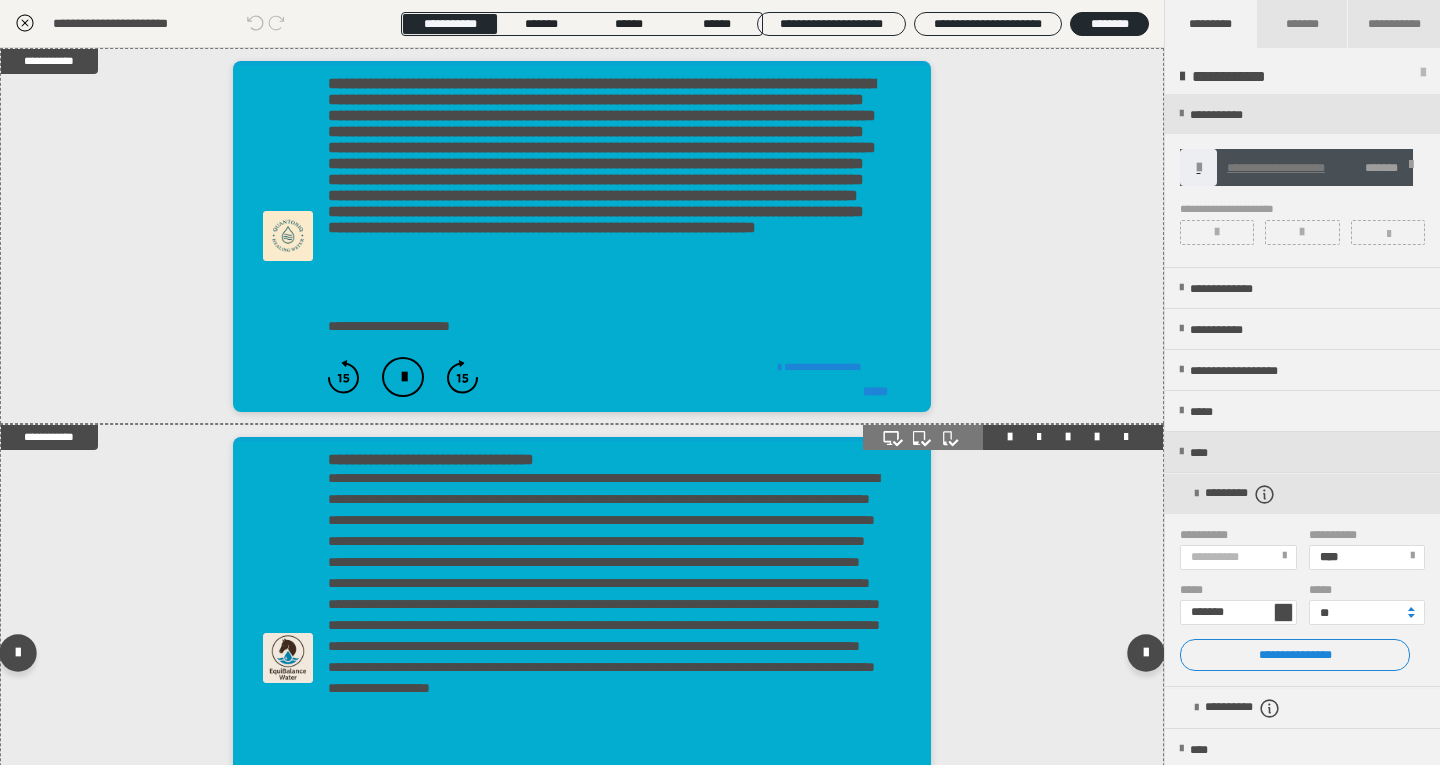 click at bounding box center [1013, 437] 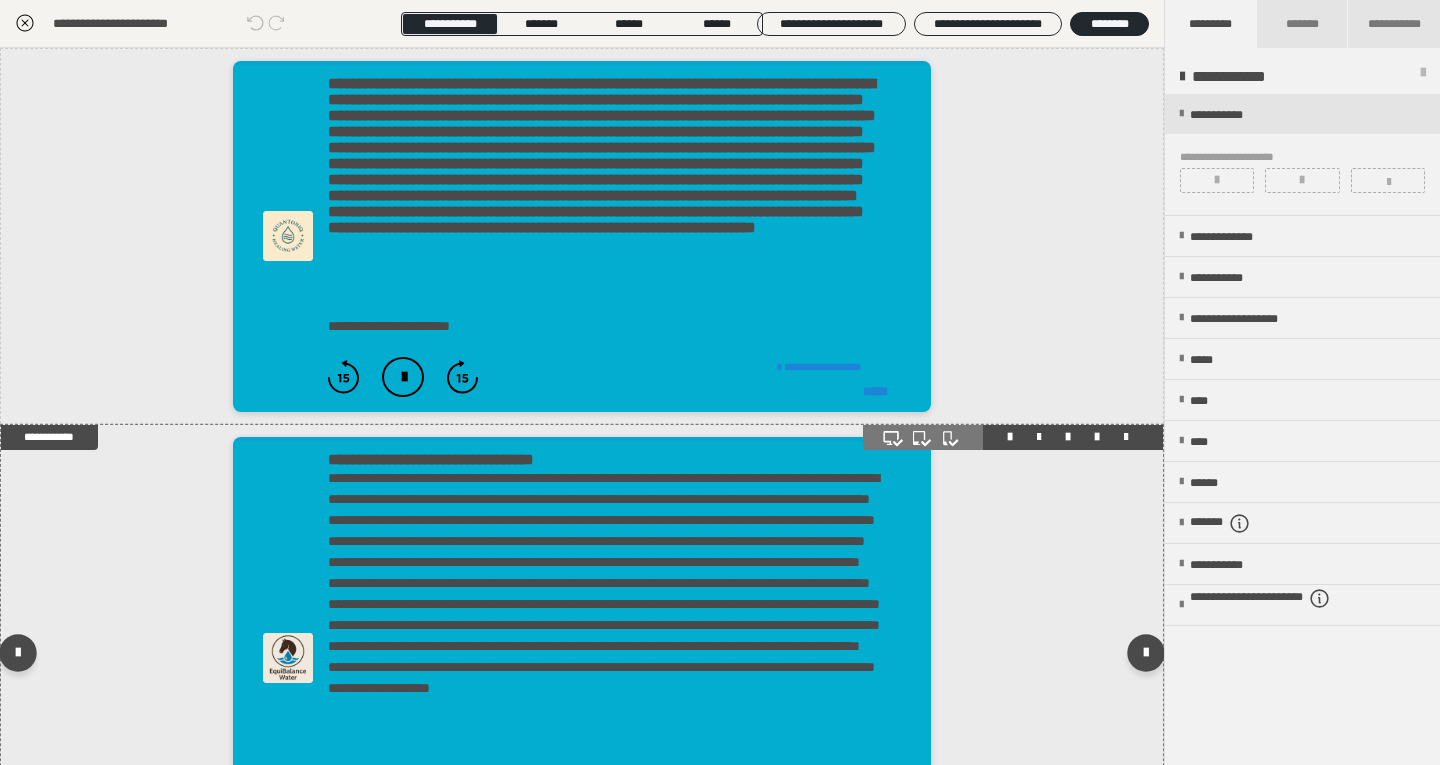 click at bounding box center [1126, 437] 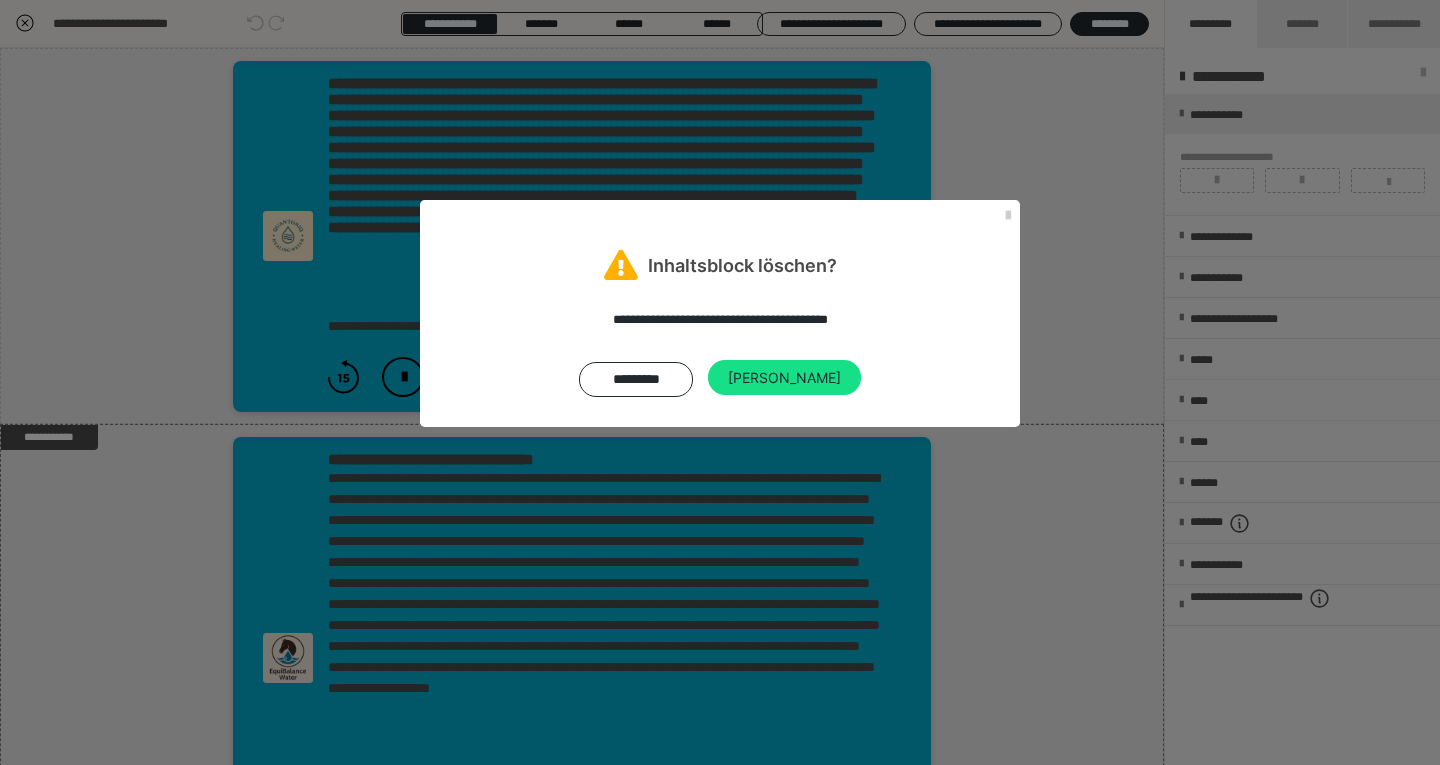 click on "**********" at bounding box center [720, 353] 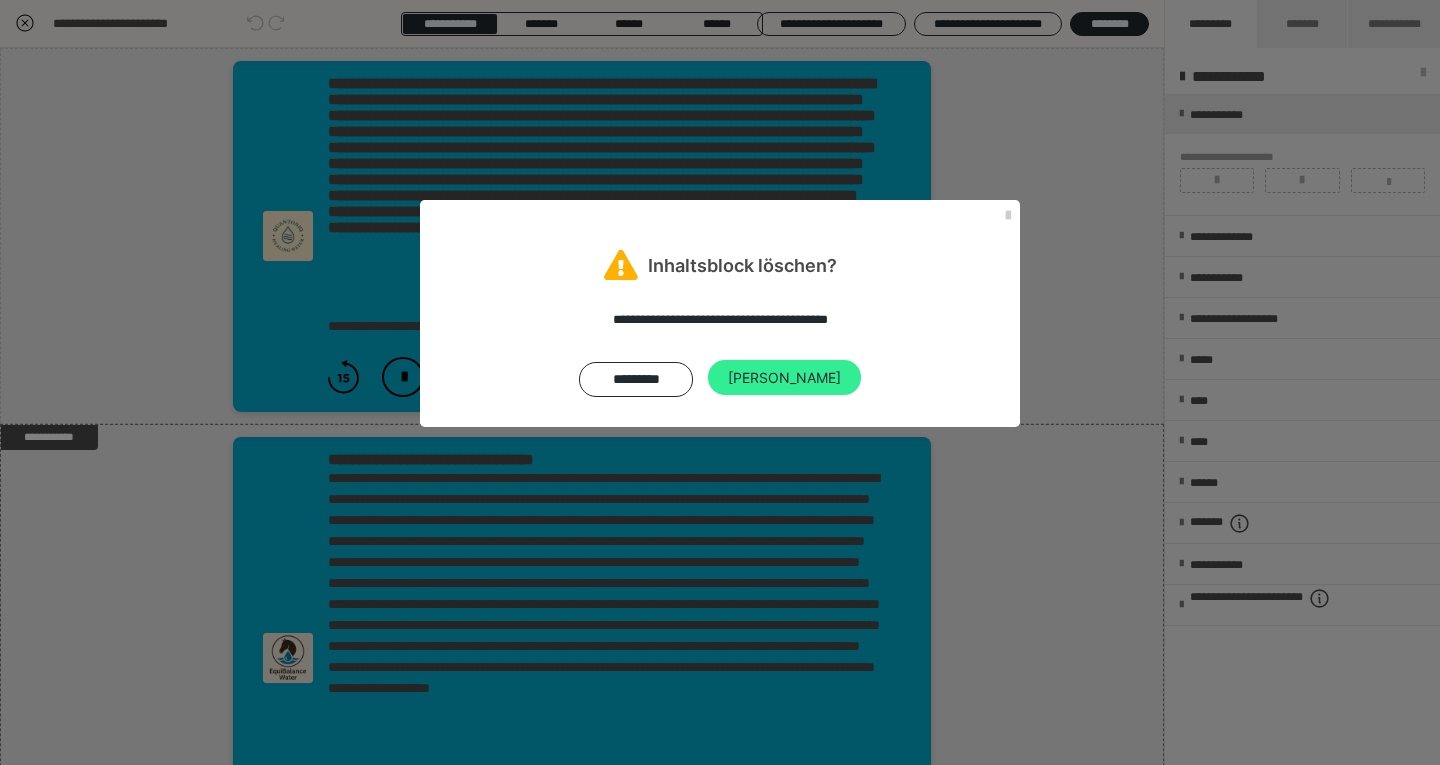 click on "Ja" at bounding box center [784, 378] 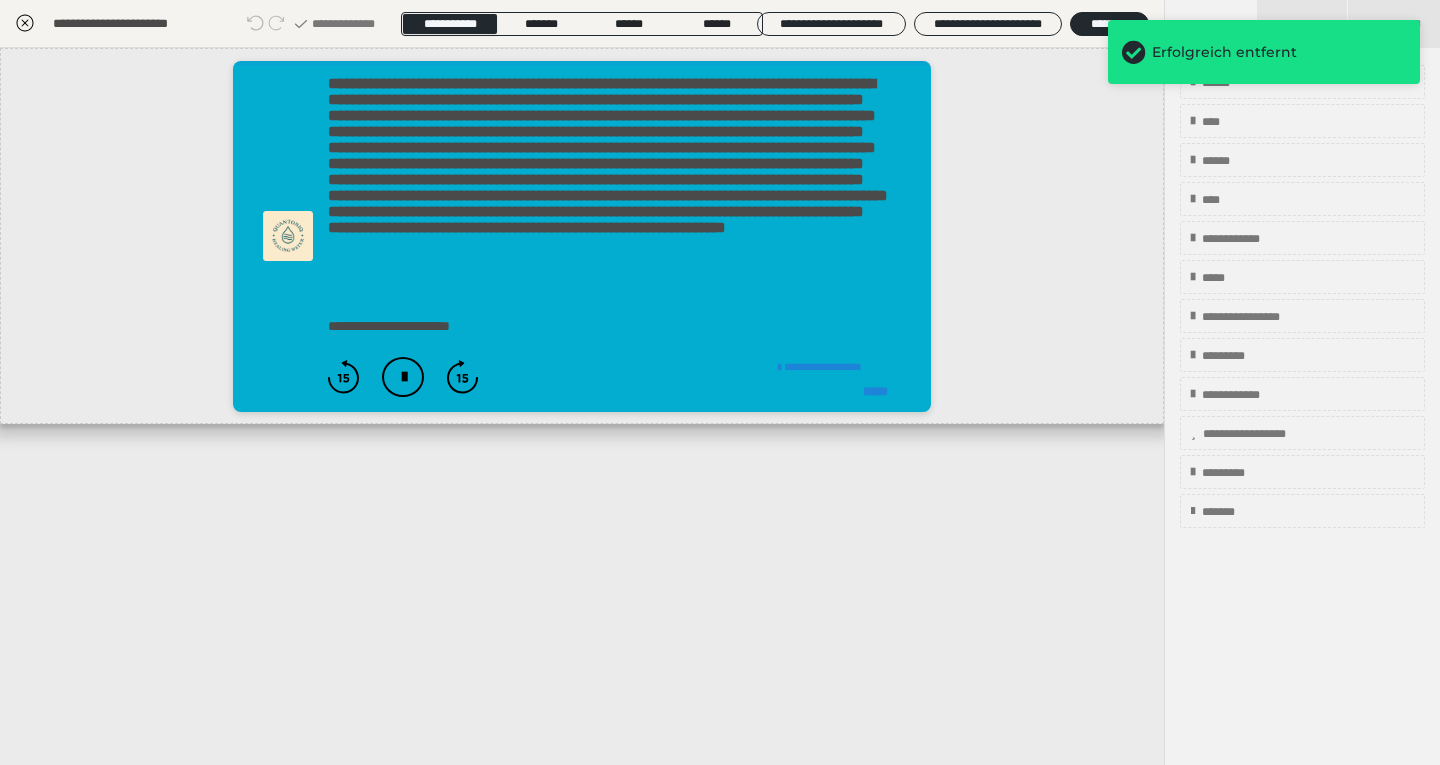 click on "**********" at bounding box center [582, 406] 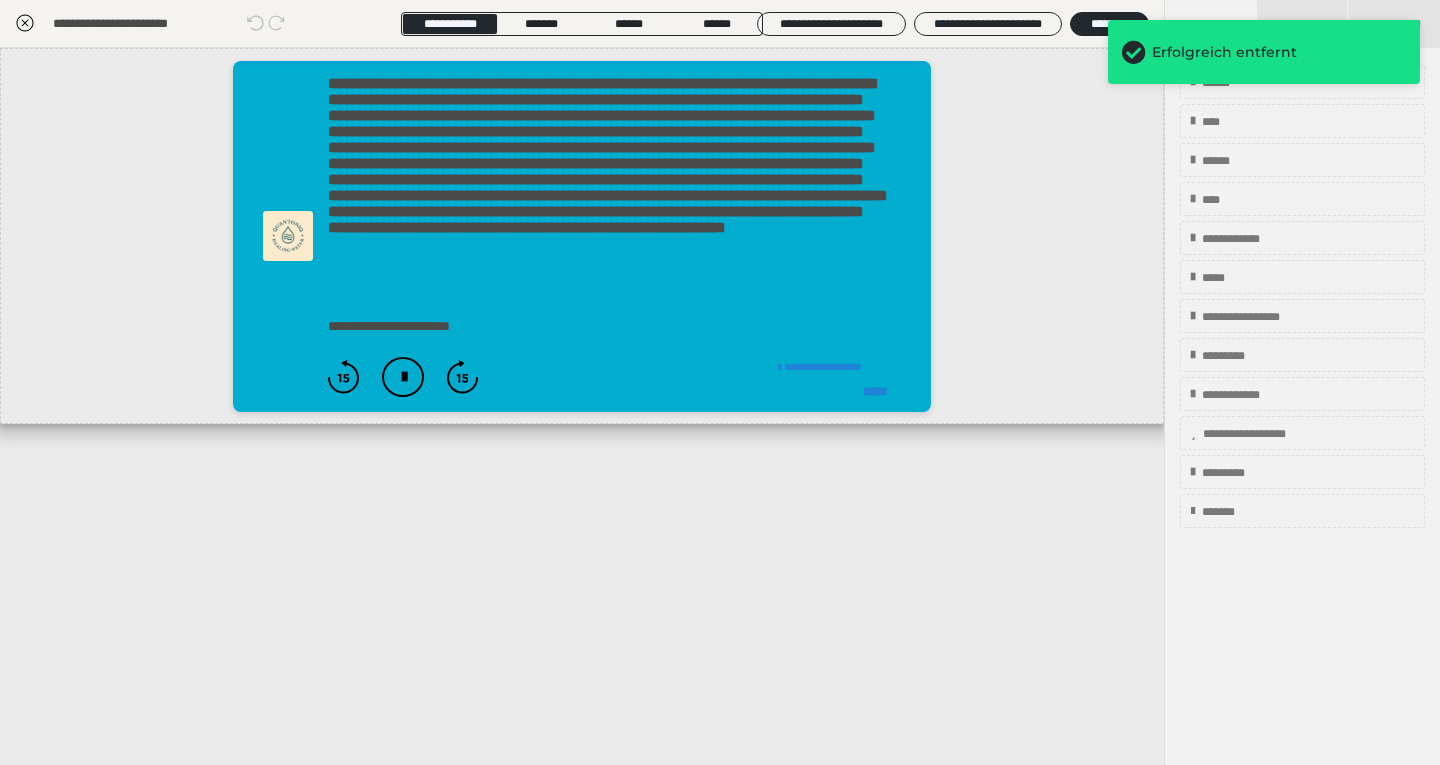 click 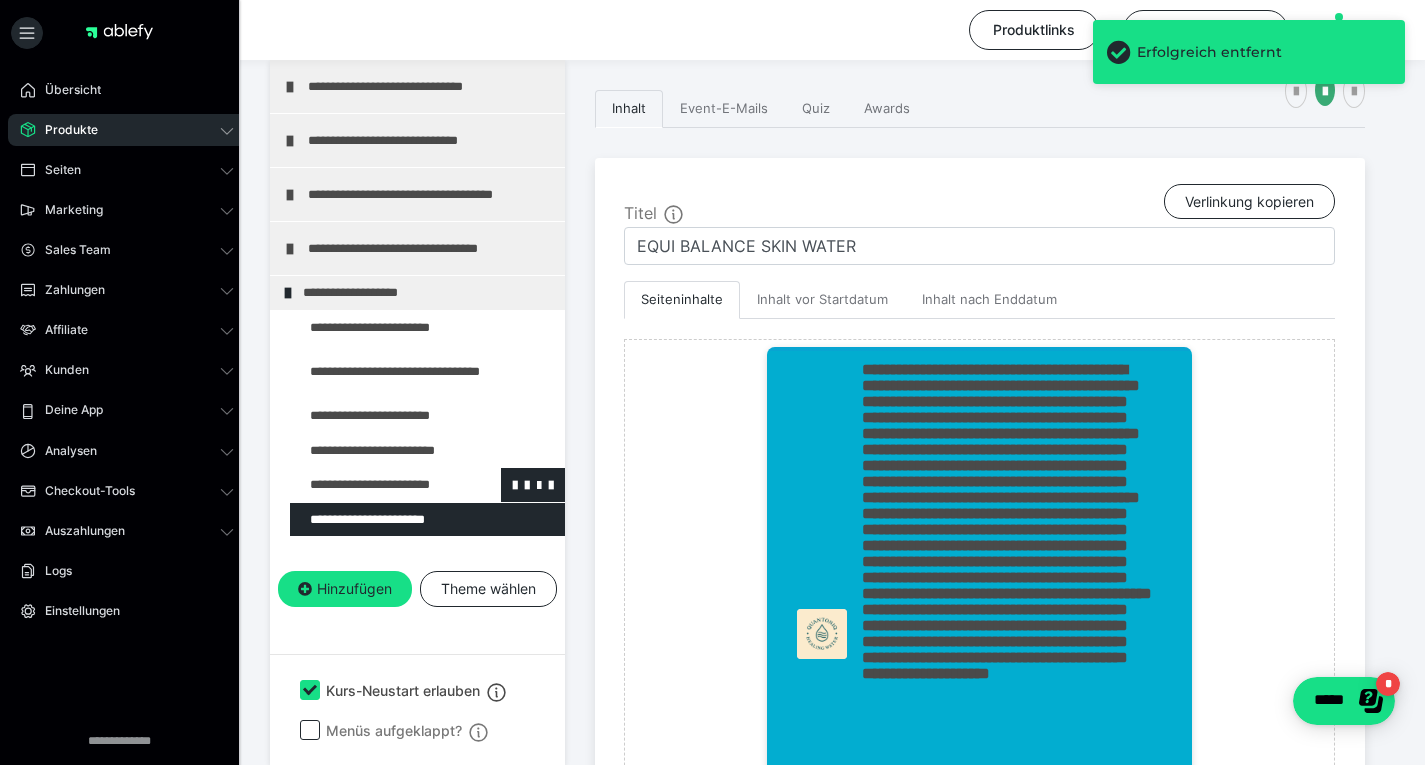 click at bounding box center [375, 485] 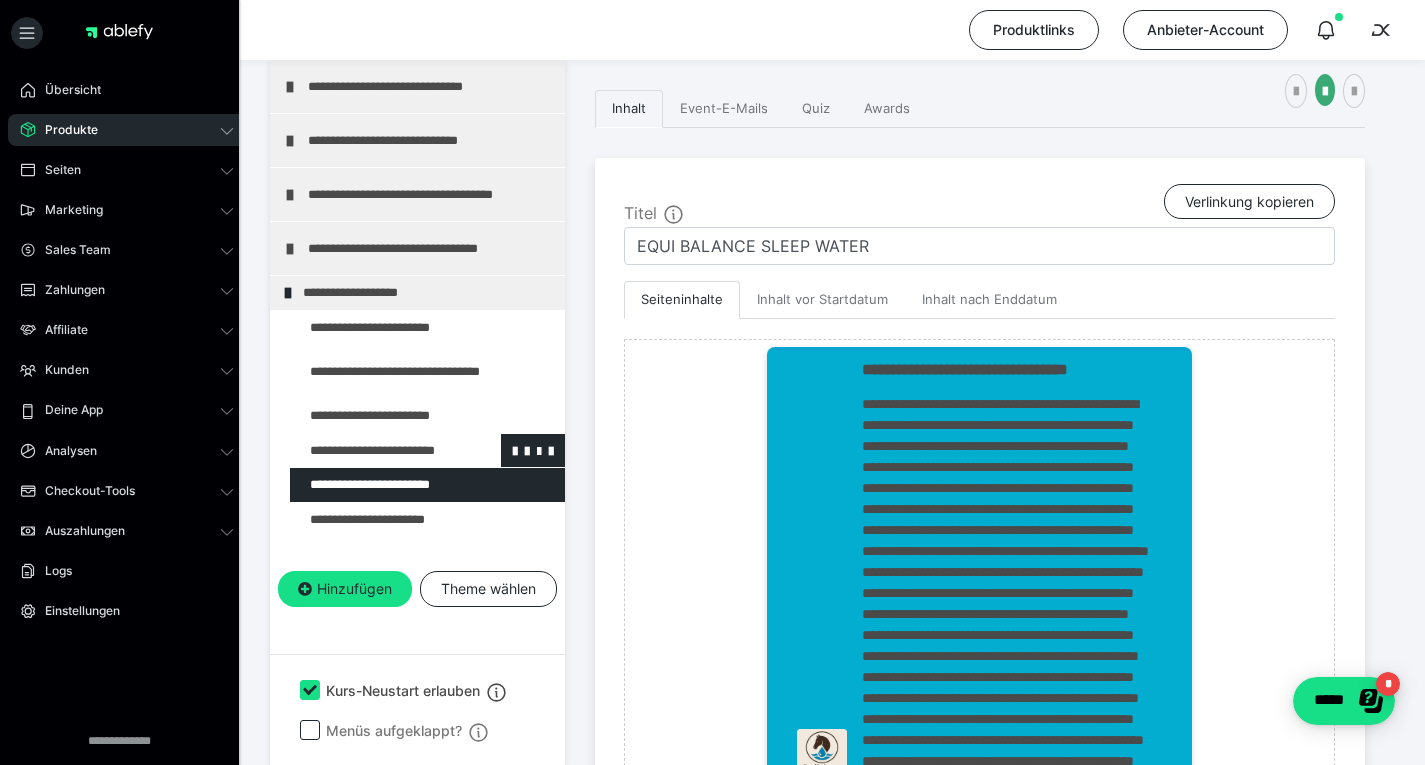 click at bounding box center (375, 451) 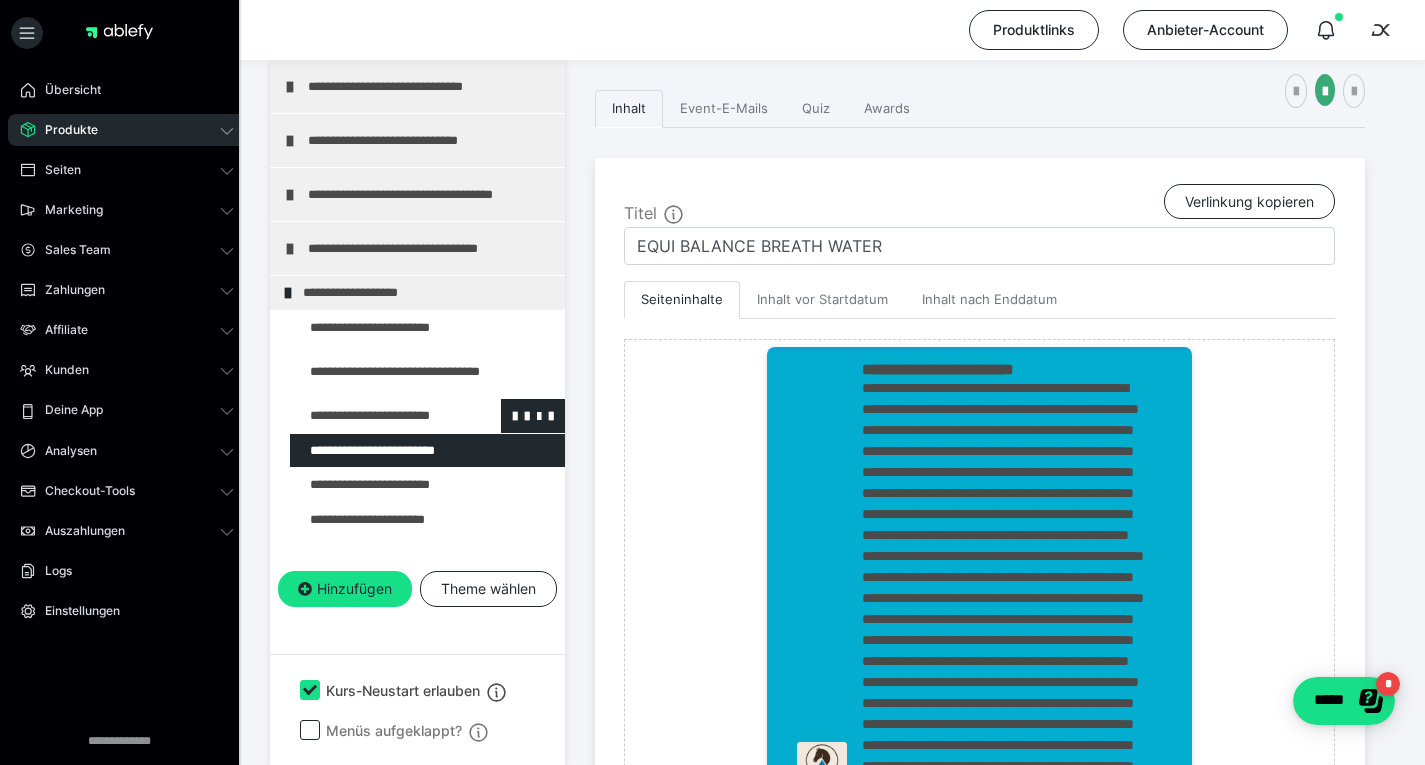 click at bounding box center [375, 416] 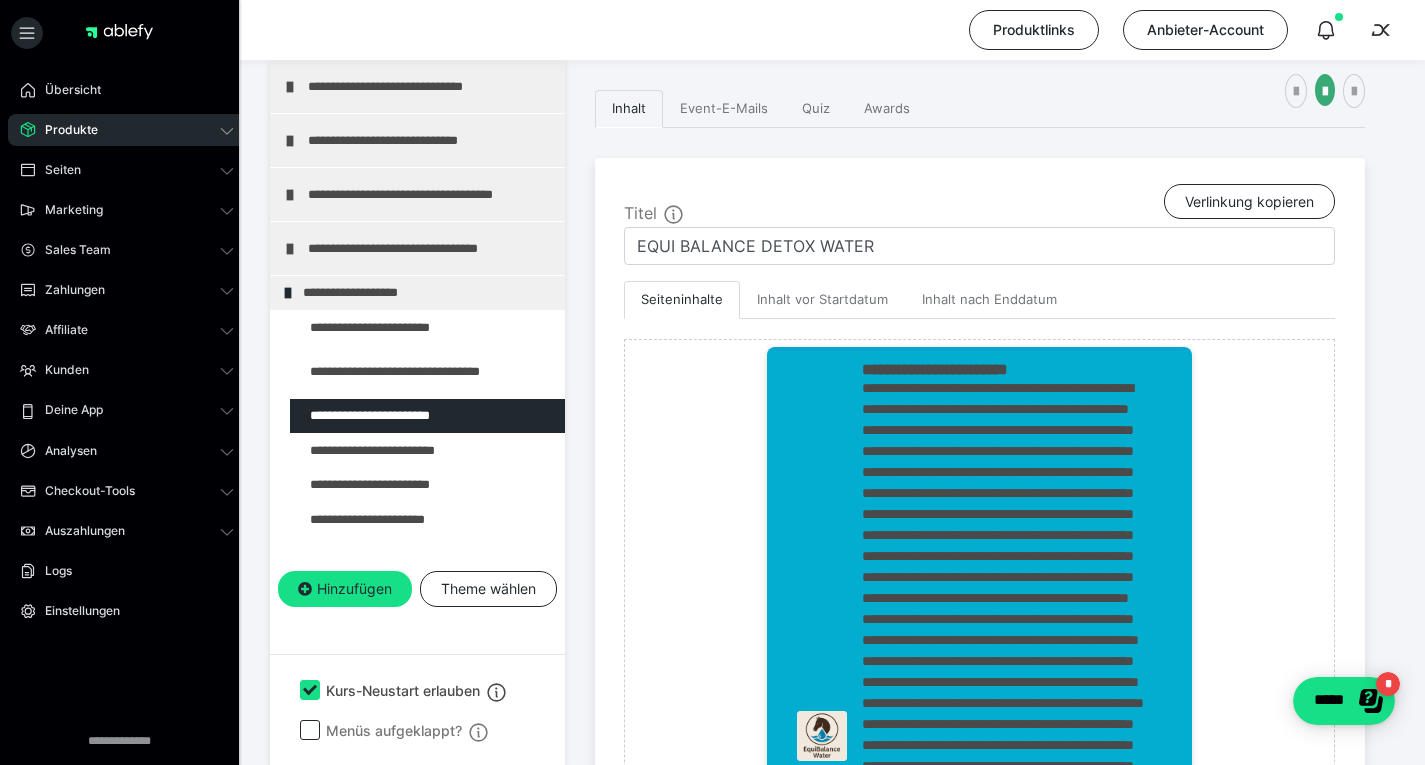 type on "MODUL 4 EQUI BALANCE HEALTH SOUNDS" 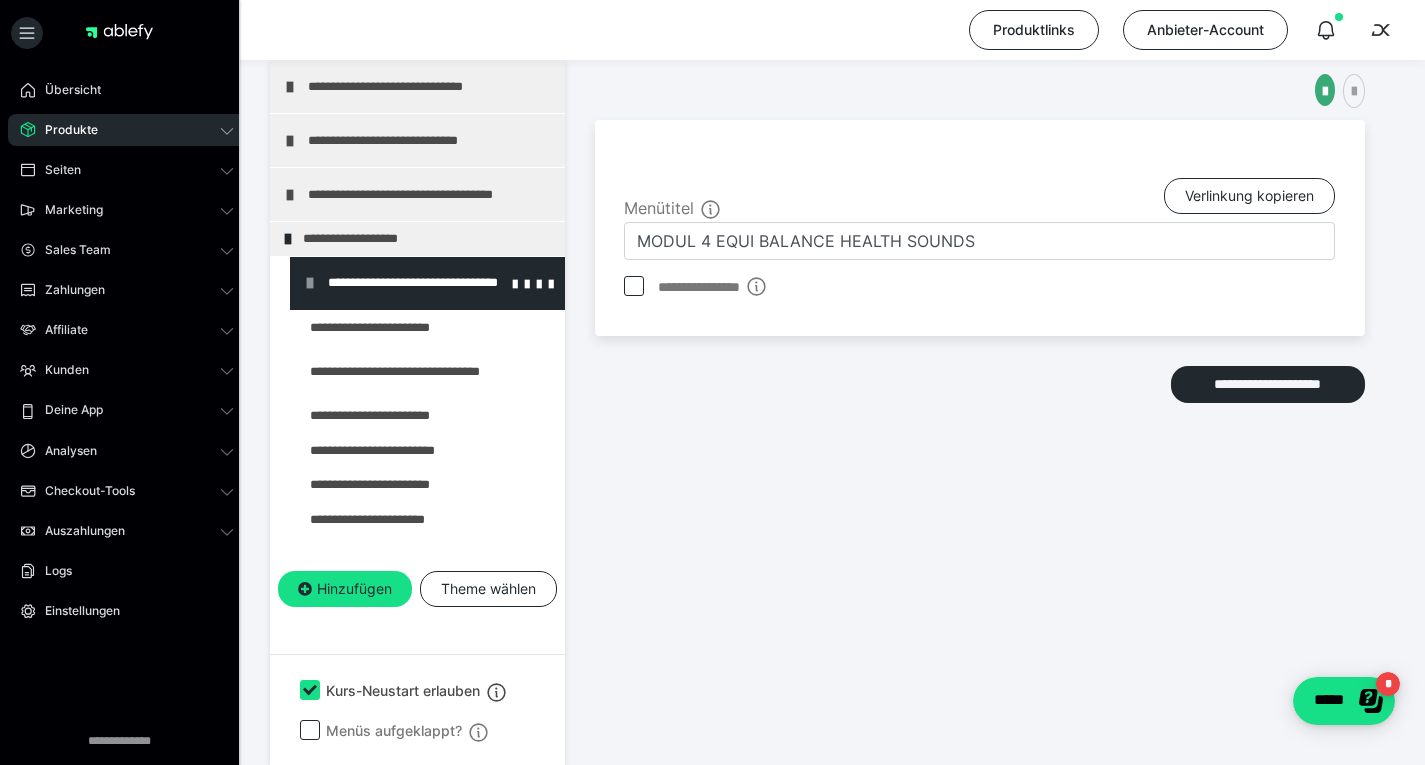 click on "**********" at bounding box center [427, 283] 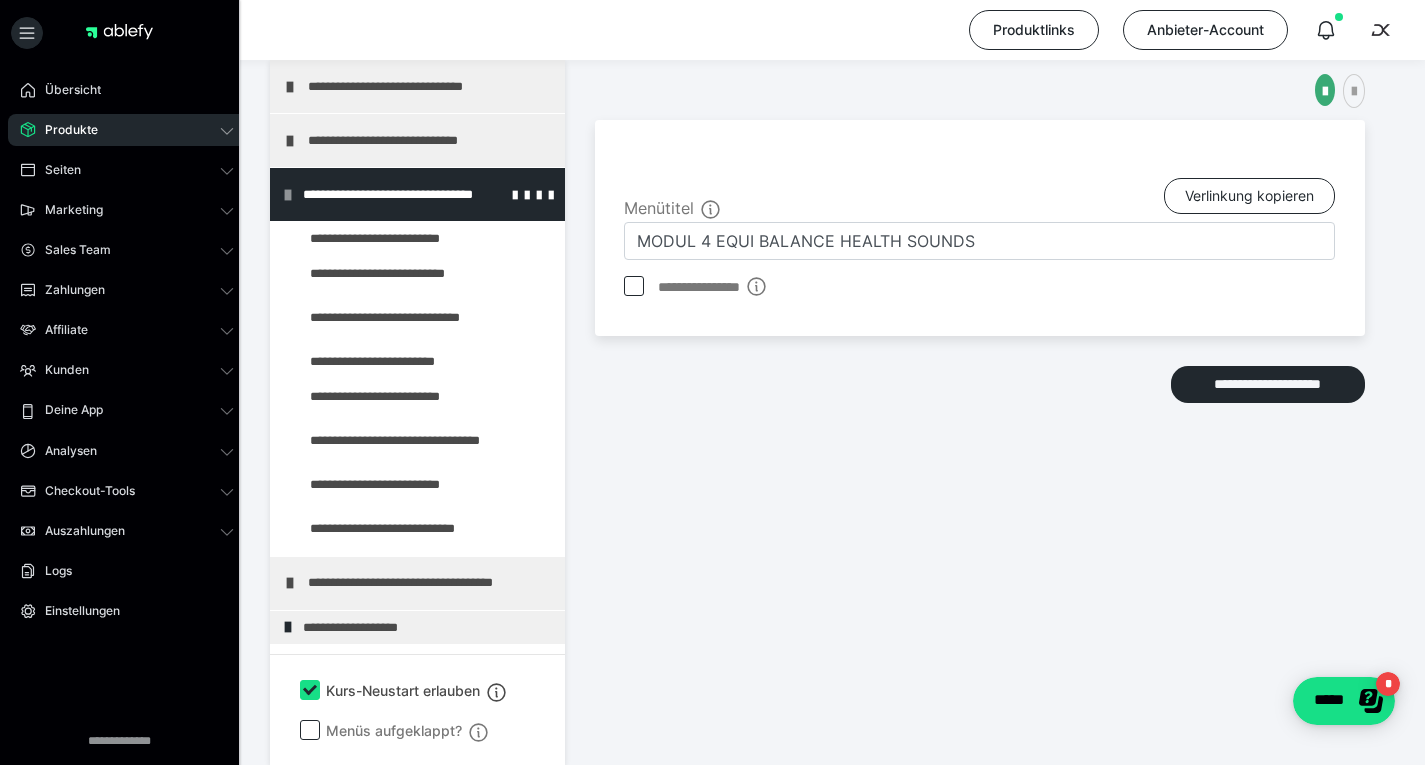 click at bounding box center (288, 195) 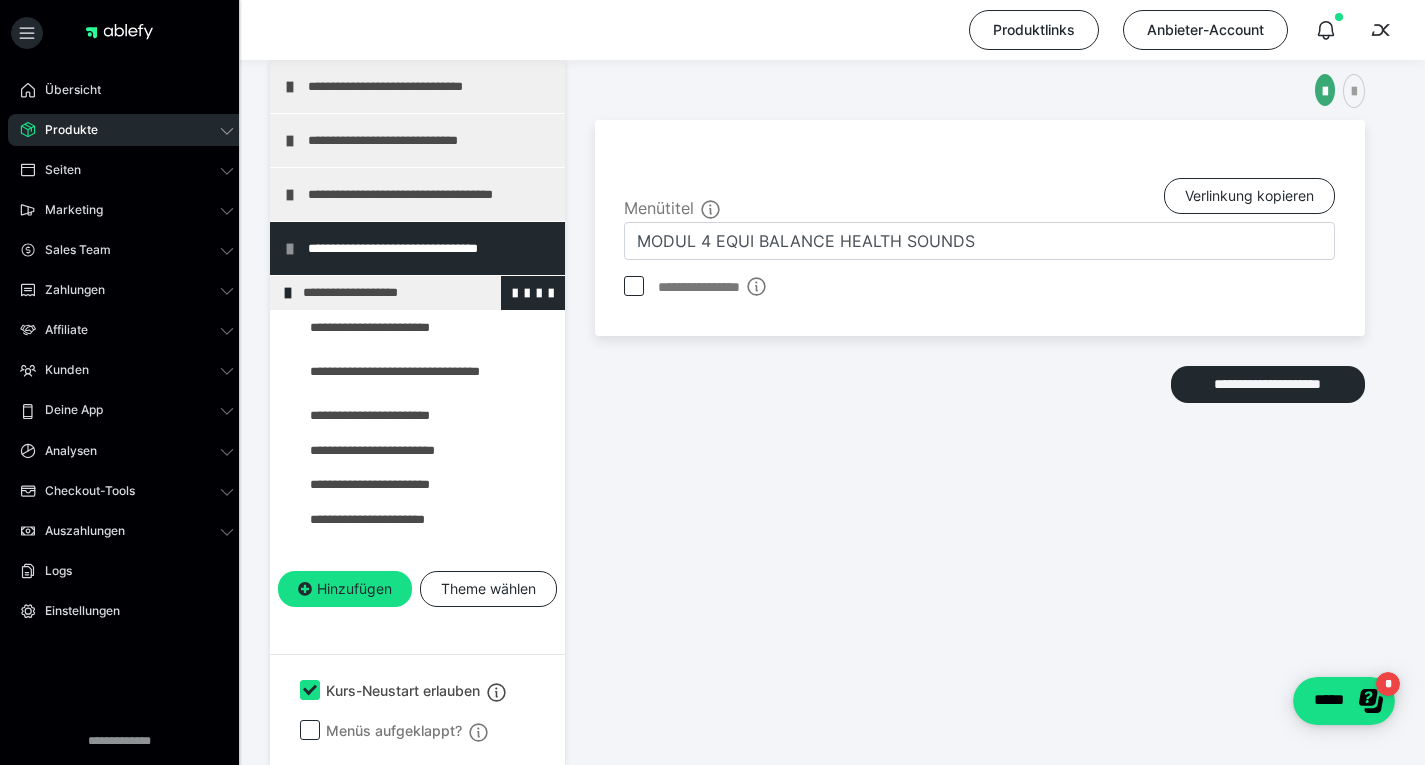click at bounding box center (288, 293) 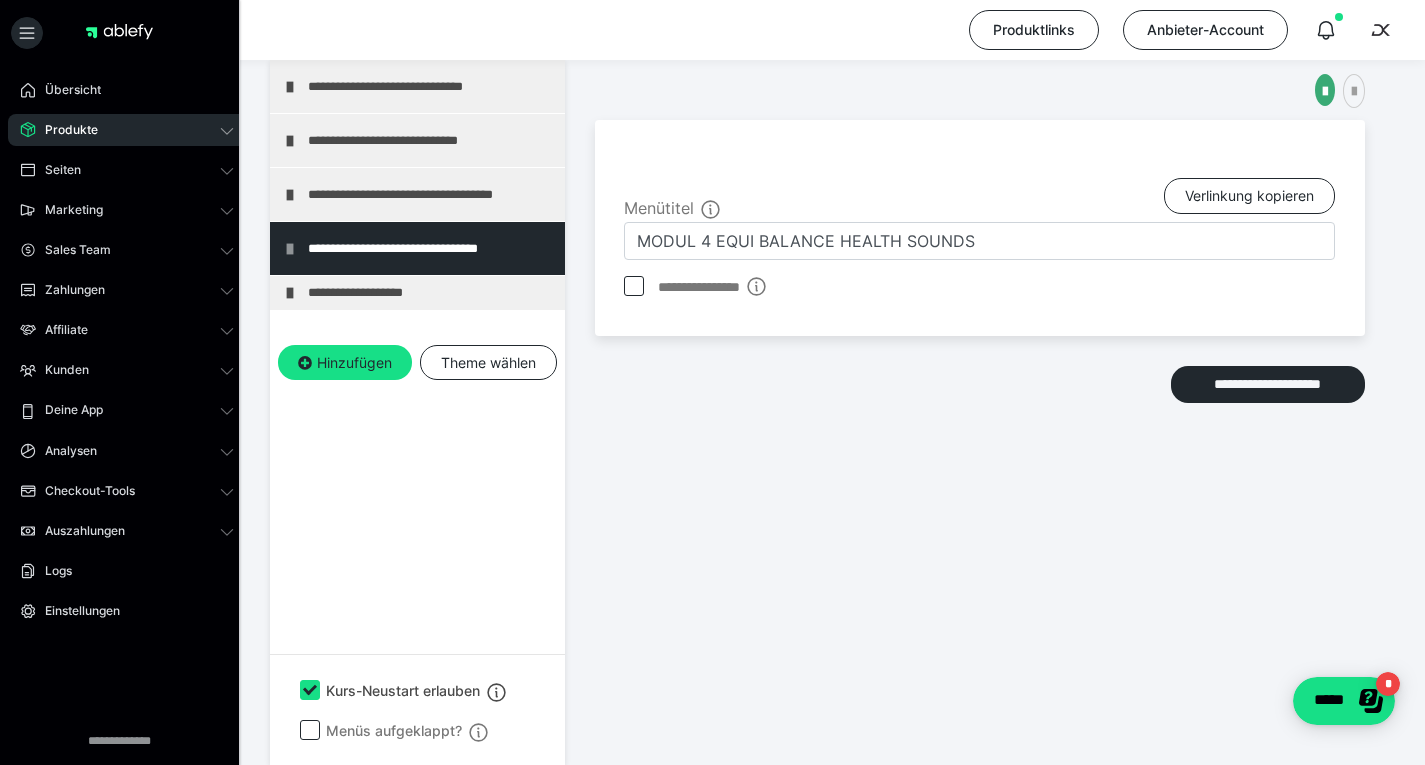 click on "**********" at bounding box center [417, 412] 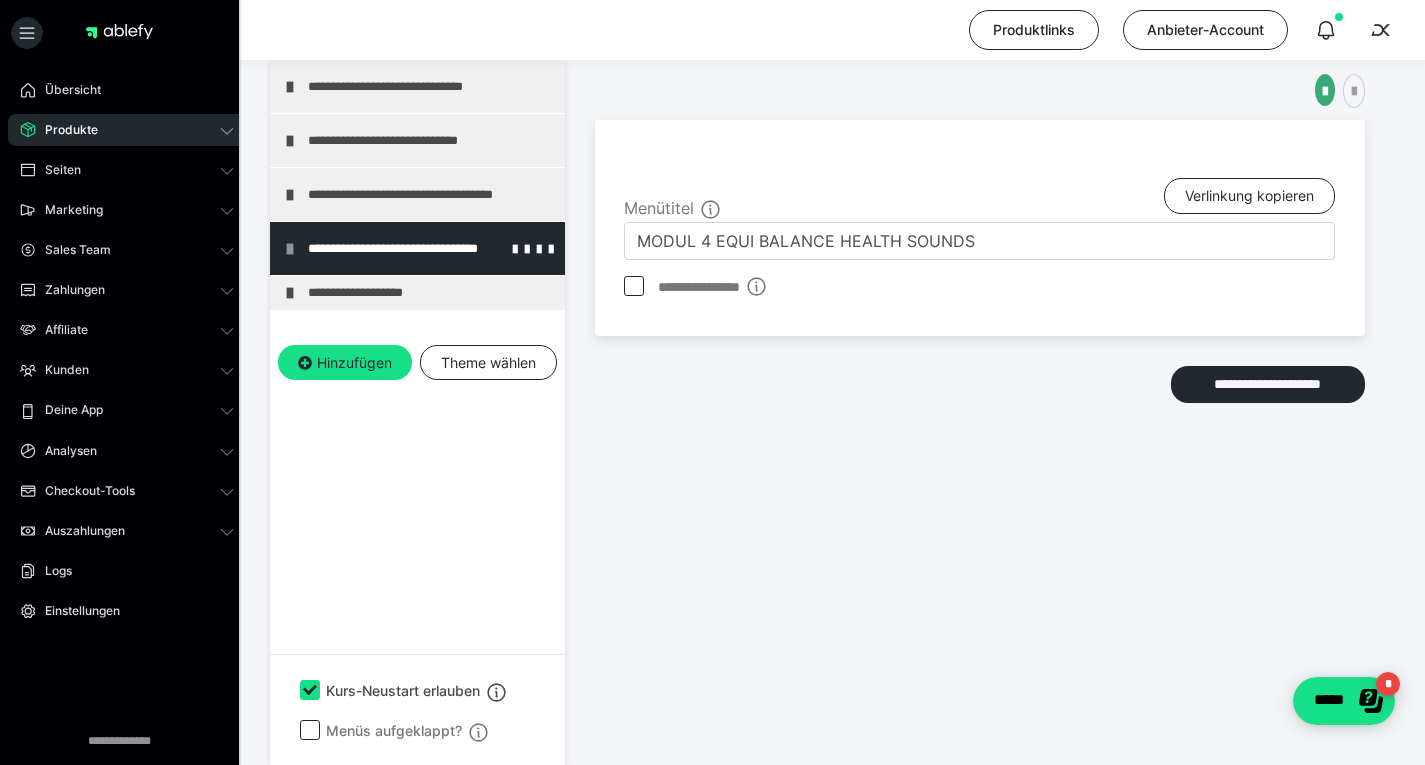 click on "**********" at bounding box center (417, 248) 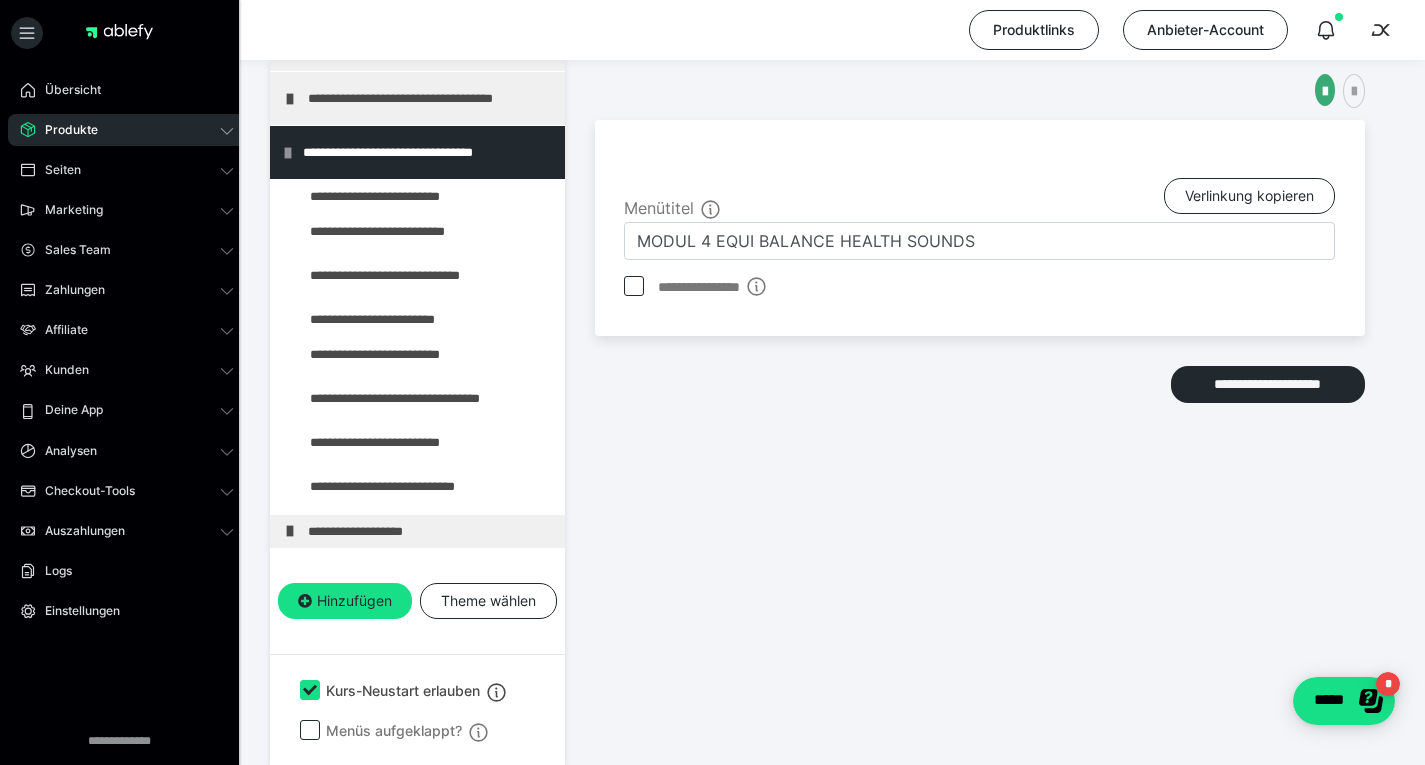 scroll, scrollTop: 0, scrollLeft: 0, axis: both 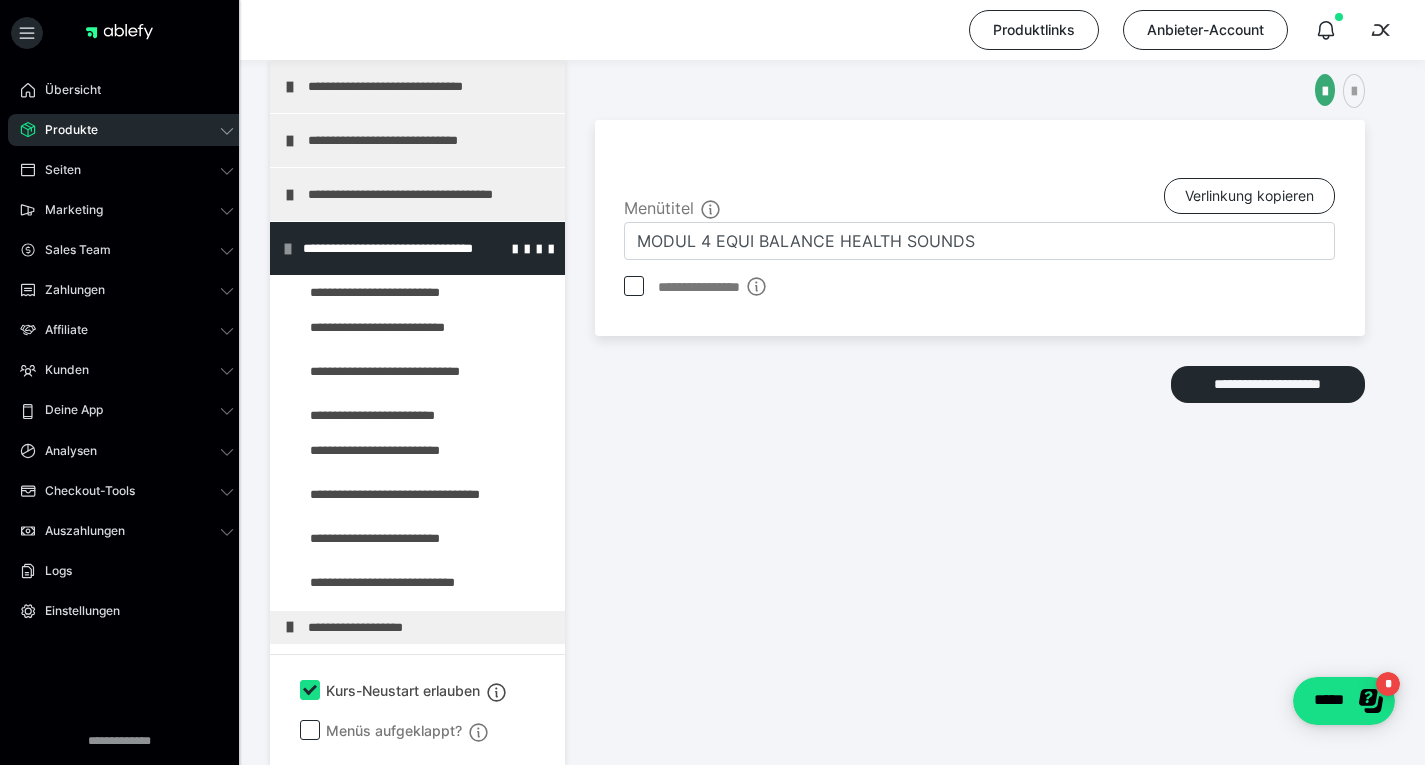 click at bounding box center [288, 249] 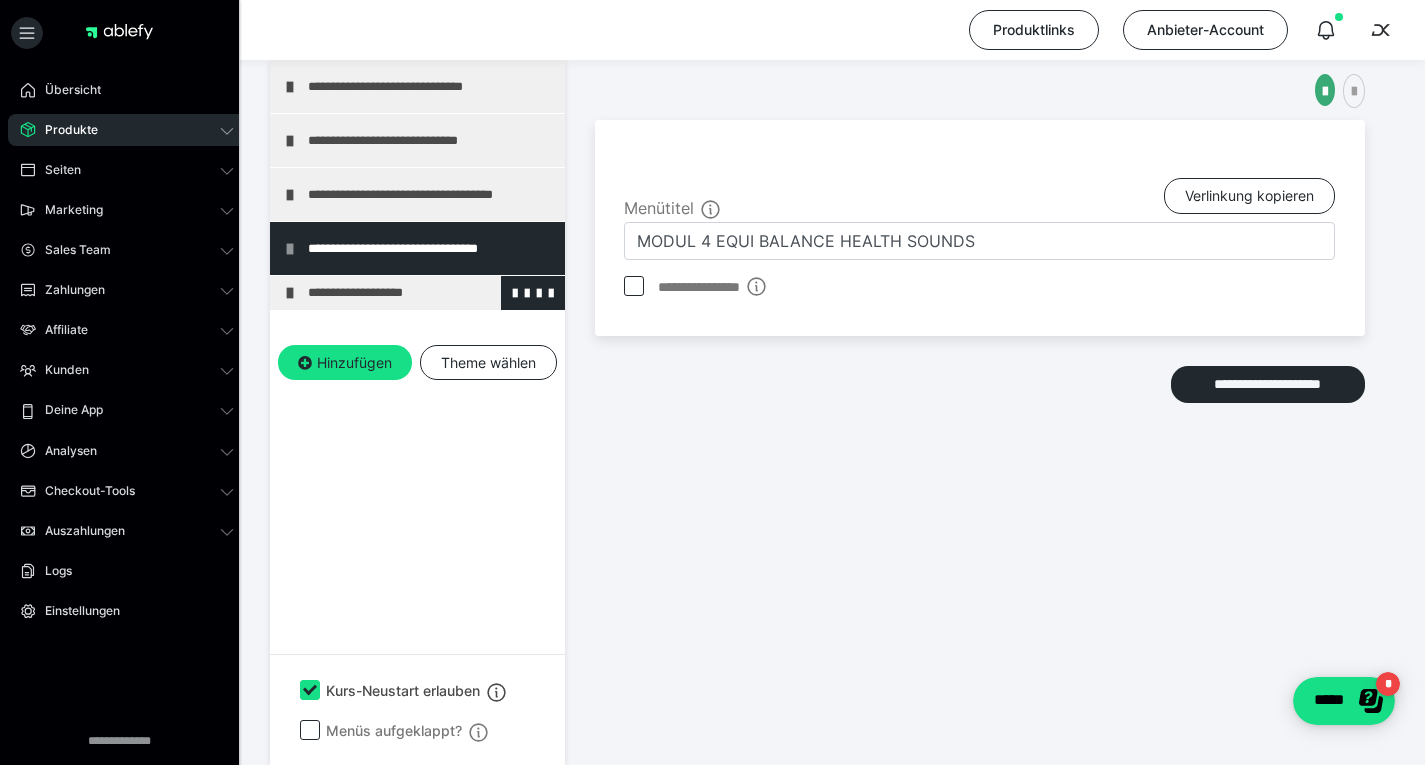 click on "**********" at bounding box center [417, 293] 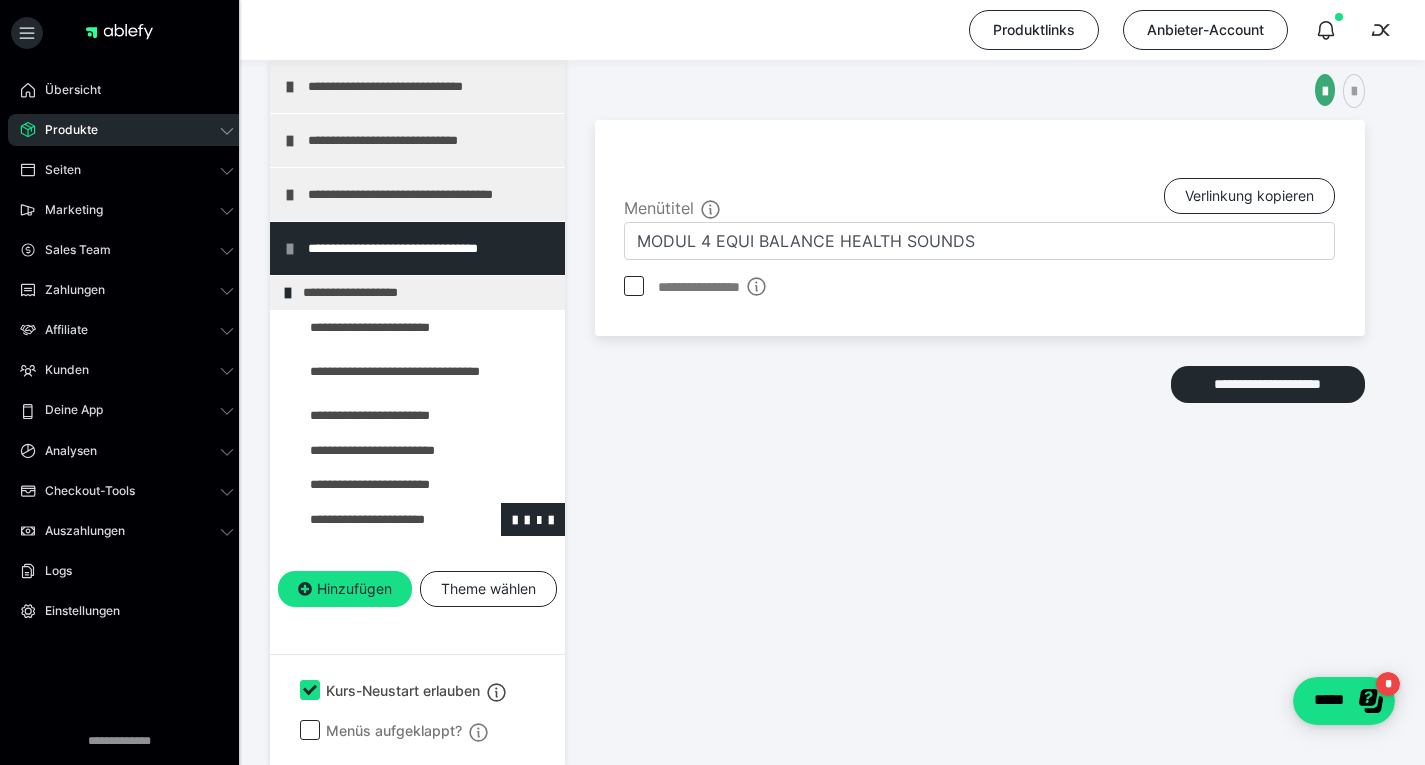 click at bounding box center [375, 520] 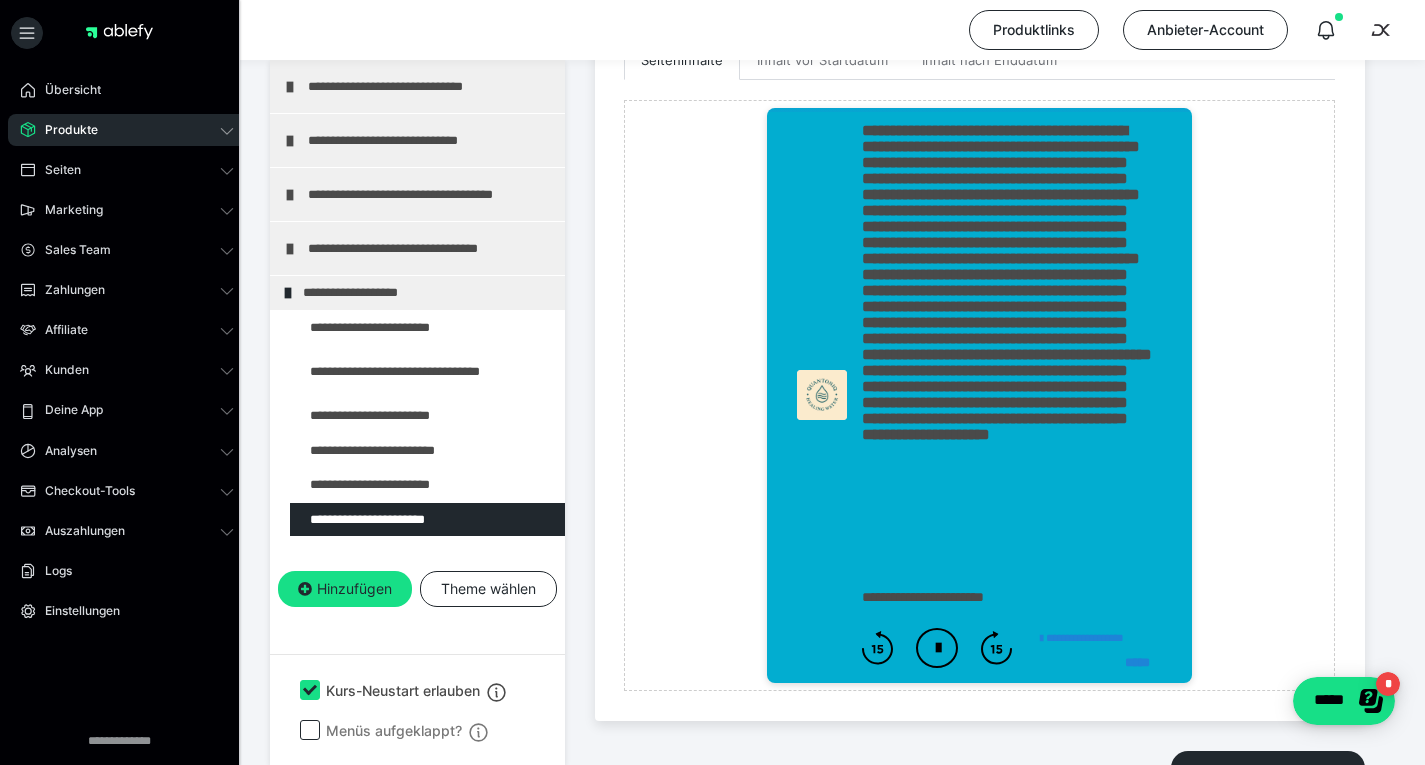 scroll, scrollTop: 617, scrollLeft: 0, axis: vertical 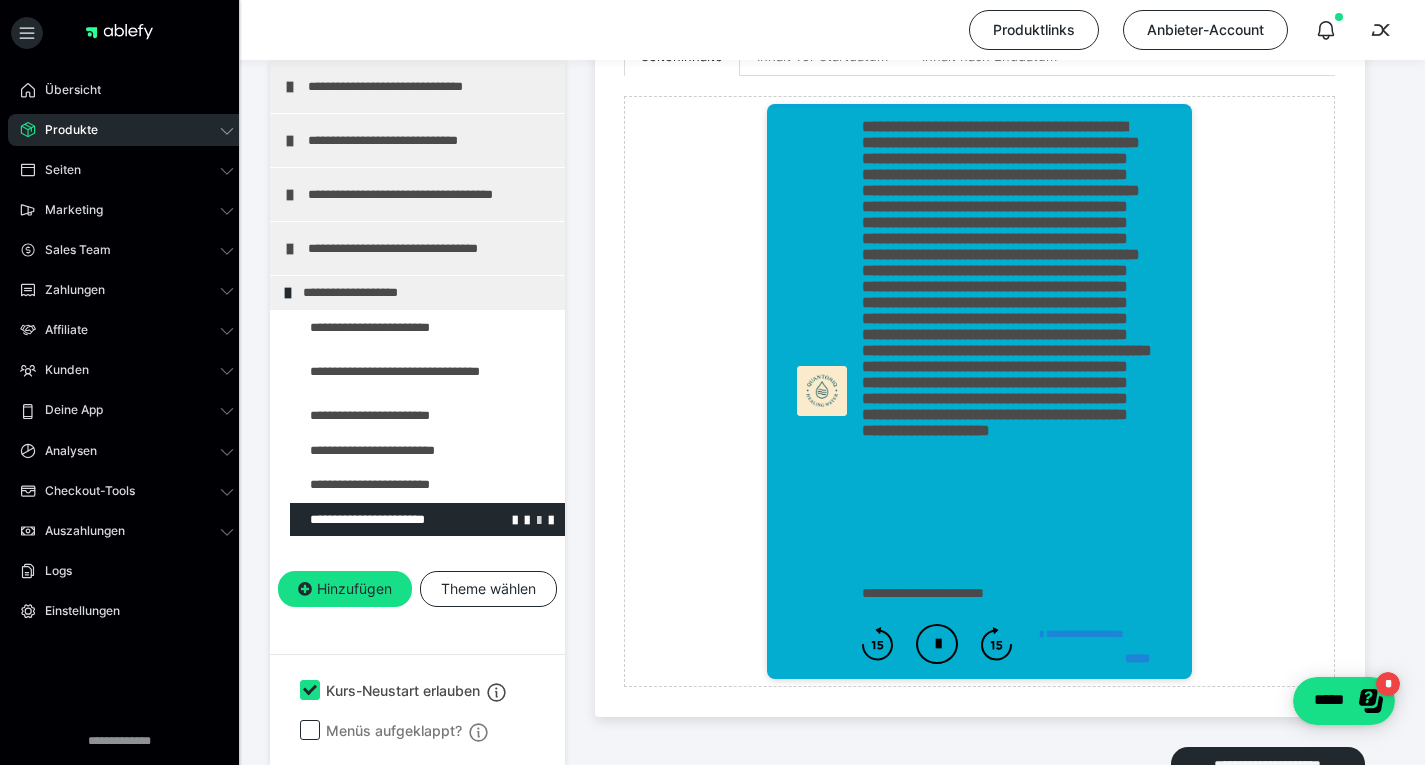 click at bounding box center [539, 519] 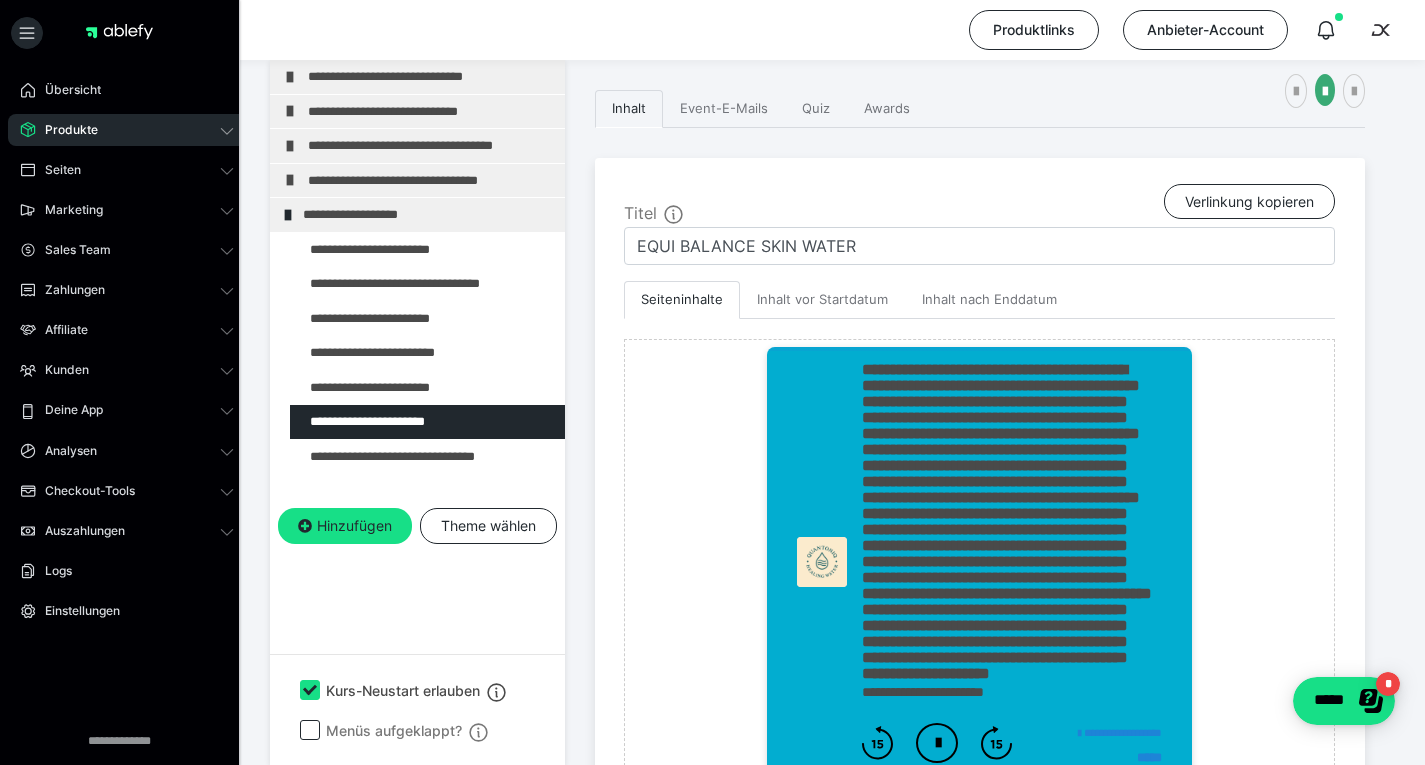 scroll, scrollTop: 617, scrollLeft: 0, axis: vertical 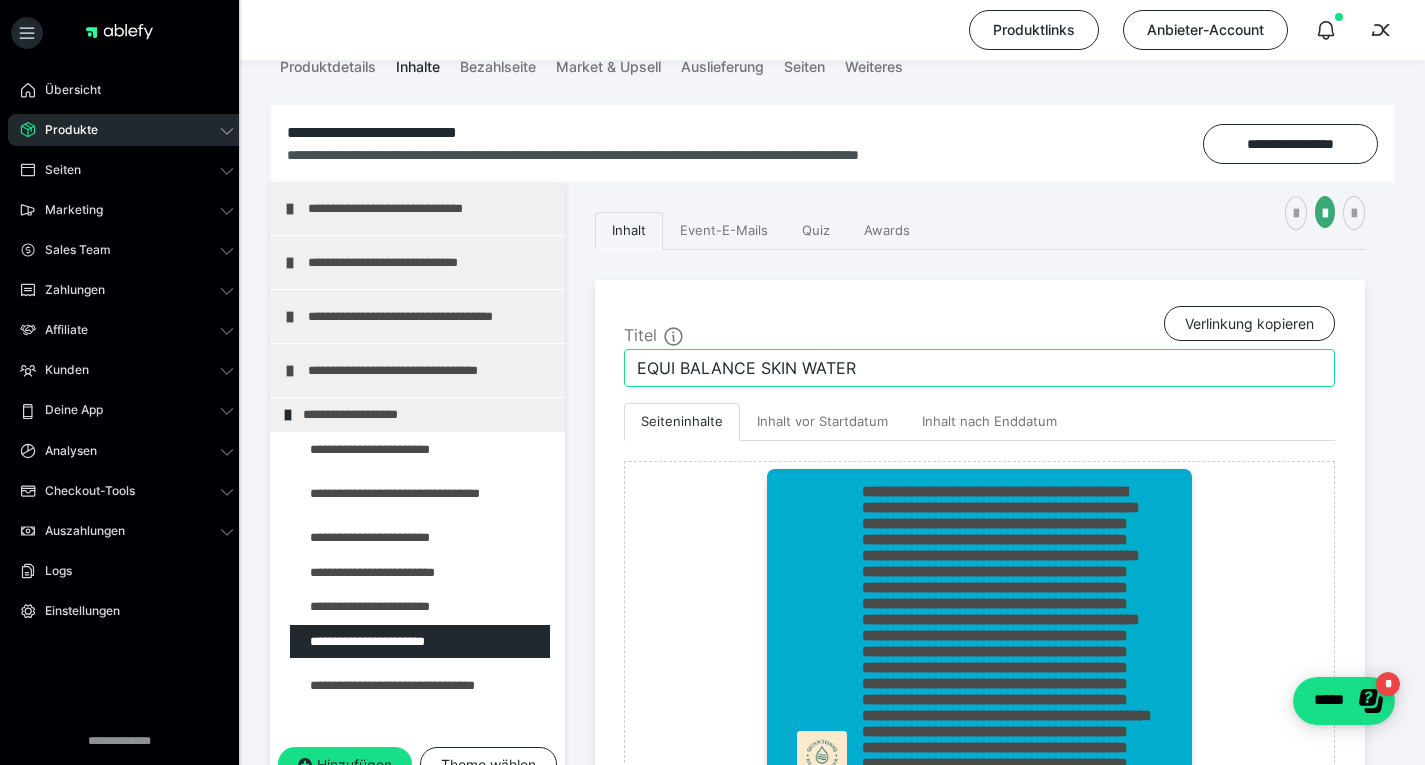 drag, startPoint x: 888, startPoint y: 367, endPoint x: 682, endPoint y: 369, distance: 206.0097 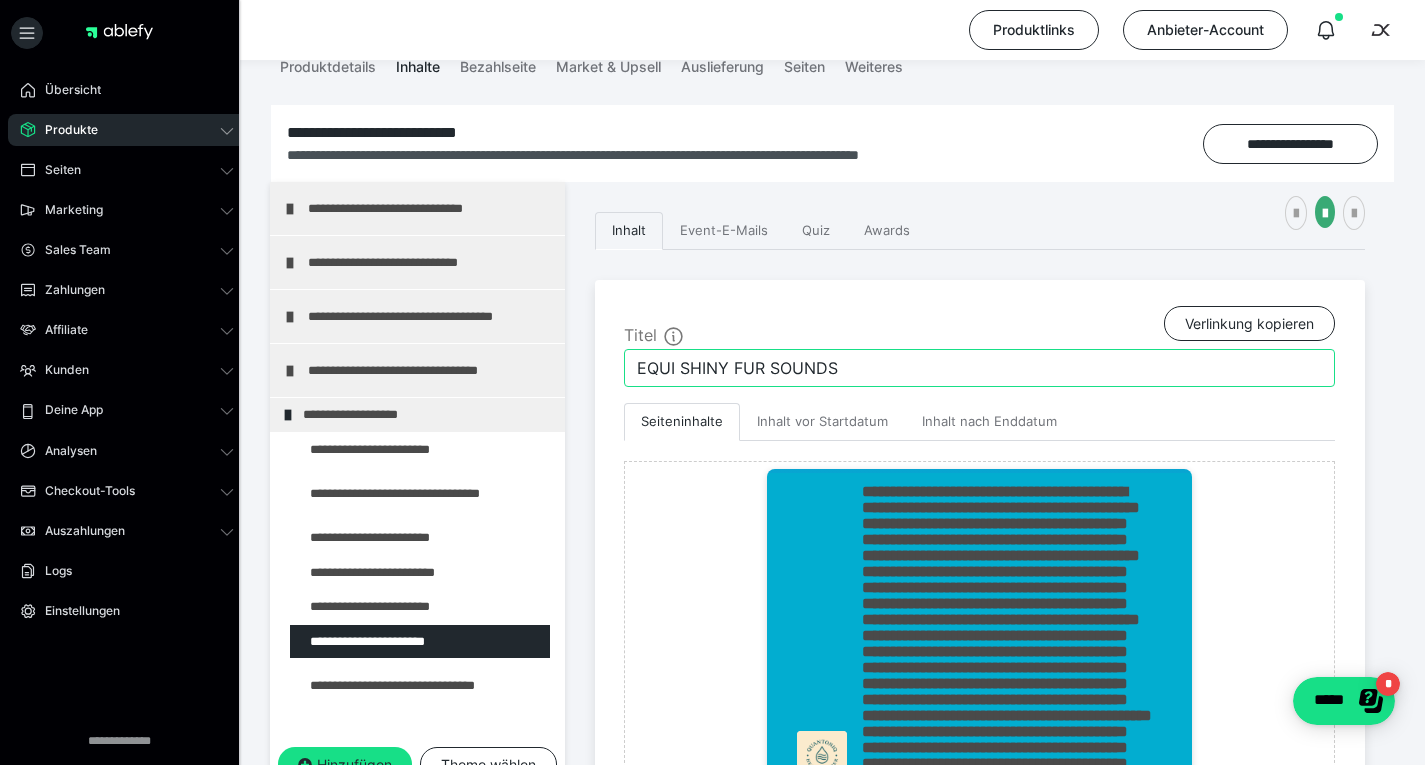 click on "EQUI SHINY FUR SOUNDS" at bounding box center [979, 368] 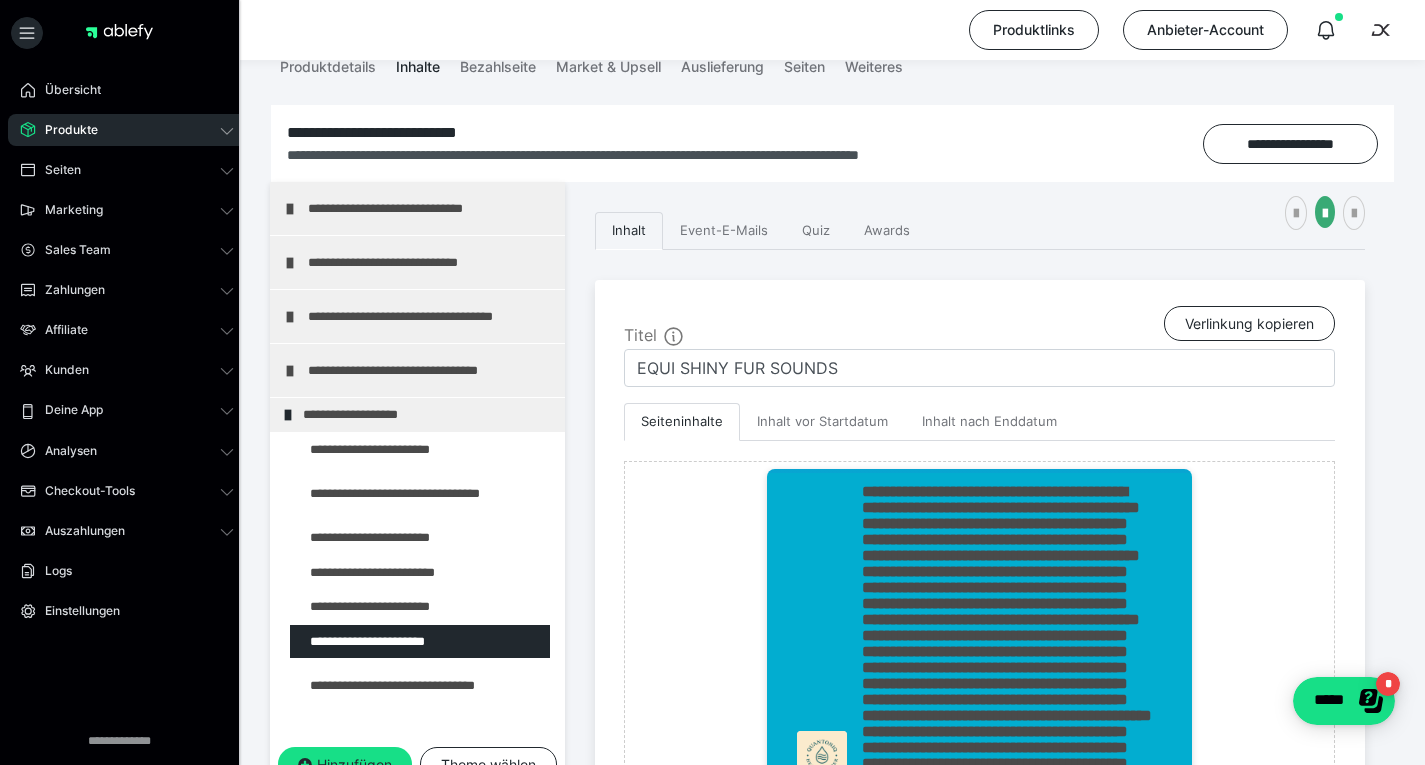 click on "**********" at bounding box center [980, 680] 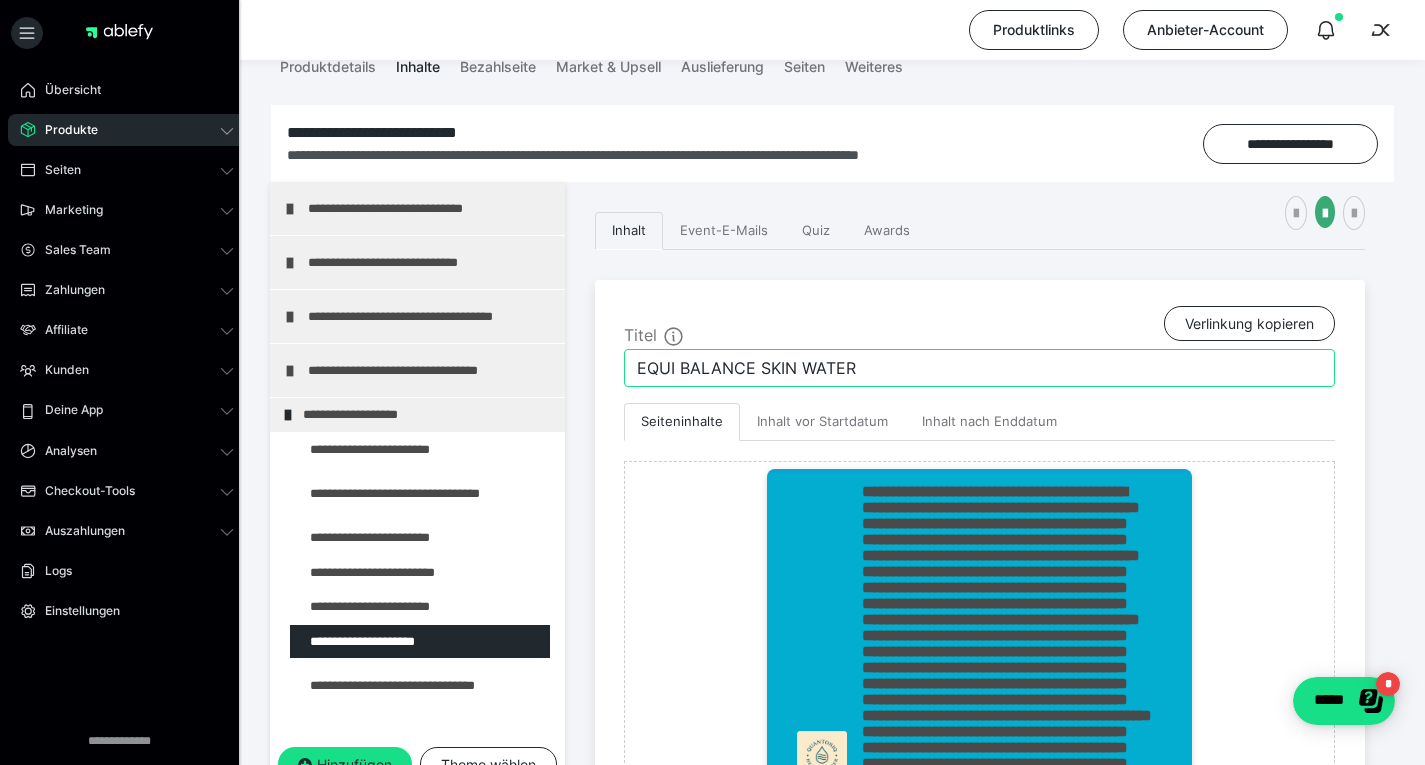 type on "EQUI BALANCE SKIN WATER" 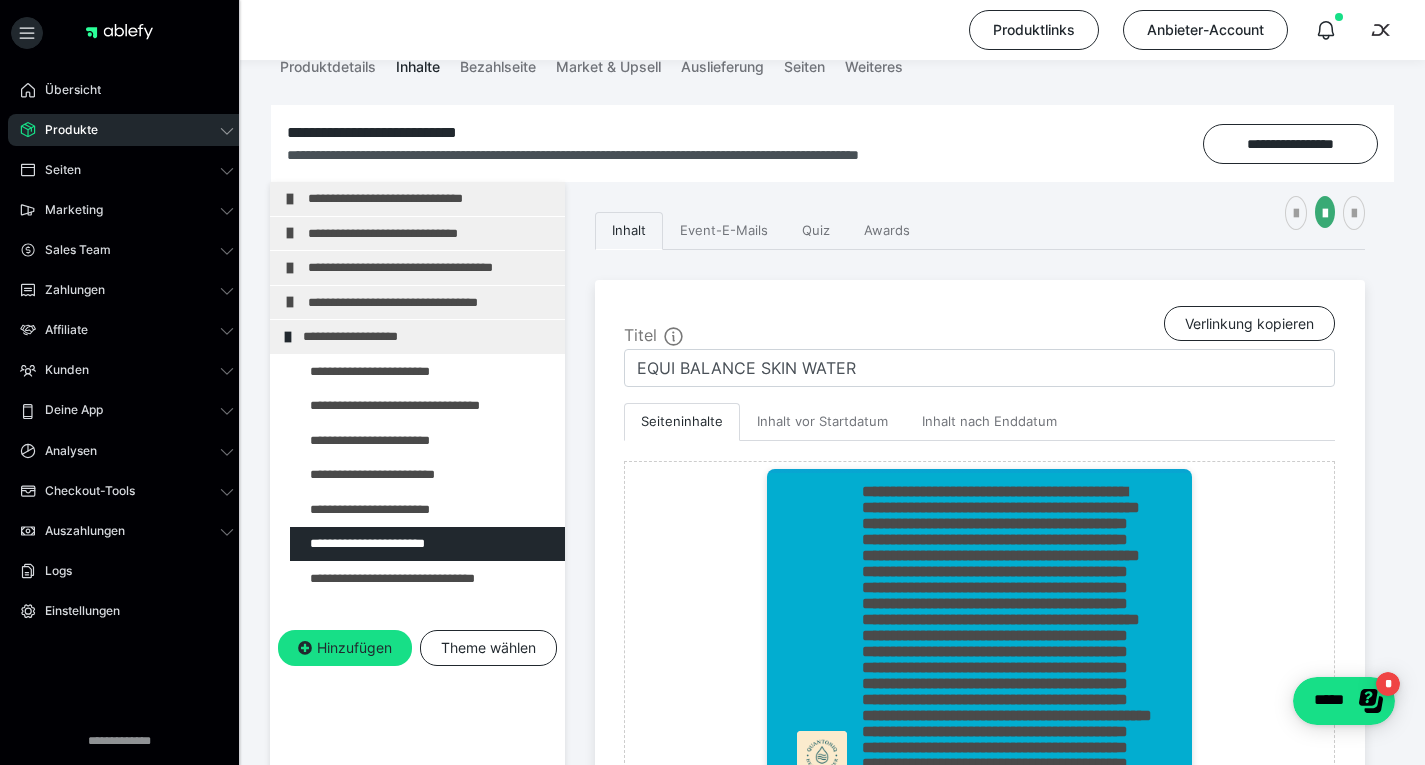 click on "**********" at bounding box center (980, 680) 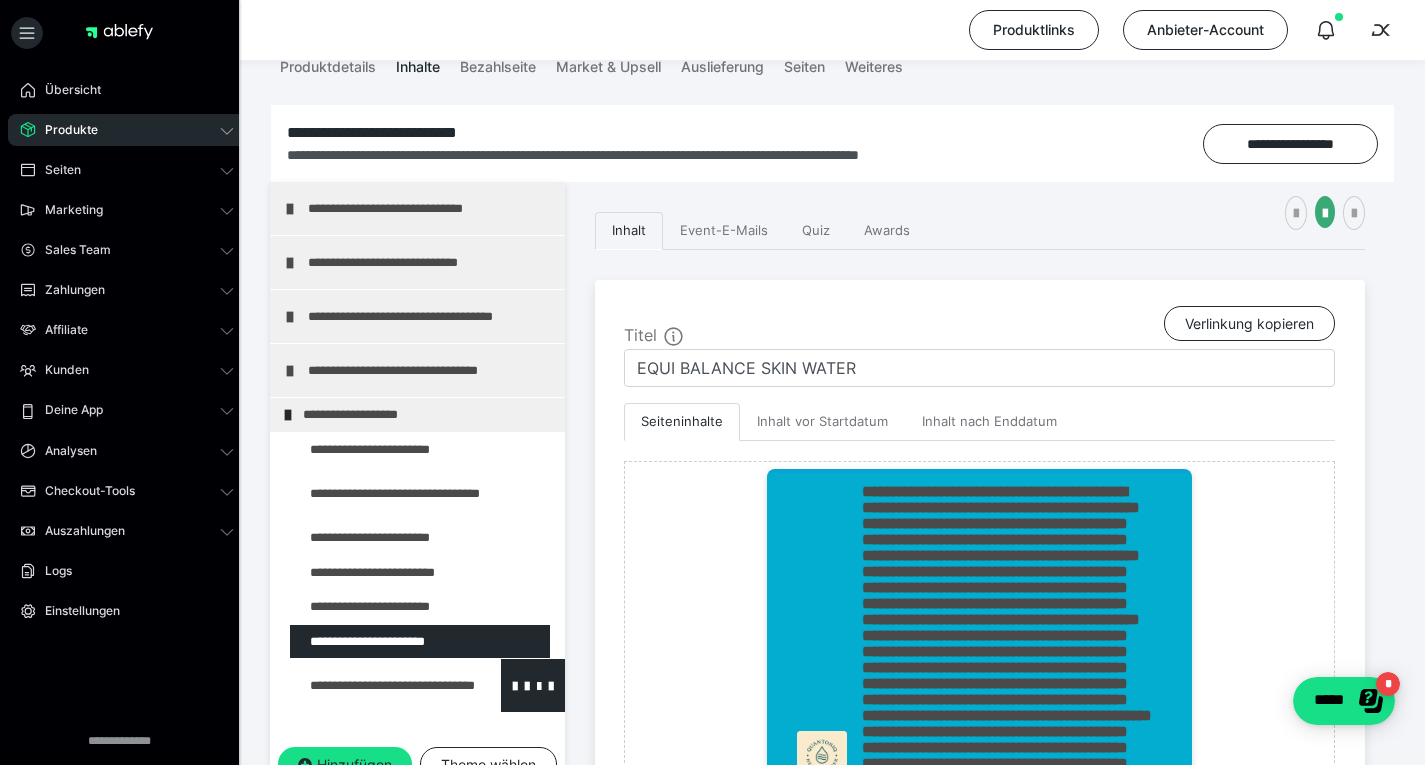 click at bounding box center (375, 685) 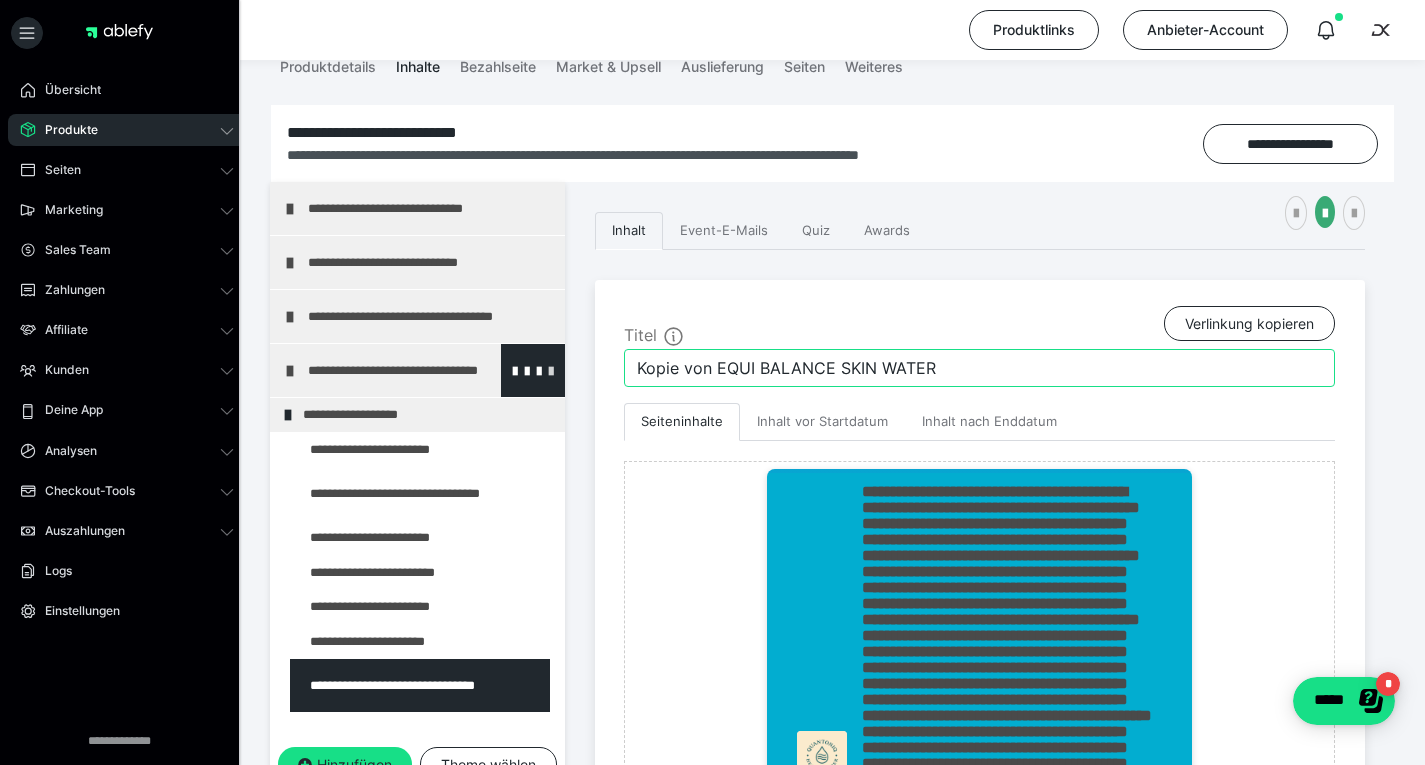 drag, startPoint x: 715, startPoint y: 365, endPoint x: 526, endPoint y: 383, distance: 189.85521 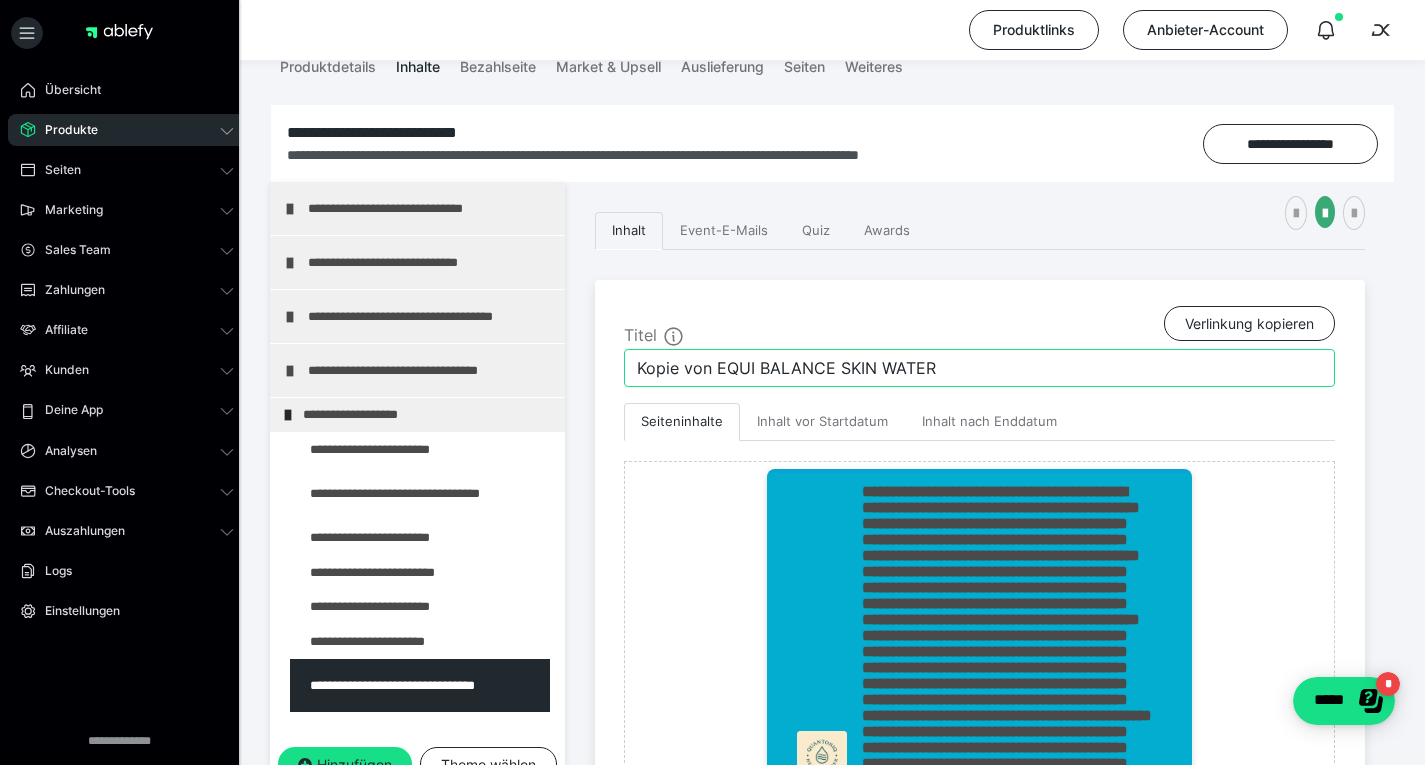 drag, startPoint x: 526, startPoint y: 383, endPoint x: 1133, endPoint y: 358, distance: 607.5146 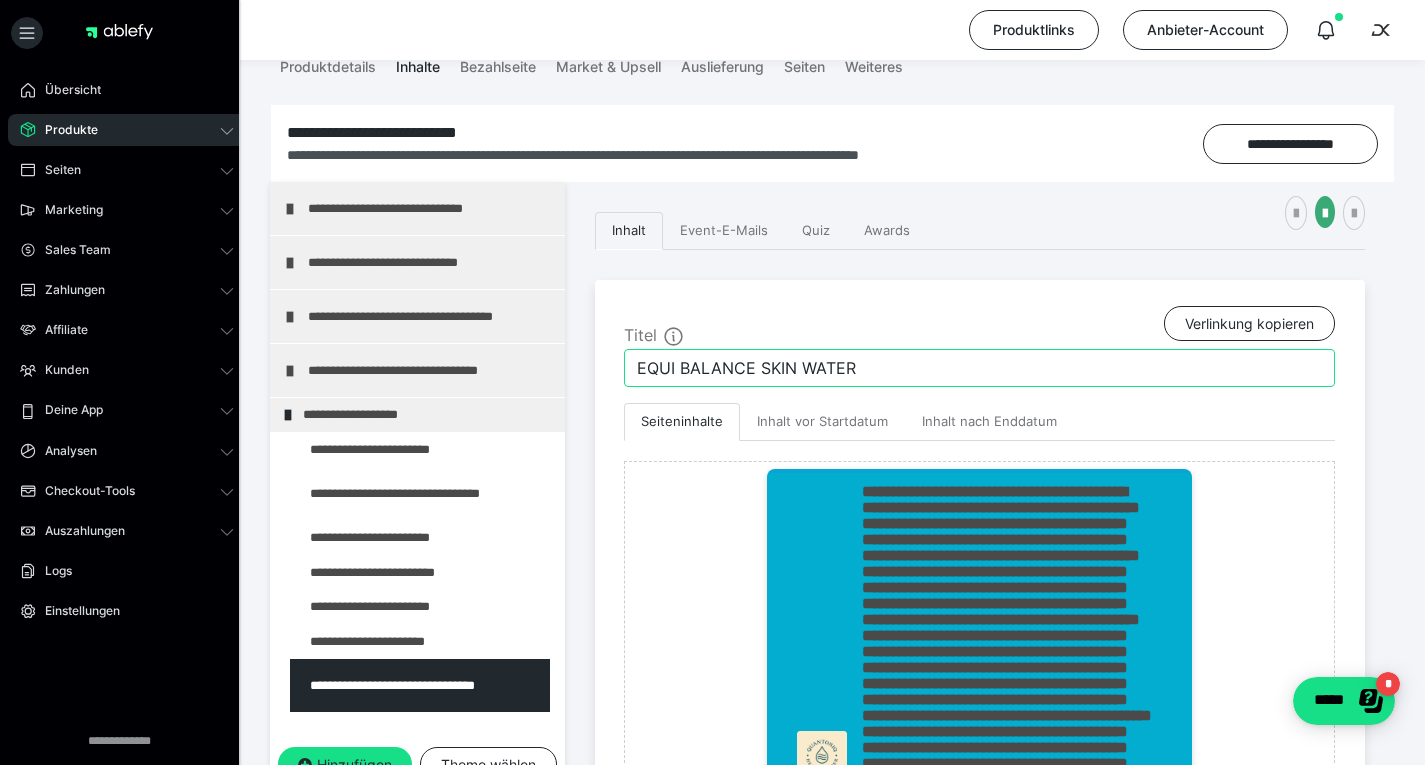 drag, startPoint x: 945, startPoint y: 372, endPoint x: 760, endPoint y: 385, distance: 185.45619 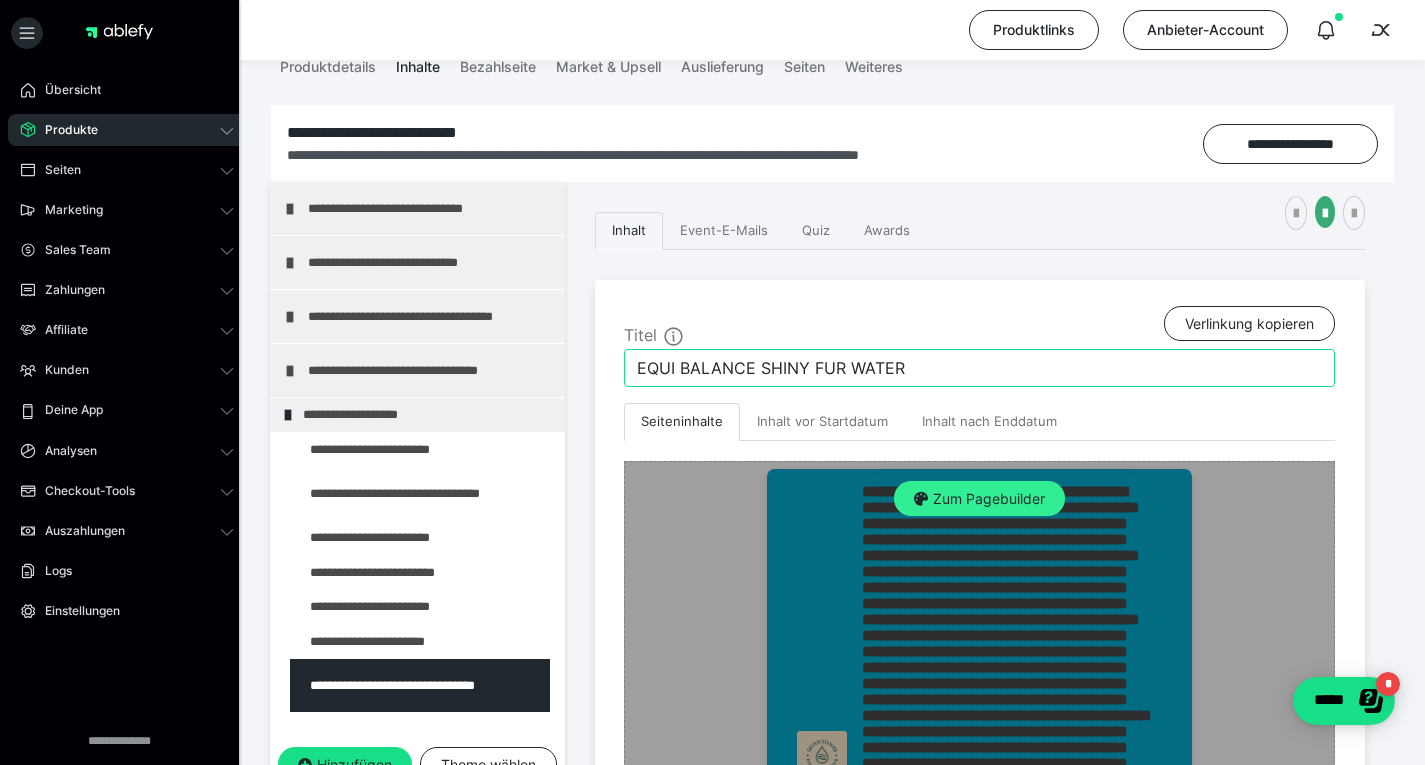 type on "EQUI BALANCE SHINY FUR WATER" 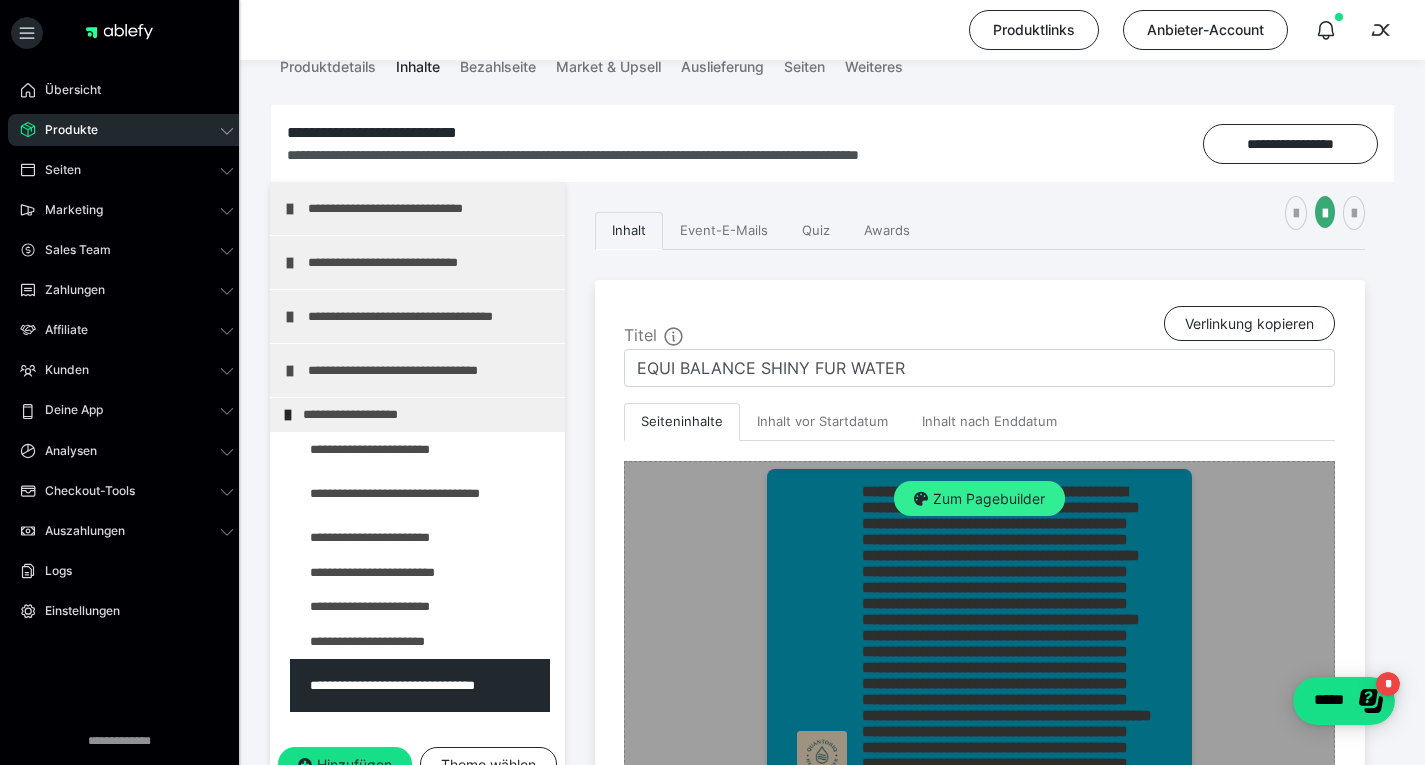 click on "Zum Pagebuilder" at bounding box center (979, 499) 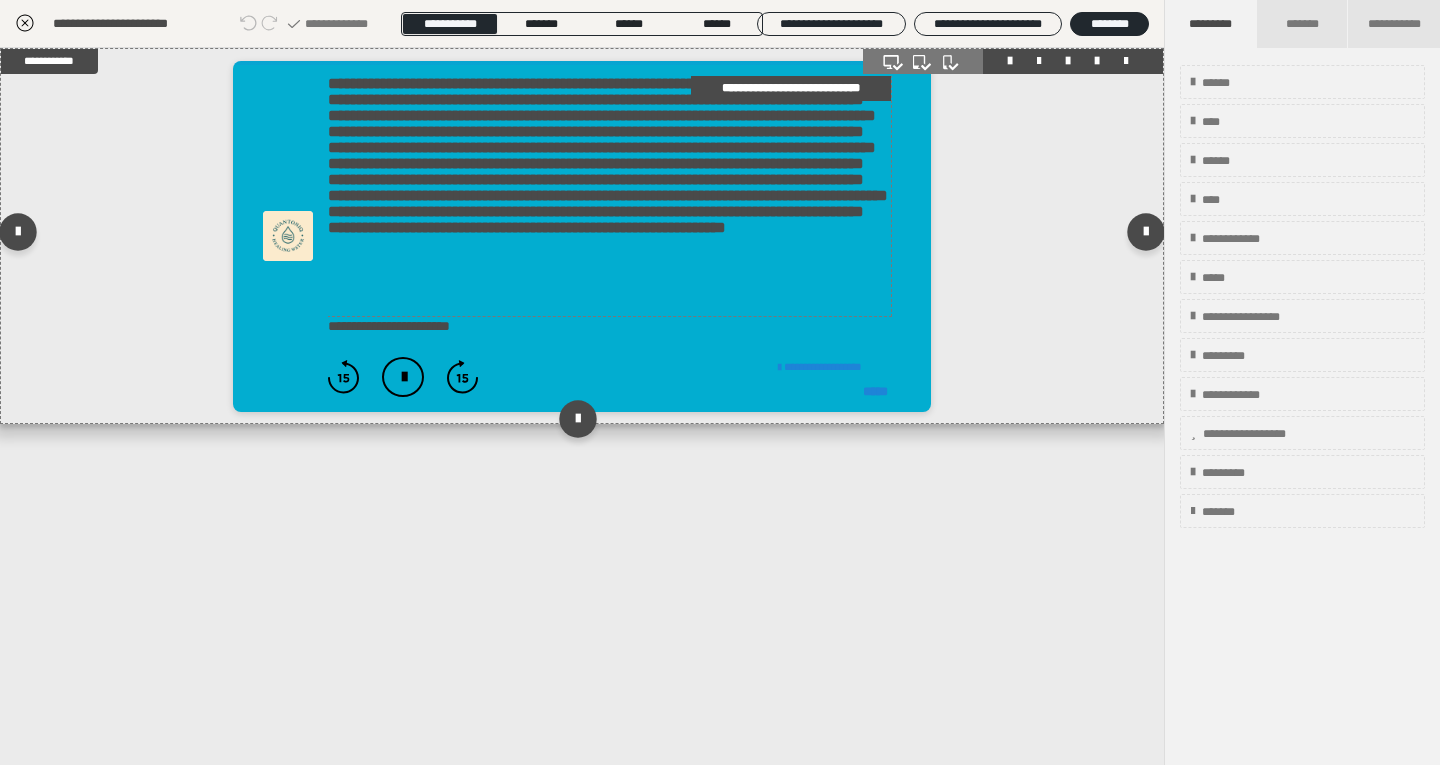 click on "**********" at bounding box center (609, 196) 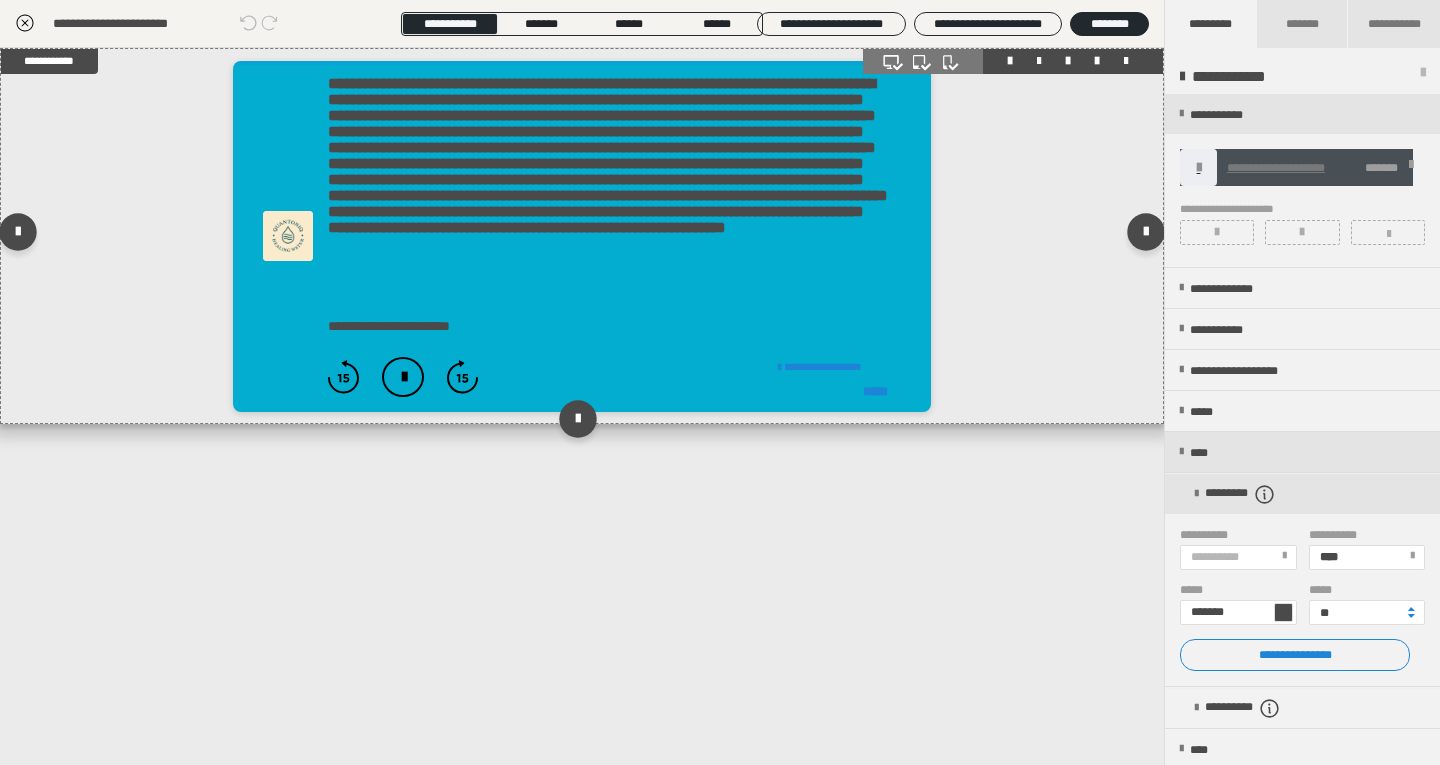 click on "**********" at bounding box center (582, 236) 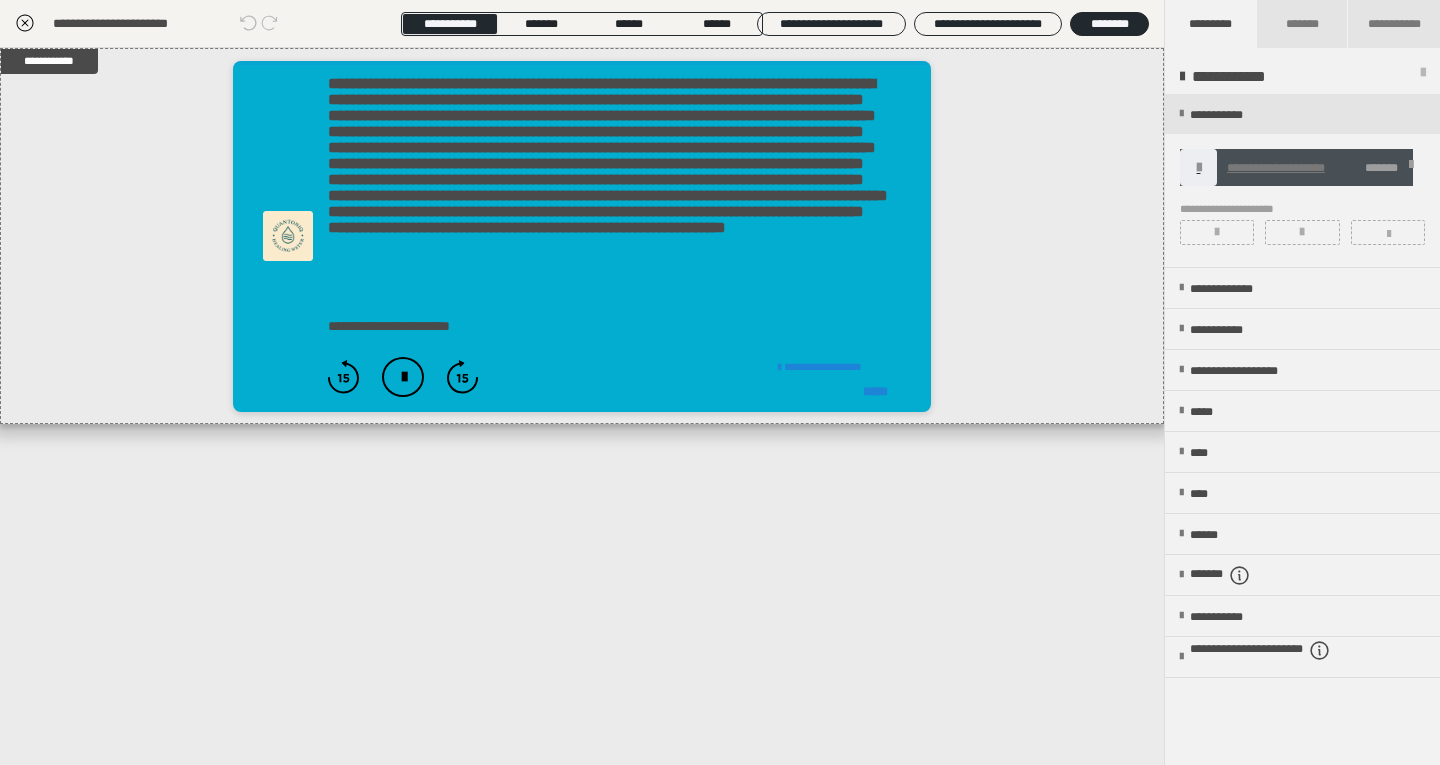 click 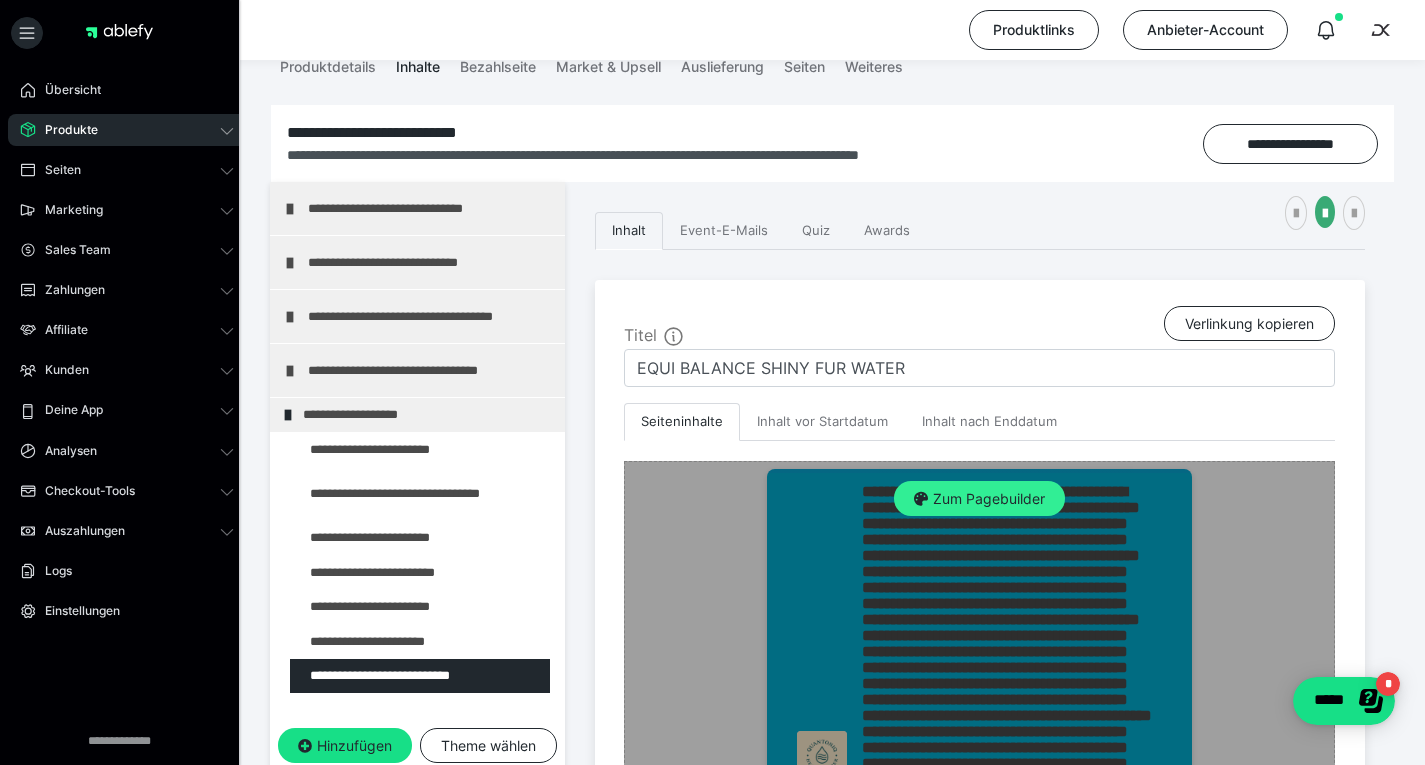 click on "Zum Pagebuilder" at bounding box center [979, 499] 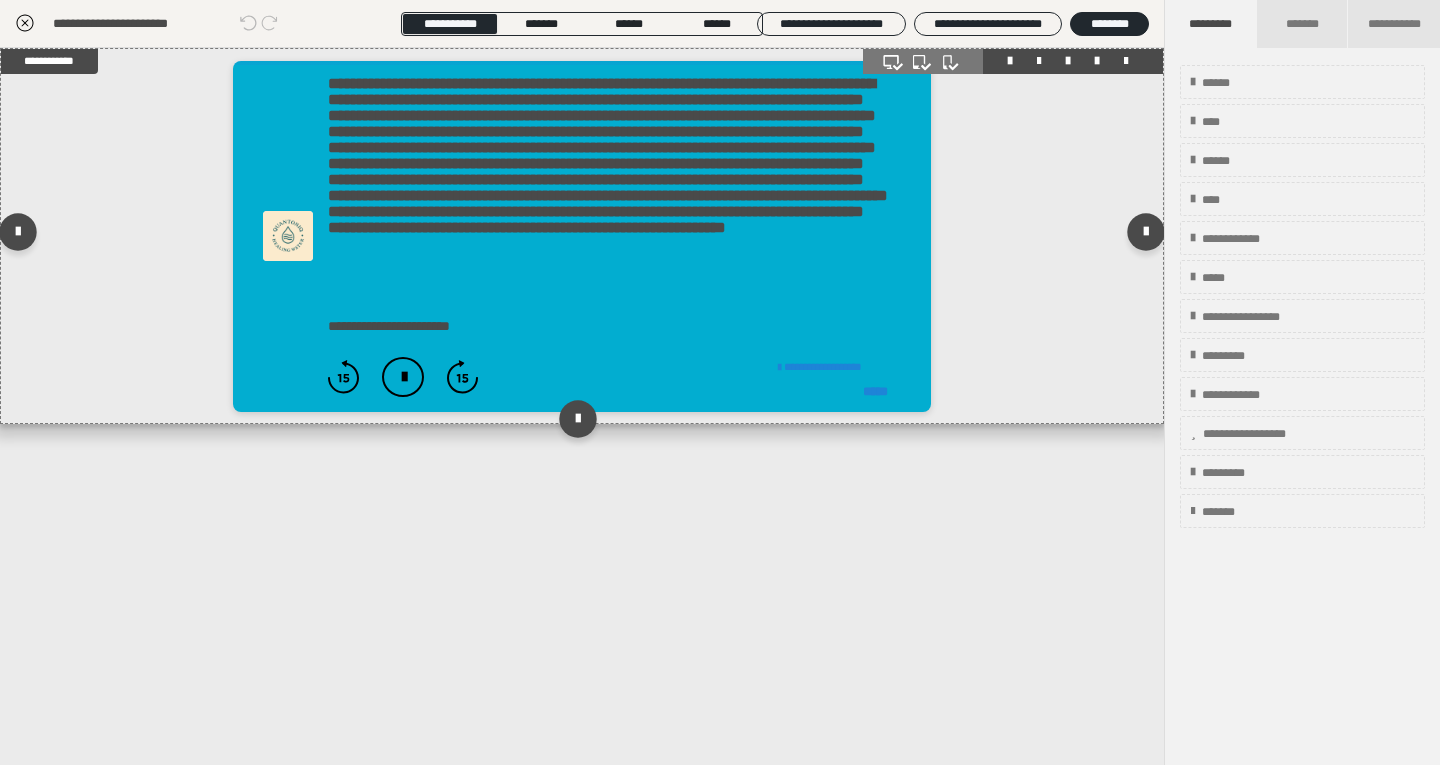 click on "**********" at bounding box center (582, 236) 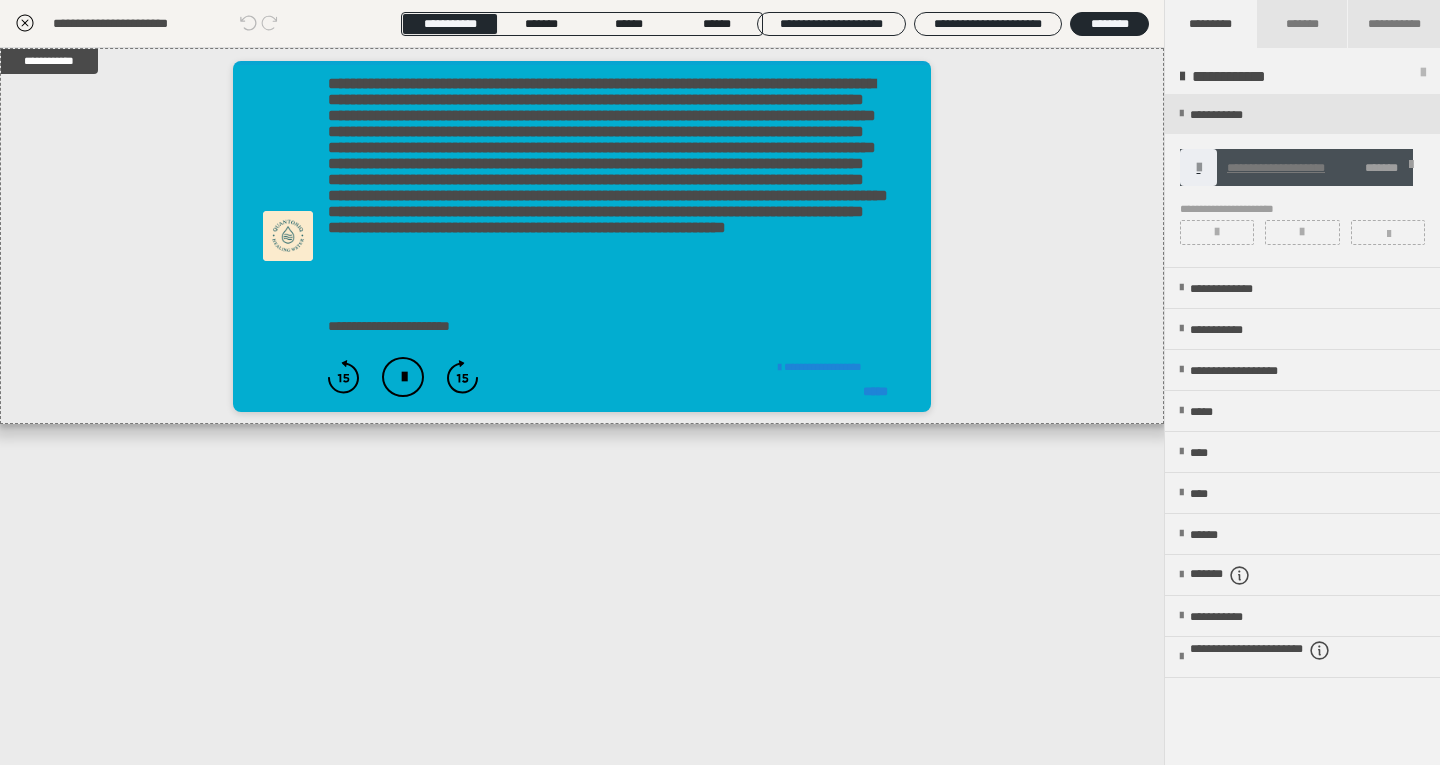 click at bounding box center (1411, 168) 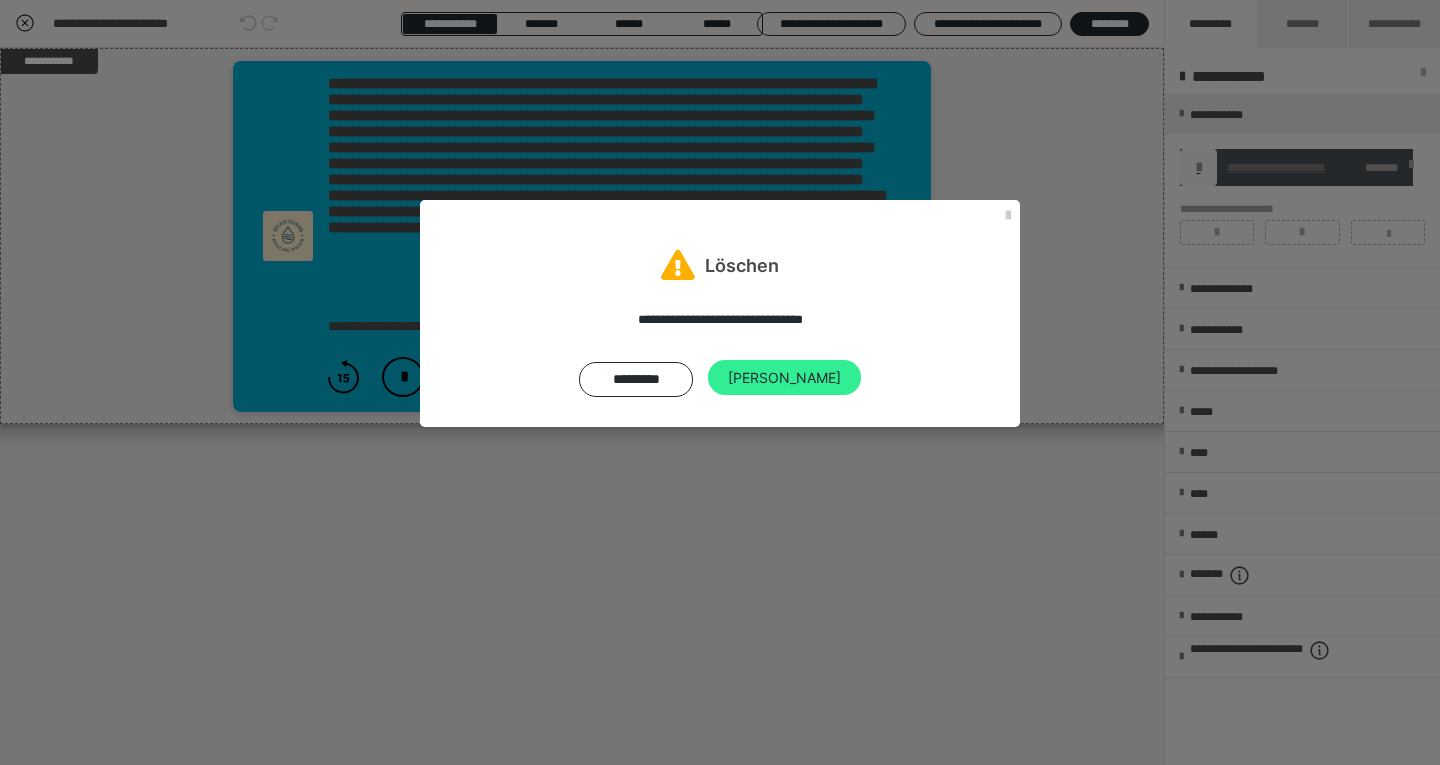 click on "Ja" at bounding box center [784, 378] 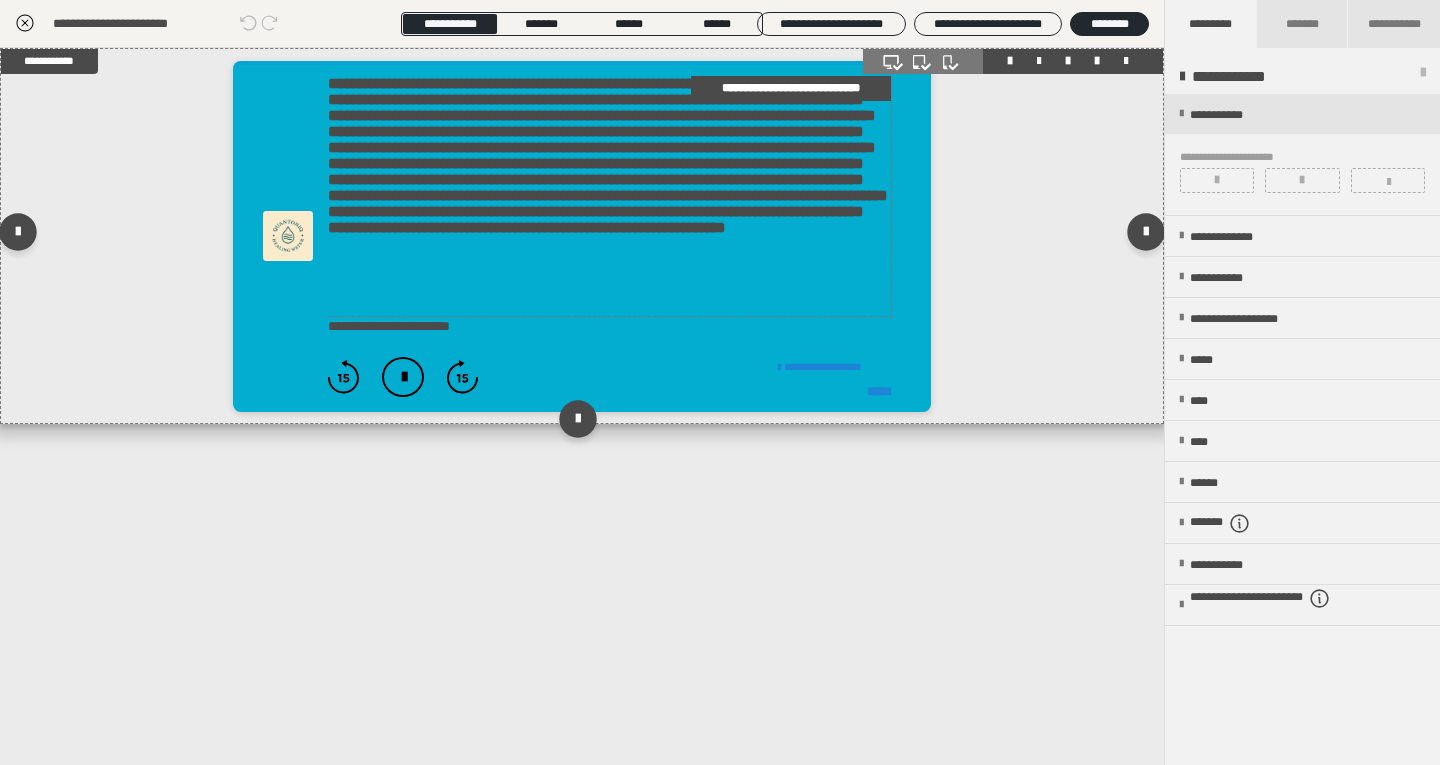 click on "**********" at bounding box center [609, 196] 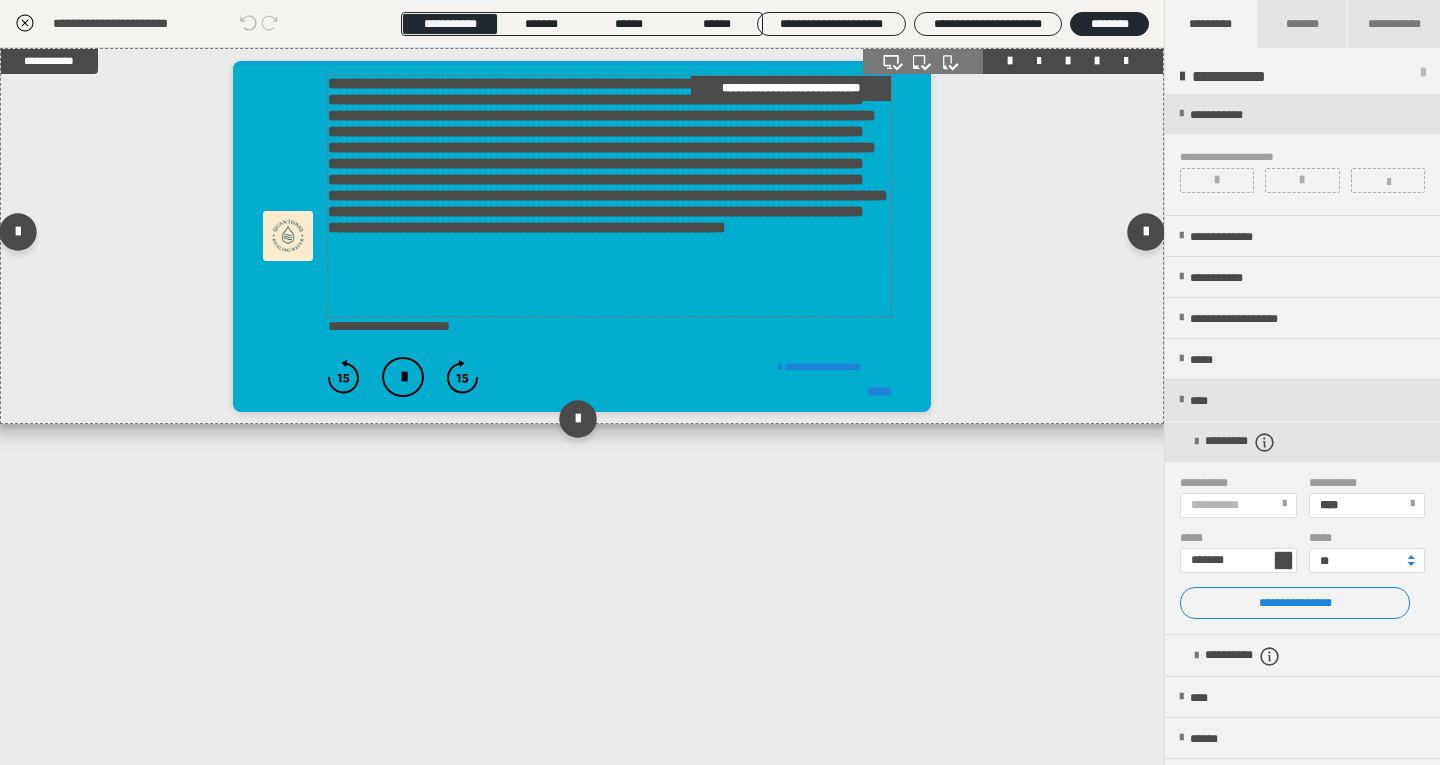click on "**********" at bounding box center (609, 196) 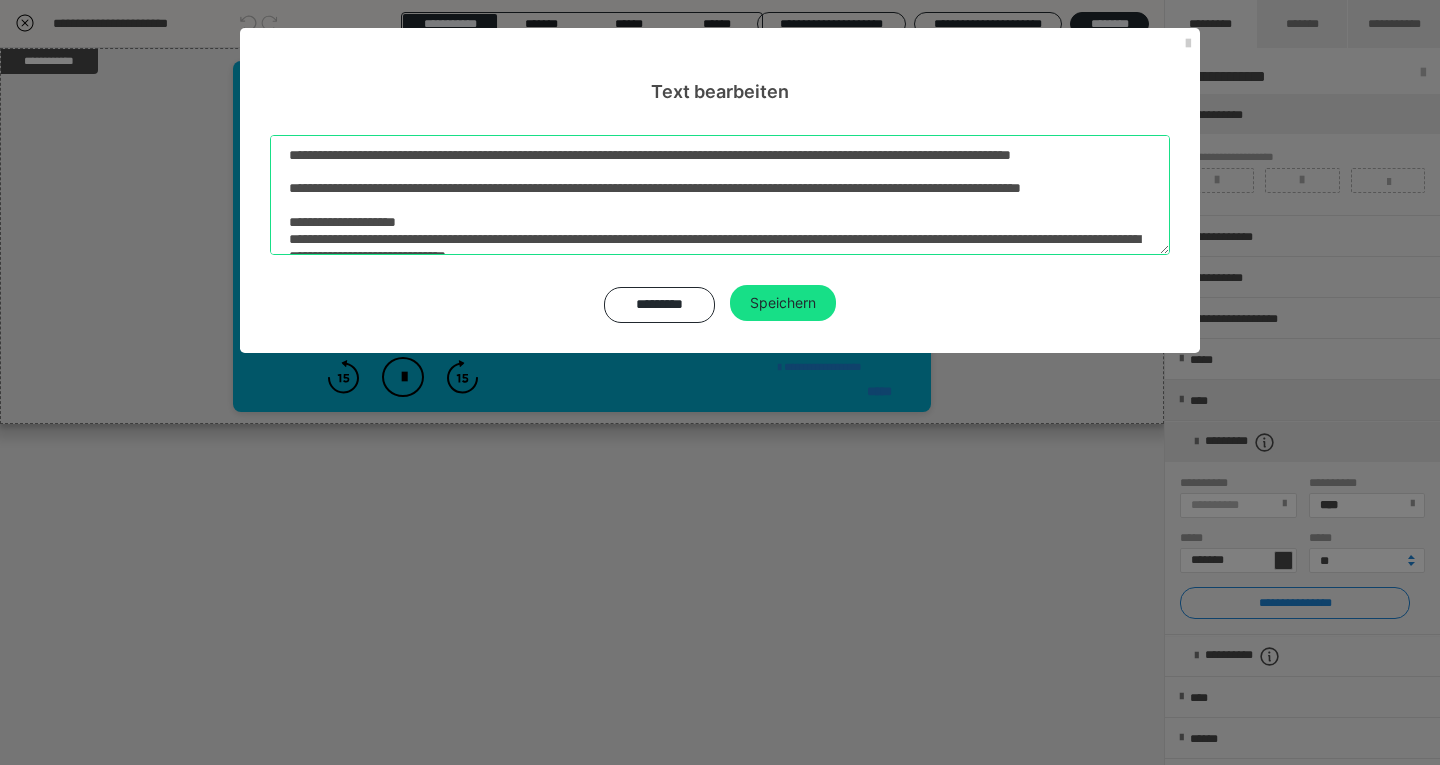 scroll, scrollTop: 191, scrollLeft: 0, axis: vertical 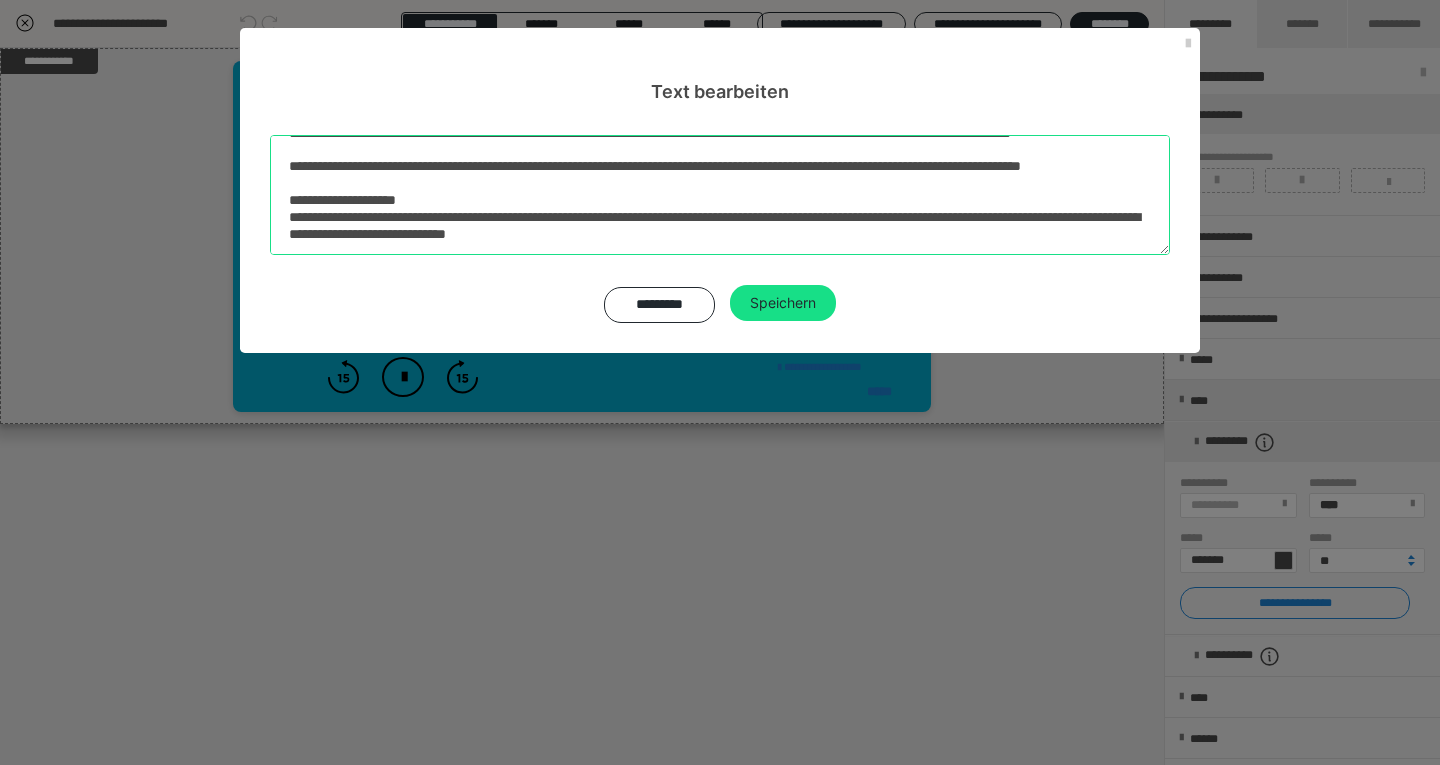 drag, startPoint x: 289, startPoint y: 145, endPoint x: 1002, endPoint y: 302, distance: 730.0808 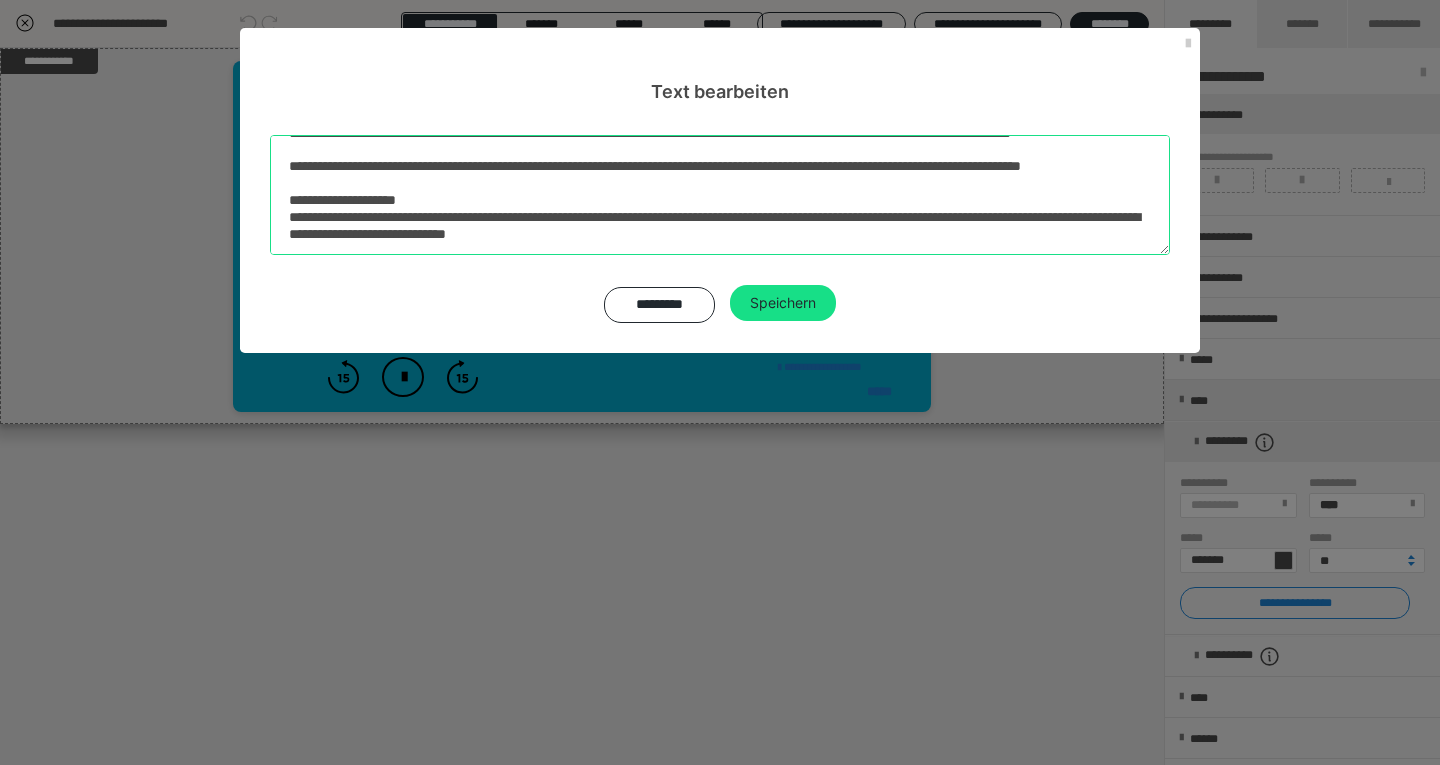 paste on "**********" 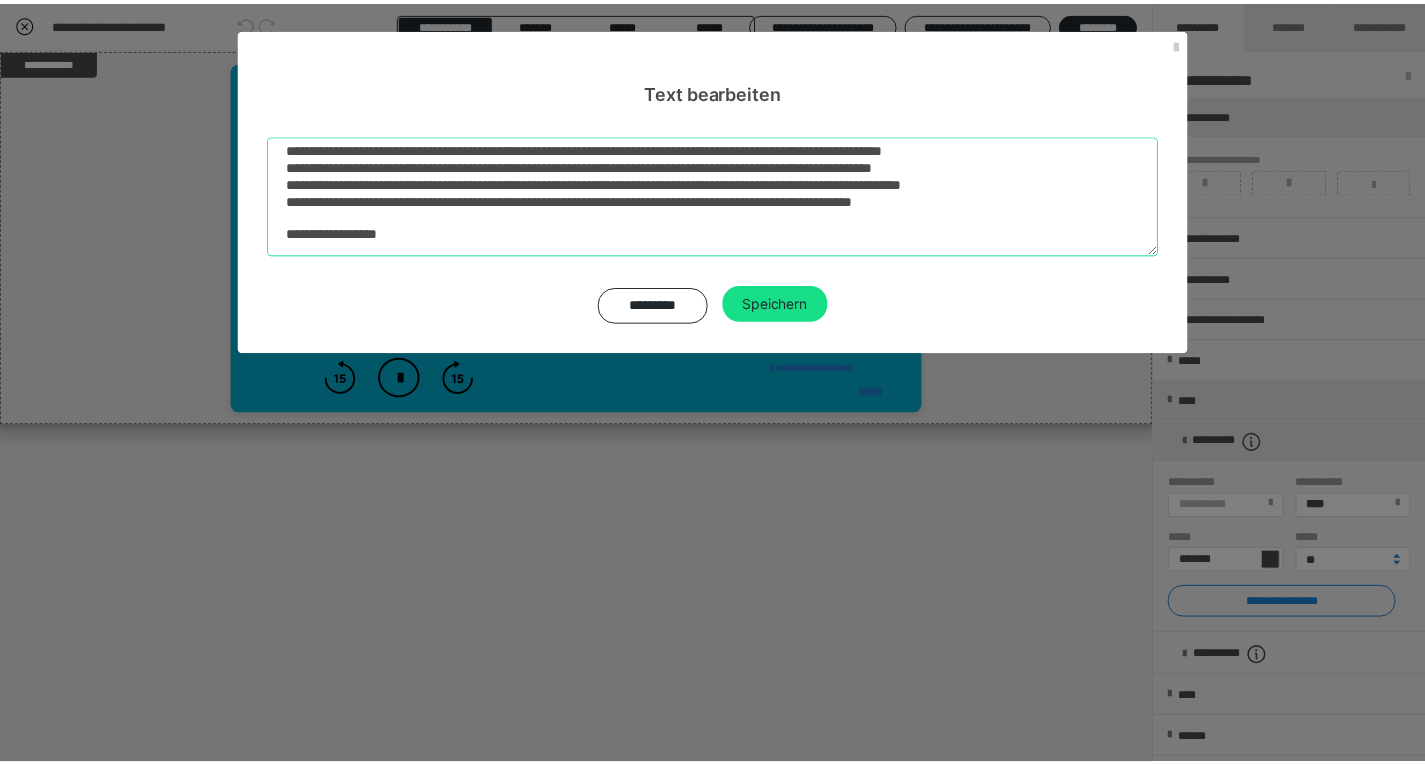 scroll, scrollTop: 45, scrollLeft: 0, axis: vertical 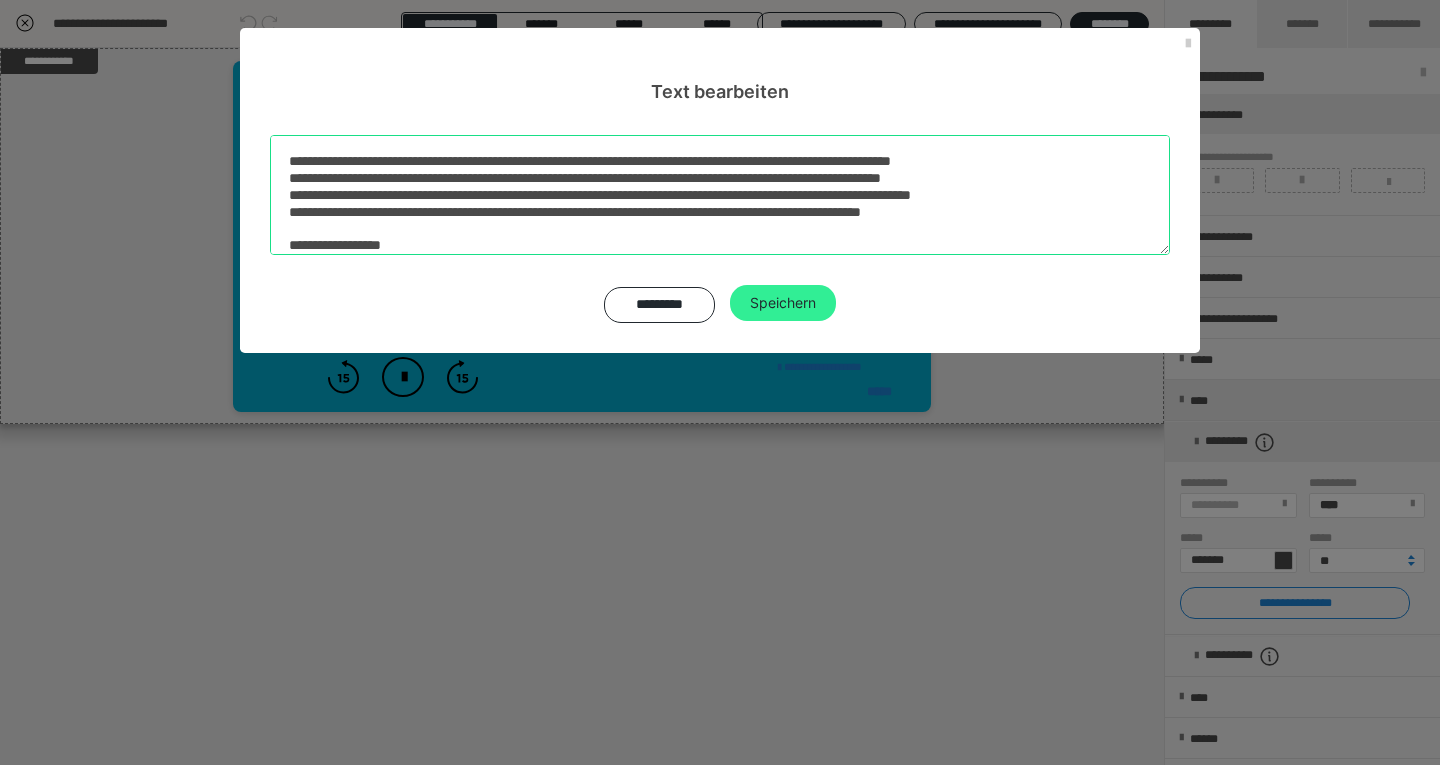 type on "**********" 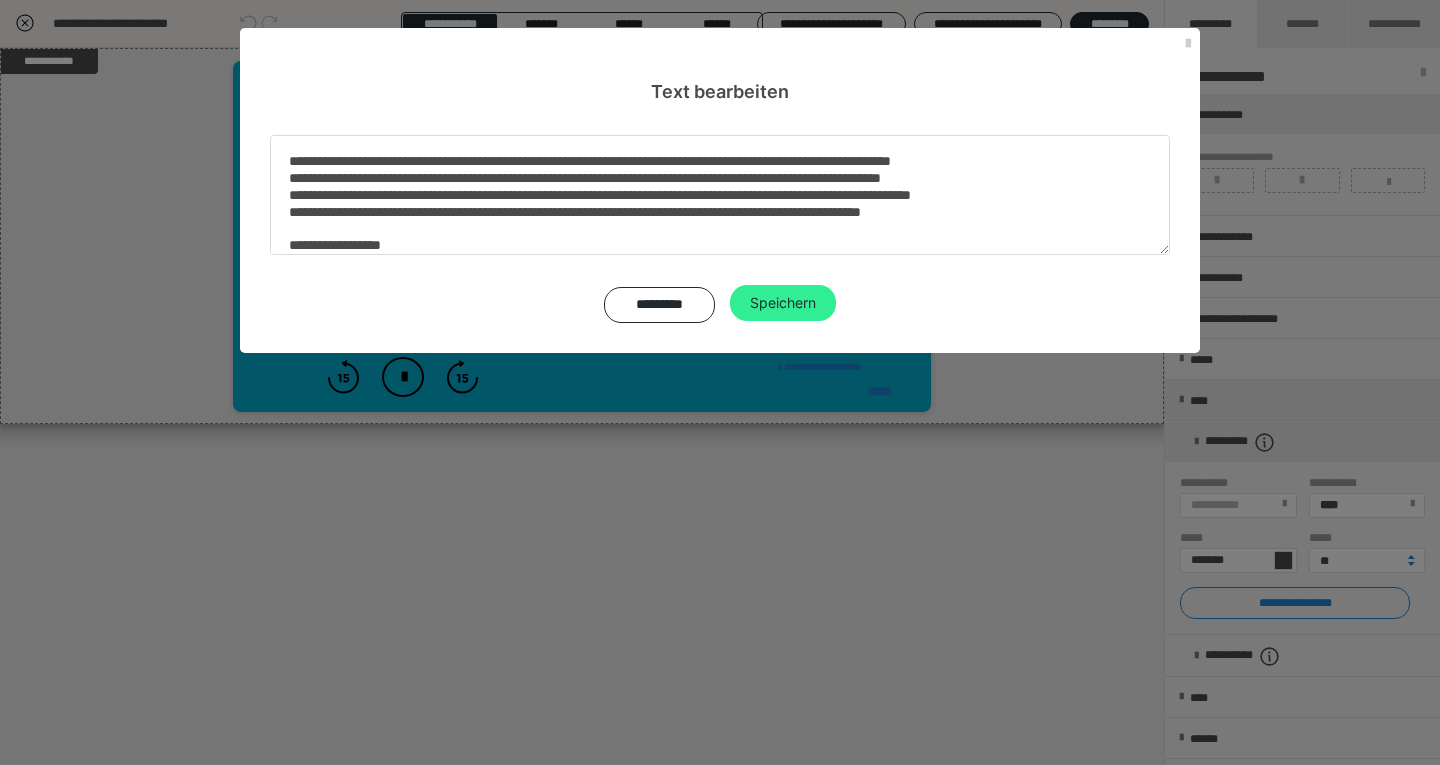 click on "Speichern" at bounding box center (783, 303) 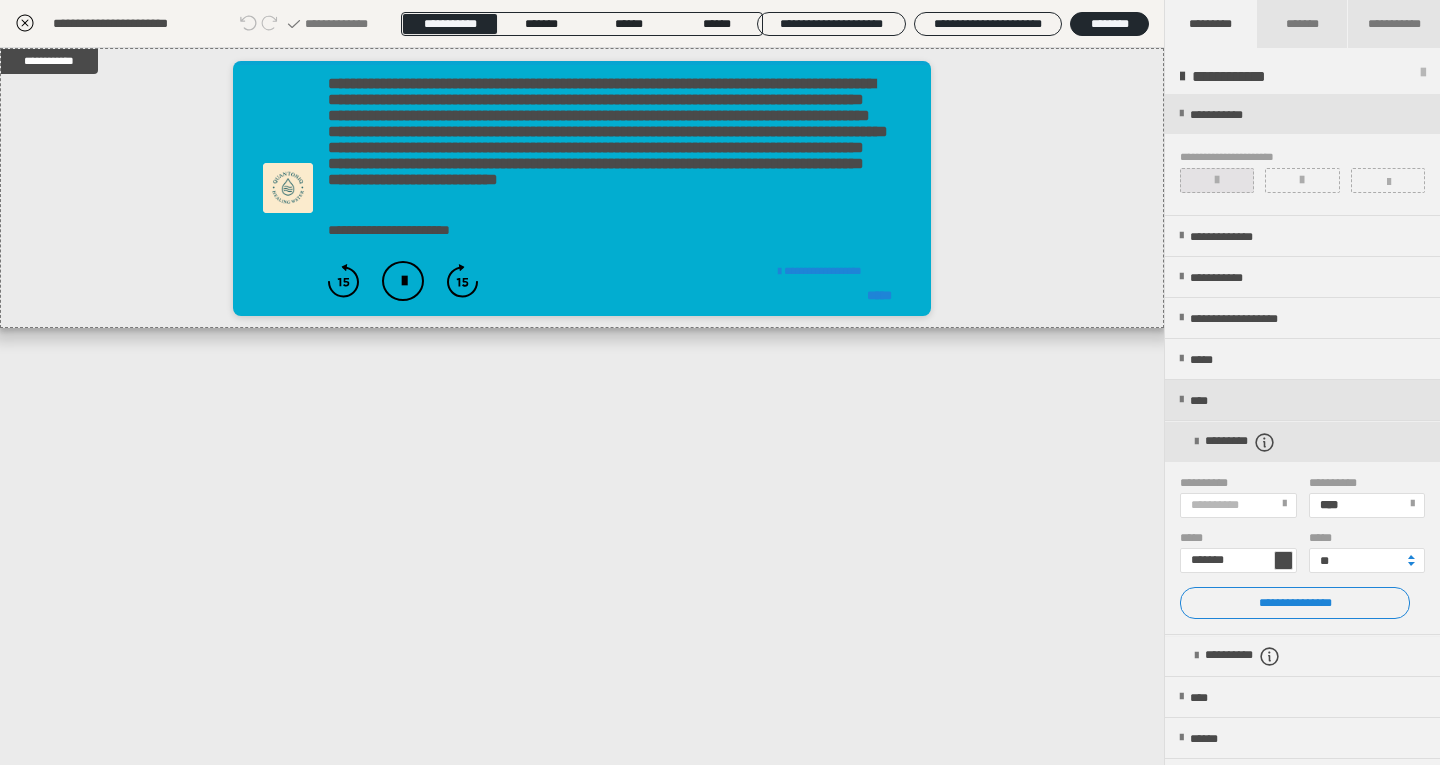 click at bounding box center [1217, 180] 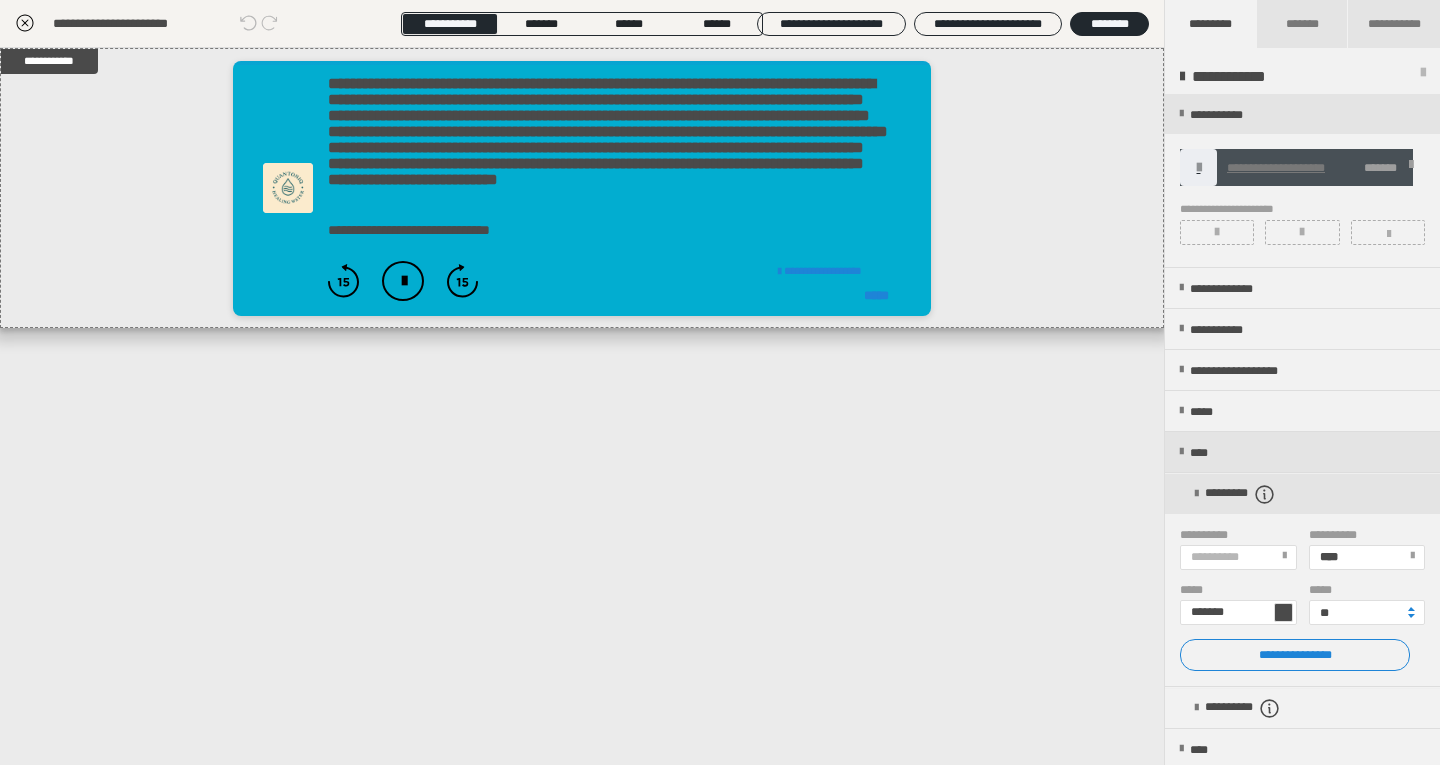 click 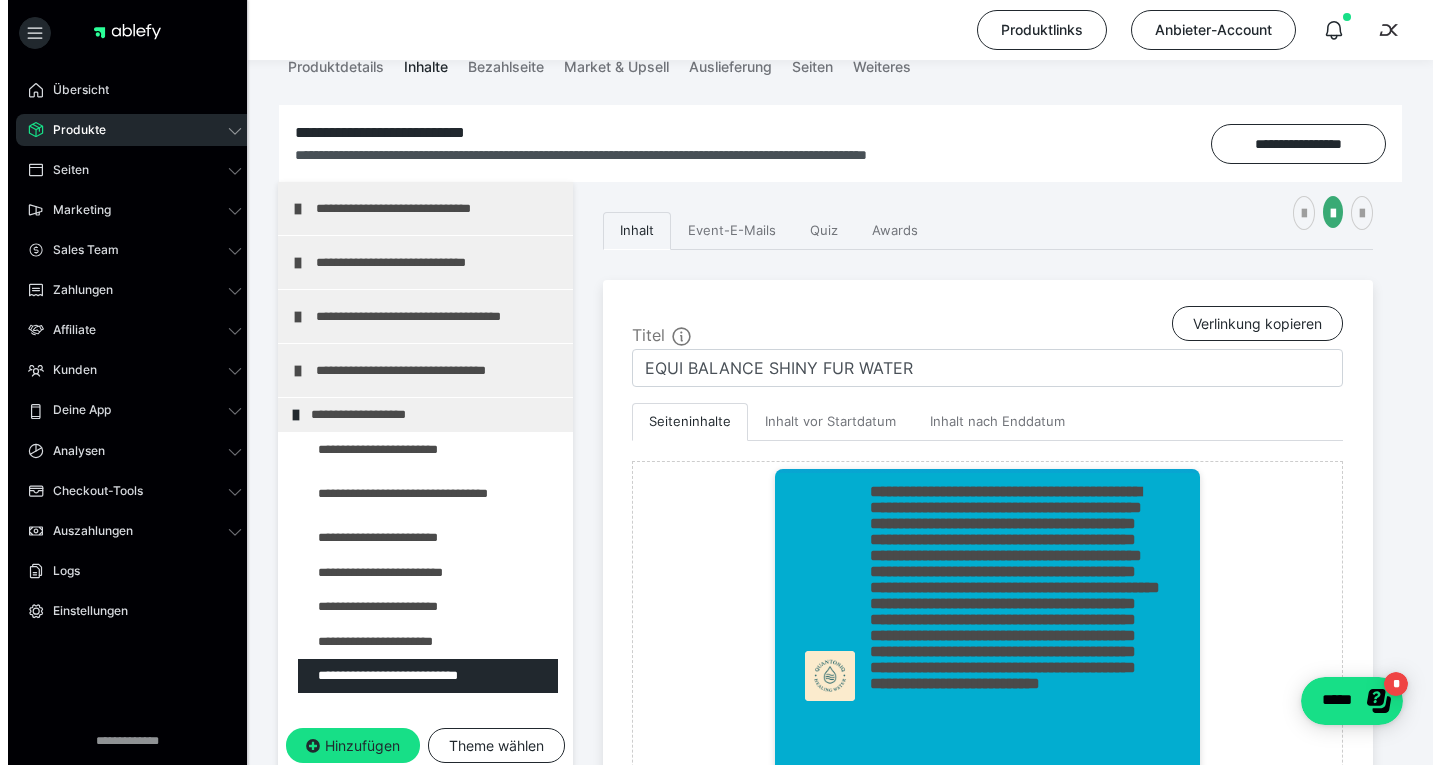scroll, scrollTop: 57, scrollLeft: 0, axis: vertical 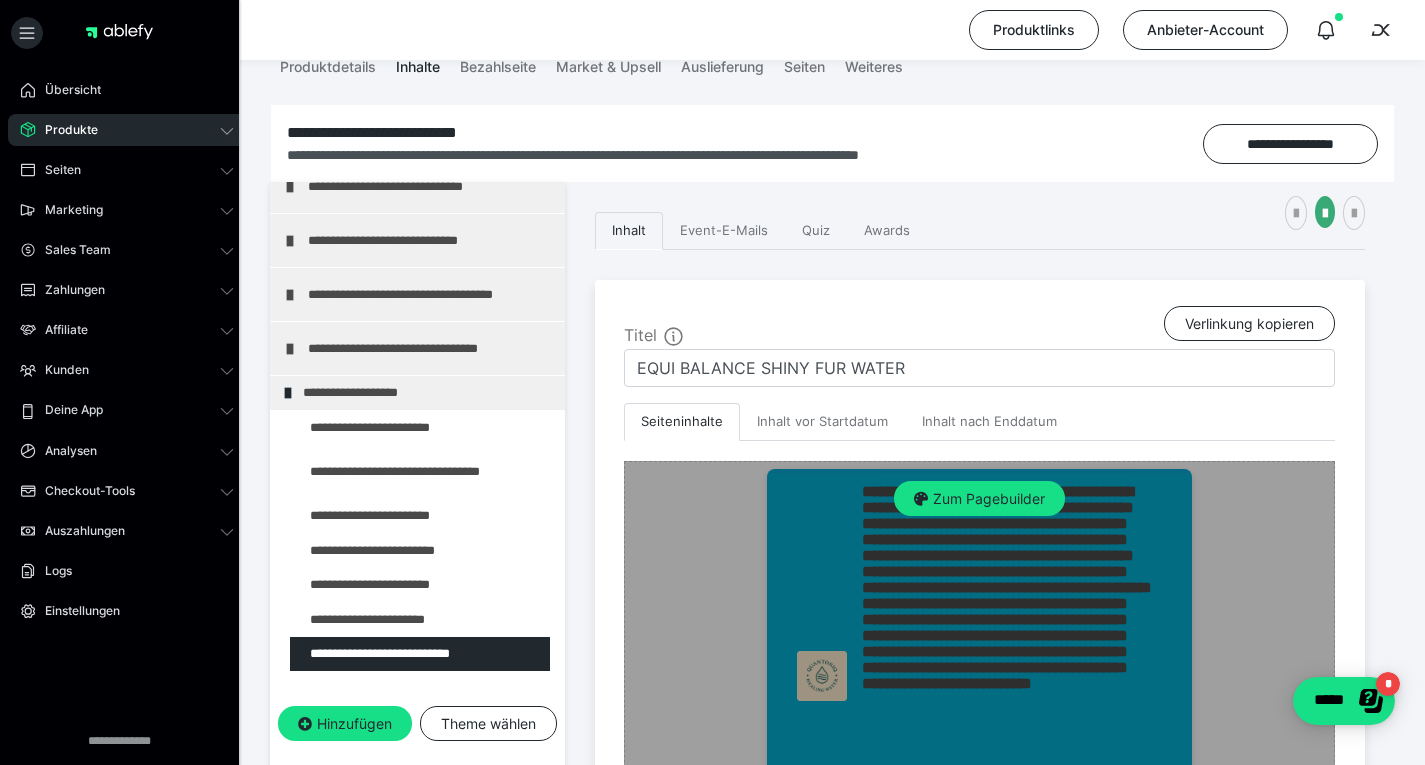 click on "Zum Pagebuilder" at bounding box center (979, 676) 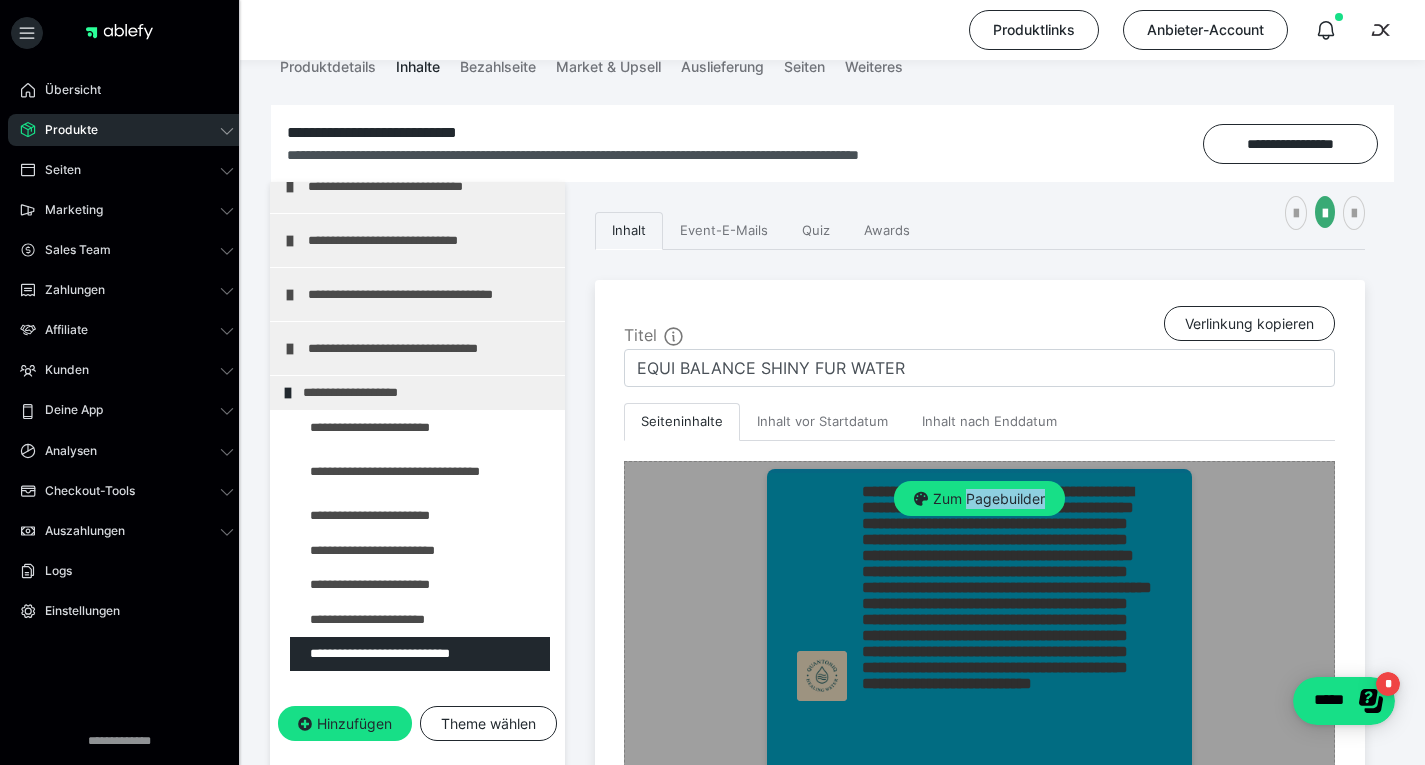click on "Zum Pagebuilder" at bounding box center (979, 676) 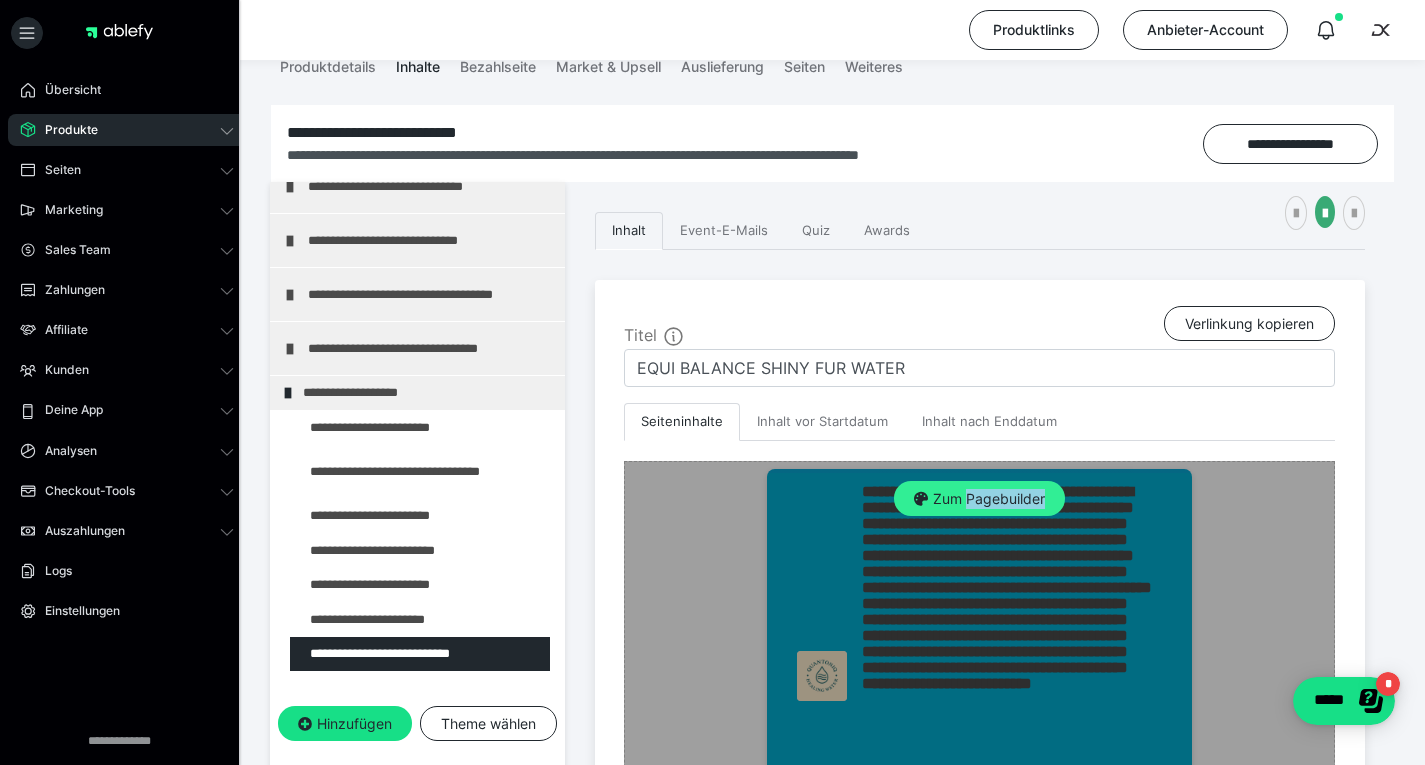 click on "Zum Pagebuilder" at bounding box center (979, 499) 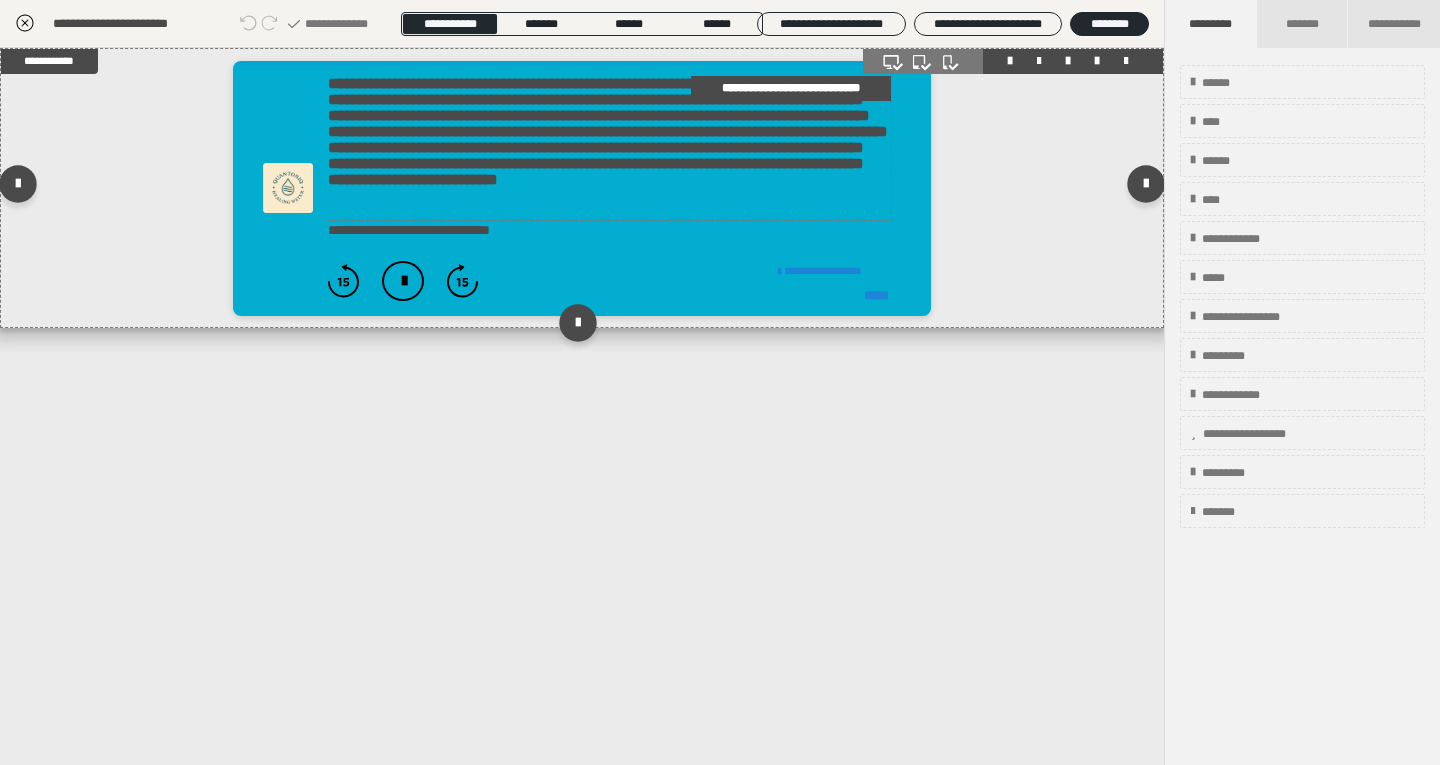 click on "**********" at bounding box center (609, 148) 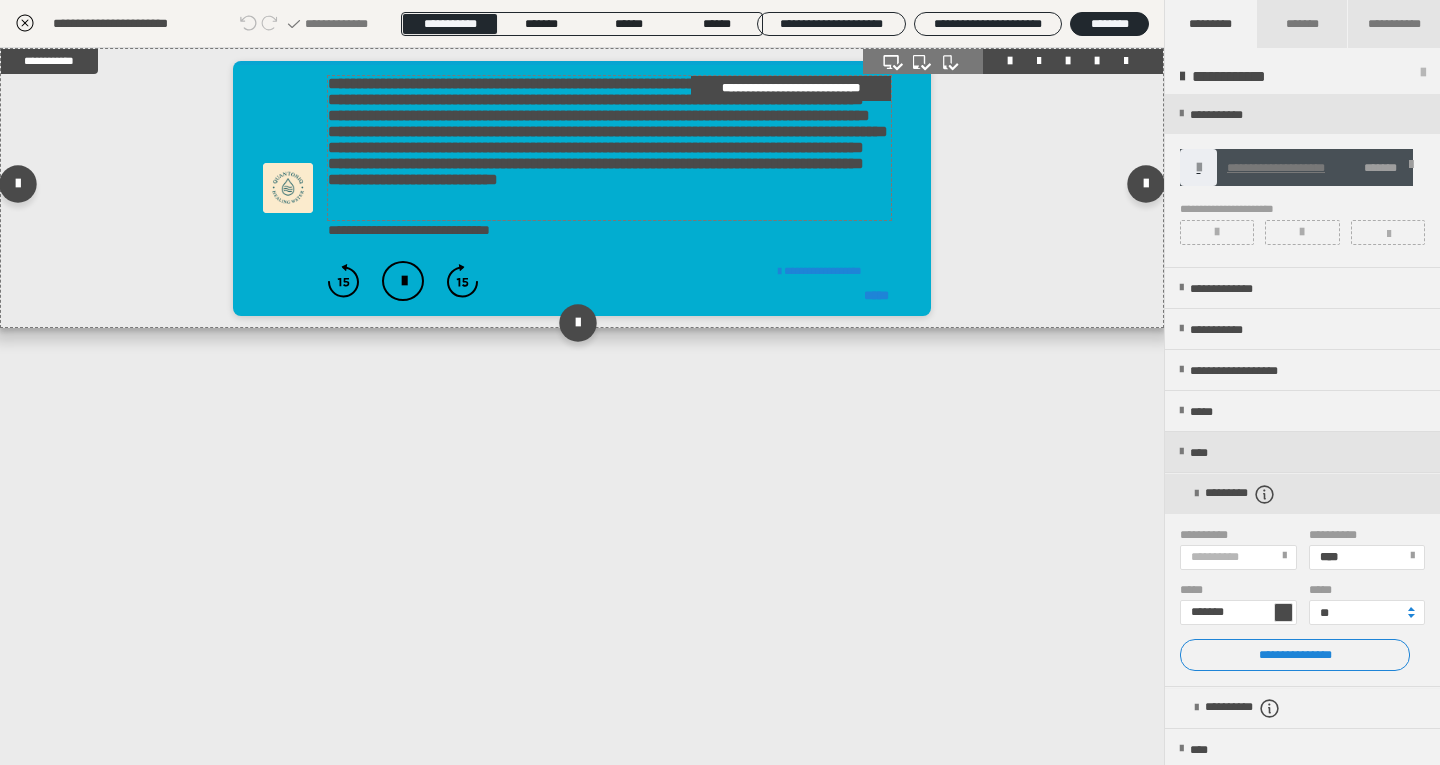 click on "**********" at bounding box center [609, 148] 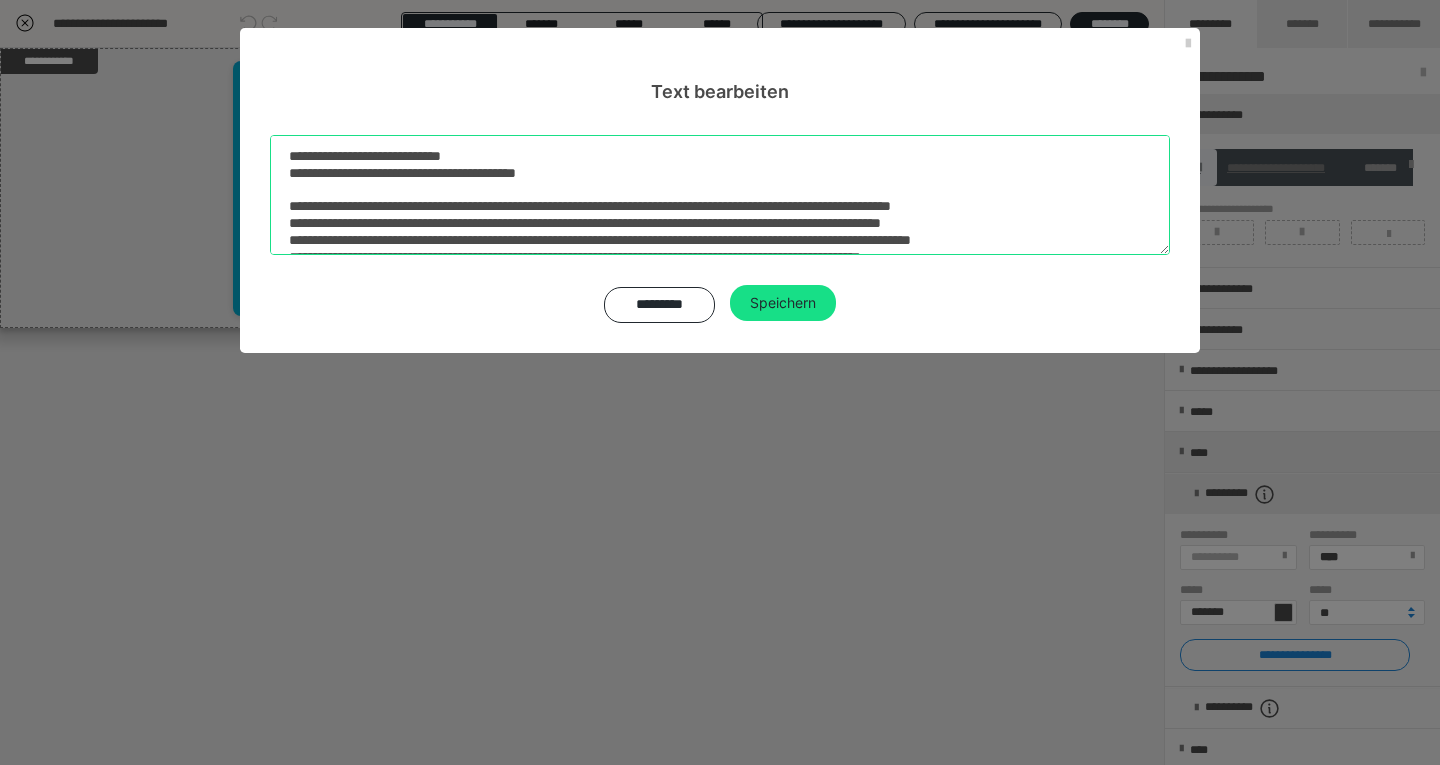 scroll, scrollTop: 57, scrollLeft: 0, axis: vertical 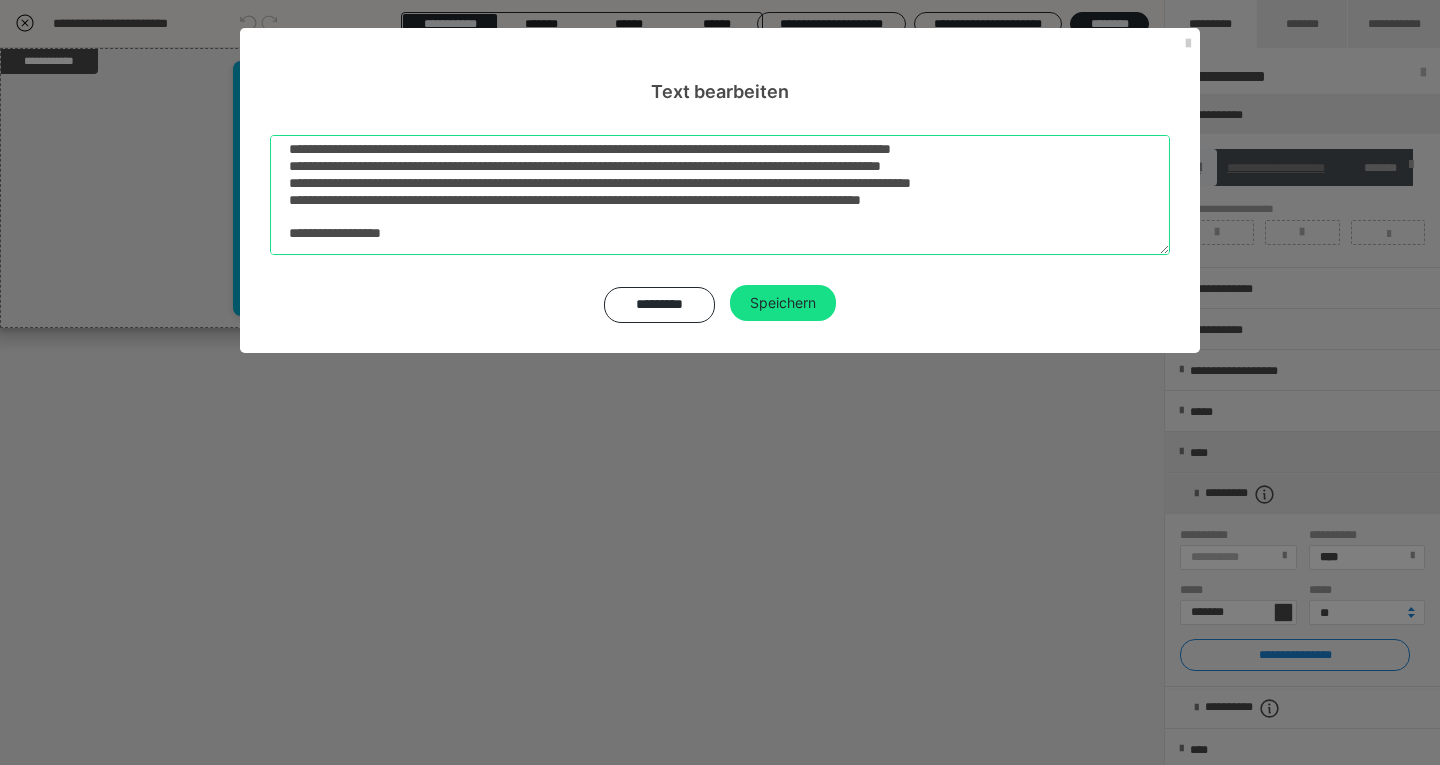 click on "**********" at bounding box center [720, 195] 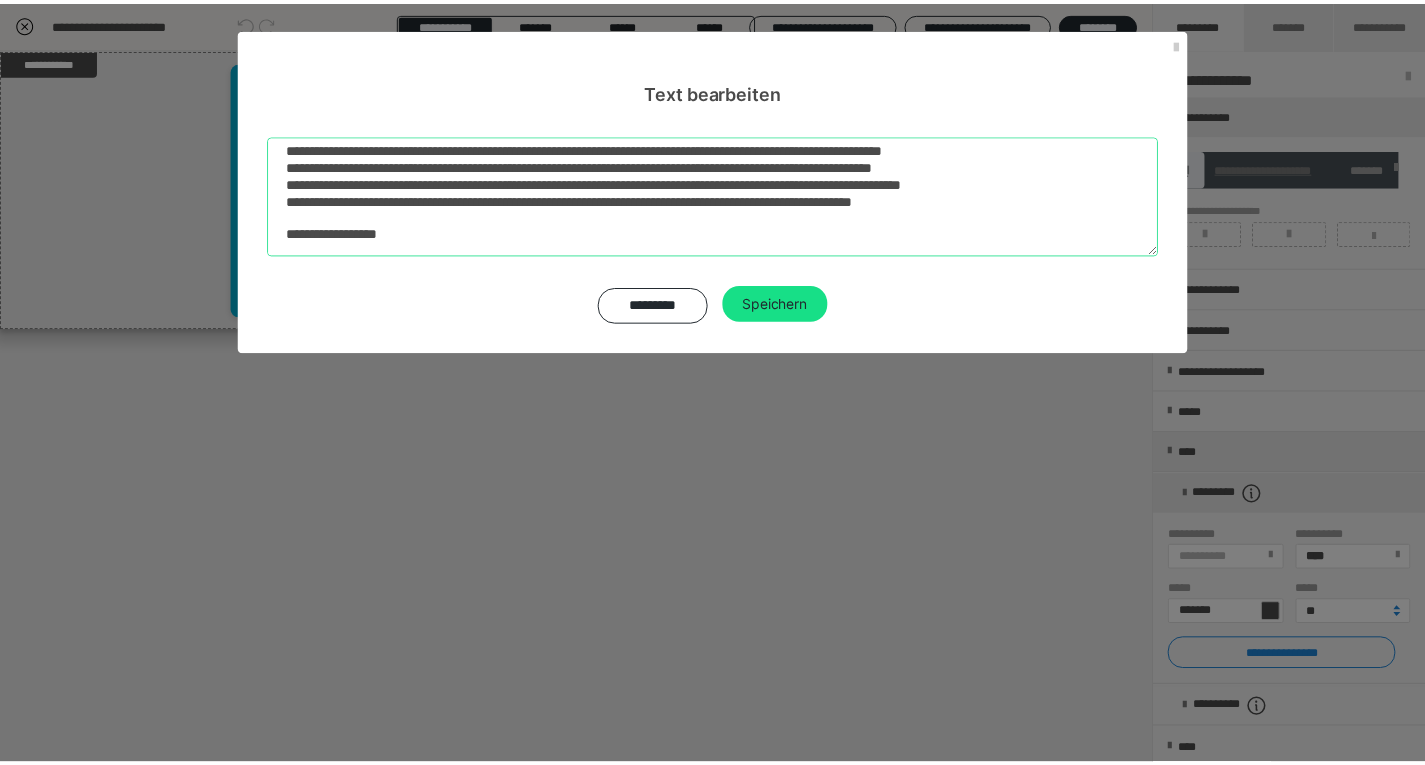 scroll, scrollTop: 0, scrollLeft: 0, axis: both 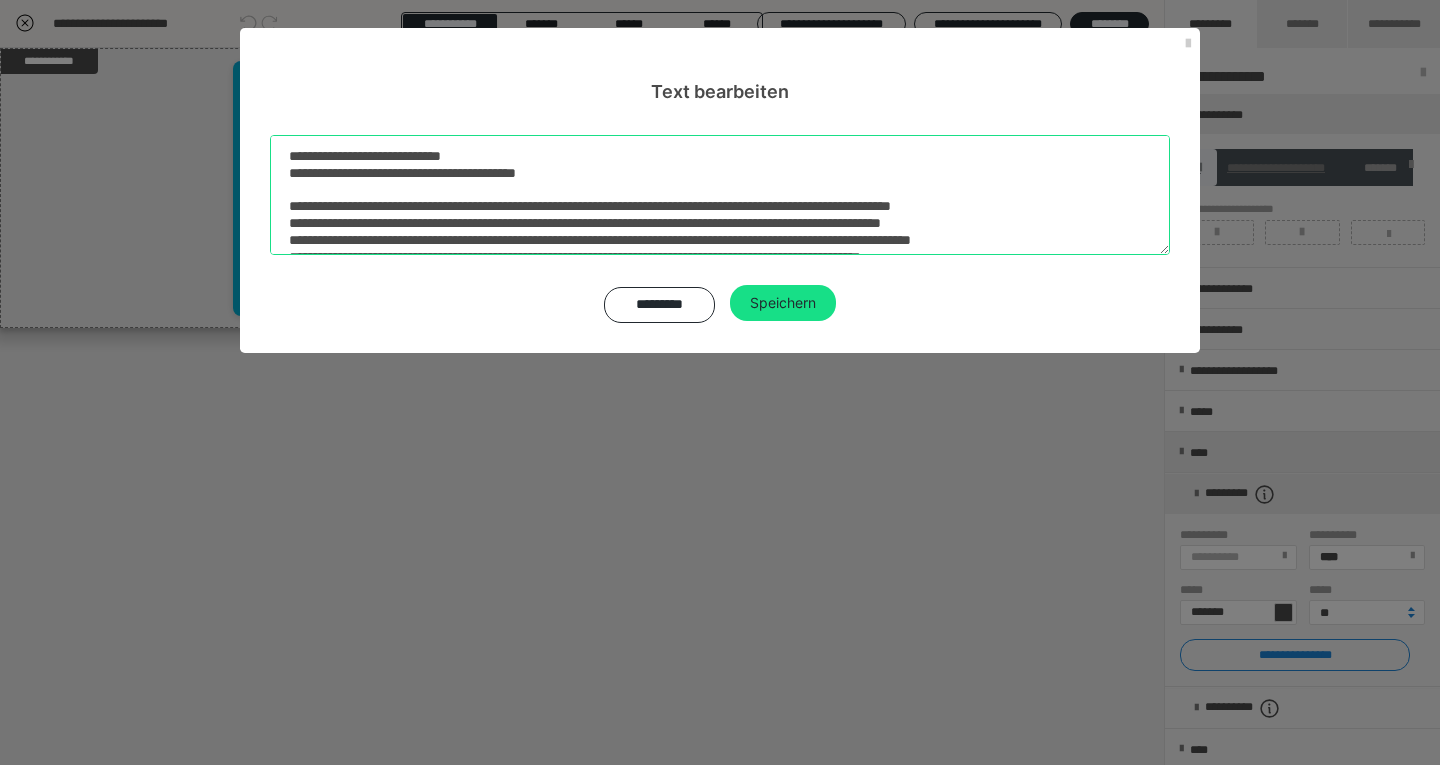 drag, startPoint x: 662, startPoint y: 234, endPoint x: 122, endPoint y: 70, distance: 564.3545 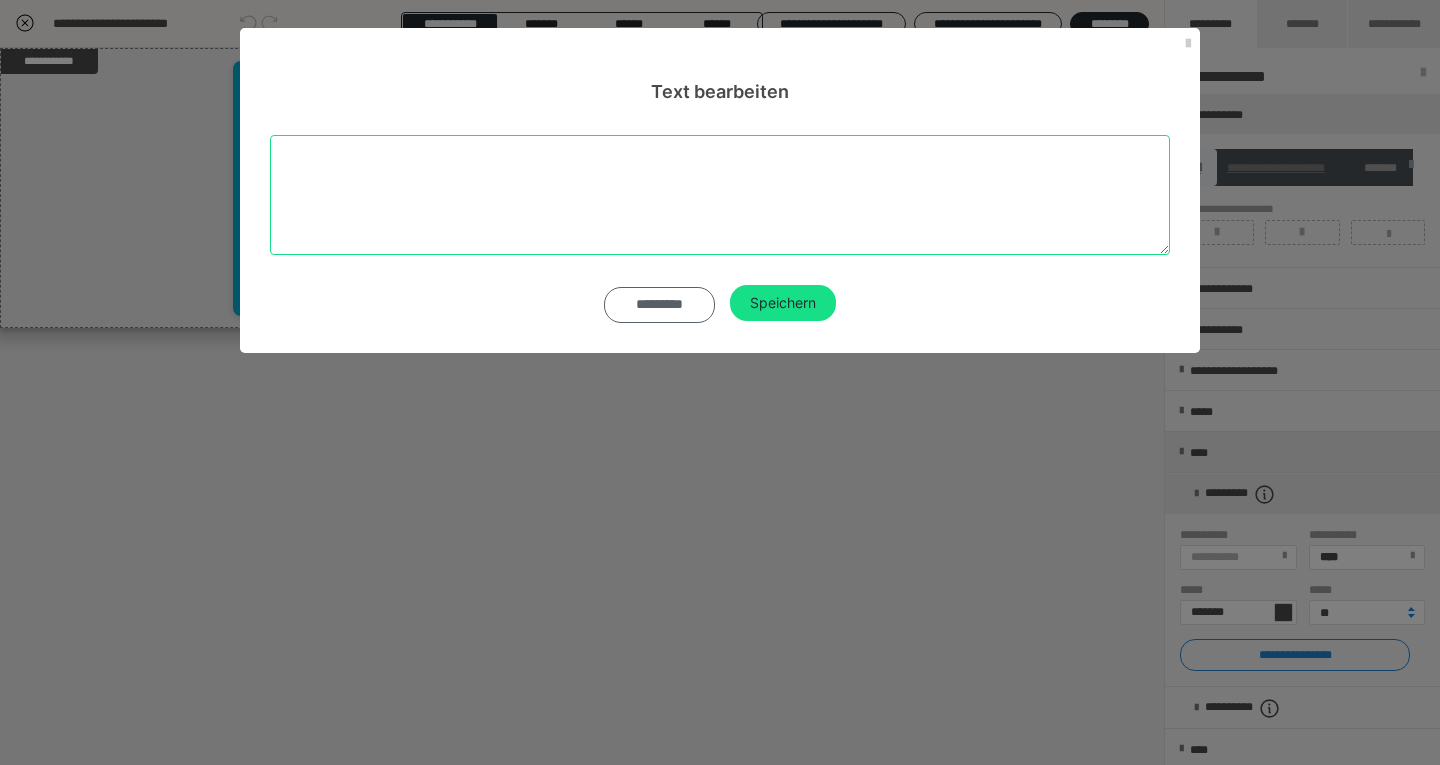 type 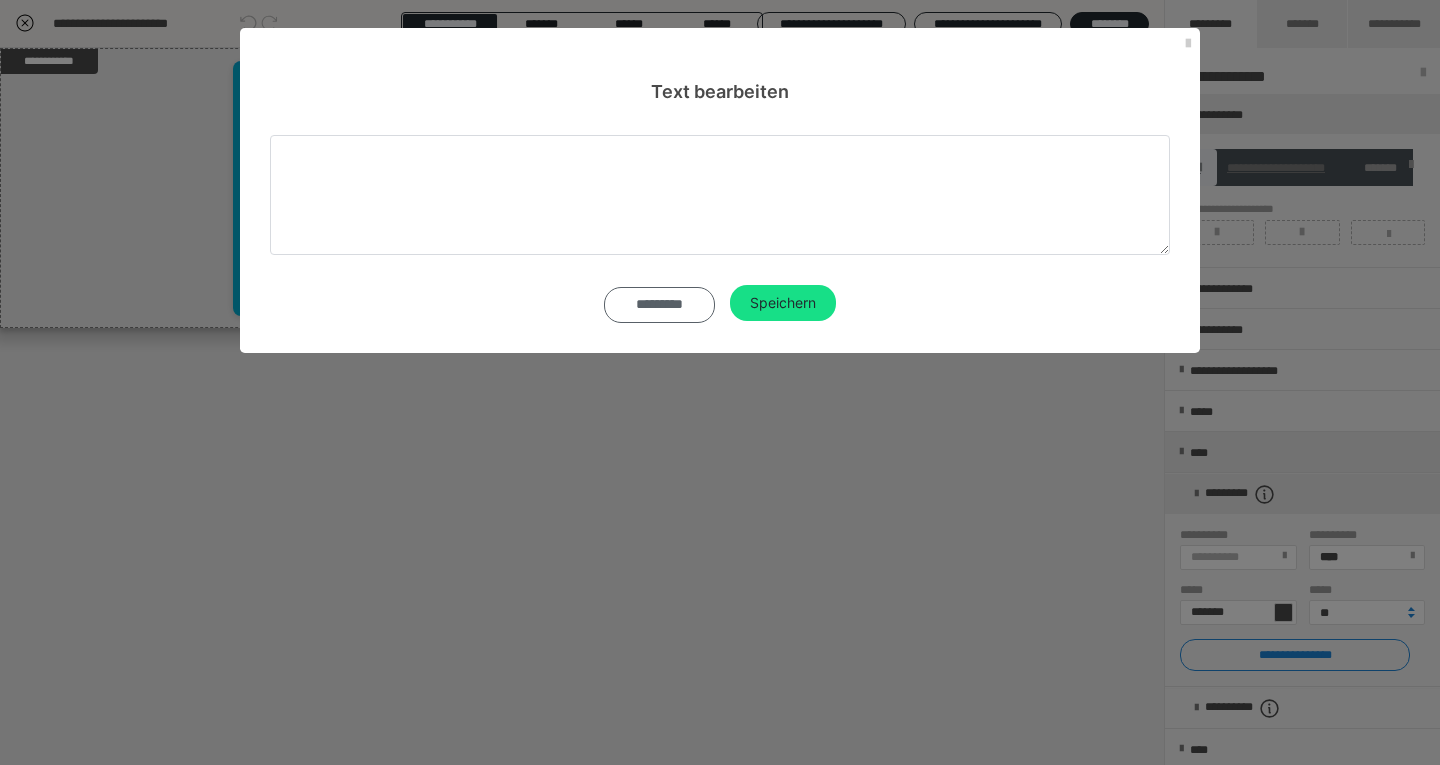 click on "*********" at bounding box center (659, 305) 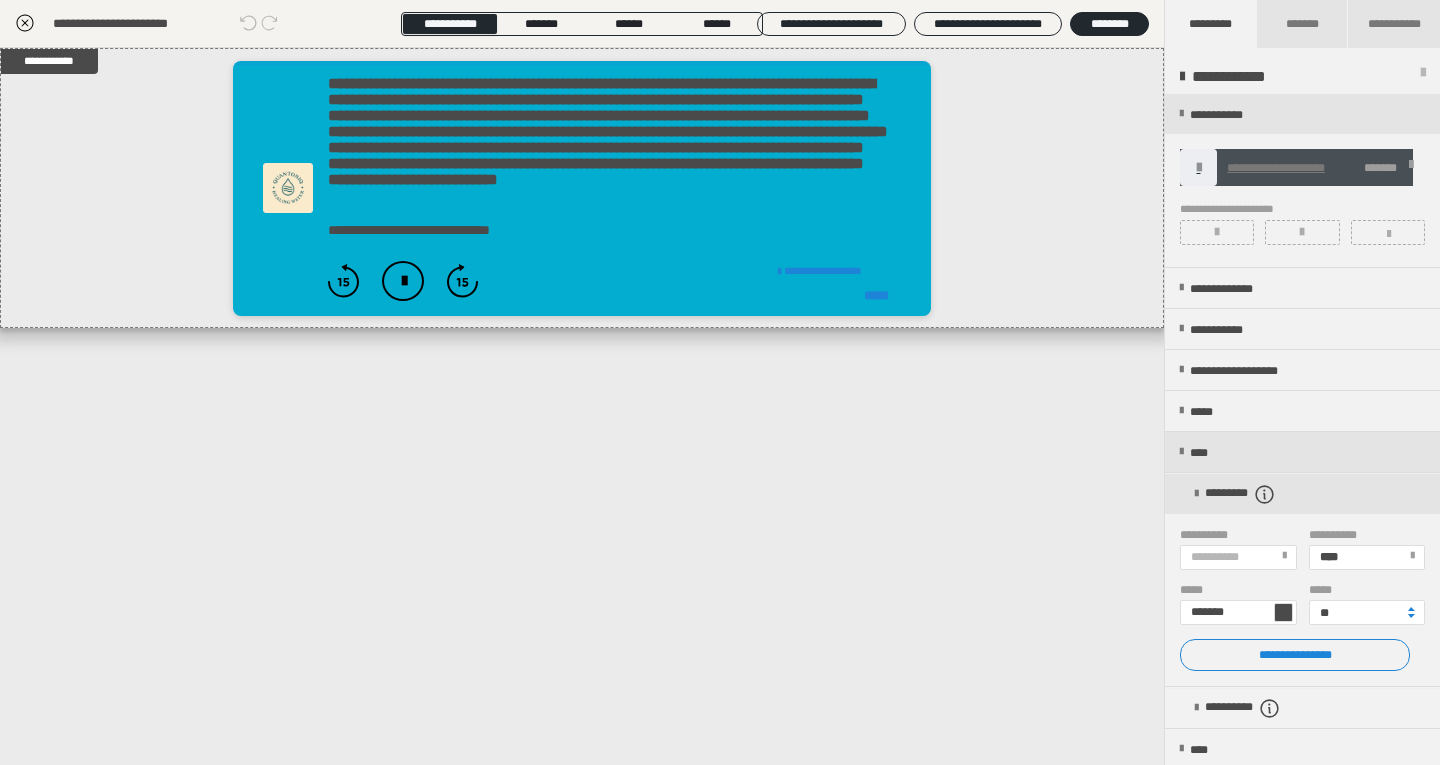 click 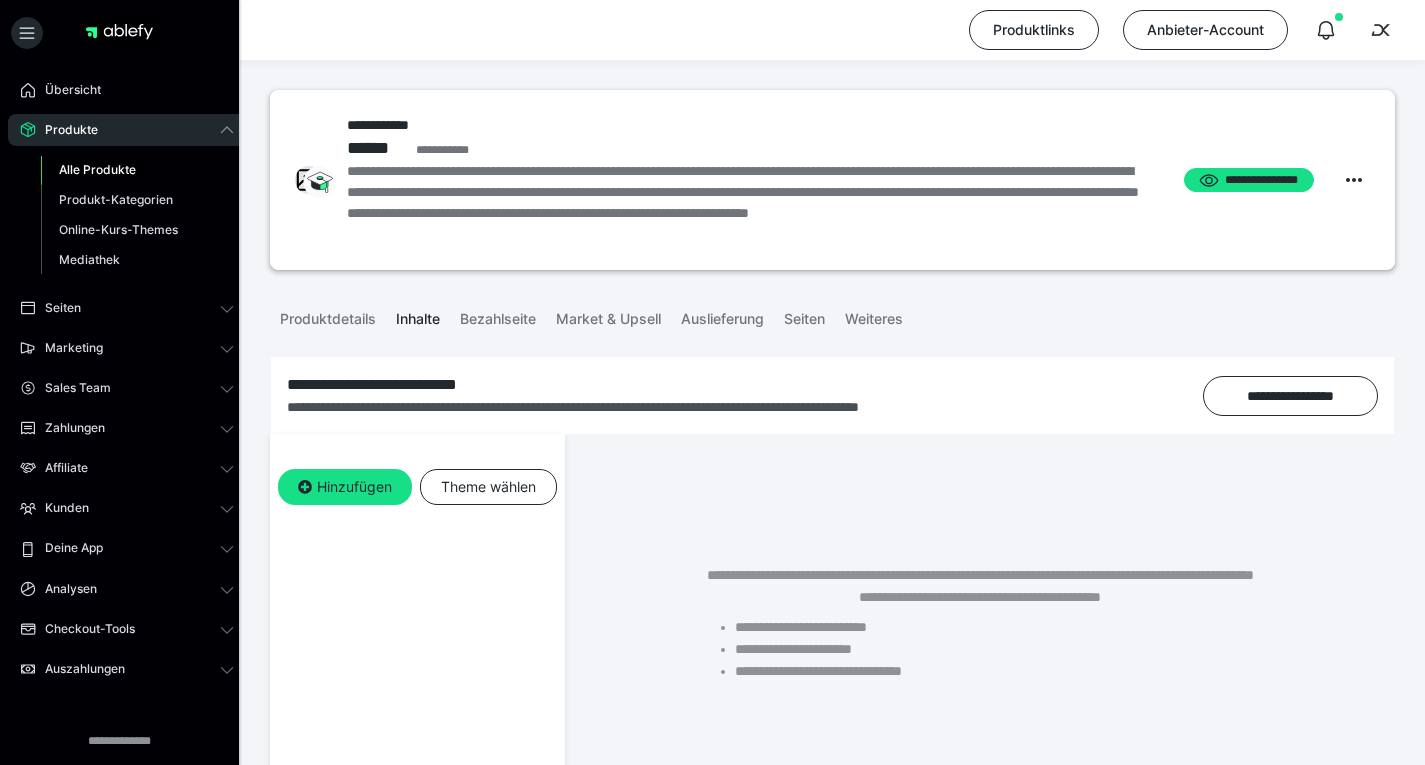 scroll, scrollTop: 286, scrollLeft: 0, axis: vertical 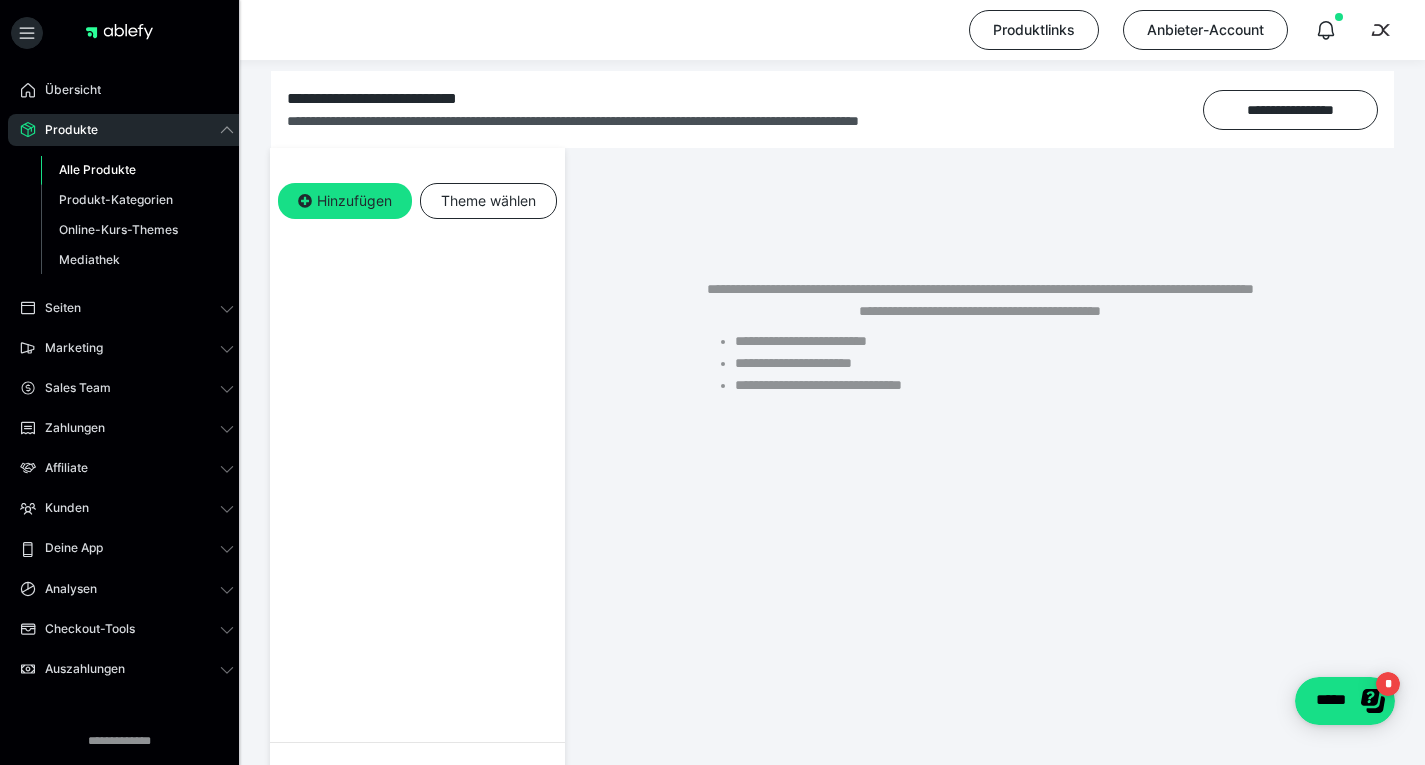 click on "Alle Produkte" at bounding box center (97, 169) 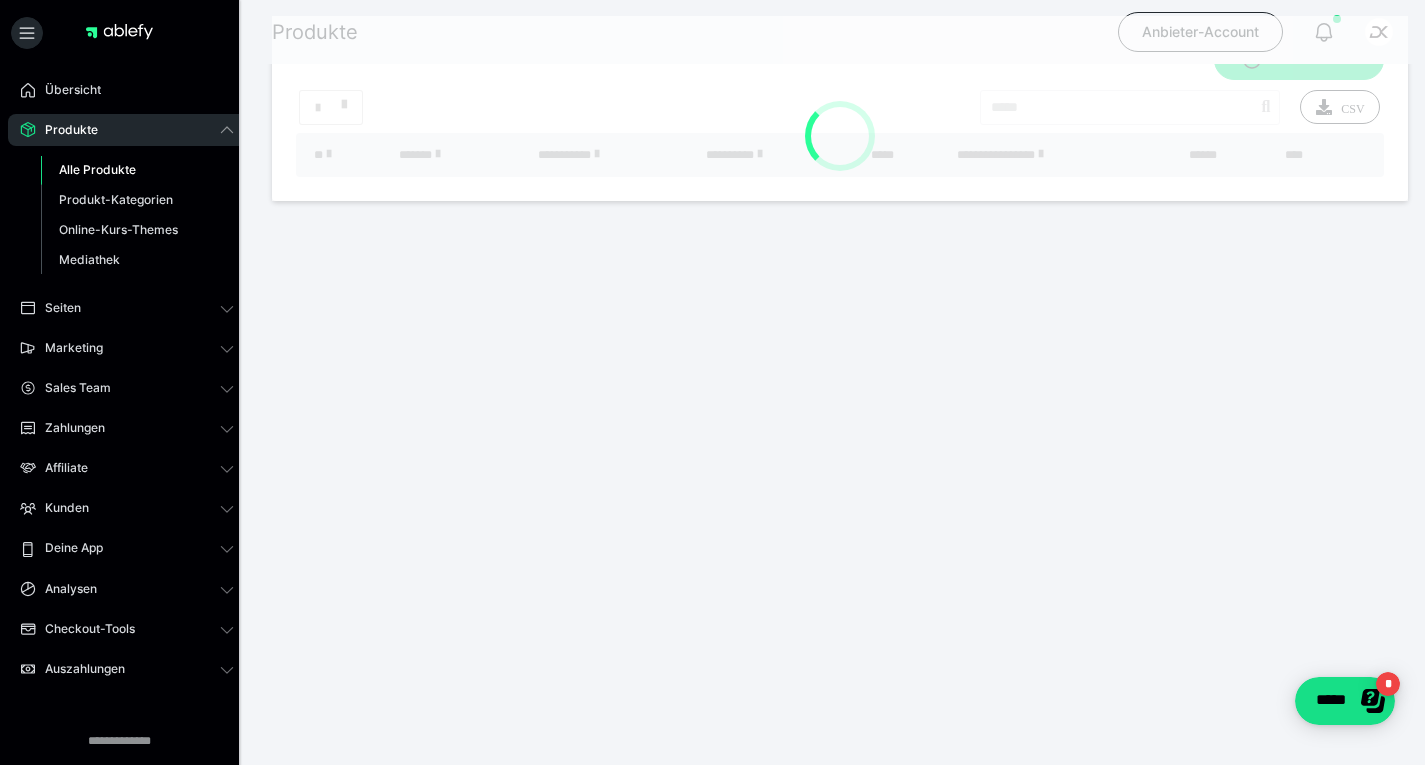scroll, scrollTop: 0, scrollLeft: 0, axis: both 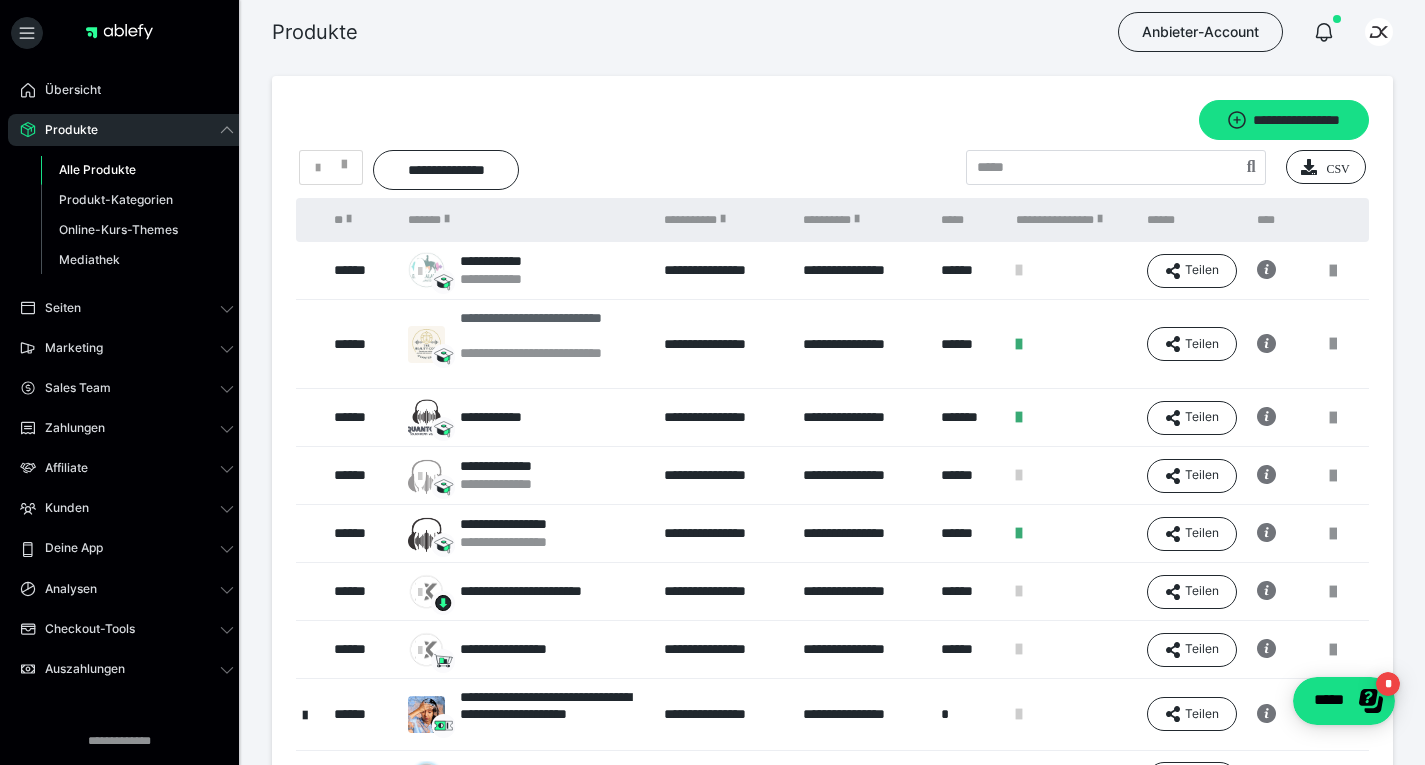 click on "**********" at bounding box center [552, 327] 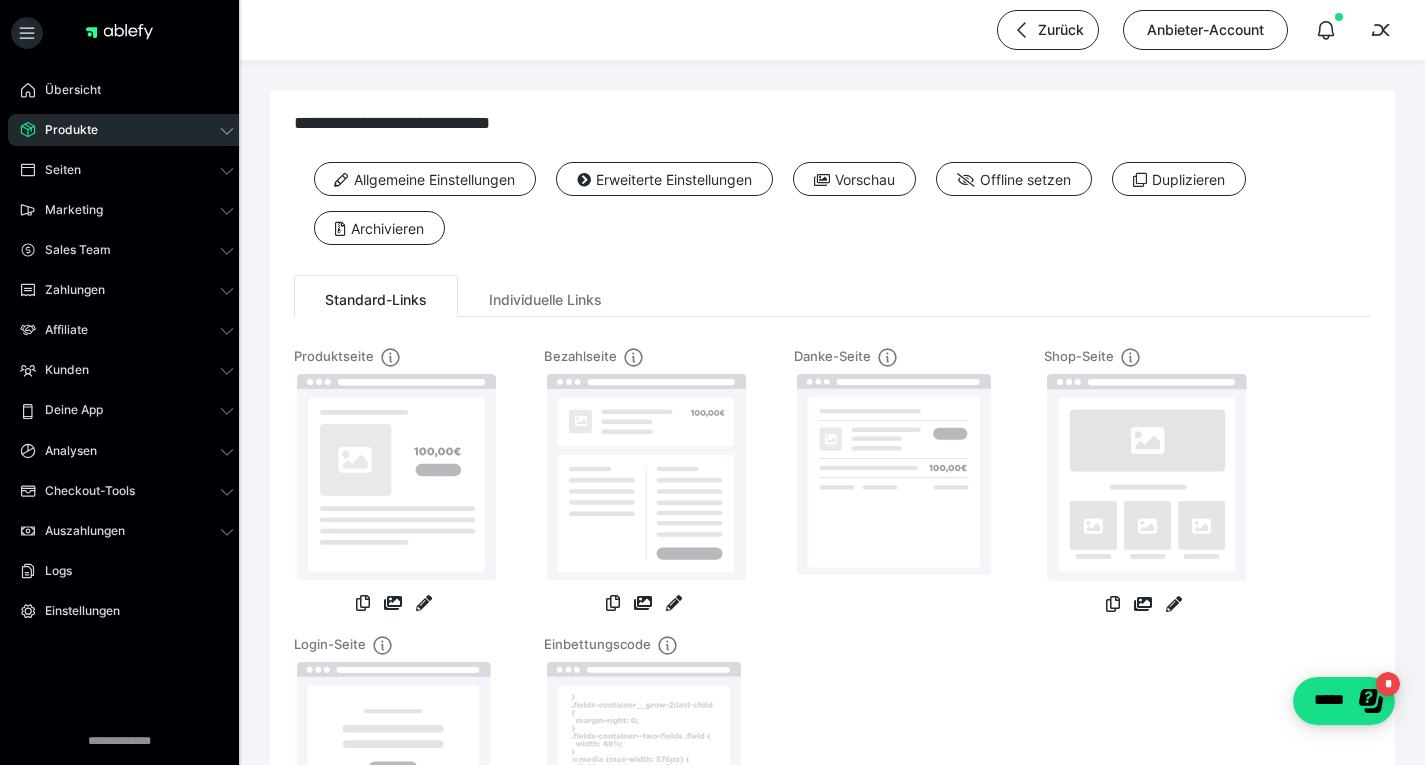drag, startPoint x: 614, startPoint y: 185, endPoint x: 590, endPoint y: 197, distance: 26.832815 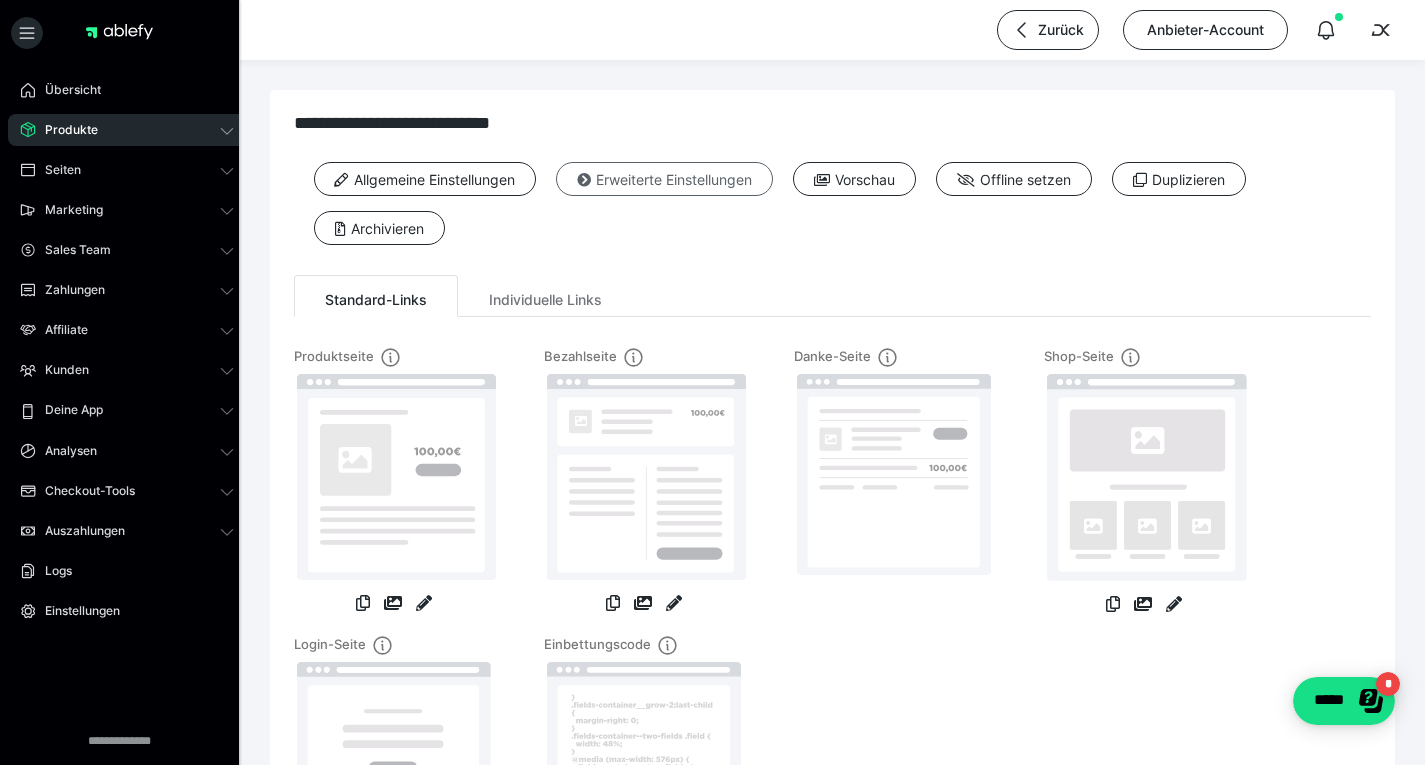 click on "Erweiterte Einstellungen" at bounding box center [664, 179] 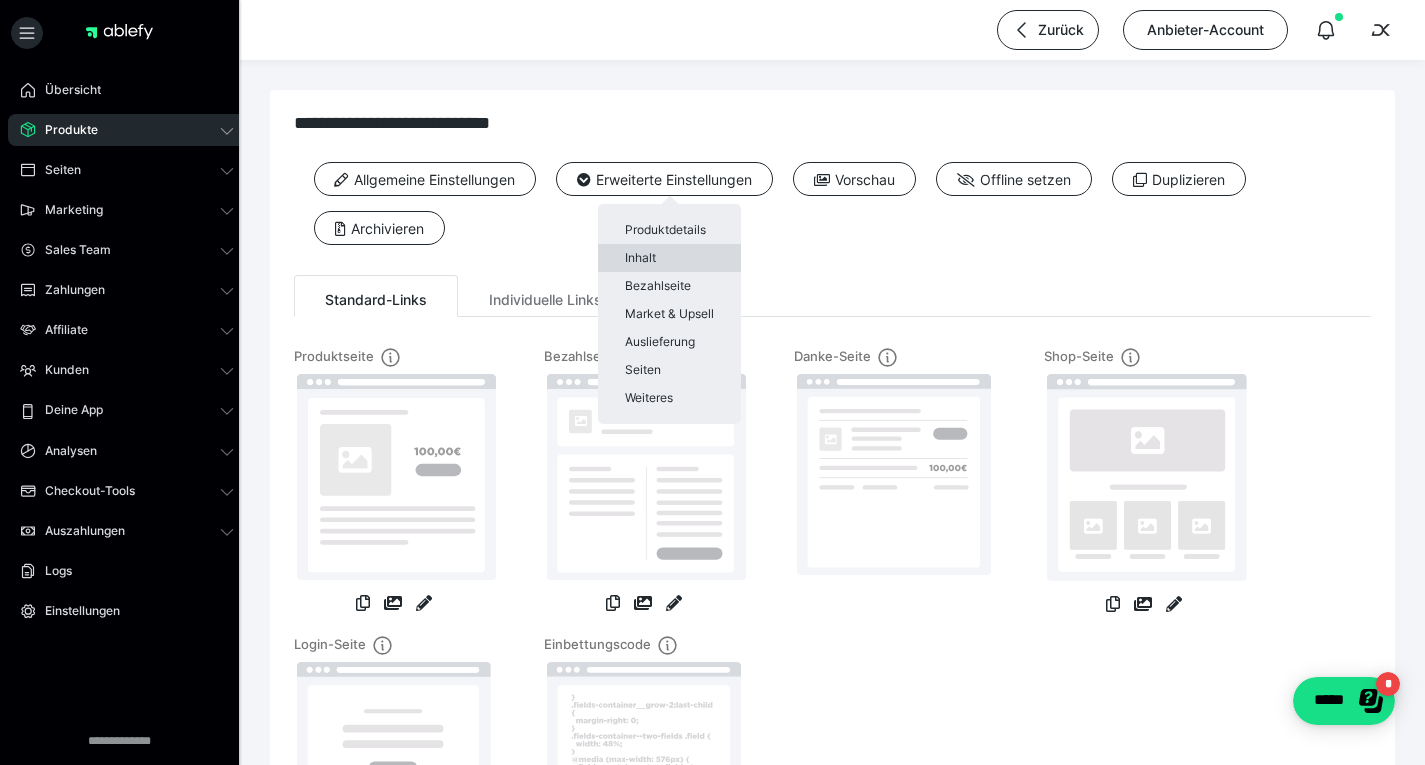 click on "Inhalt" at bounding box center [669, 258] 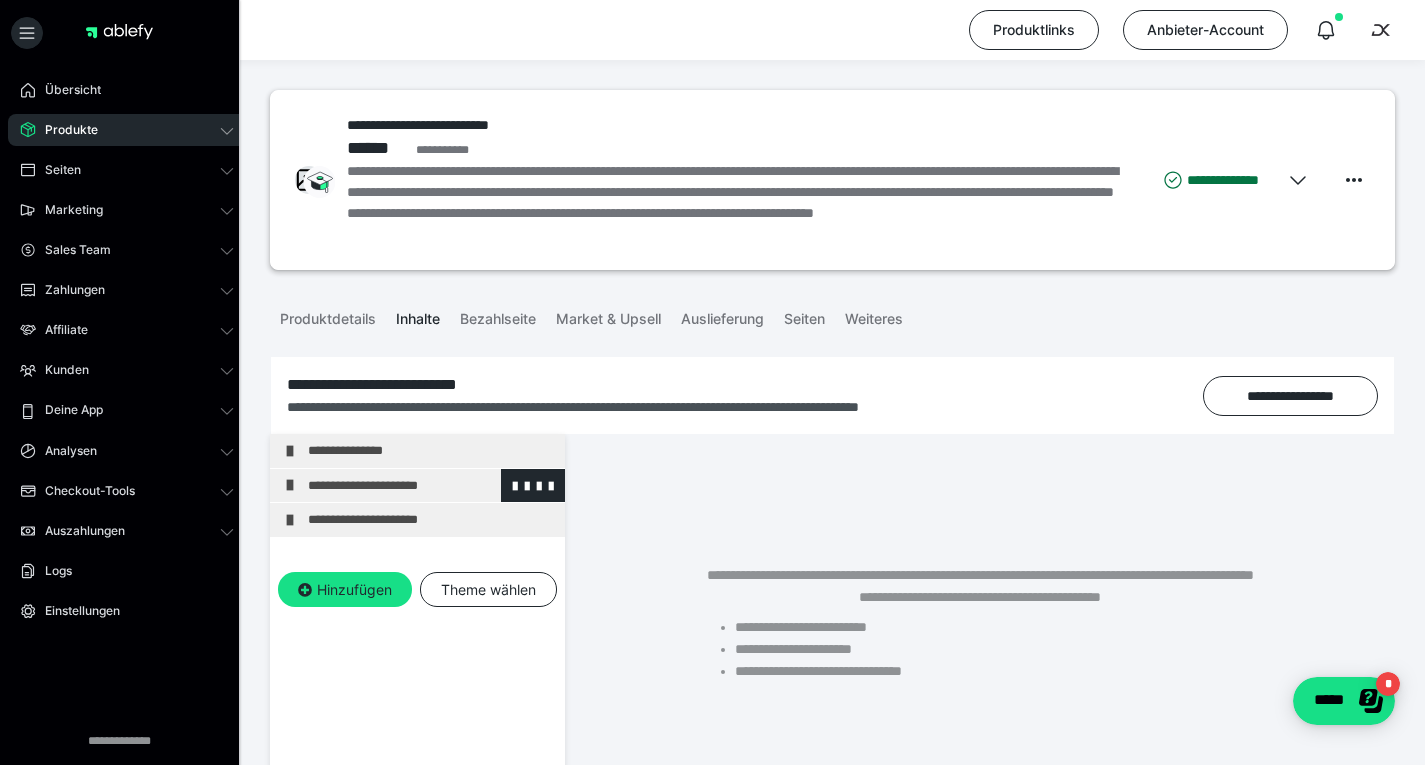 click on "**********" at bounding box center (431, 486) 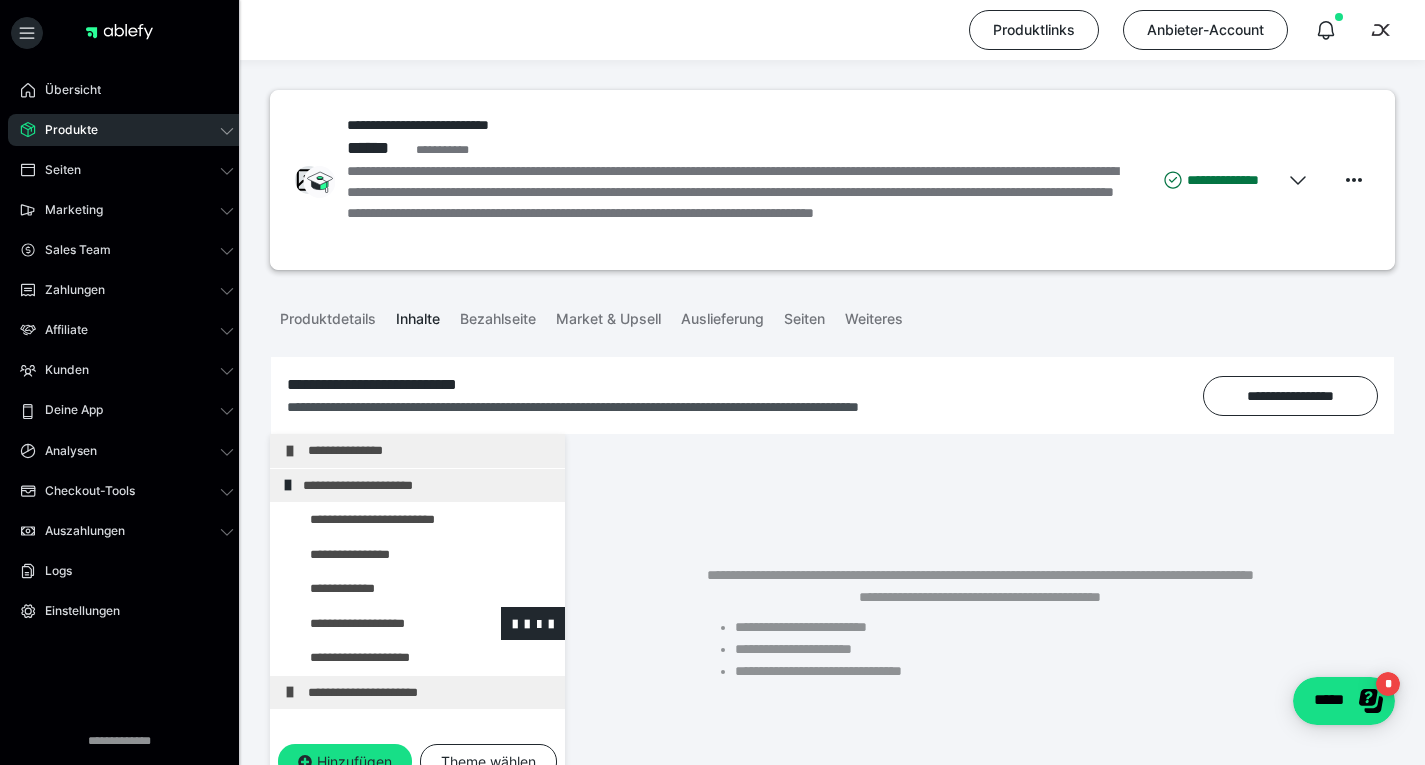 click at bounding box center (375, 624) 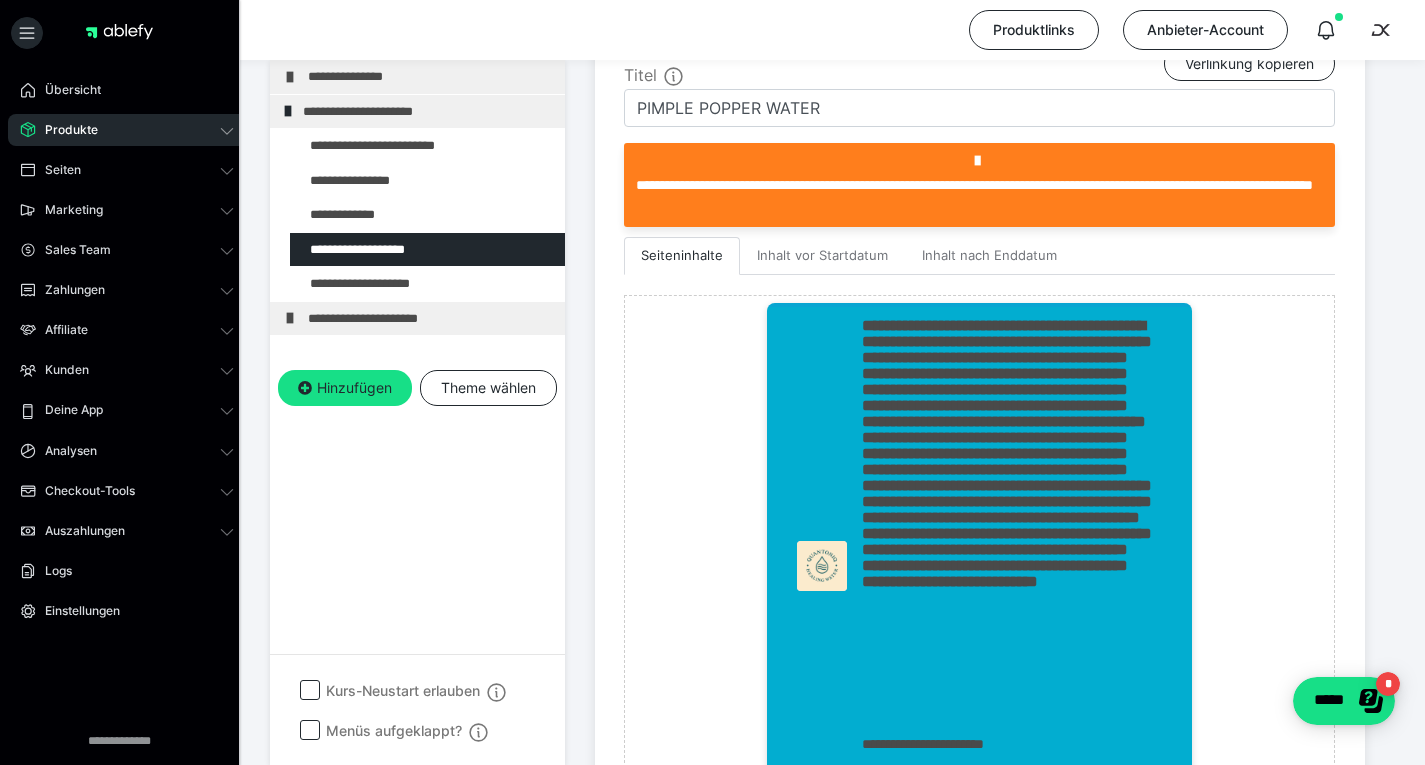 scroll, scrollTop: 520, scrollLeft: 0, axis: vertical 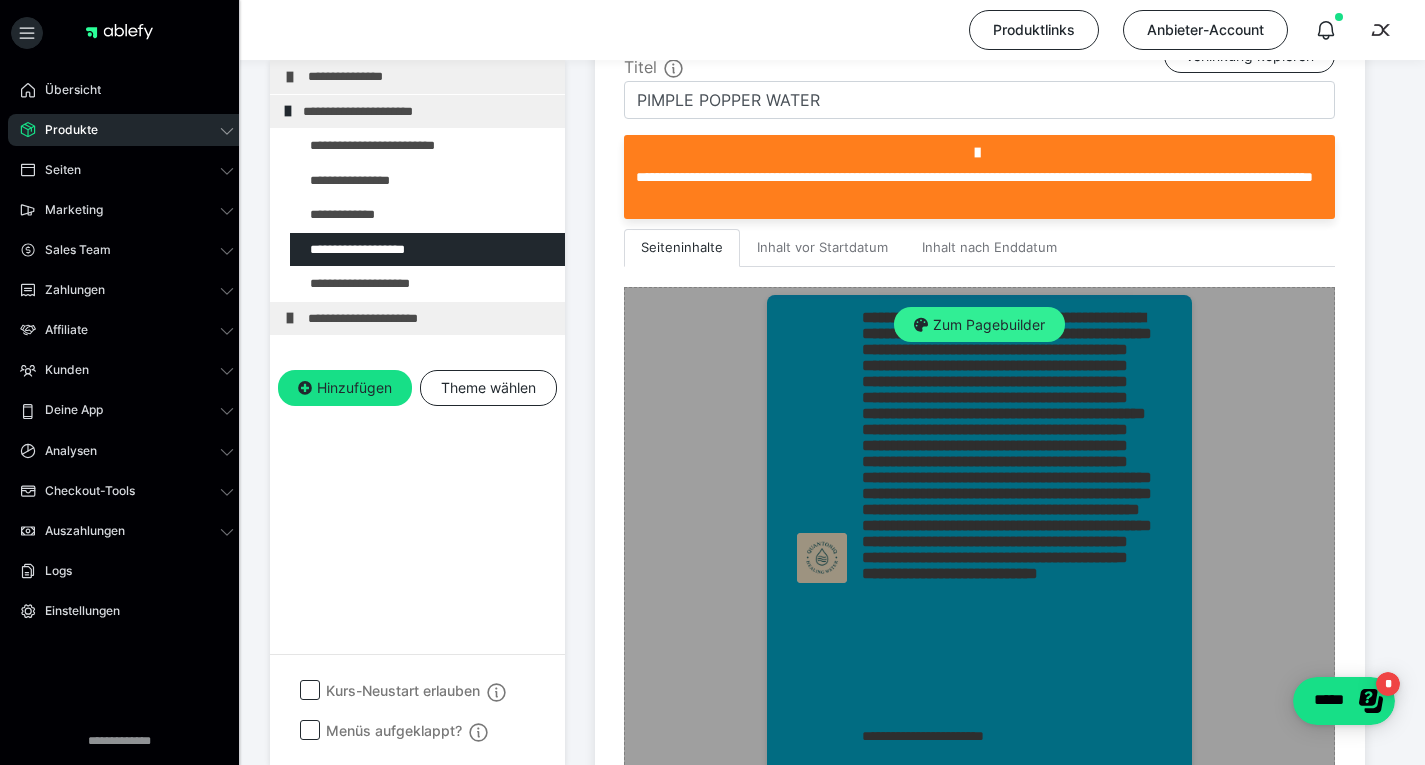 click on "Zum Pagebuilder" at bounding box center [979, 325] 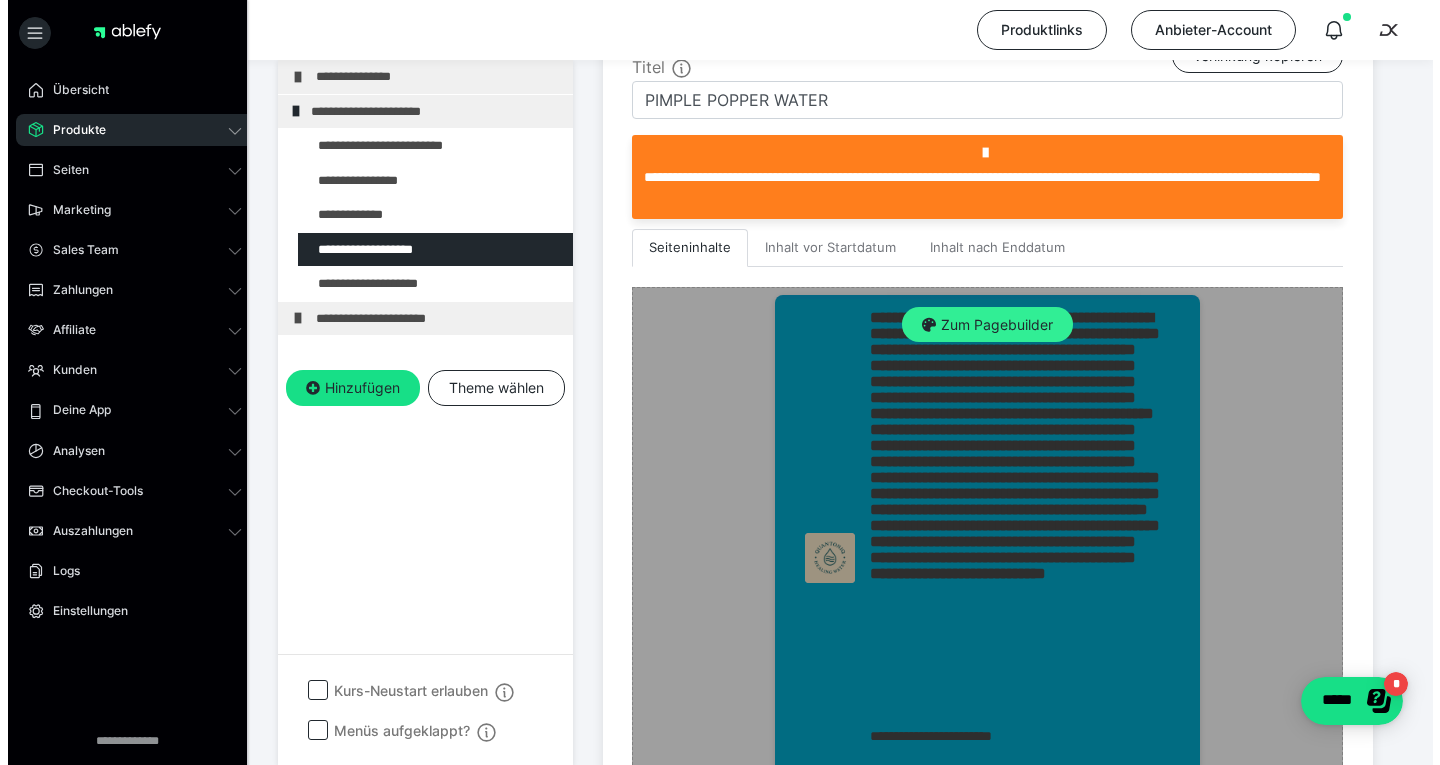 scroll, scrollTop: 374, scrollLeft: 0, axis: vertical 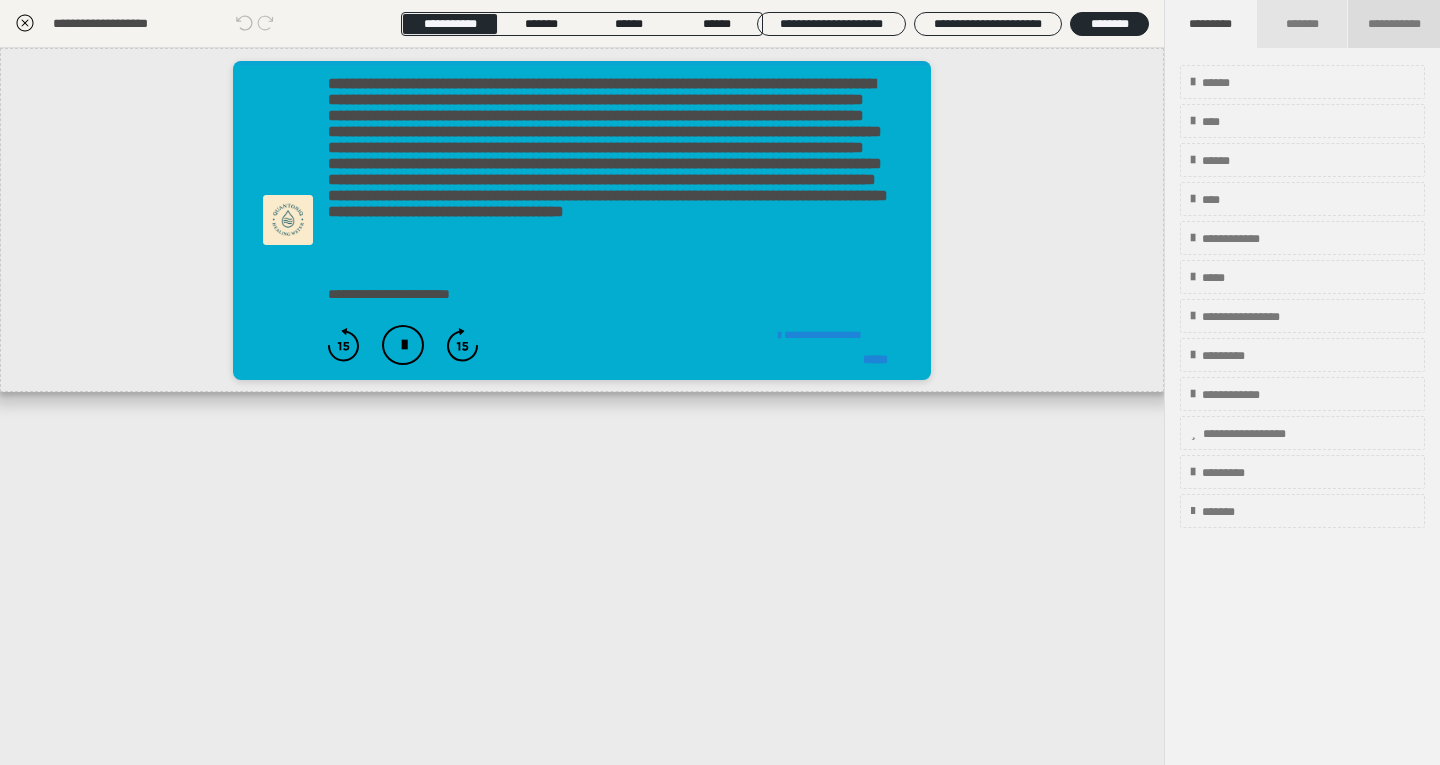 click on "**********" at bounding box center [1394, 24] 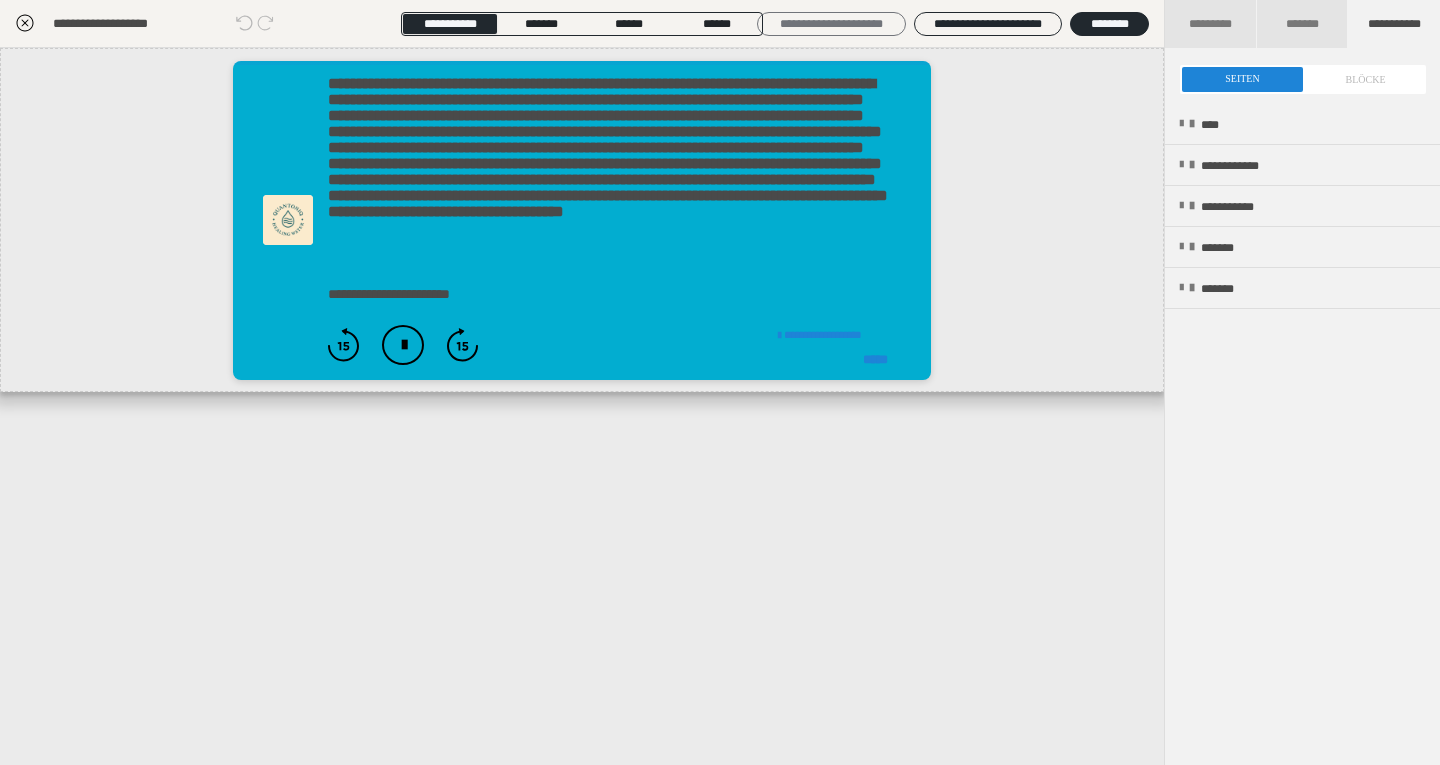 click on "**********" at bounding box center (831, 24) 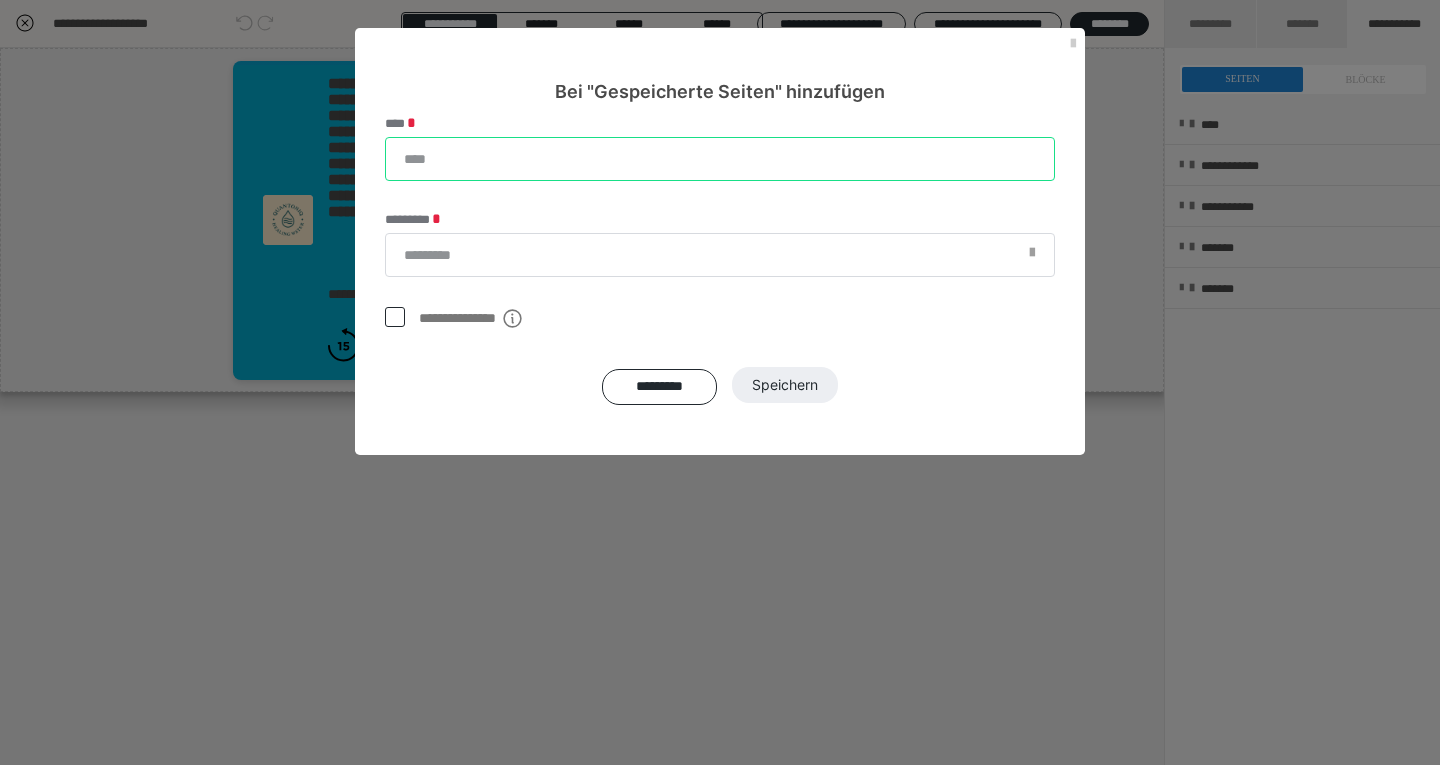 click on "****" at bounding box center (720, 159) 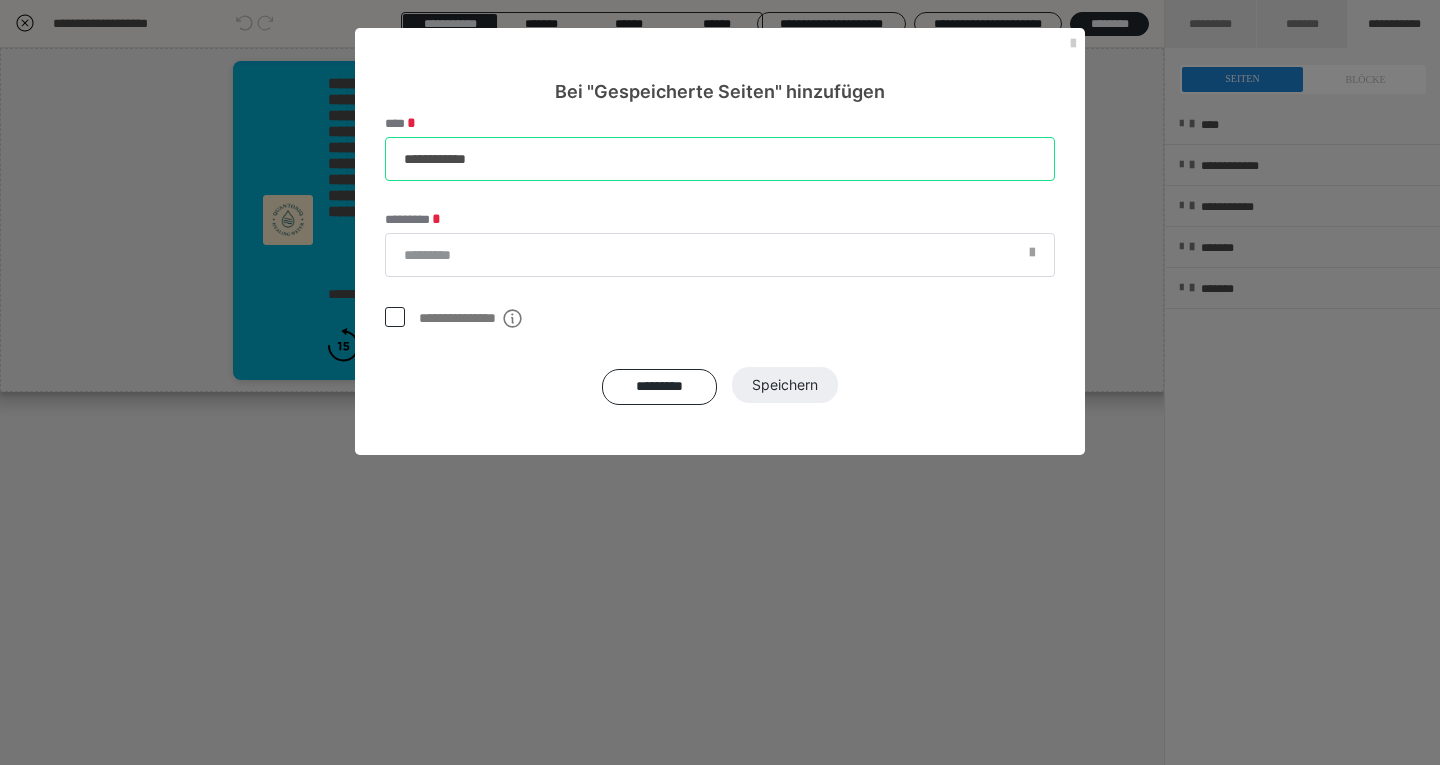 type on "**********" 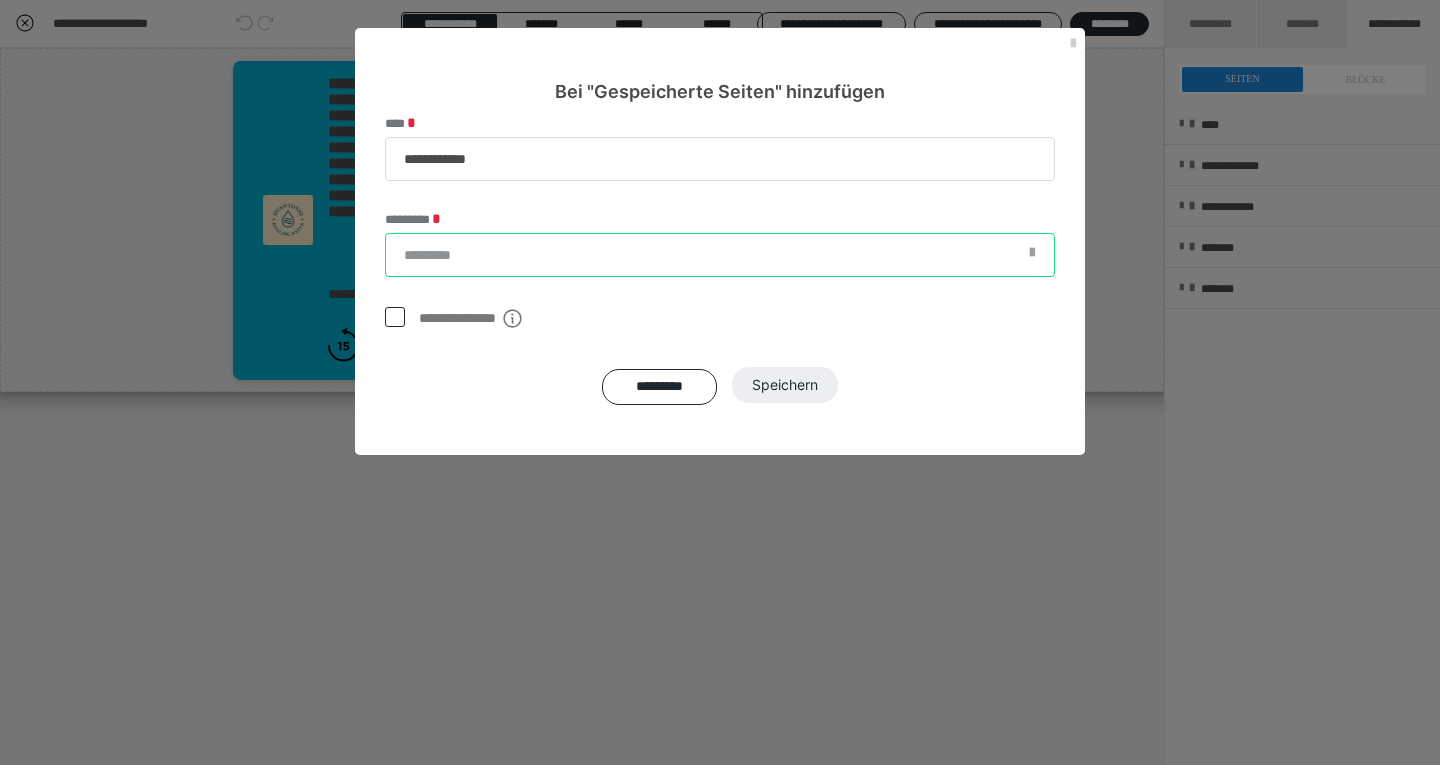 click on "*********" at bounding box center (720, 255) 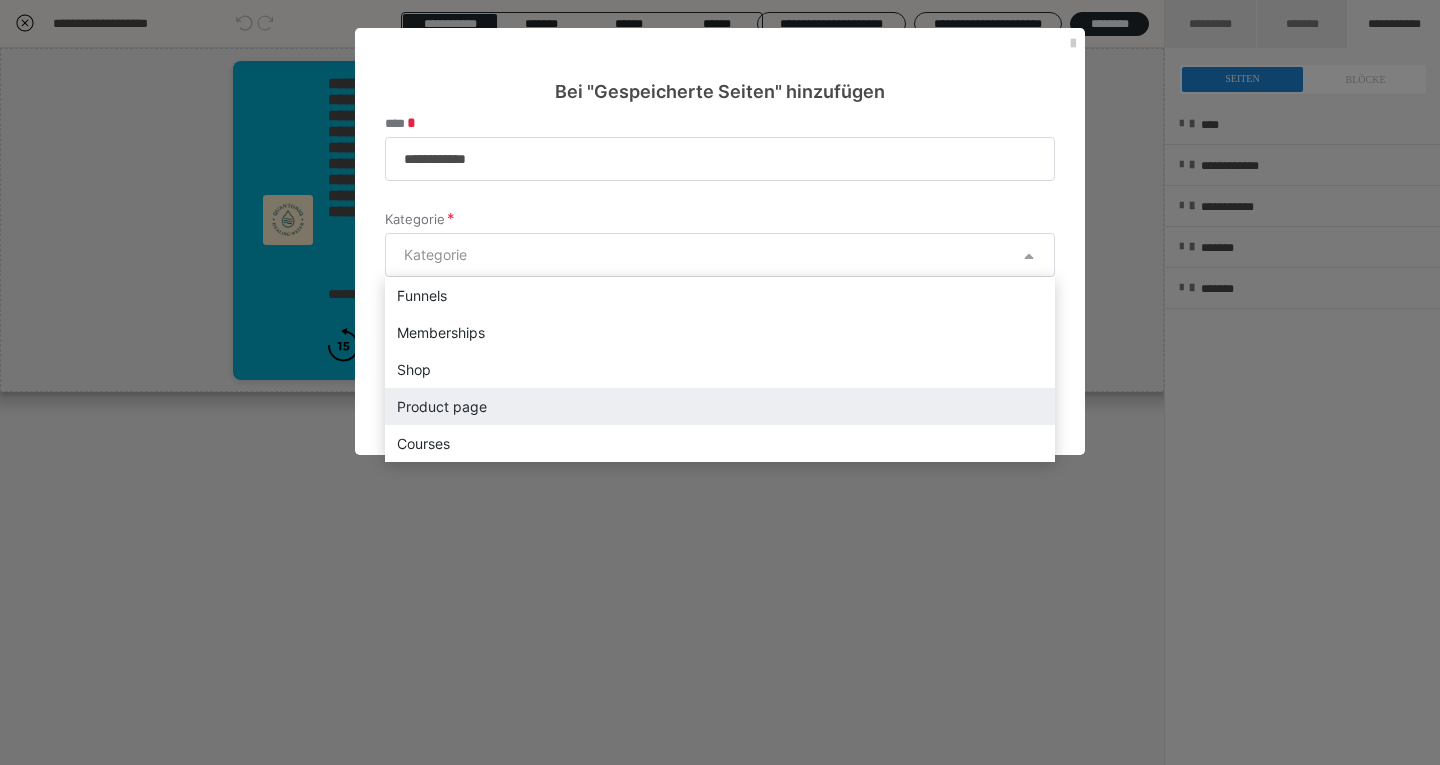 click on "Product page" at bounding box center [720, 406] 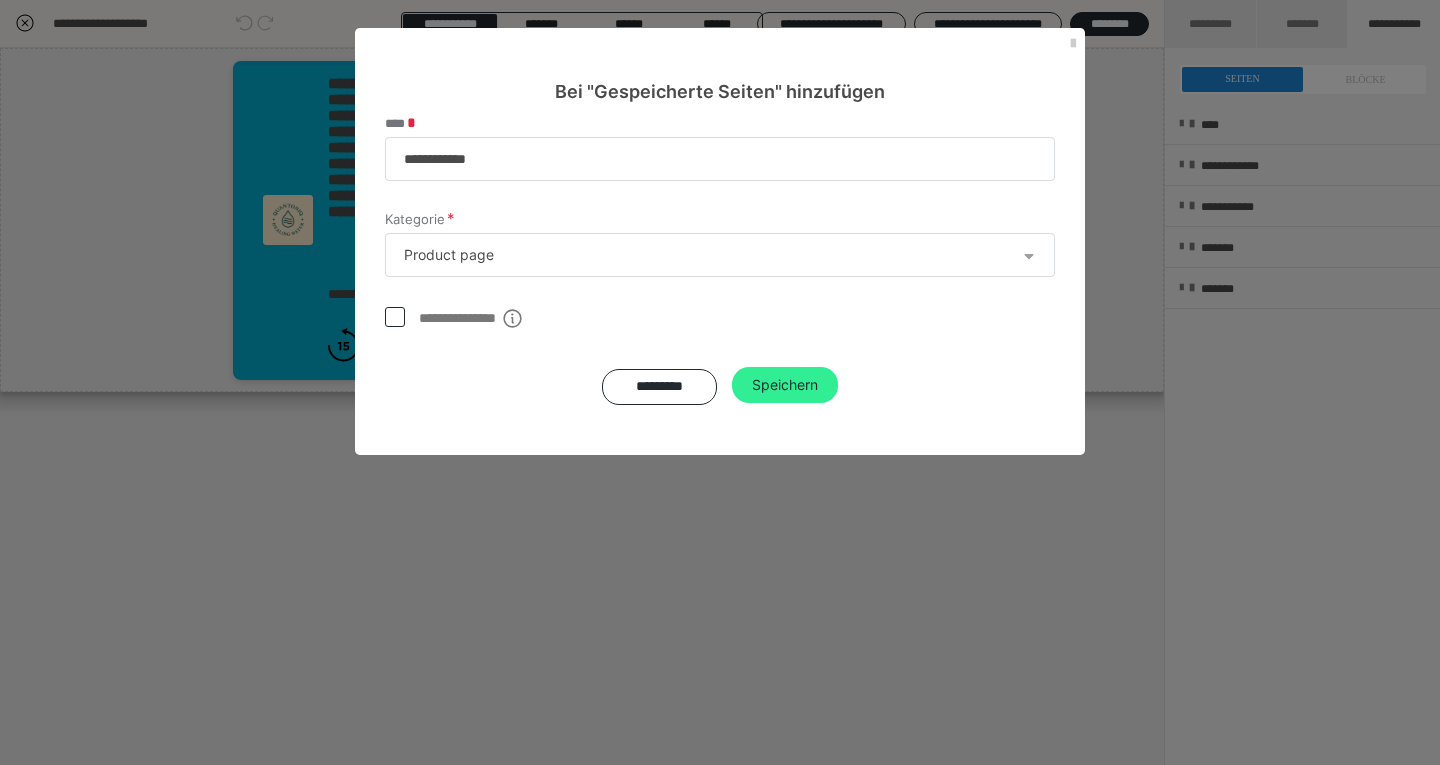 click on "Speichern" at bounding box center [785, 385] 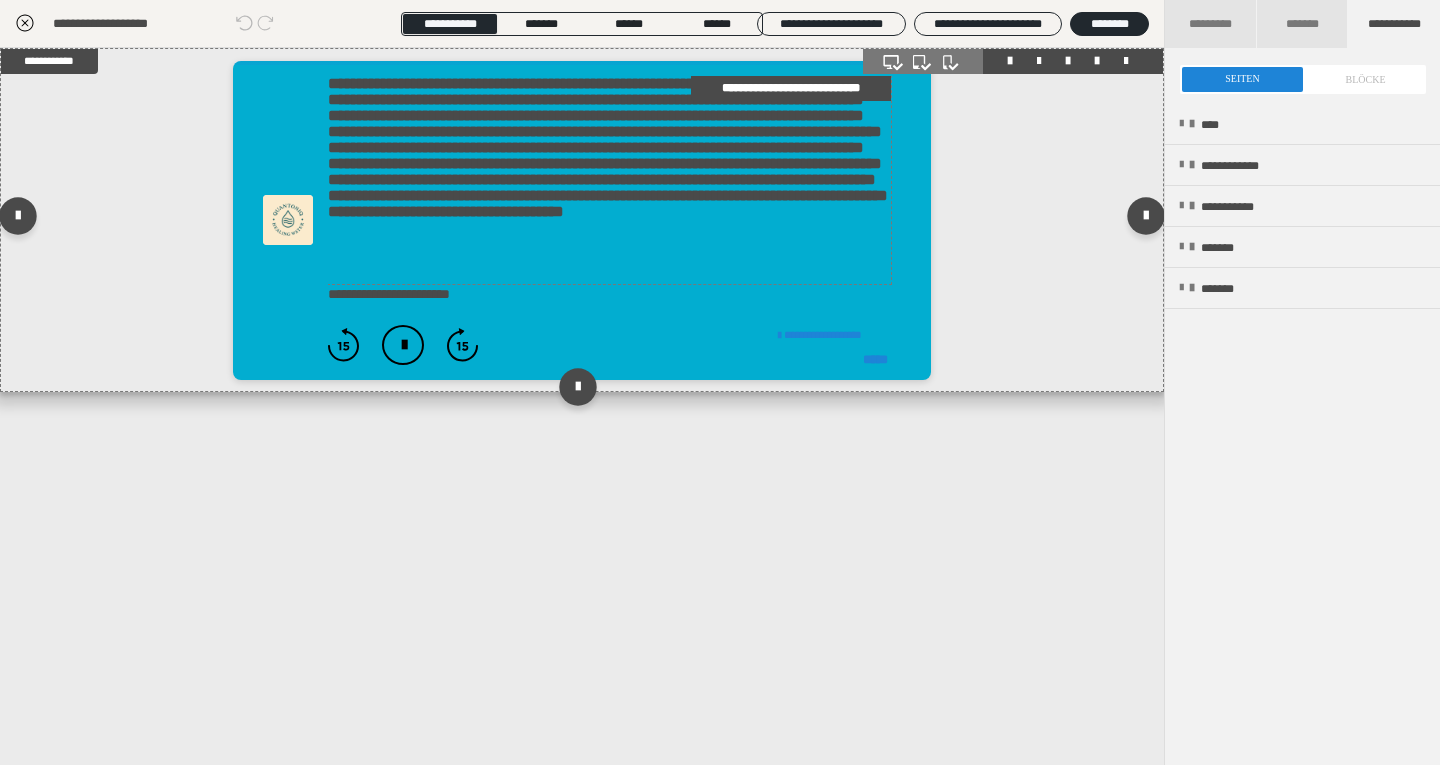click on "**********" at bounding box center [609, 180] 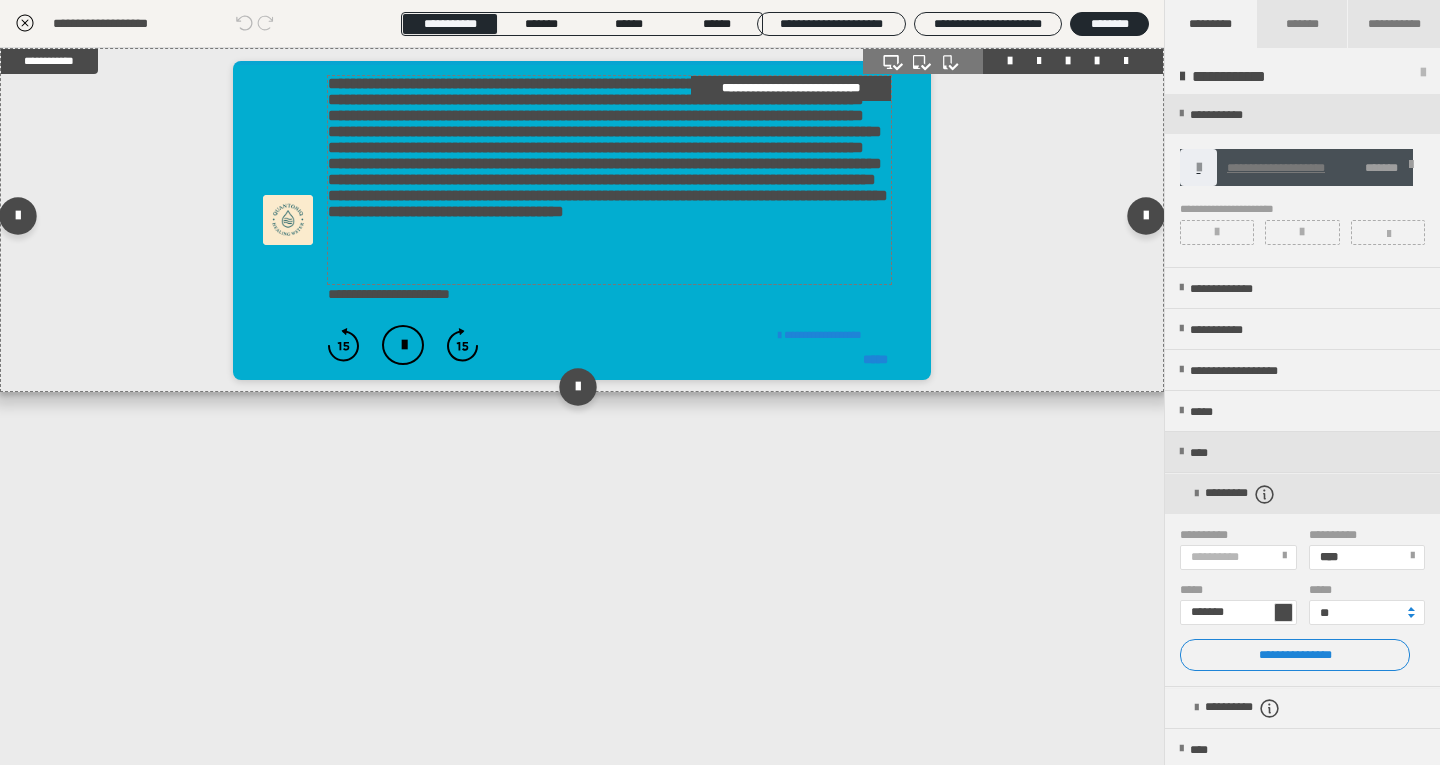 click on "**********" at bounding box center [609, 180] 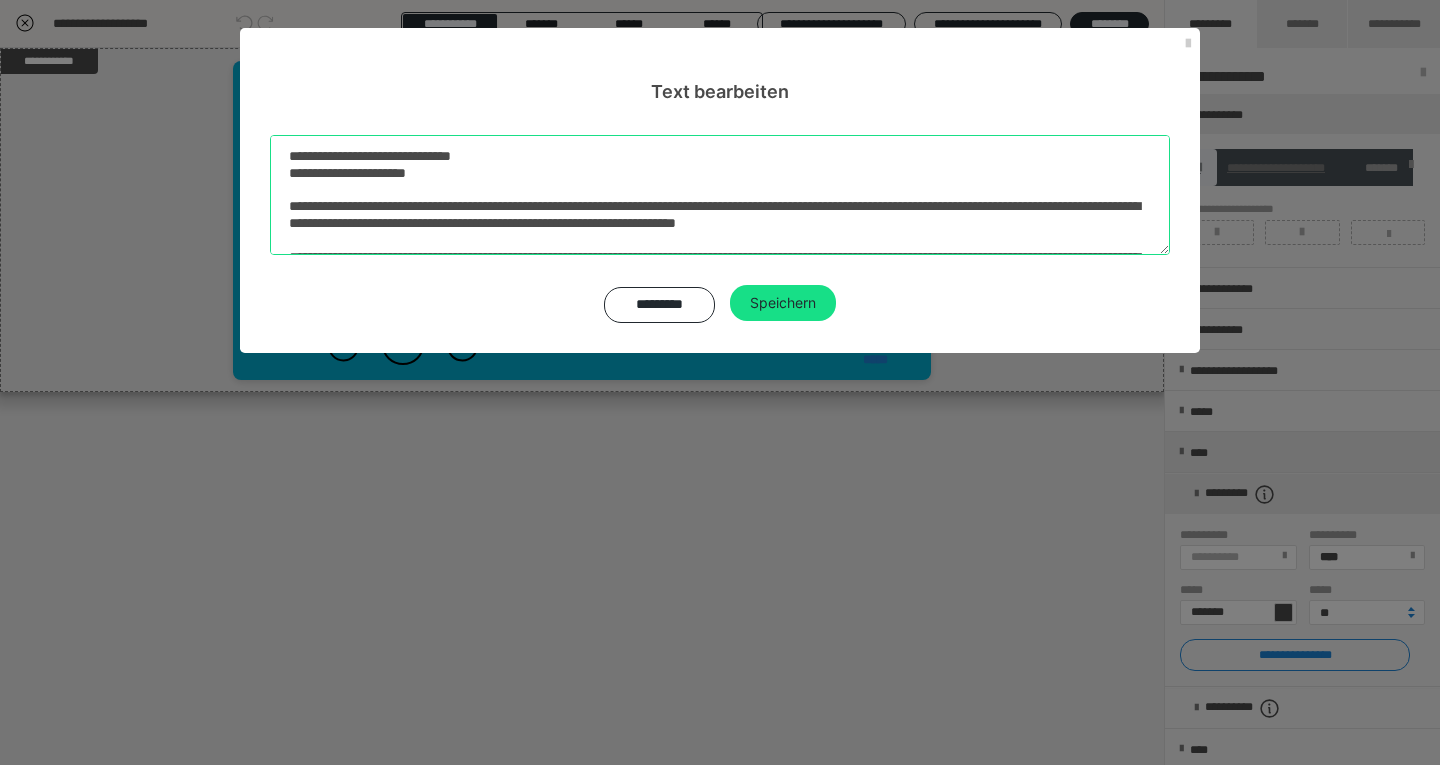 scroll, scrollTop: 141, scrollLeft: 0, axis: vertical 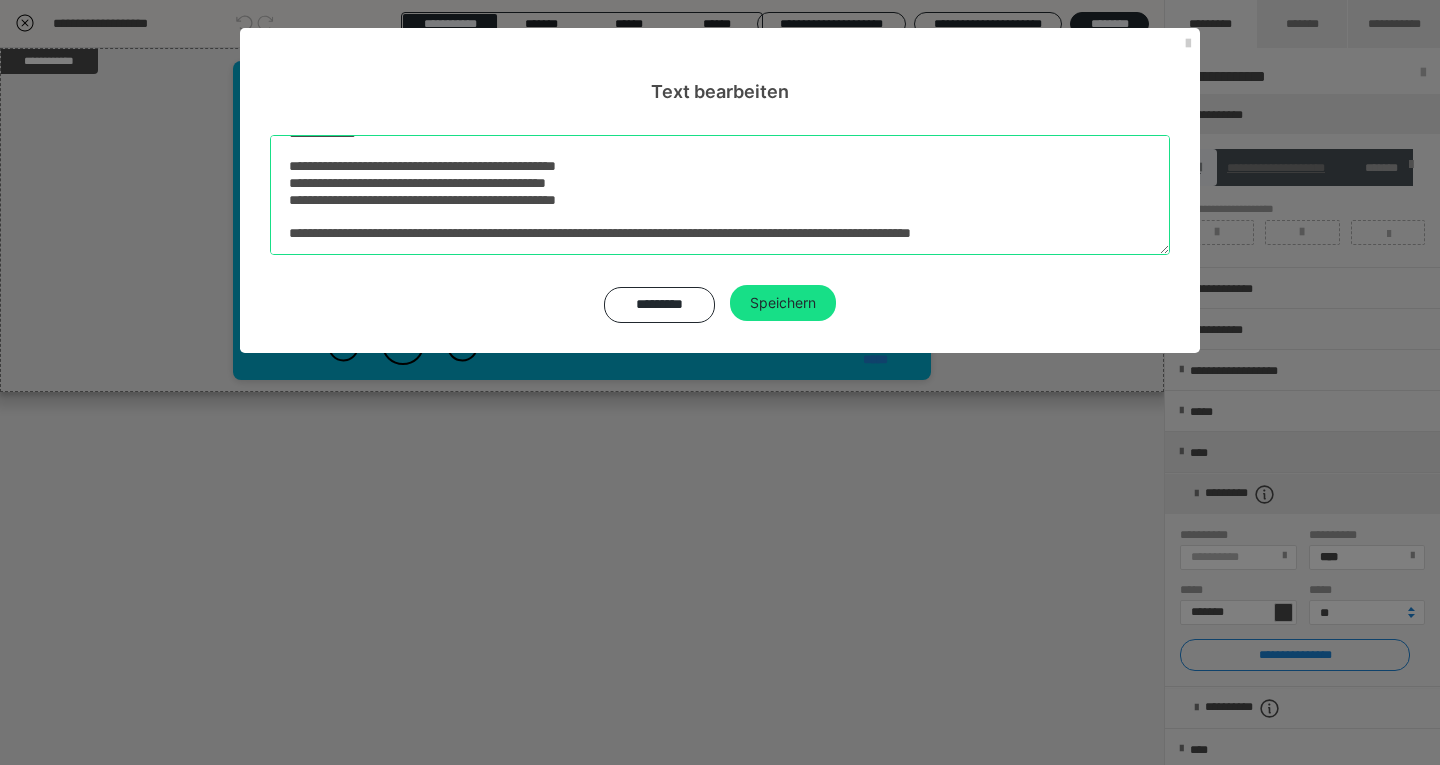 drag, startPoint x: 296, startPoint y: 154, endPoint x: 1281, endPoint y: 368, distance: 1007.9787 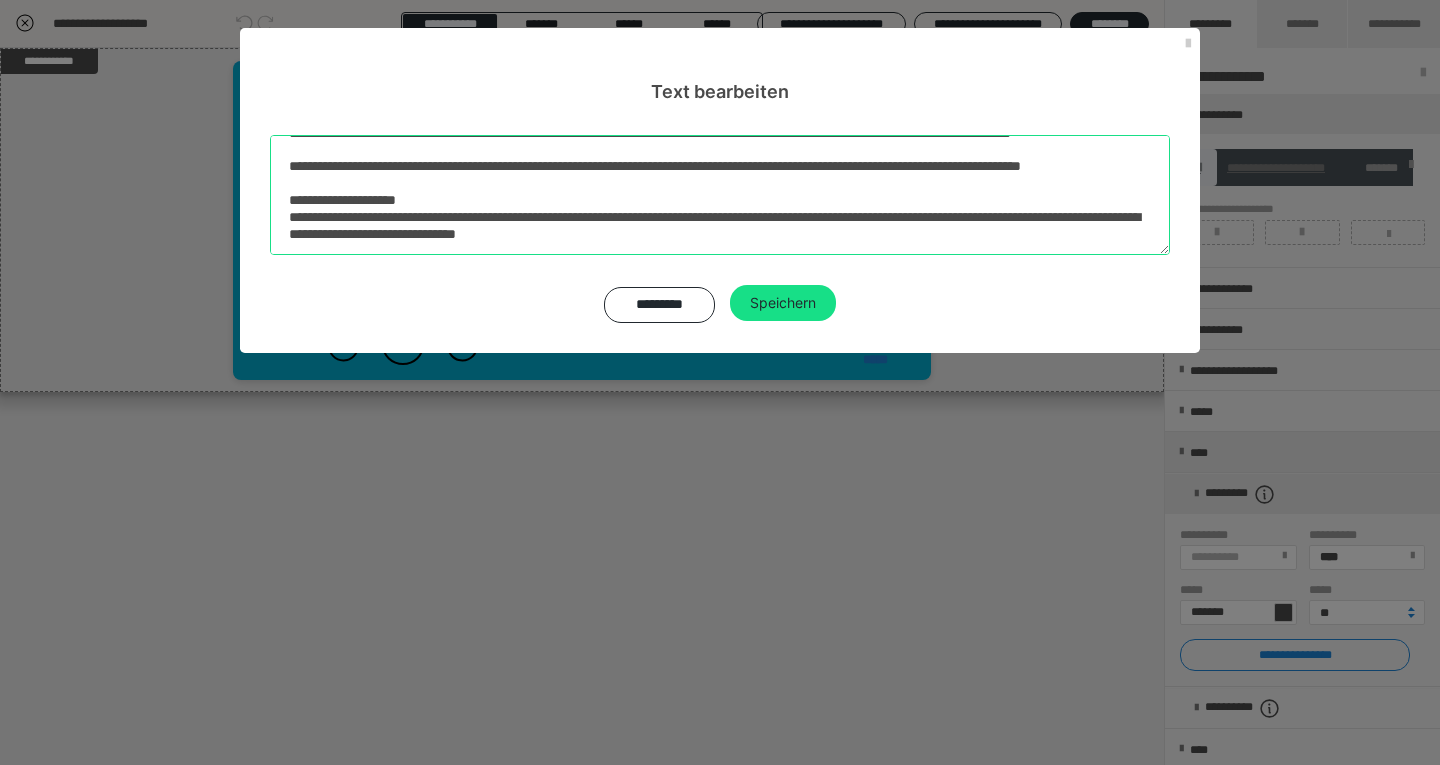 scroll, scrollTop: 213, scrollLeft: 0, axis: vertical 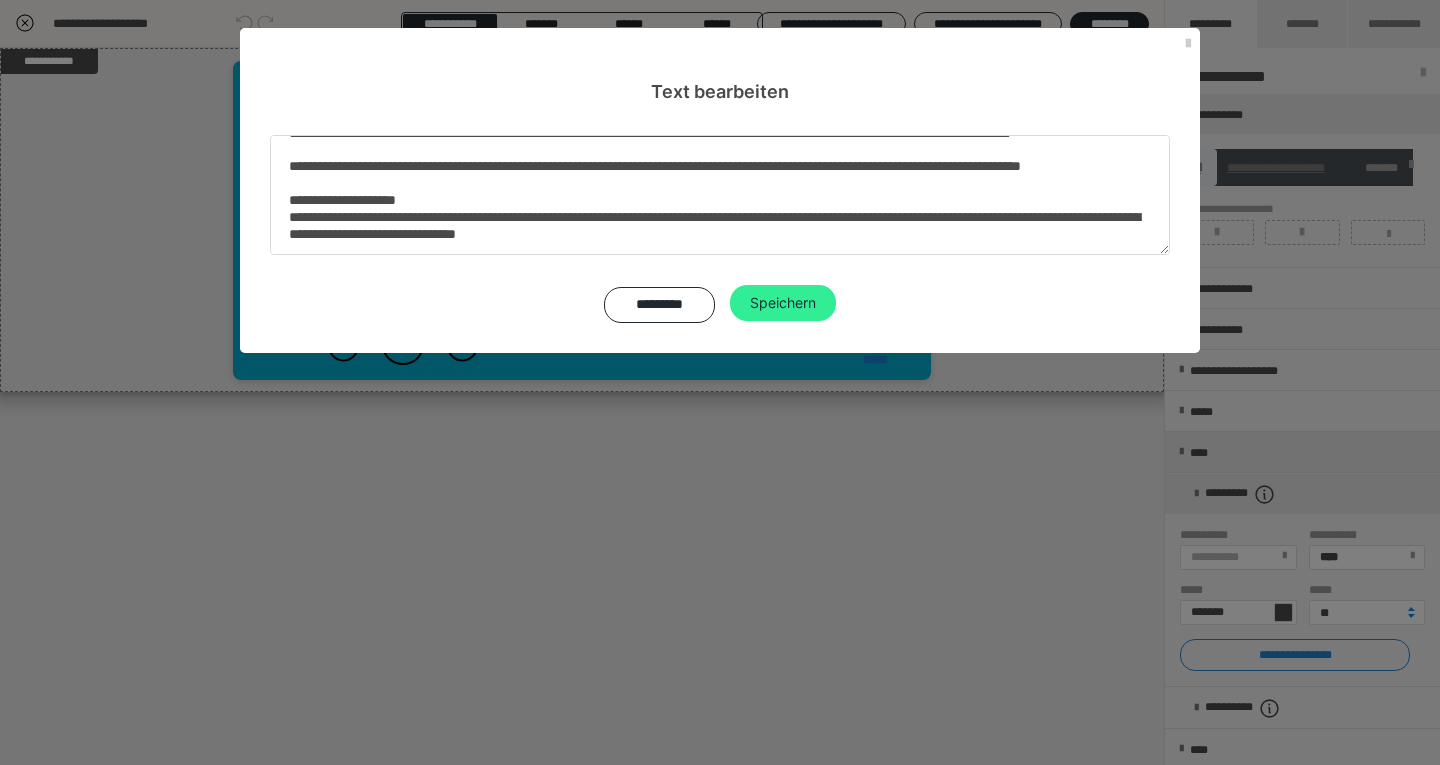 type on "**********" 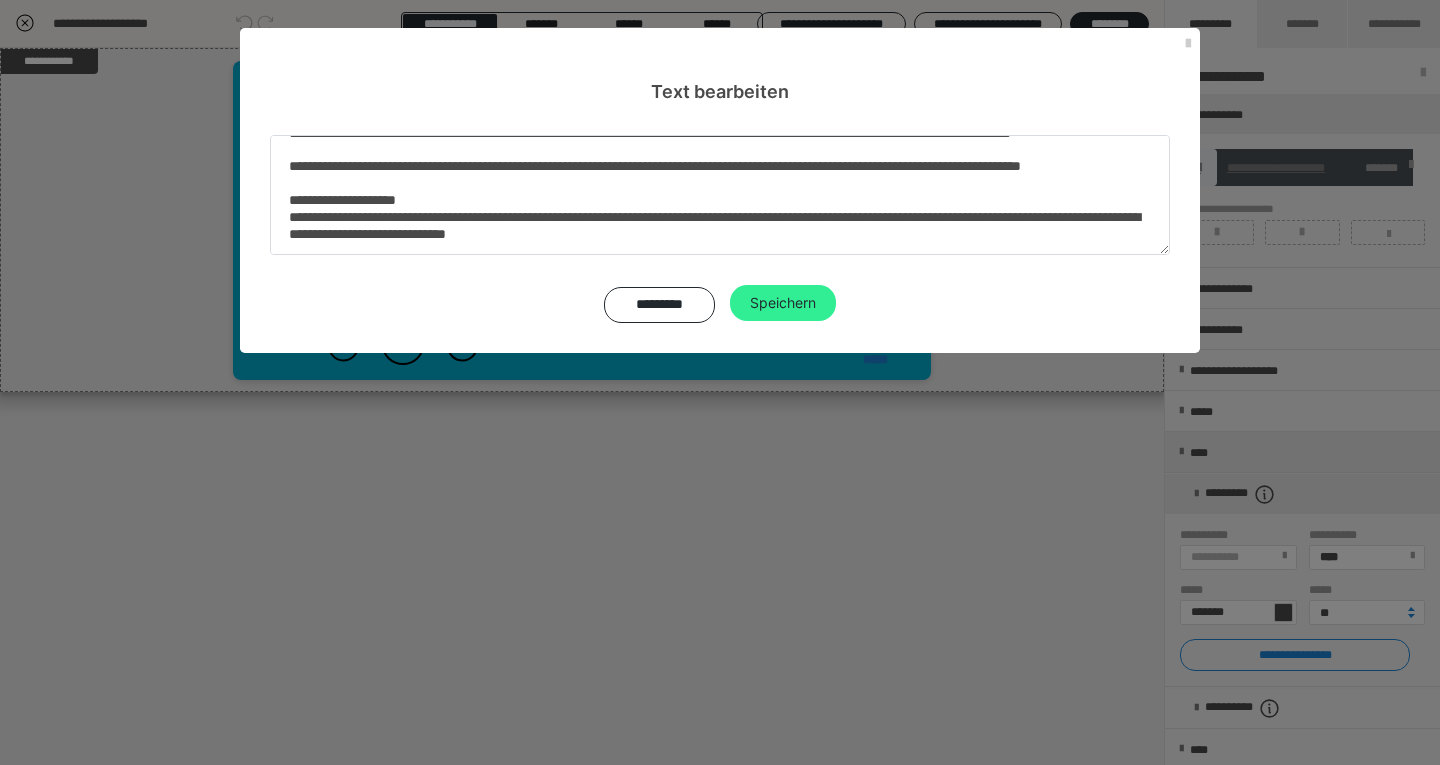 click on "Speichern" at bounding box center (783, 303) 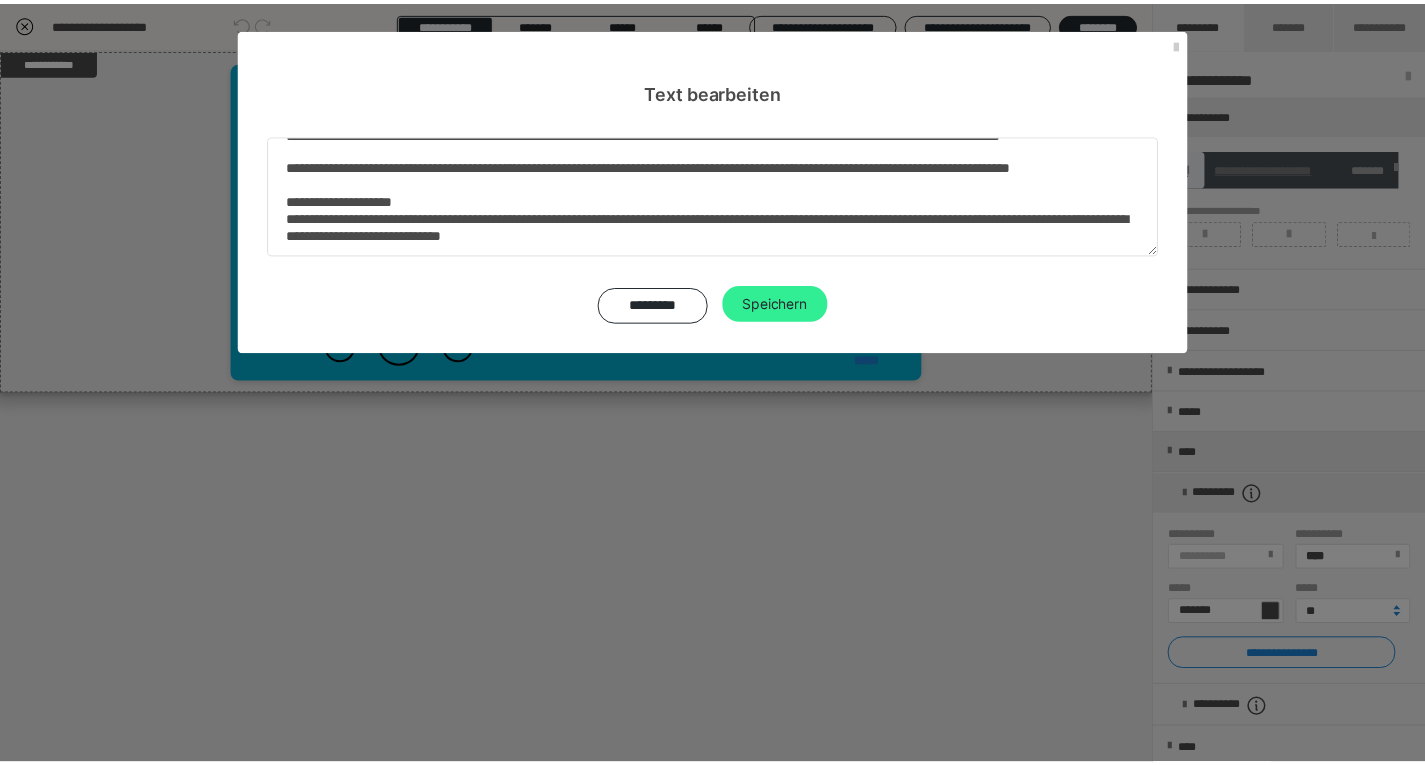 scroll, scrollTop: 0, scrollLeft: 0, axis: both 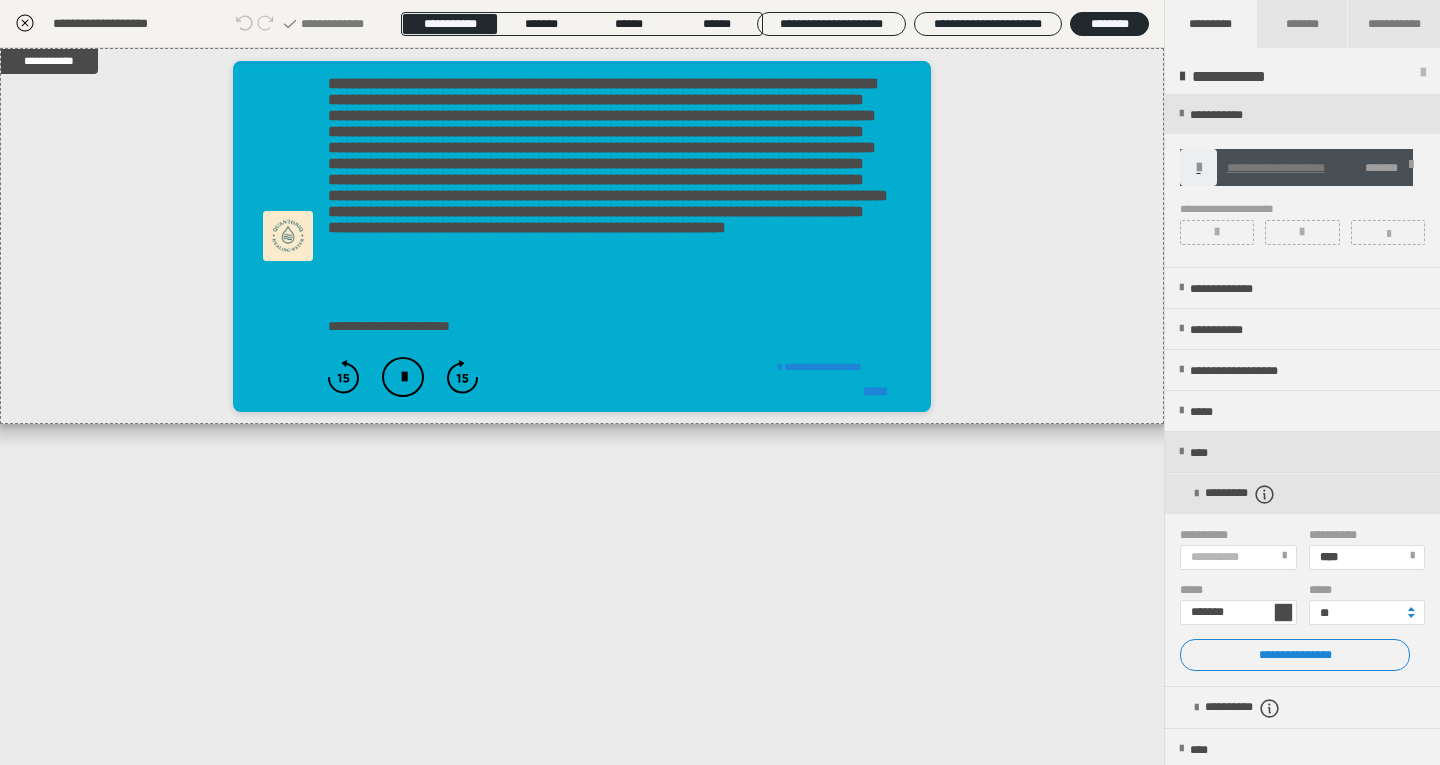 click on "**********" at bounding box center [582, 406] 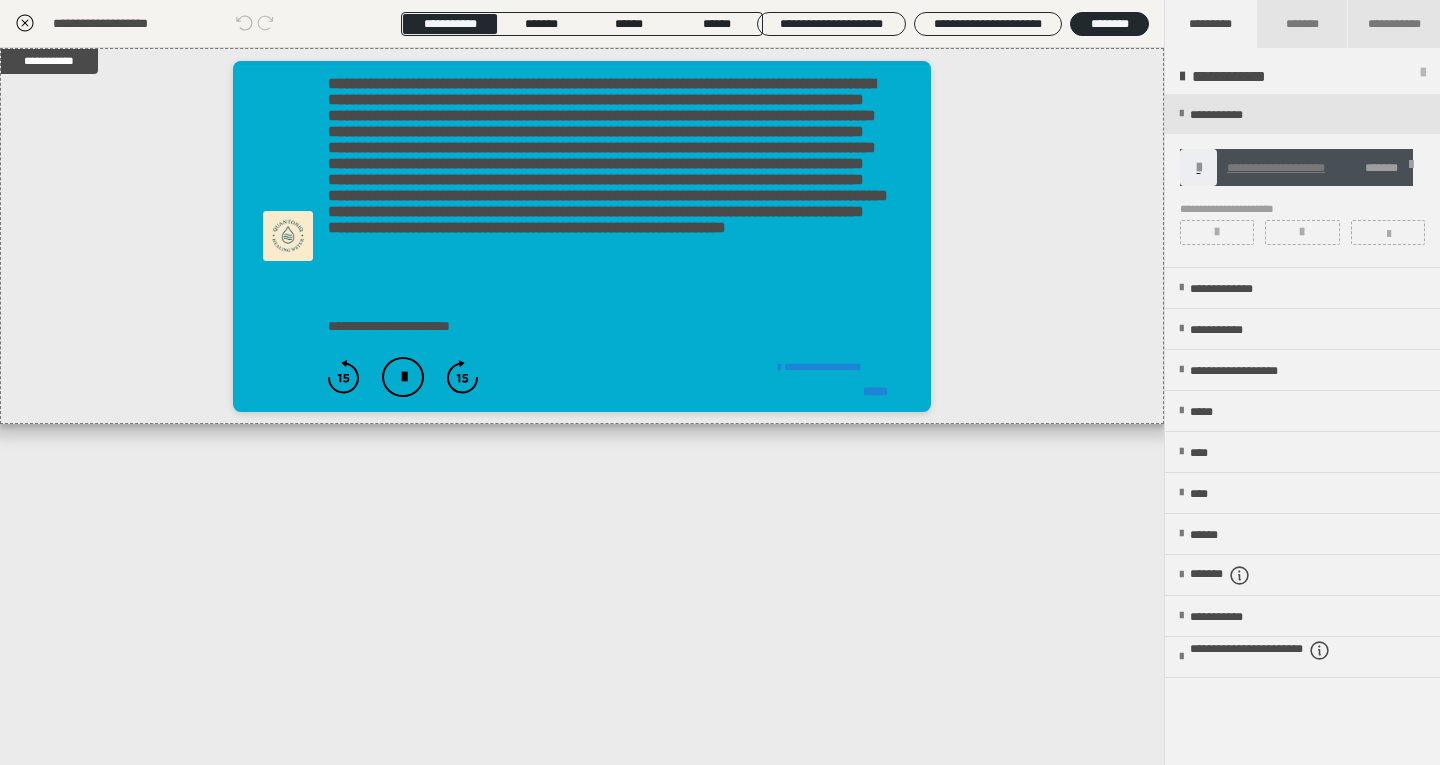 click 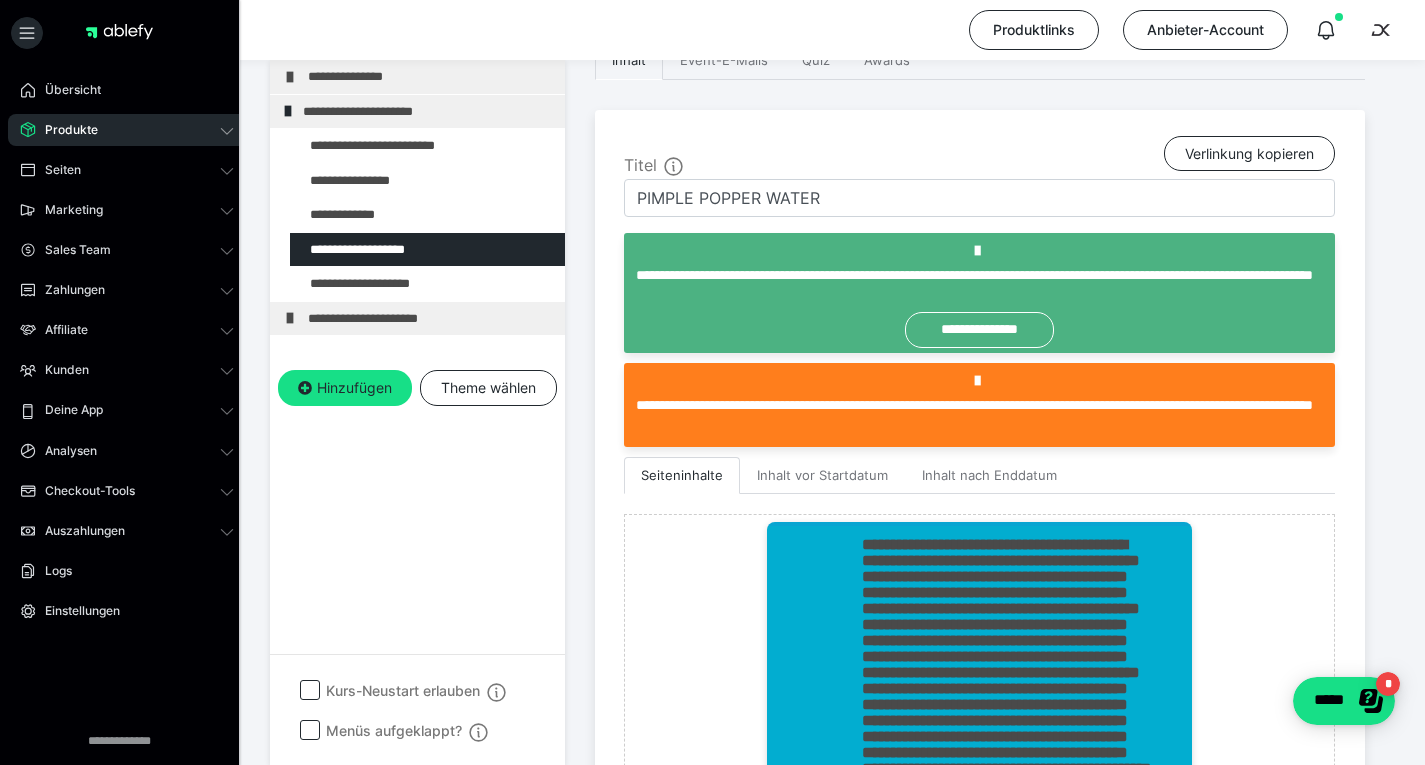 scroll, scrollTop: 427, scrollLeft: 0, axis: vertical 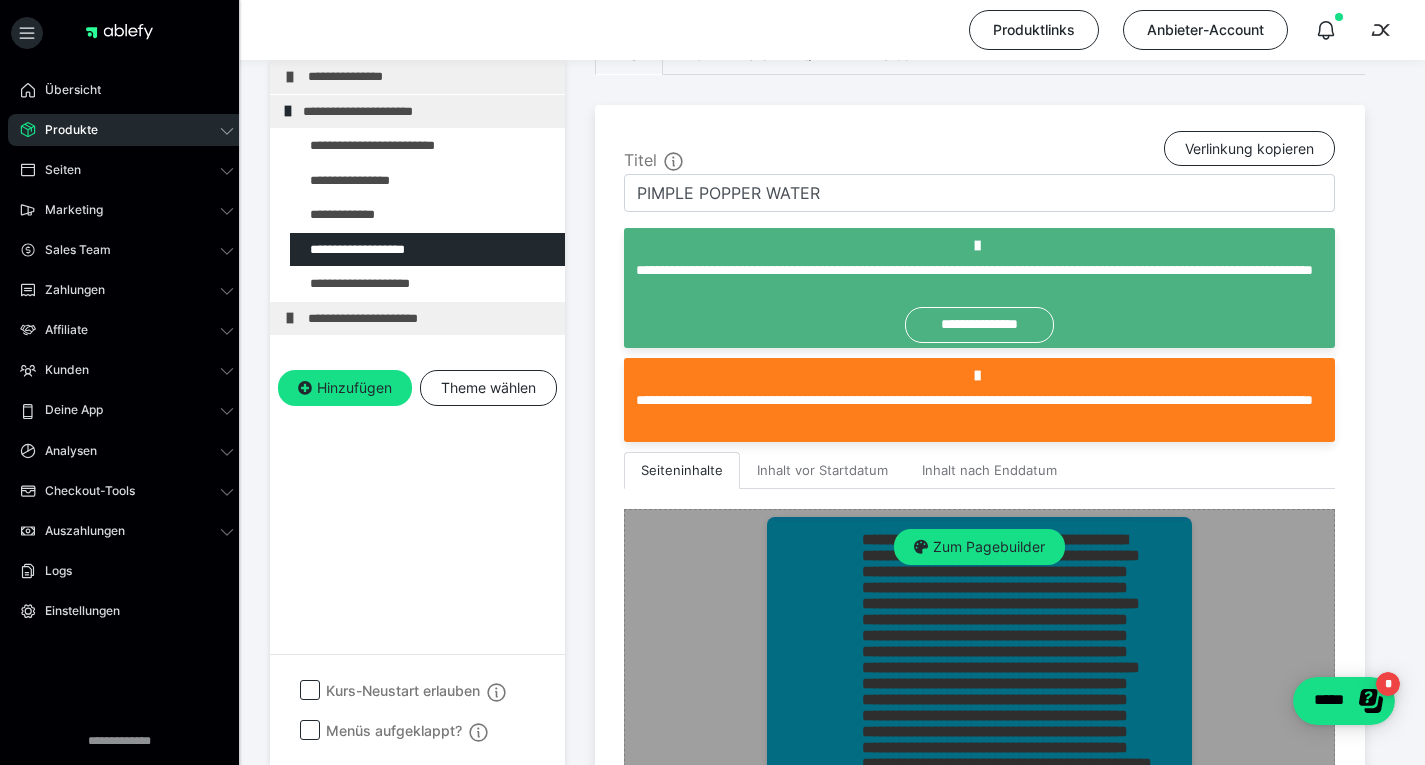 click on "Zum Pagebuilder" at bounding box center (979, 804) 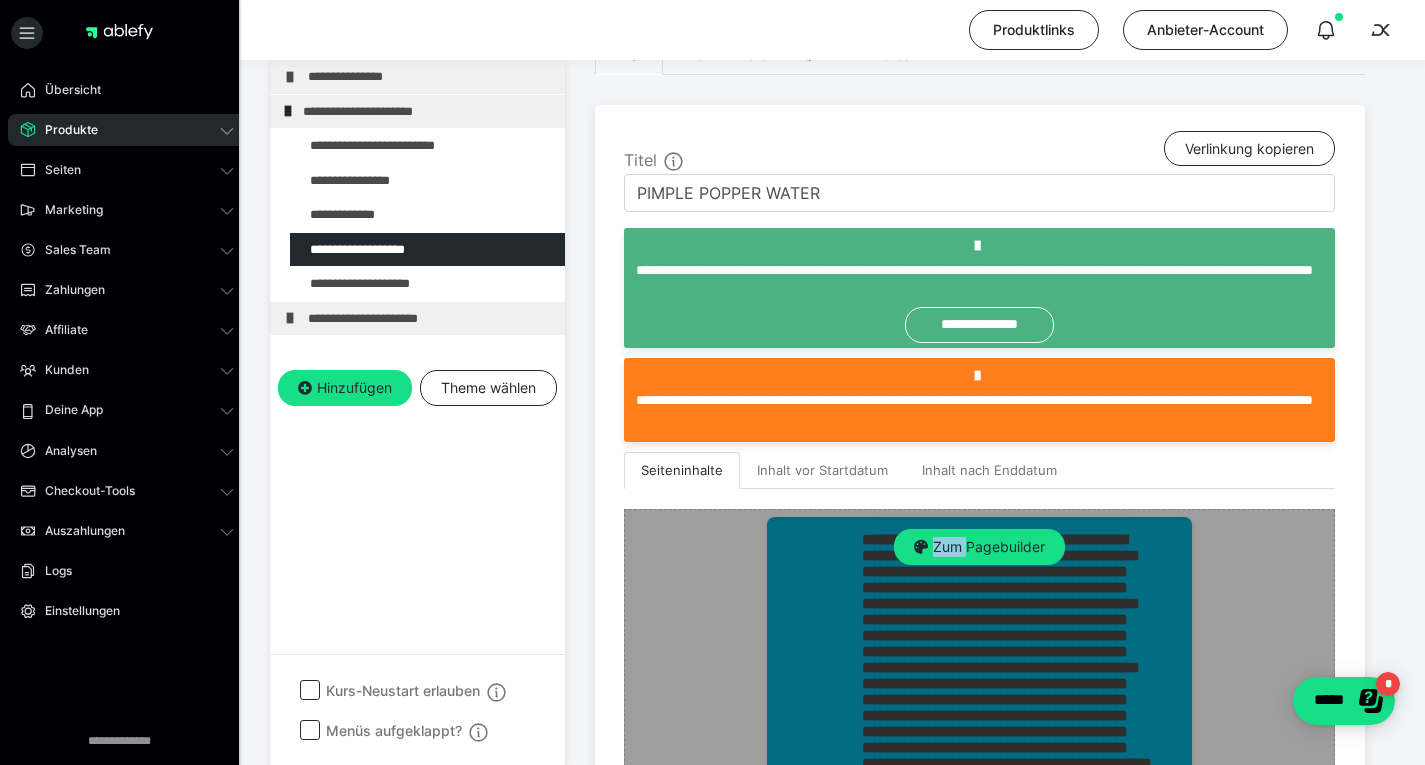 click on "Zum Pagebuilder" at bounding box center (979, 804) 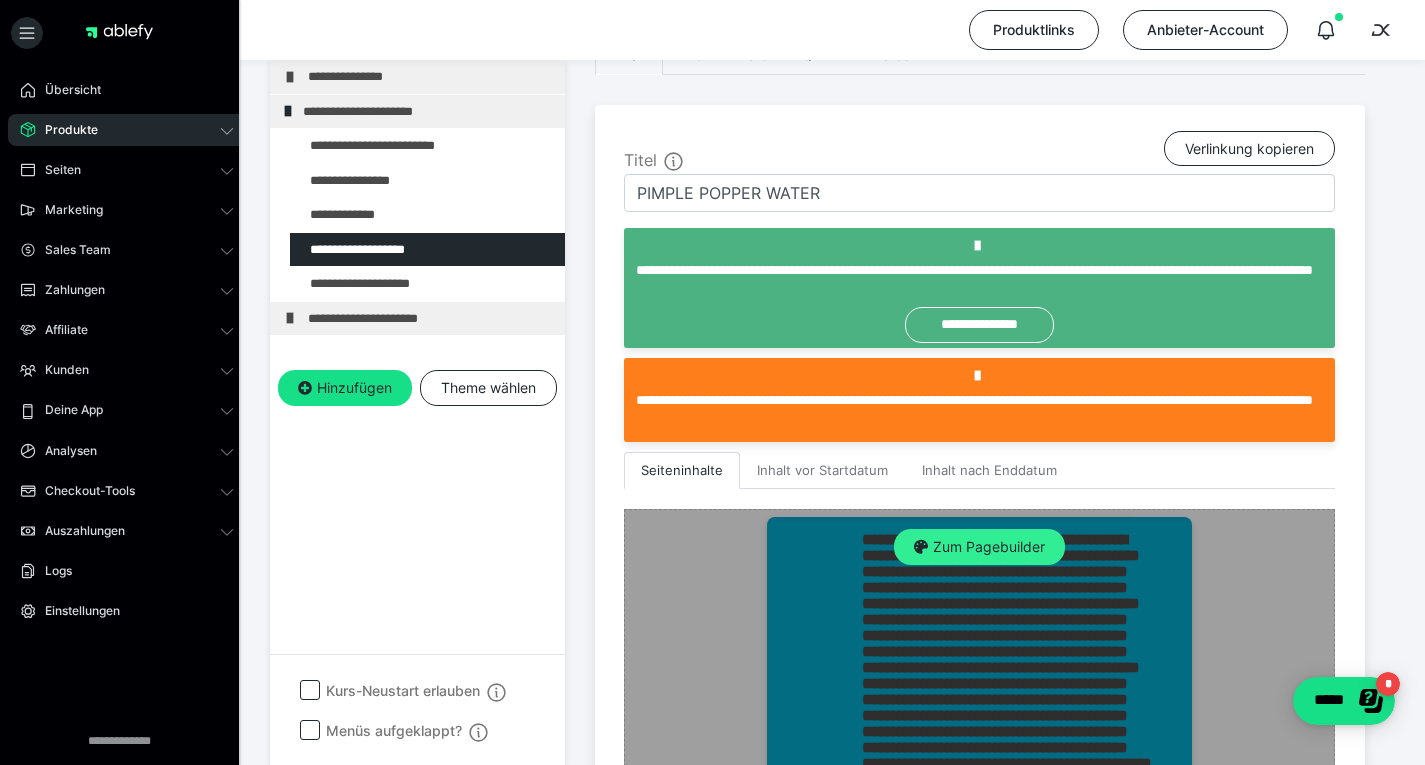 click on "Zum Pagebuilder" at bounding box center (979, 547) 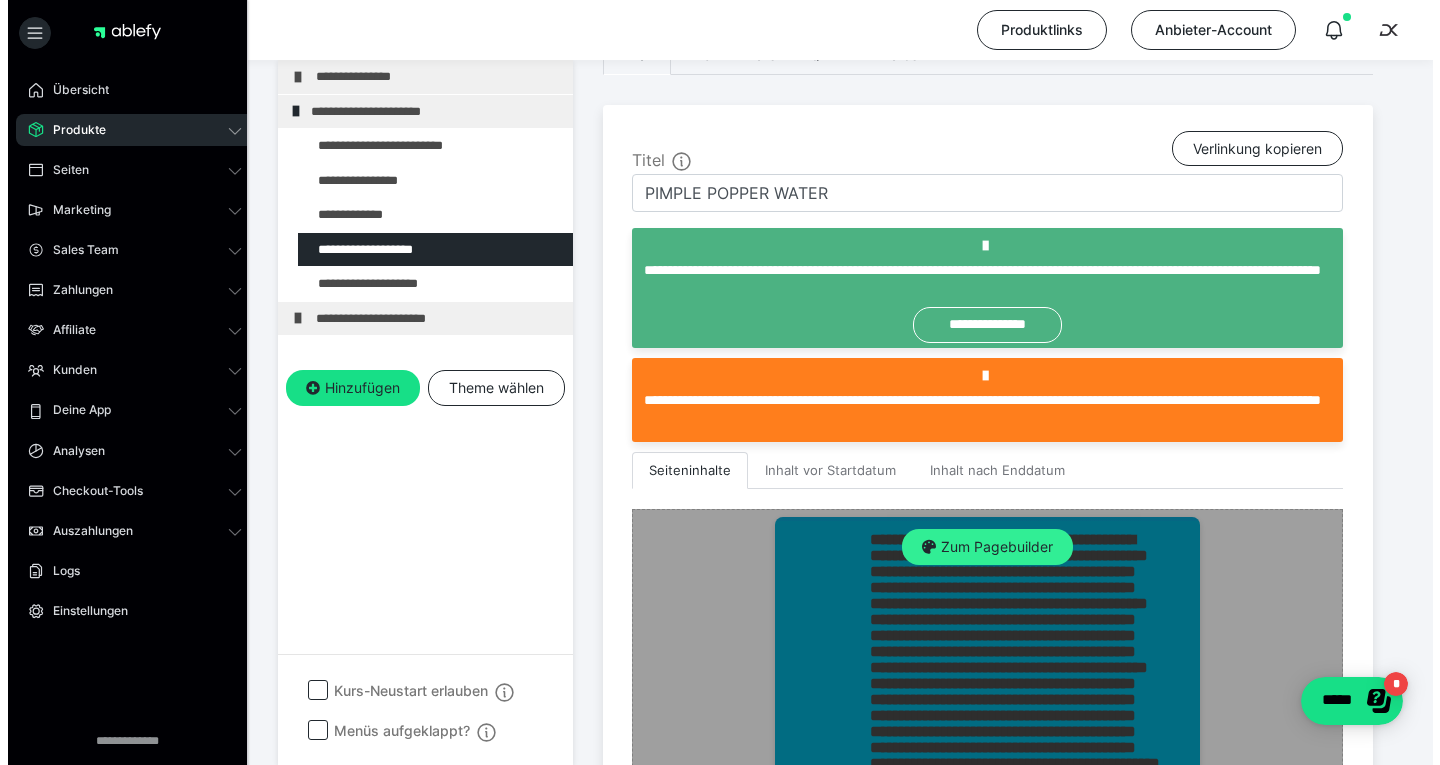 scroll, scrollTop: 374, scrollLeft: 0, axis: vertical 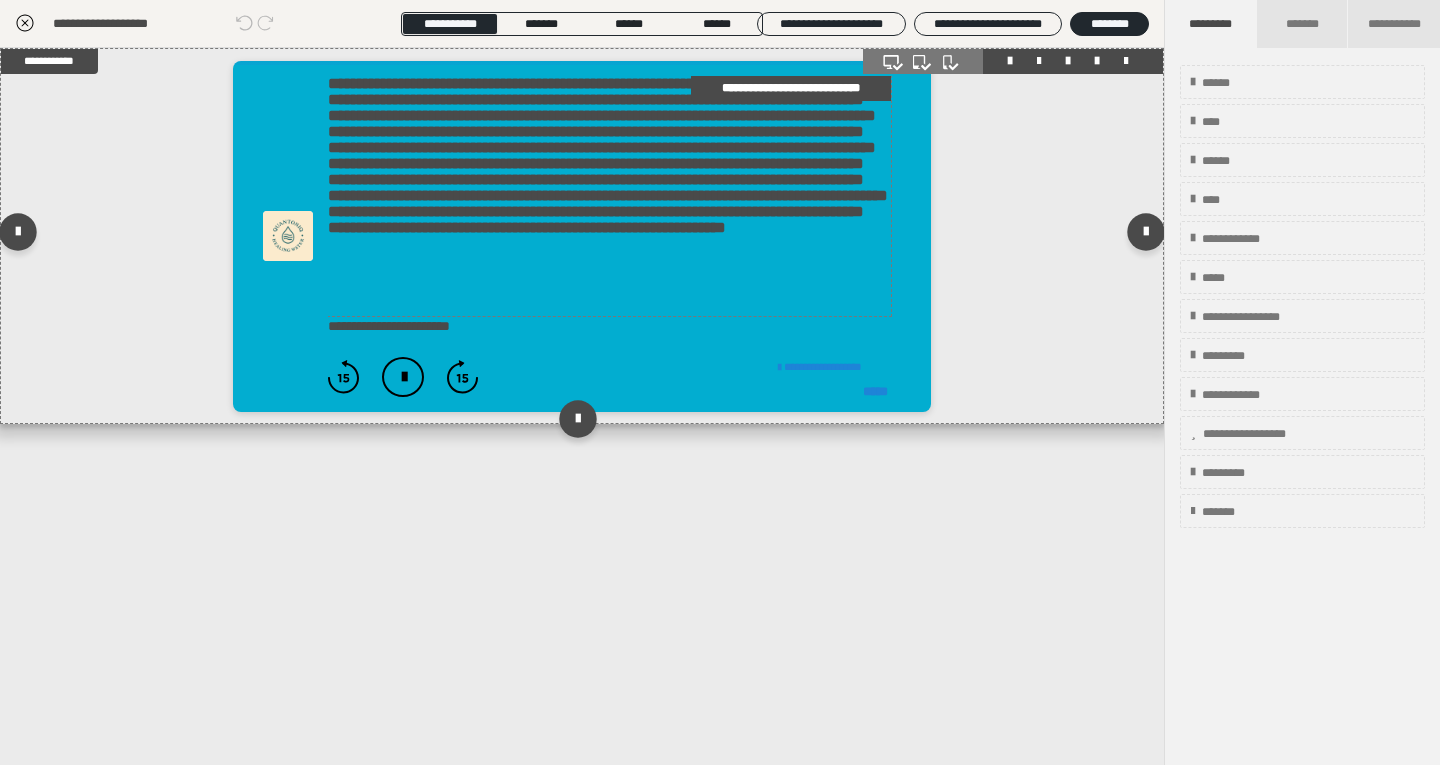 click on "**********" at bounding box center (609, 196) 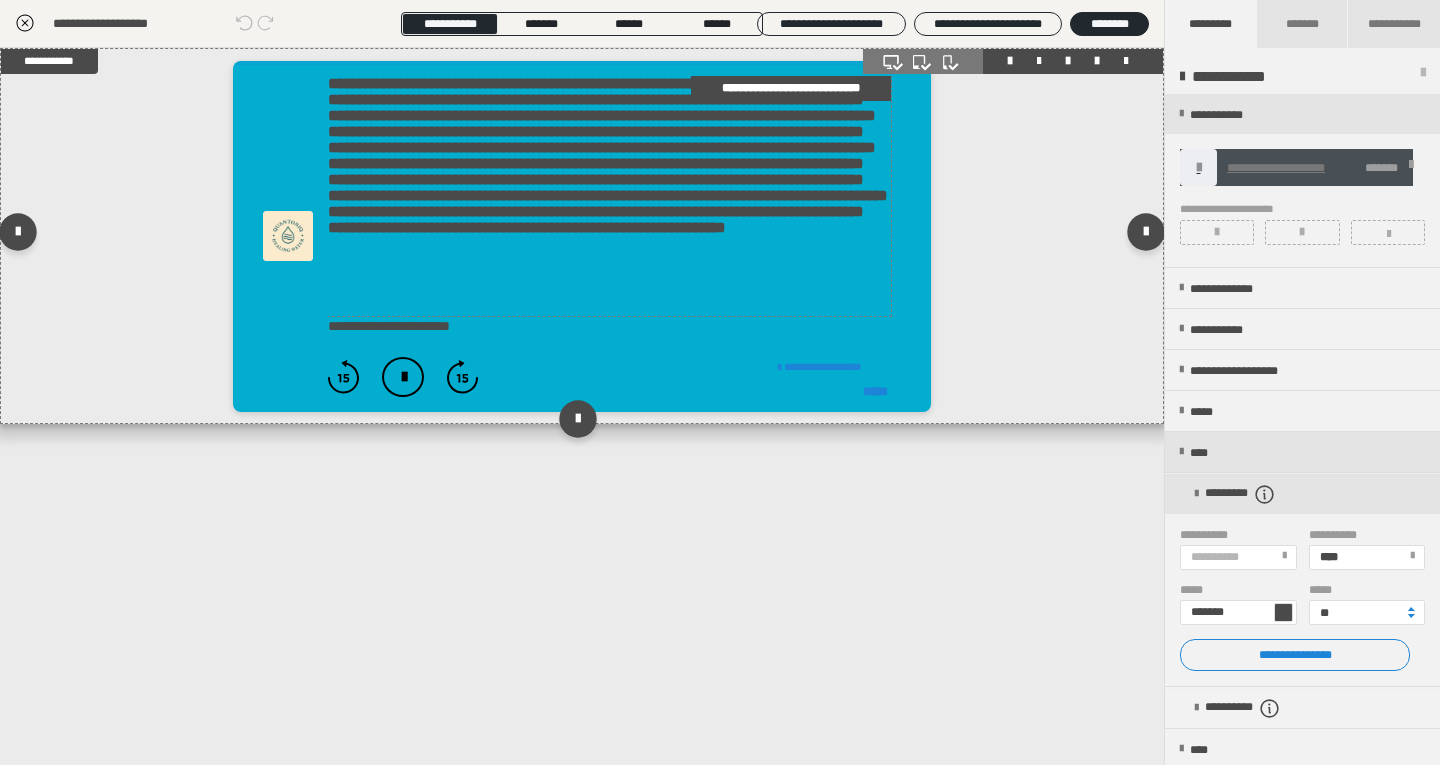 click on "**********" at bounding box center [609, 196] 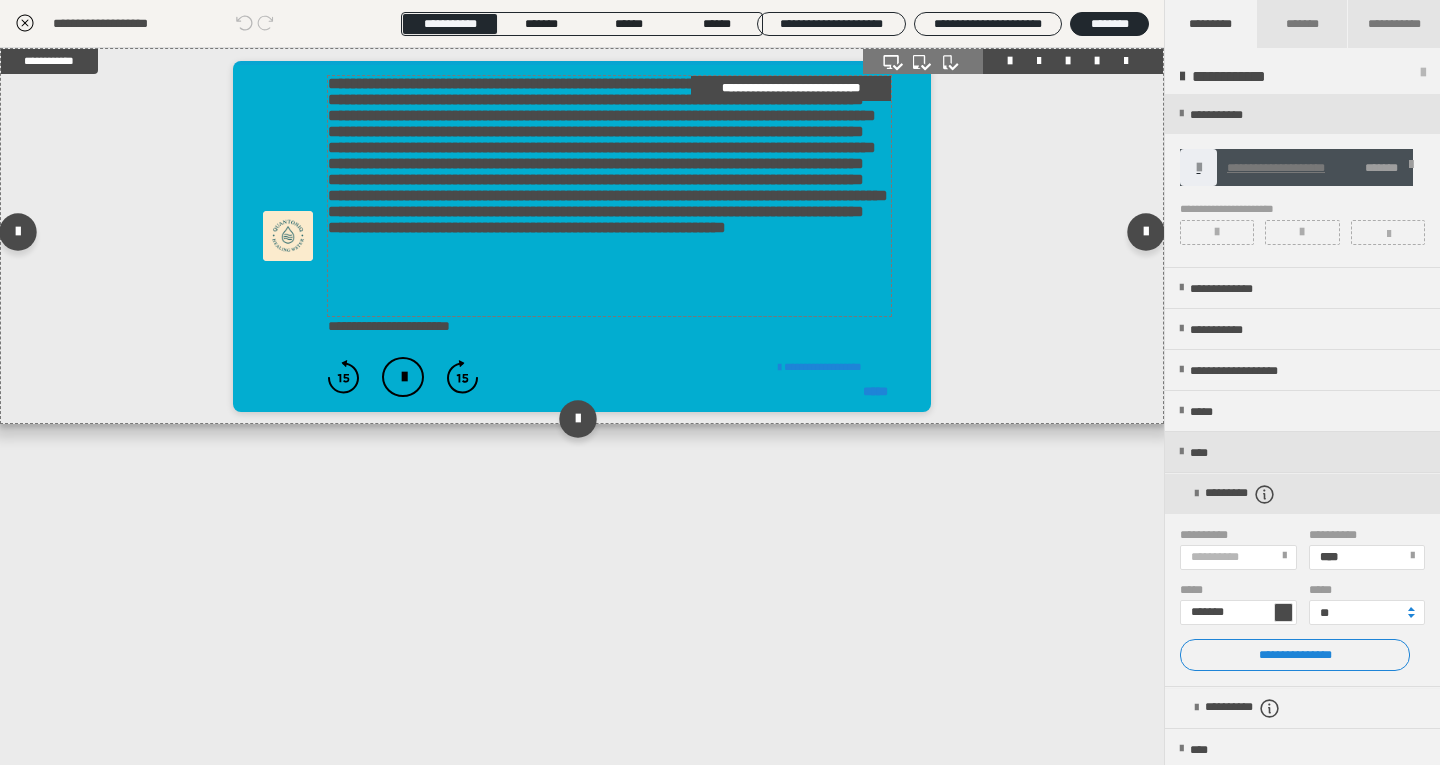 click on "**********" at bounding box center (609, 196) 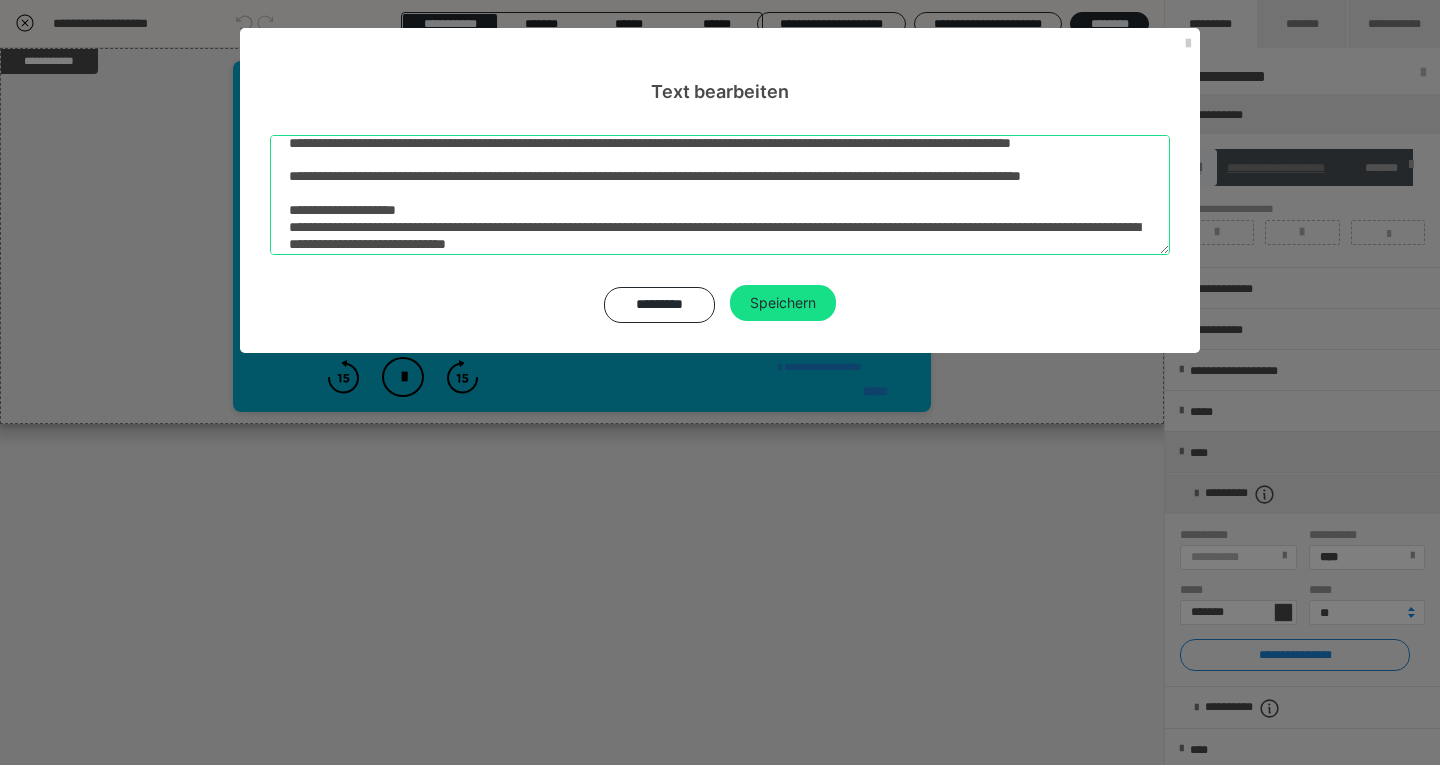 scroll, scrollTop: 191, scrollLeft: 0, axis: vertical 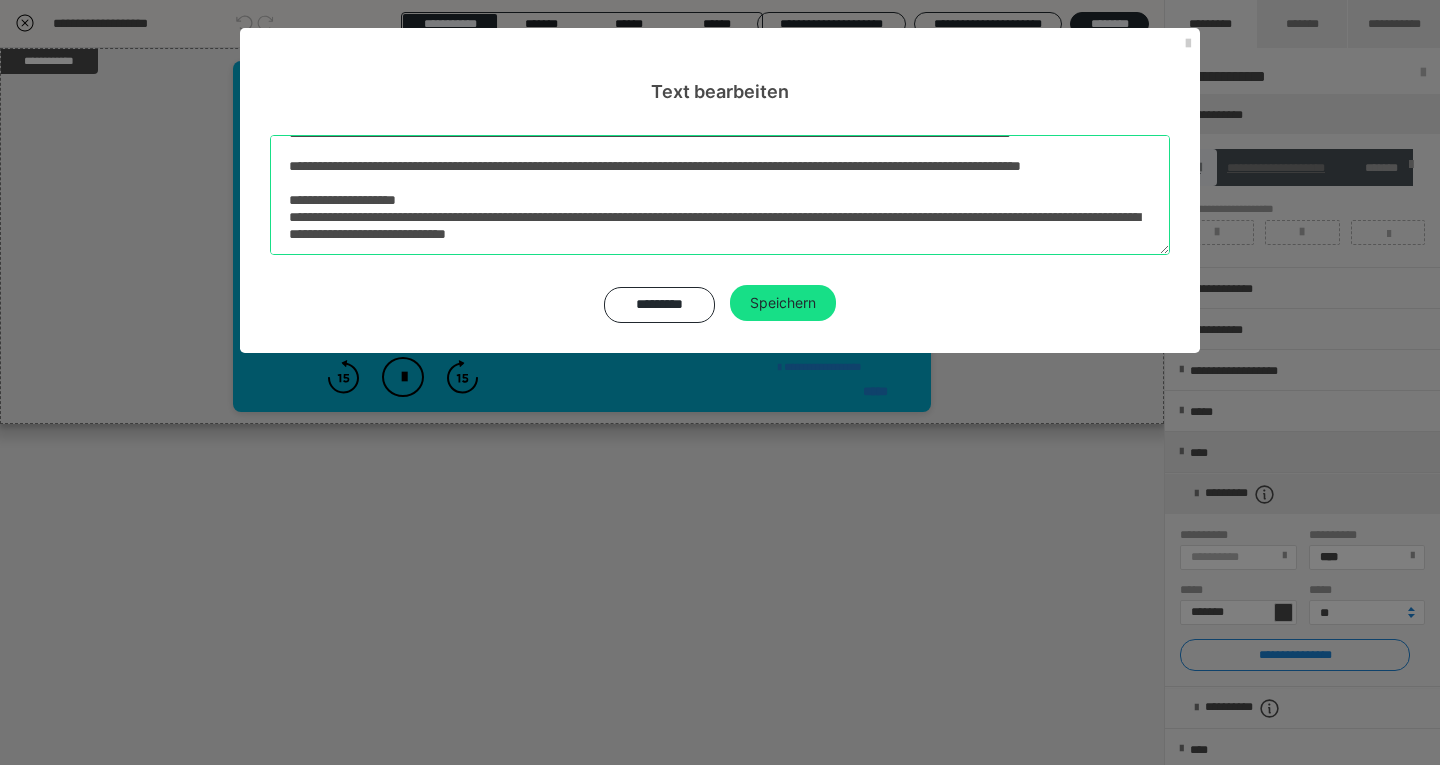drag, startPoint x: 287, startPoint y: 153, endPoint x: 1216, endPoint y: 371, distance: 954.2353 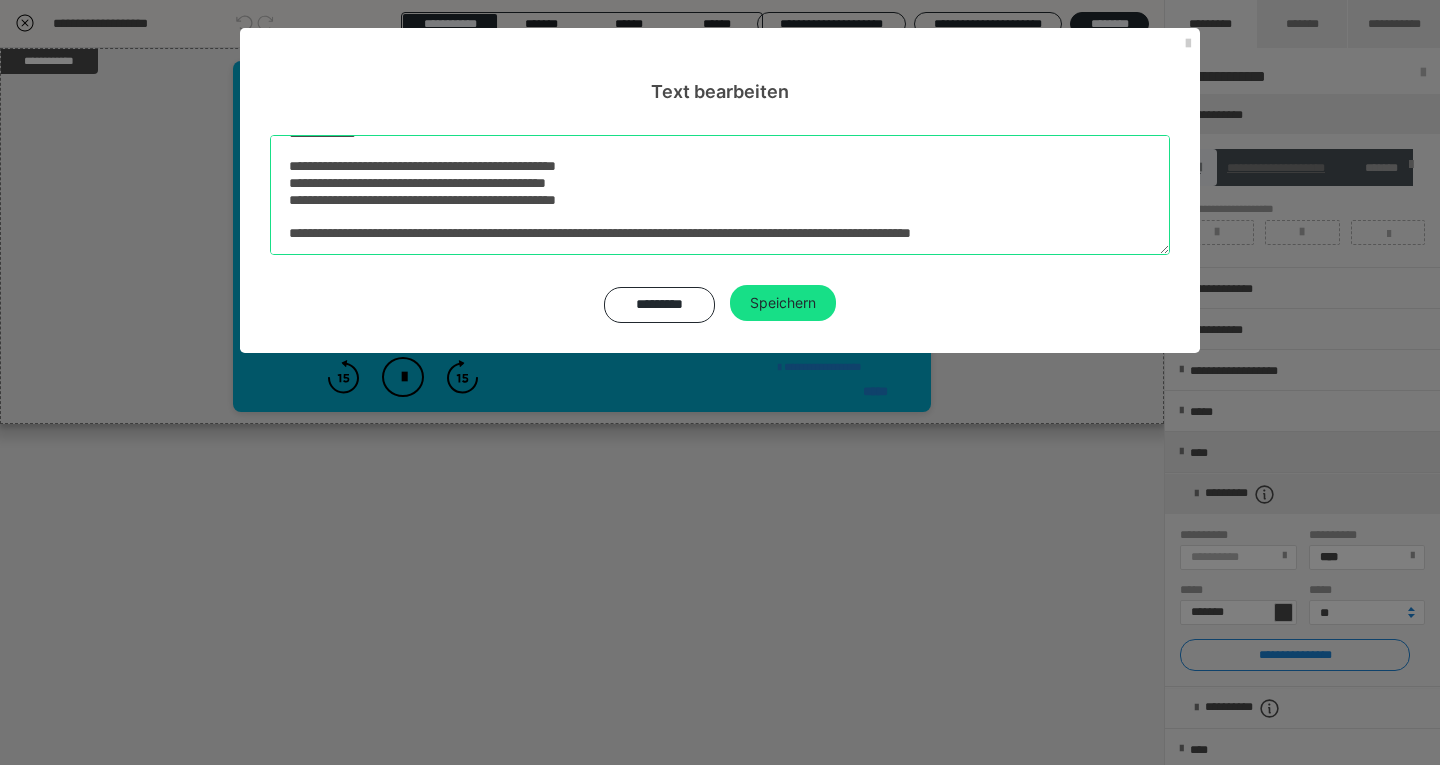 scroll, scrollTop: 129, scrollLeft: 0, axis: vertical 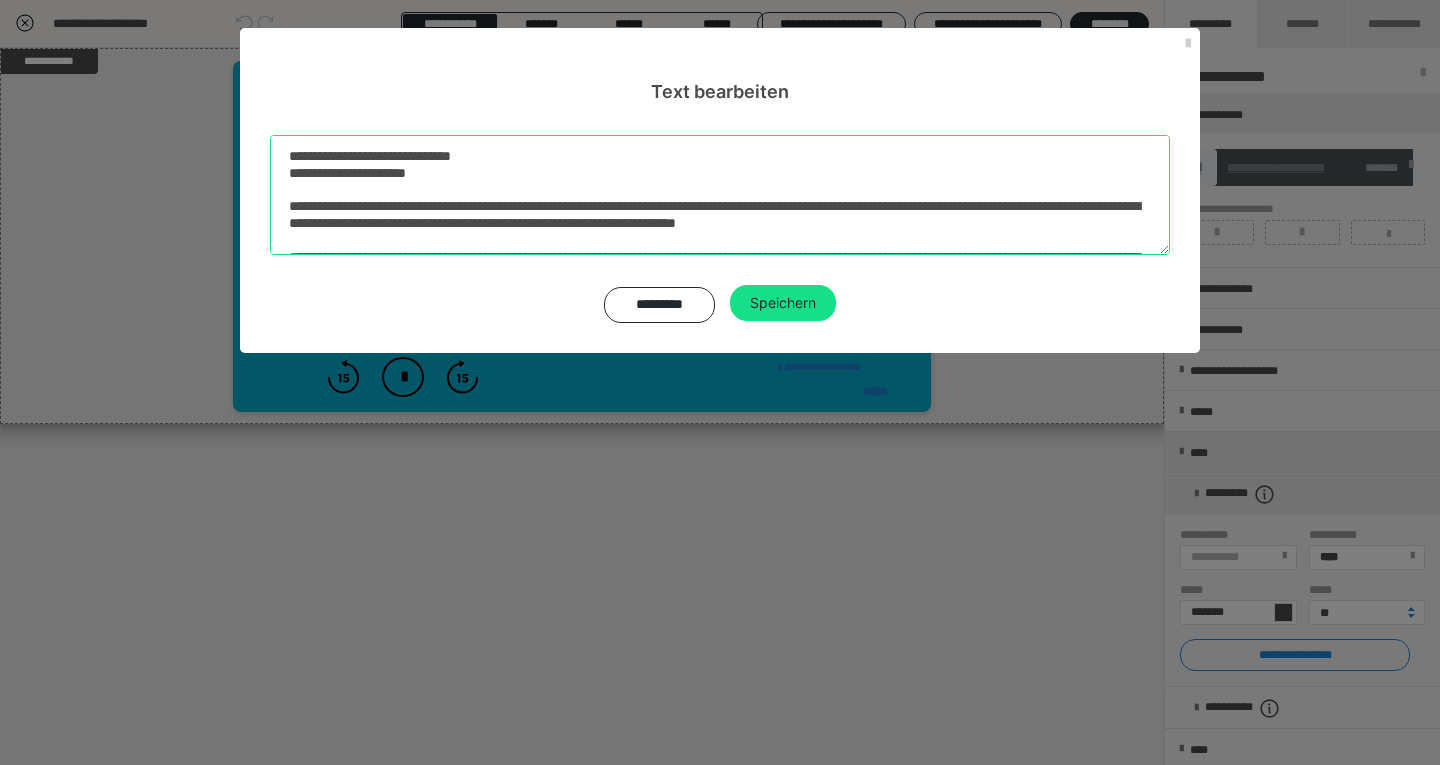 click on "**********" 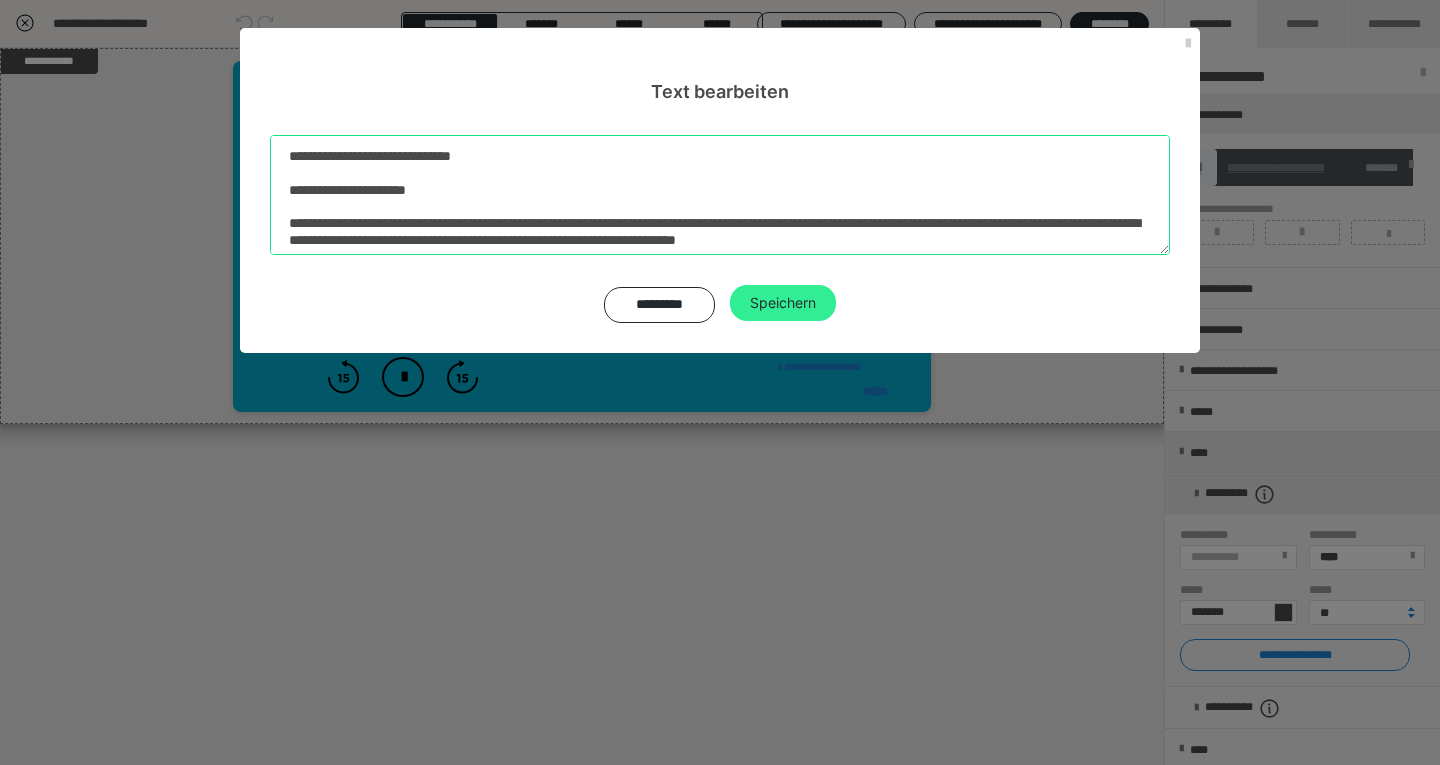 type on "**********" 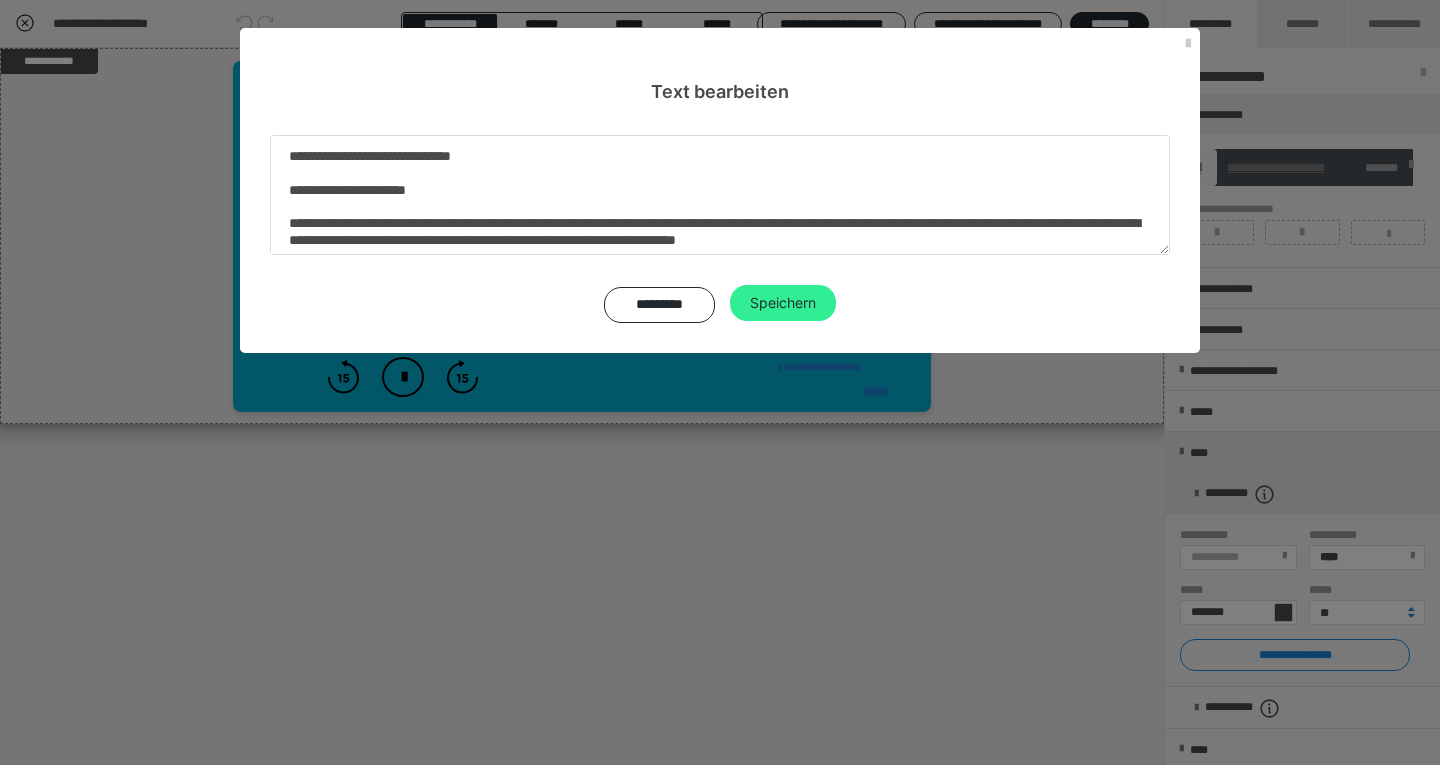 click on "Speichern" 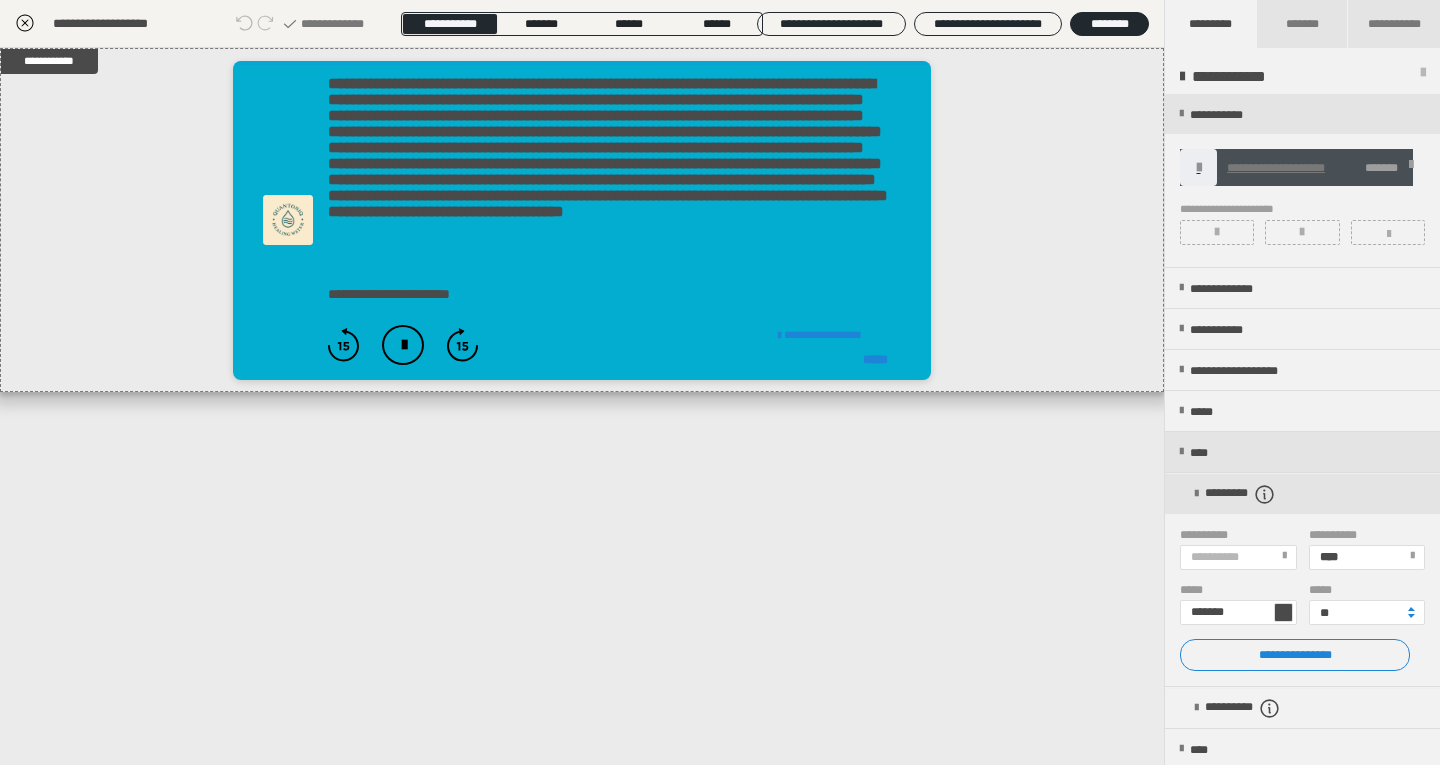 click 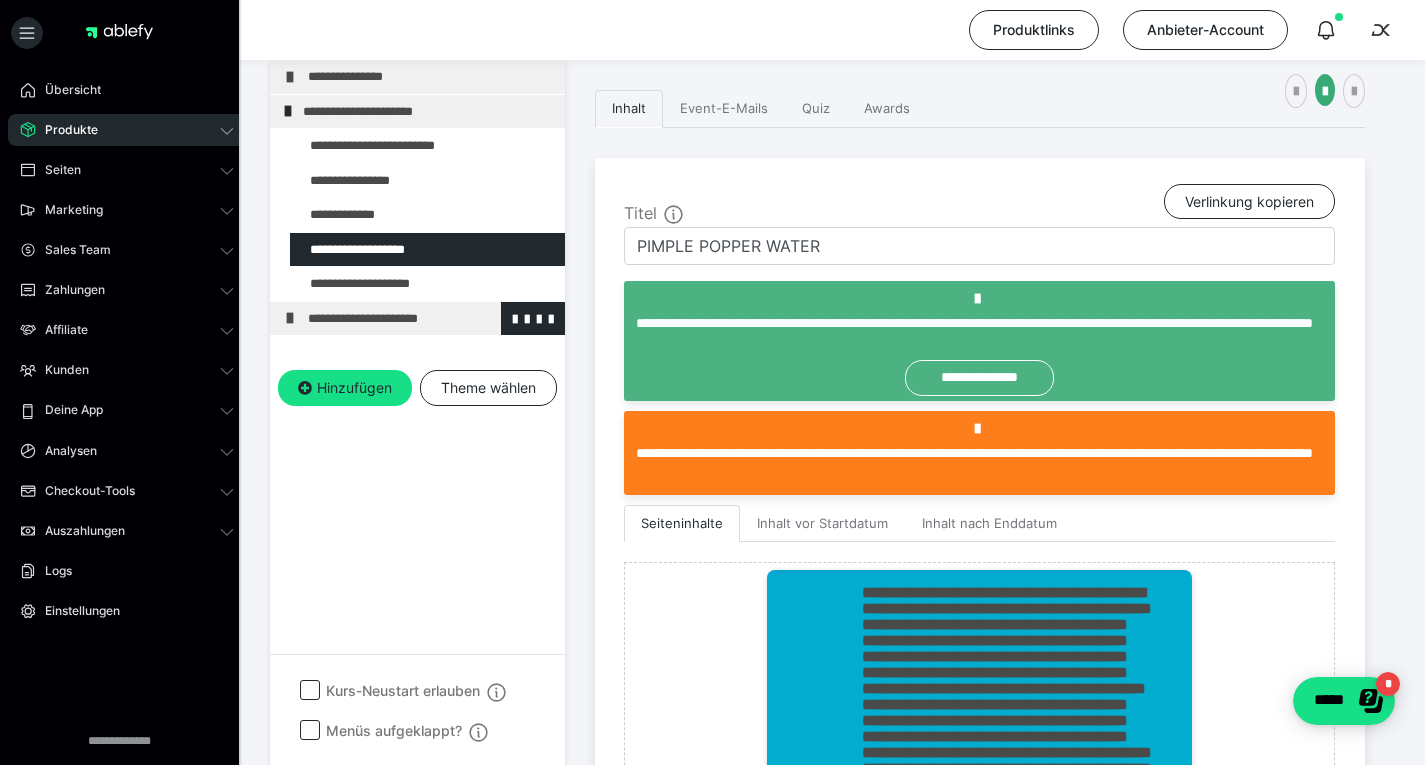 click 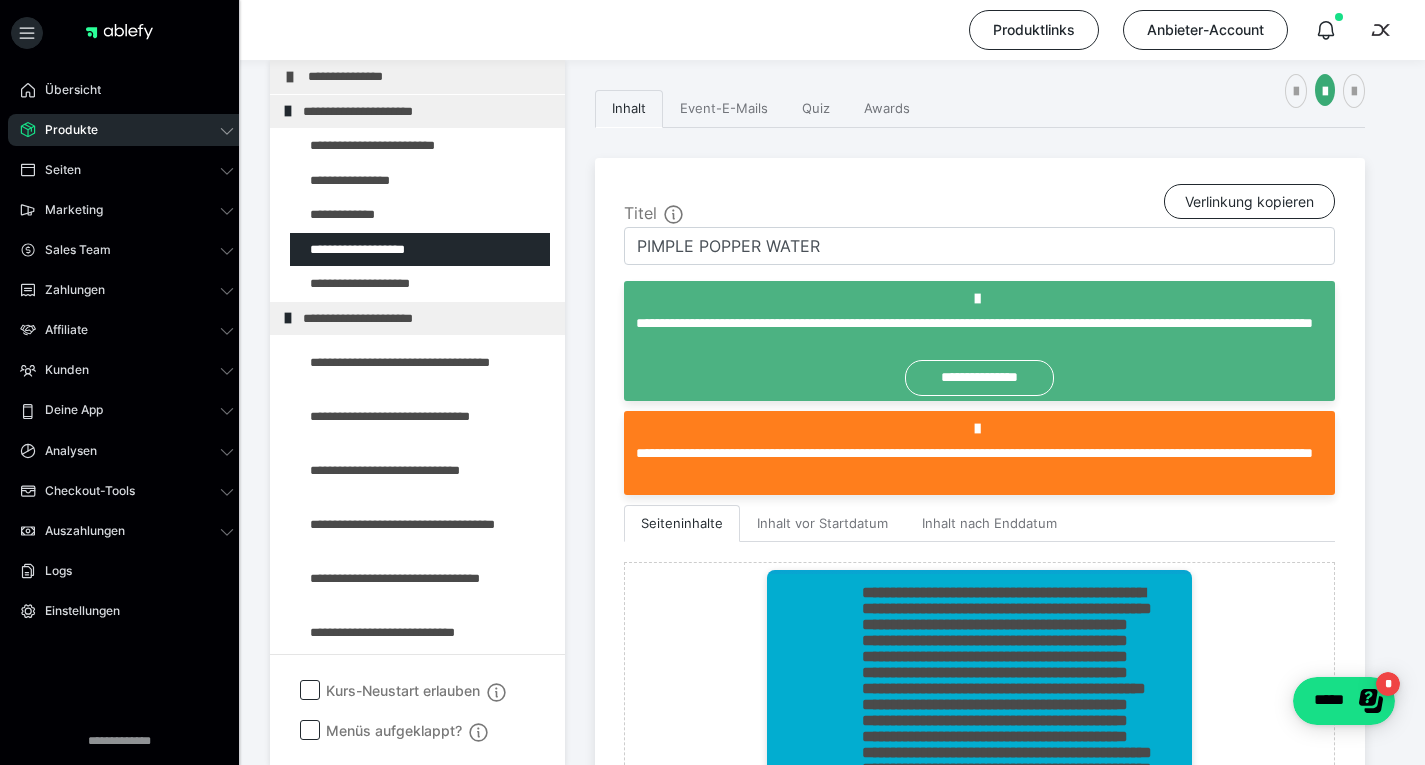 click on "Produktlinks Anbieter-Account" 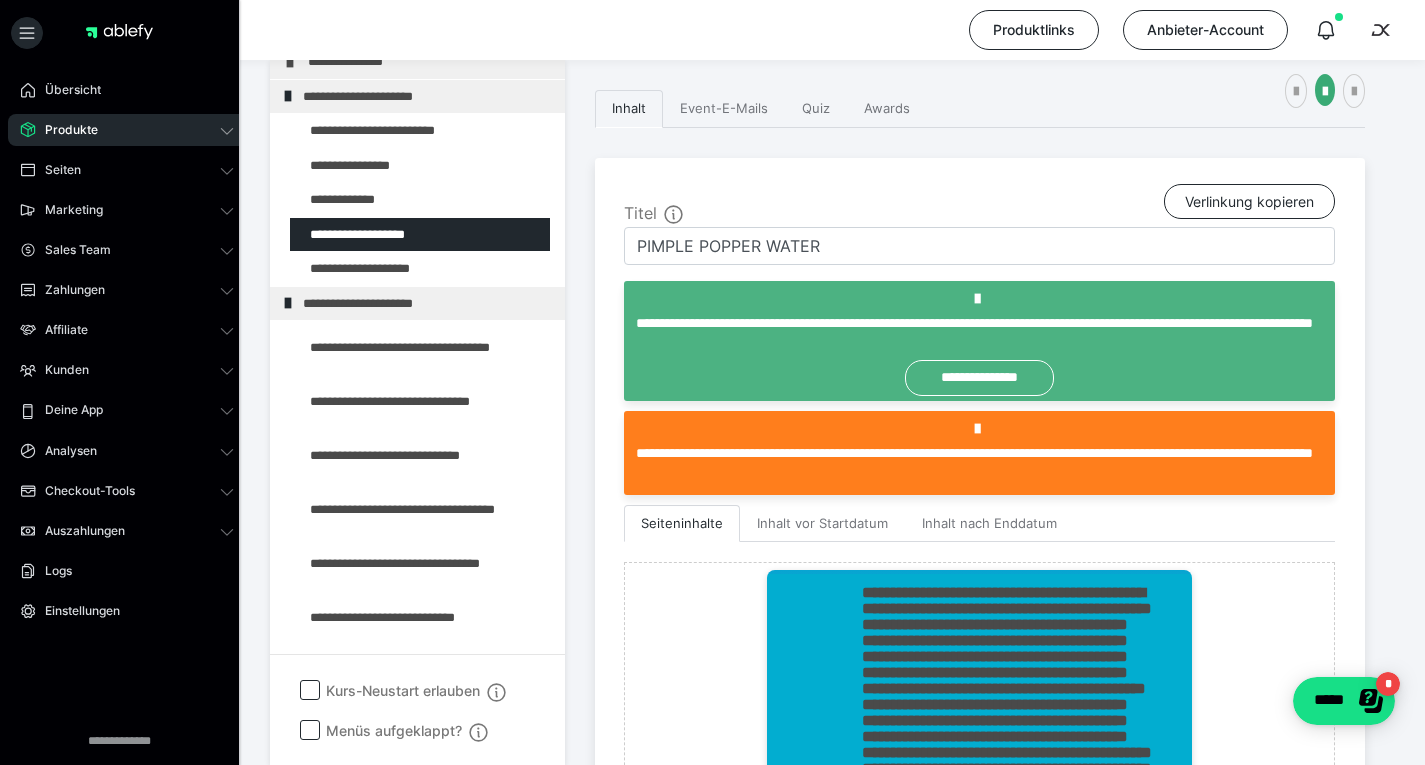 scroll, scrollTop: 0, scrollLeft: 0, axis: both 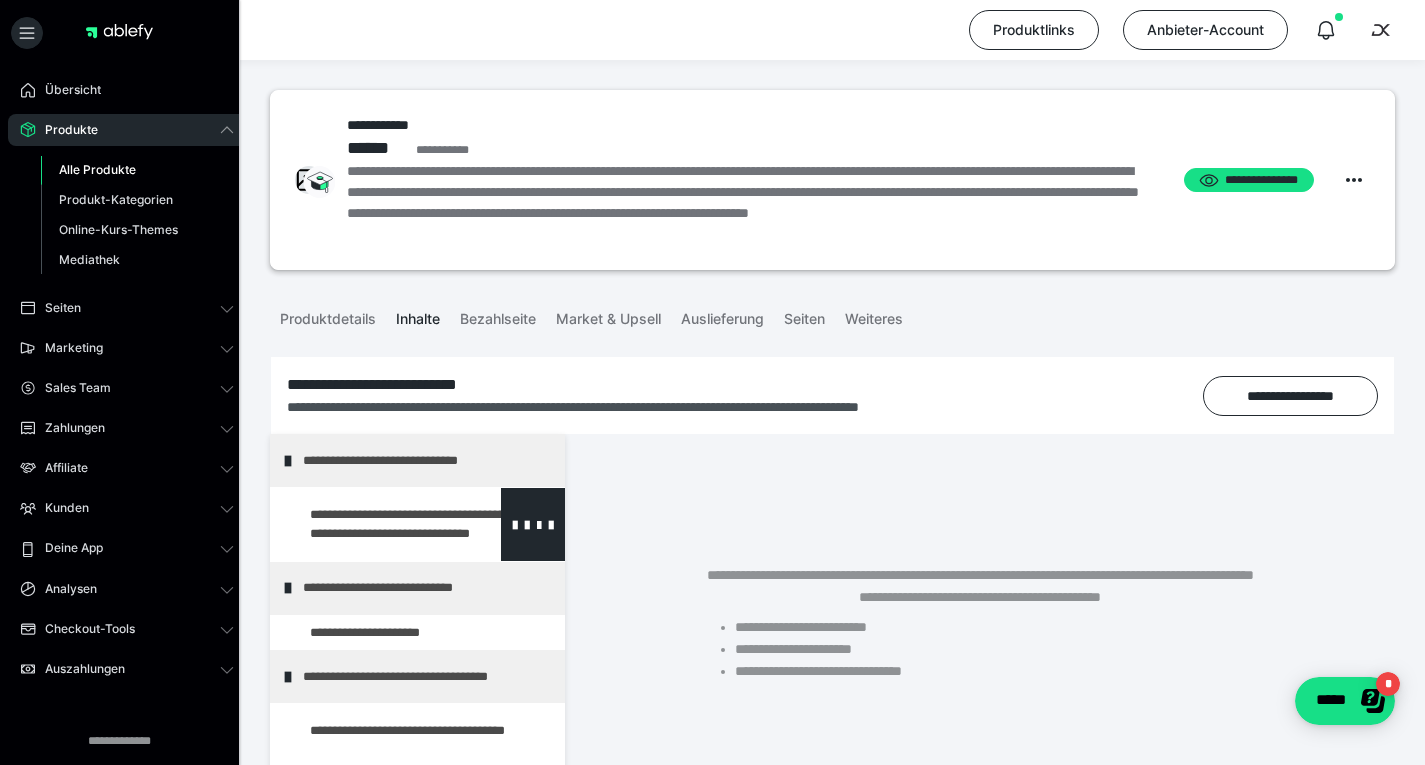 click at bounding box center (375, 524) 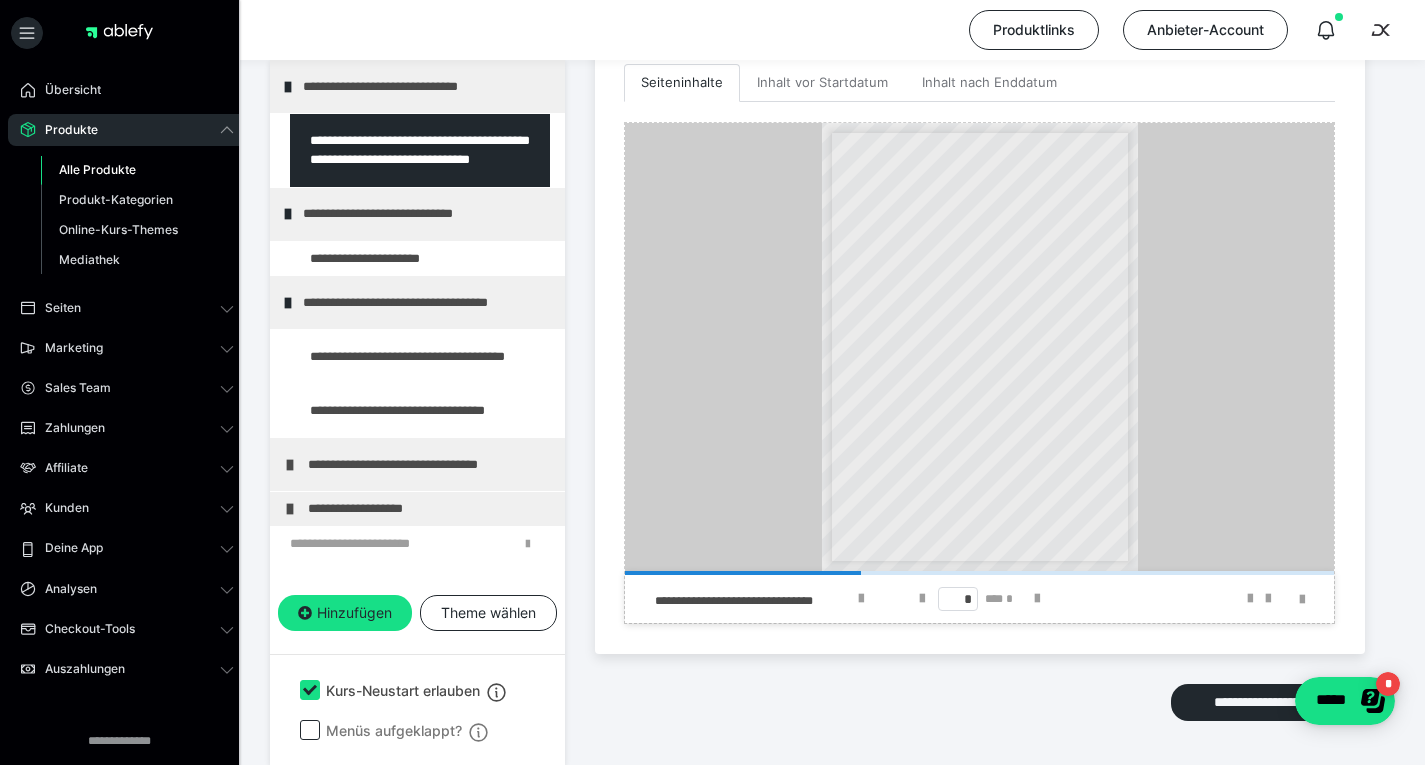 scroll, scrollTop: 599, scrollLeft: 0, axis: vertical 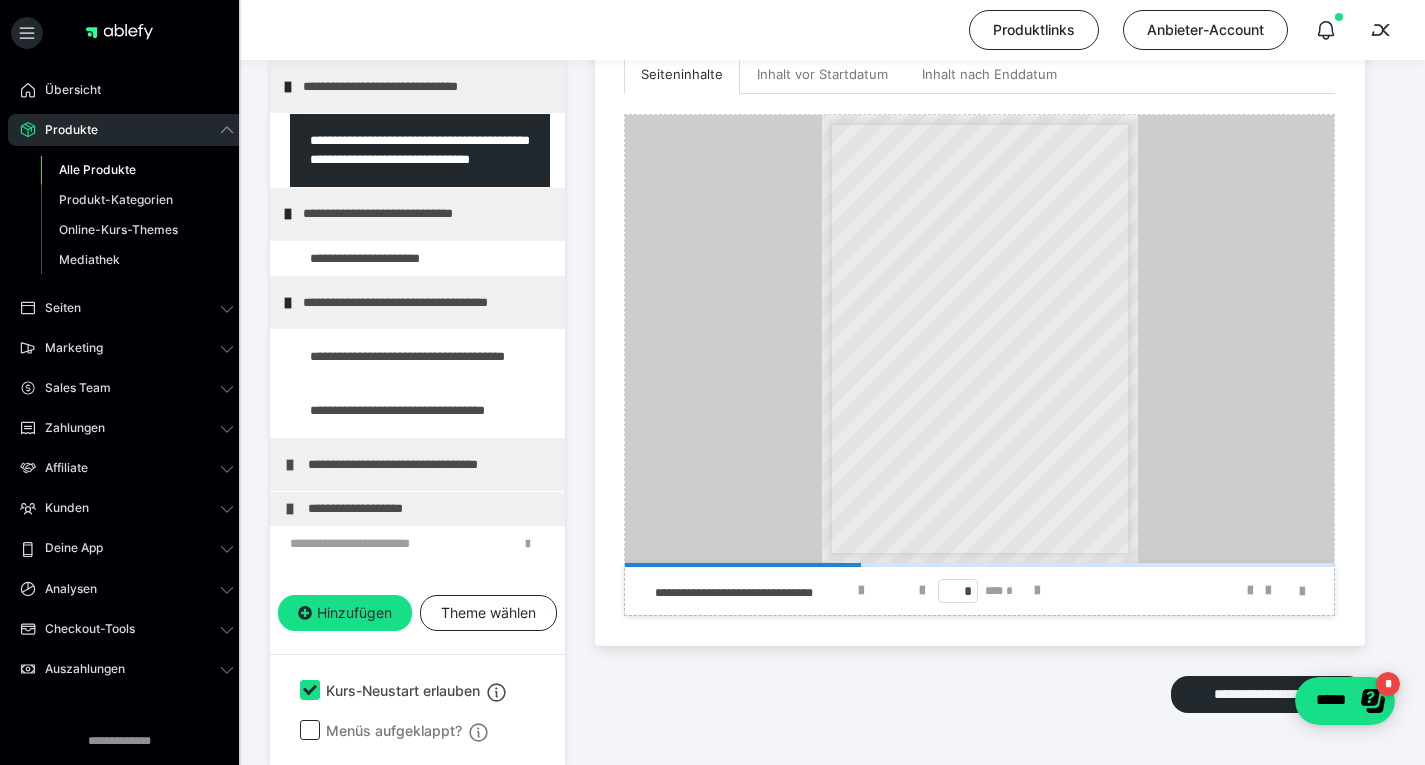 click on "**********" at bounding box center (980, 289) 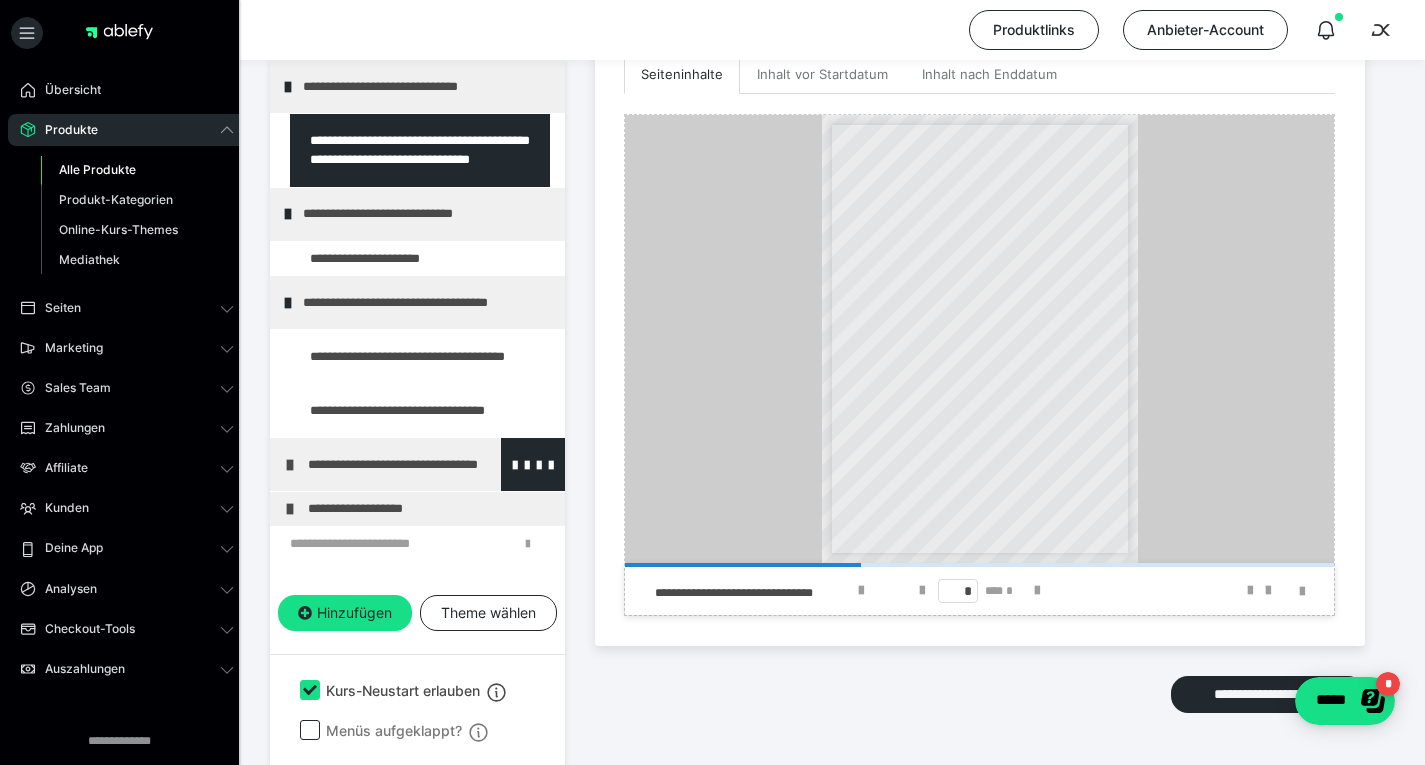 click at bounding box center (290, 465) 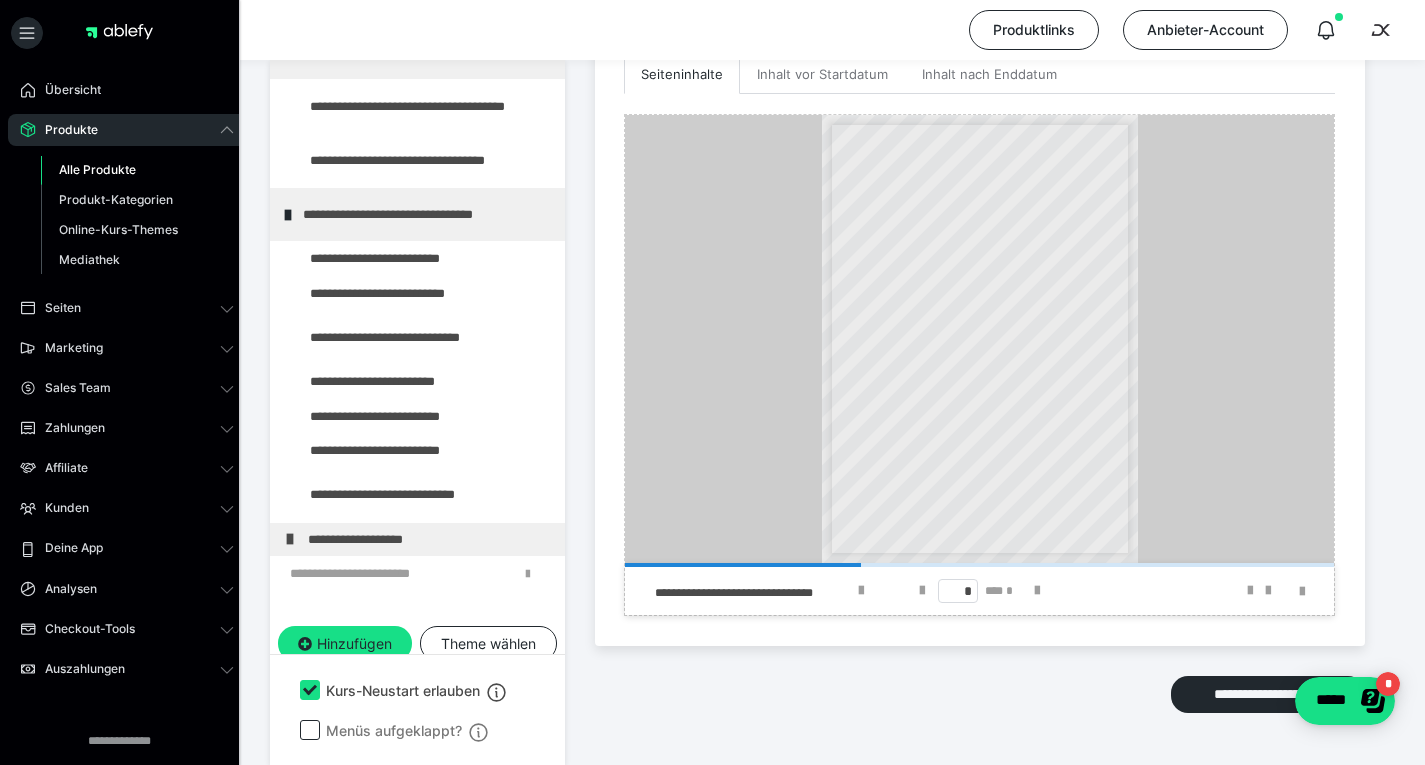 scroll, scrollTop: 246, scrollLeft: 0, axis: vertical 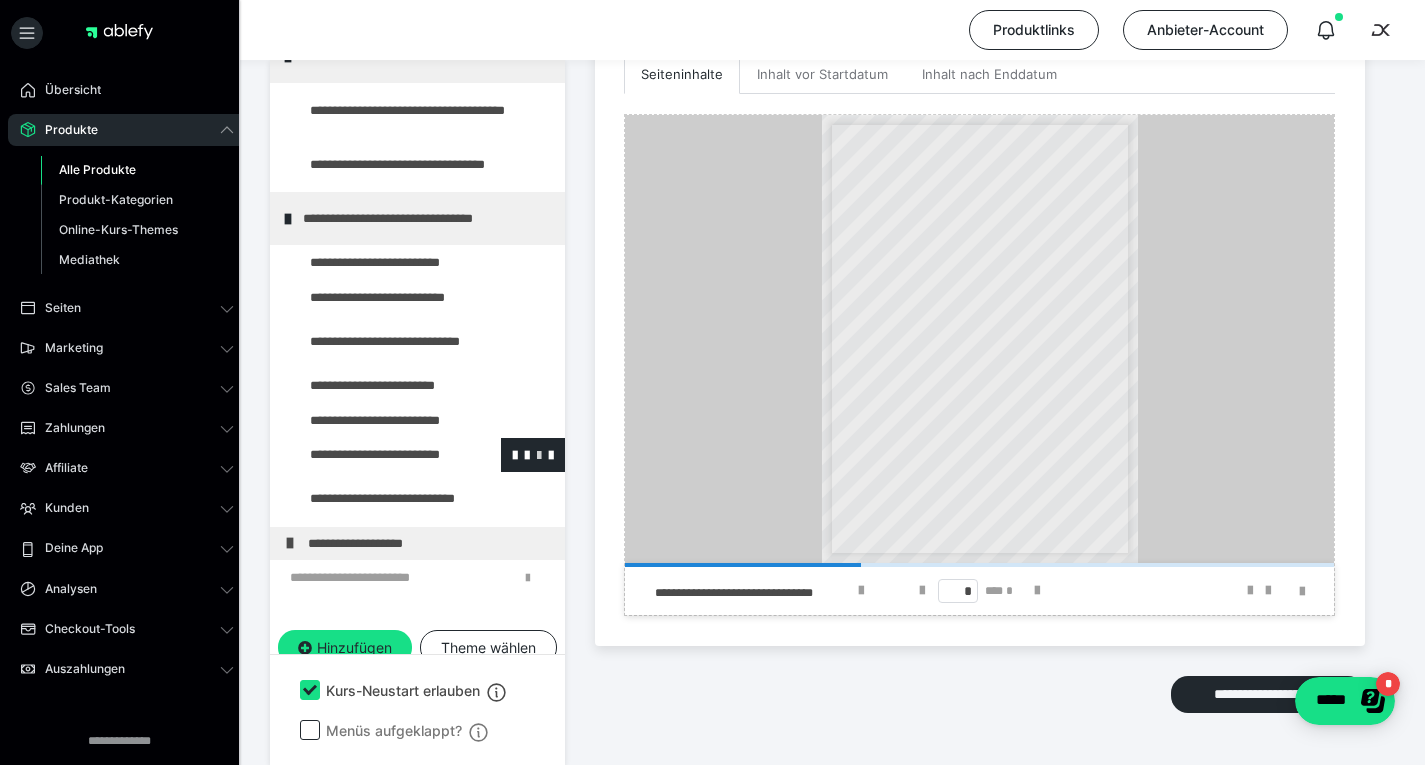 click at bounding box center (539, 454) 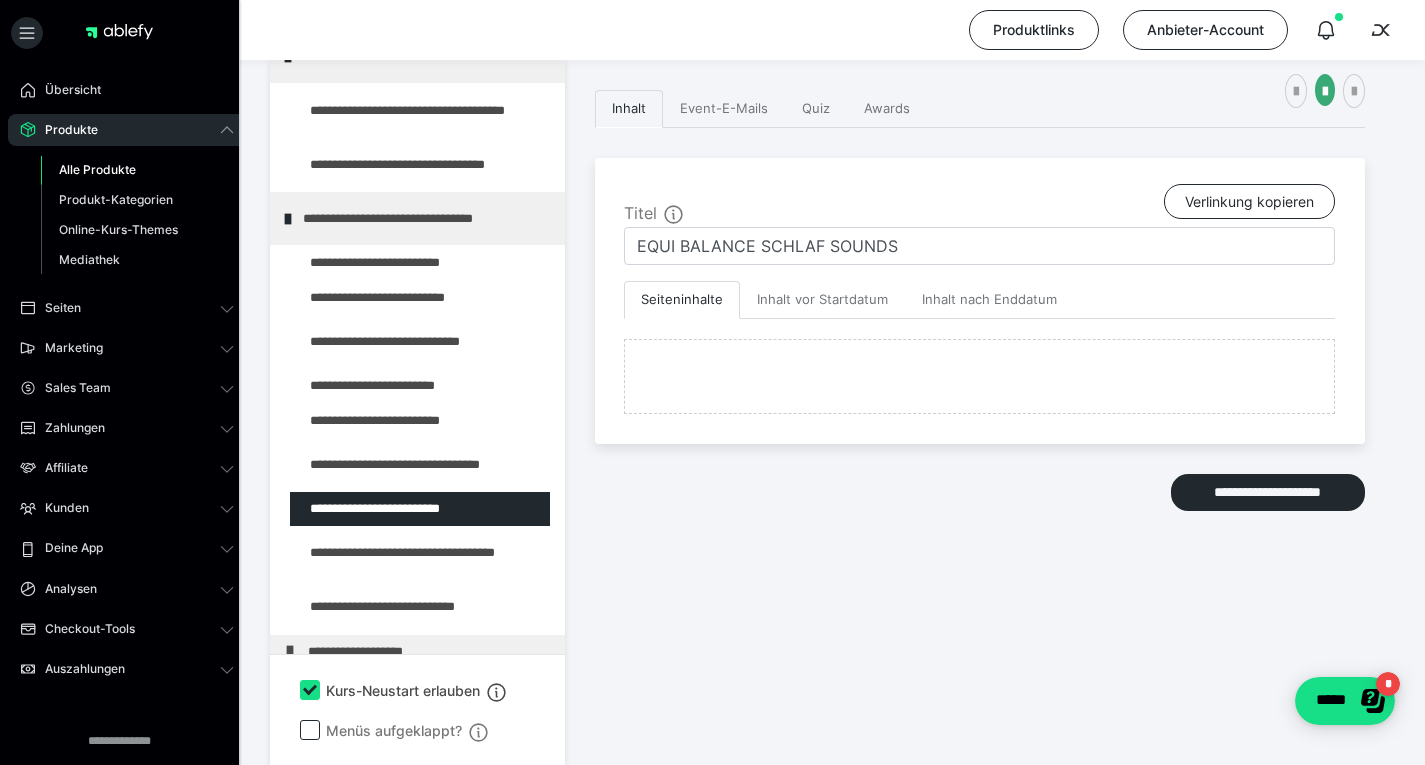 scroll, scrollTop: 599, scrollLeft: 0, axis: vertical 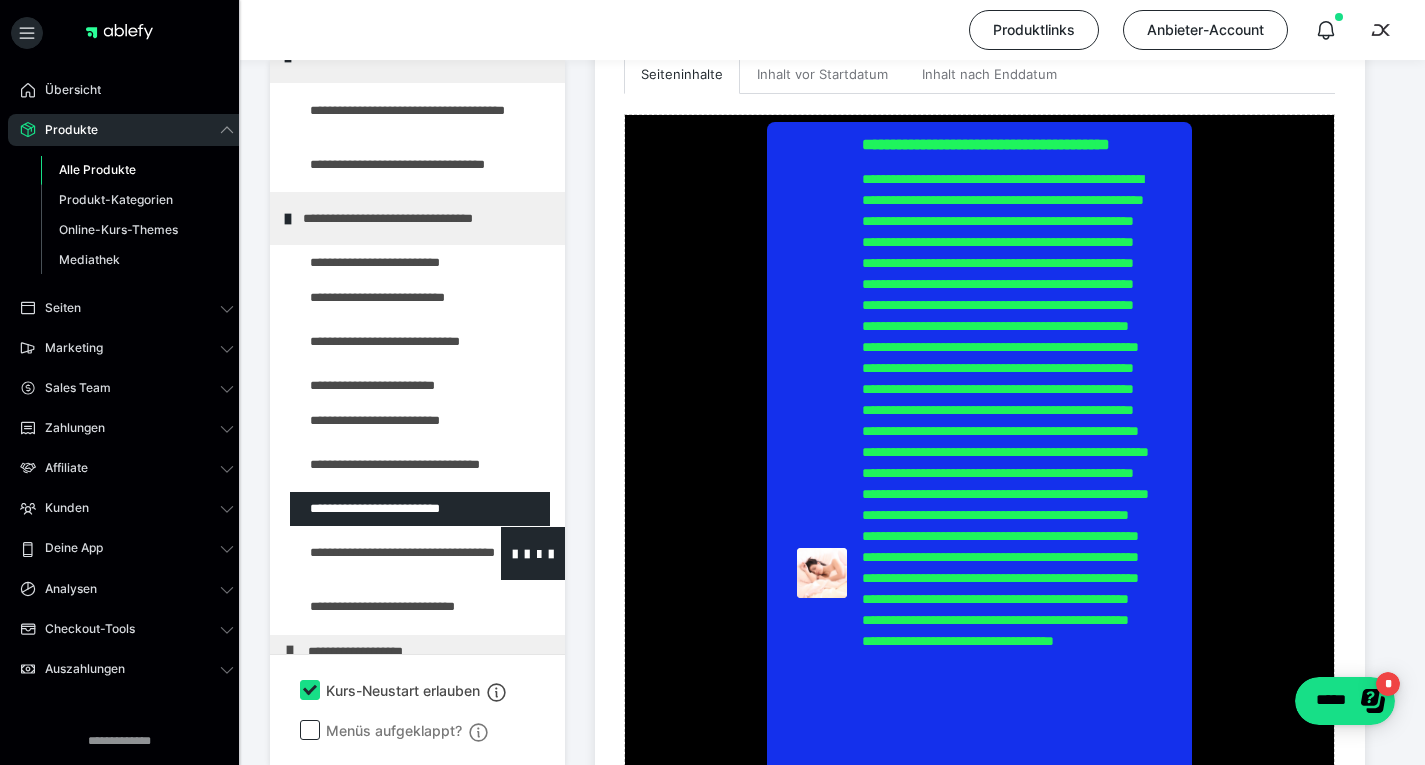 click at bounding box center [375, 553] 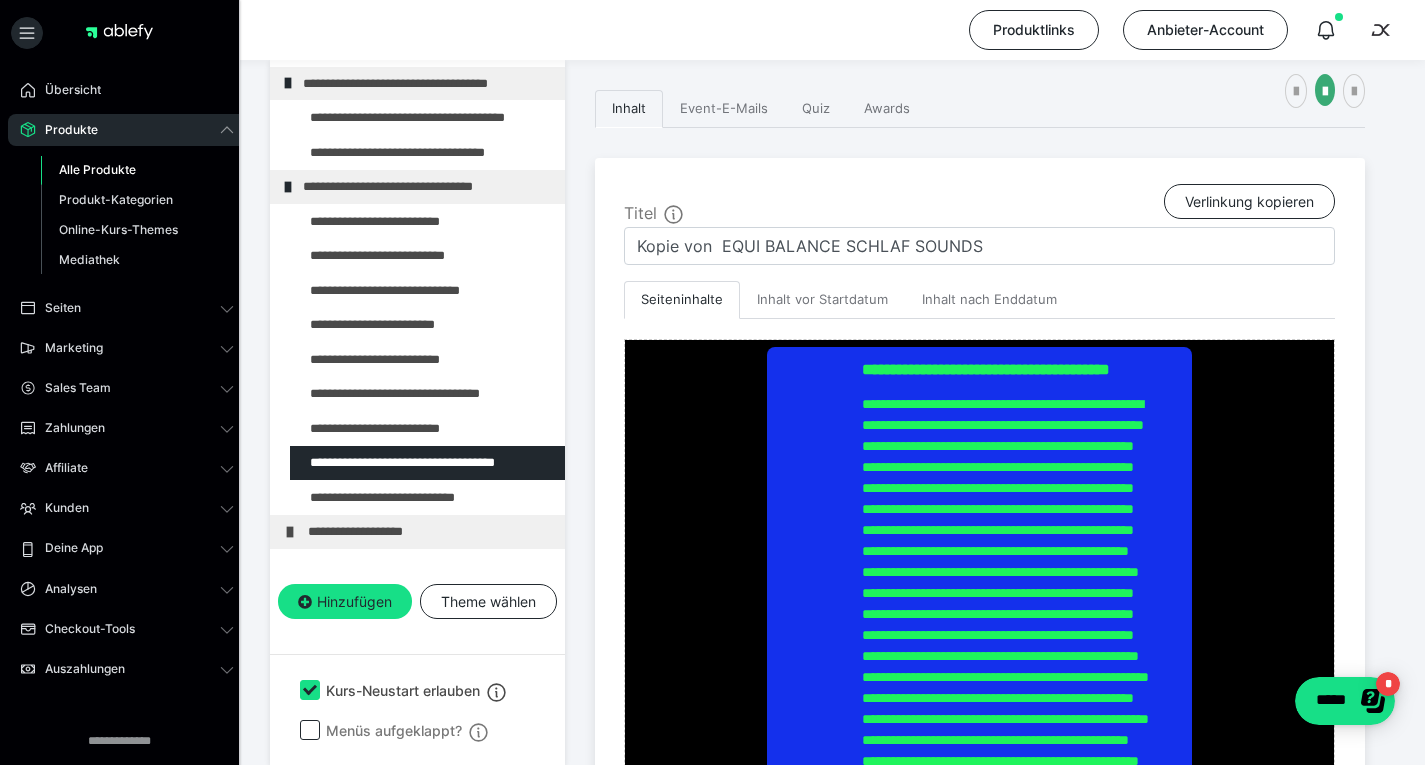 scroll, scrollTop: 599, scrollLeft: 0, axis: vertical 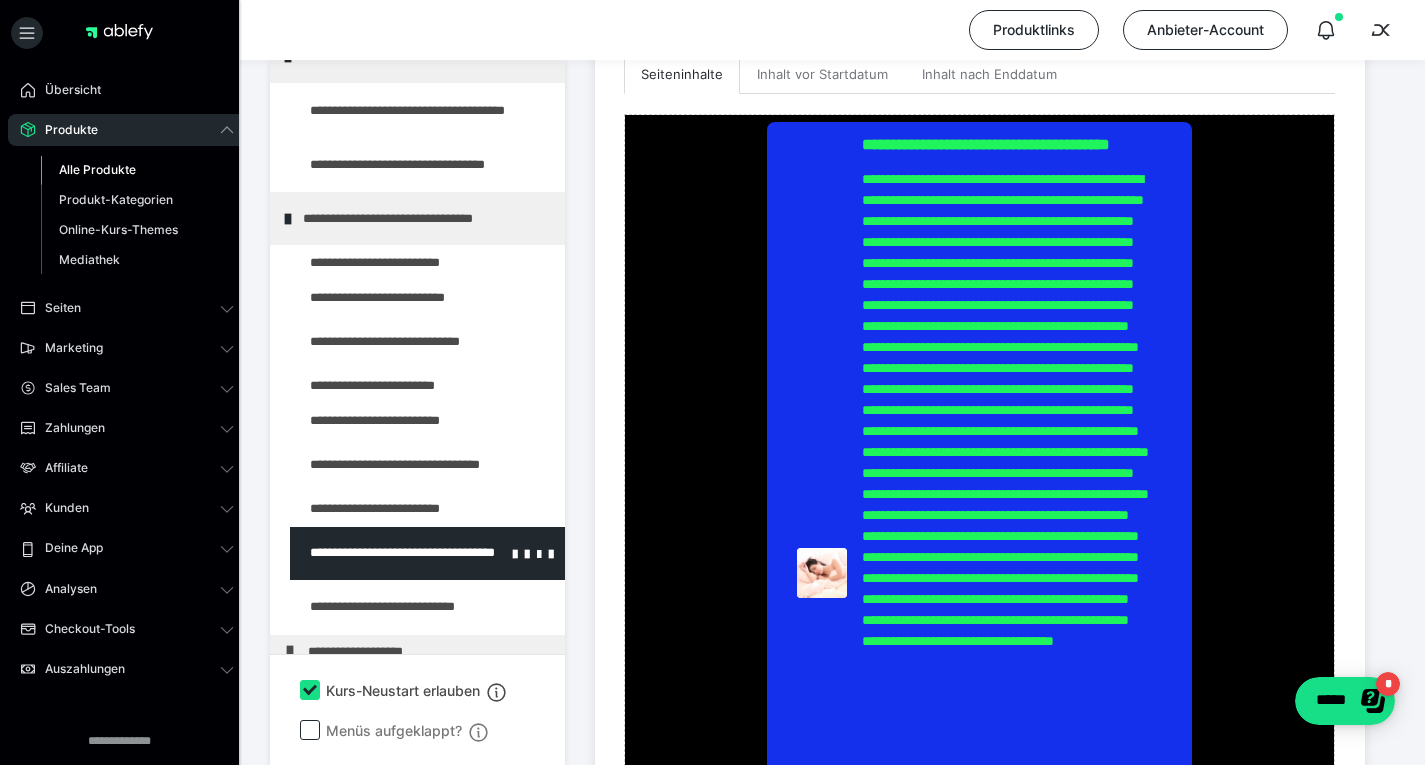 click at bounding box center [375, 553] 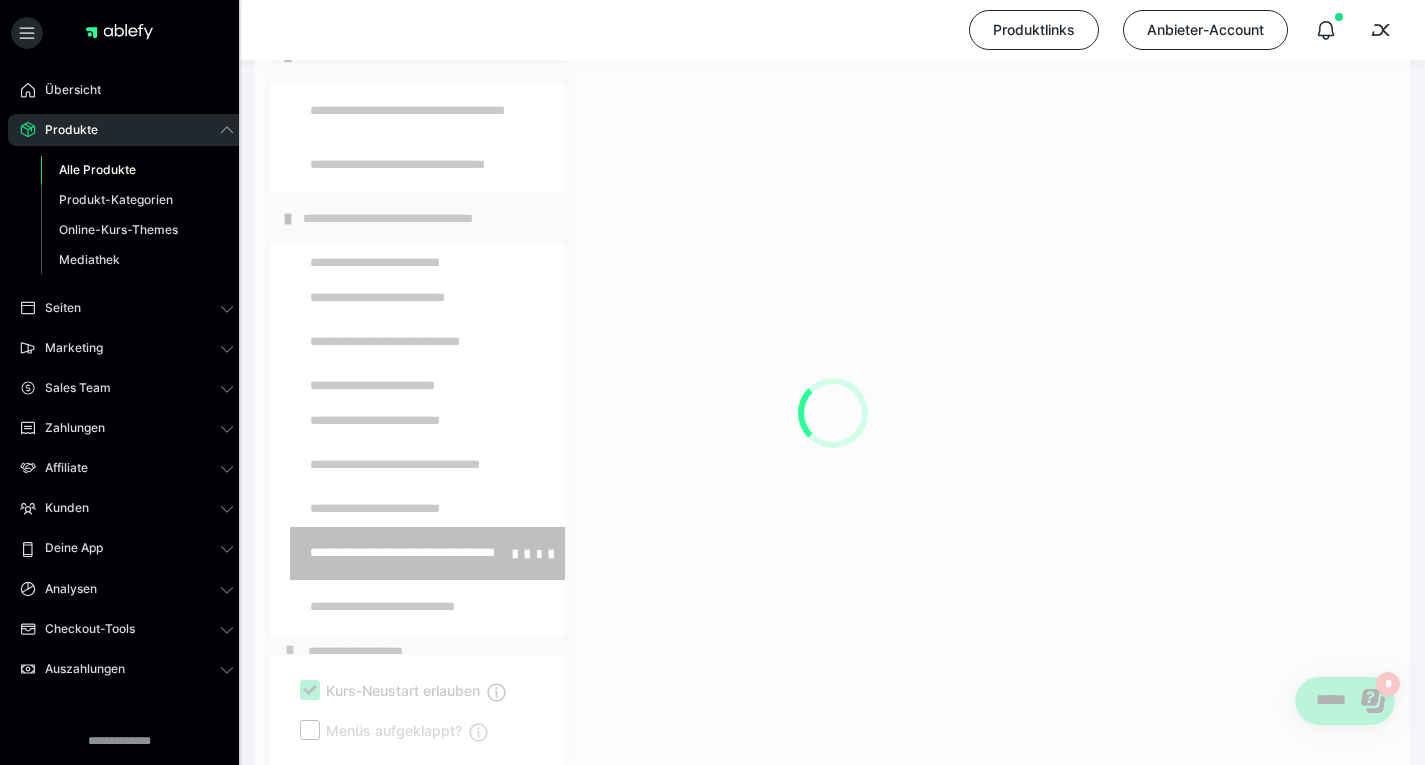 scroll, scrollTop: 599, scrollLeft: 0, axis: vertical 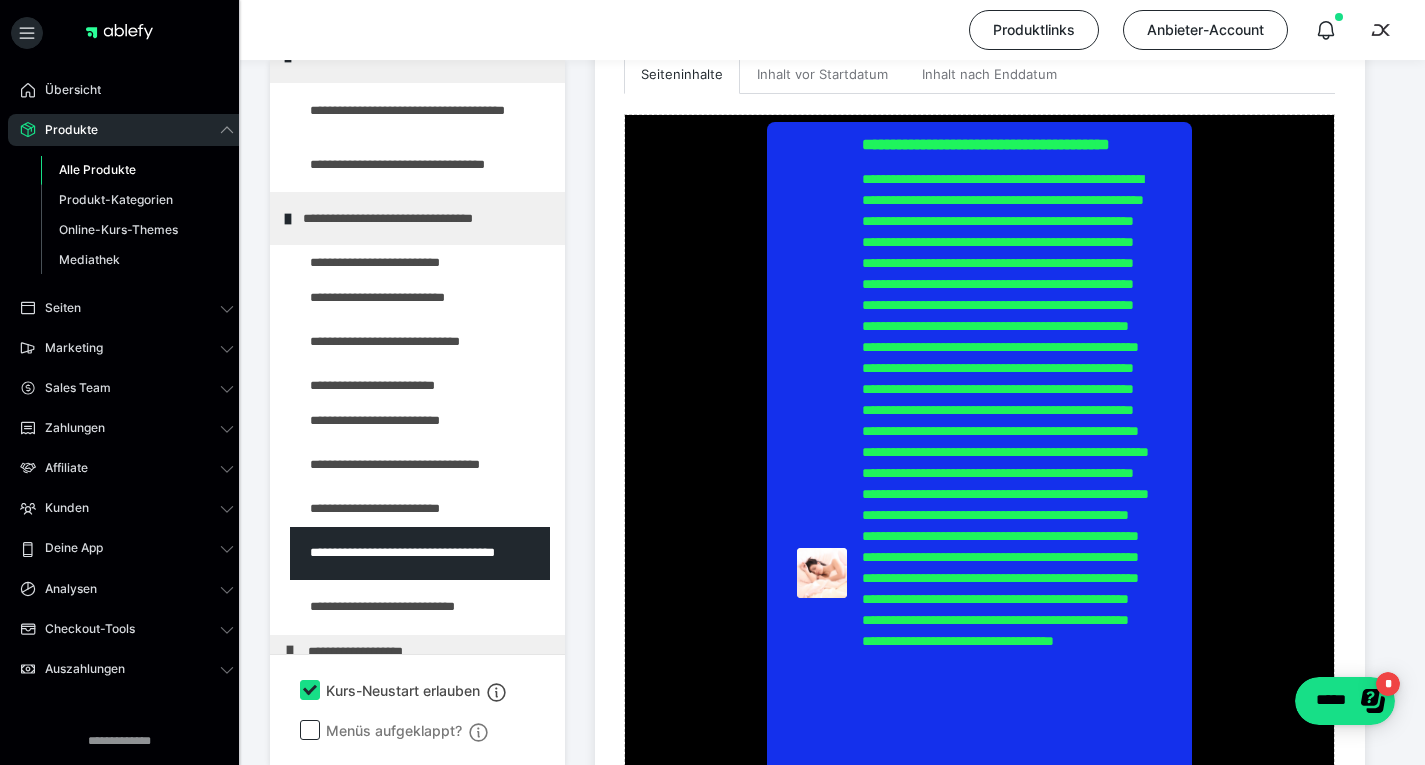 click at bounding box center [375, 553] 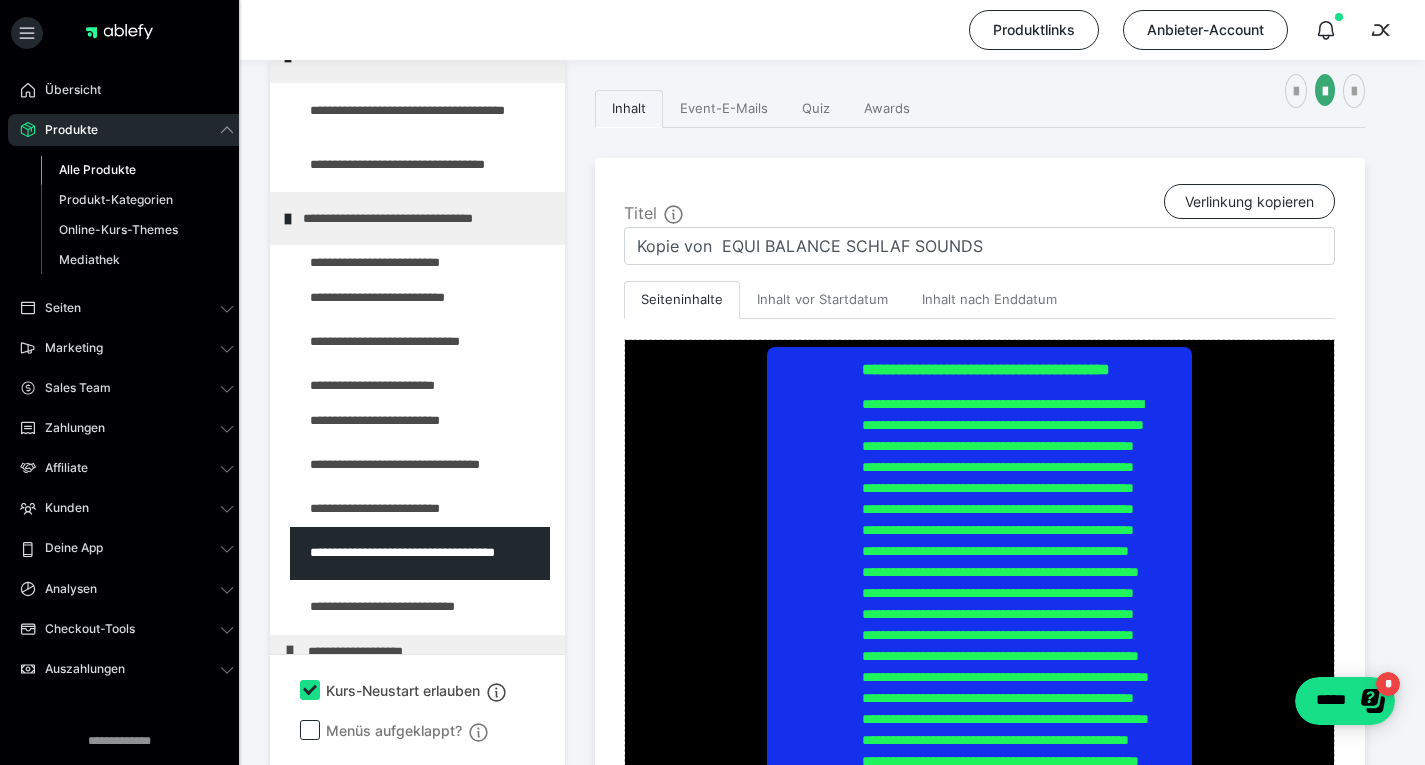 scroll, scrollTop: 599, scrollLeft: 0, axis: vertical 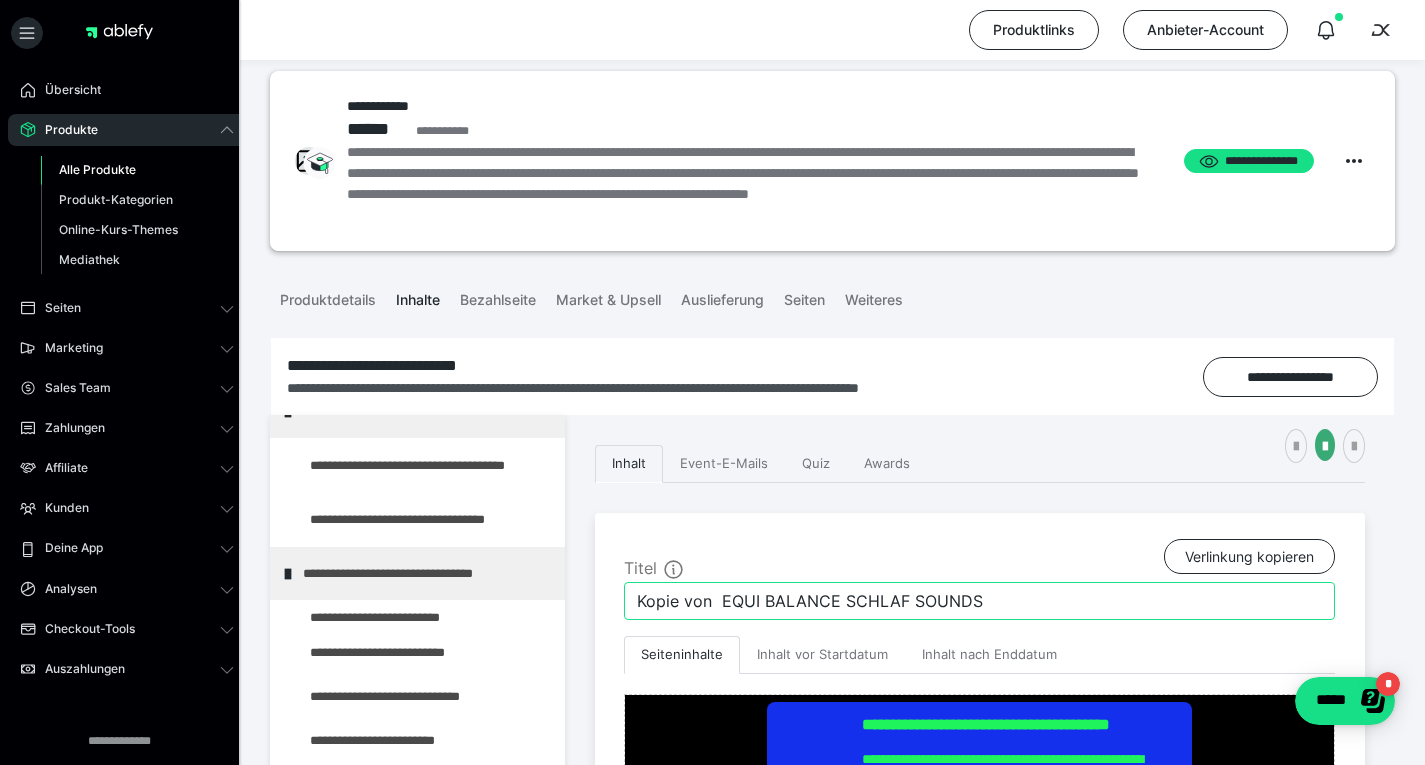 drag, startPoint x: 719, startPoint y: 601, endPoint x: 604, endPoint y: 618, distance: 116.24973 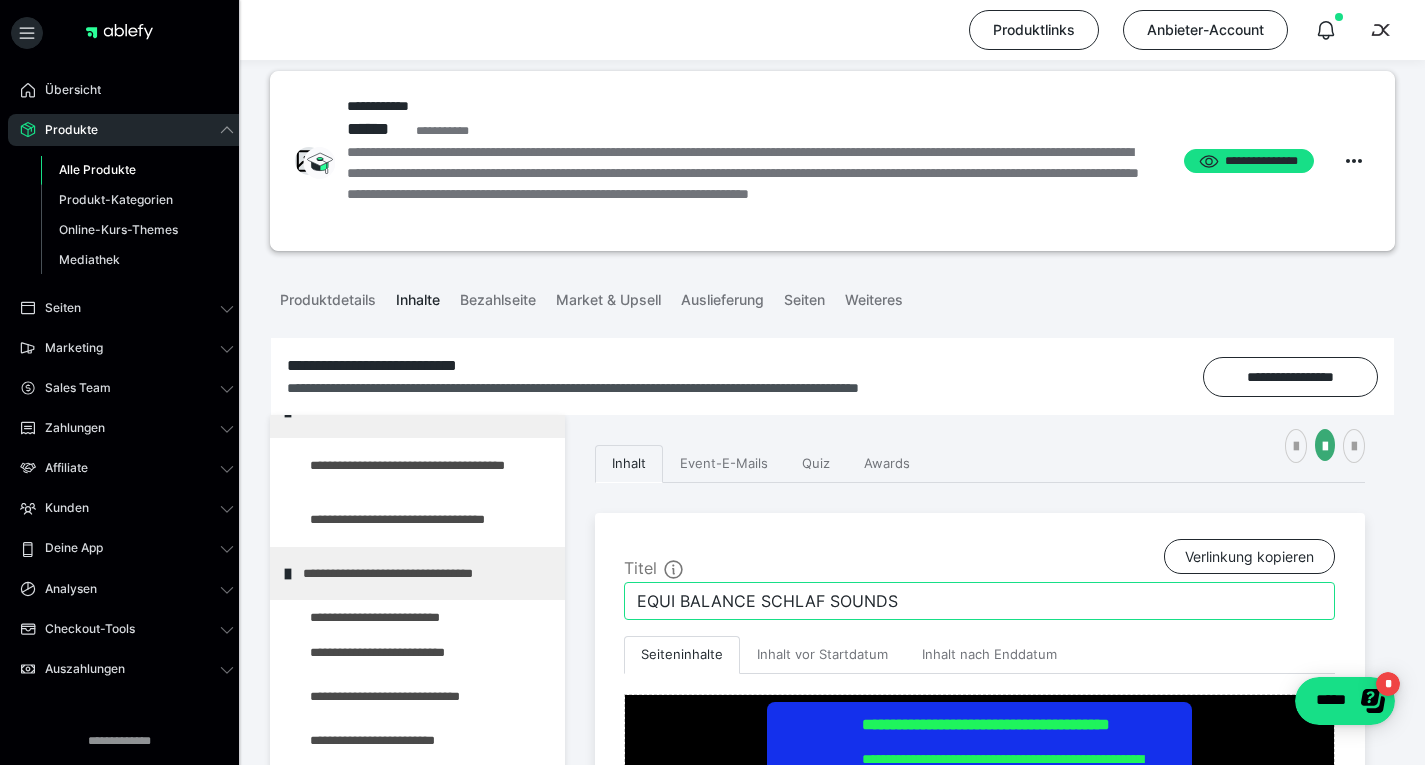 drag, startPoint x: 901, startPoint y: 596, endPoint x: 770, endPoint y: 615, distance: 132.3707 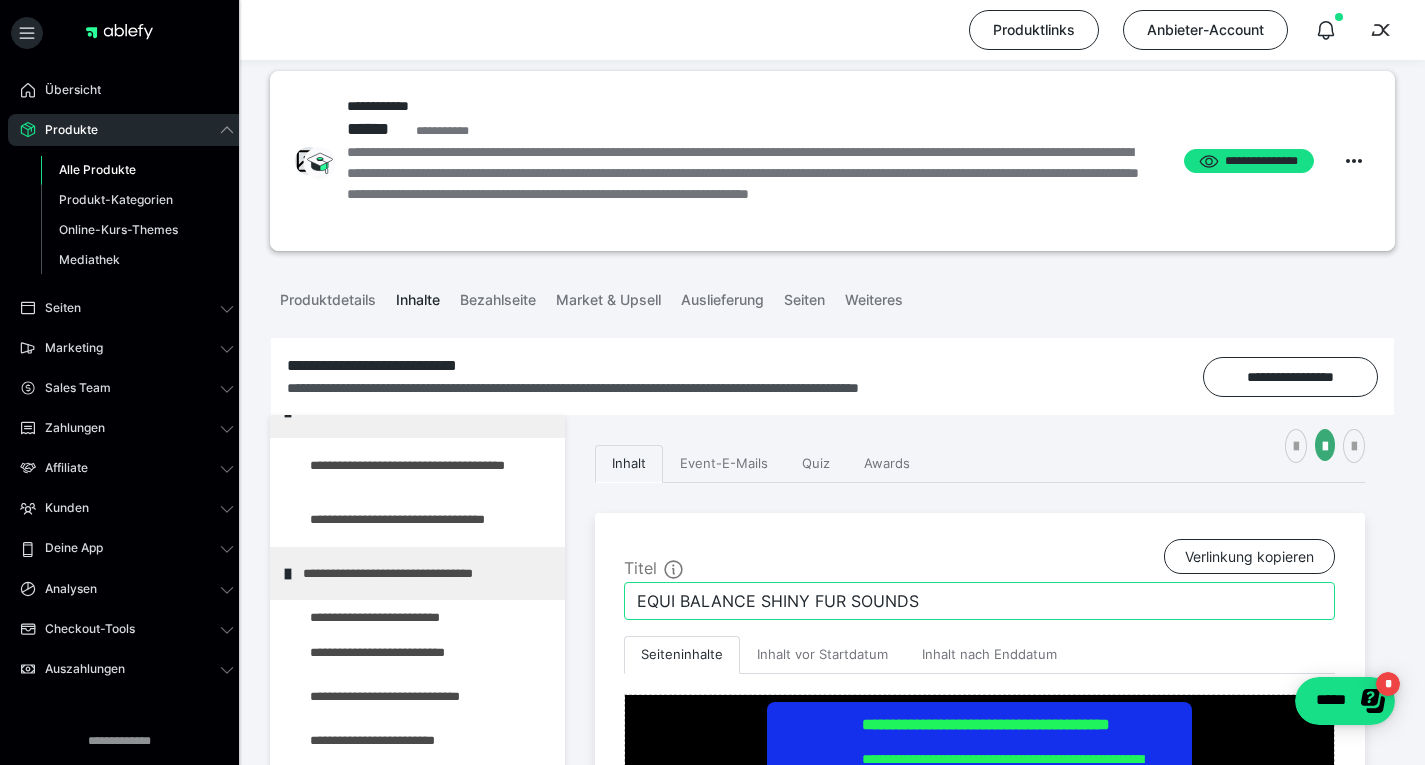 type on "EQUI BALANCE SHINY FUR SOUNDS" 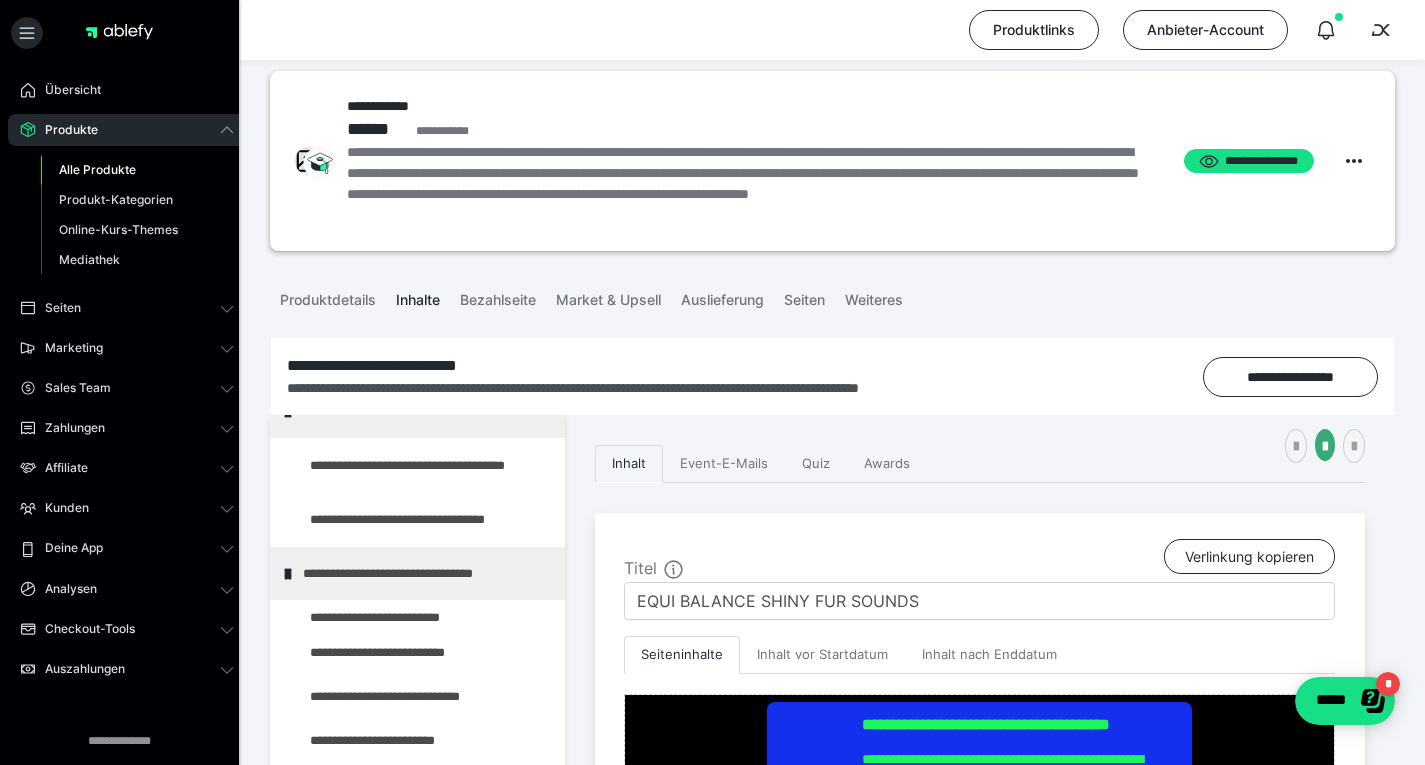 click on "**********" at bounding box center [980, 1535] 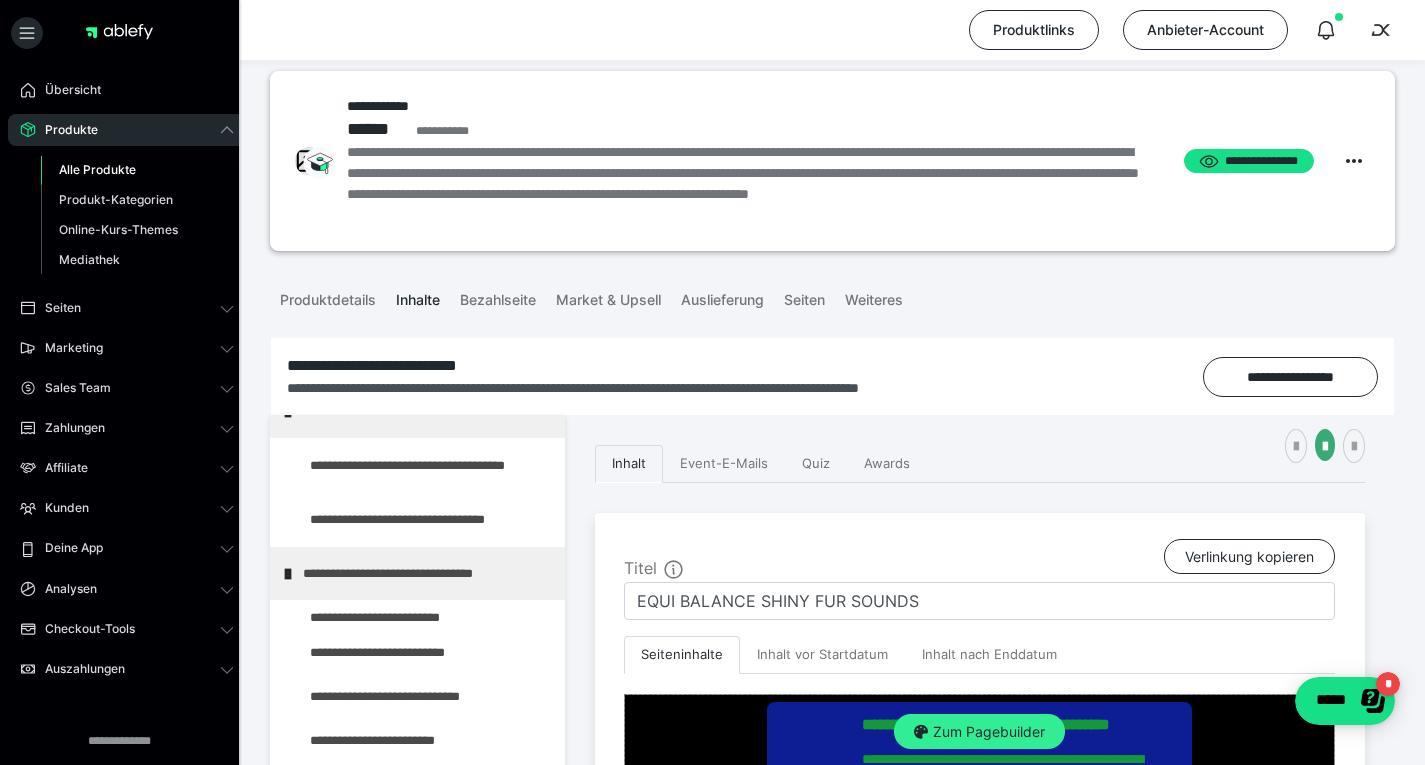 click on "Zum Pagebuilder" at bounding box center (979, 732) 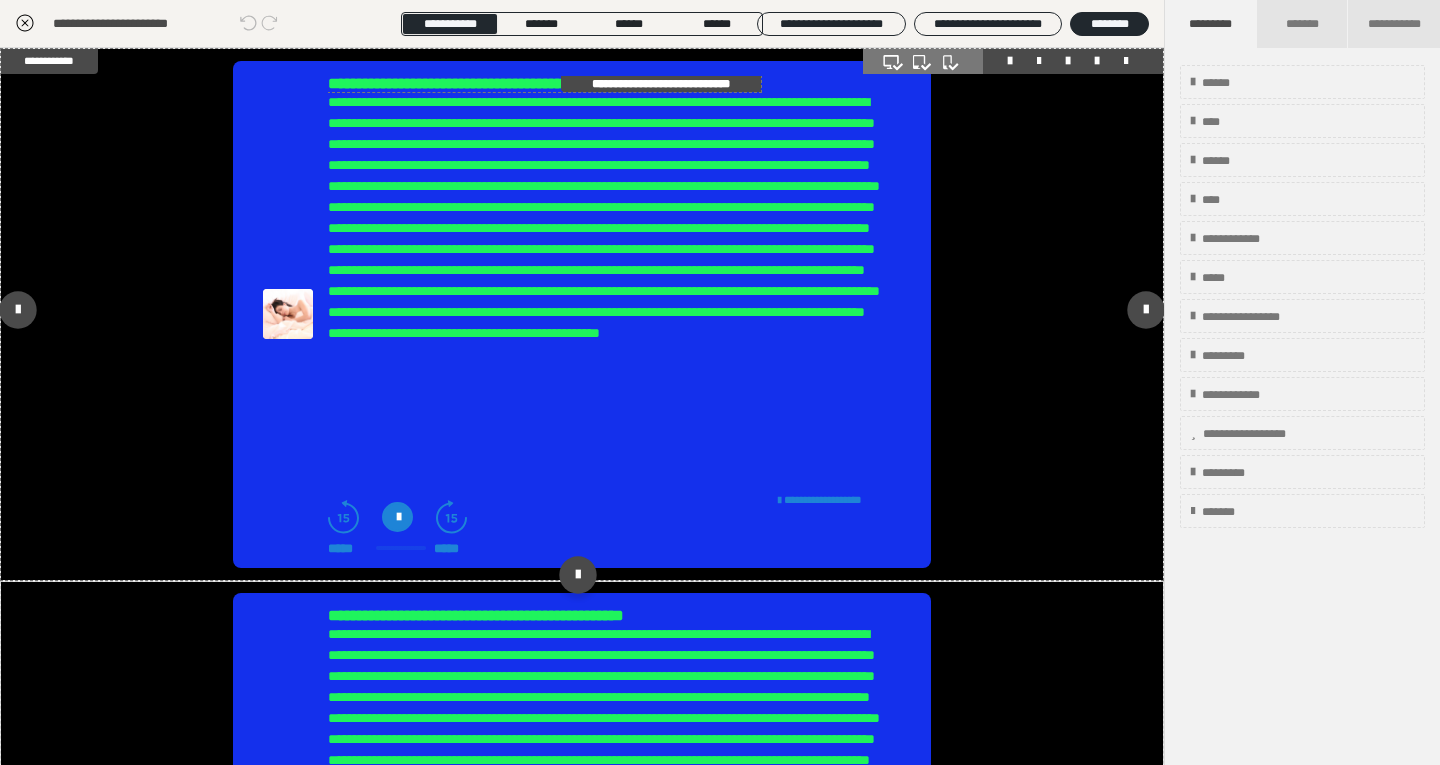 click on "**********" at bounding box center [661, 84] 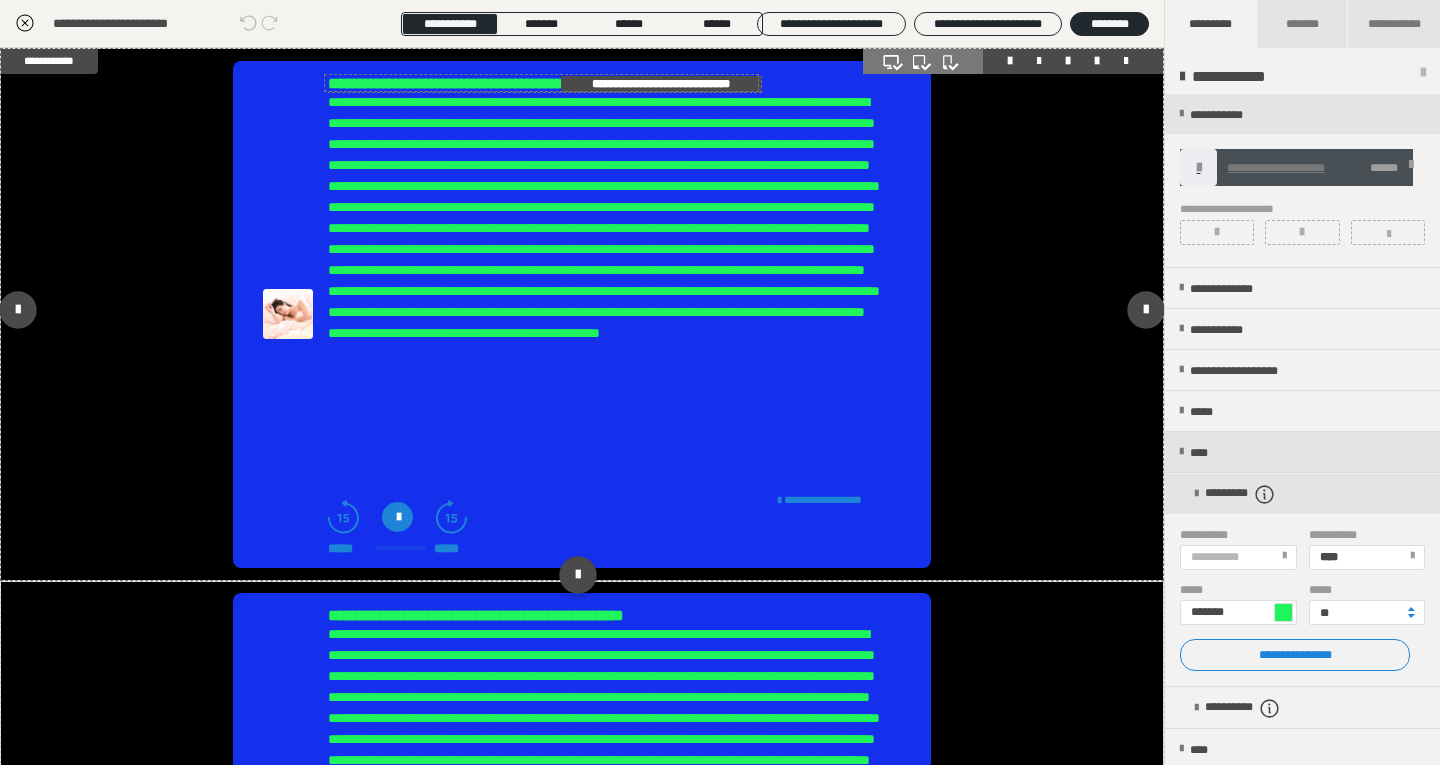 click on "**********" at bounding box center (544, 84) 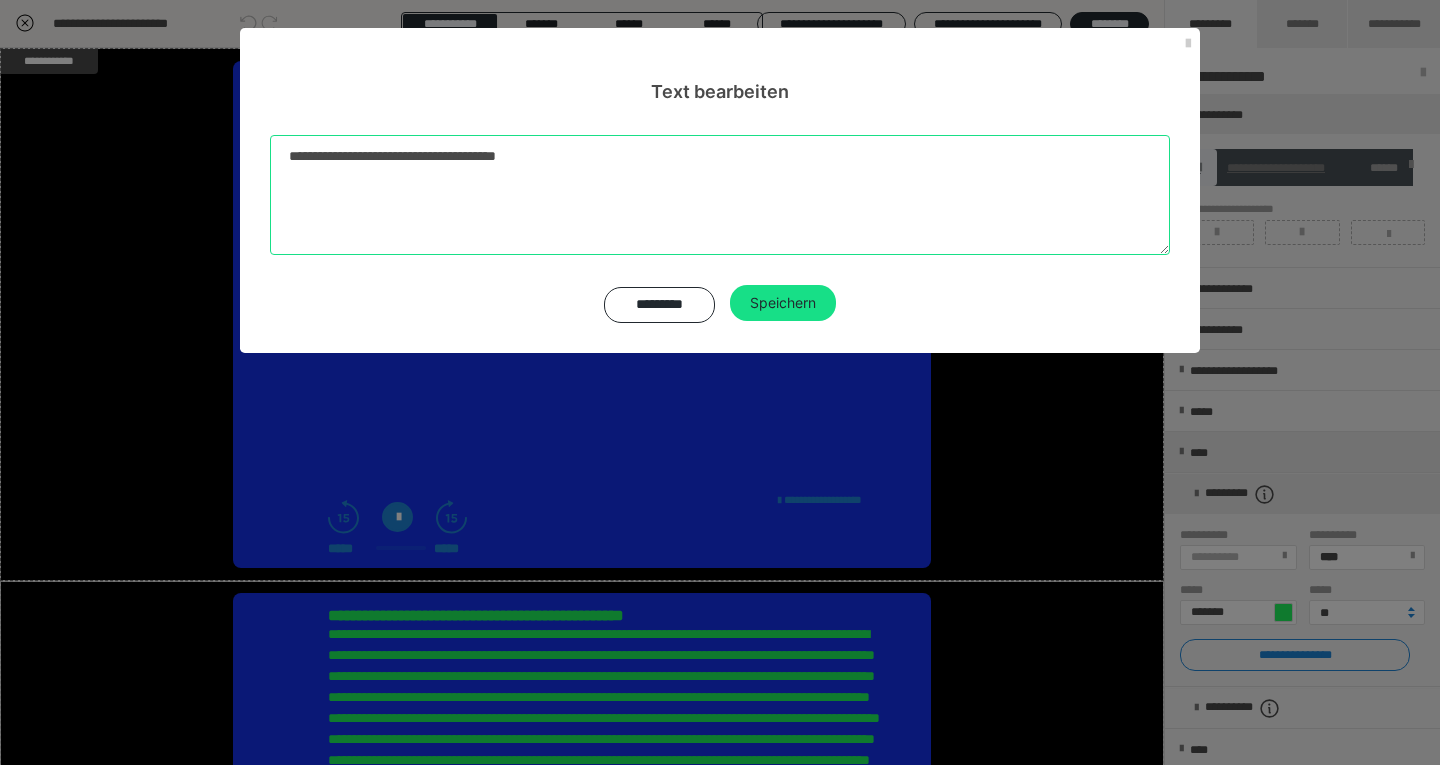 drag, startPoint x: 731, startPoint y: 142, endPoint x: 395, endPoint y: 166, distance: 336.85605 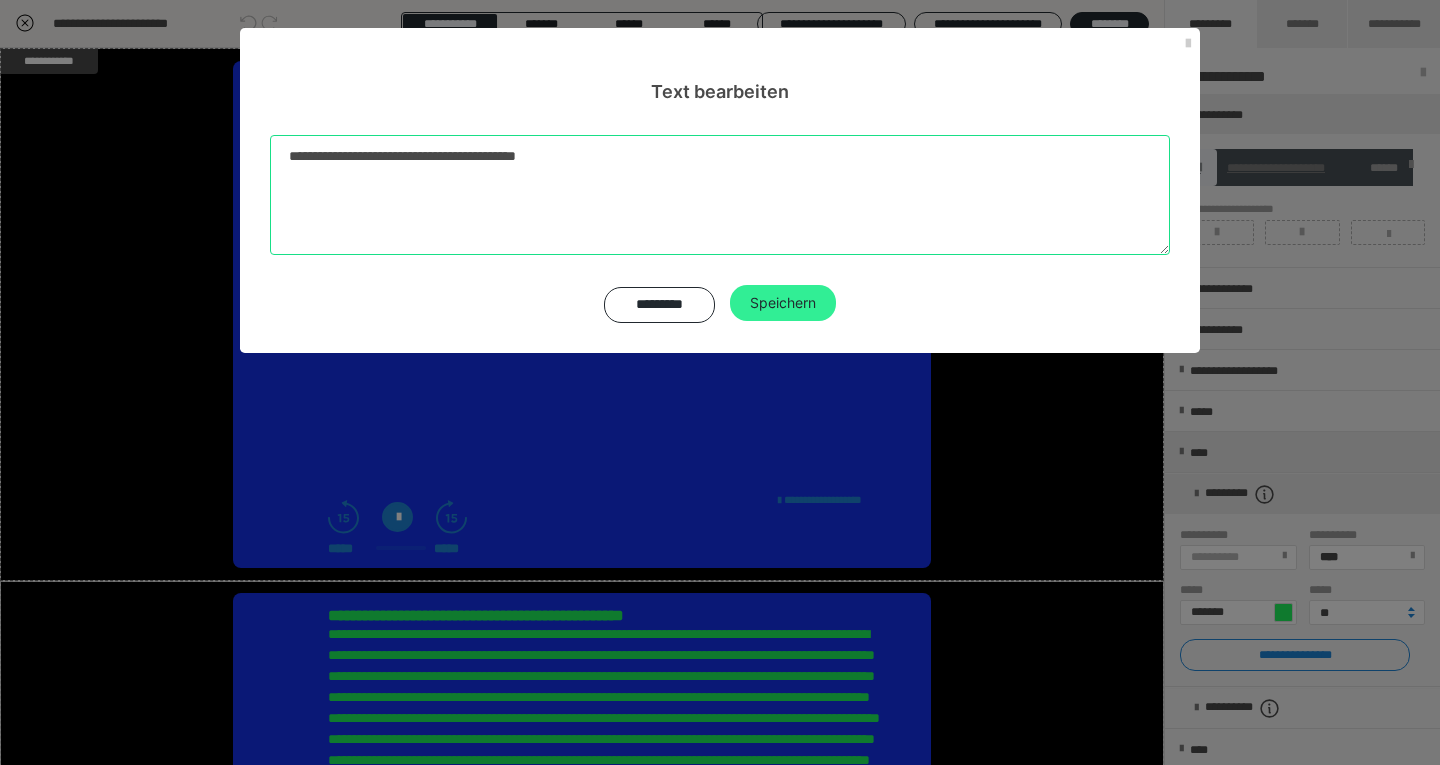 type on "**********" 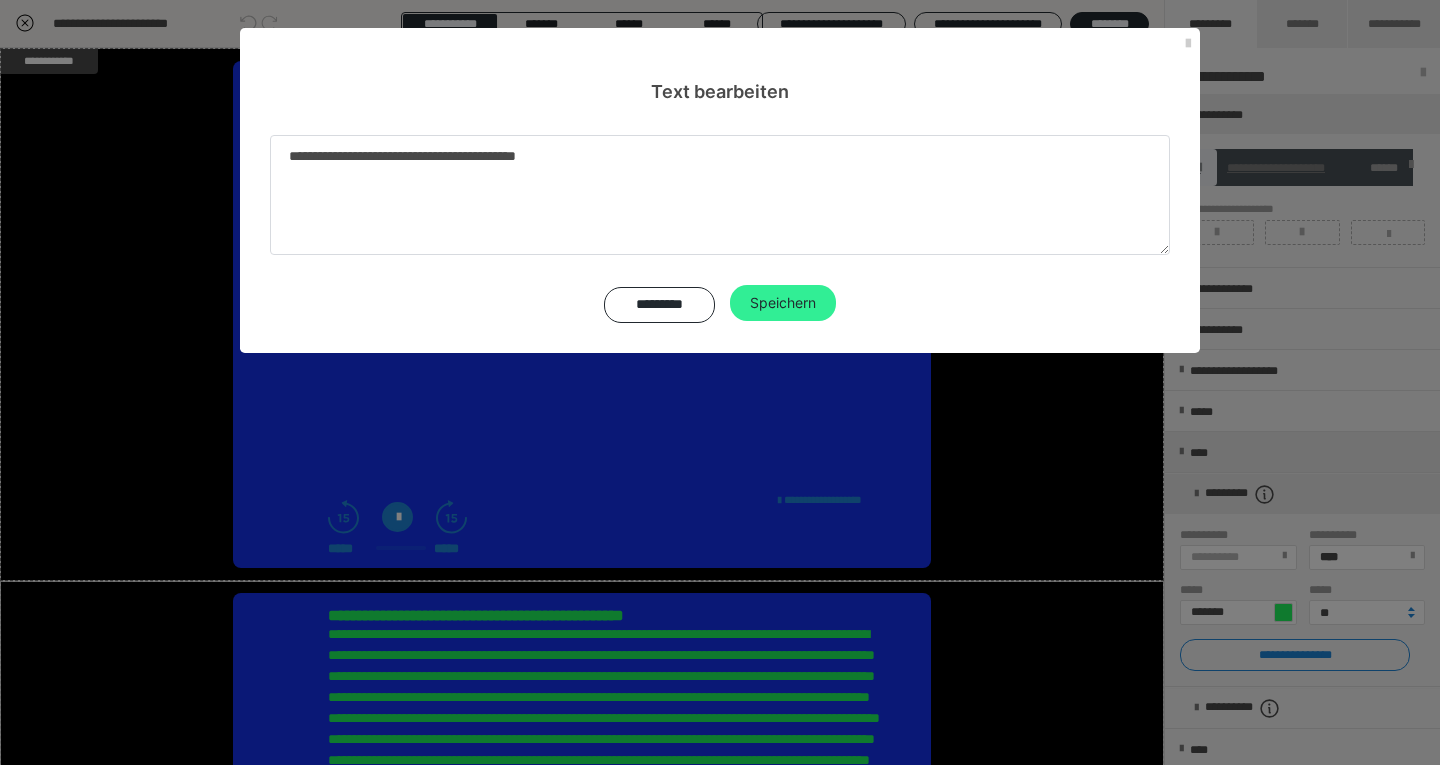 click on "Speichern" at bounding box center (783, 303) 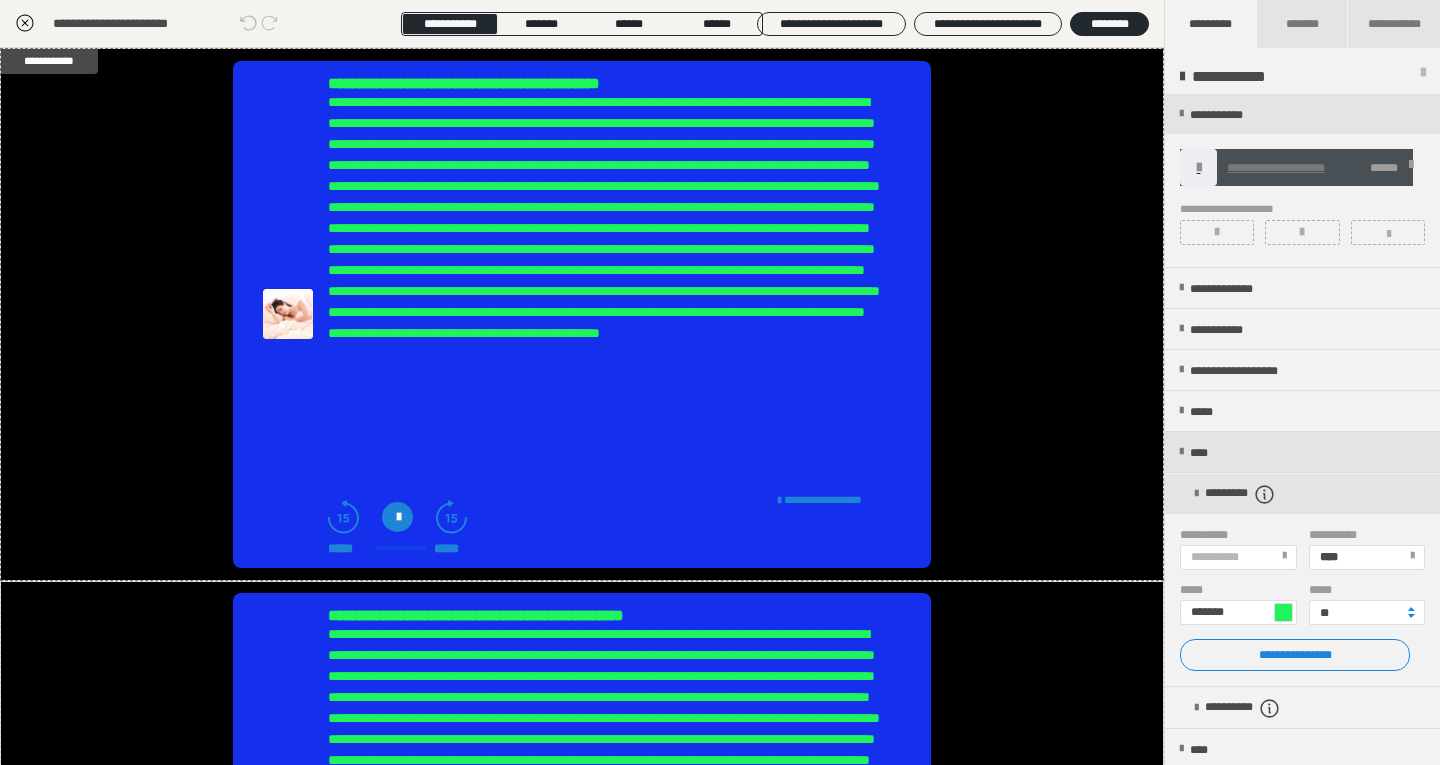 click at bounding box center [1411, 168] 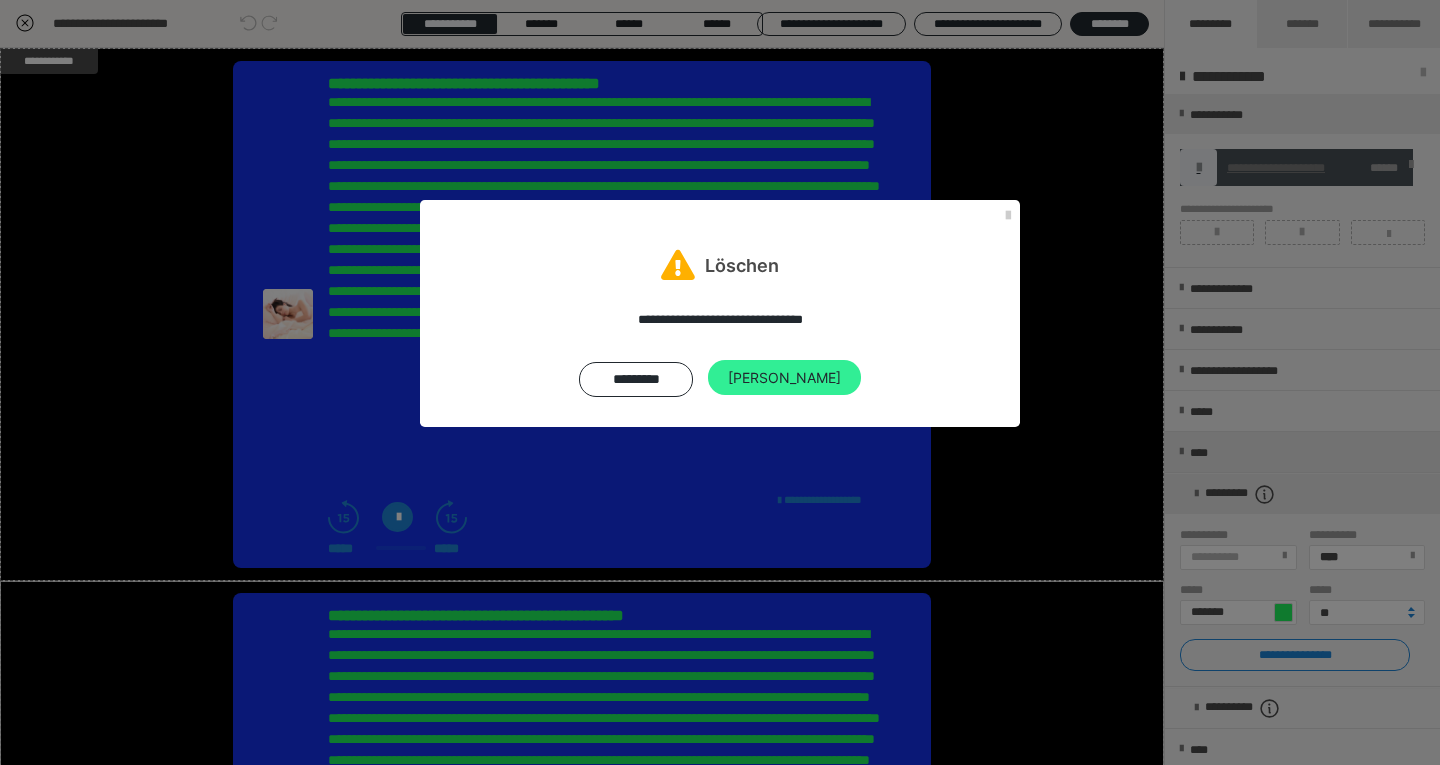 click on "Ja" at bounding box center [784, 378] 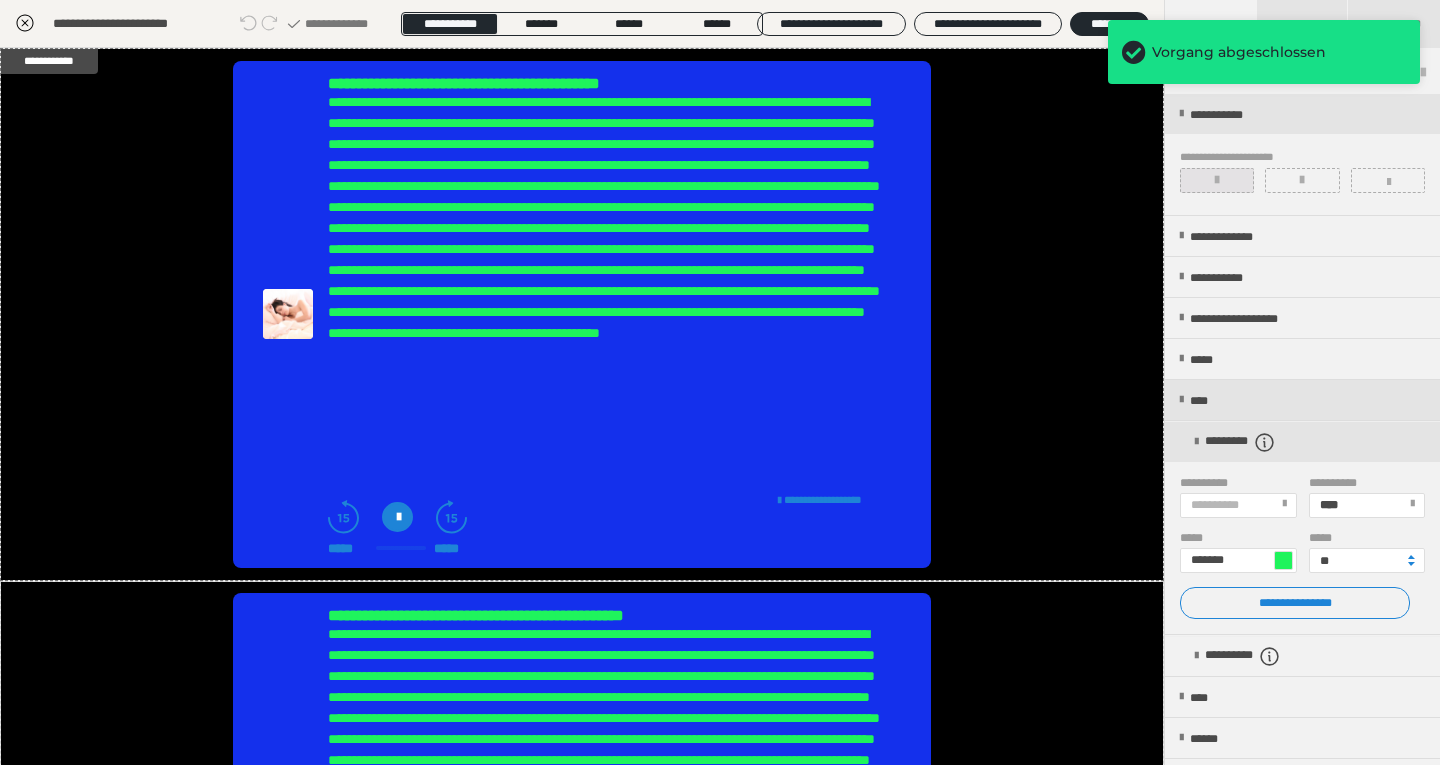 click at bounding box center [1217, 180] 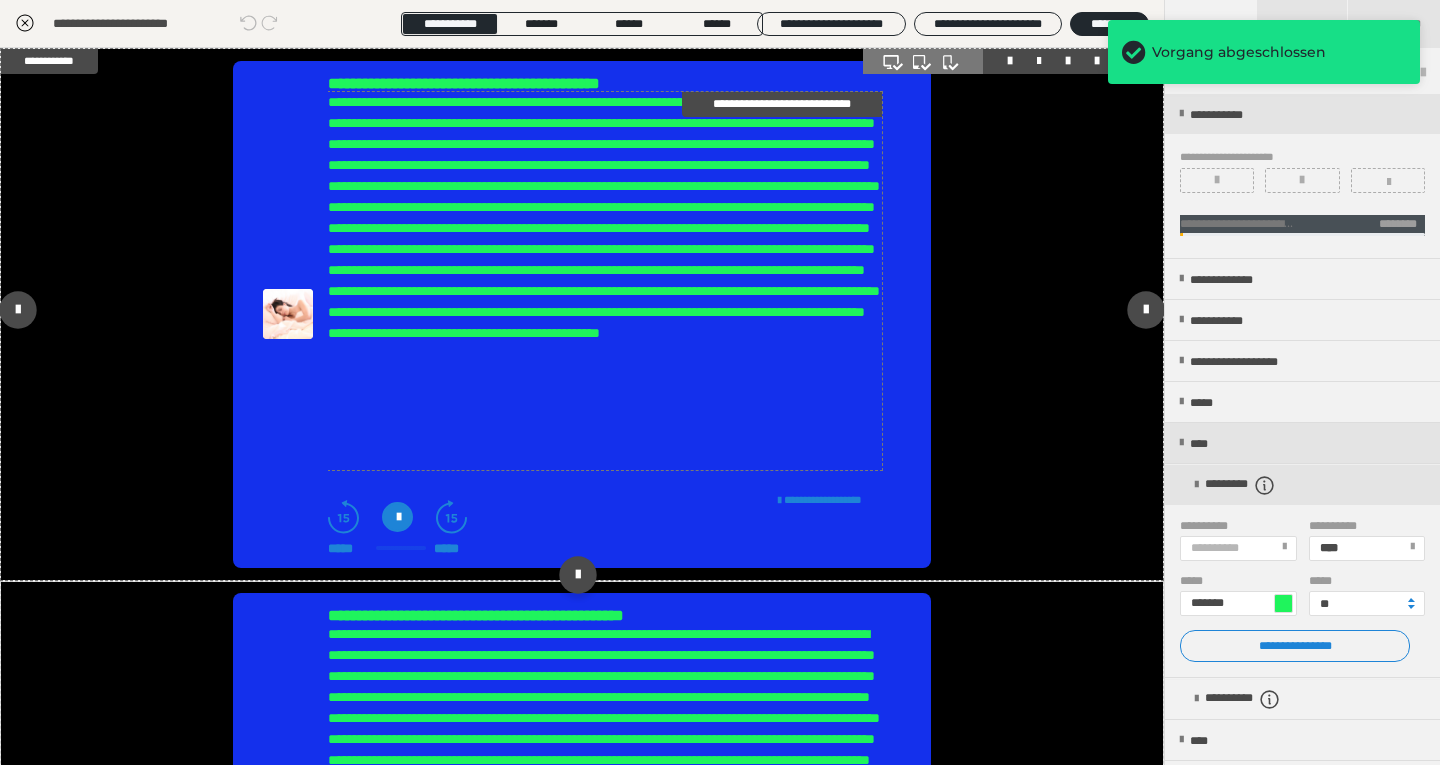 click on "**********" at bounding box center (604, 281) 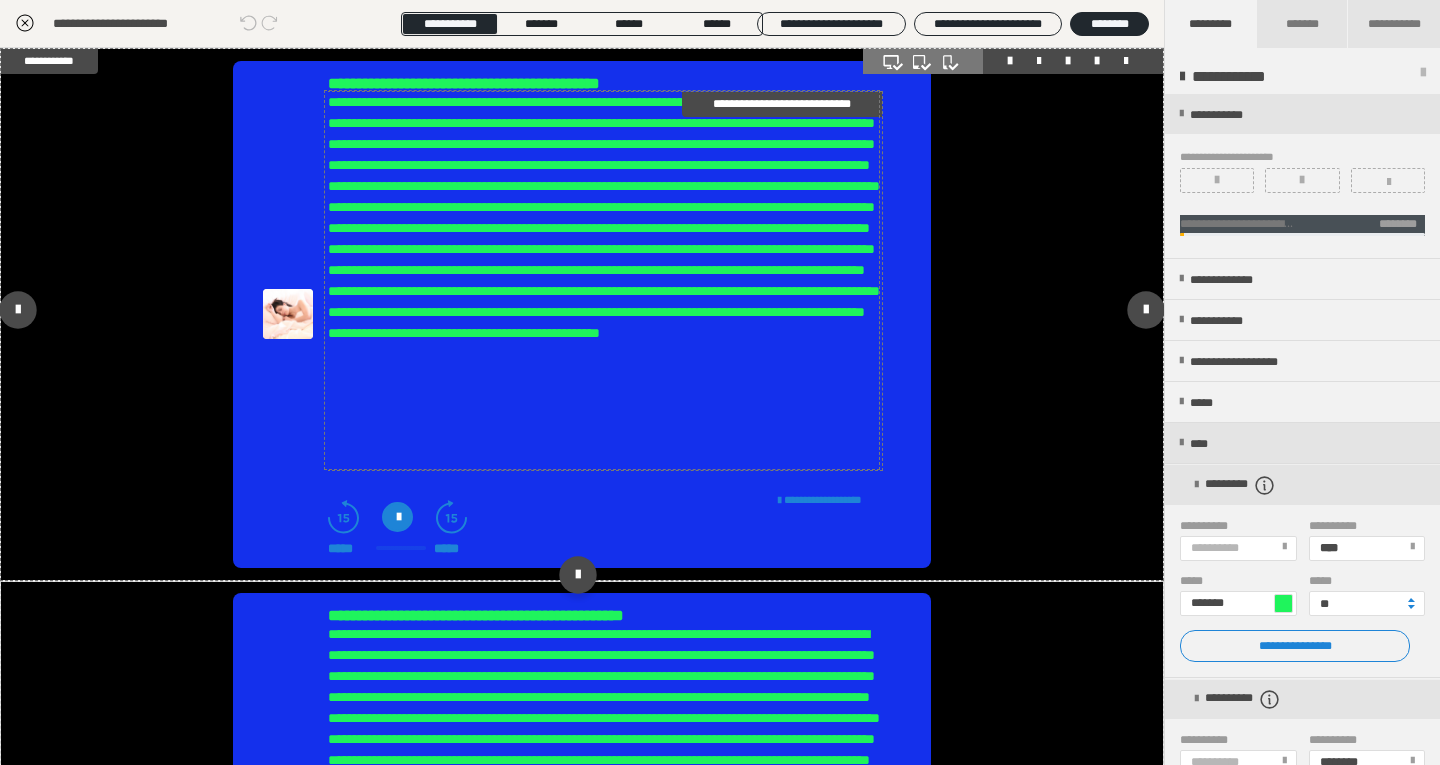 click on "**********" at bounding box center [604, 281] 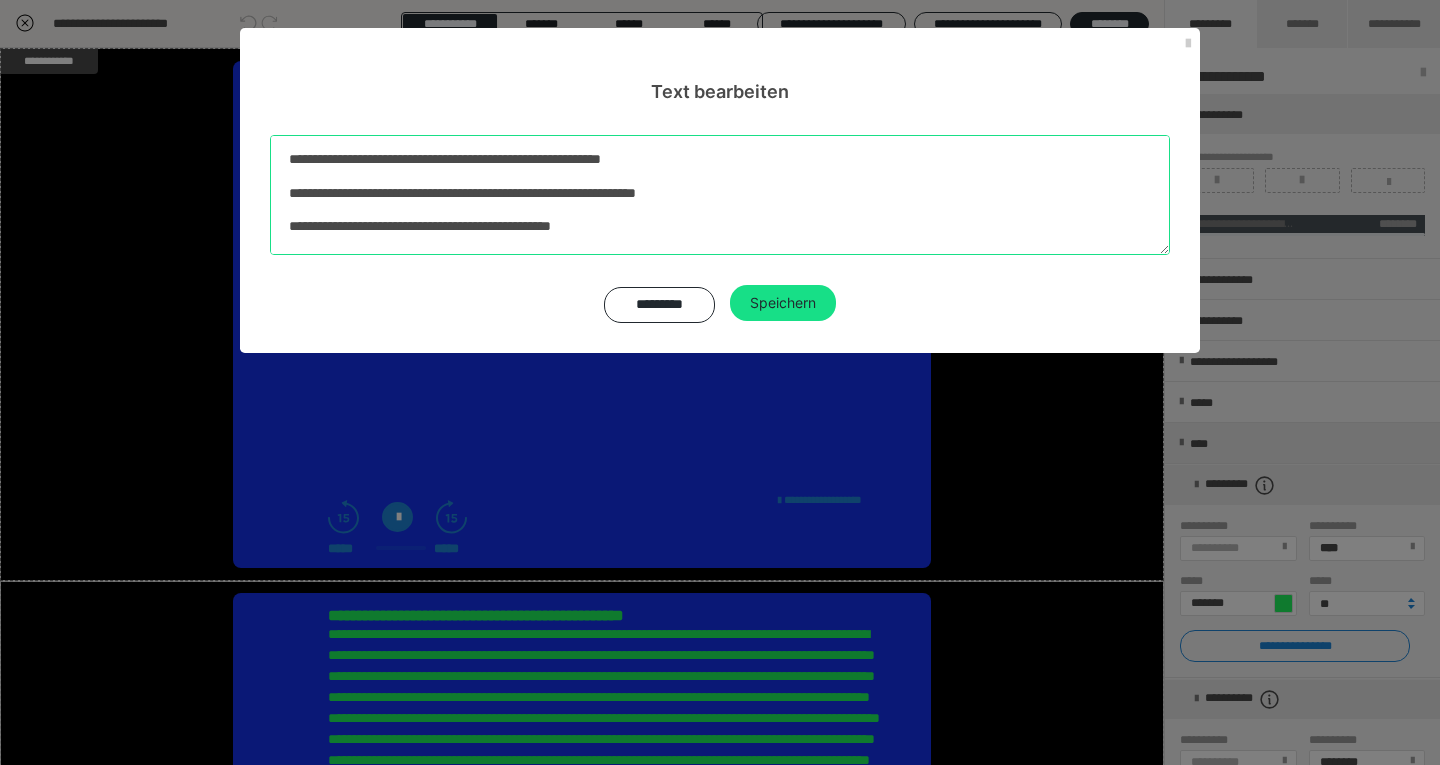 scroll, scrollTop: 594, scrollLeft: 0, axis: vertical 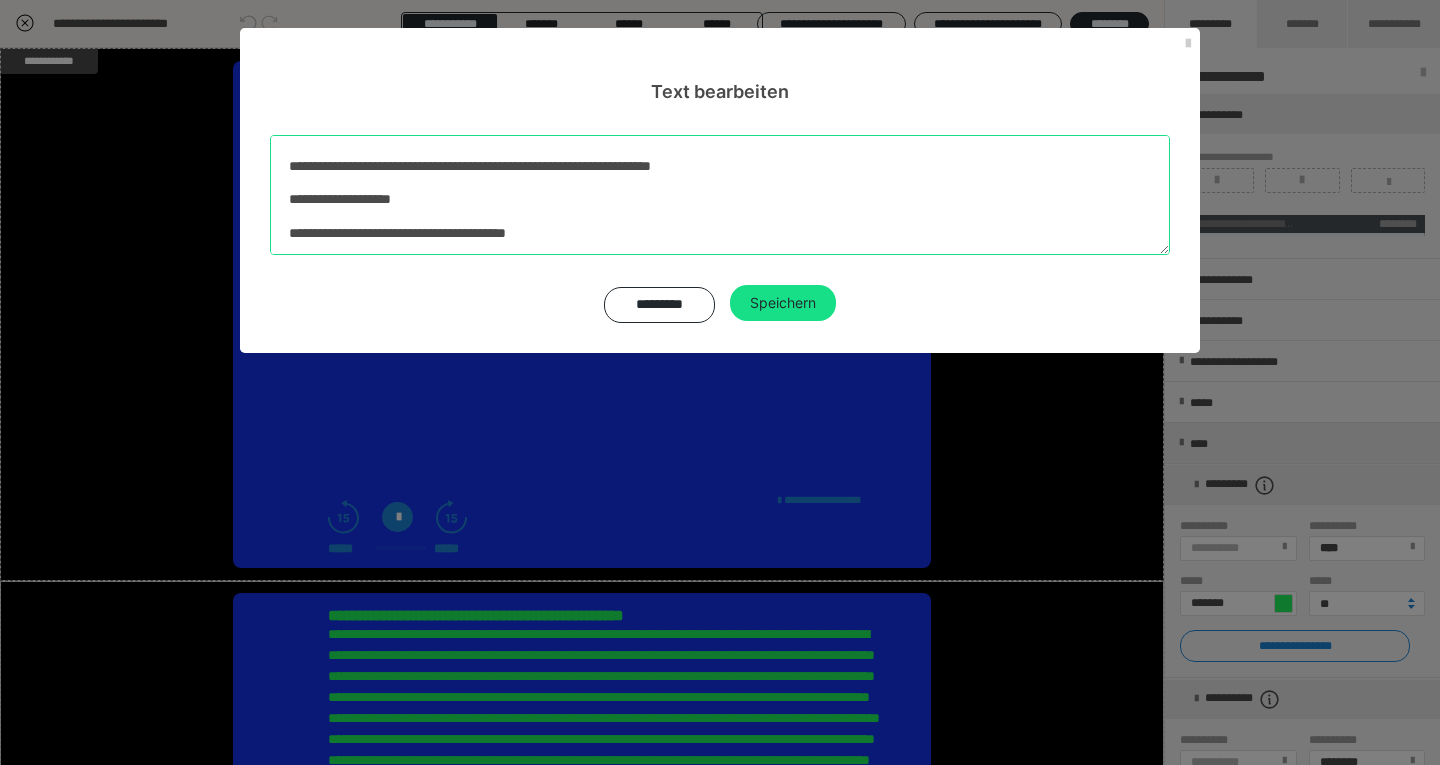 drag, startPoint x: 291, startPoint y: 153, endPoint x: 983, endPoint y: 358, distance: 721.7264 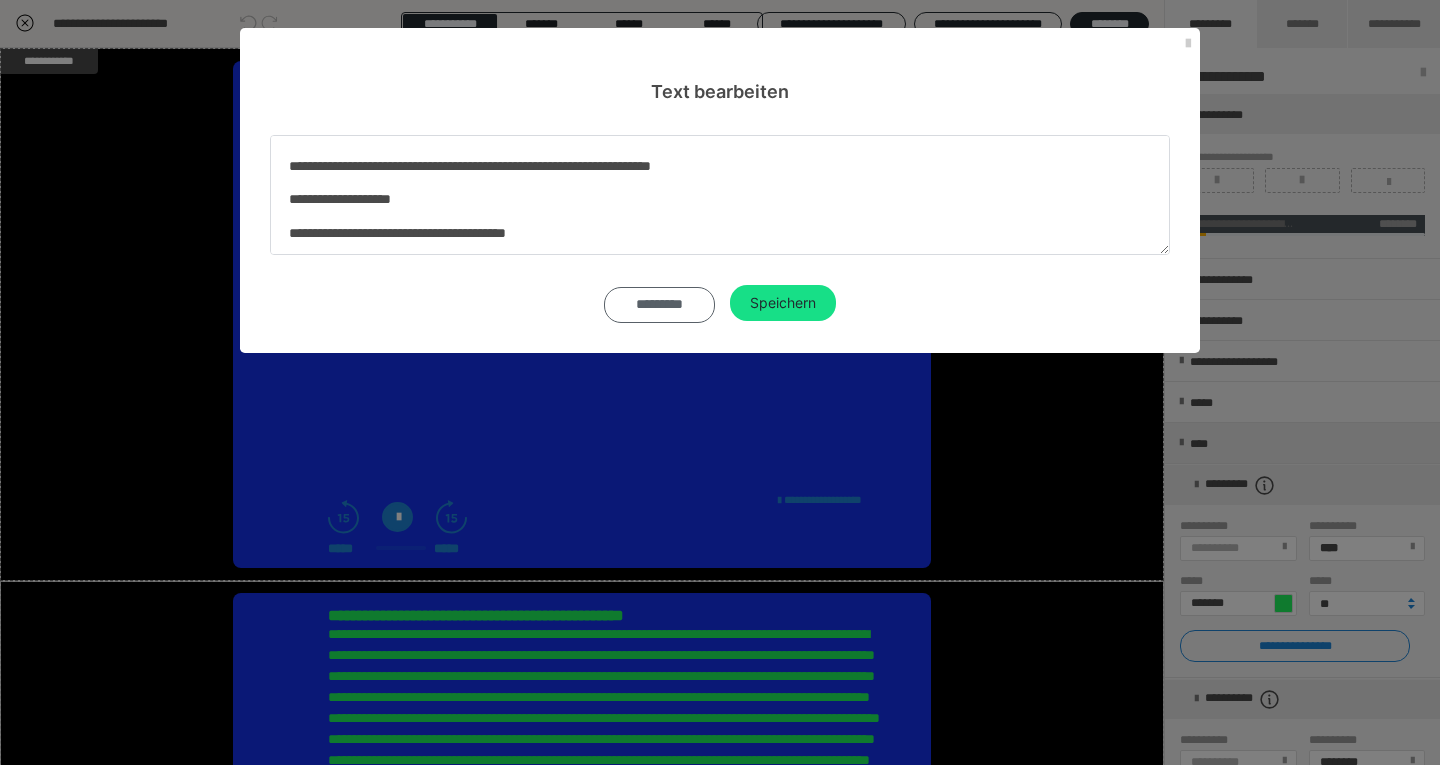 click on "*********" at bounding box center (659, 305) 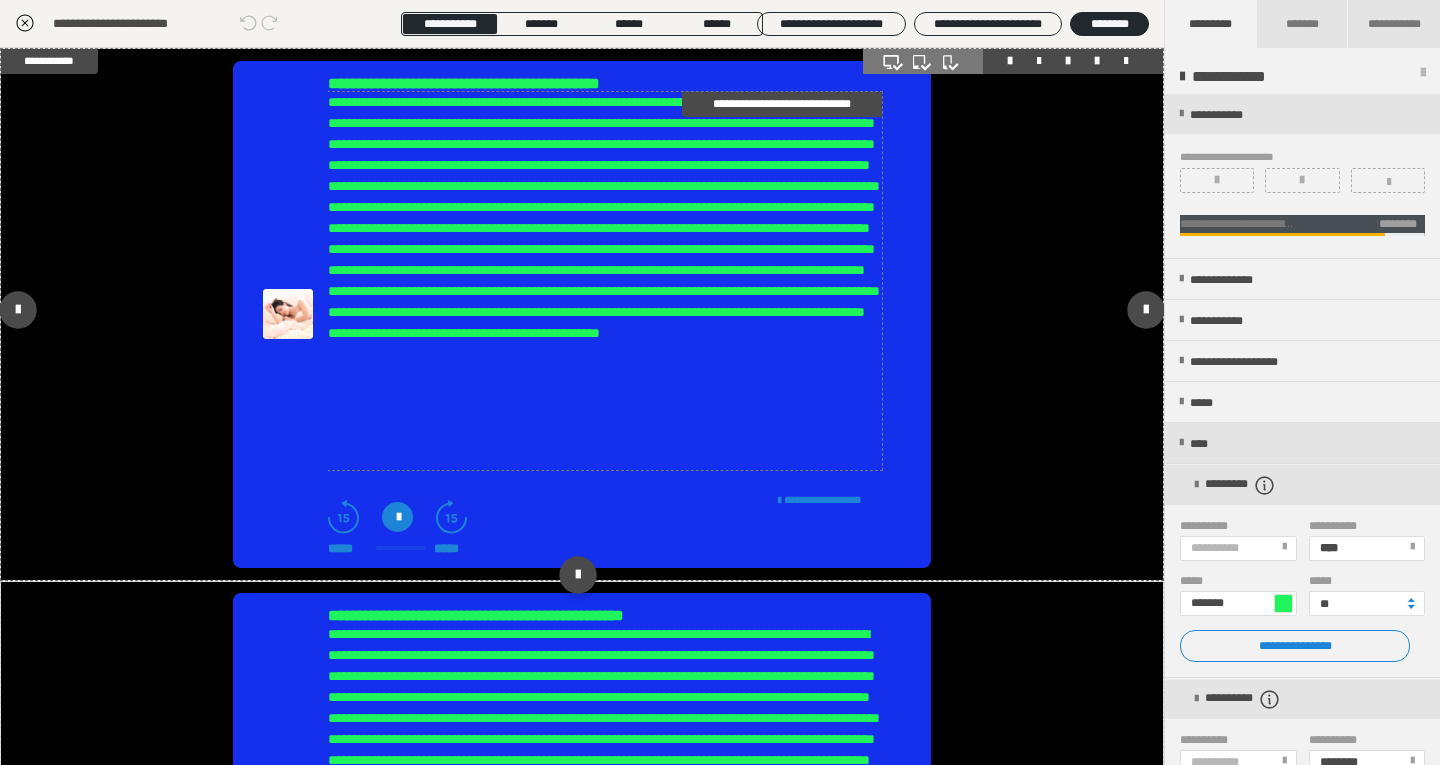 click on "**********" at bounding box center (604, 281) 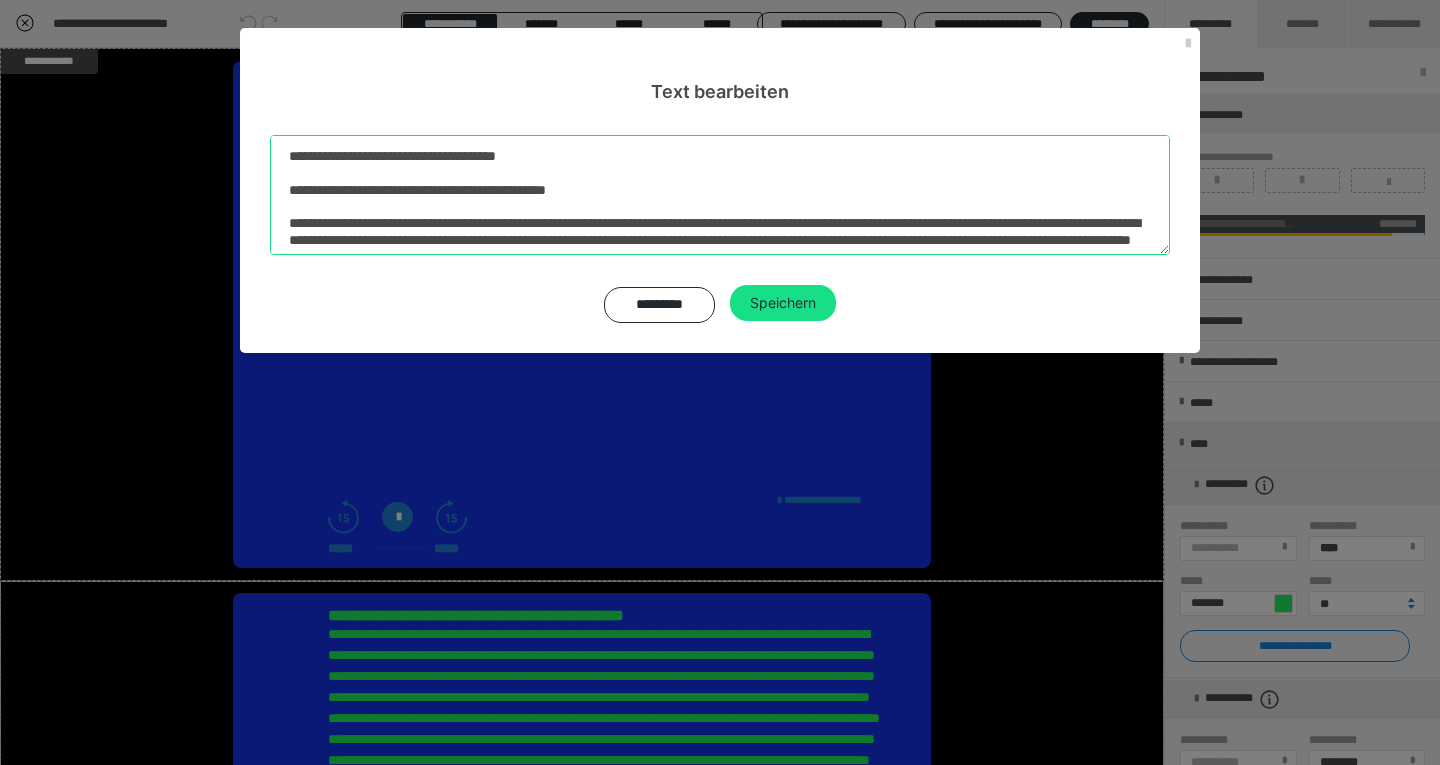scroll, scrollTop: 594, scrollLeft: 0, axis: vertical 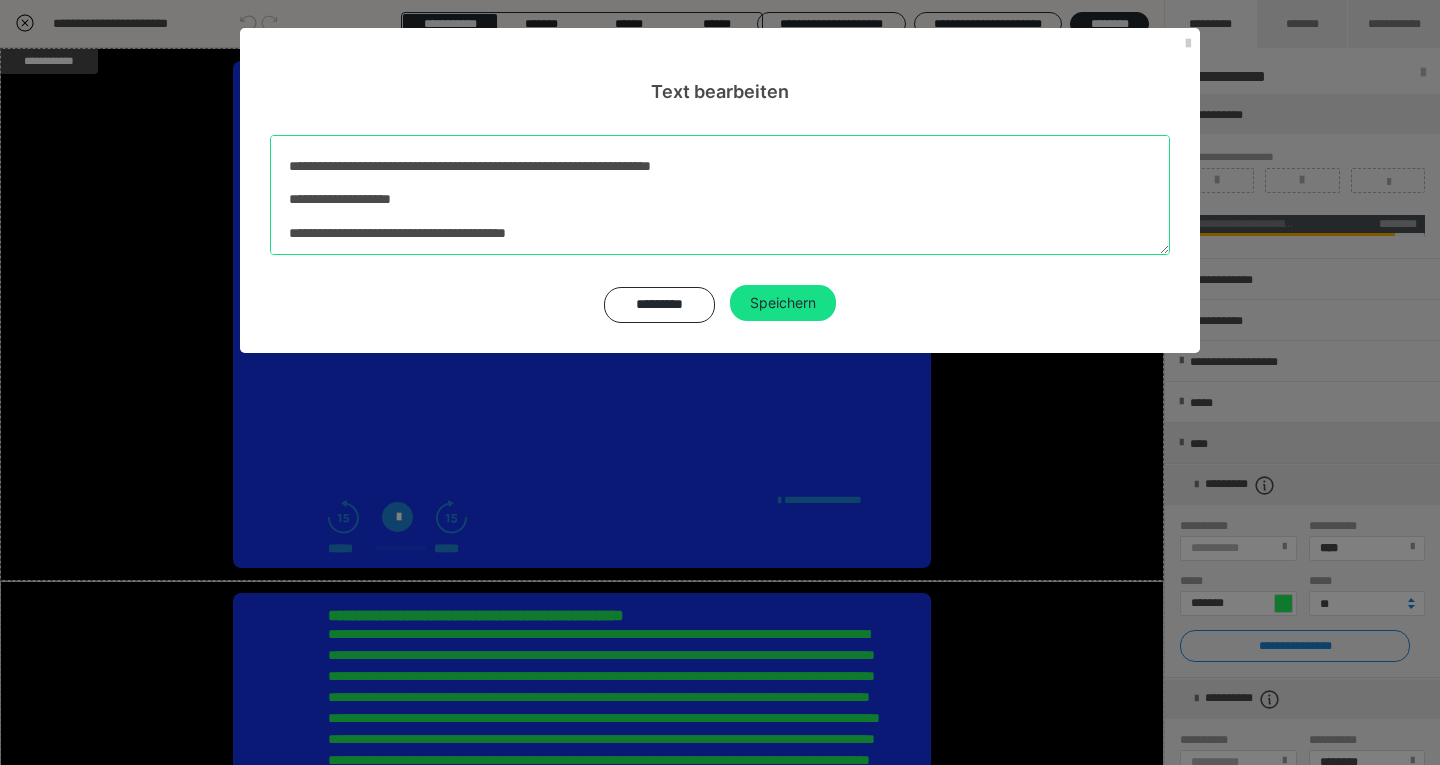 drag, startPoint x: 297, startPoint y: 159, endPoint x: 1188, endPoint y: 602, distance: 995.05273 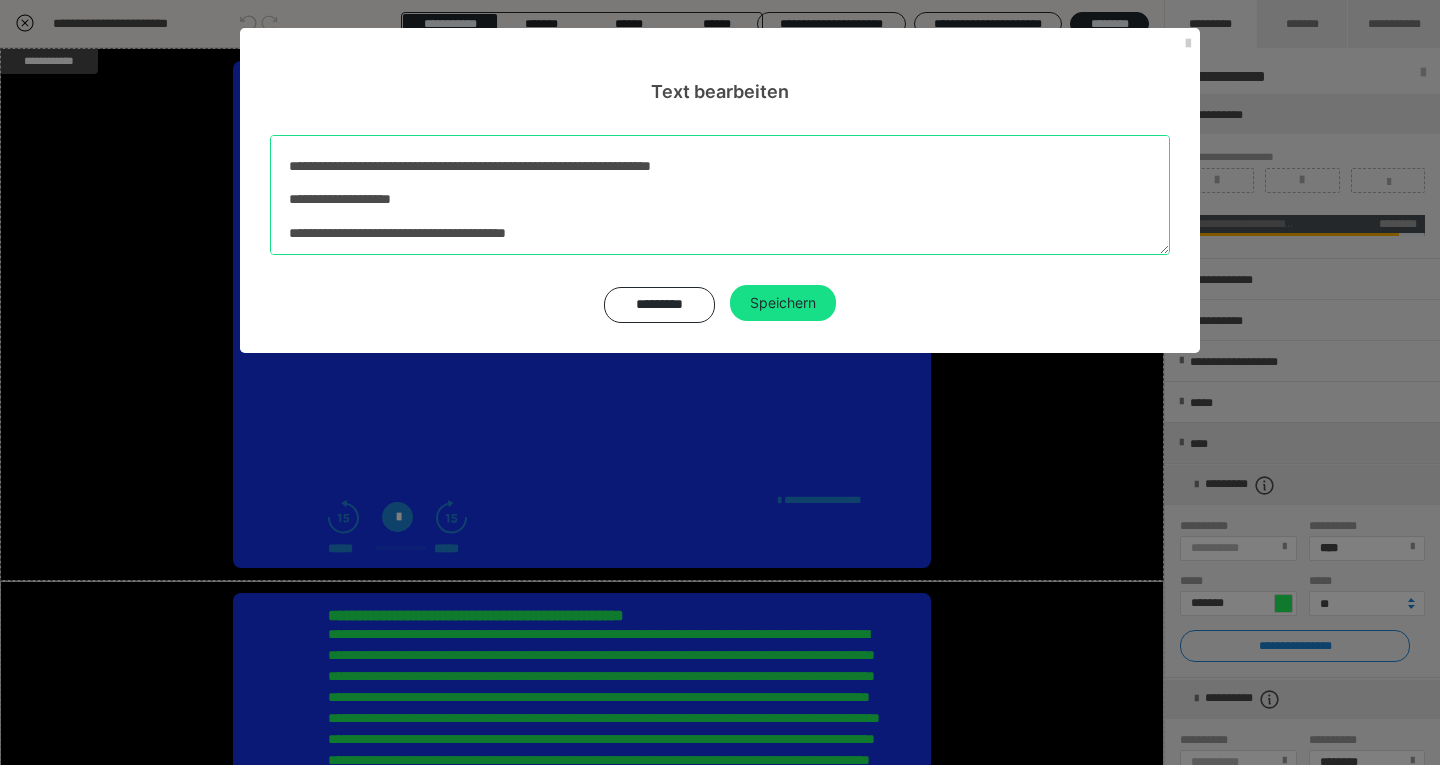 paste on "**********" 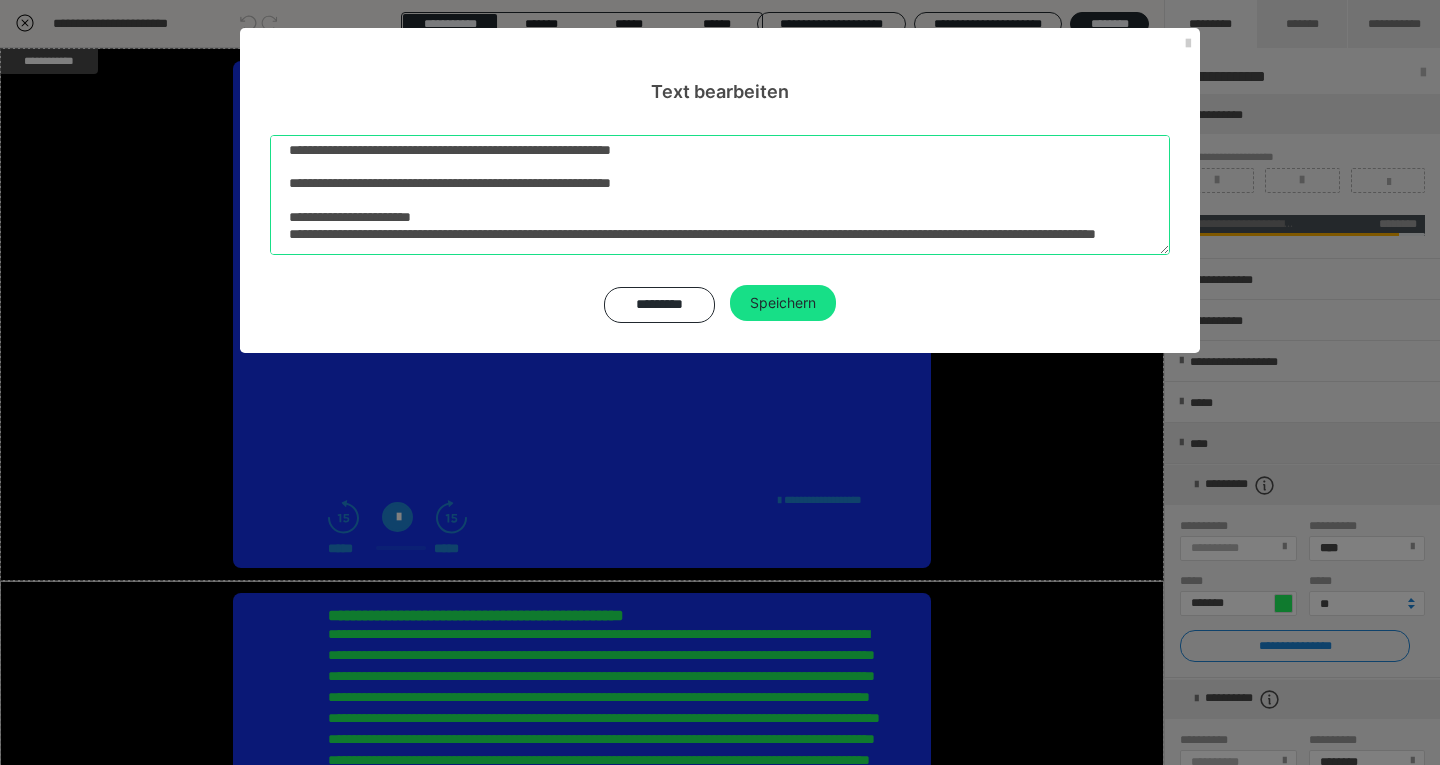 scroll, scrollTop: 498, scrollLeft: 0, axis: vertical 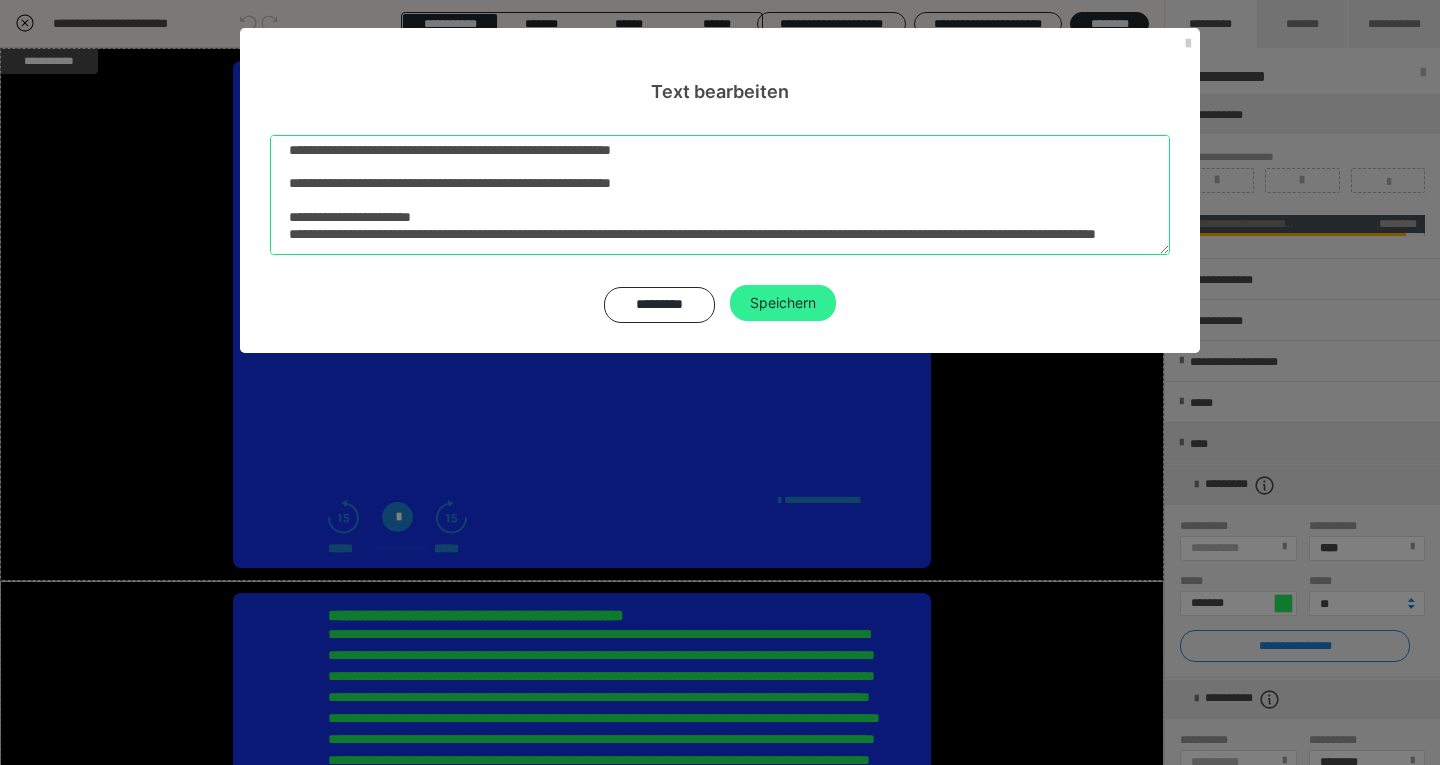 type on "**********" 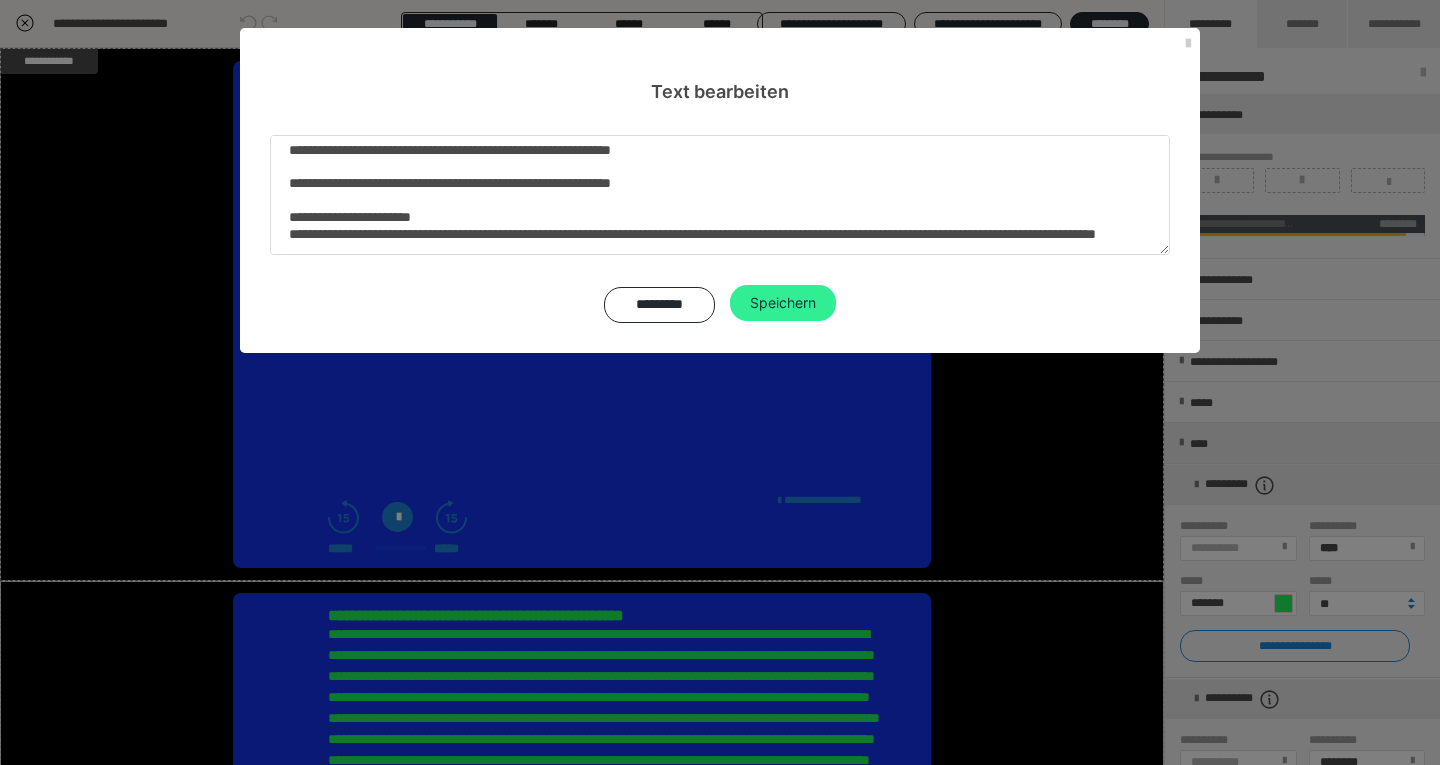 click on "Speichern" at bounding box center (783, 303) 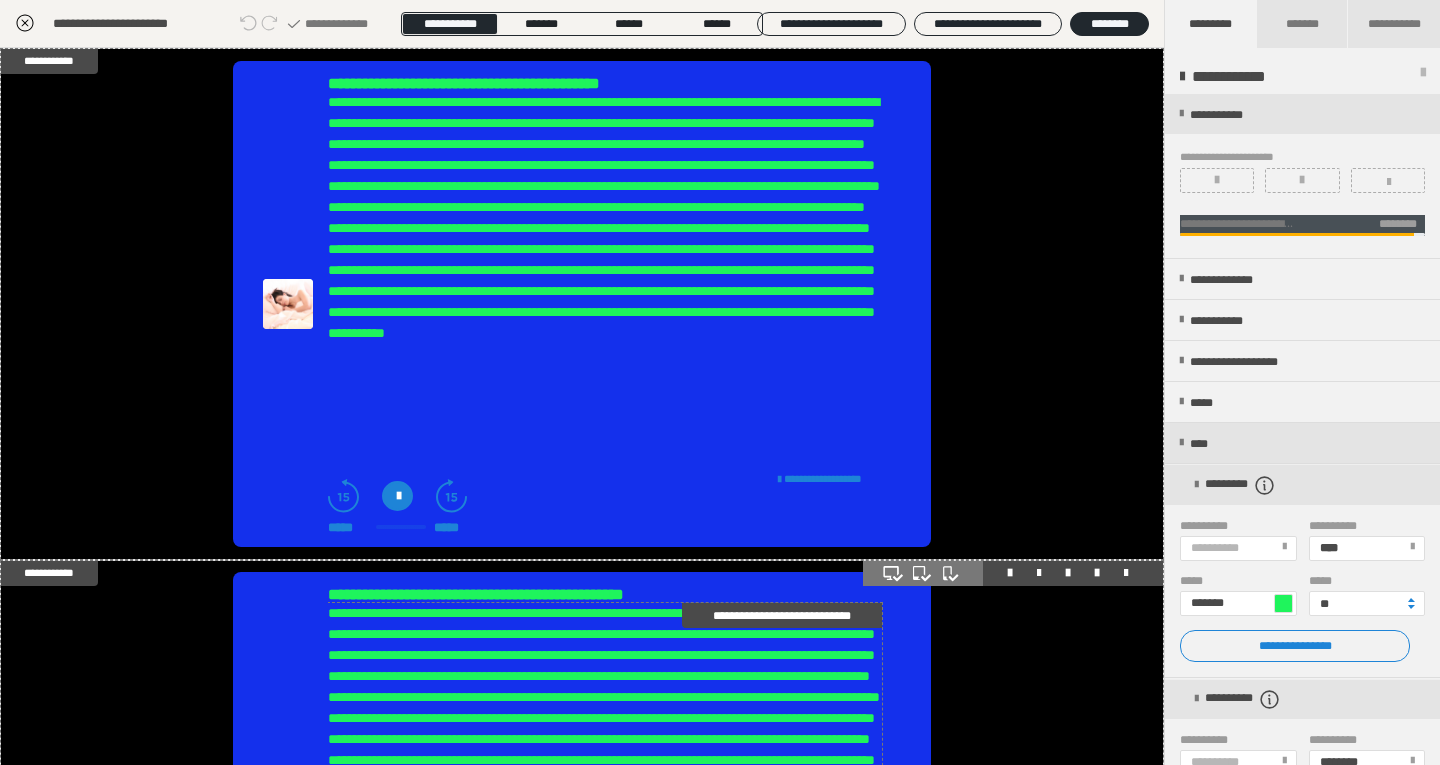 click on "**********" at bounding box center [604, 792] 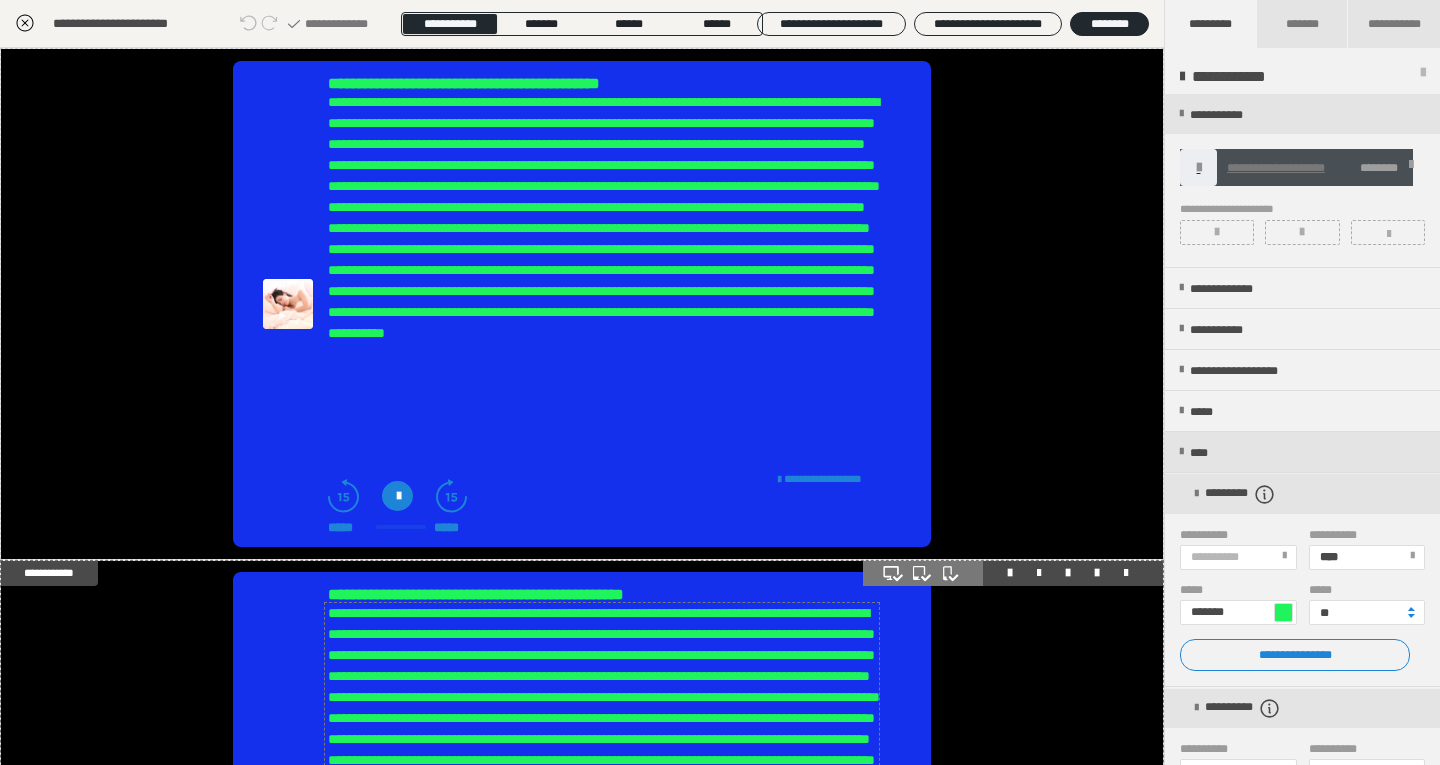 click on "**********" at bounding box center [604, 792] 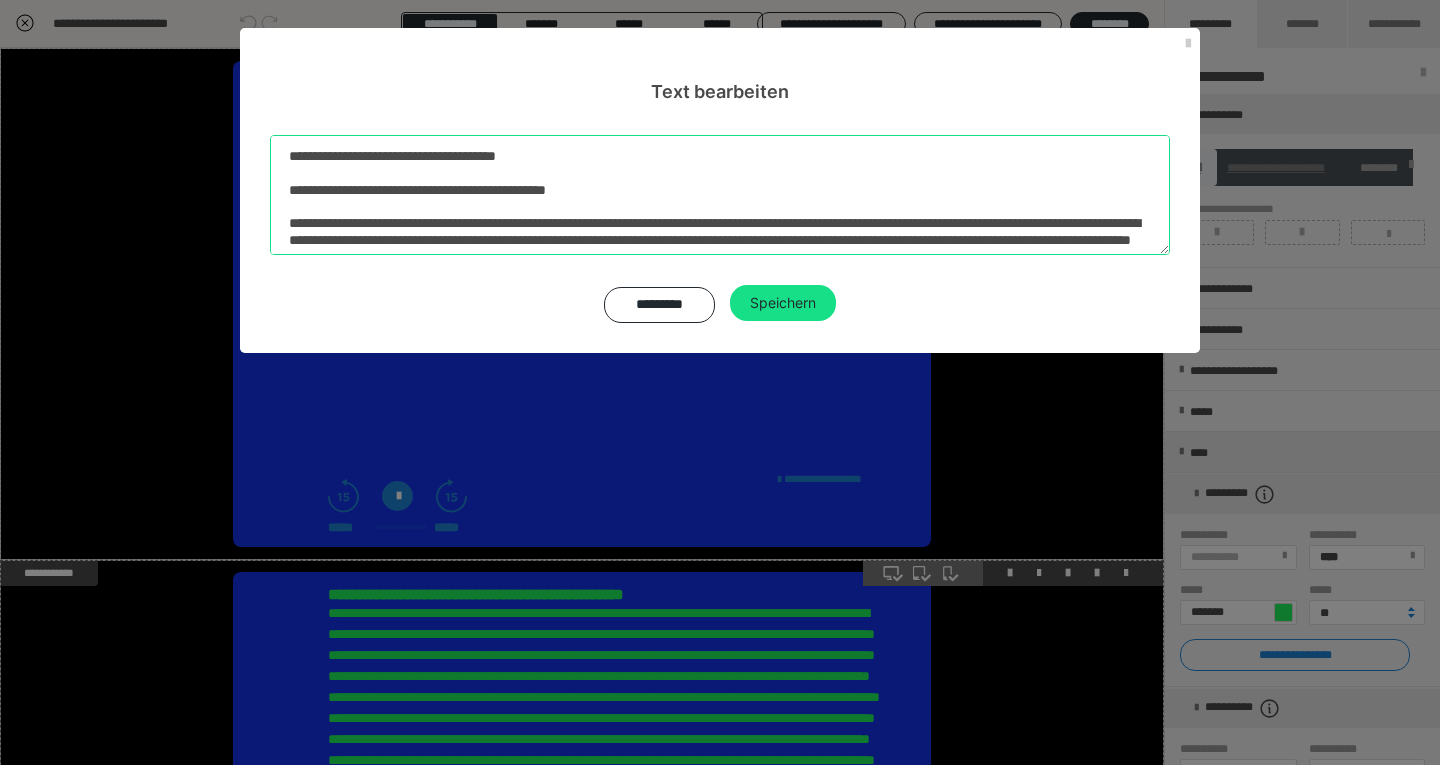 drag, startPoint x: 290, startPoint y: 157, endPoint x: 1145, endPoint y: 370, distance: 881.1322 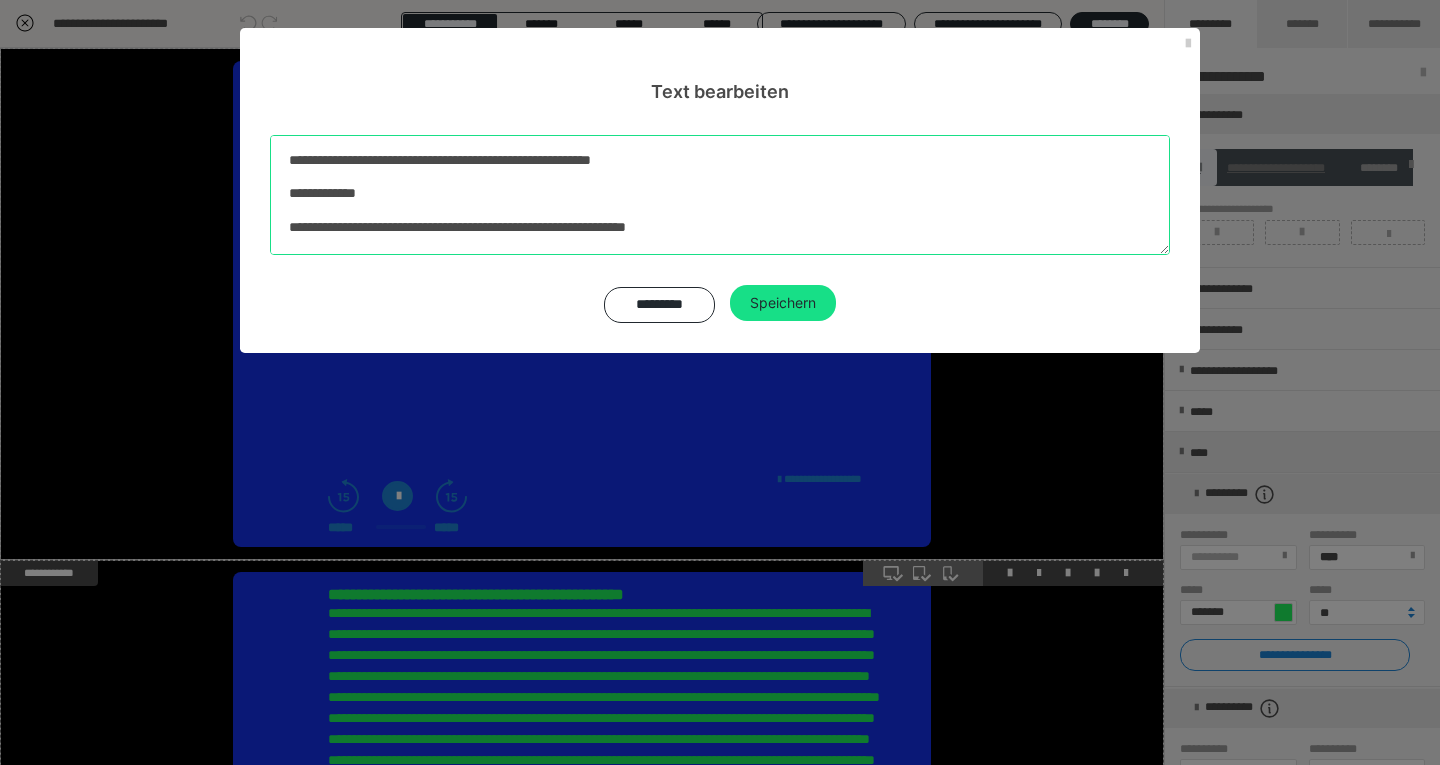scroll, scrollTop: 594, scrollLeft: 0, axis: vertical 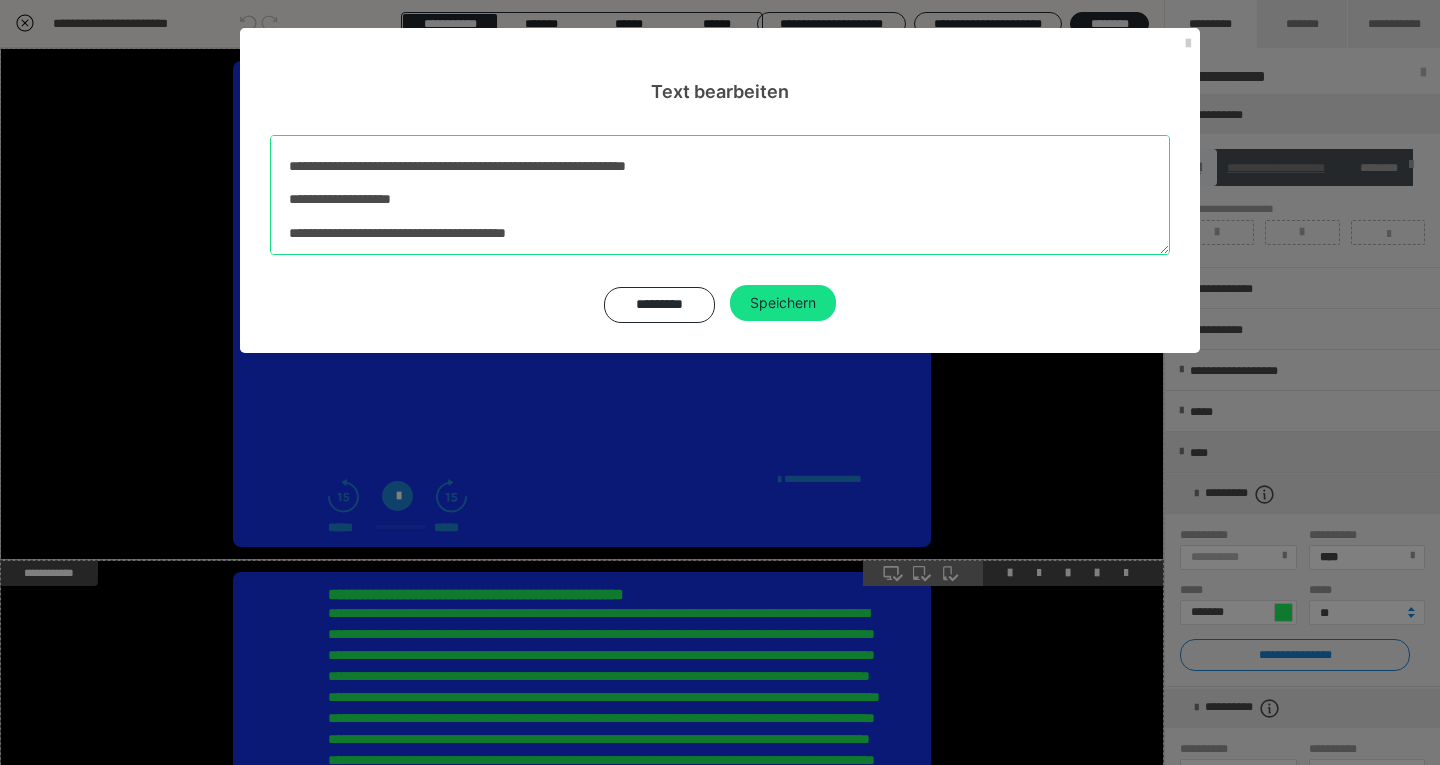 drag, startPoint x: 284, startPoint y: 151, endPoint x: 1119, endPoint y: 379, distance: 865.5686 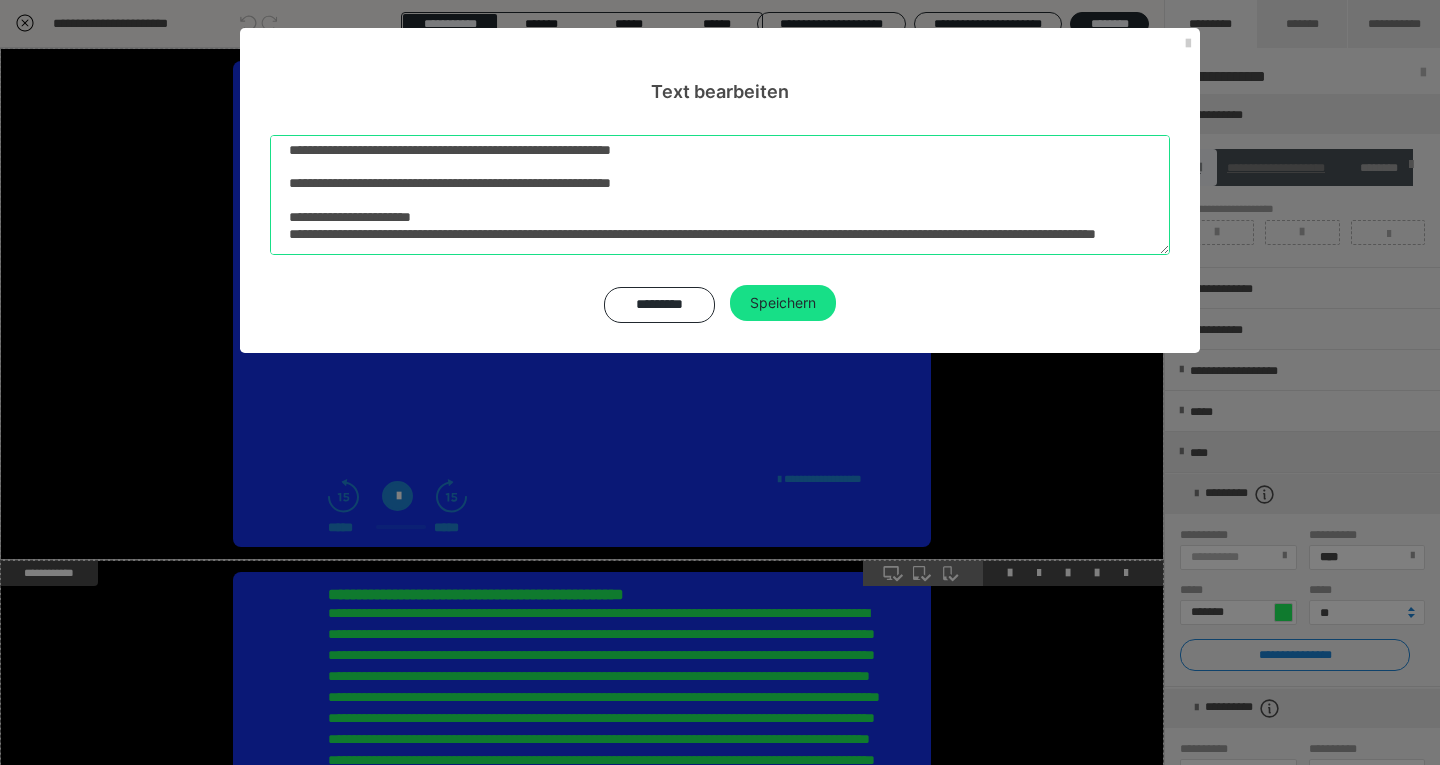 scroll, scrollTop: 498, scrollLeft: 0, axis: vertical 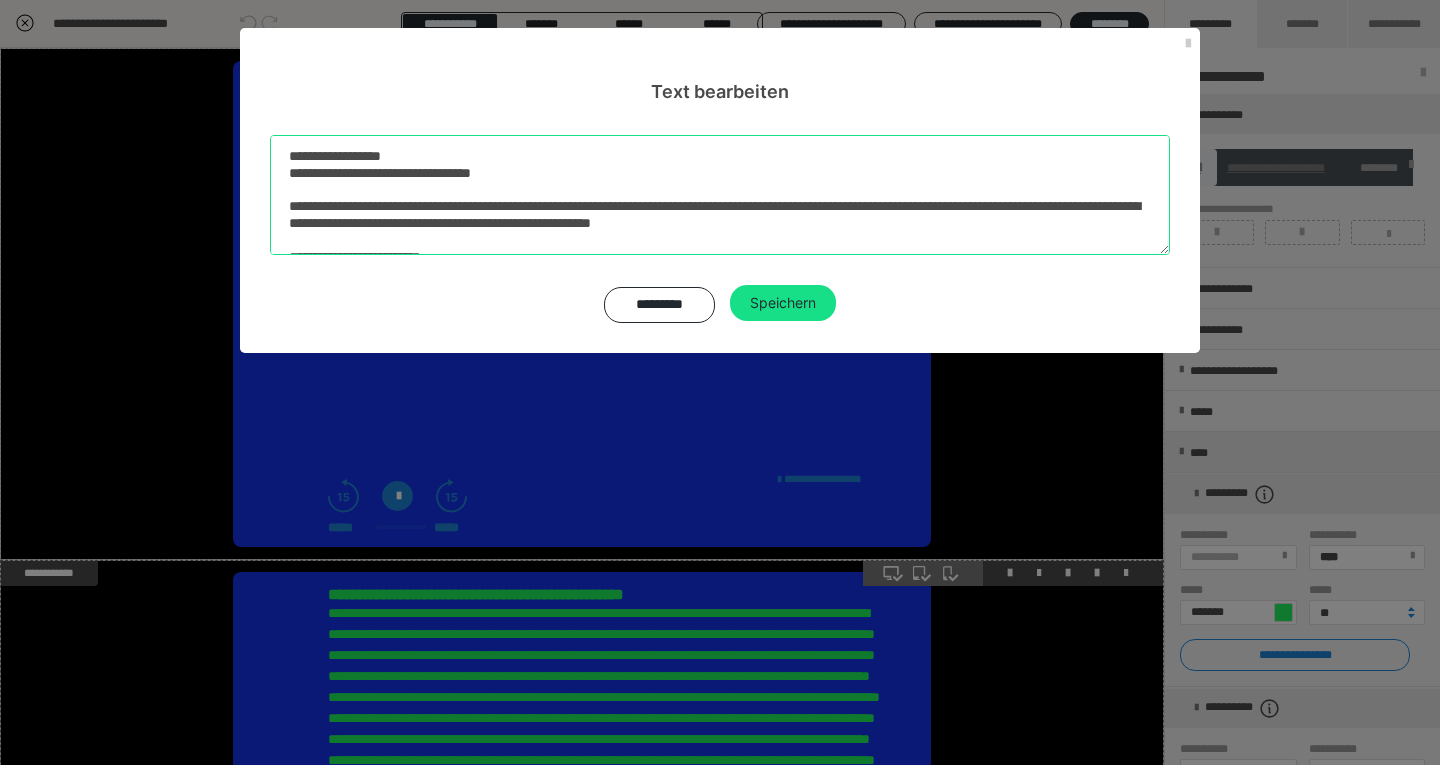 click at bounding box center [720, 195] 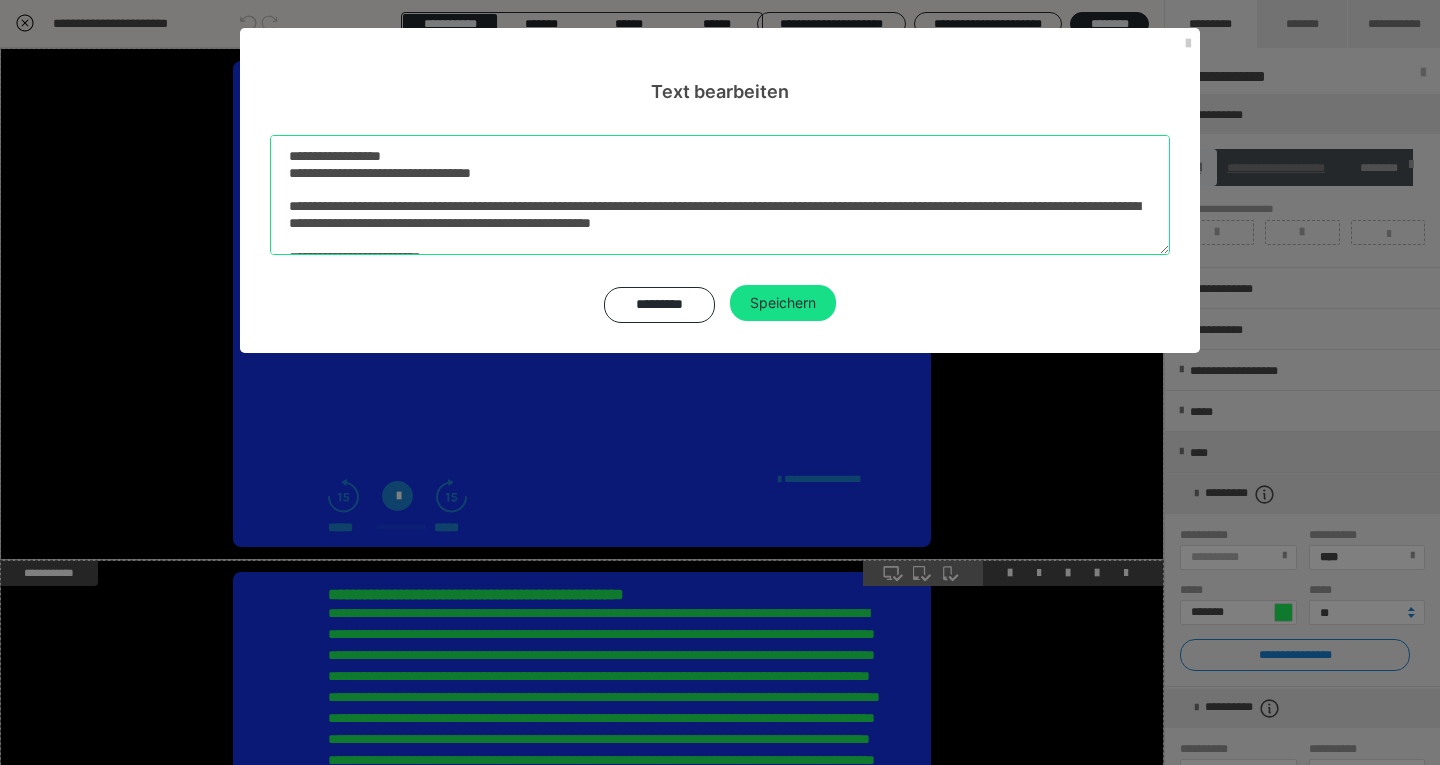 drag, startPoint x: 435, startPoint y: 146, endPoint x: 373, endPoint y: 155, distance: 62.649822 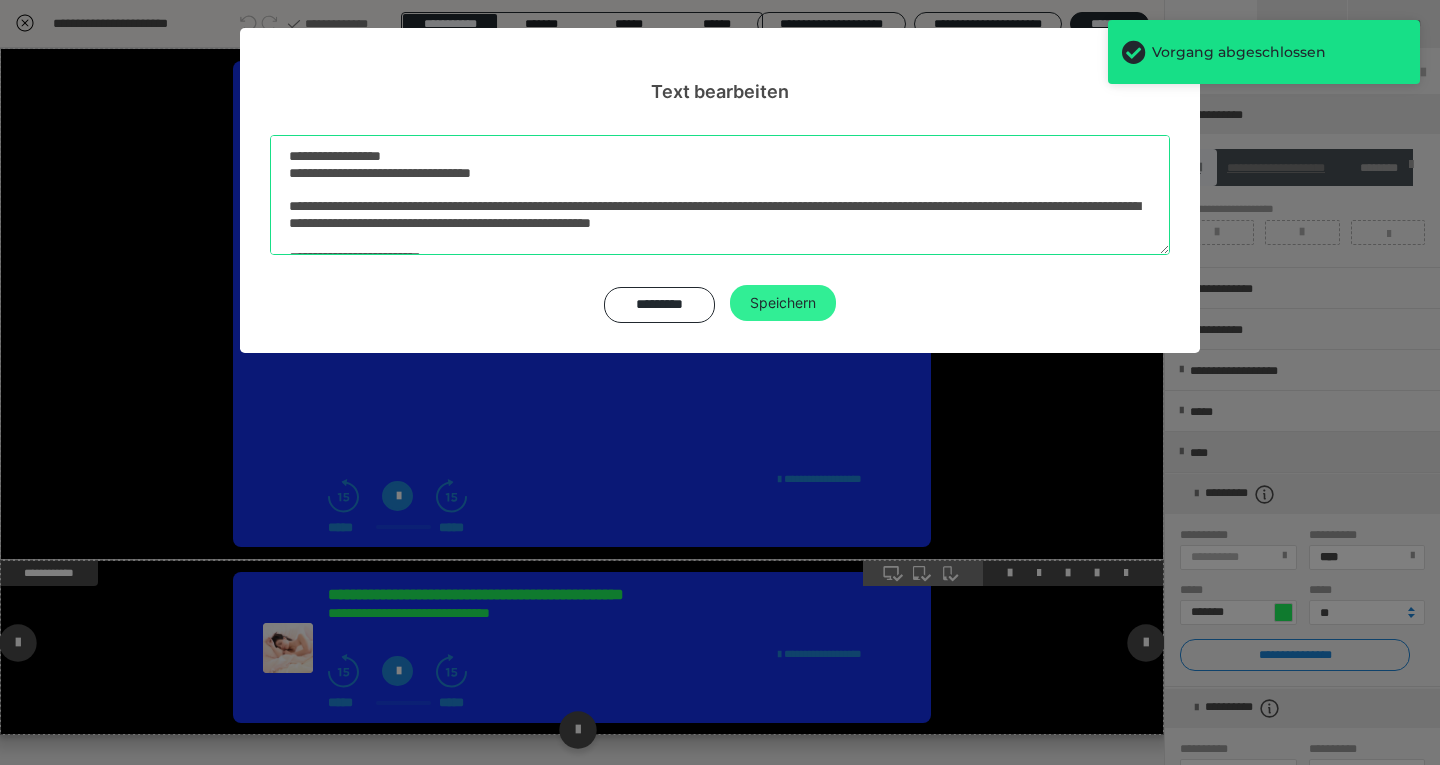 type on "**********" 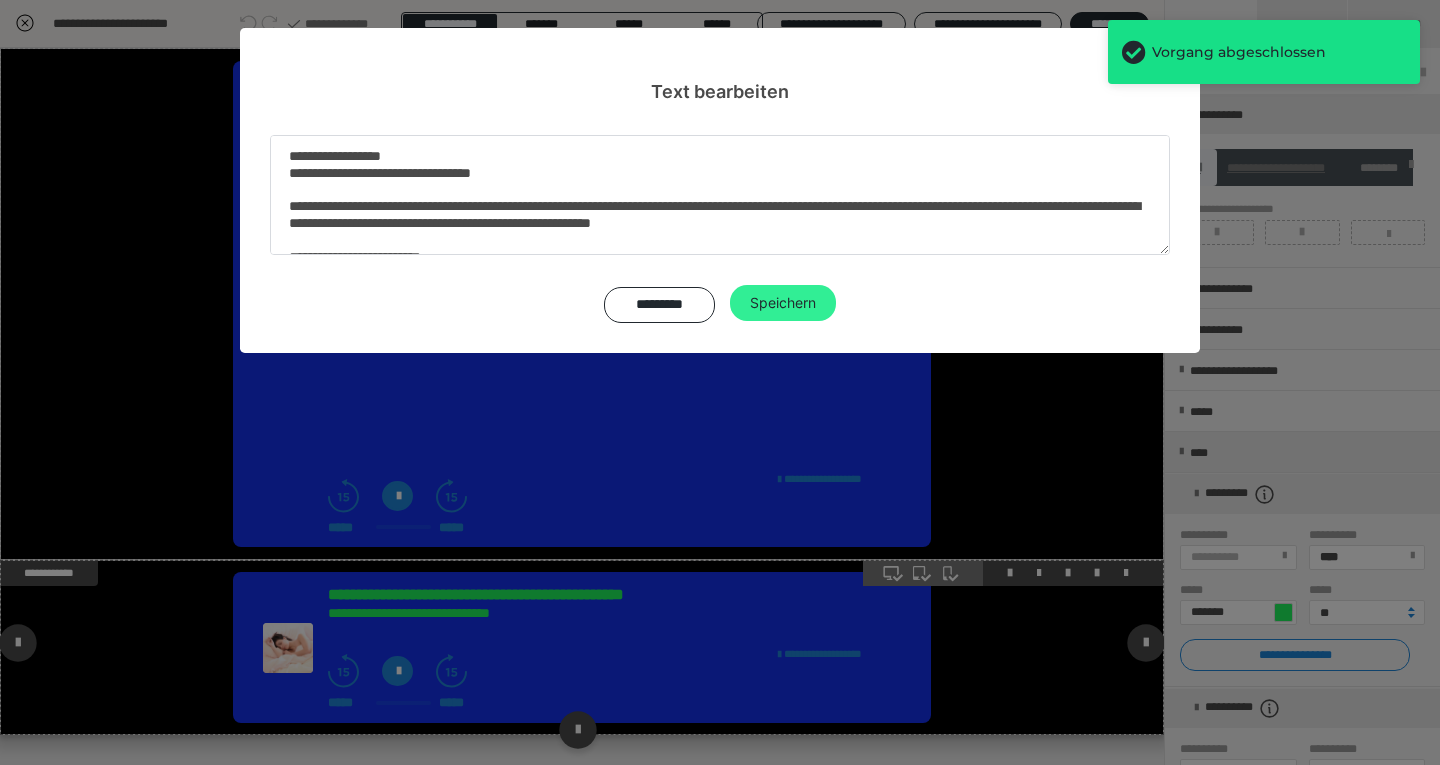 click on "Speichern" at bounding box center [783, 303] 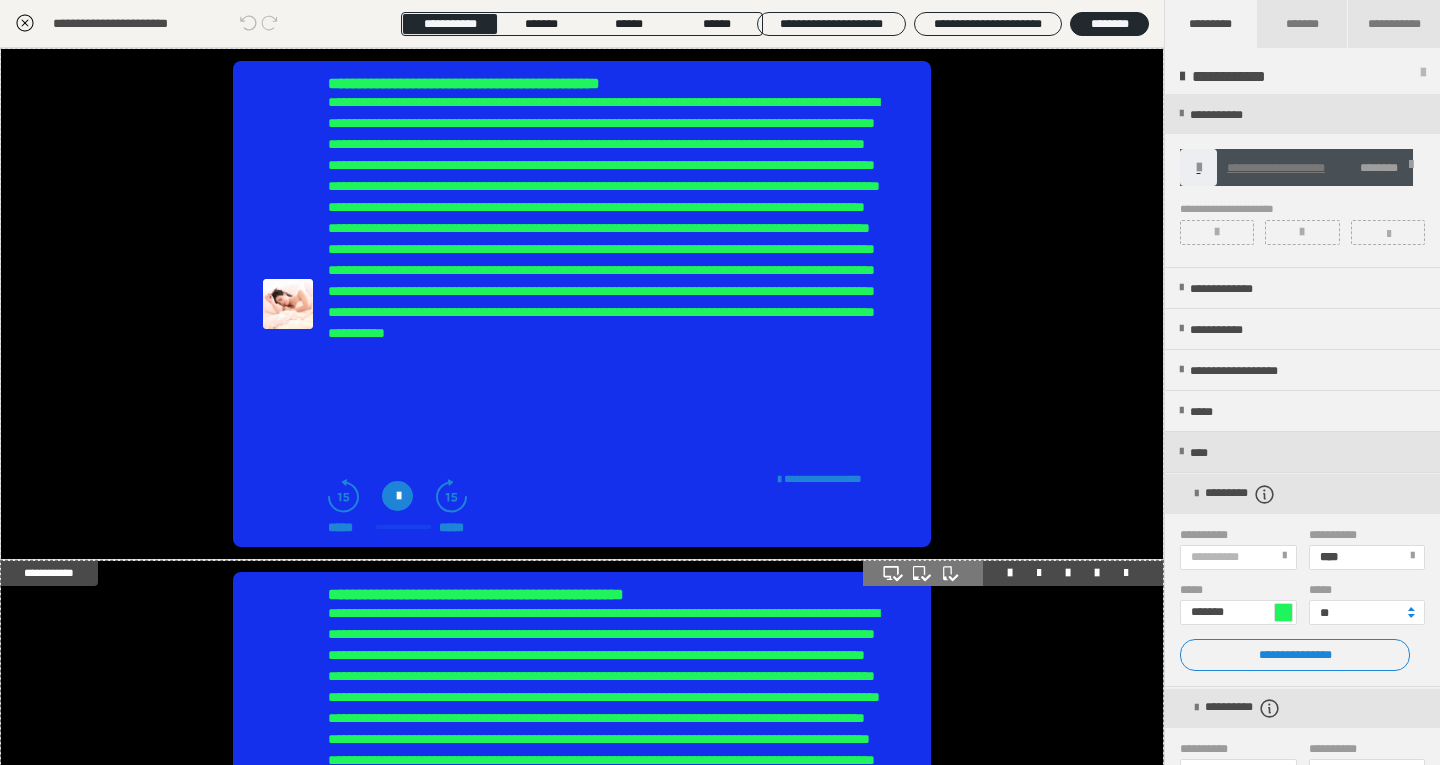click on "**********" at bounding box center (1276, 168) 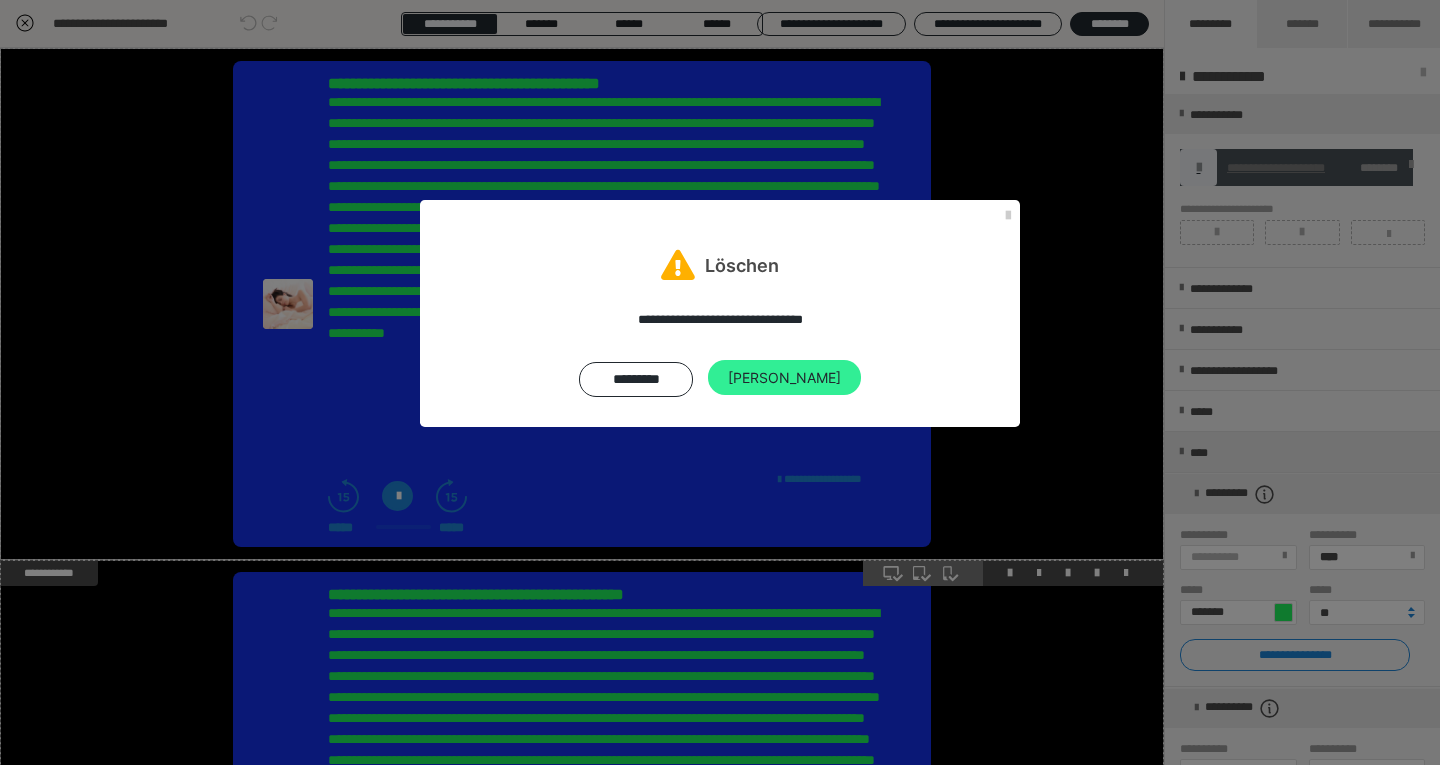 click on "Ja" at bounding box center (784, 378) 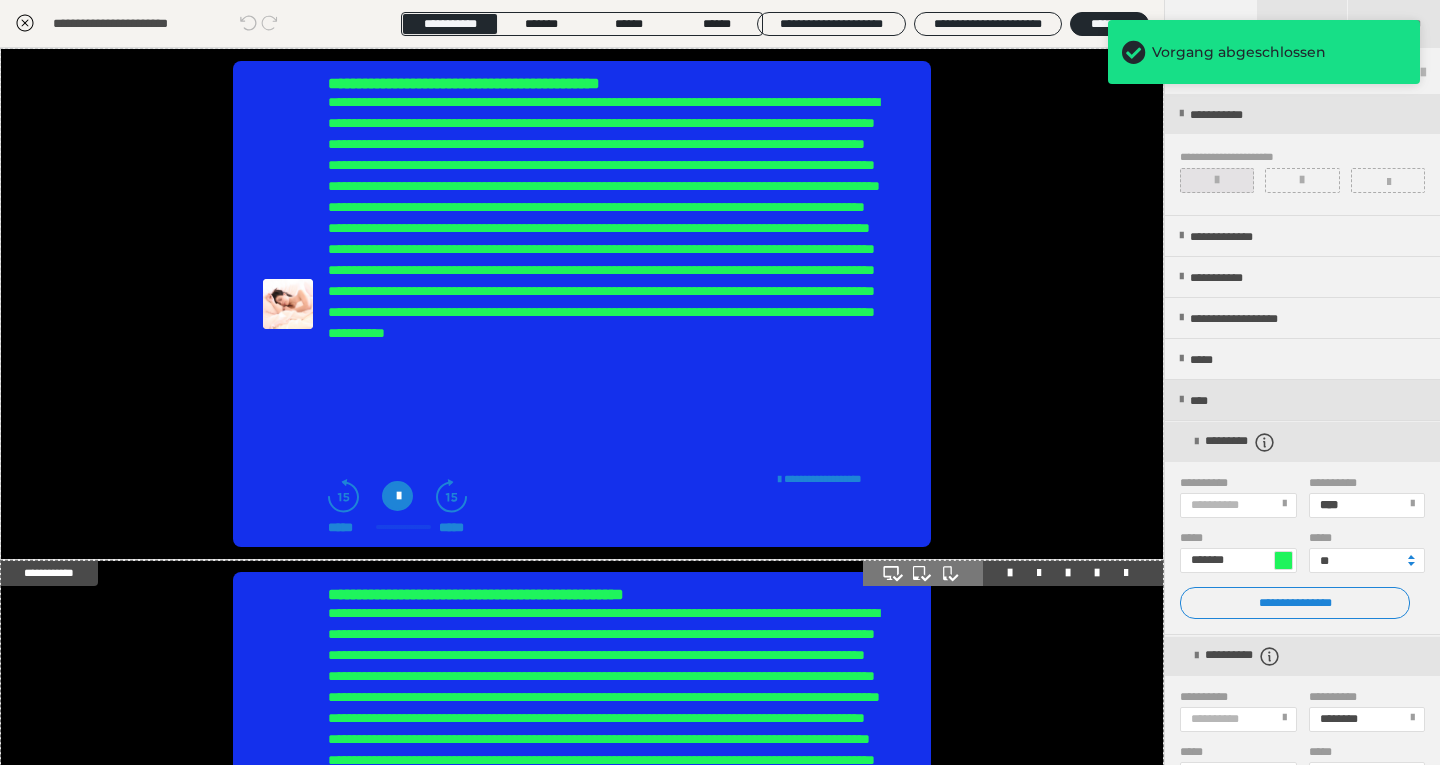 click at bounding box center [1217, 180] 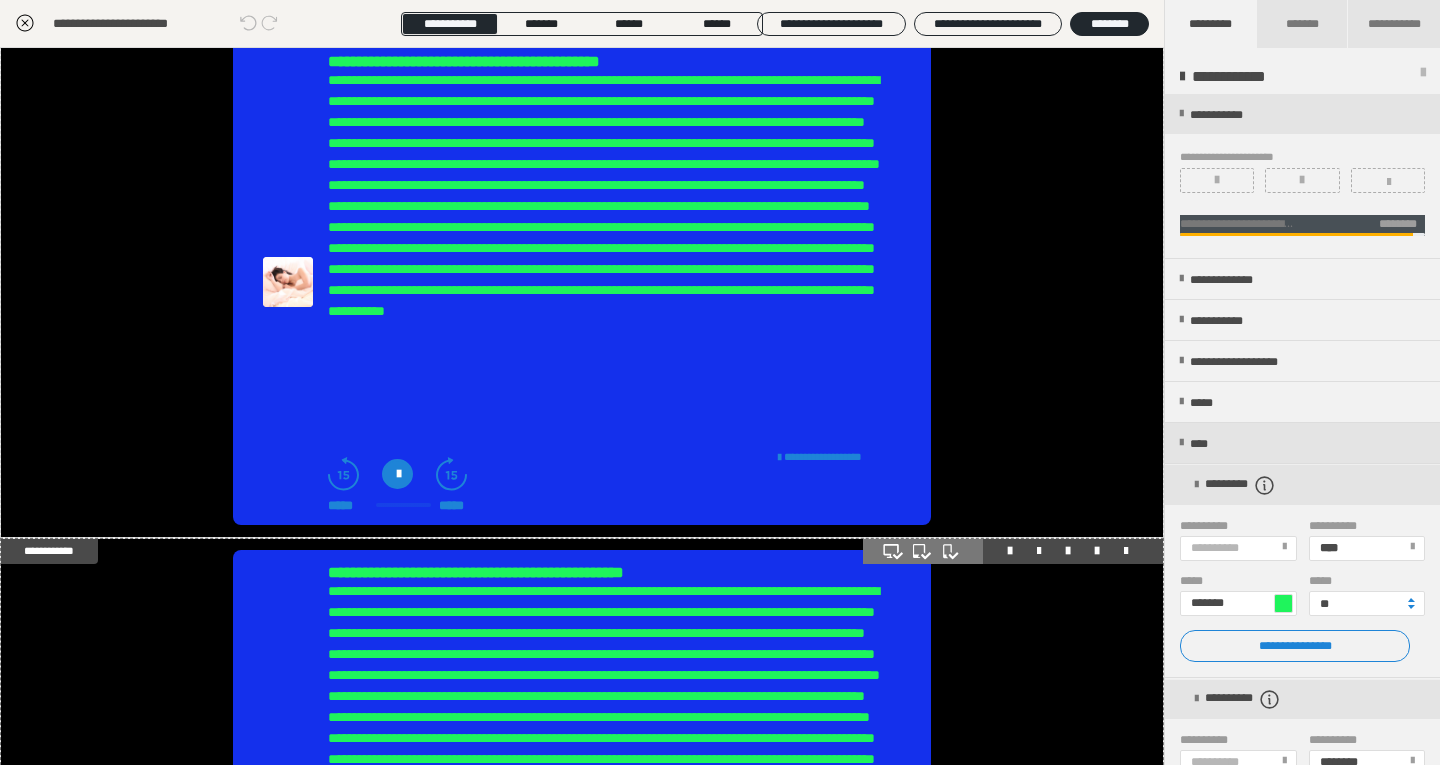 scroll, scrollTop: 0, scrollLeft: 0, axis: both 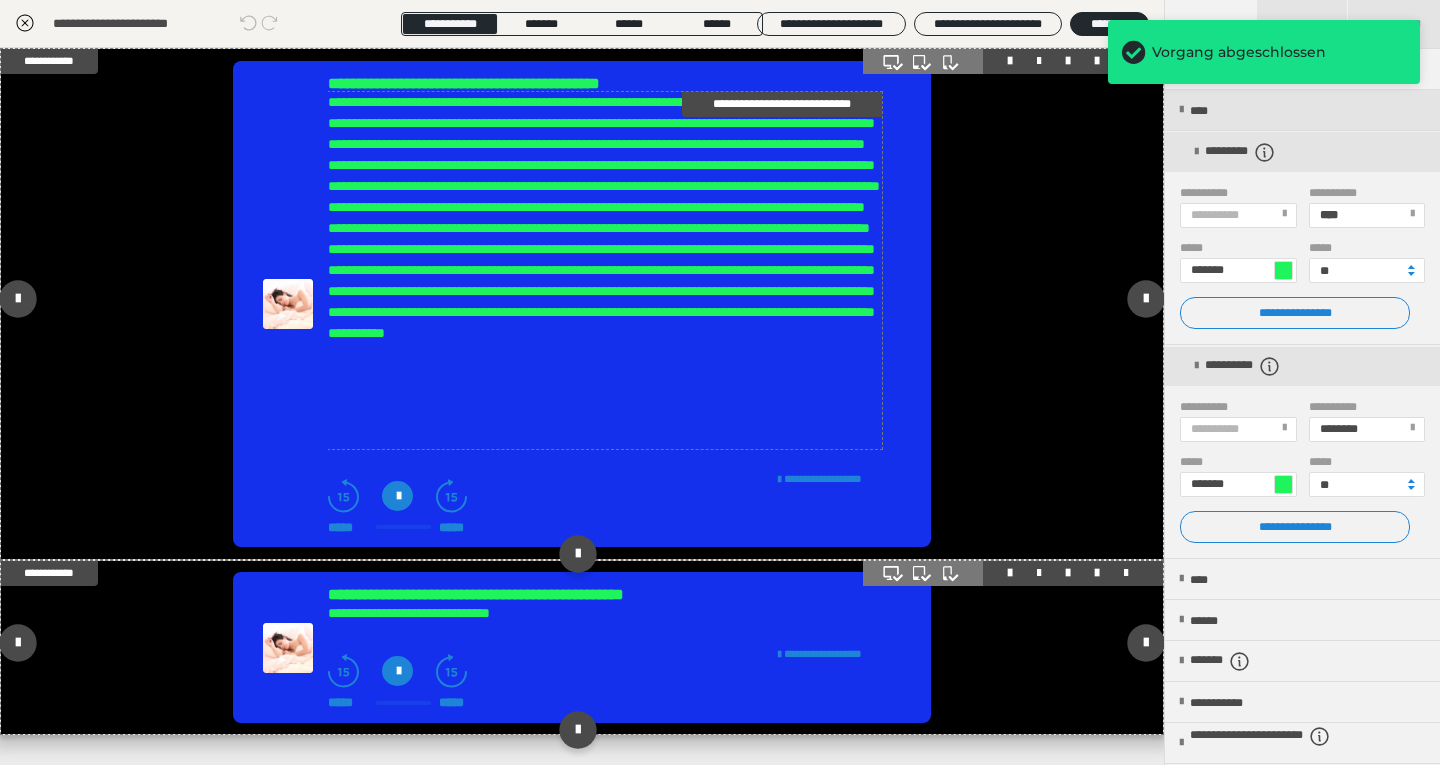 click on "**********" at bounding box center (604, 270) 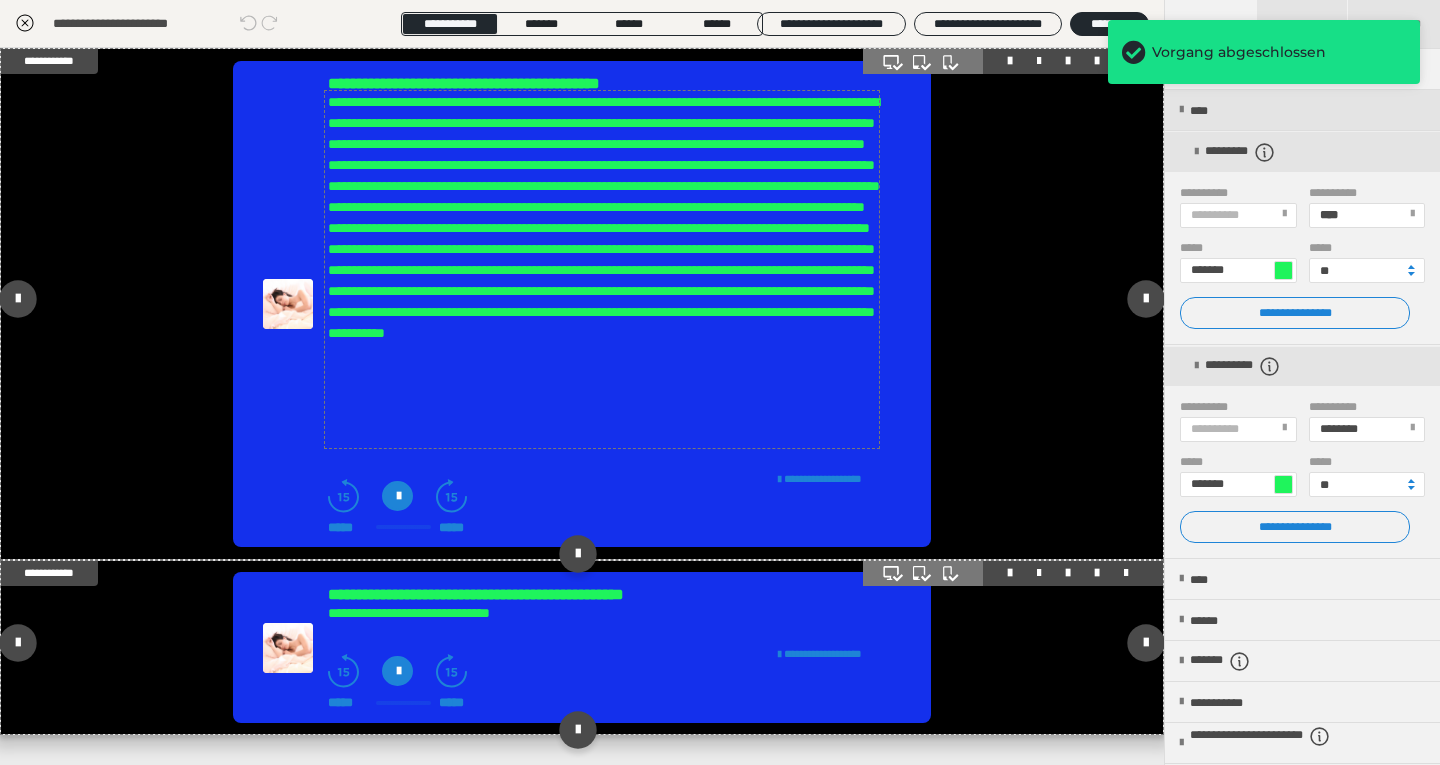 scroll, scrollTop: 342, scrollLeft: 0, axis: vertical 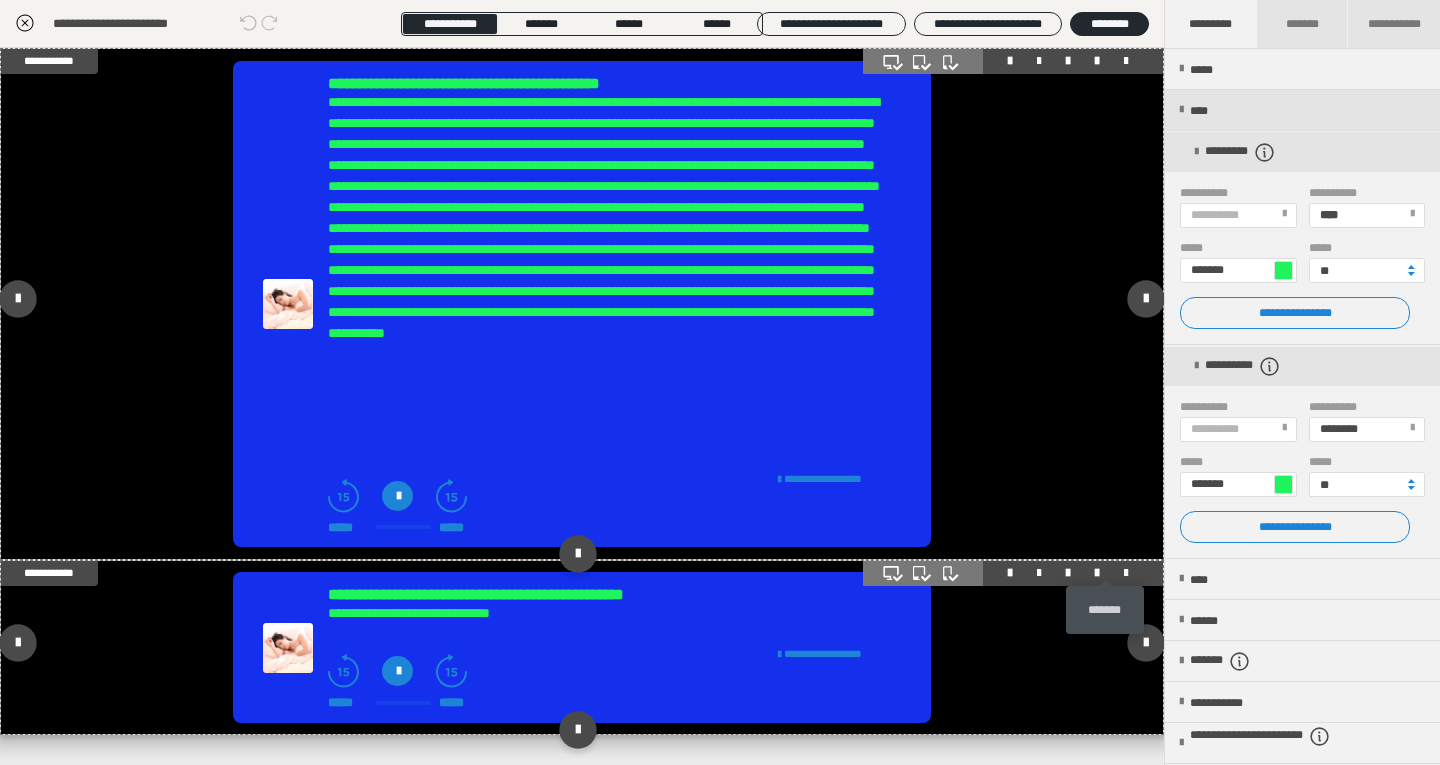 click at bounding box center [1126, 573] 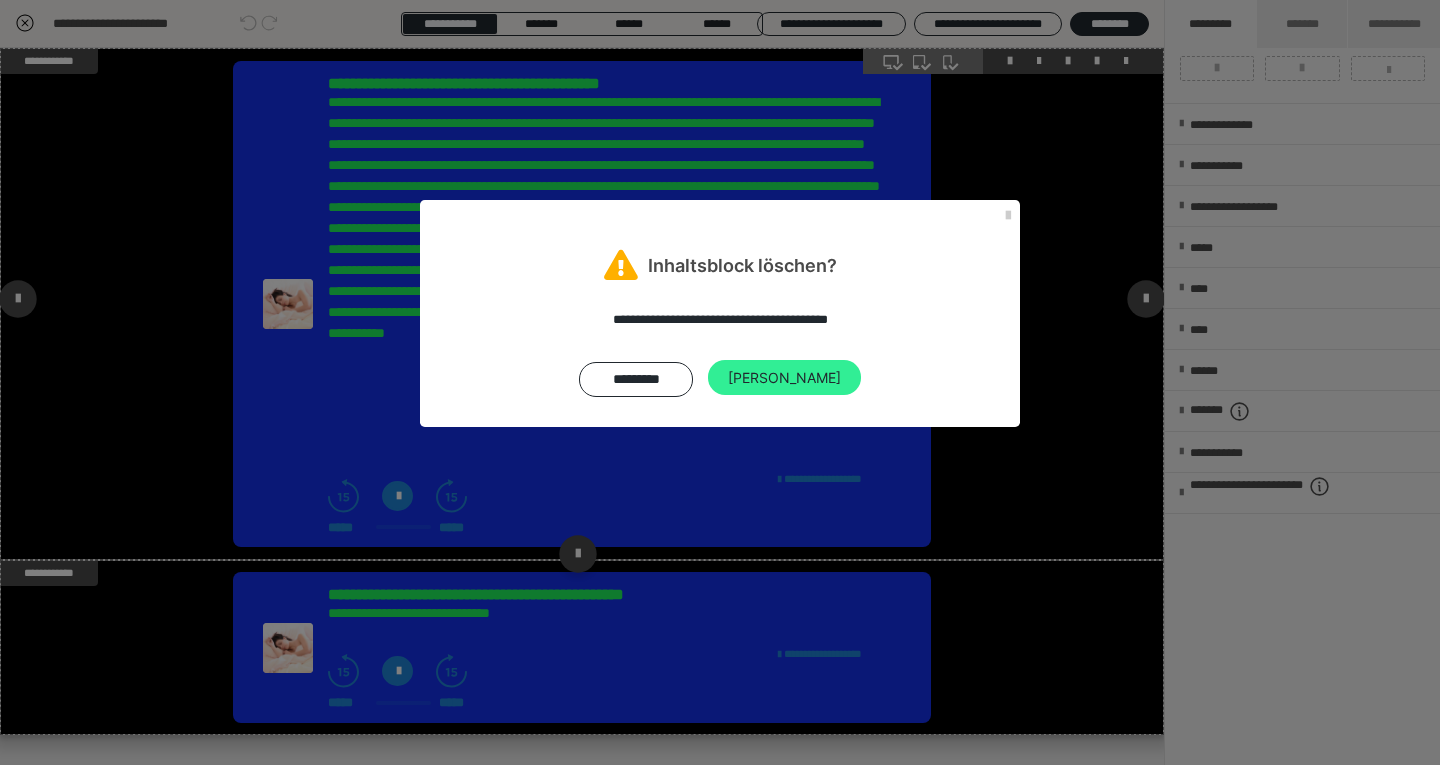 click on "Ja" at bounding box center [784, 378] 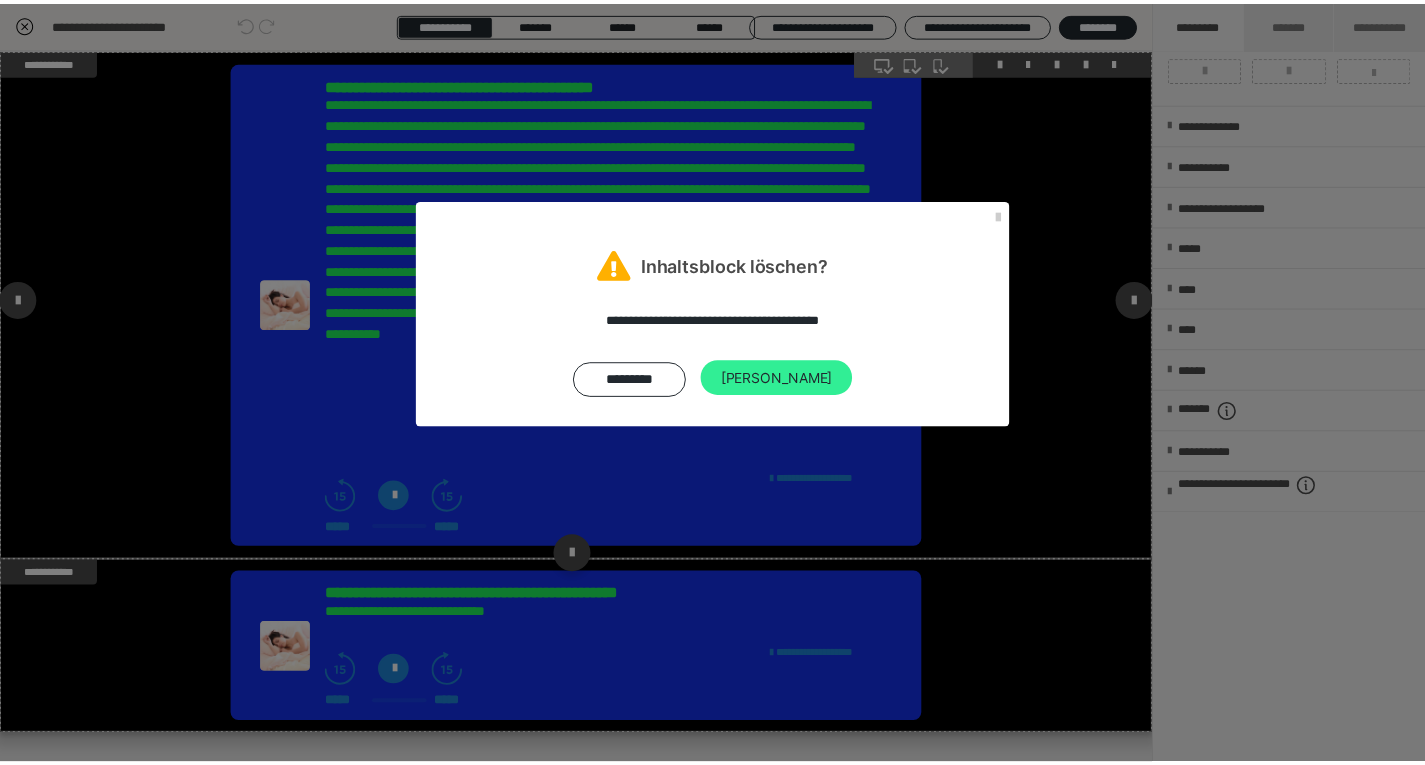 scroll, scrollTop: 0, scrollLeft: 0, axis: both 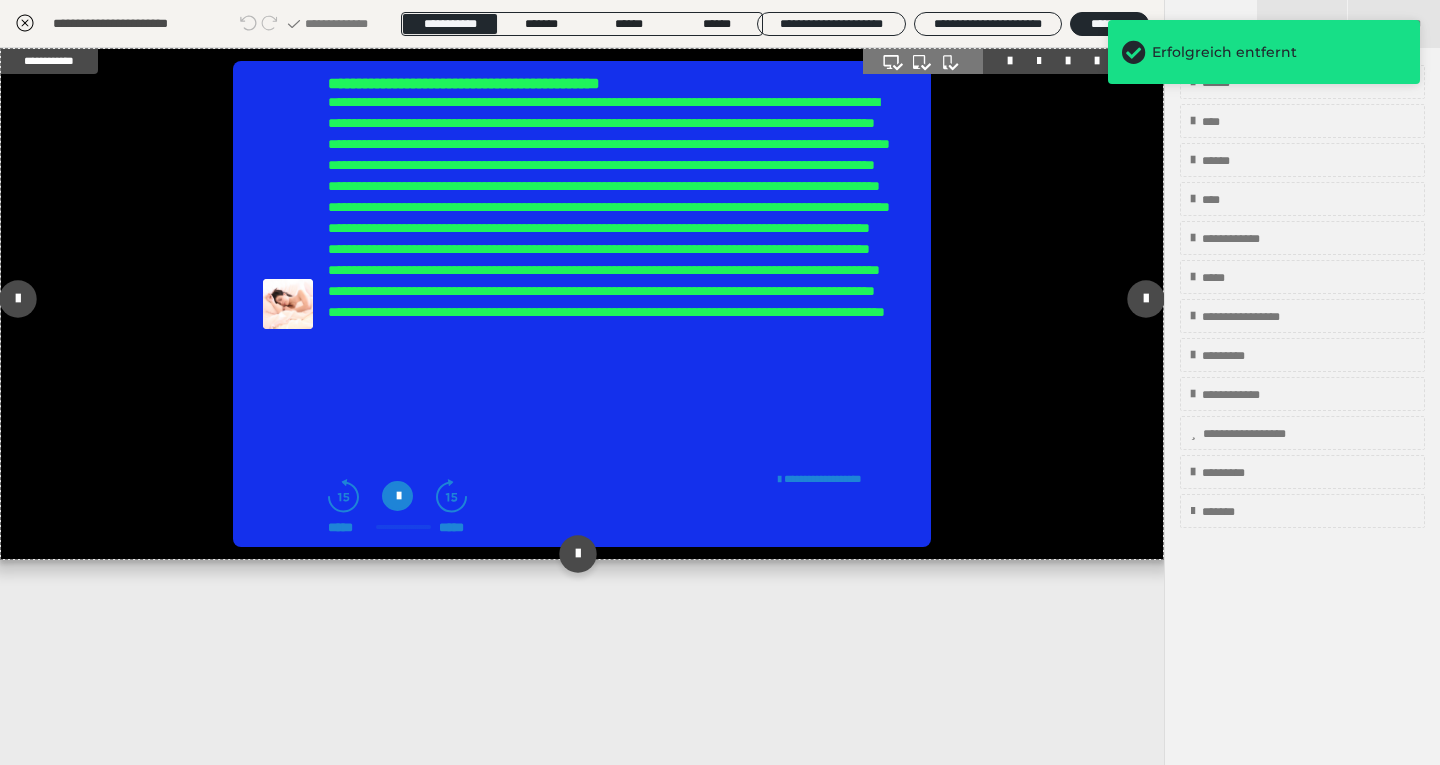 click on "**********" at bounding box center [582, 304] 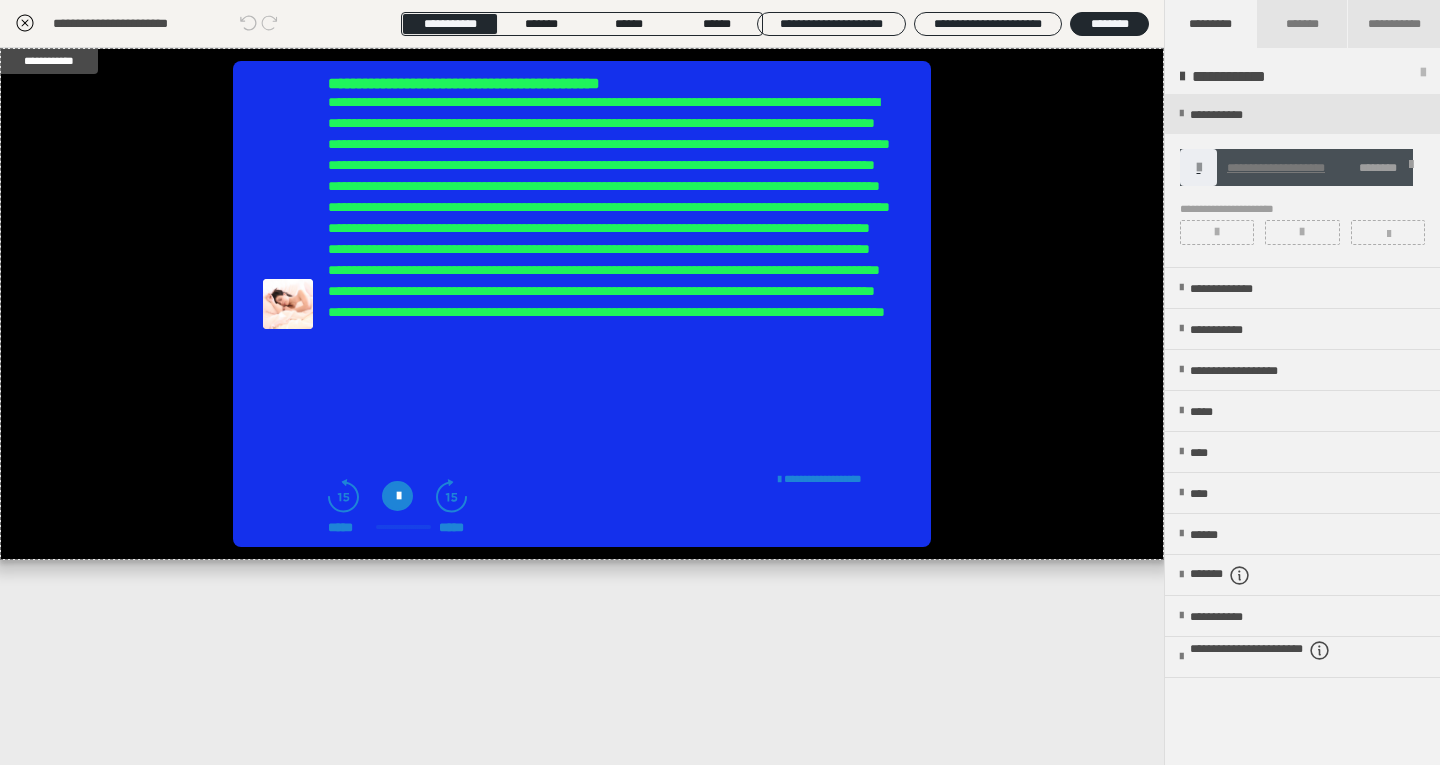 click at bounding box center [397, 496] 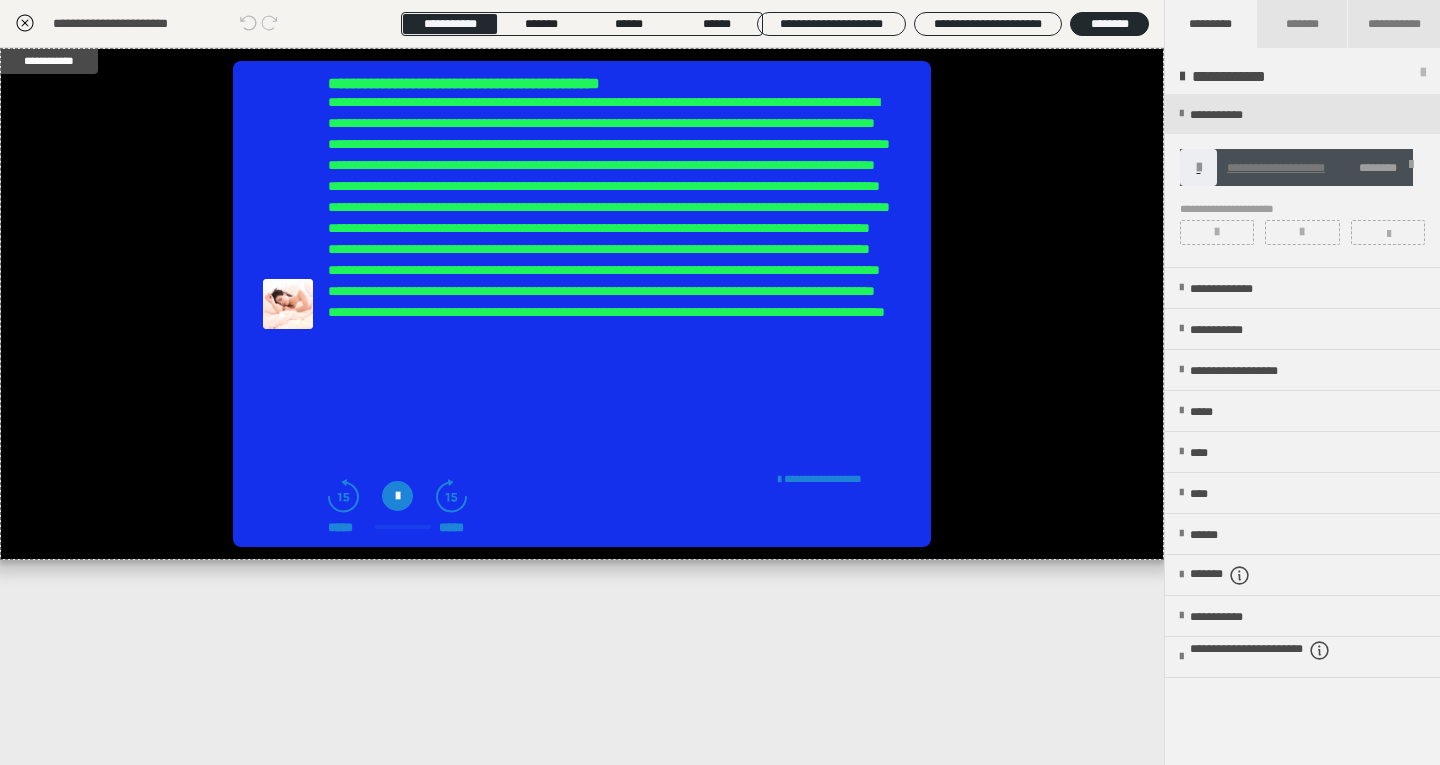 click at bounding box center (397, 496) 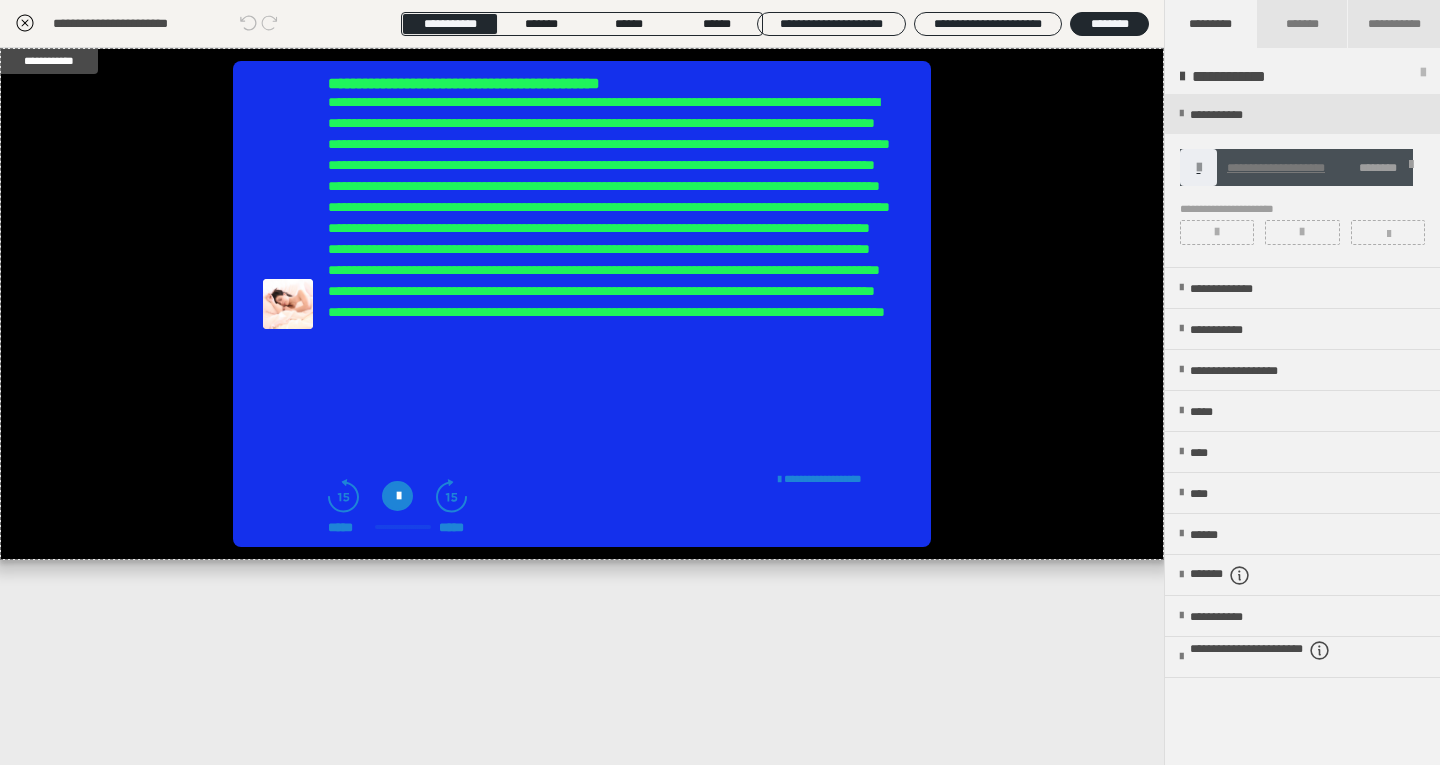 click 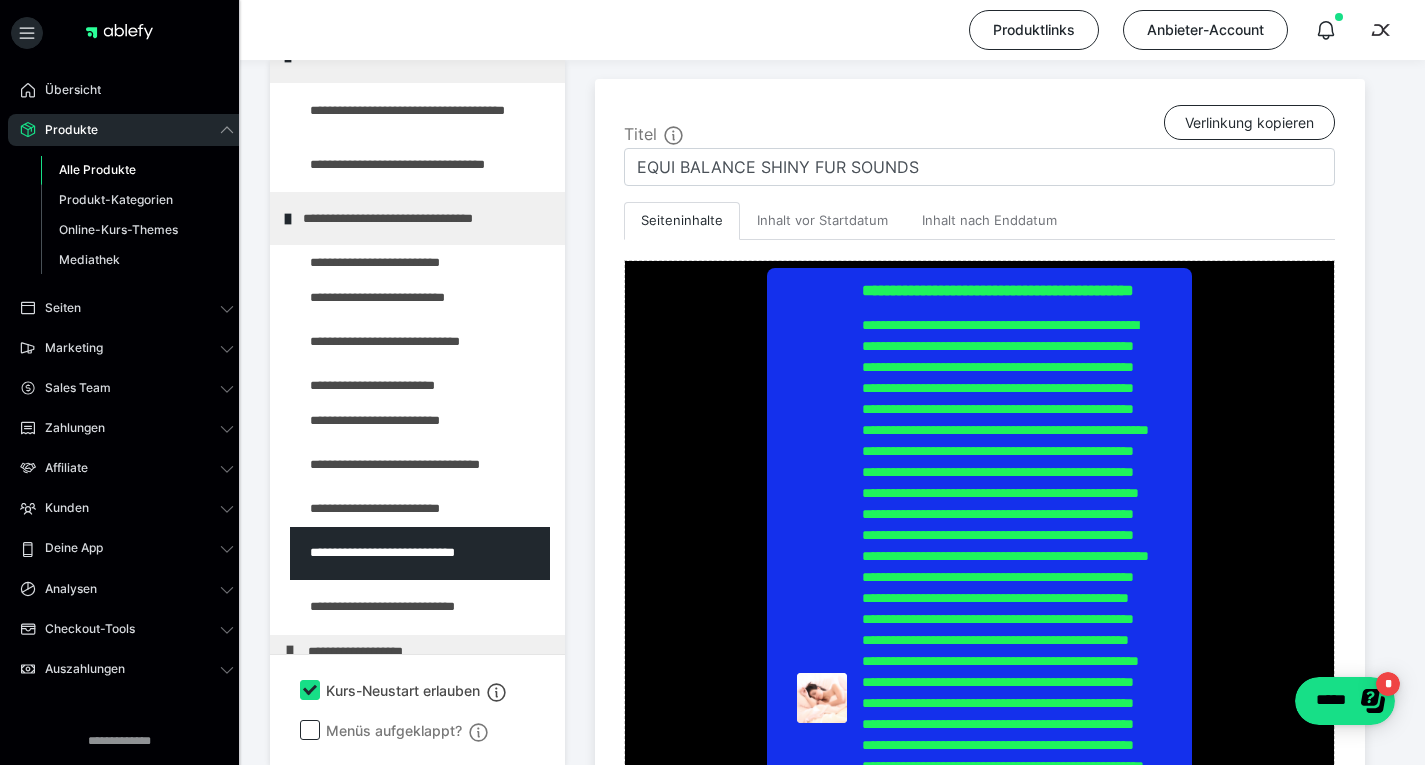 scroll, scrollTop: 452, scrollLeft: 0, axis: vertical 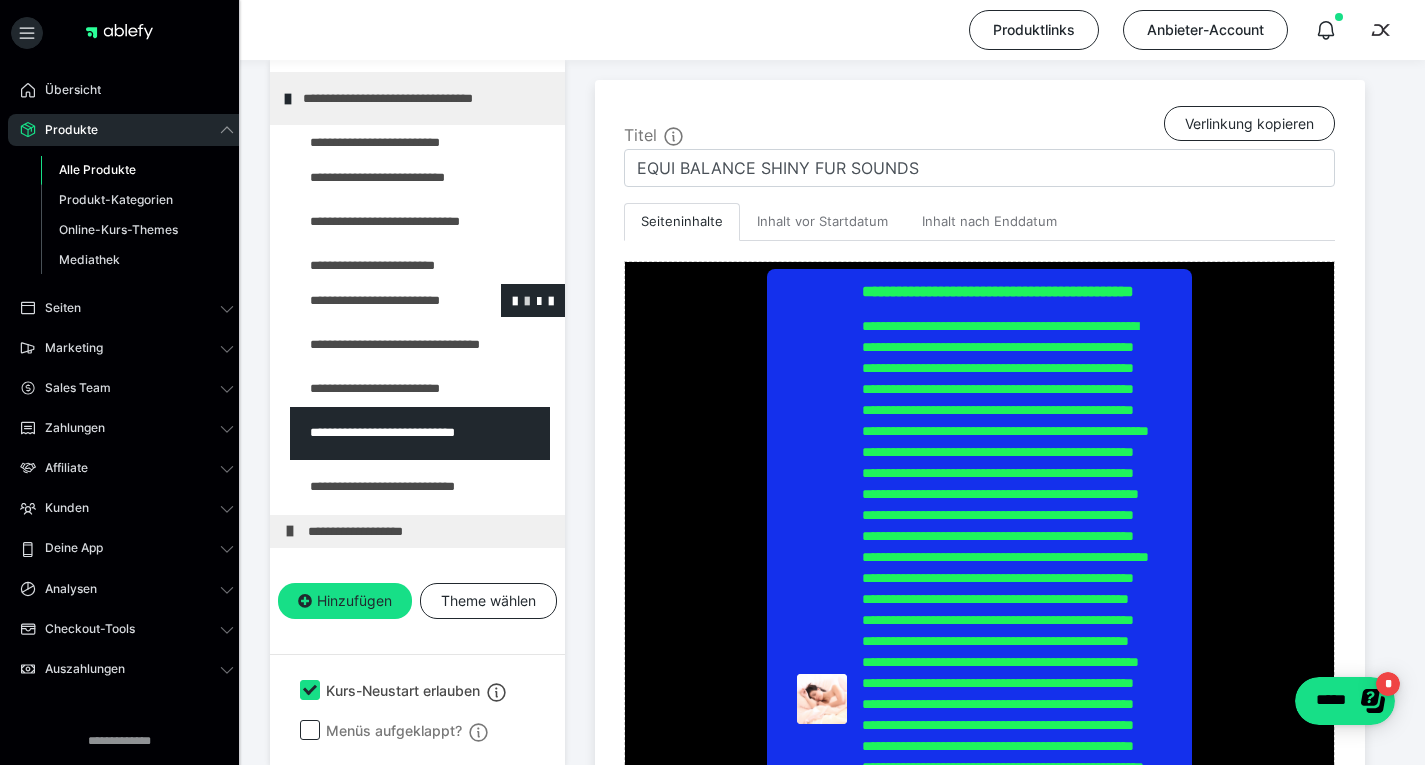 click at bounding box center (527, 300) 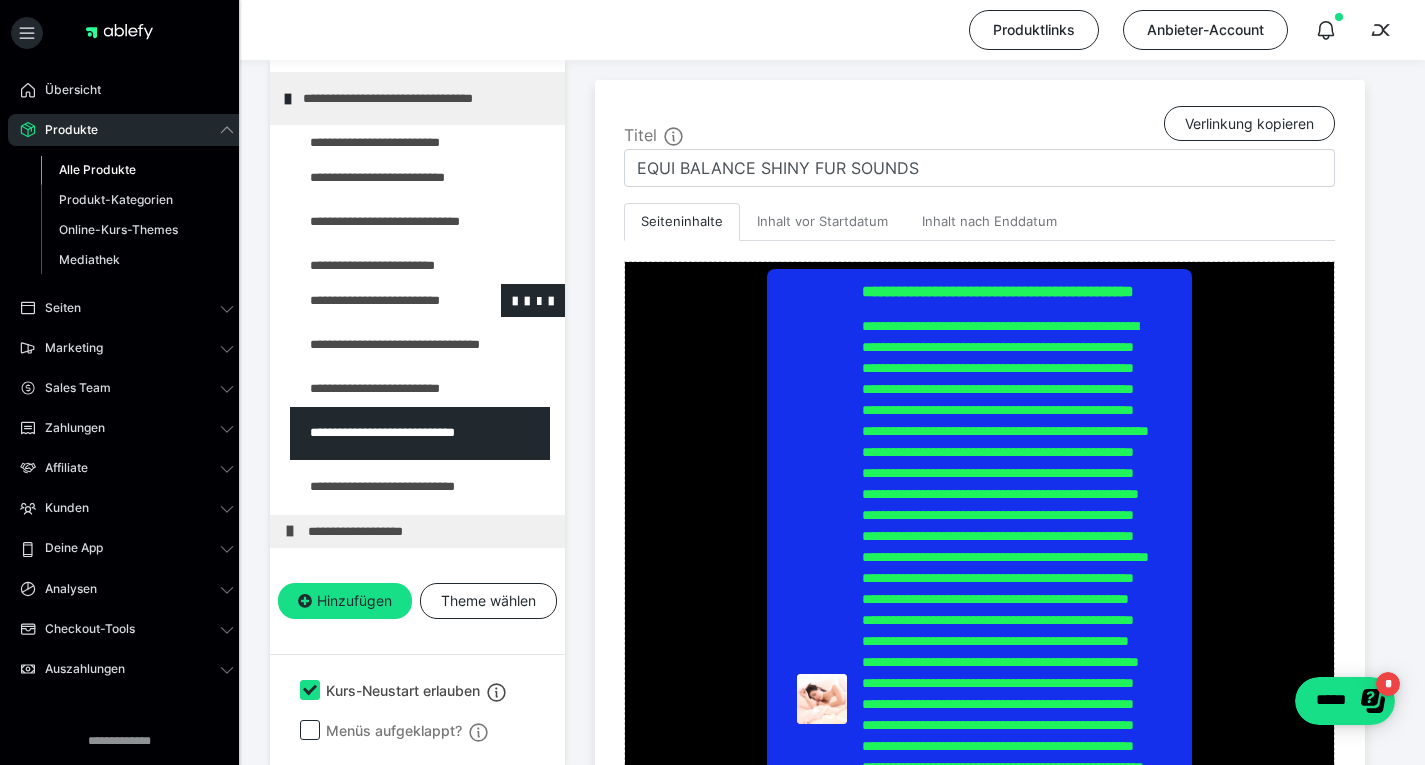 click at bounding box center (375, 301) 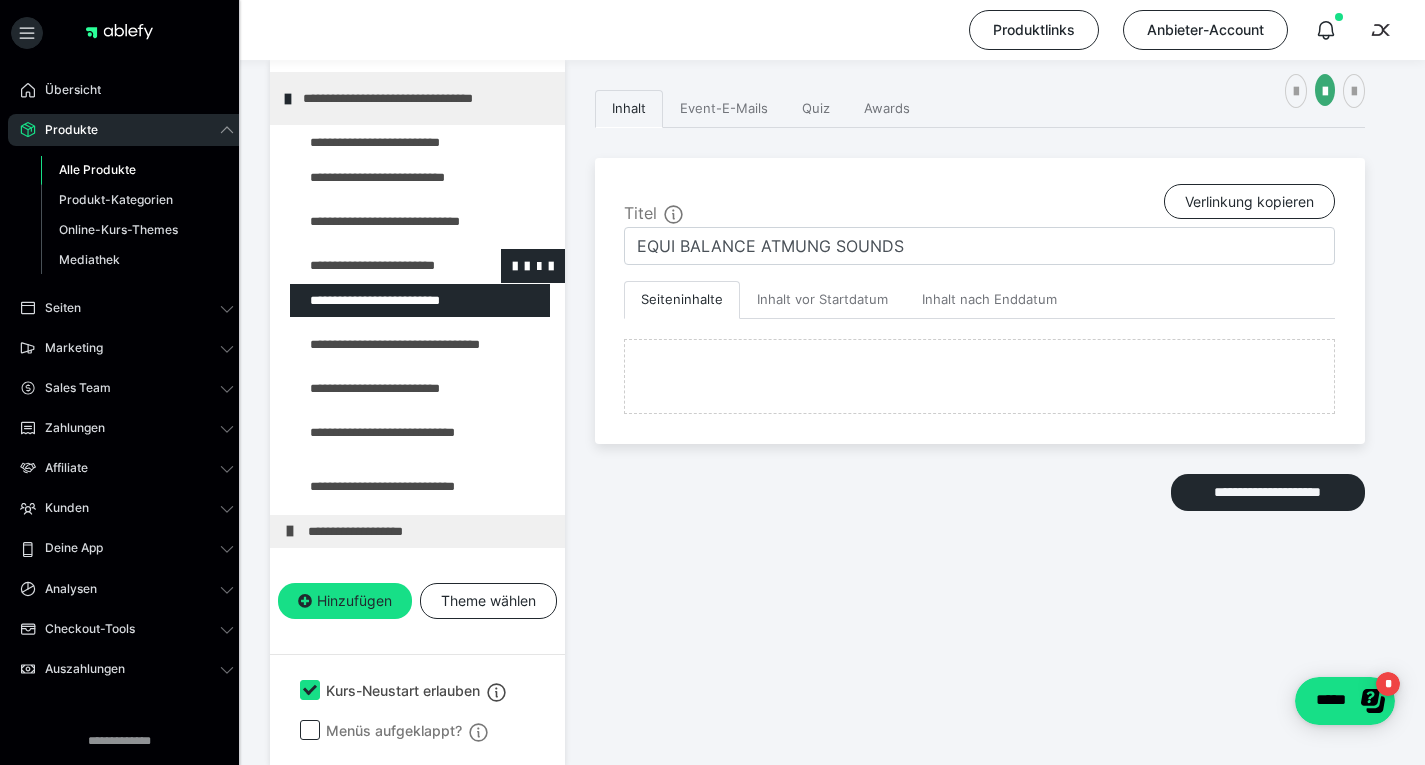 click at bounding box center [375, 266] 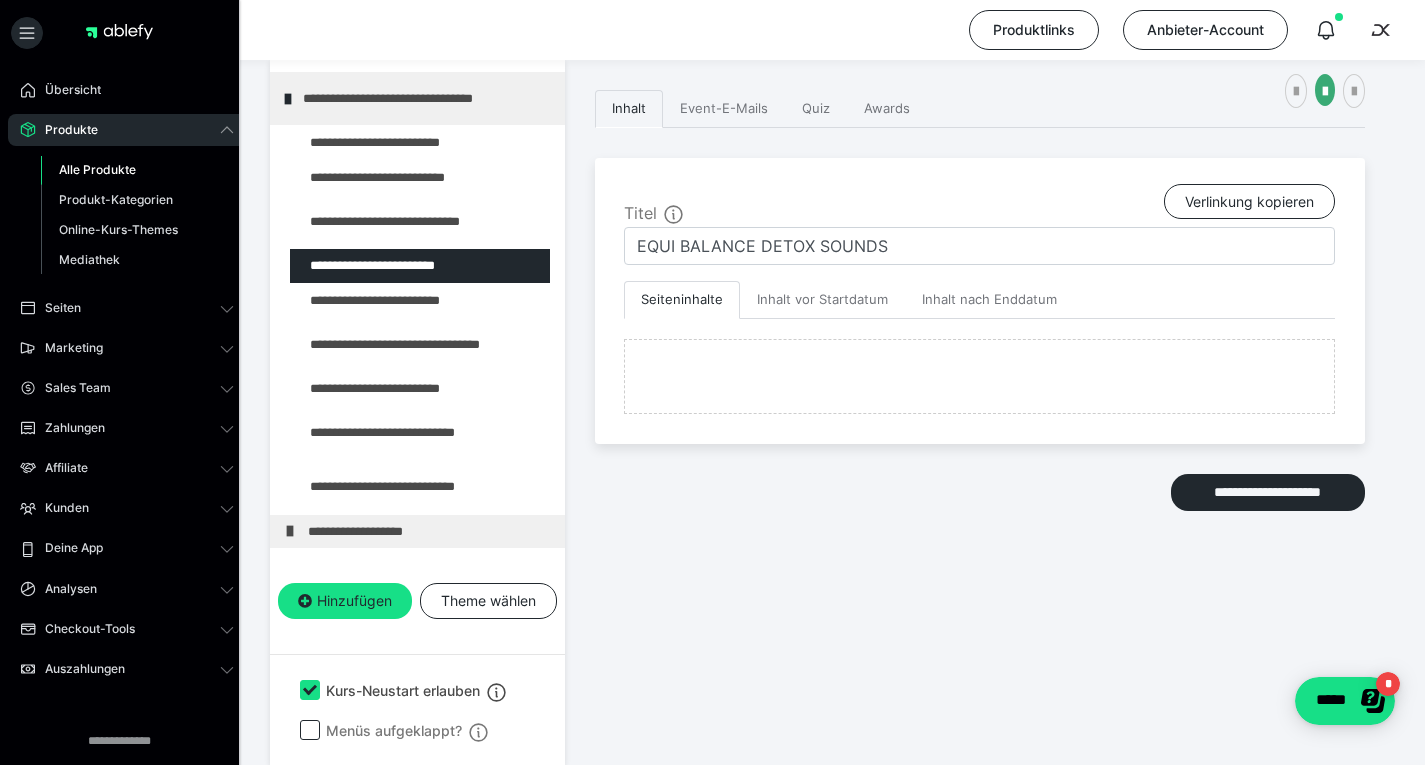 scroll, scrollTop: 452, scrollLeft: 0, axis: vertical 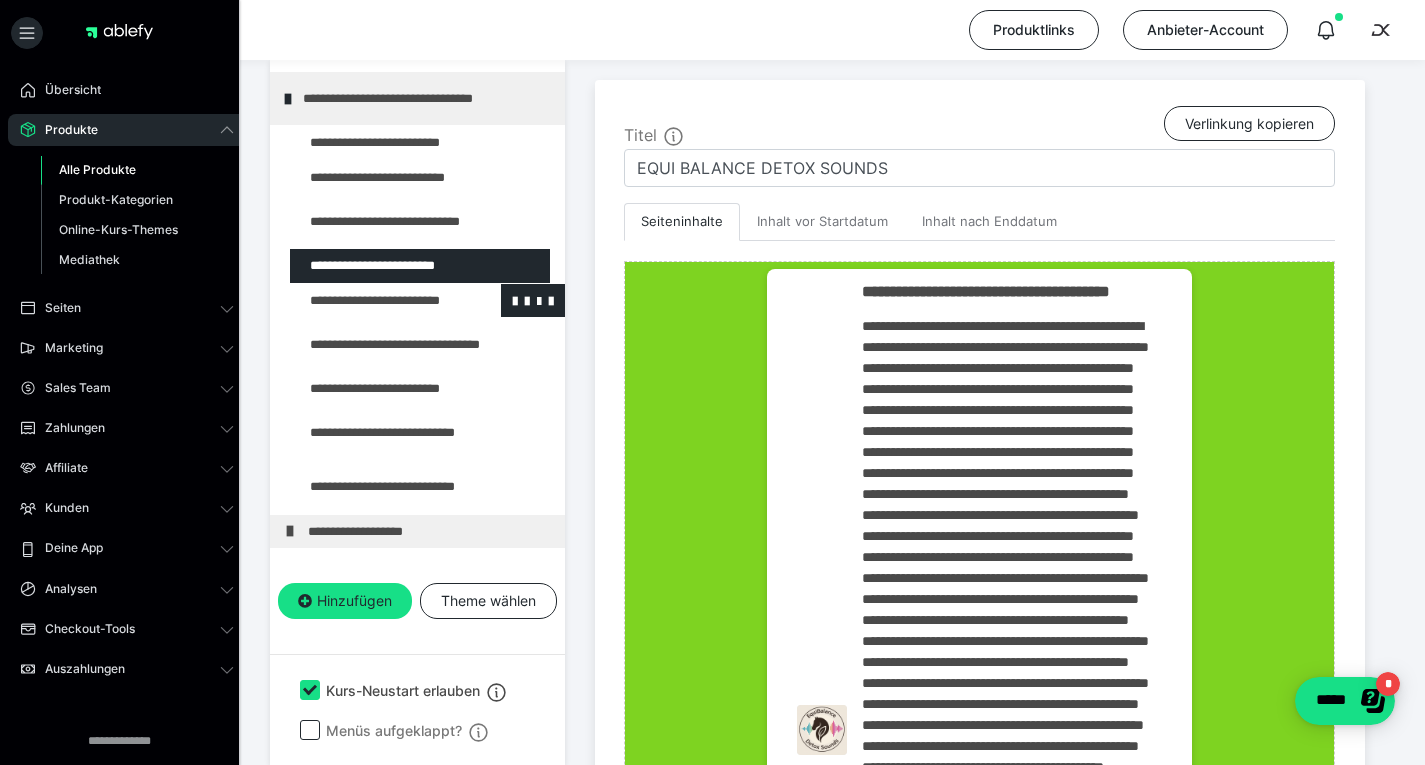 click at bounding box center [375, 301] 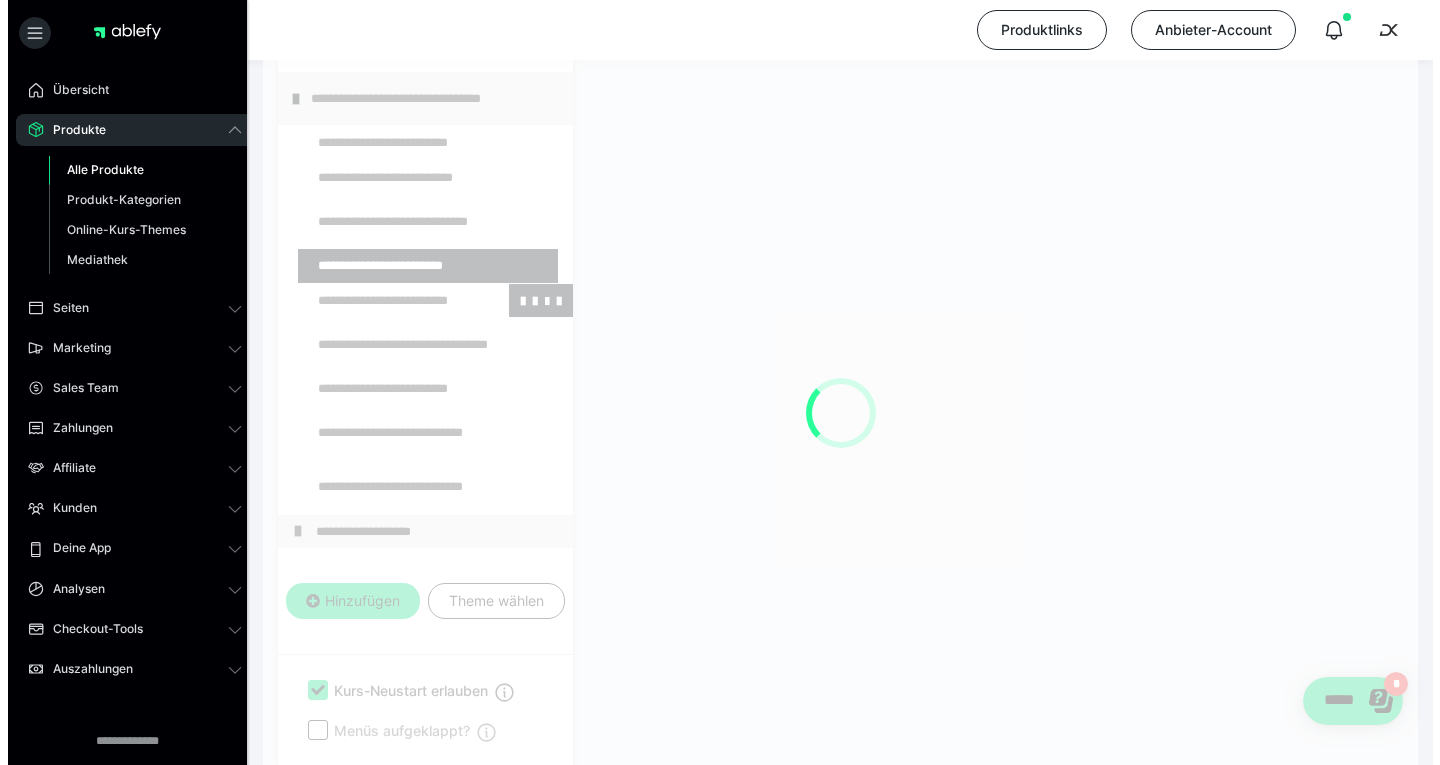 scroll, scrollTop: 374, scrollLeft: 0, axis: vertical 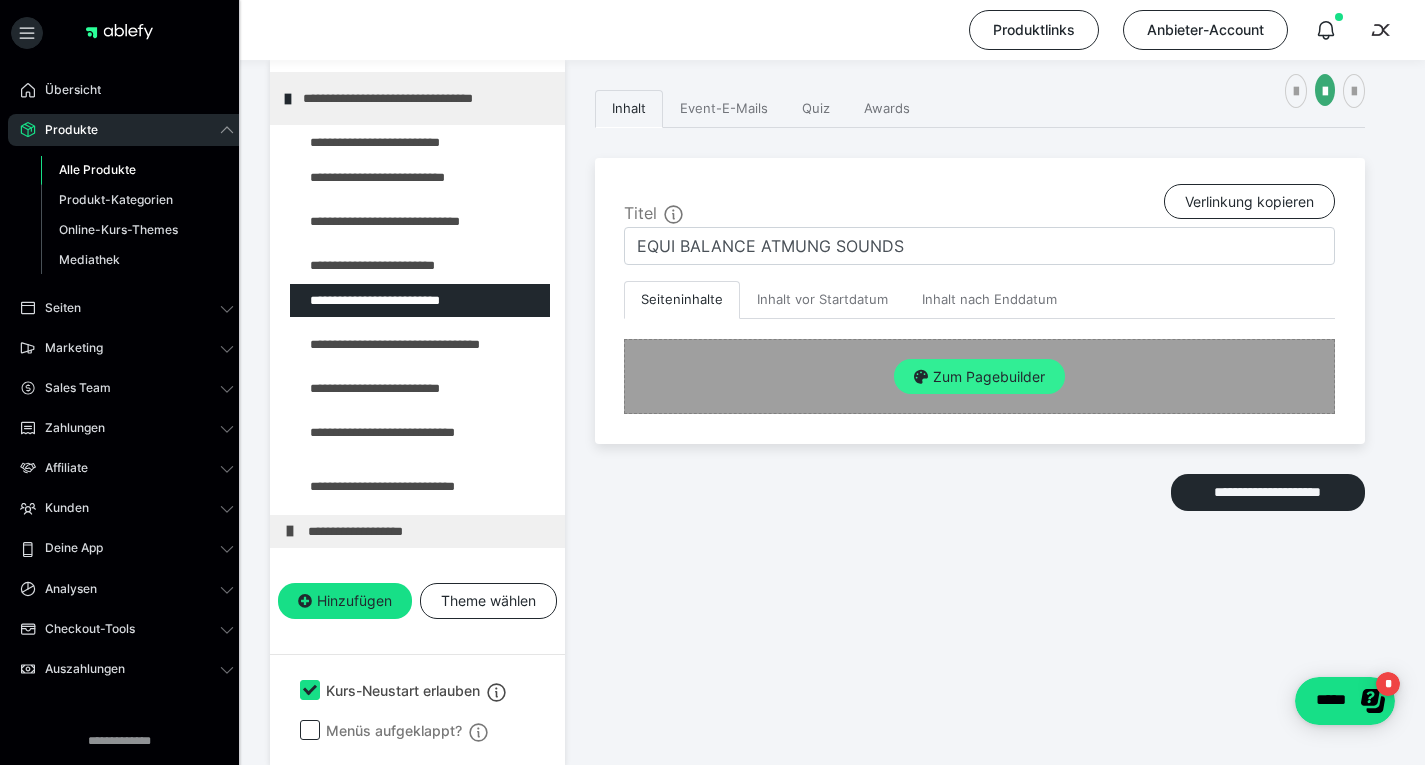 click on "Zum Pagebuilder" at bounding box center [979, 377] 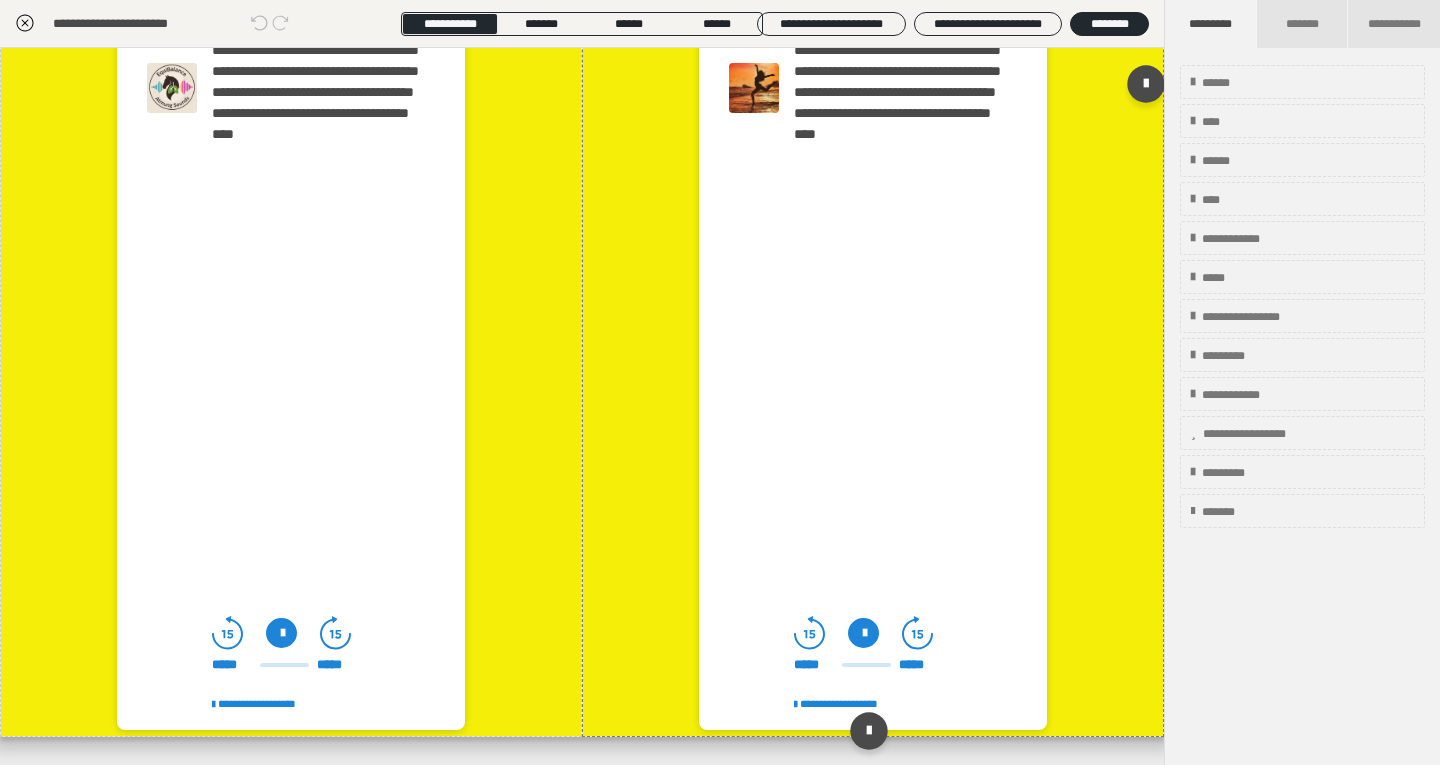 scroll, scrollTop: 664, scrollLeft: 0, axis: vertical 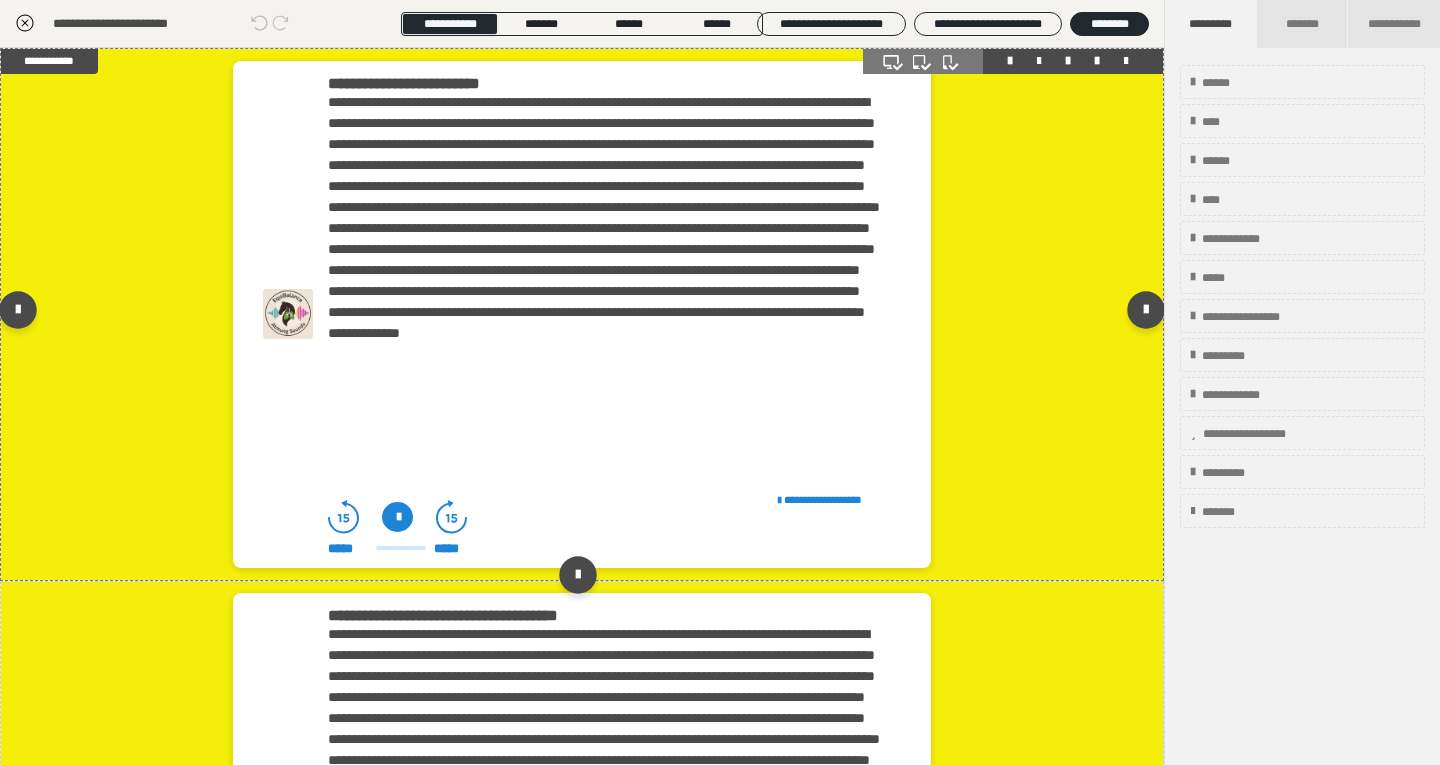 click at bounding box center [397, 517] 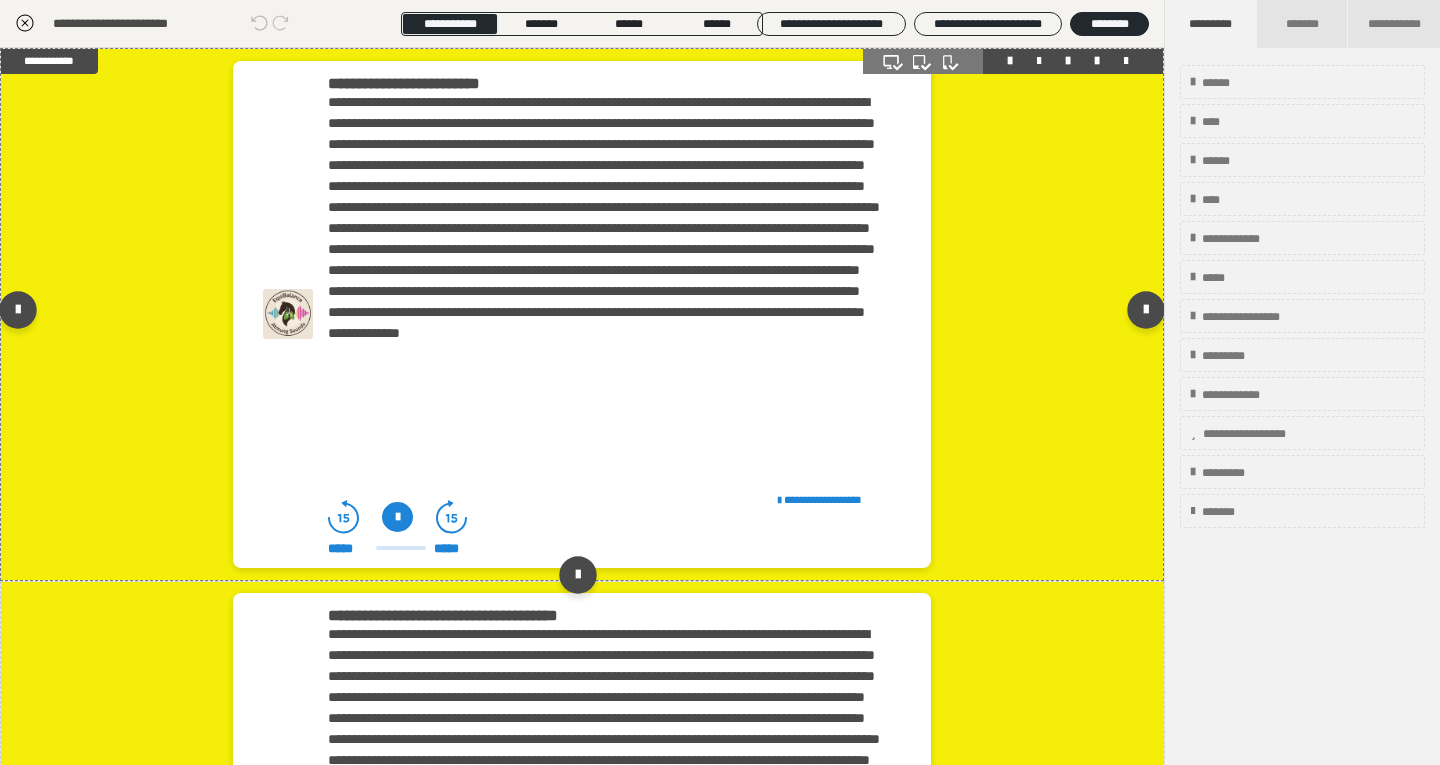 click at bounding box center (397, 517) 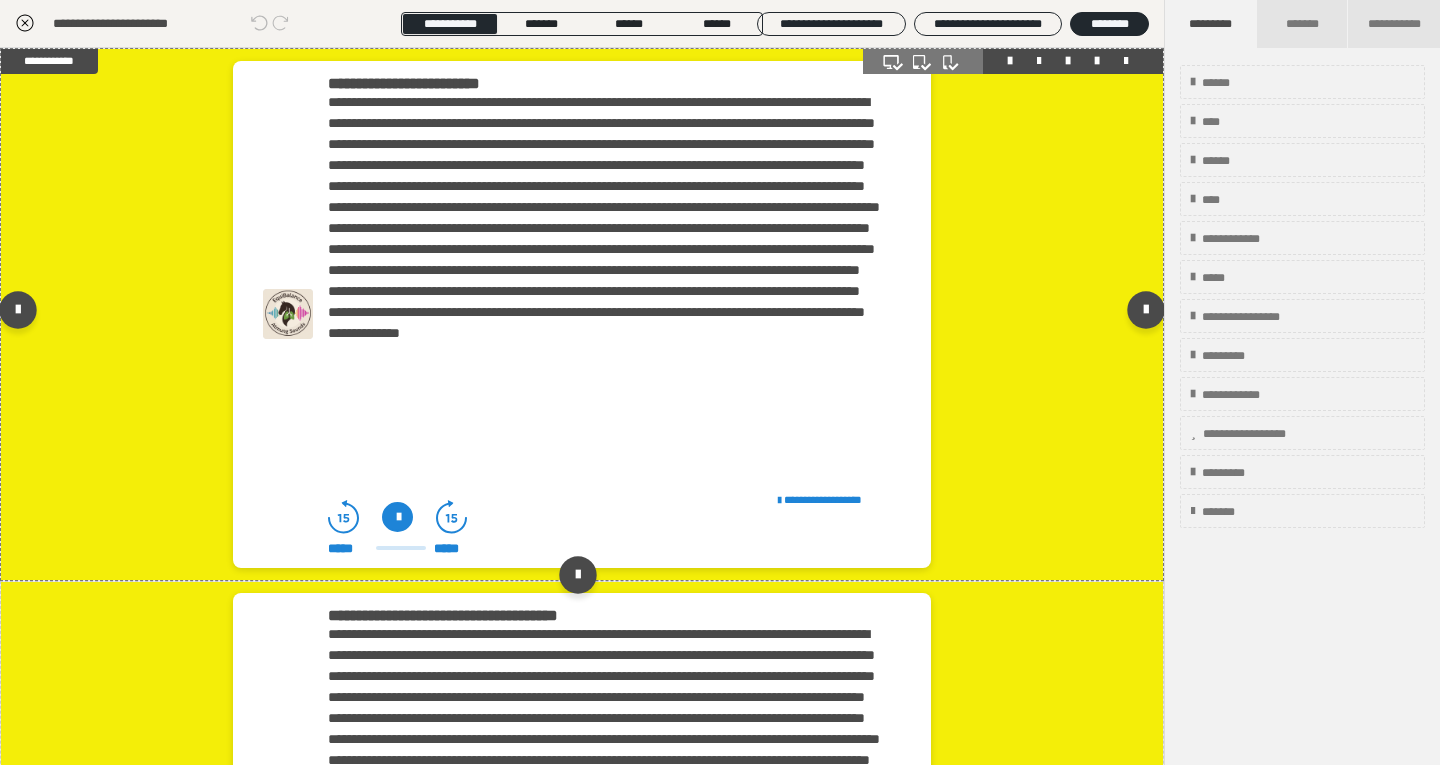 click on "**********" at bounding box center [582, 314] 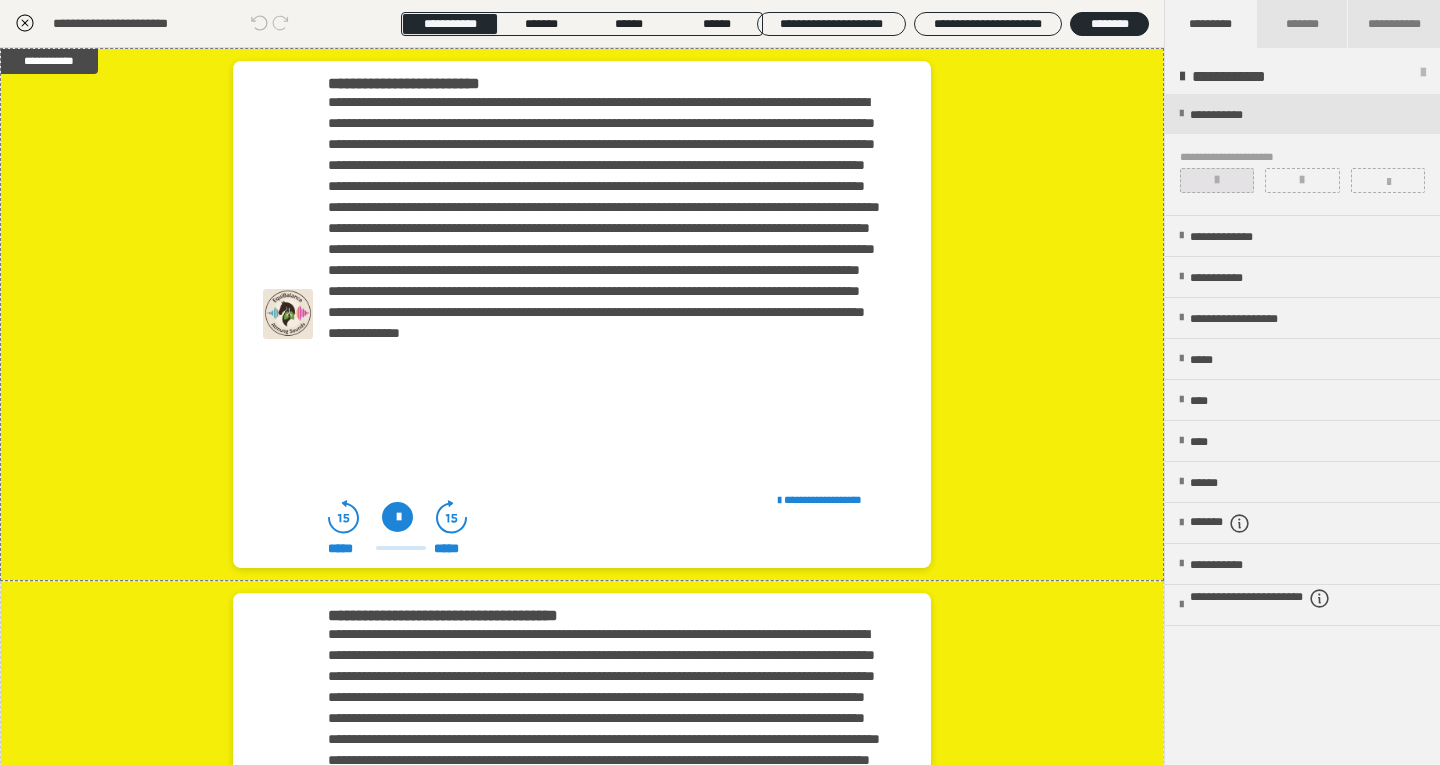 click at bounding box center [1217, 180] 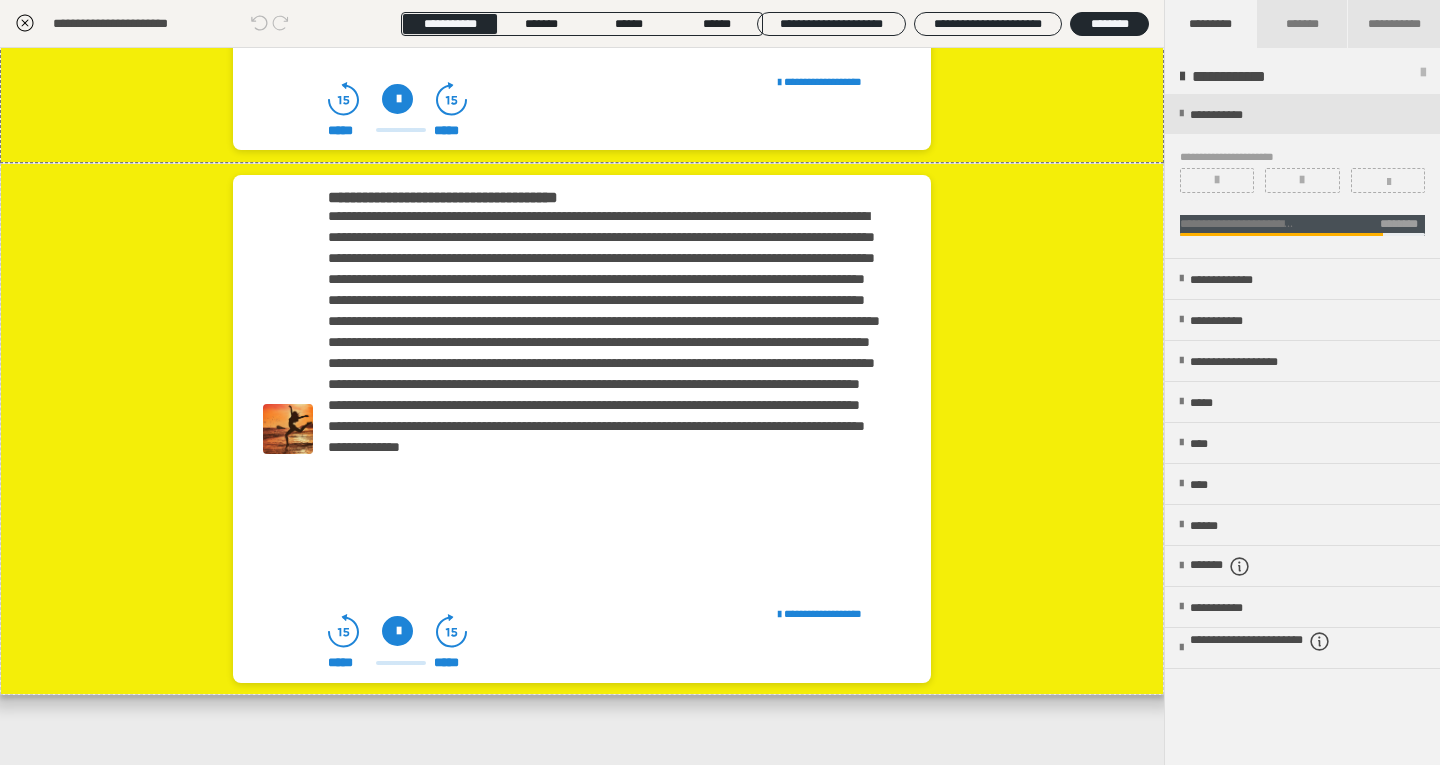 scroll, scrollTop: 433, scrollLeft: 0, axis: vertical 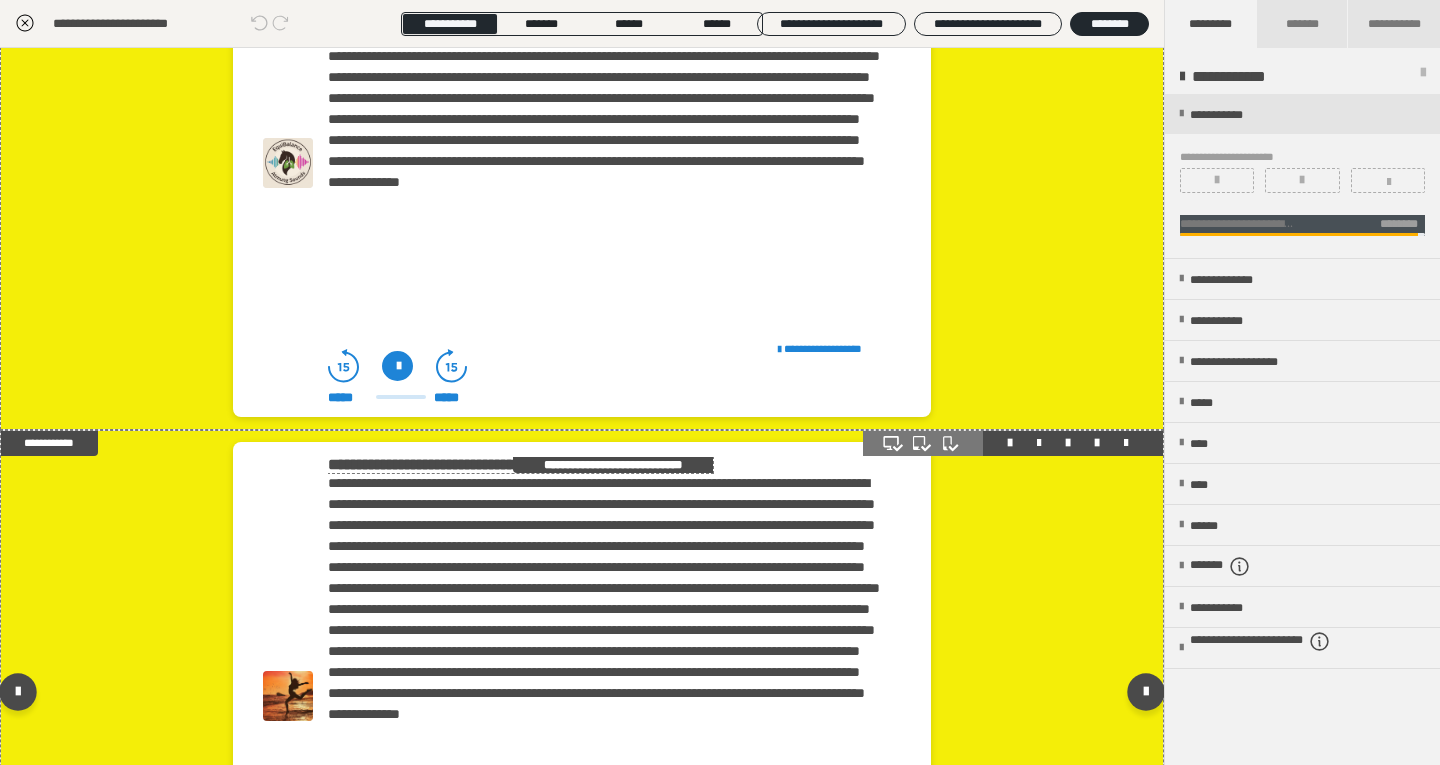 click on "**********" at bounding box center [520, 465] 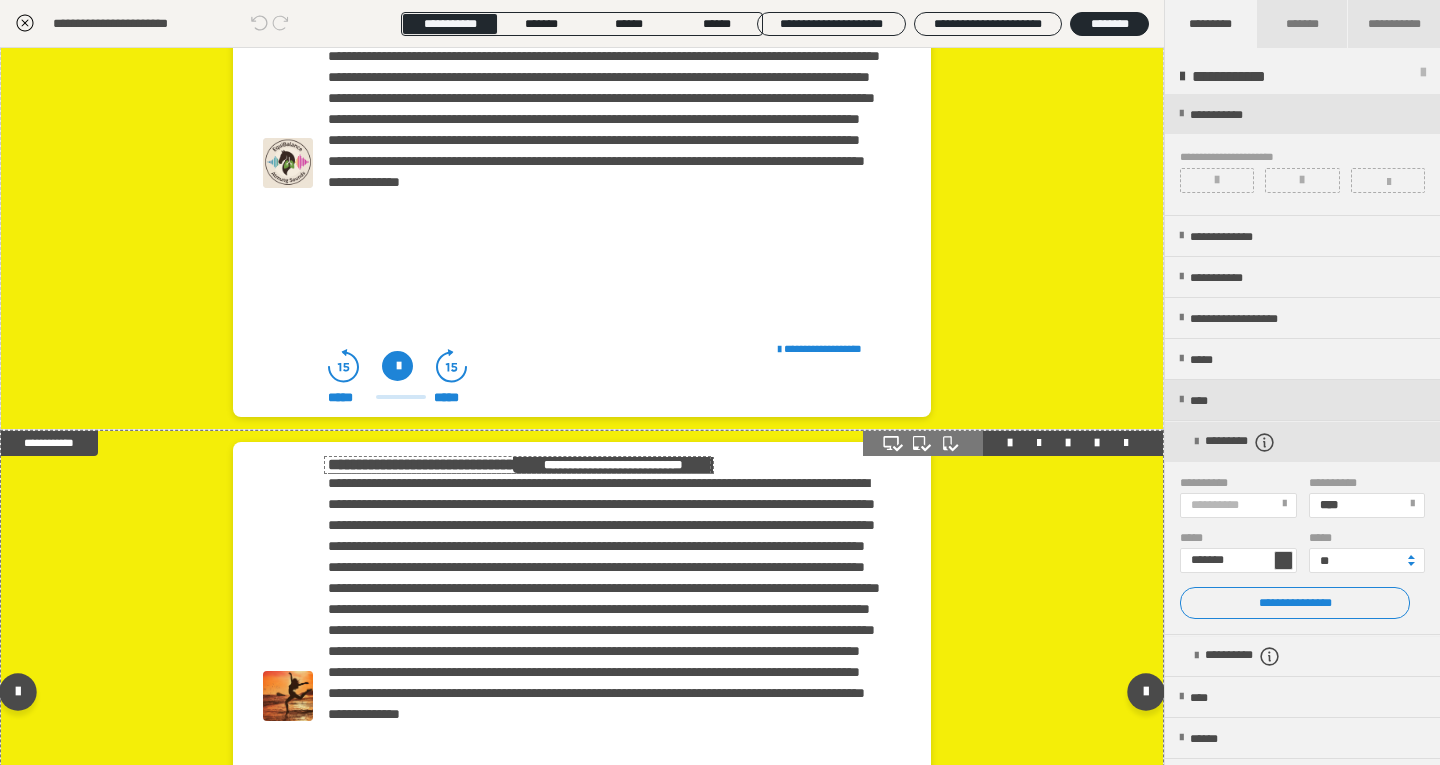 click on "**********" at bounding box center [520, 465] 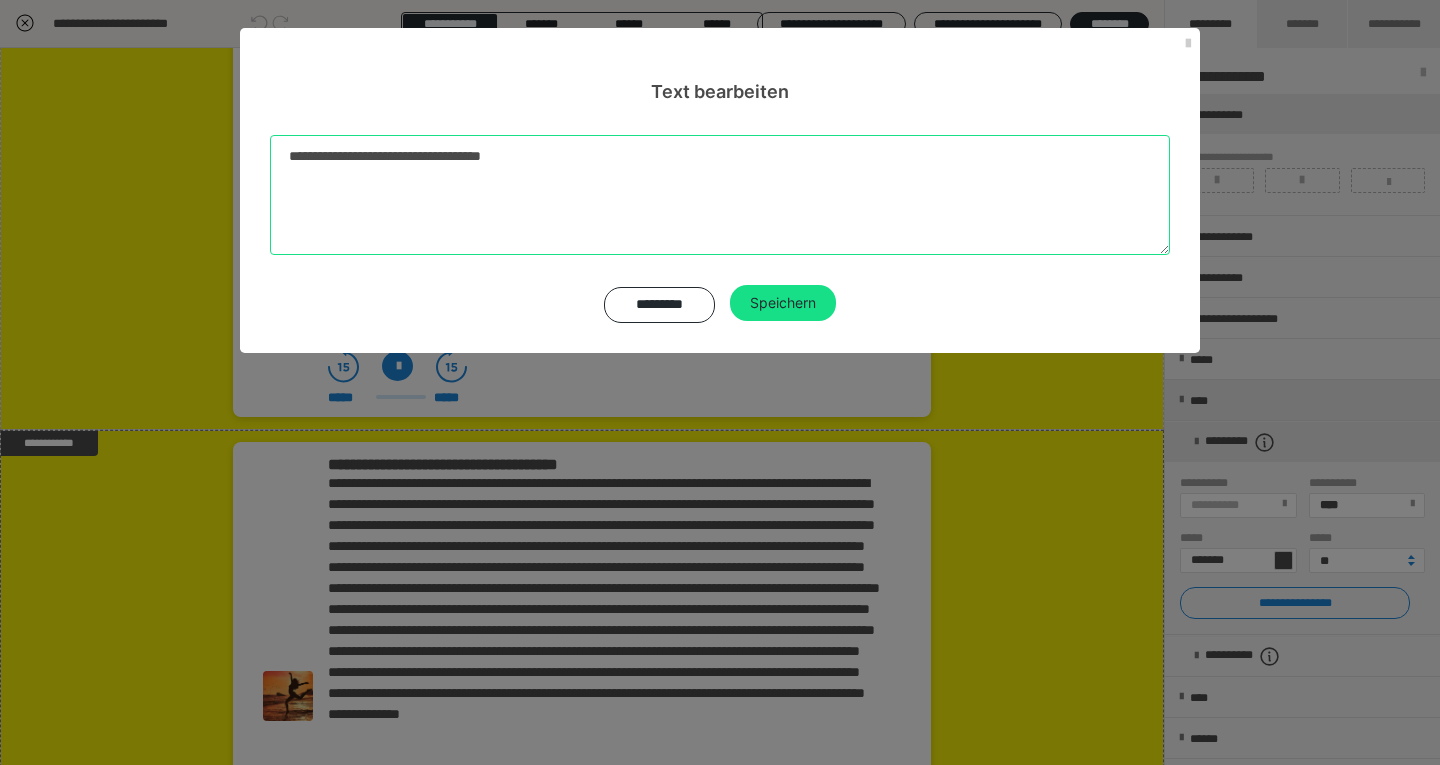 click on "**********" at bounding box center (720, 195) 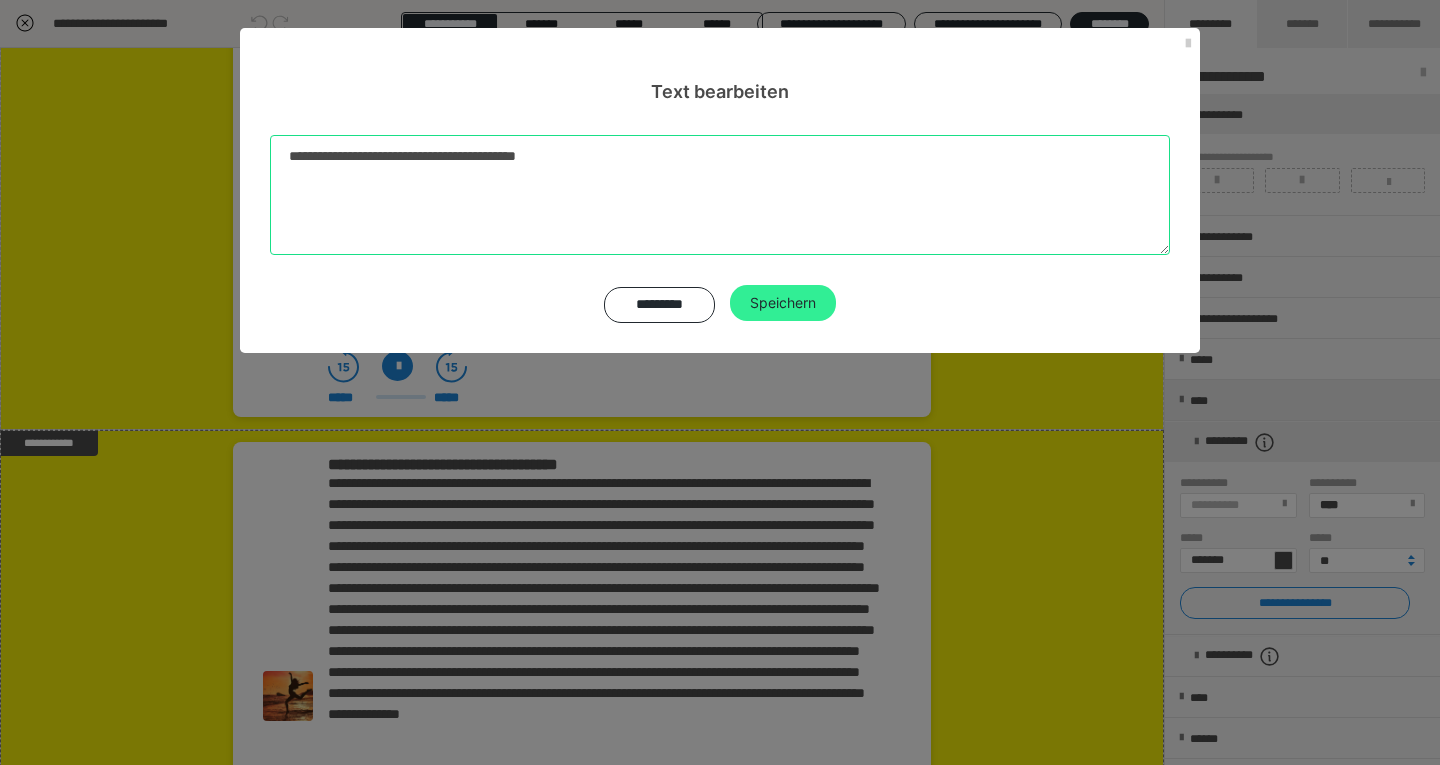 type on "**********" 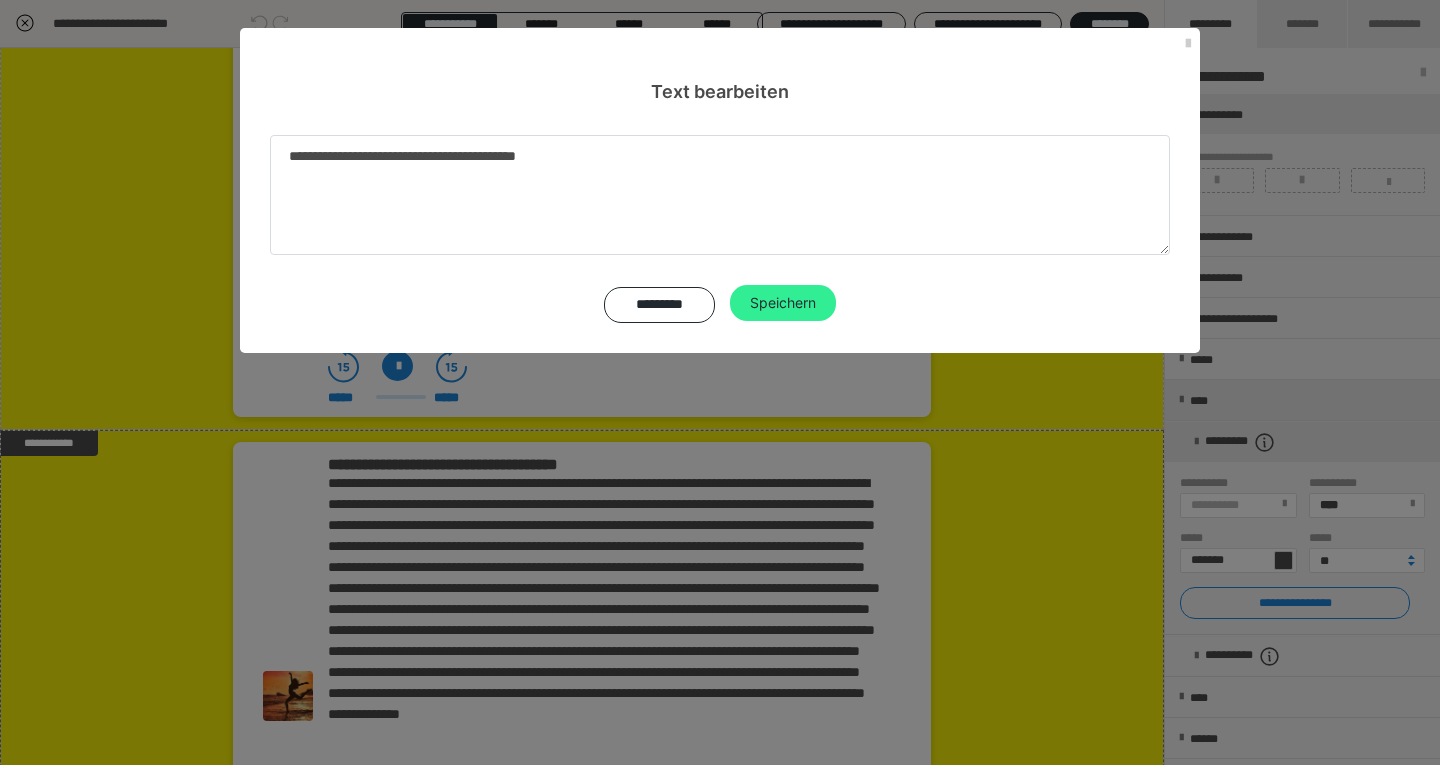 click on "Speichern" at bounding box center [783, 303] 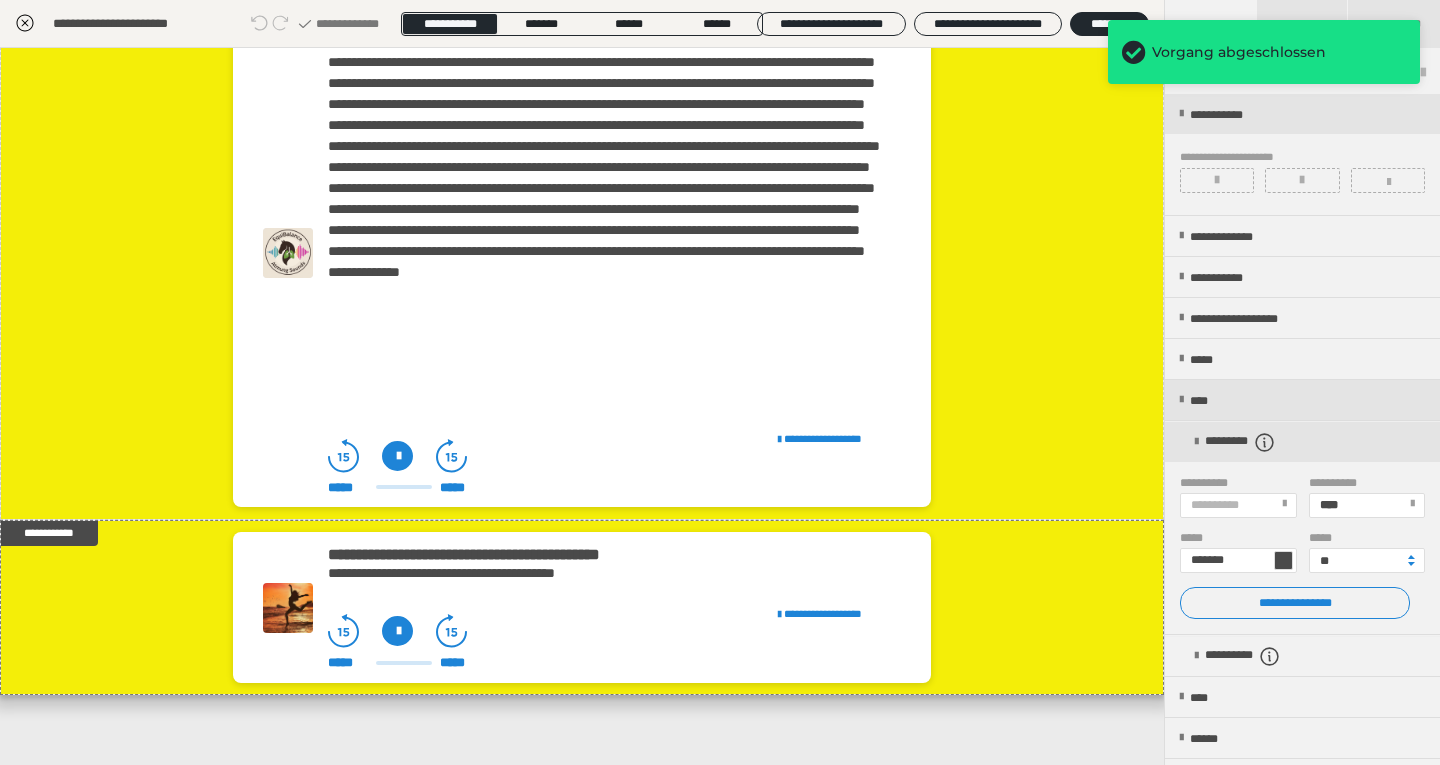 scroll, scrollTop: 0, scrollLeft: 0, axis: both 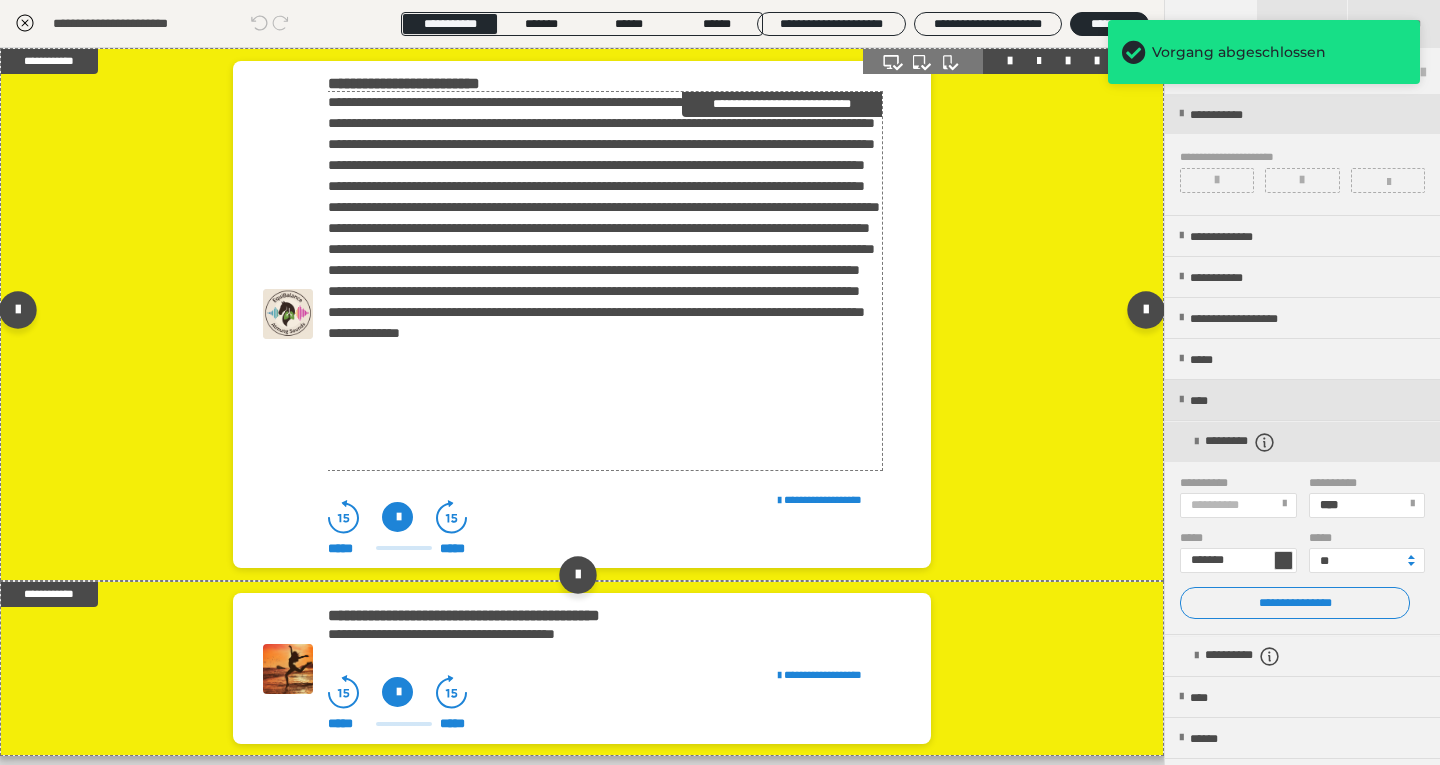 click on "**********" at bounding box center [604, 281] 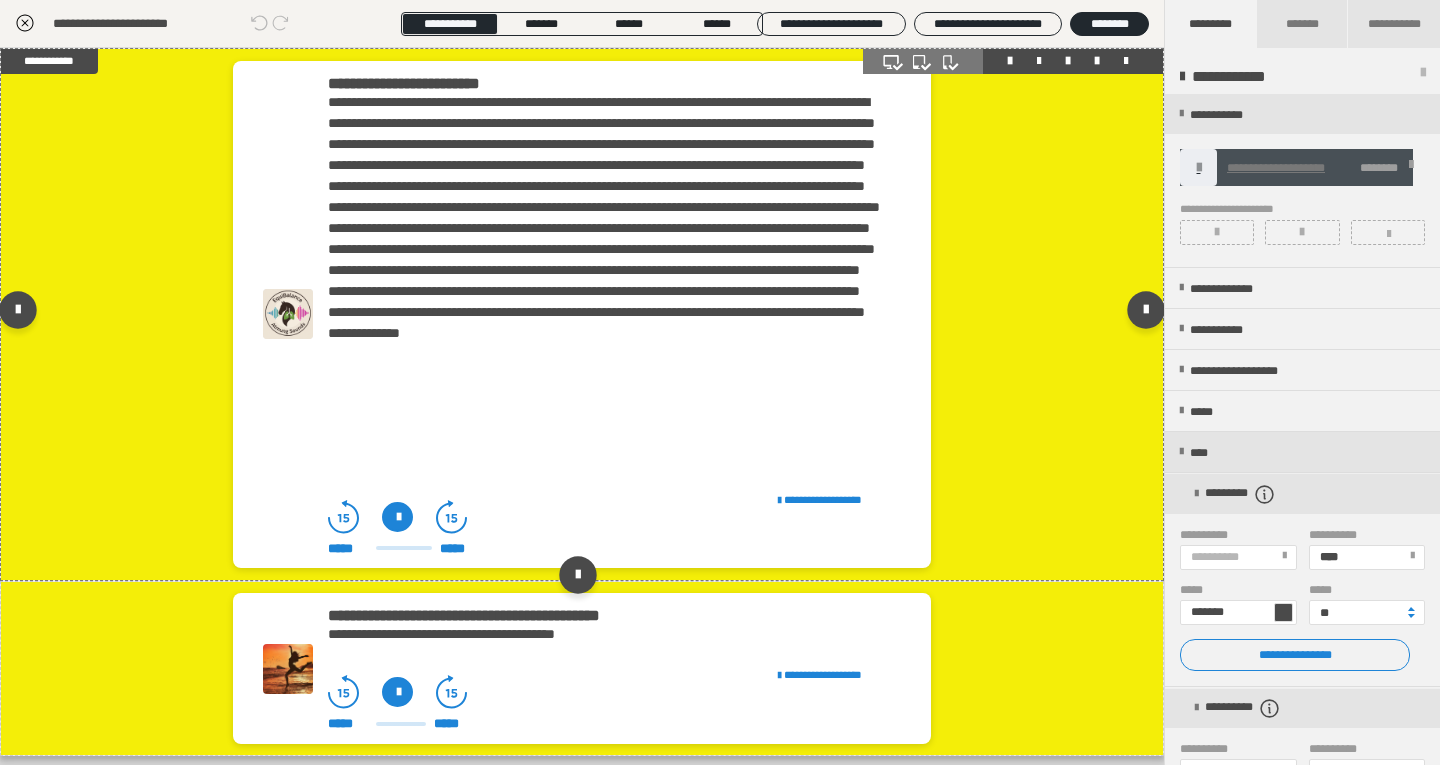 click on "**********" at bounding box center [1276, 168] 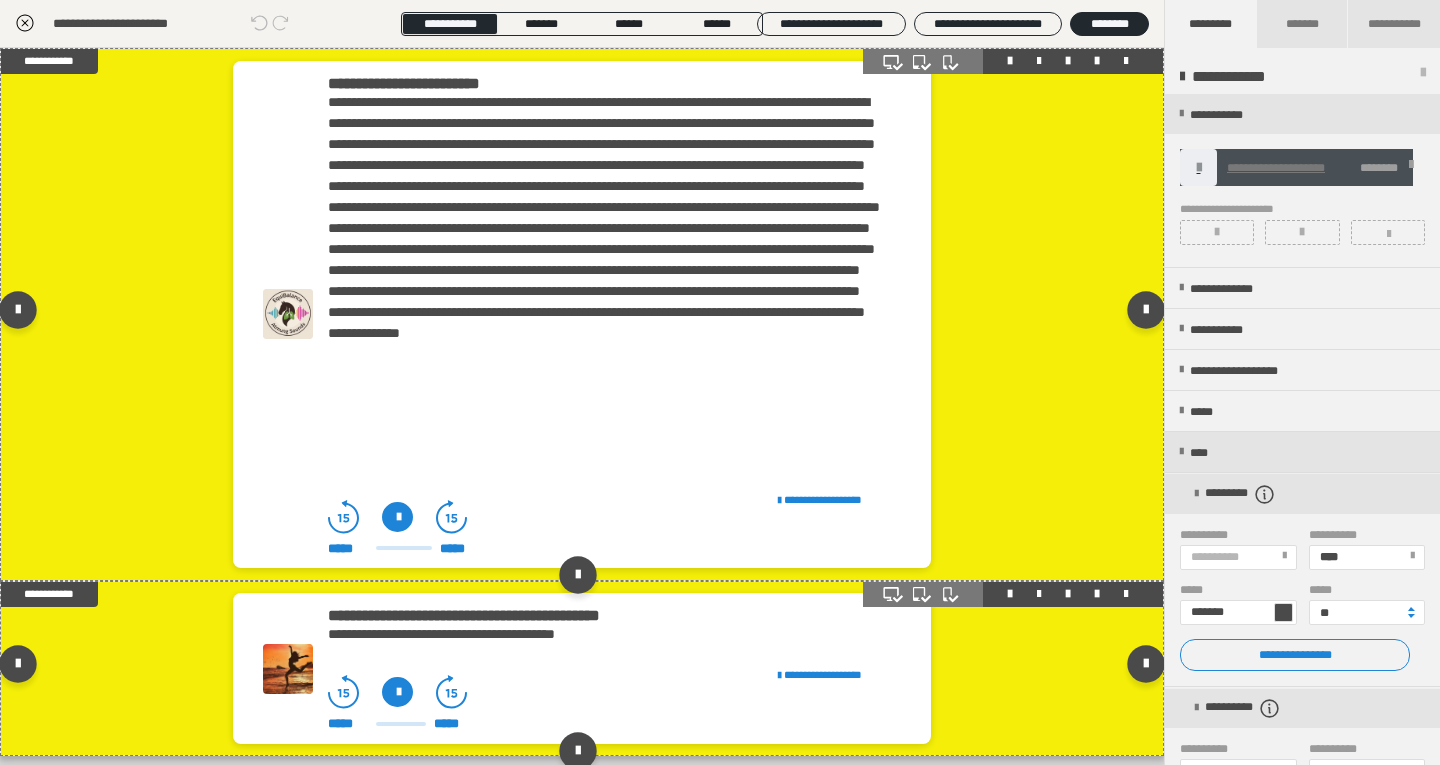 click on "**********" at bounding box center (614, 671) 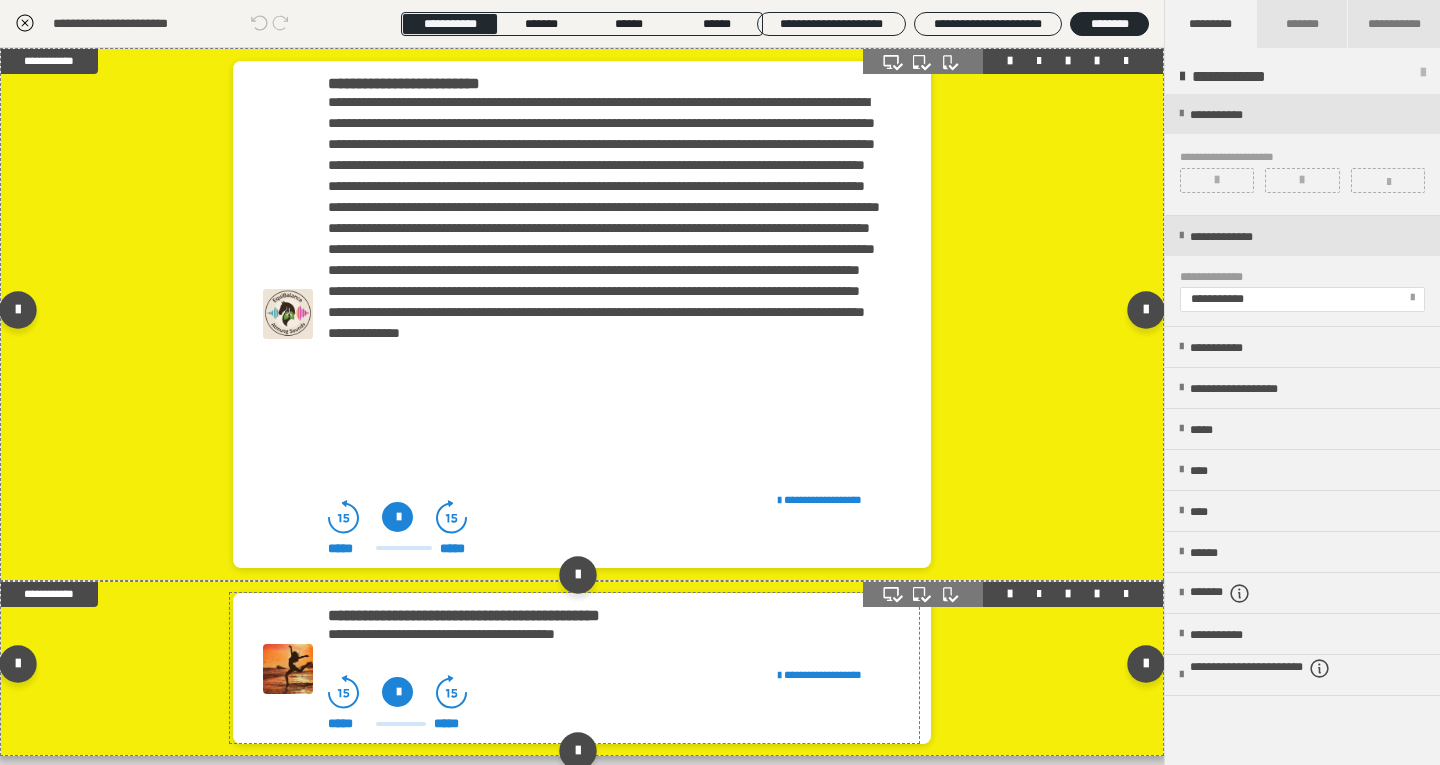 click on "**********" at bounding box center [614, 671] 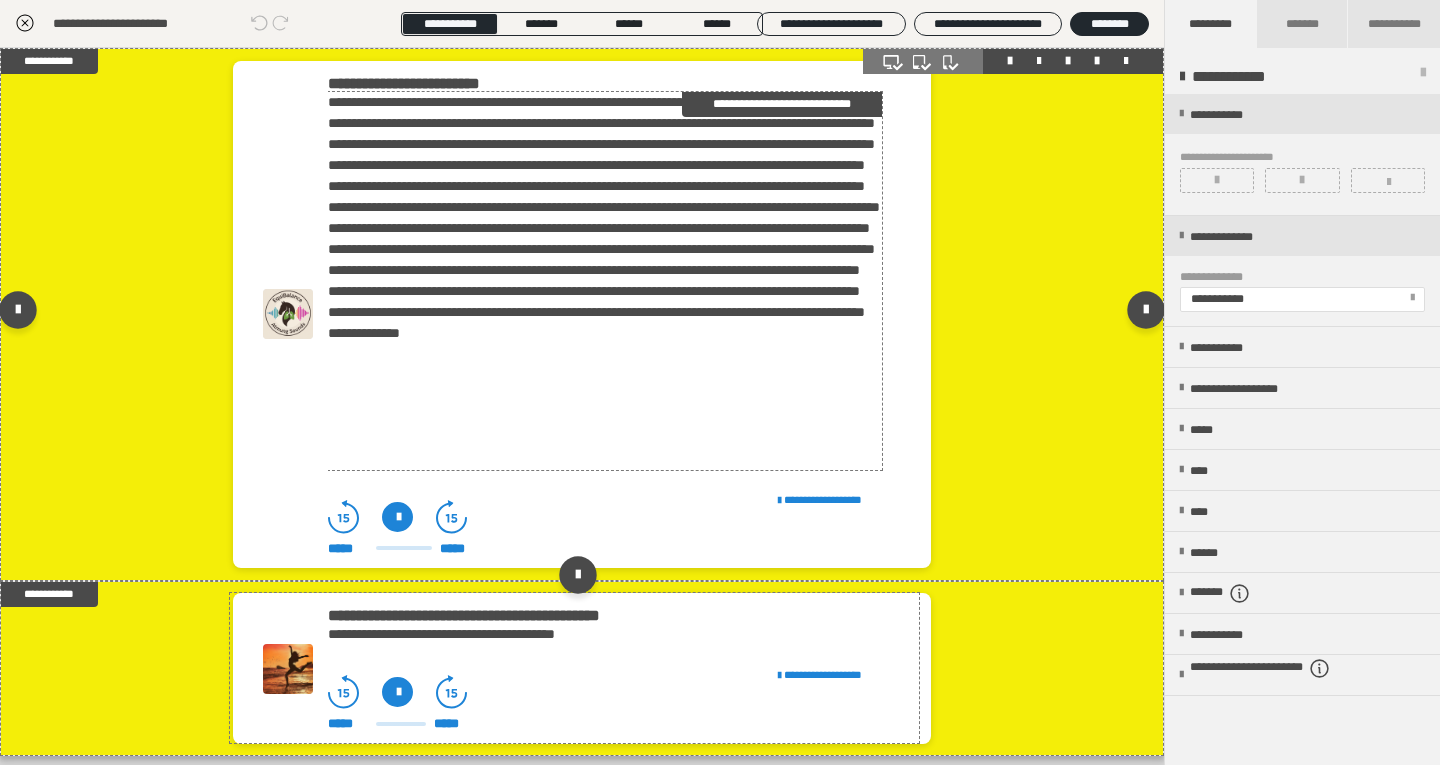 click on "**********" at bounding box center (604, 281) 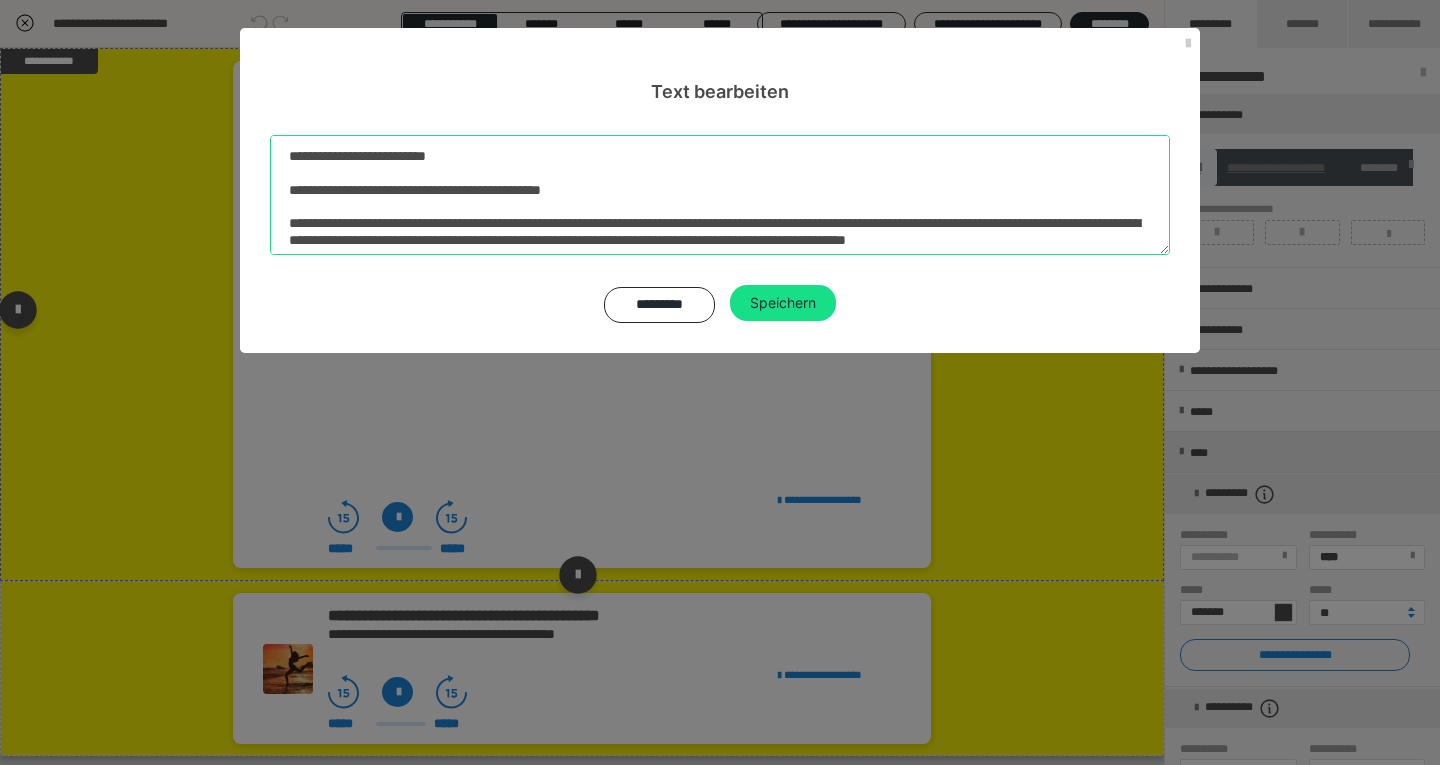 click at bounding box center [720, 195] 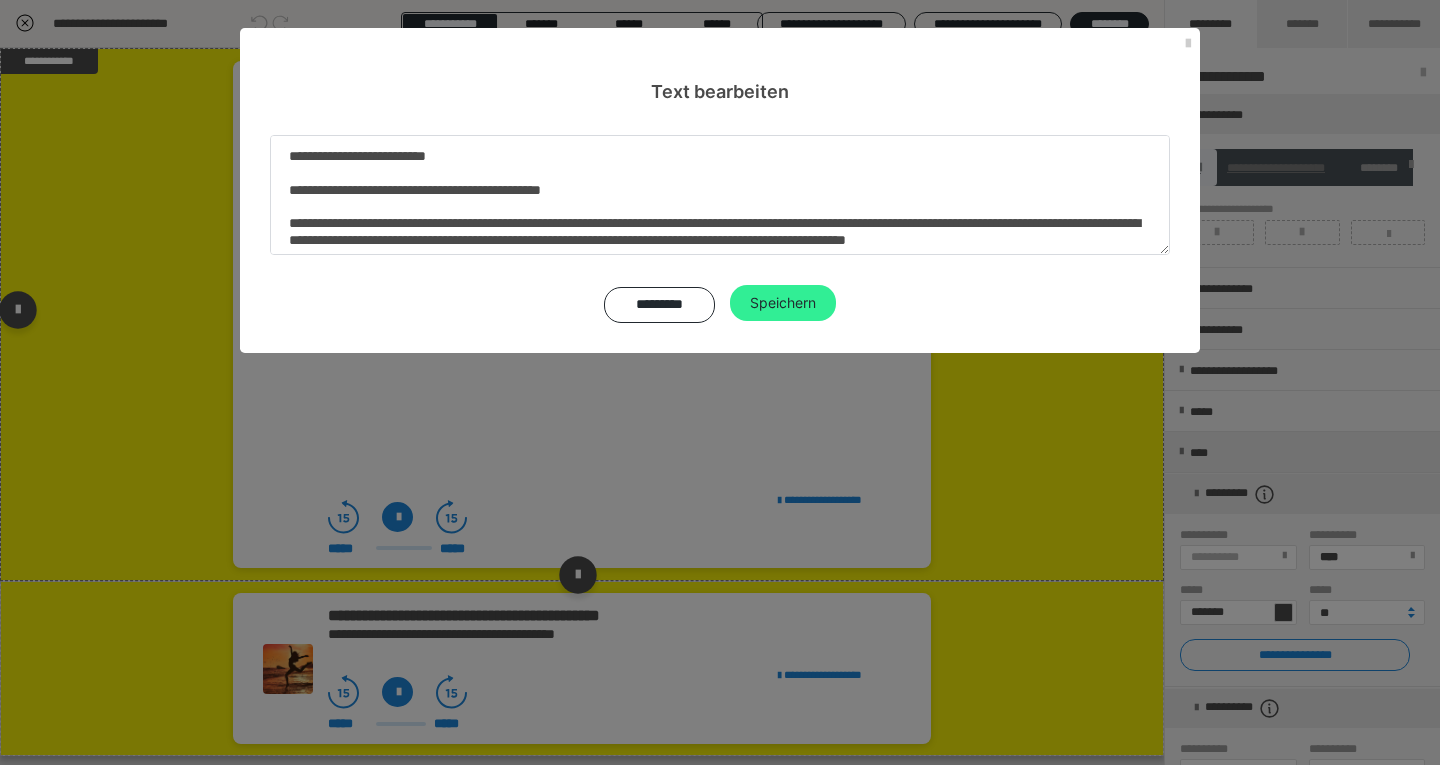 click on "Speichern" at bounding box center (783, 303) 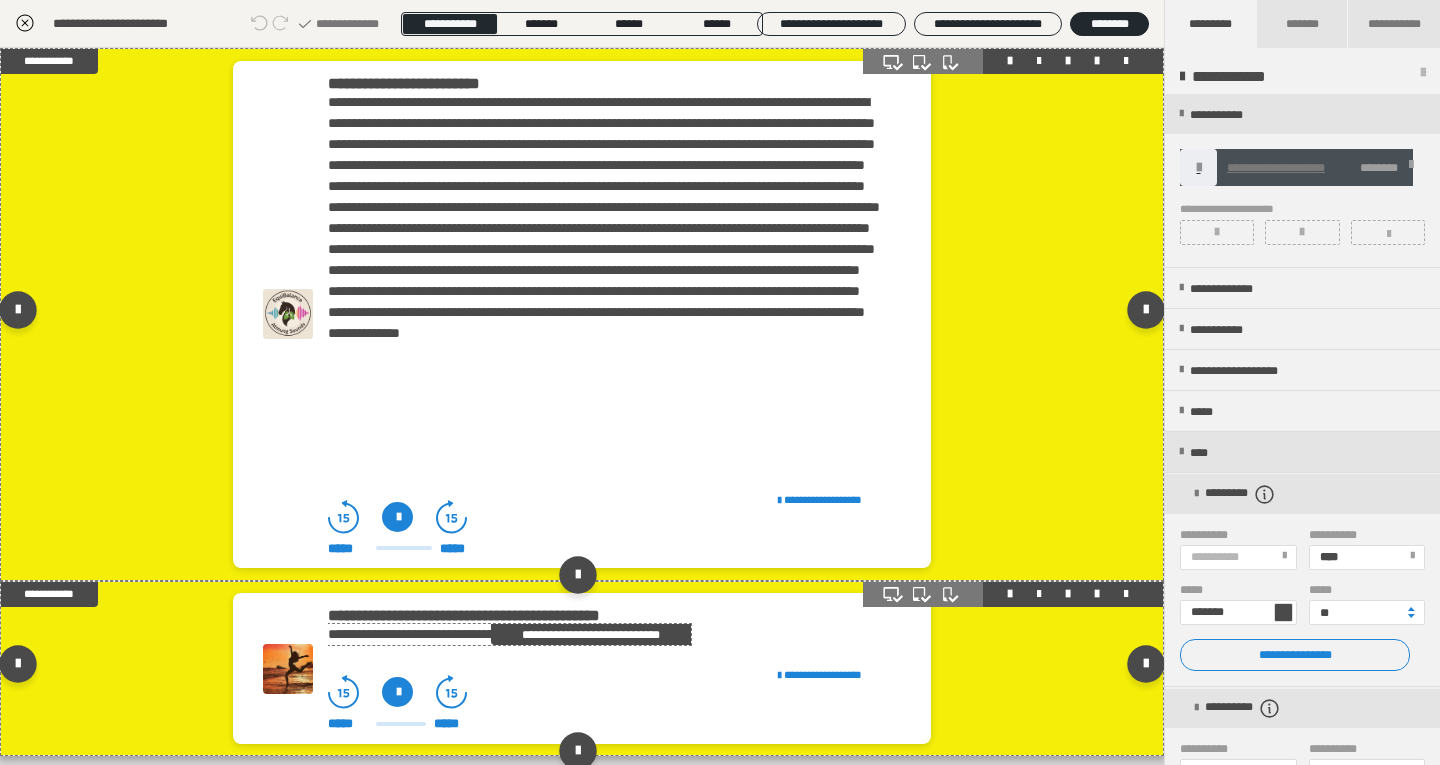 click on "**********" at bounding box center (591, 634) 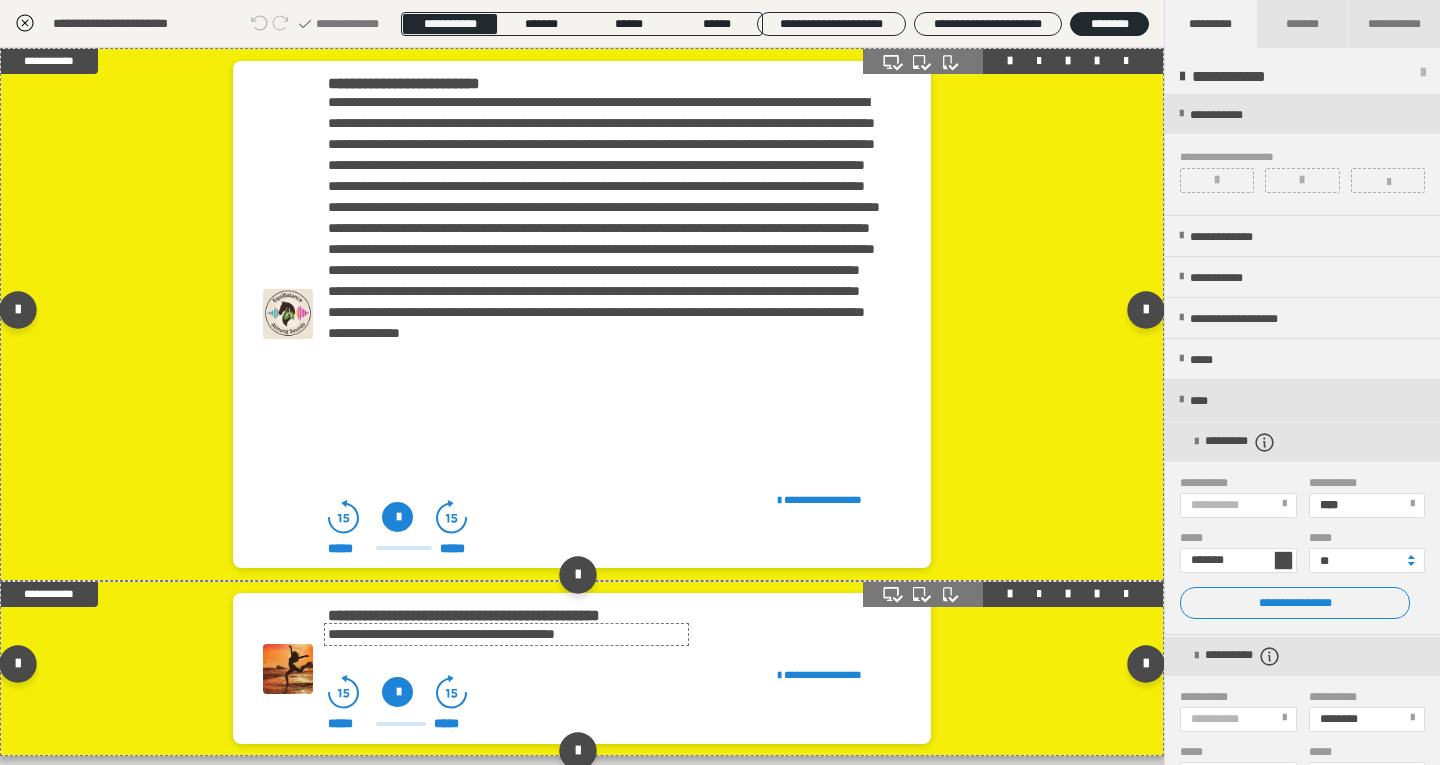 click on "**********" at bounding box center (0, 0) 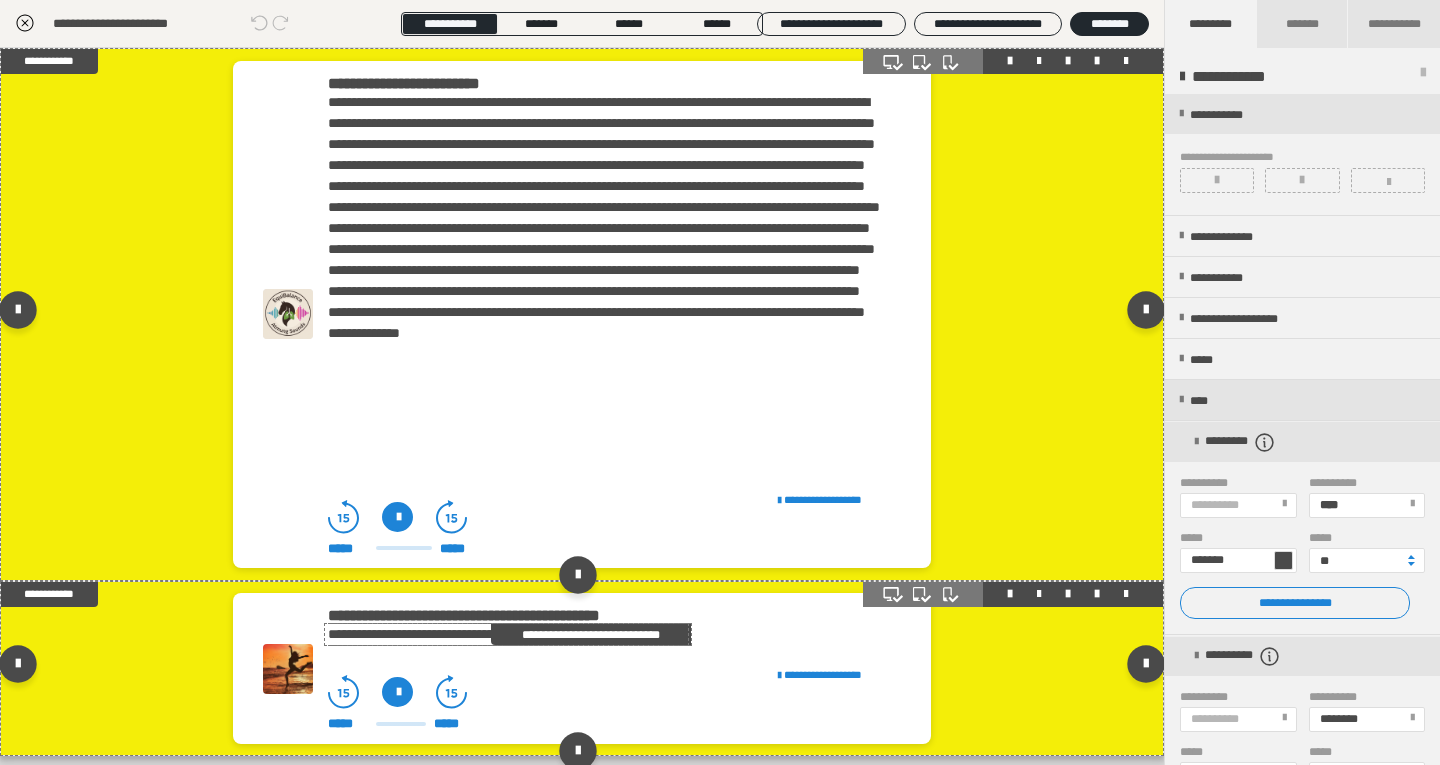 click on "**********" at bounding box center [509, 634] 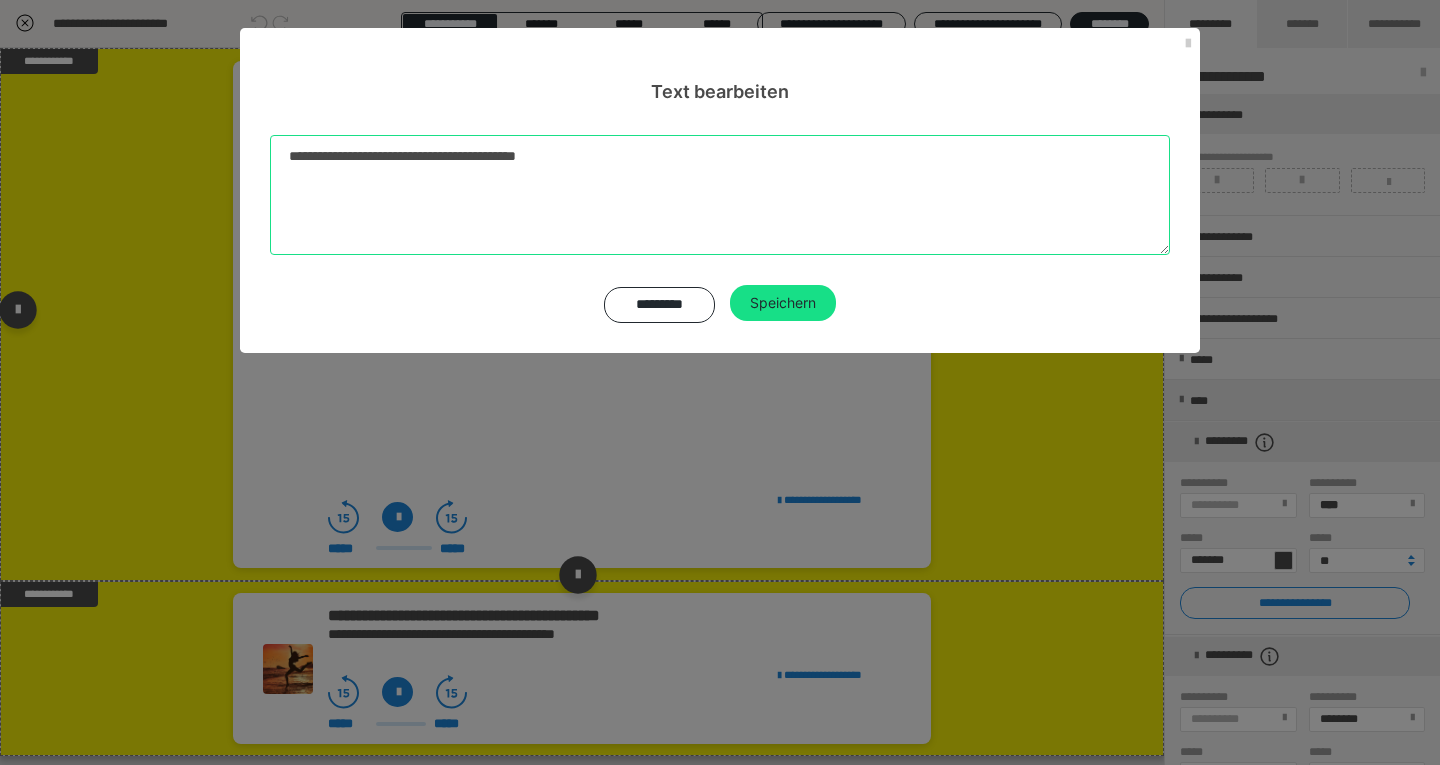 drag, startPoint x: 732, startPoint y: 202, endPoint x: 202, endPoint y: 202, distance: 530 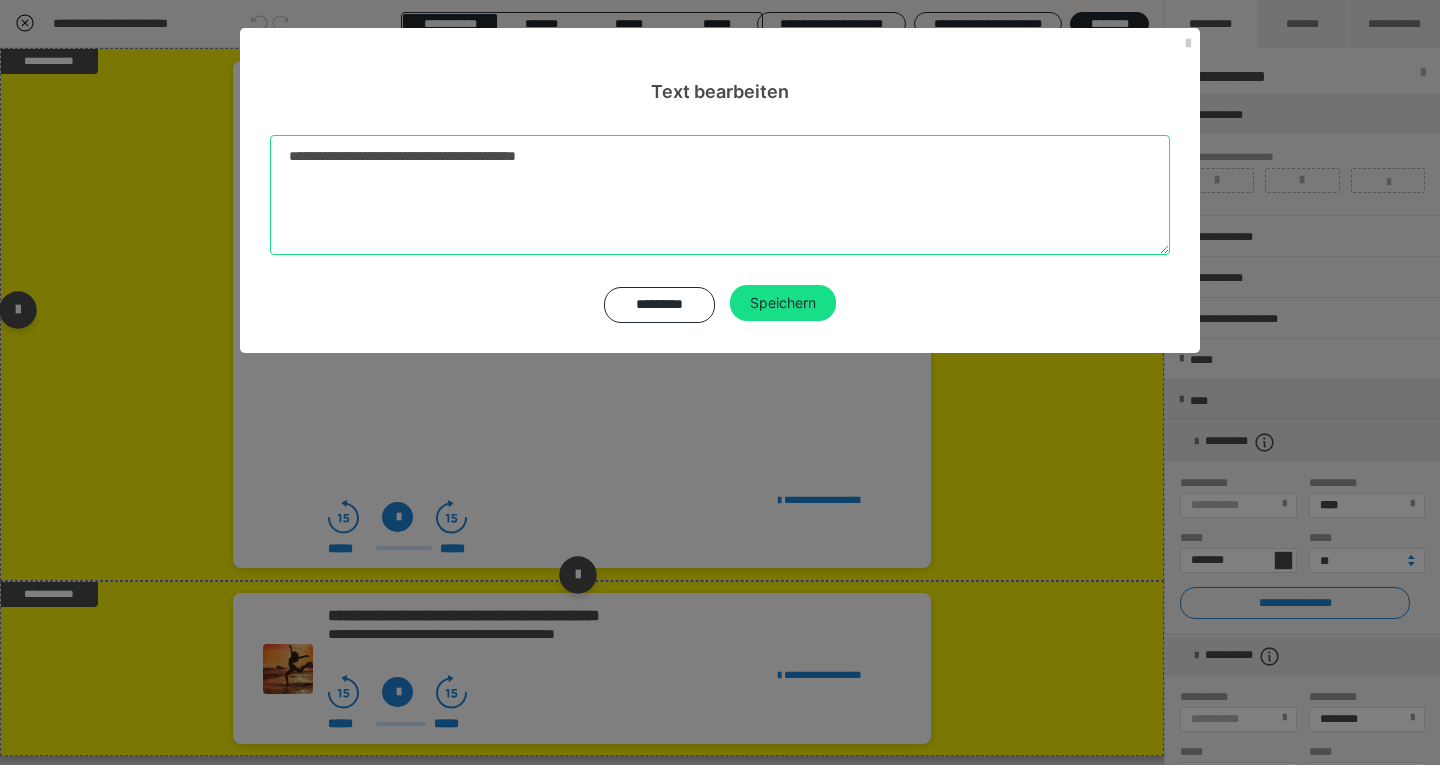 drag, startPoint x: 202, startPoint y: 202, endPoint x: 634, endPoint y: 138, distance: 436.715 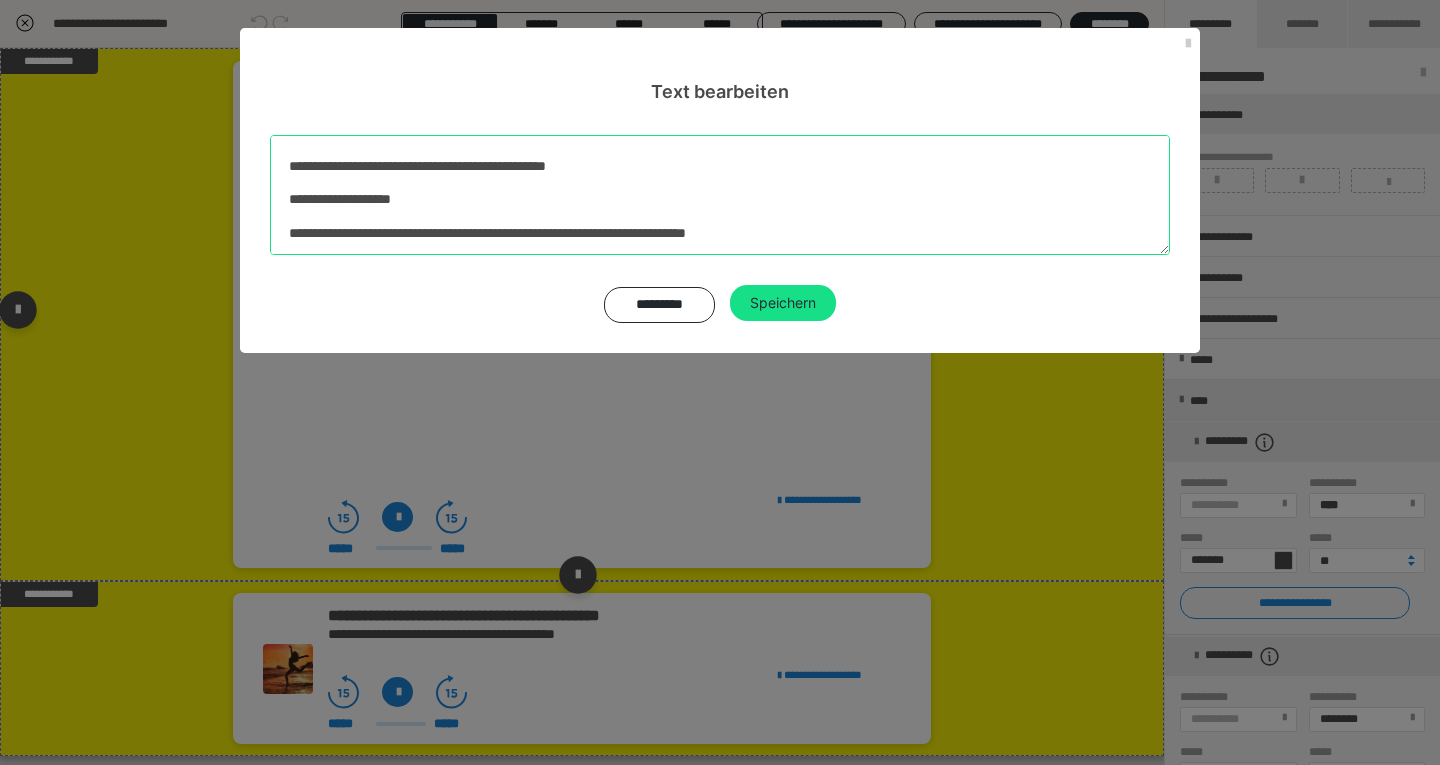 scroll, scrollTop: 0, scrollLeft: 0, axis: both 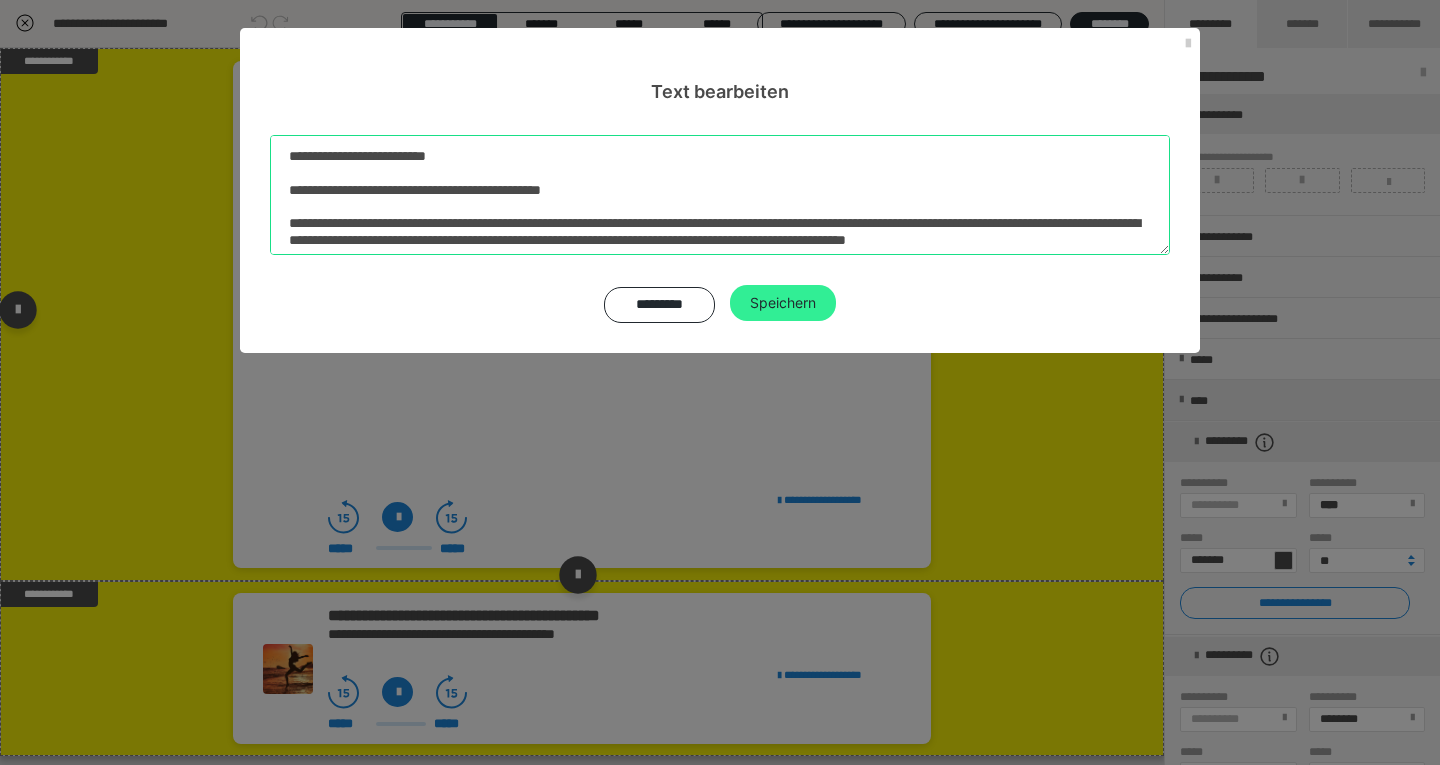 type on "**********" 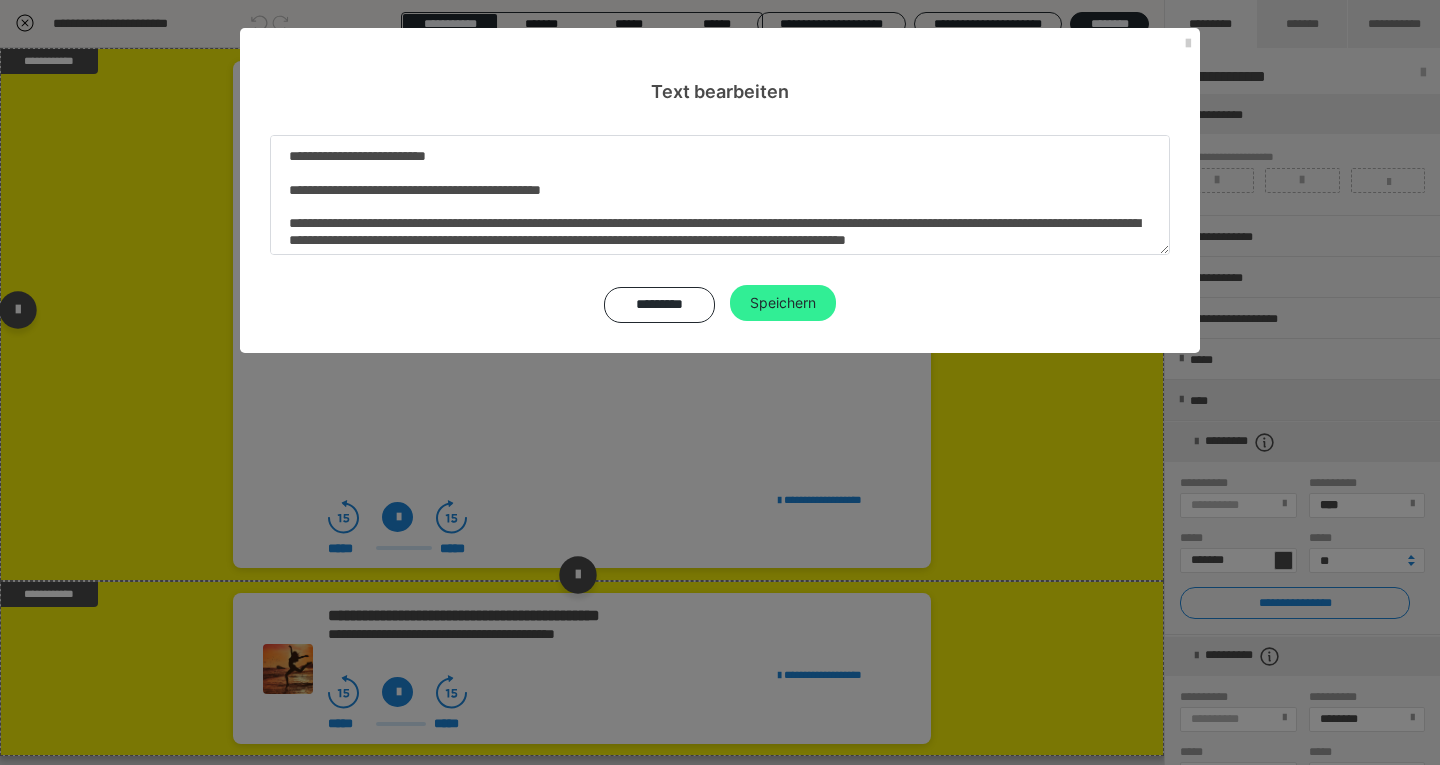 click on "Speichern" at bounding box center [783, 303] 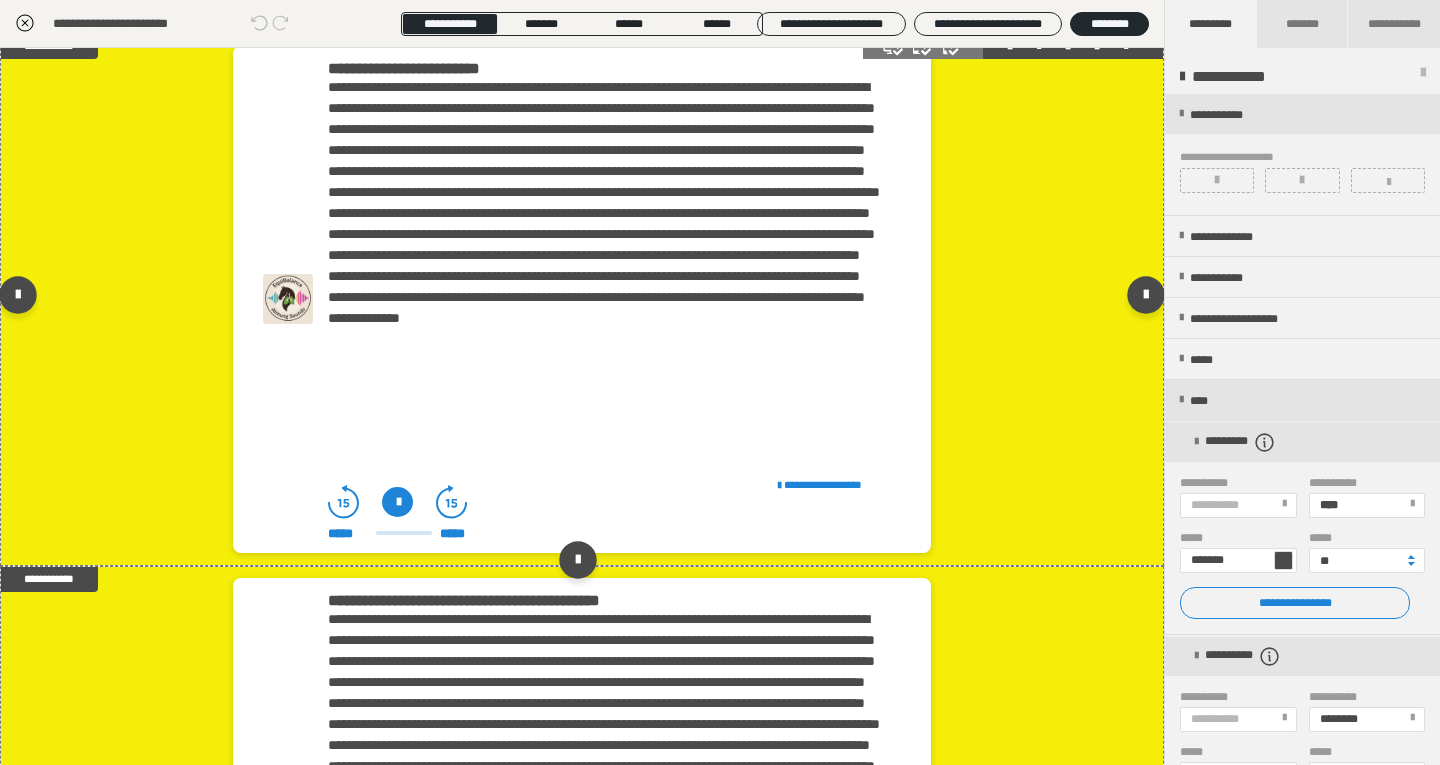 scroll, scrollTop: 0, scrollLeft: 0, axis: both 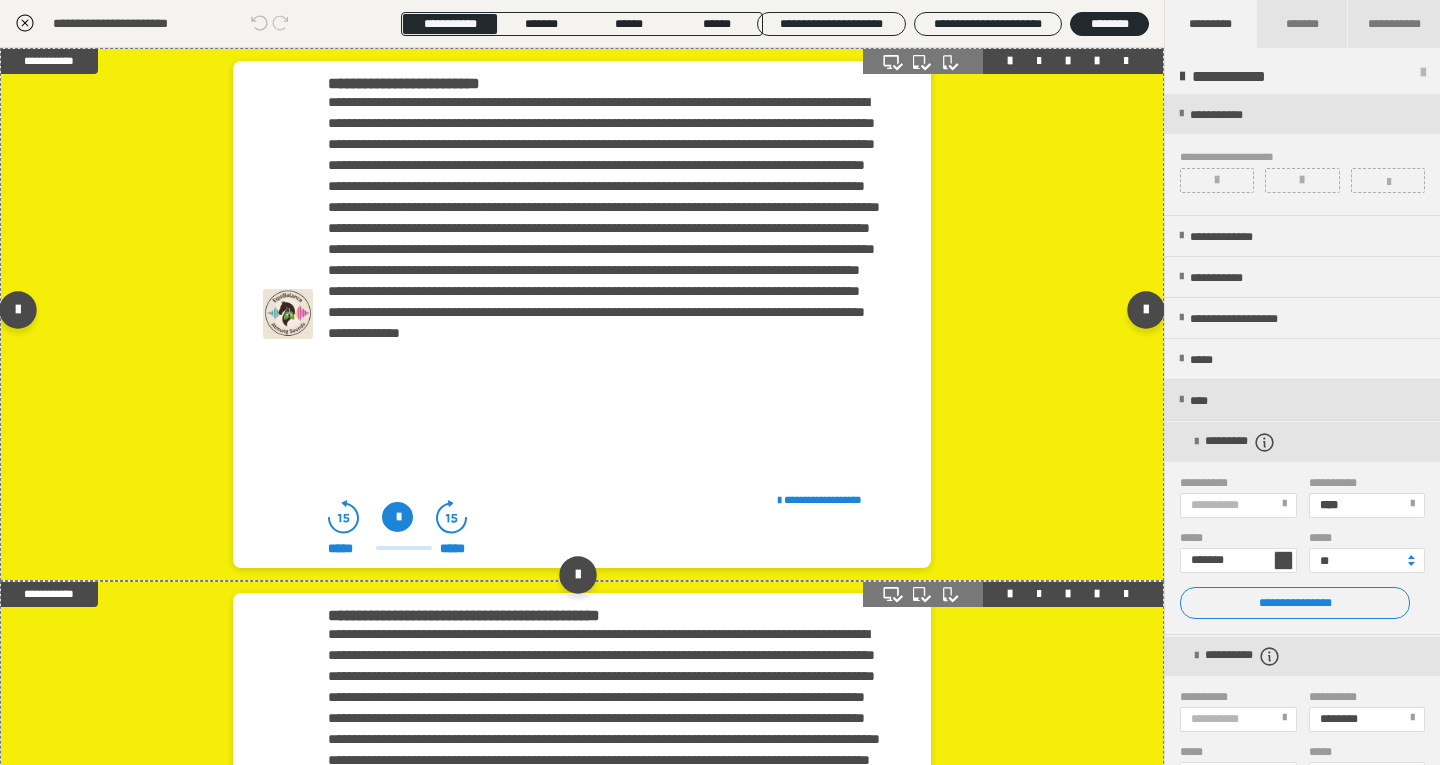 click on "**********" at bounding box center [582, 847] 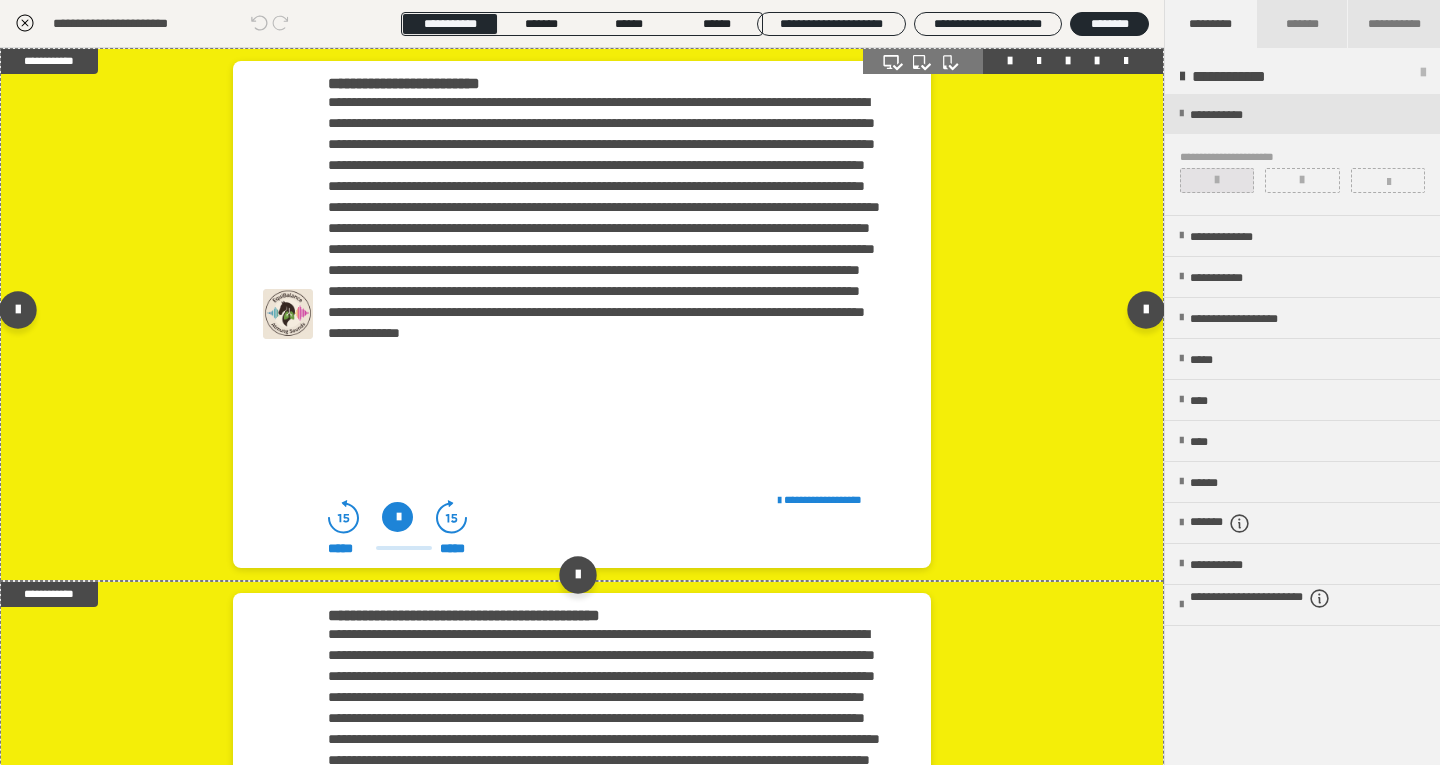click at bounding box center (1217, 180) 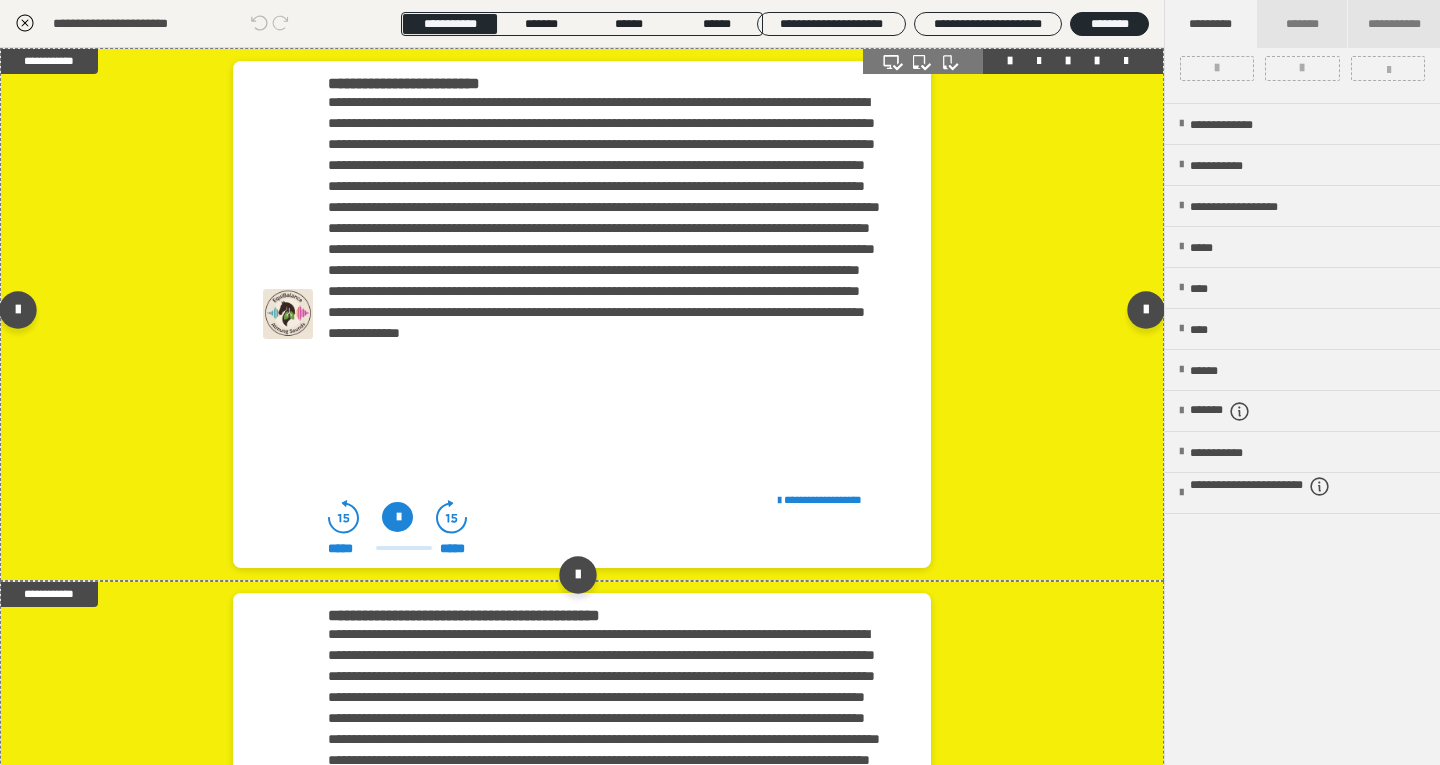 scroll, scrollTop: 102, scrollLeft: 0, axis: vertical 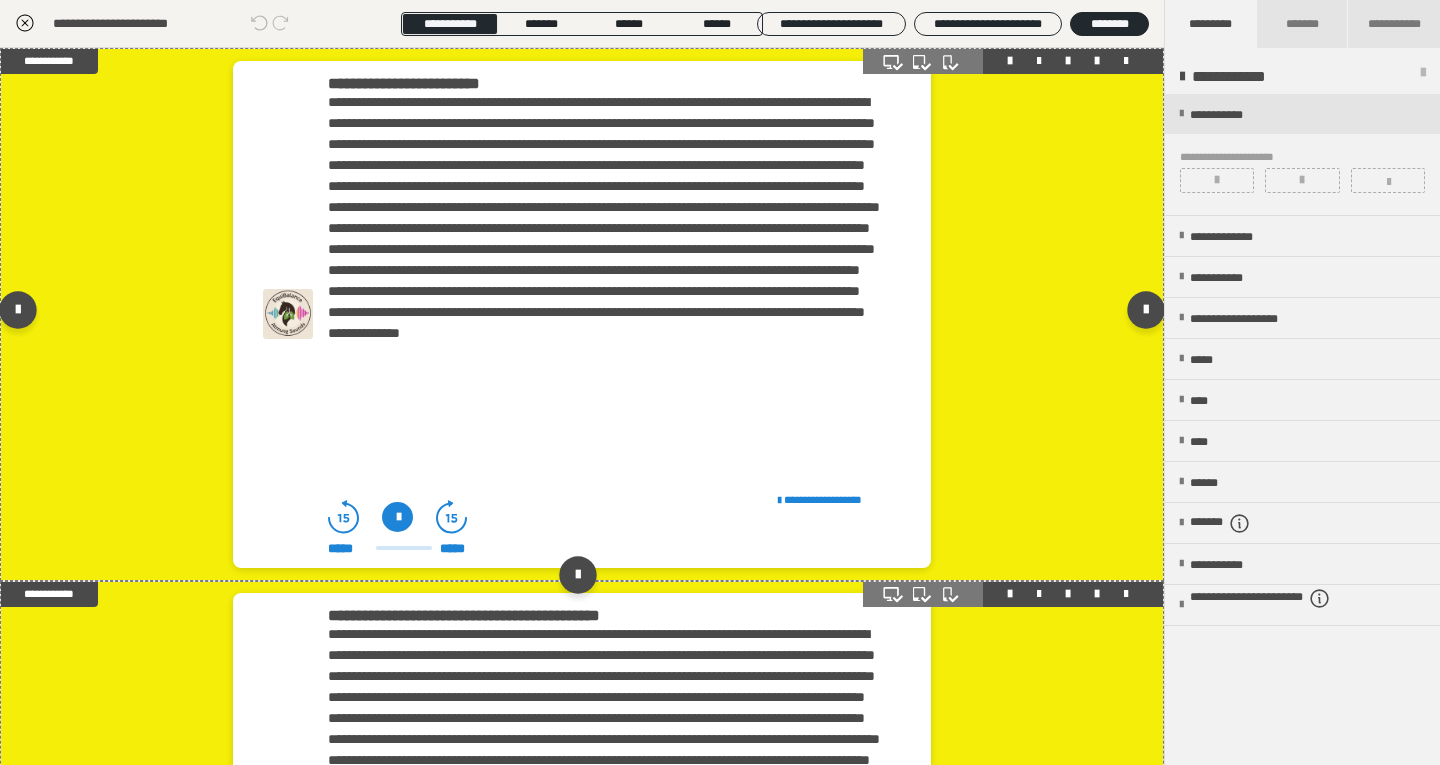 click on "**********" at bounding box center [582, 847] 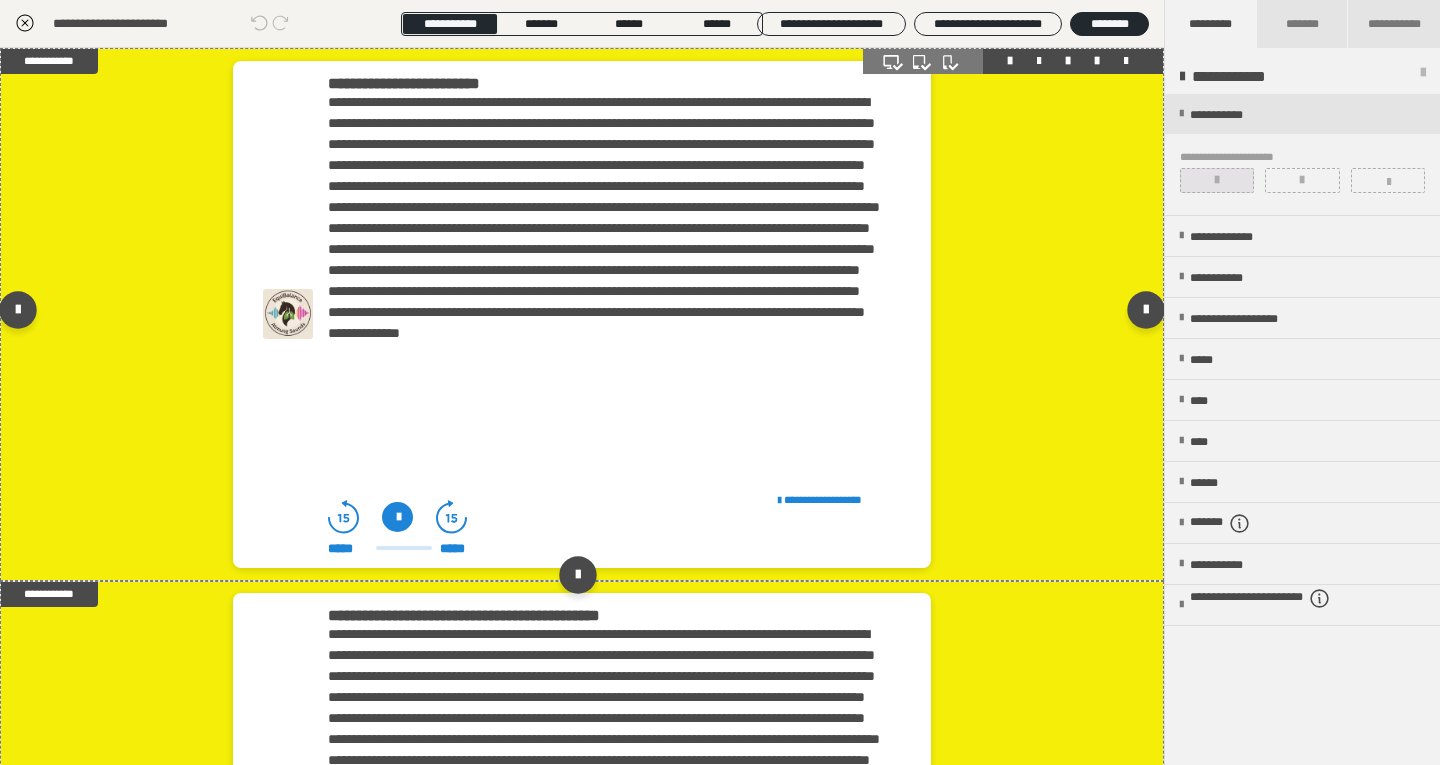 click at bounding box center (1217, 180) 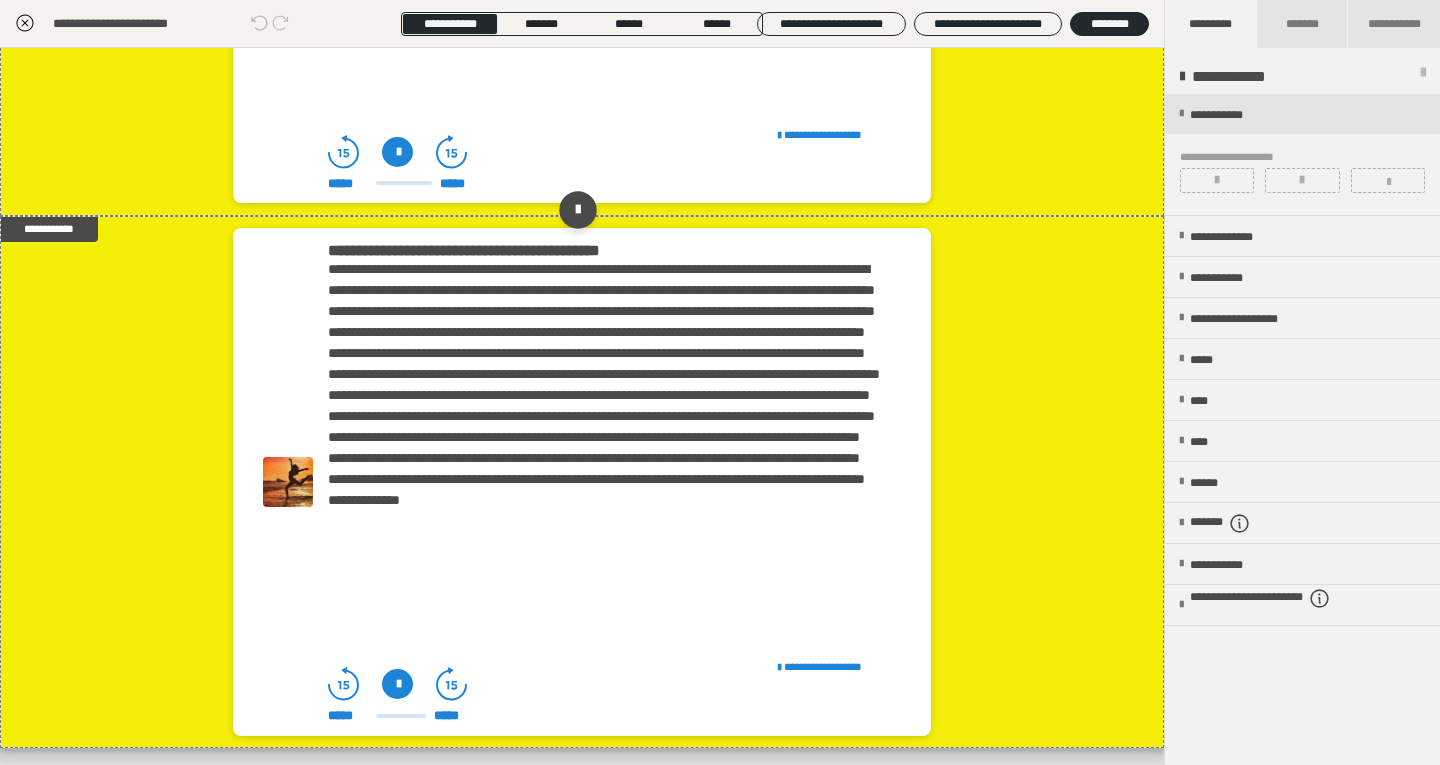 scroll, scrollTop: 400, scrollLeft: 0, axis: vertical 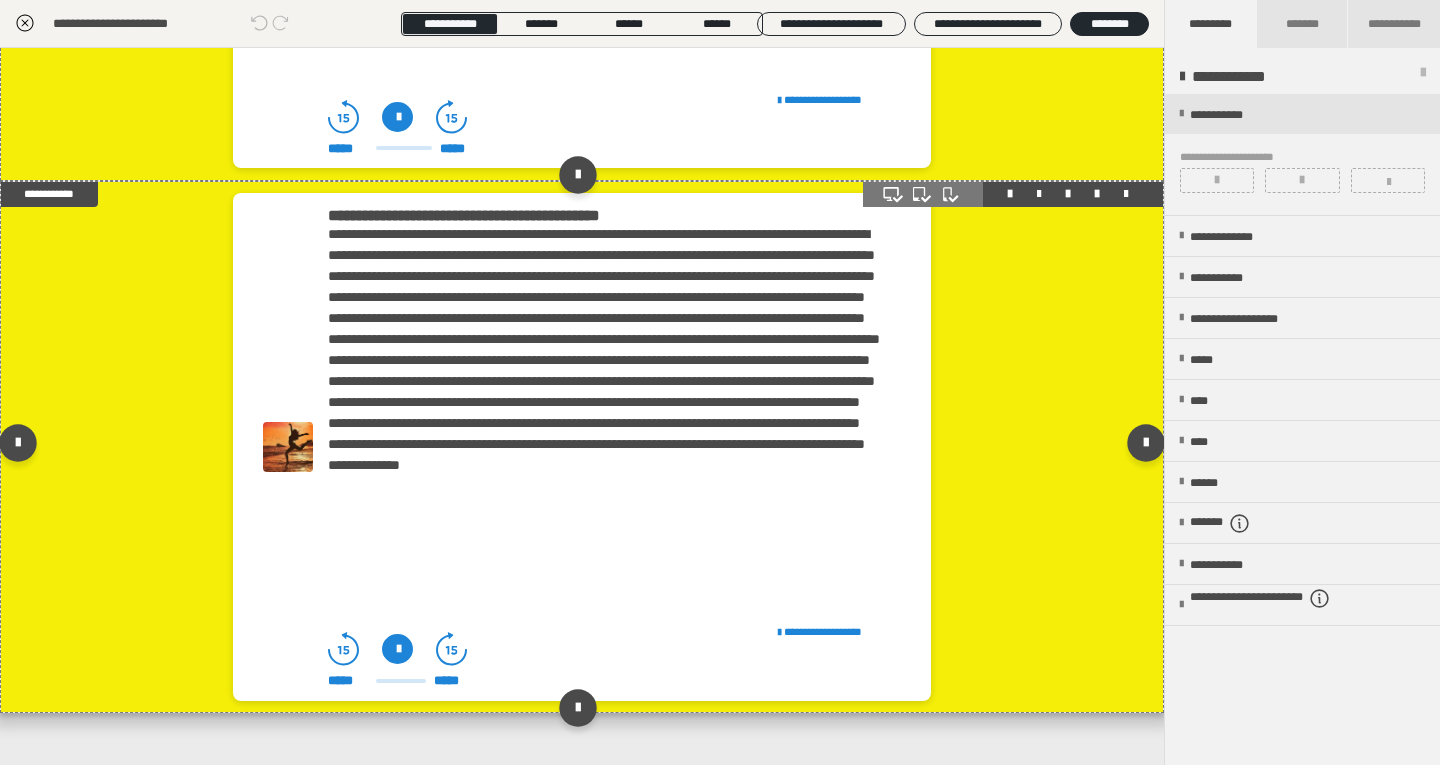 click on "**********" at bounding box center (582, 447) 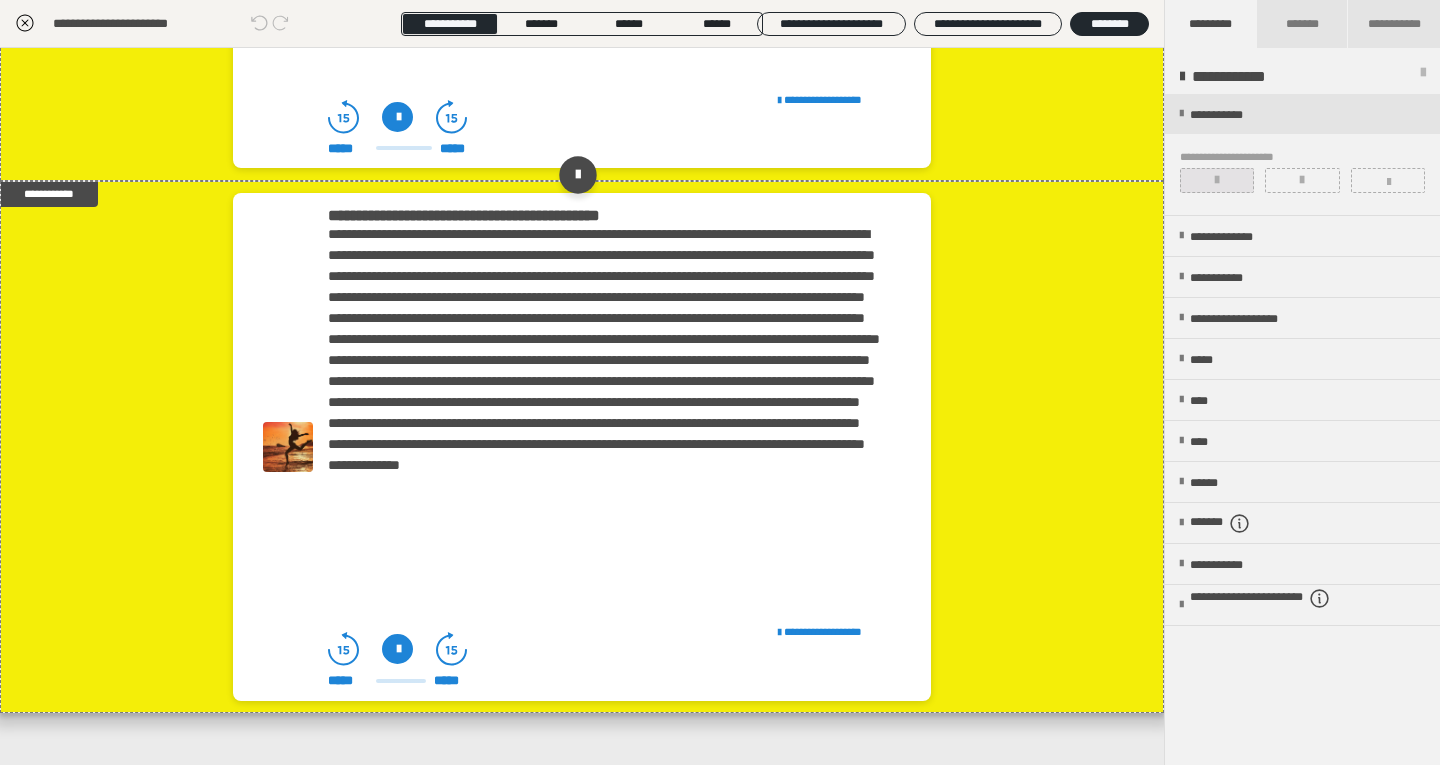 click at bounding box center [1217, 180] 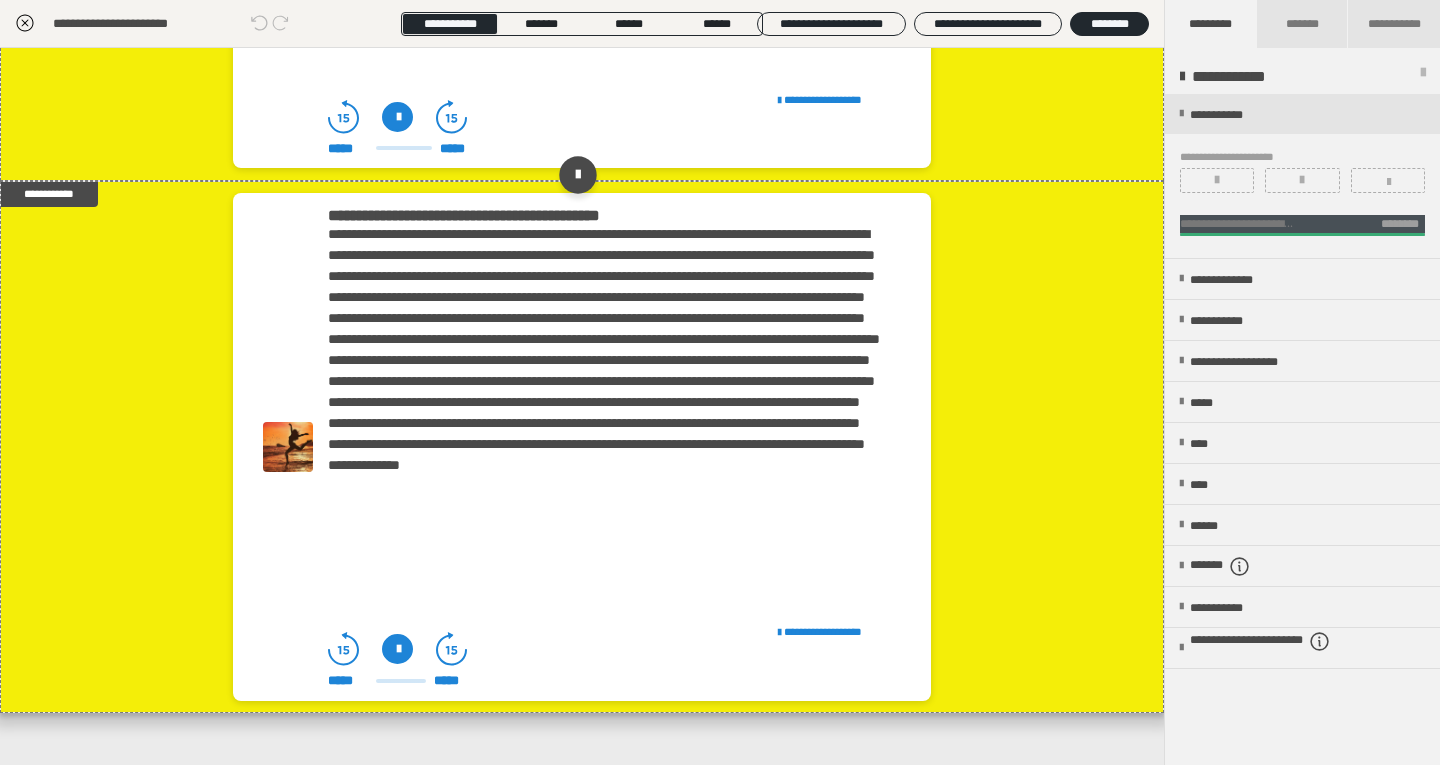 scroll, scrollTop: 76, scrollLeft: 0, axis: vertical 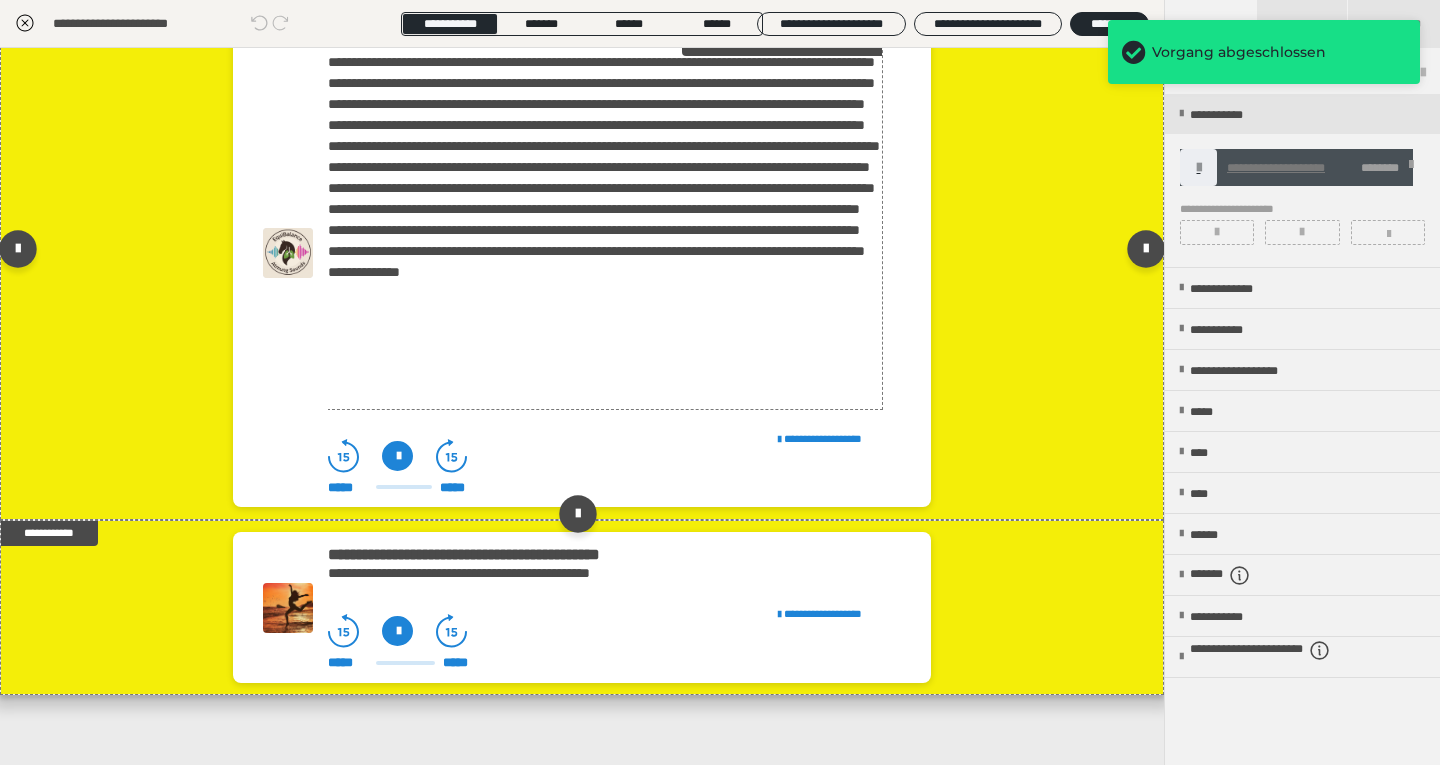 click on "**********" at bounding box center [604, 220] 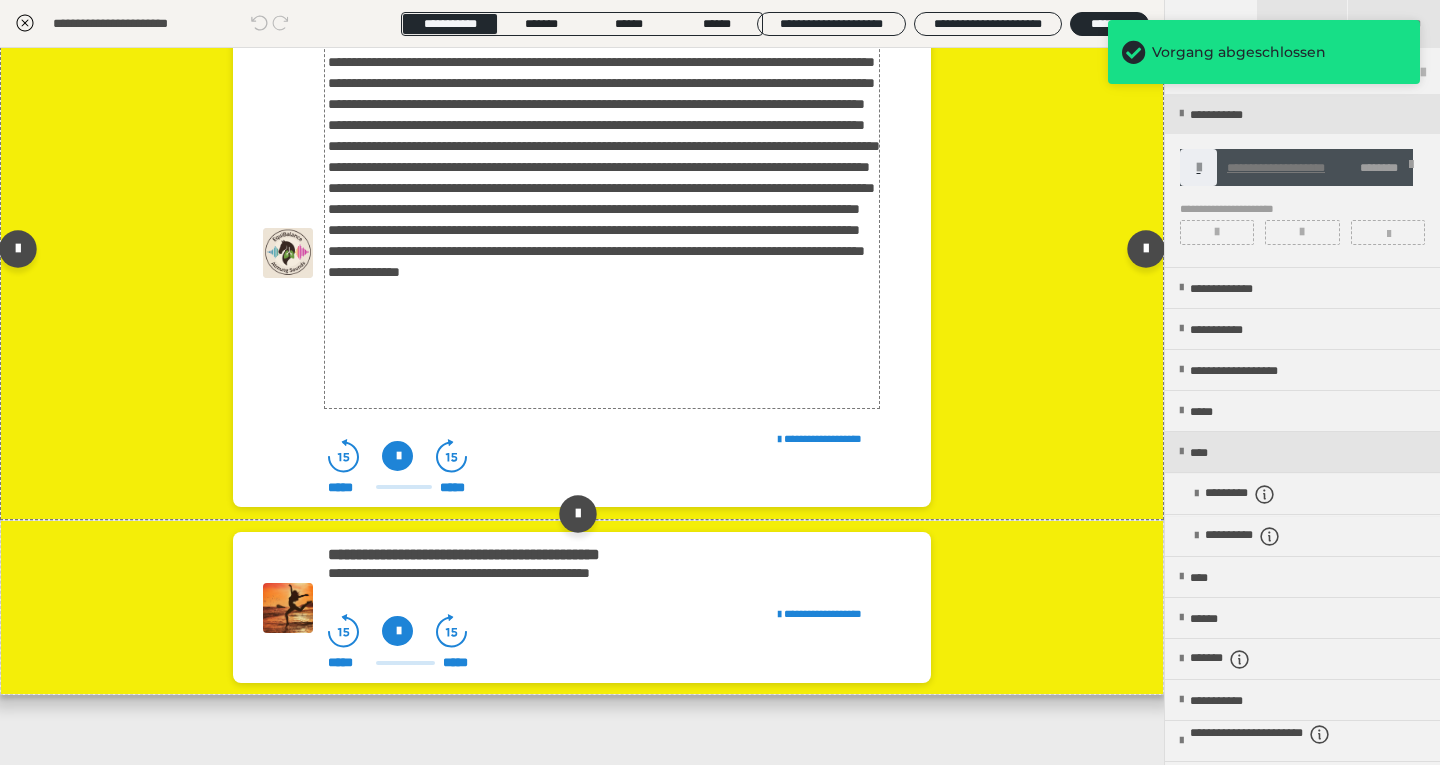 click on "**********" at bounding box center (604, 220) 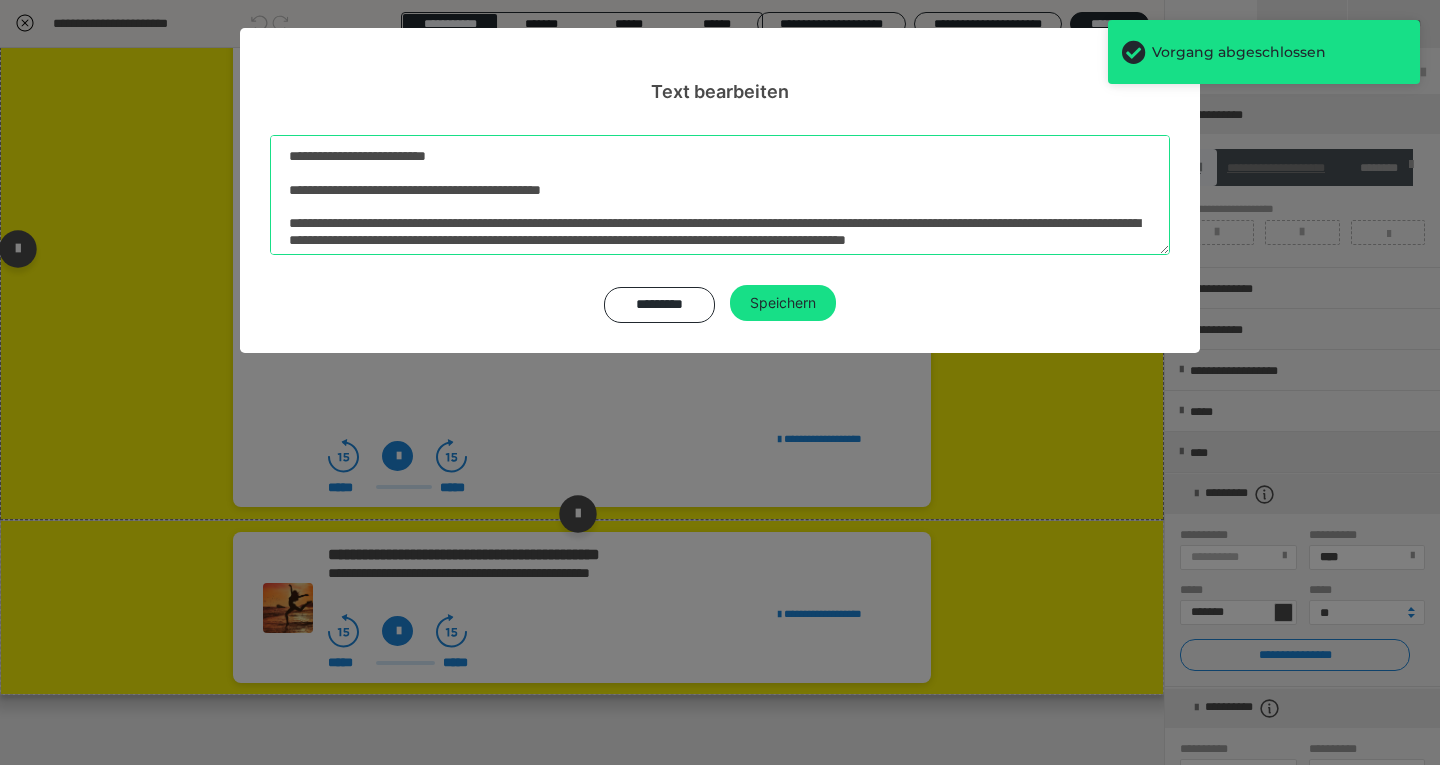 click at bounding box center [720, 195] 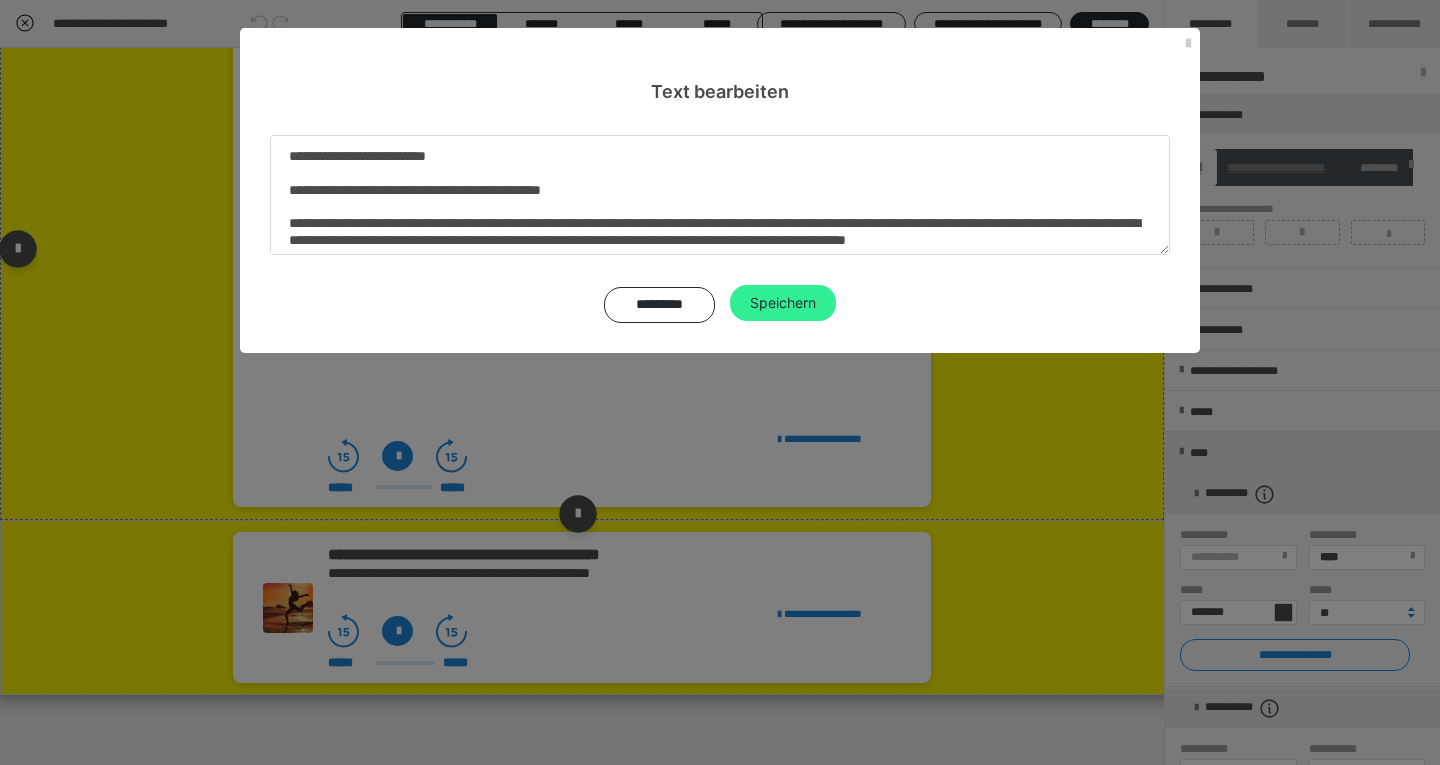 click on "Speichern" at bounding box center (783, 303) 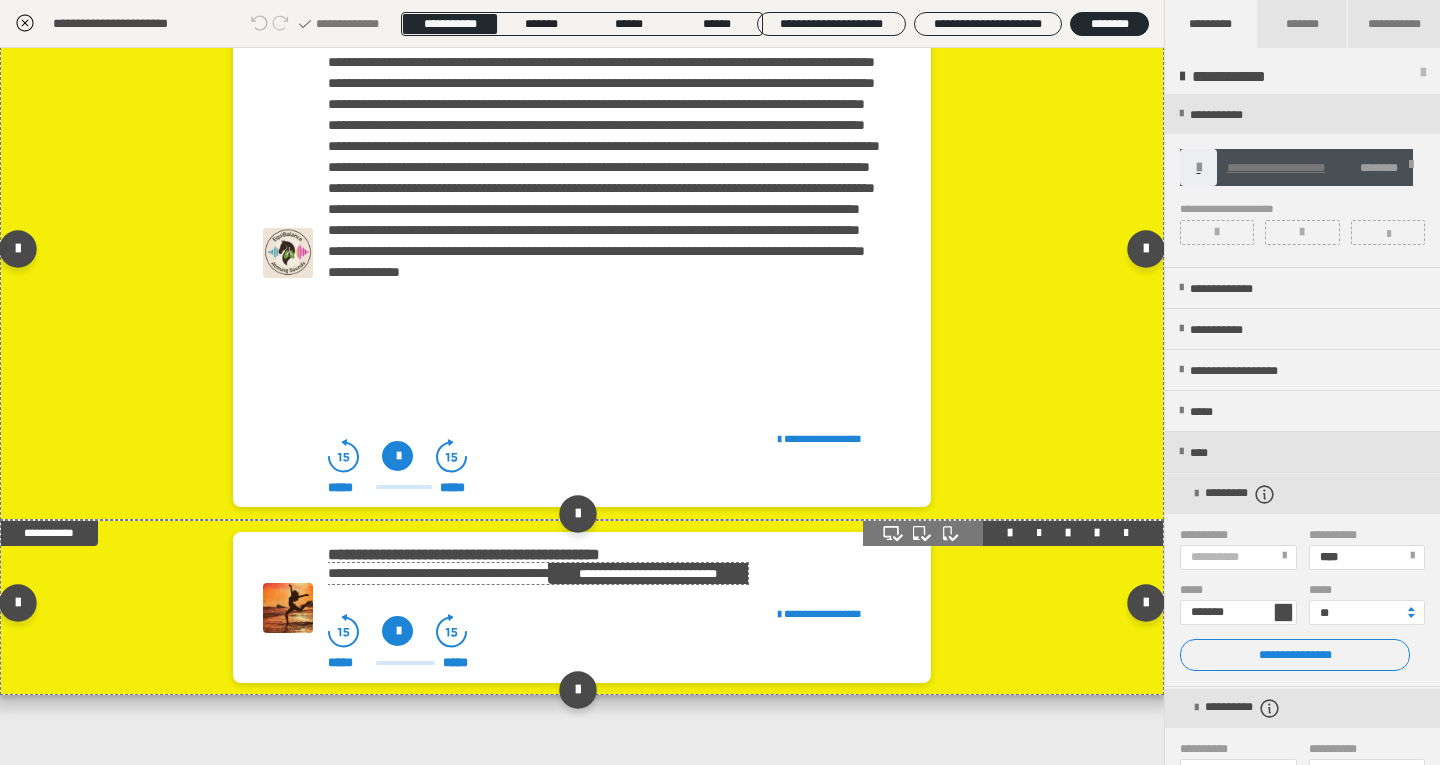 click on "**********" at bounding box center (537, 573) 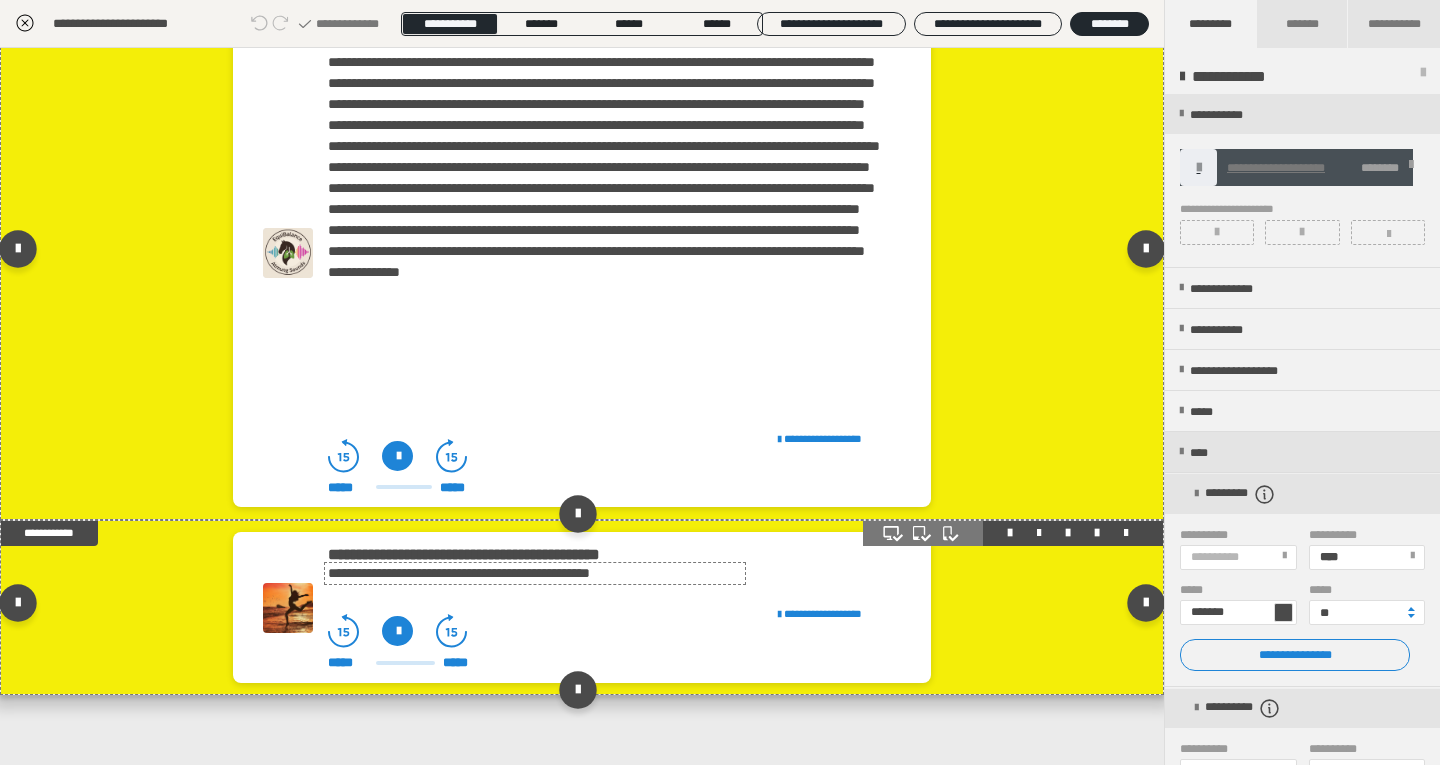 click on "**********" at bounding box center (537, 573) 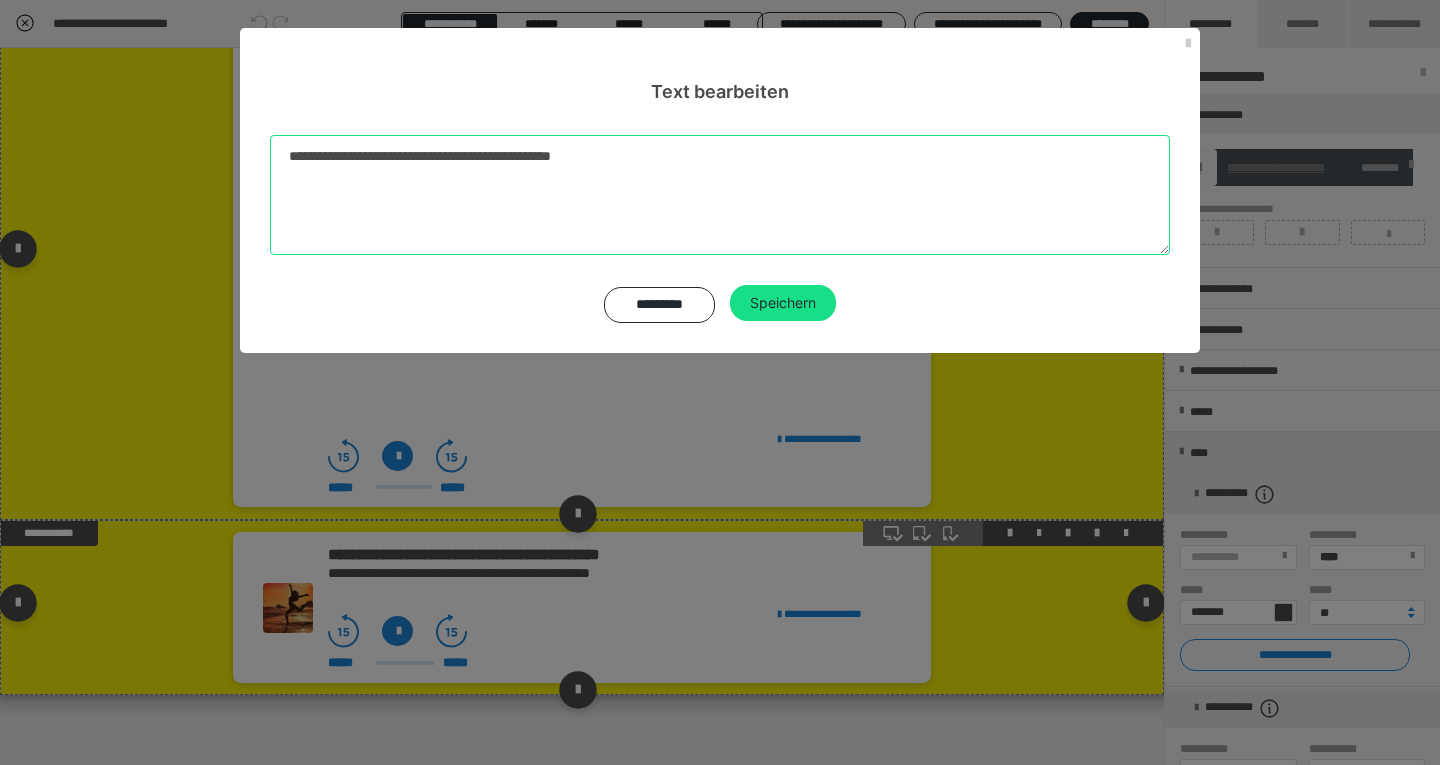 drag, startPoint x: 824, startPoint y: 152, endPoint x: 155, endPoint y: 151, distance: 669.00073 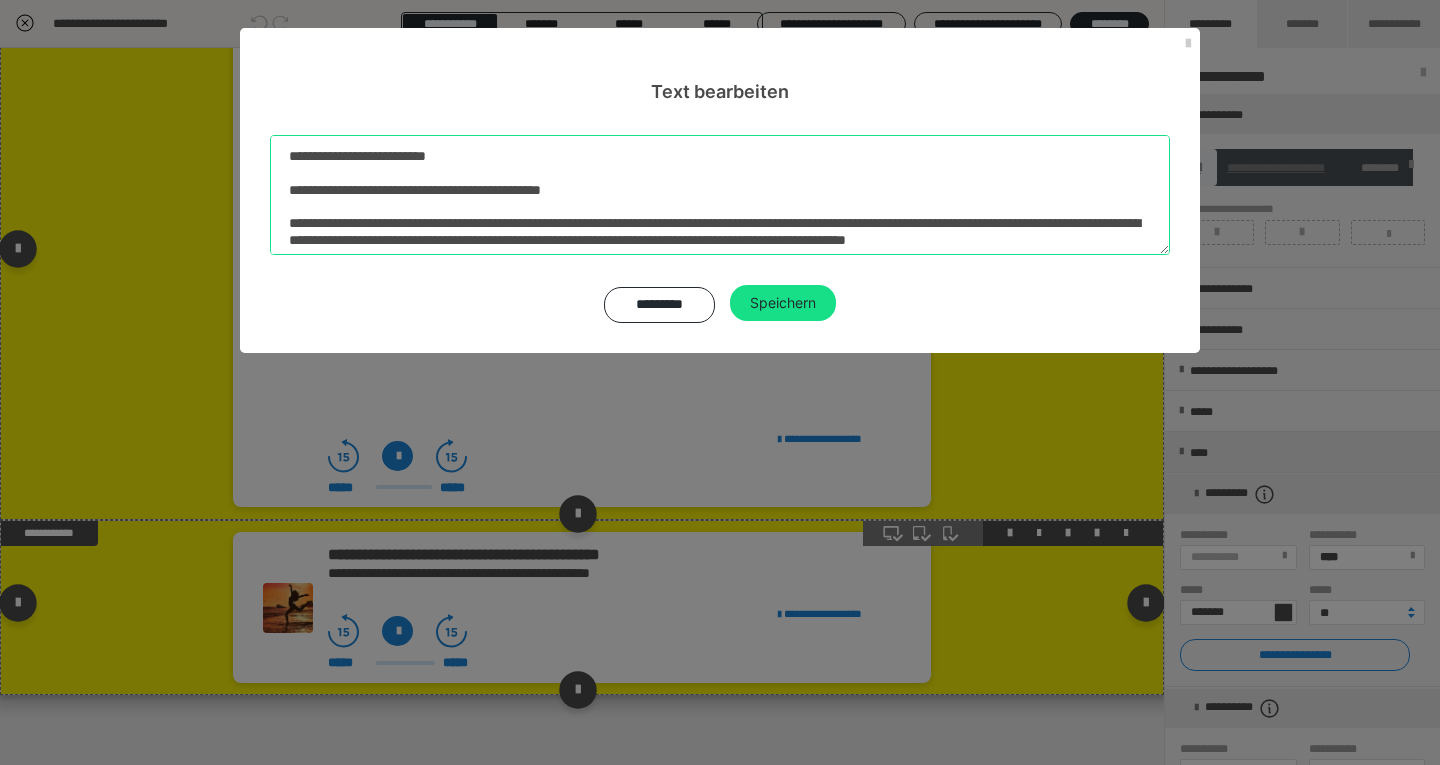 scroll, scrollTop: 582, scrollLeft: 0, axis: vertical 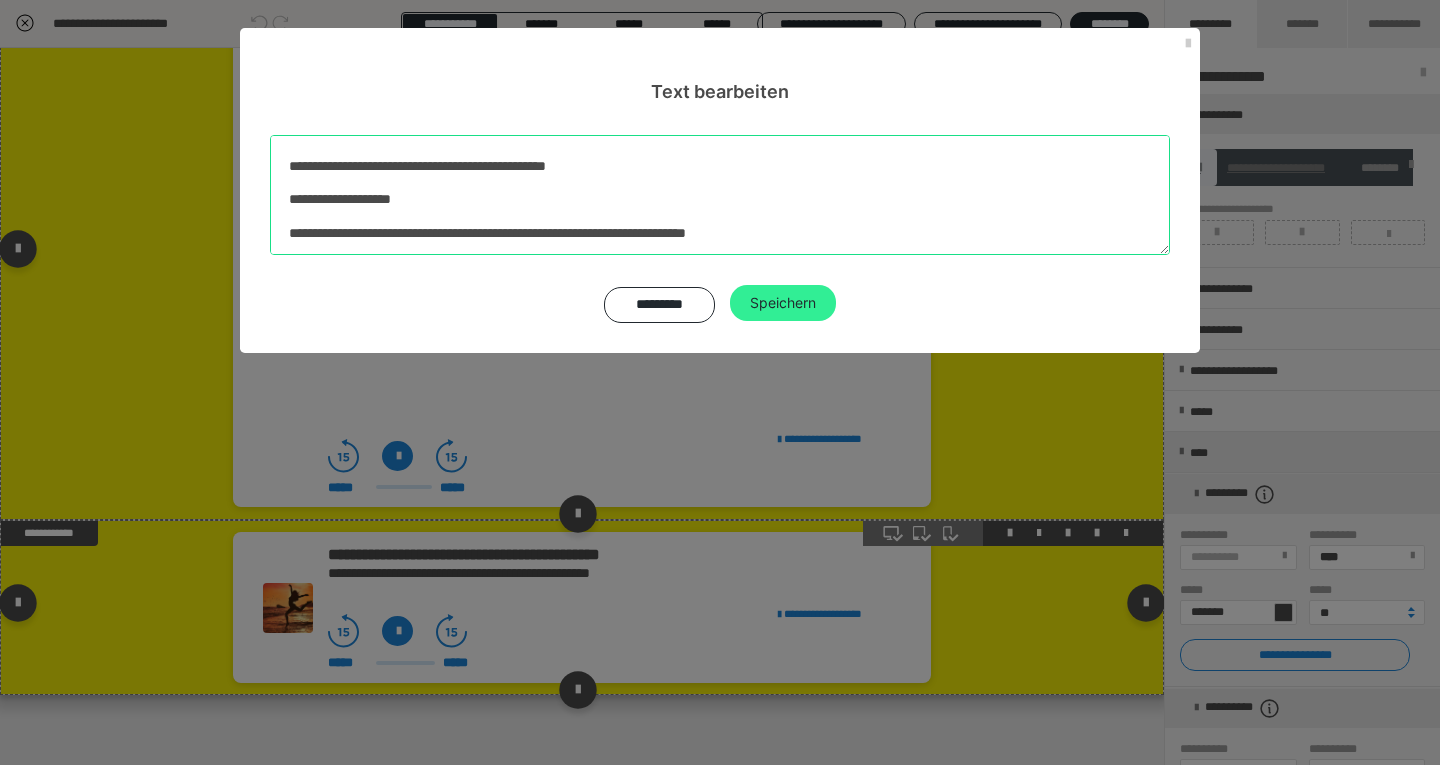 type on "**********" 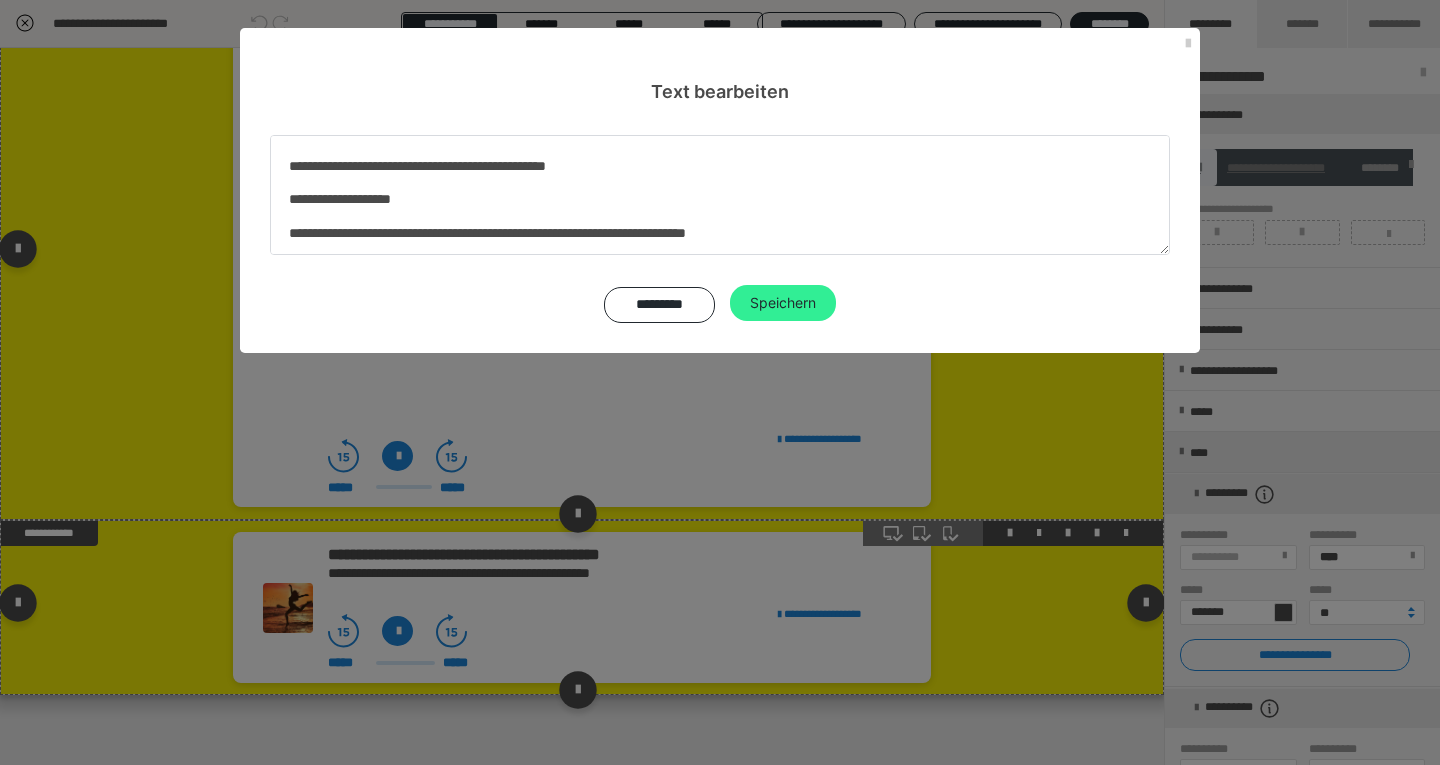click on "Speichern" at bounding box center (783, 303) 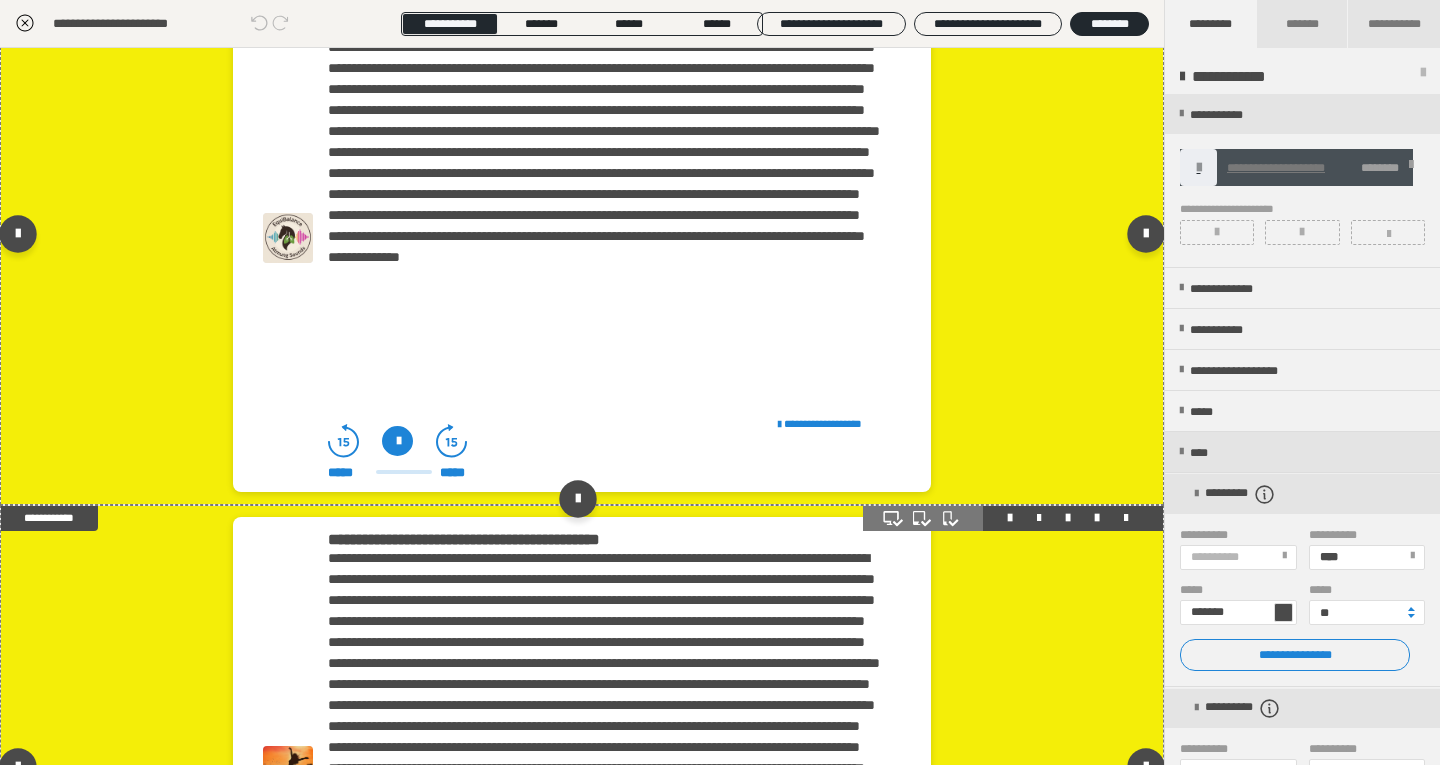scroll, scrollTop: 0, scrollLeft: 0, axis: both 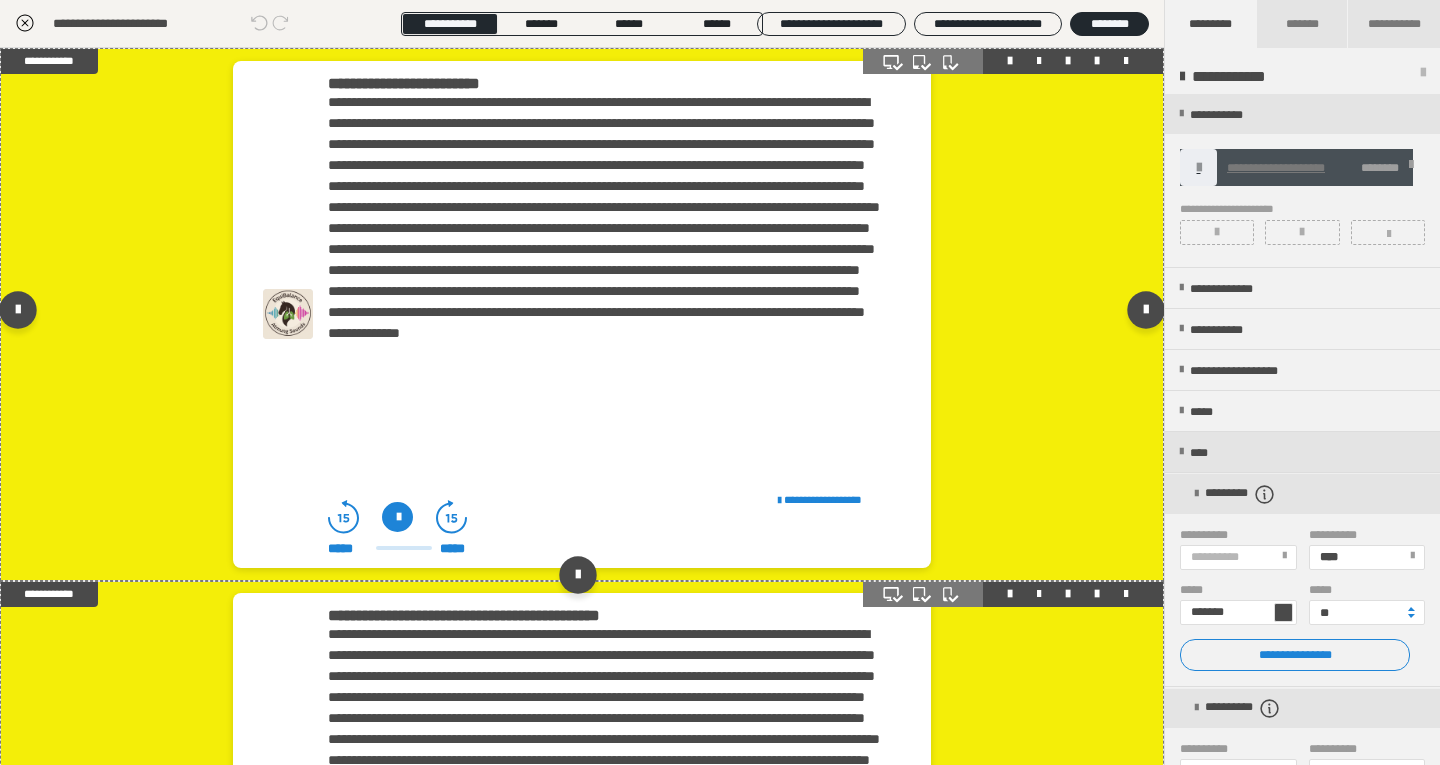 click at bounding box center (397, 517) 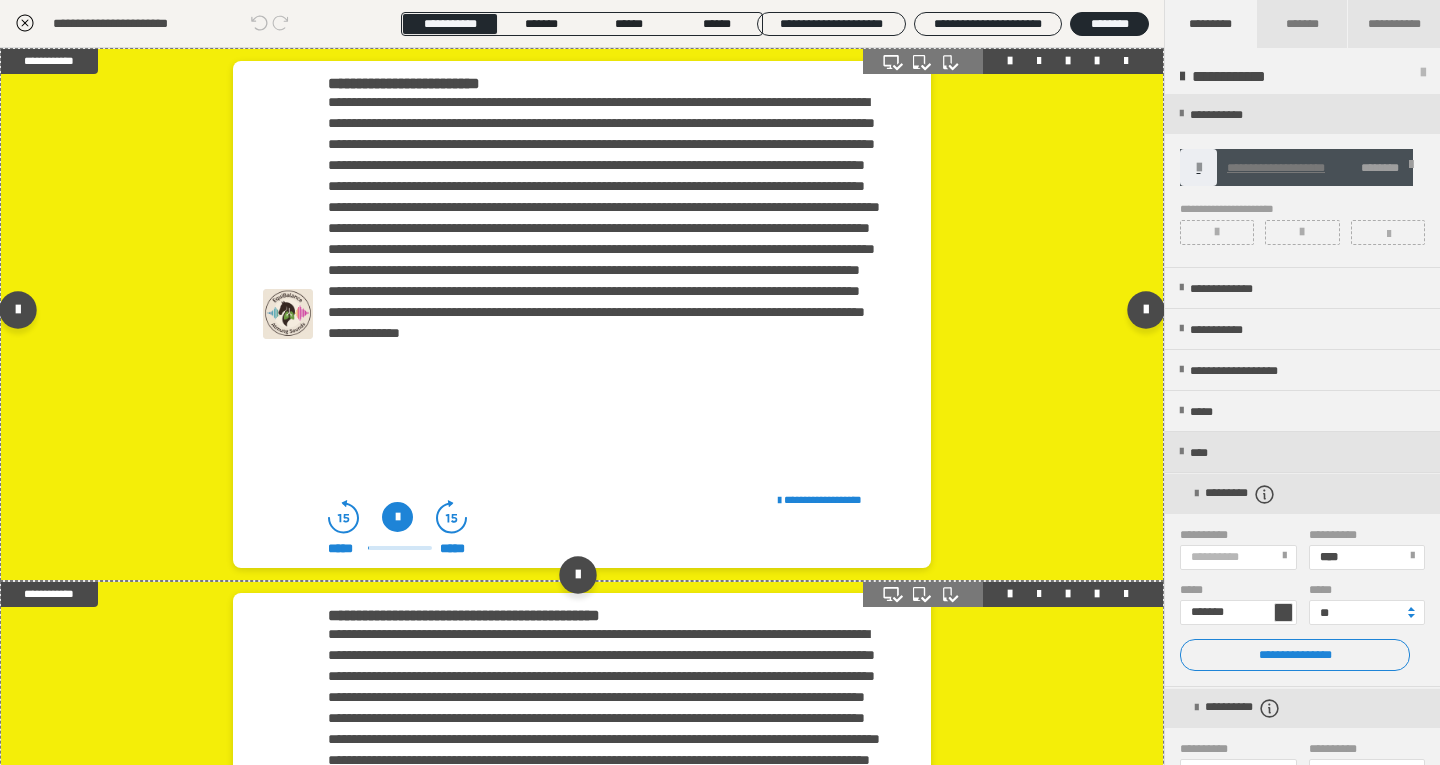 click at bounding box center [397, 517] 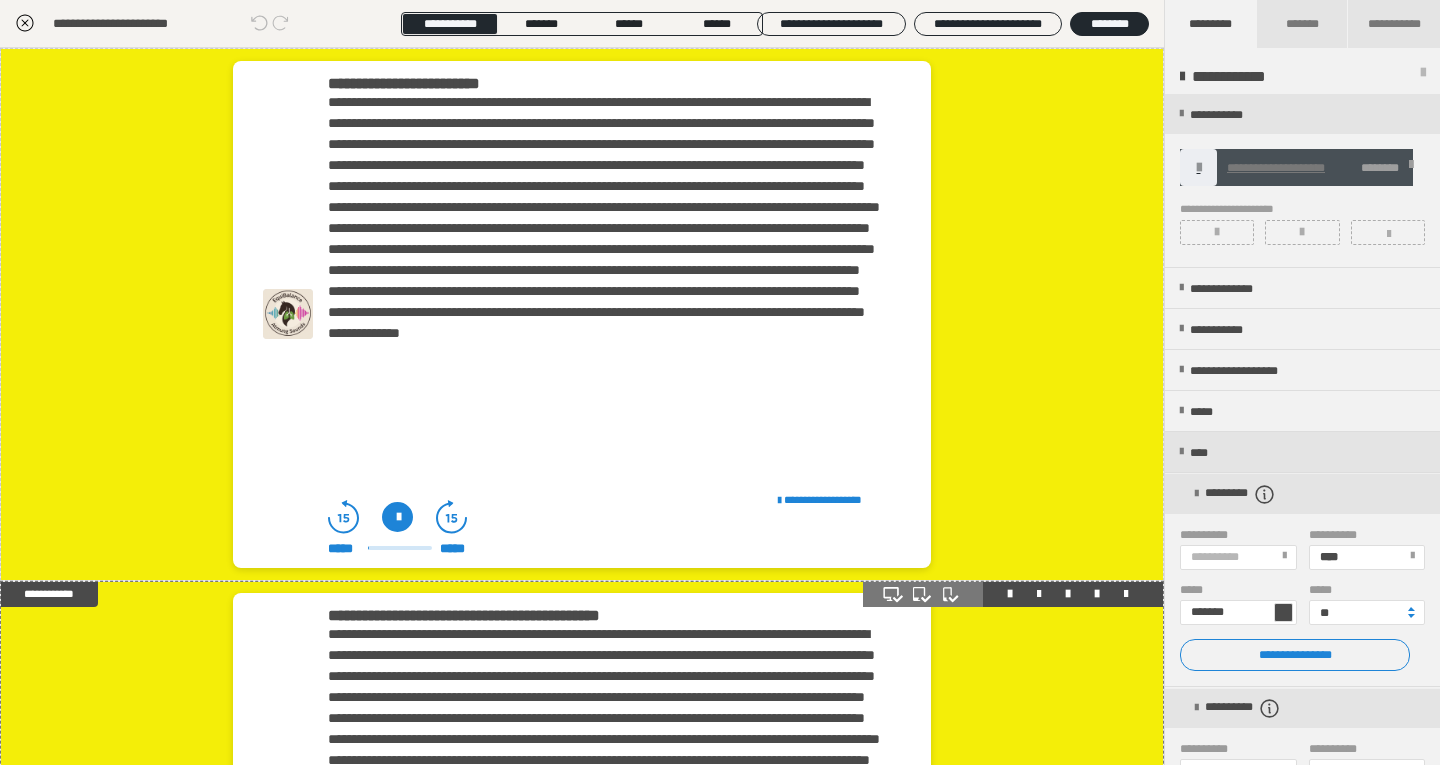 scroll, scrollTop: 433, scrollLeft: 0, axis: vertical 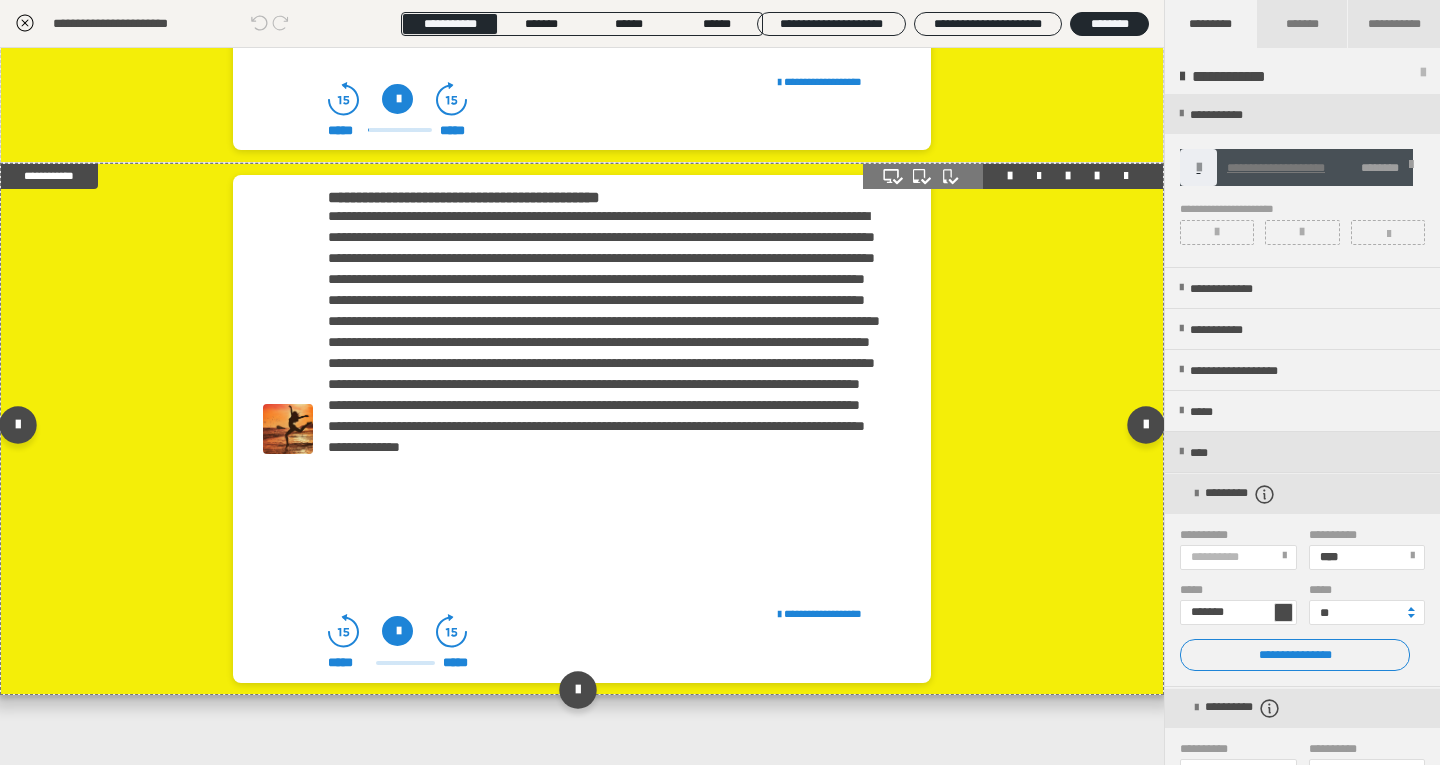 click at bounding box center (397, 631) 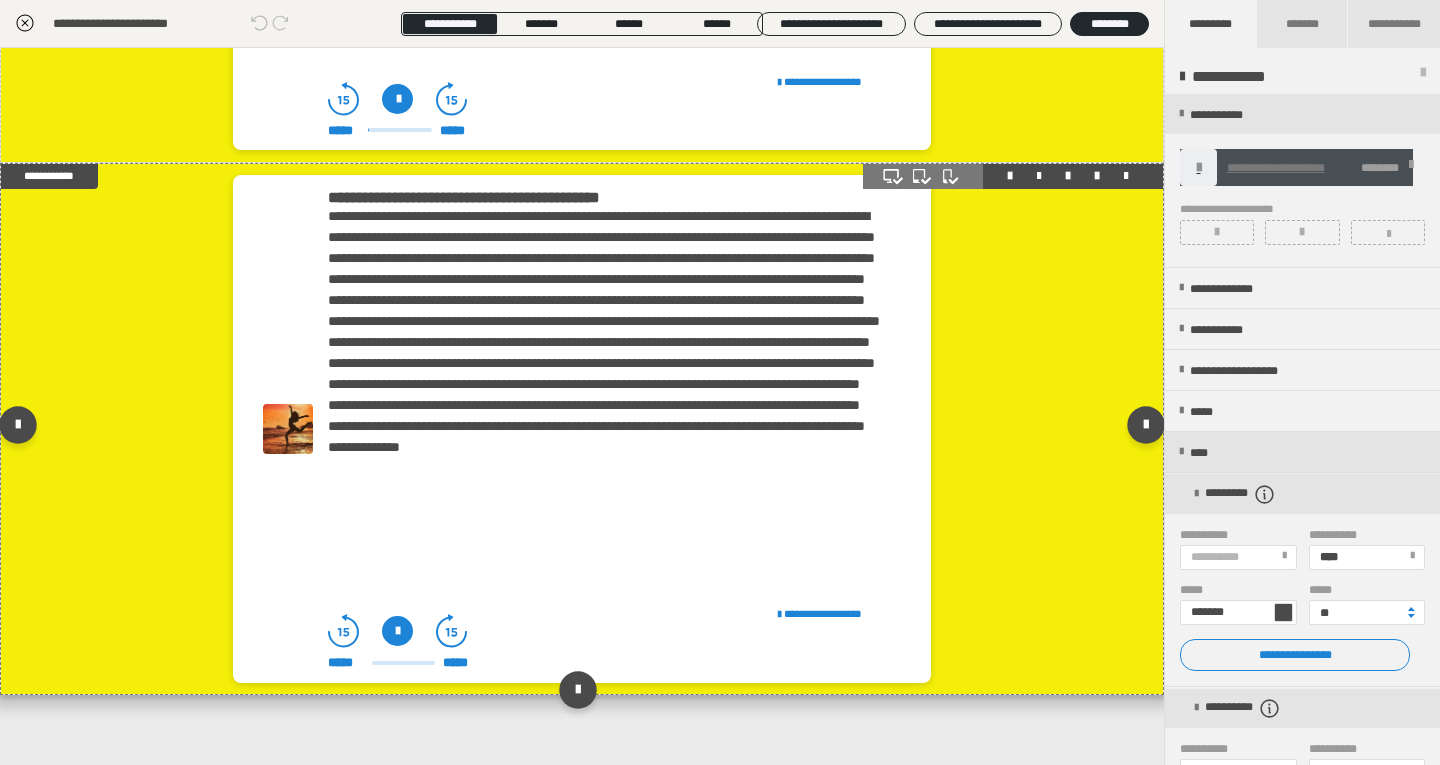 click at bounding box center [403, 663] 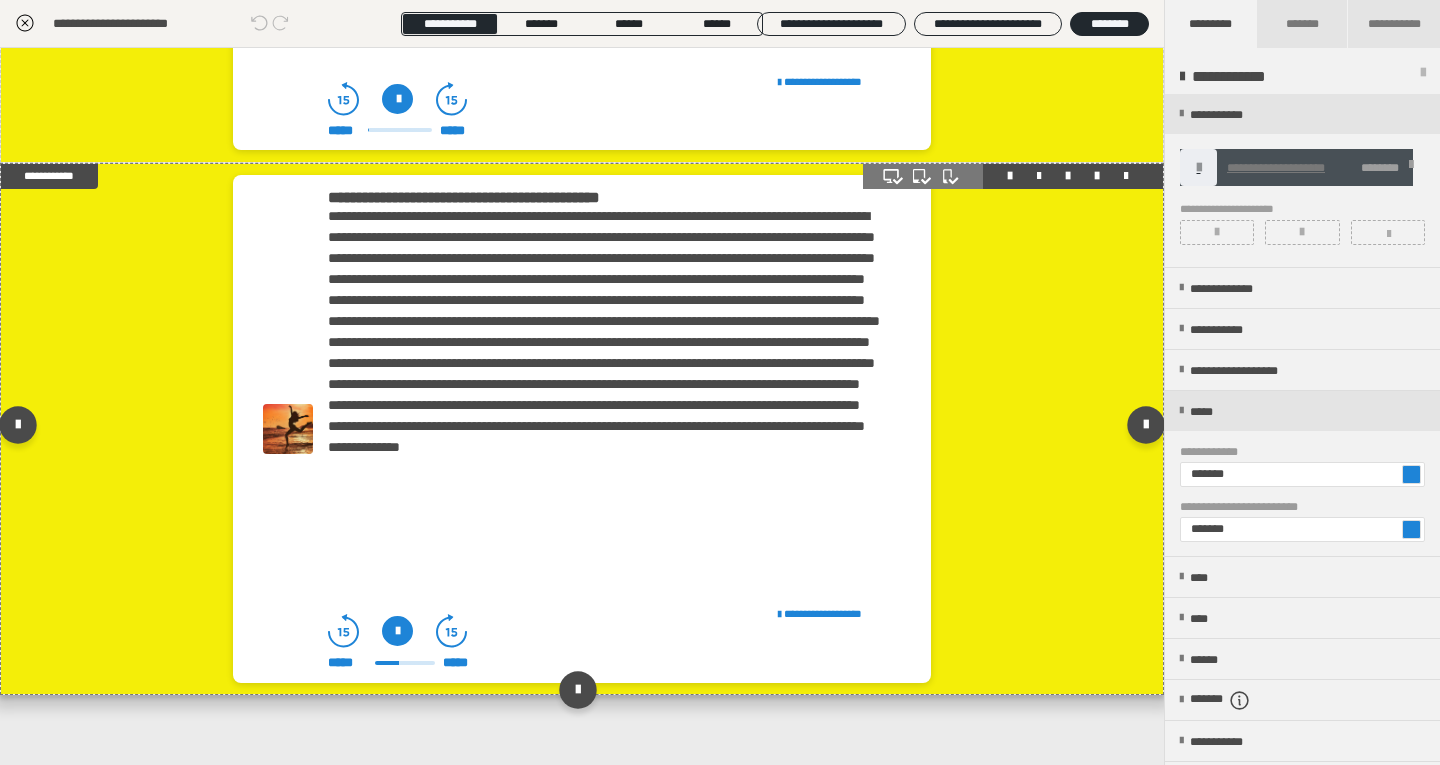 click at bounding box center (397, 631) 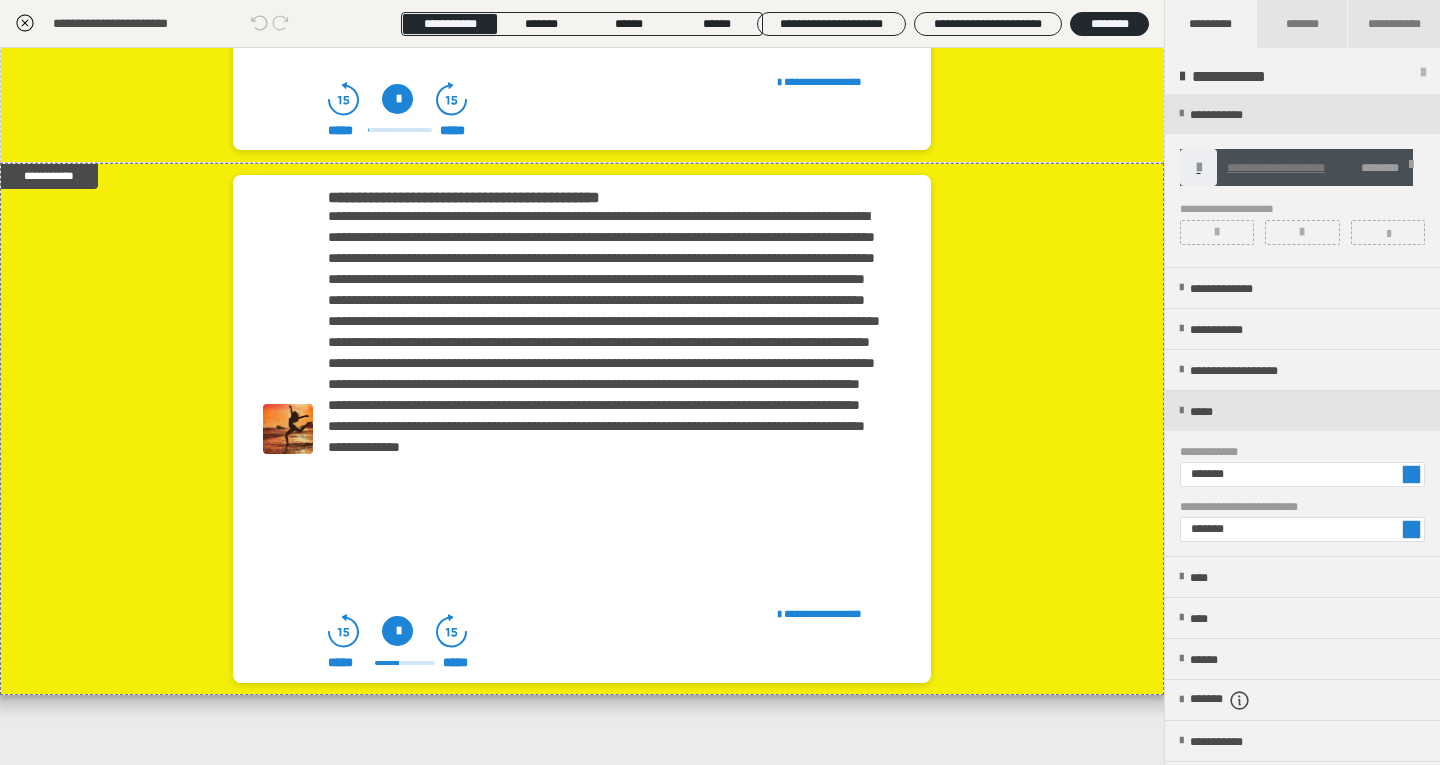 click 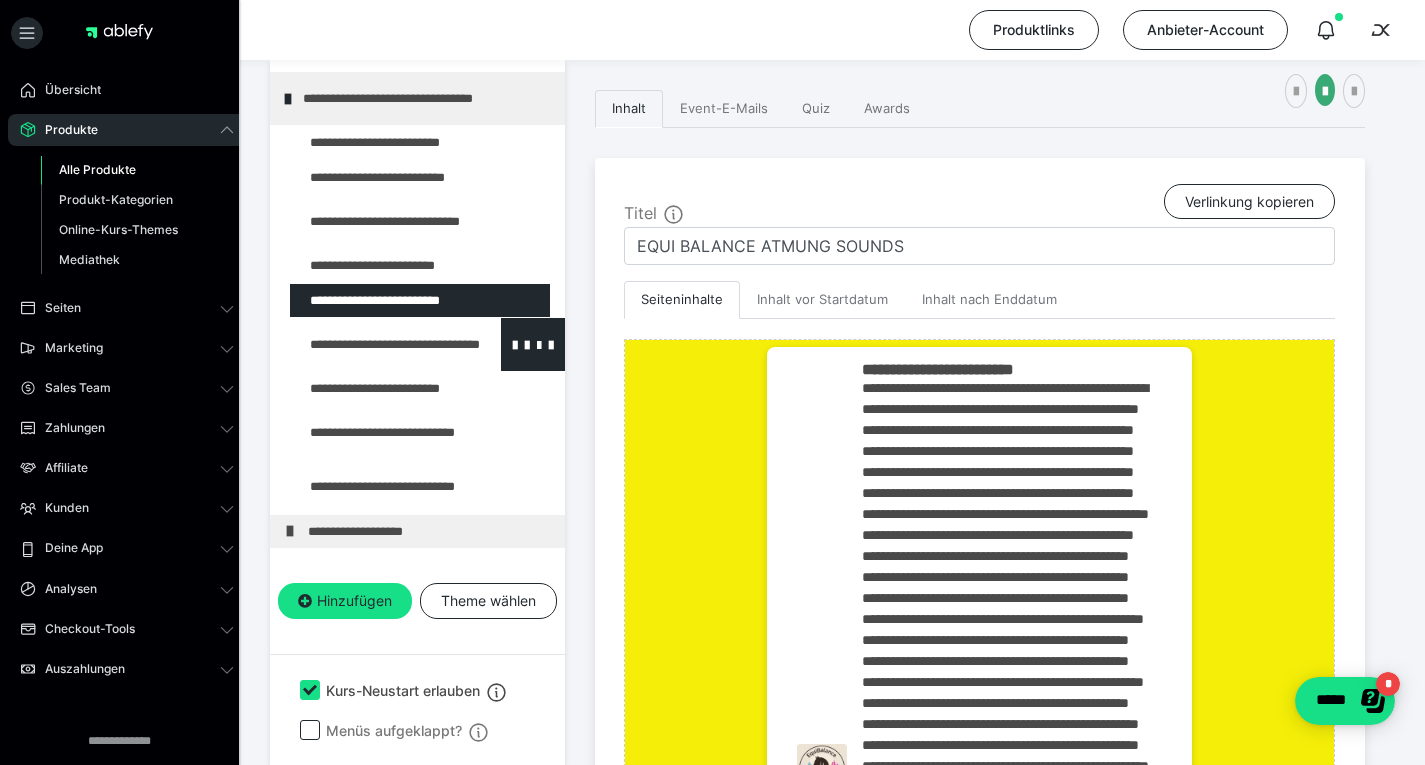 click at bounding box center (375, 344) 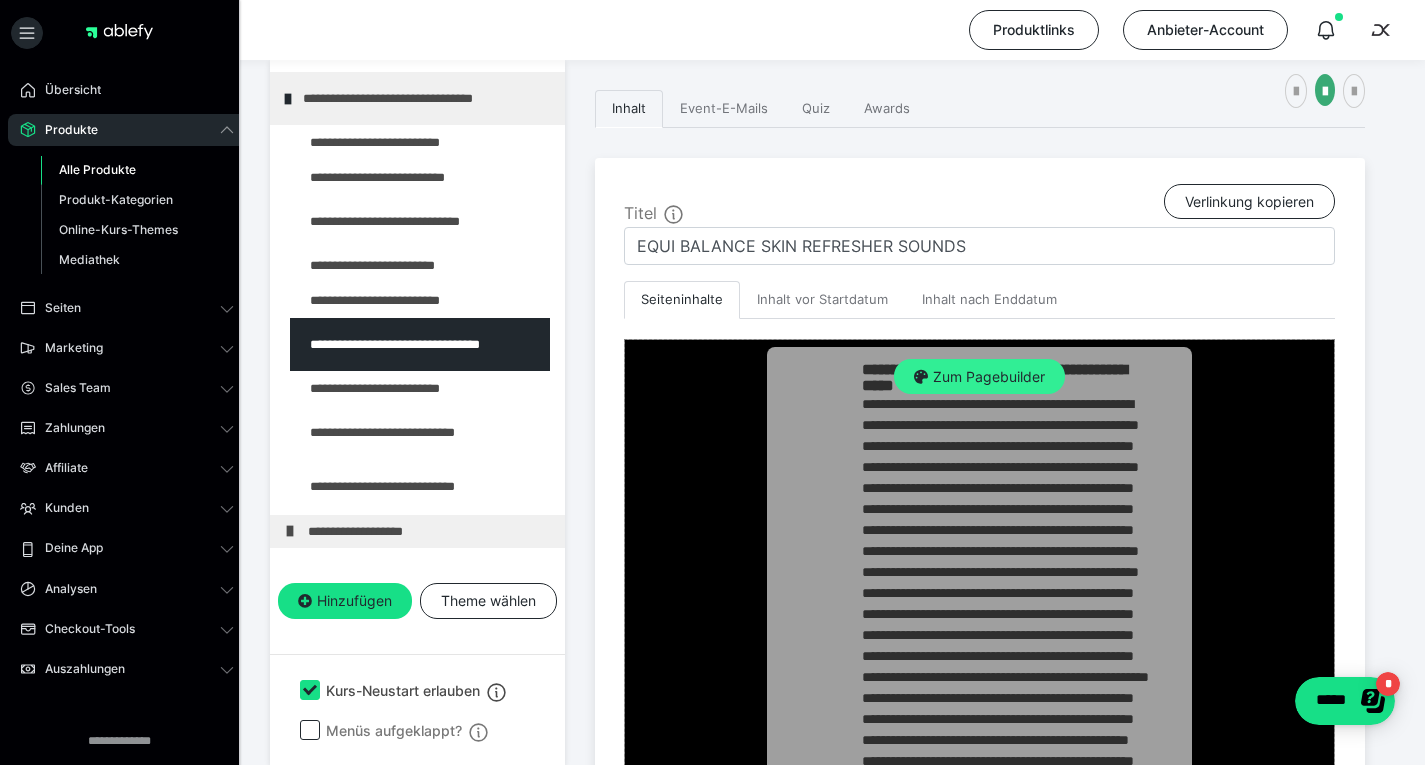 click on "Zum Pagebuilder" at bounding box center [979, 377] 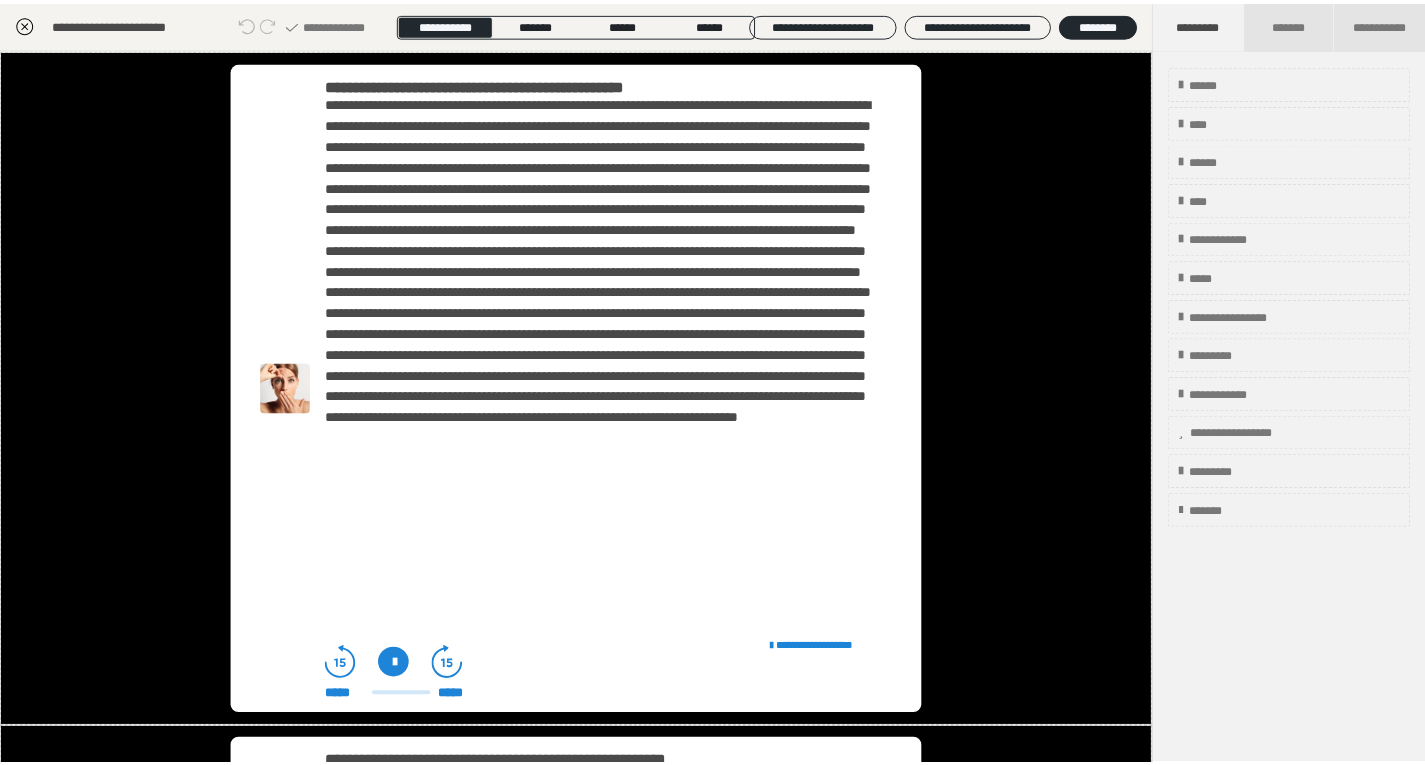 scroll, scrollTop: 727, scrollLeft: 0, axis: vertical 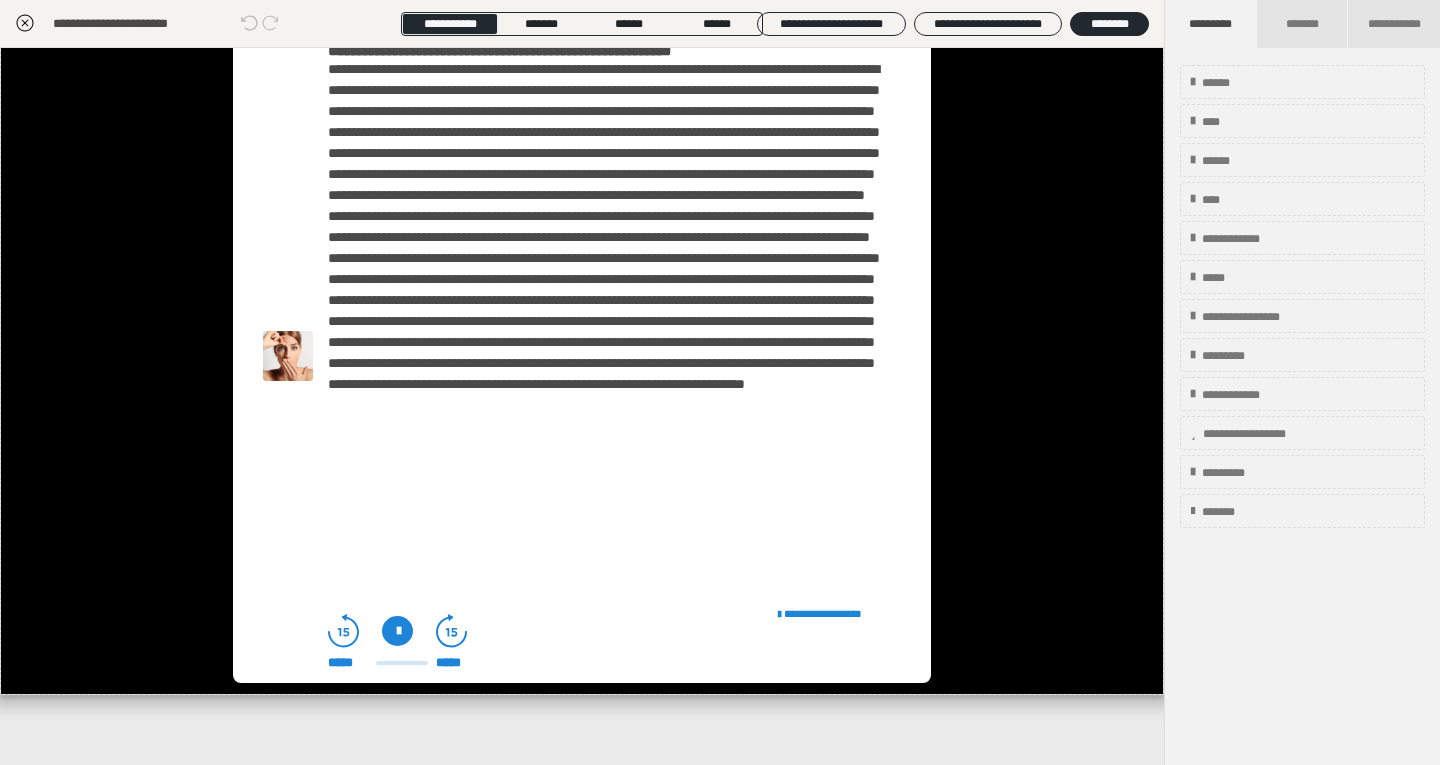 drag, startPoint x: 20, startPoint y: 22, endPoint x: 20, endPoint y: 9, distance: 13 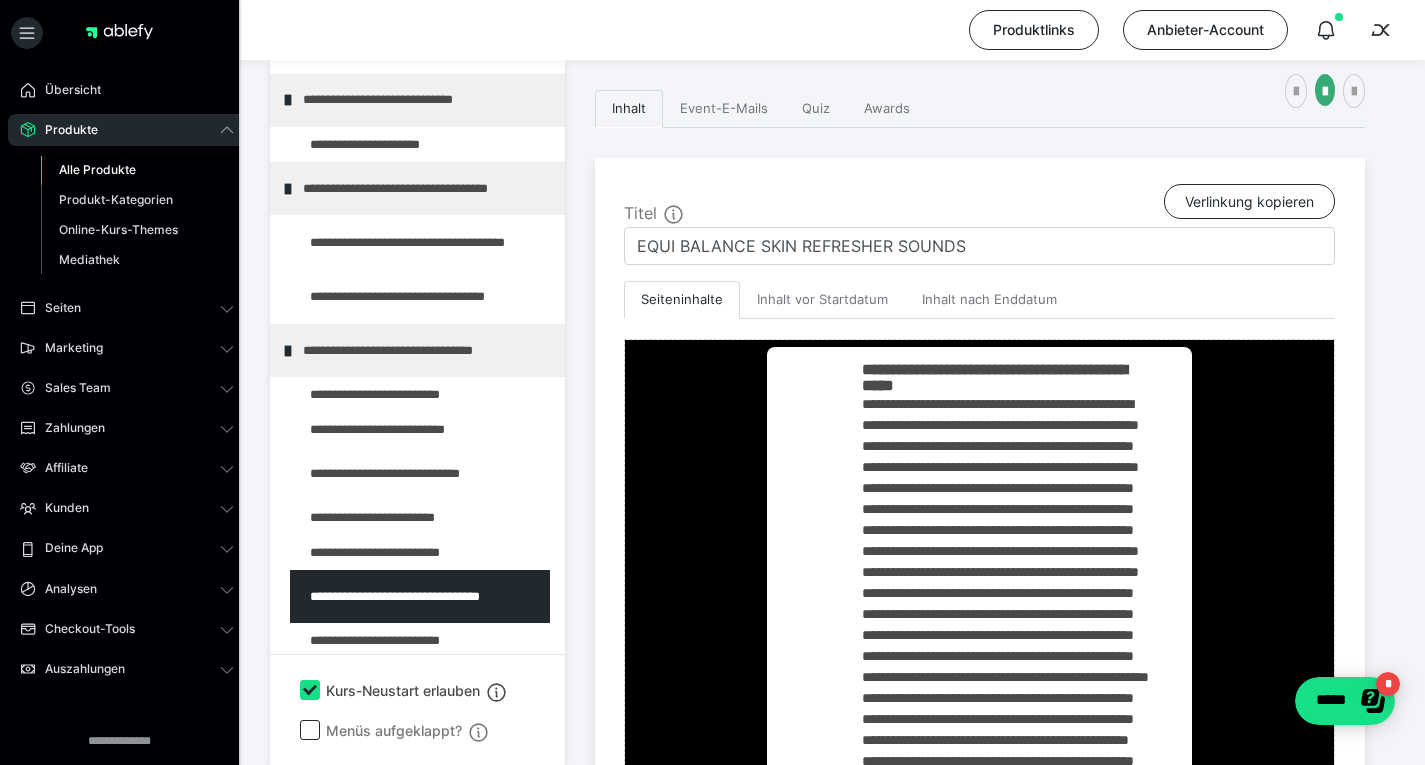 scroll, scrollTop: 119, scrollLeft: 0, axis: vertical 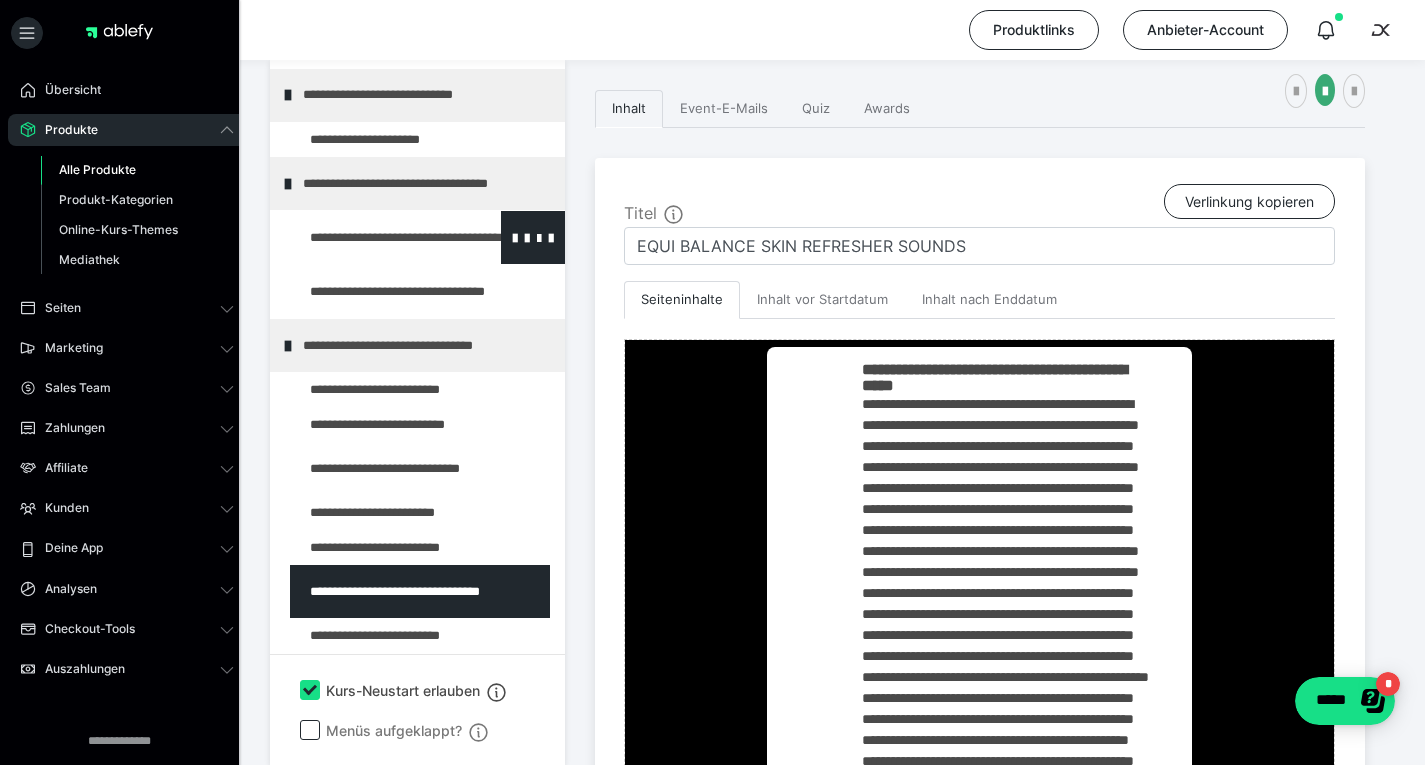 click at bounding box center [375, 237] 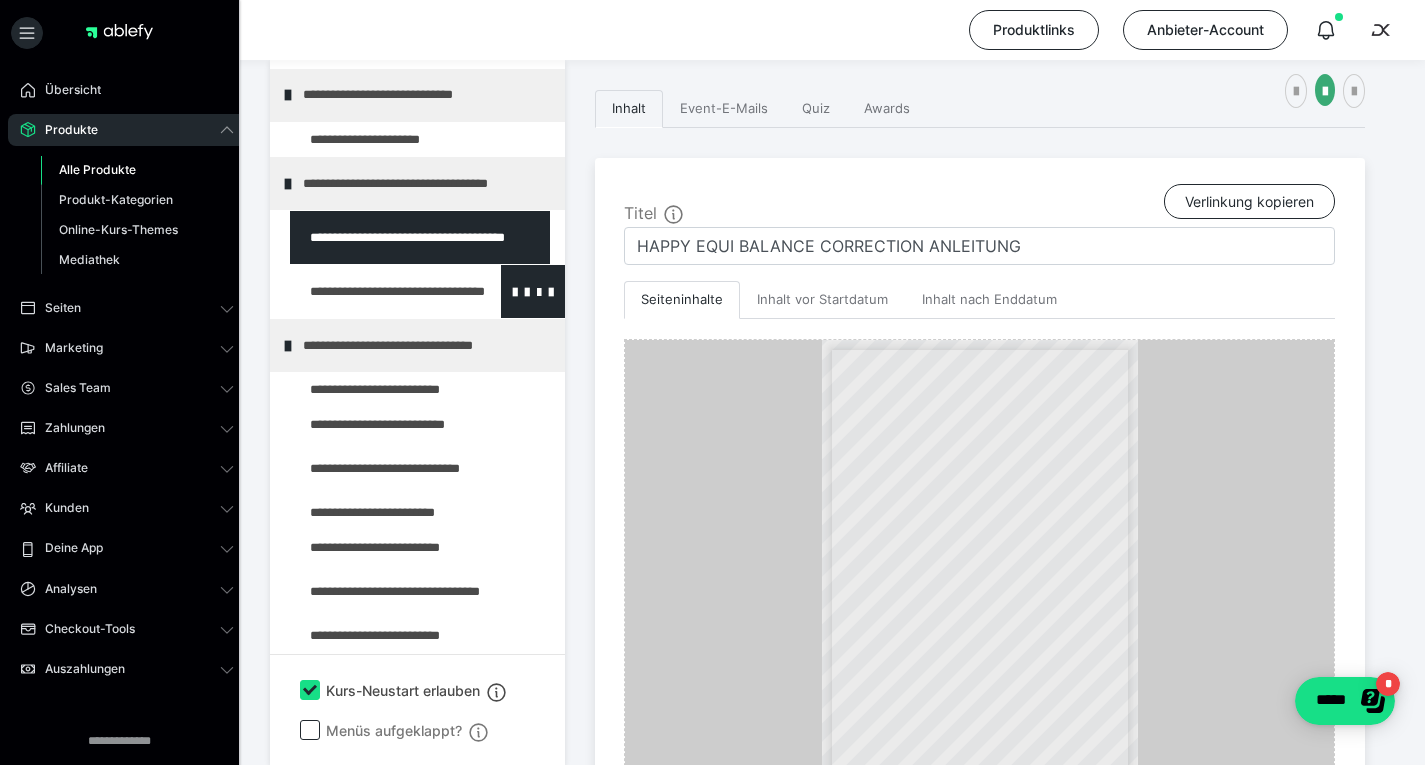 click at bounding box center [375, 291] 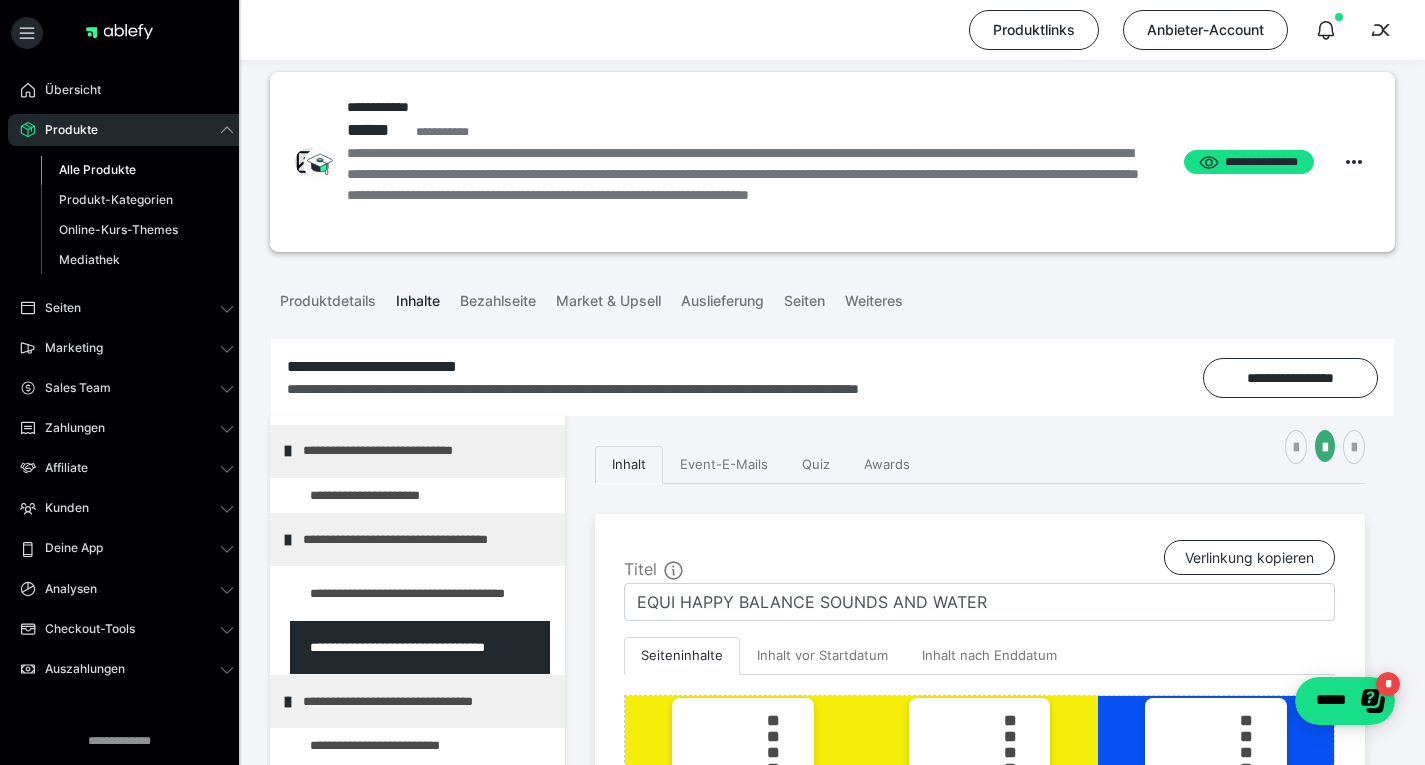 scroll, scrollTop: 21, scrollLeft: 0, axis: vertical 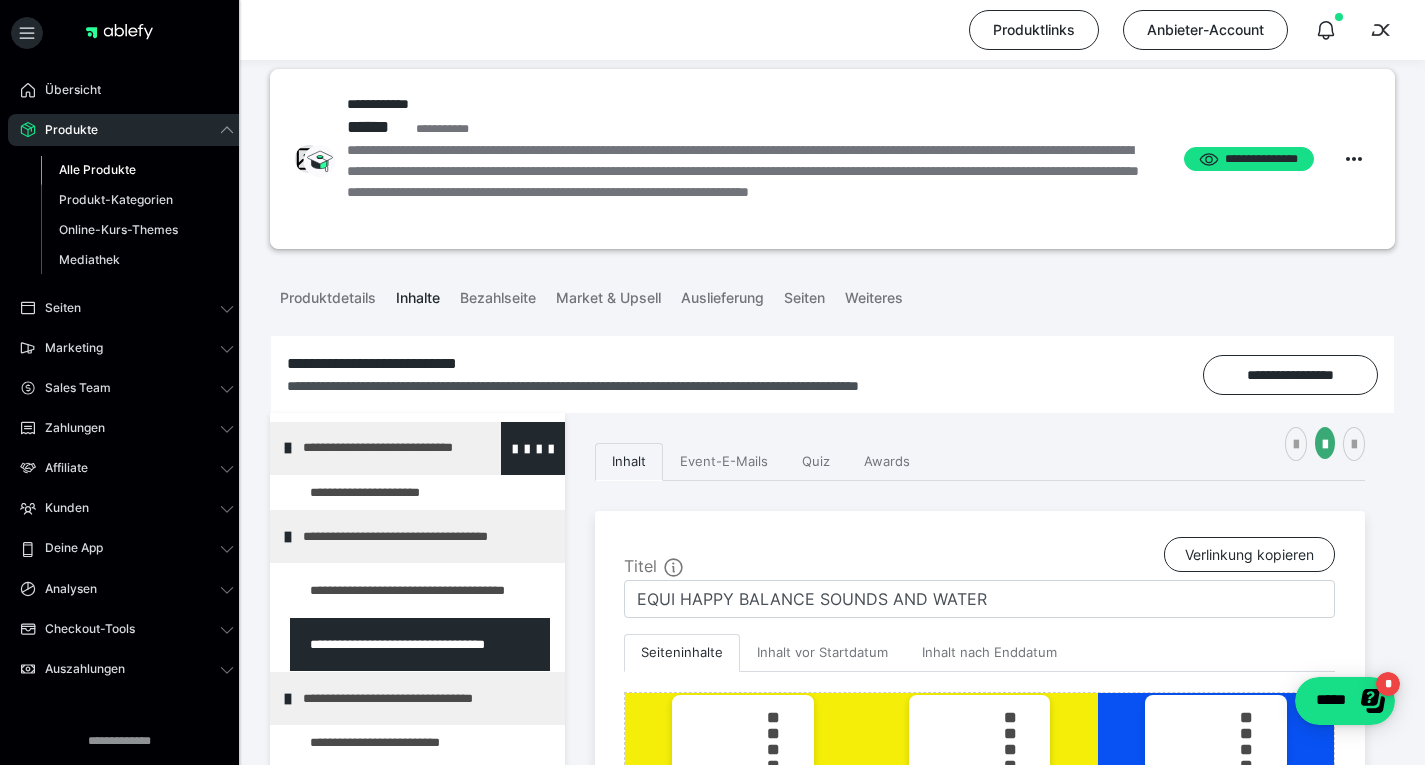 click at bounding box center (288, 448) 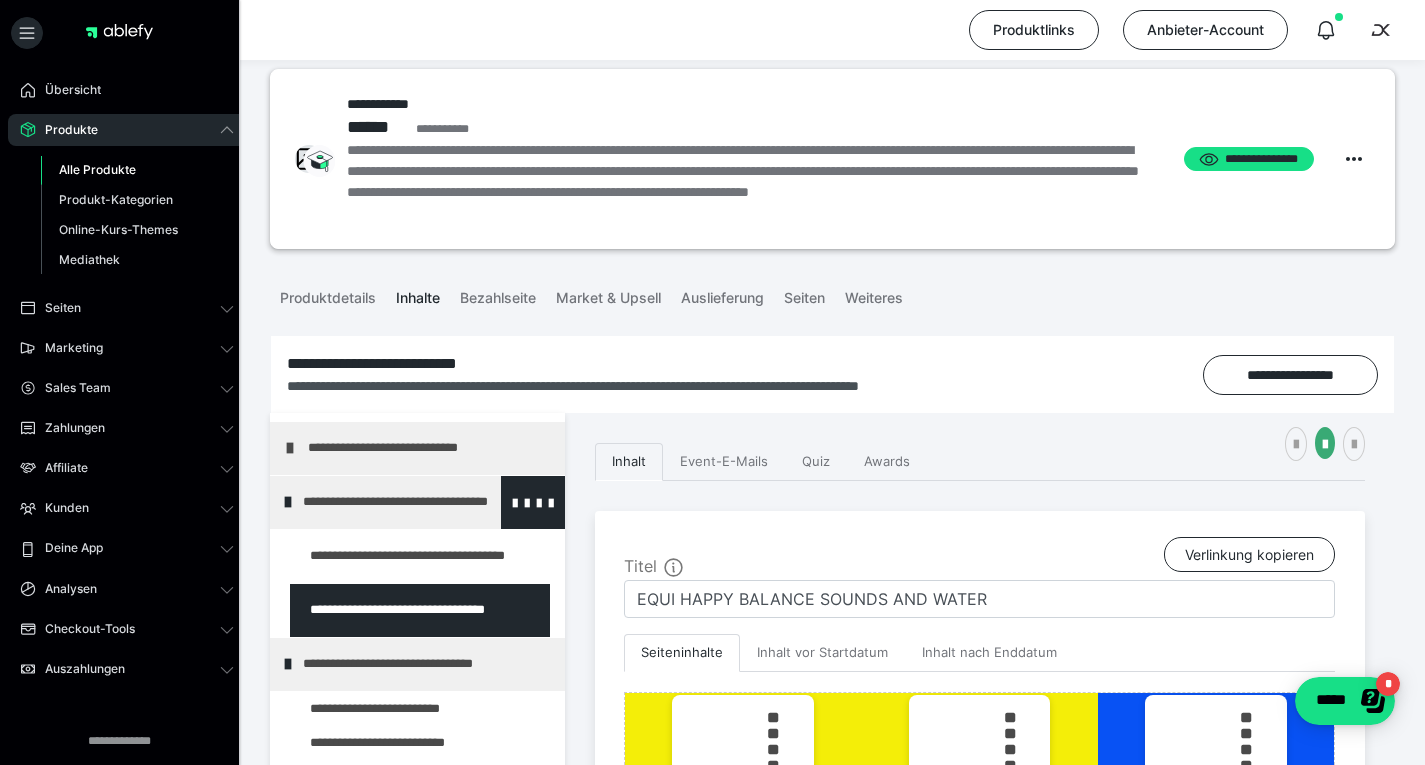 click at bounding box center [288, 502] 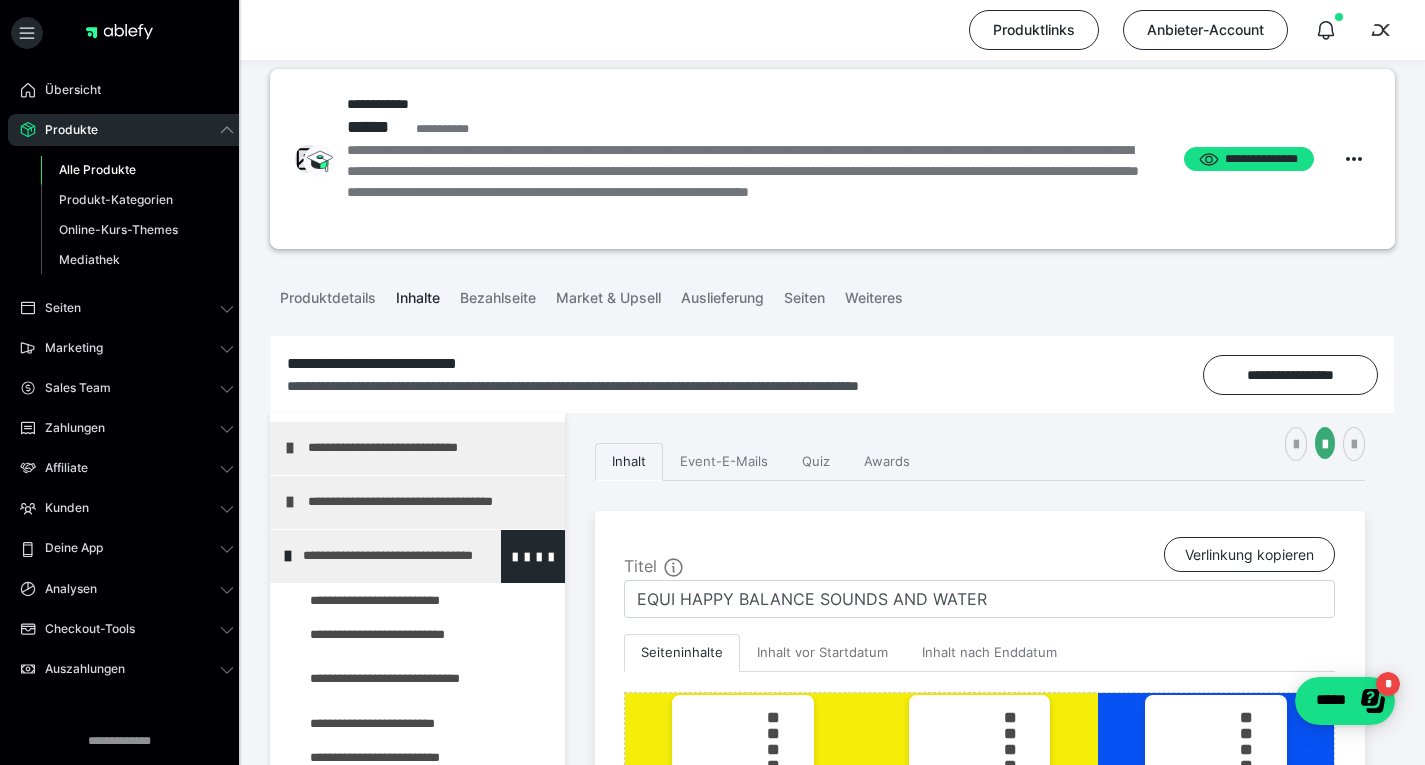 click at bounding box center [288, 556] 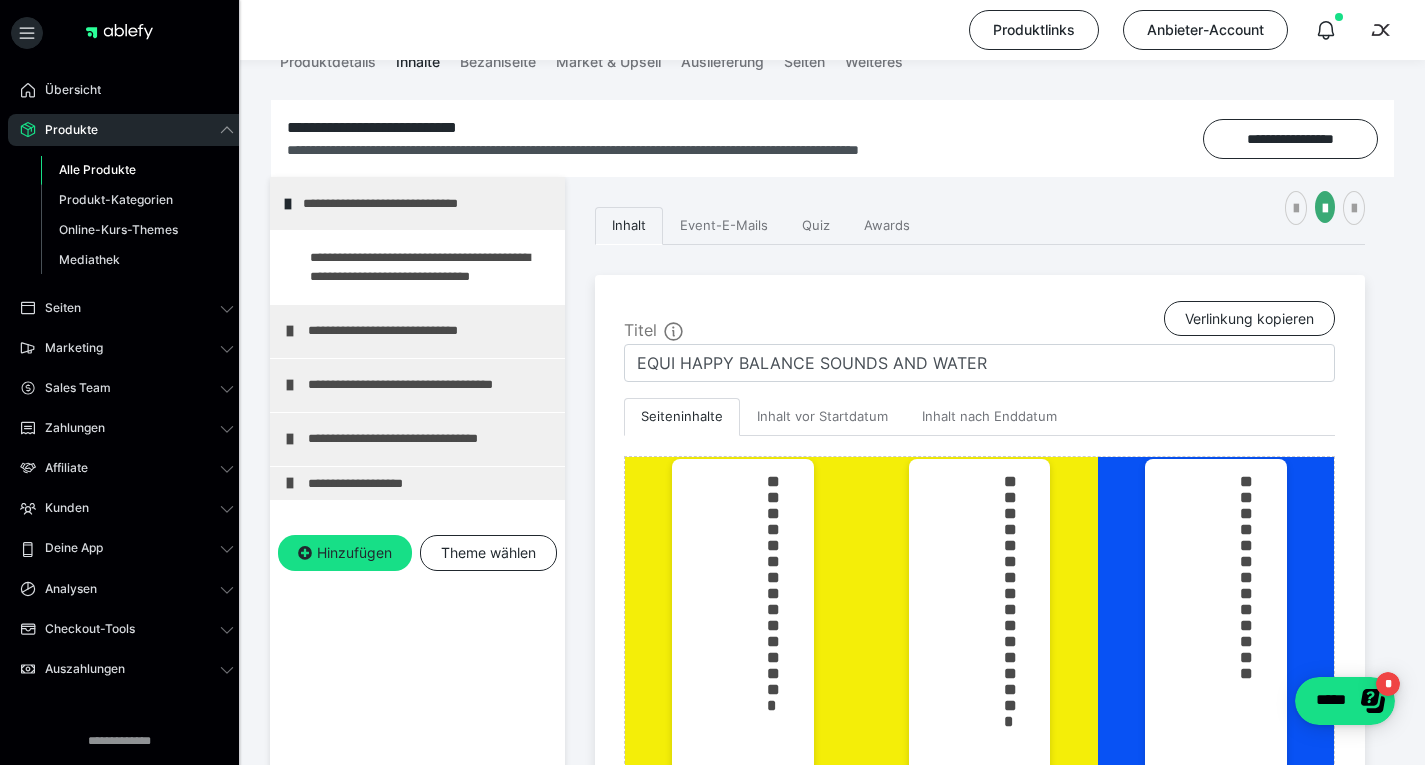 scroll, scrollTop: 260, scrollLeft: 0, axis: vertical 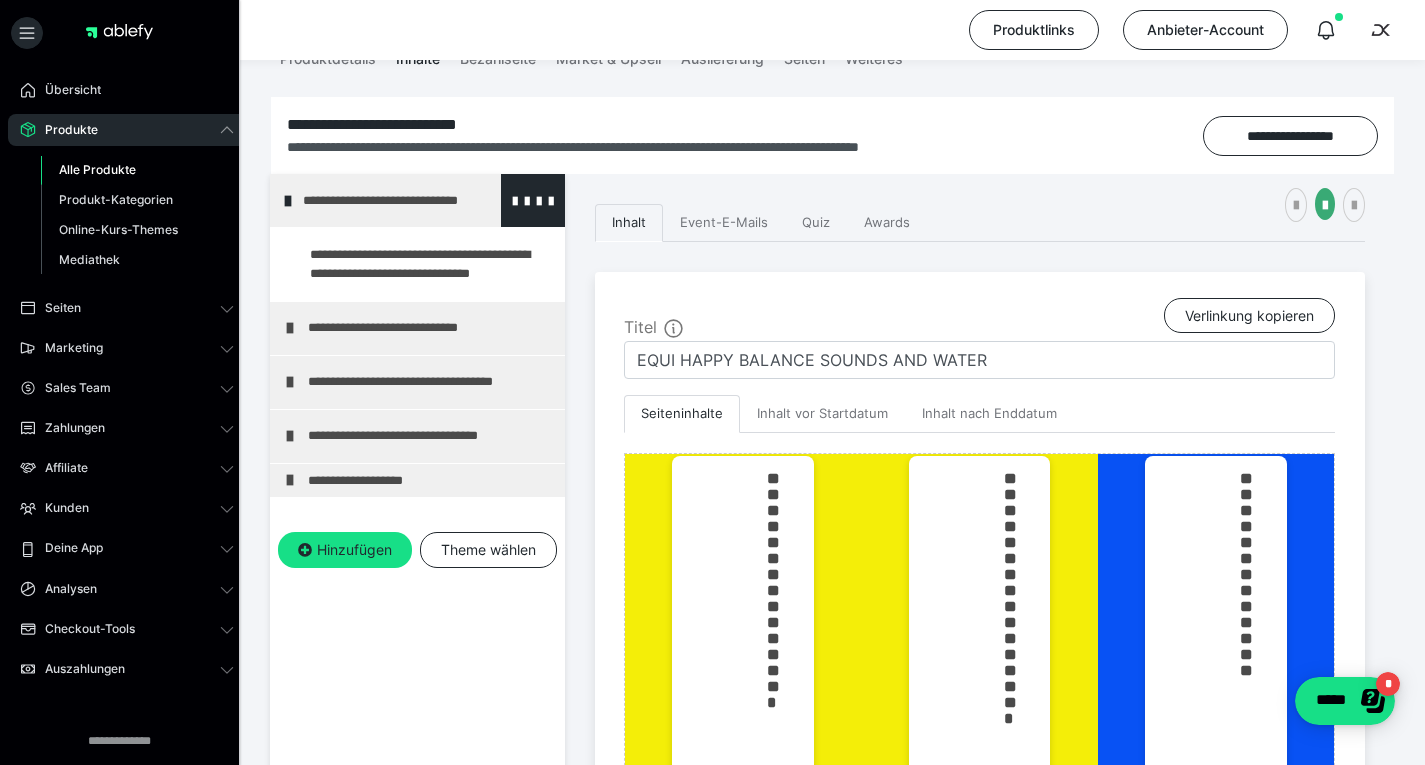 click at bounding box center (288, 201) 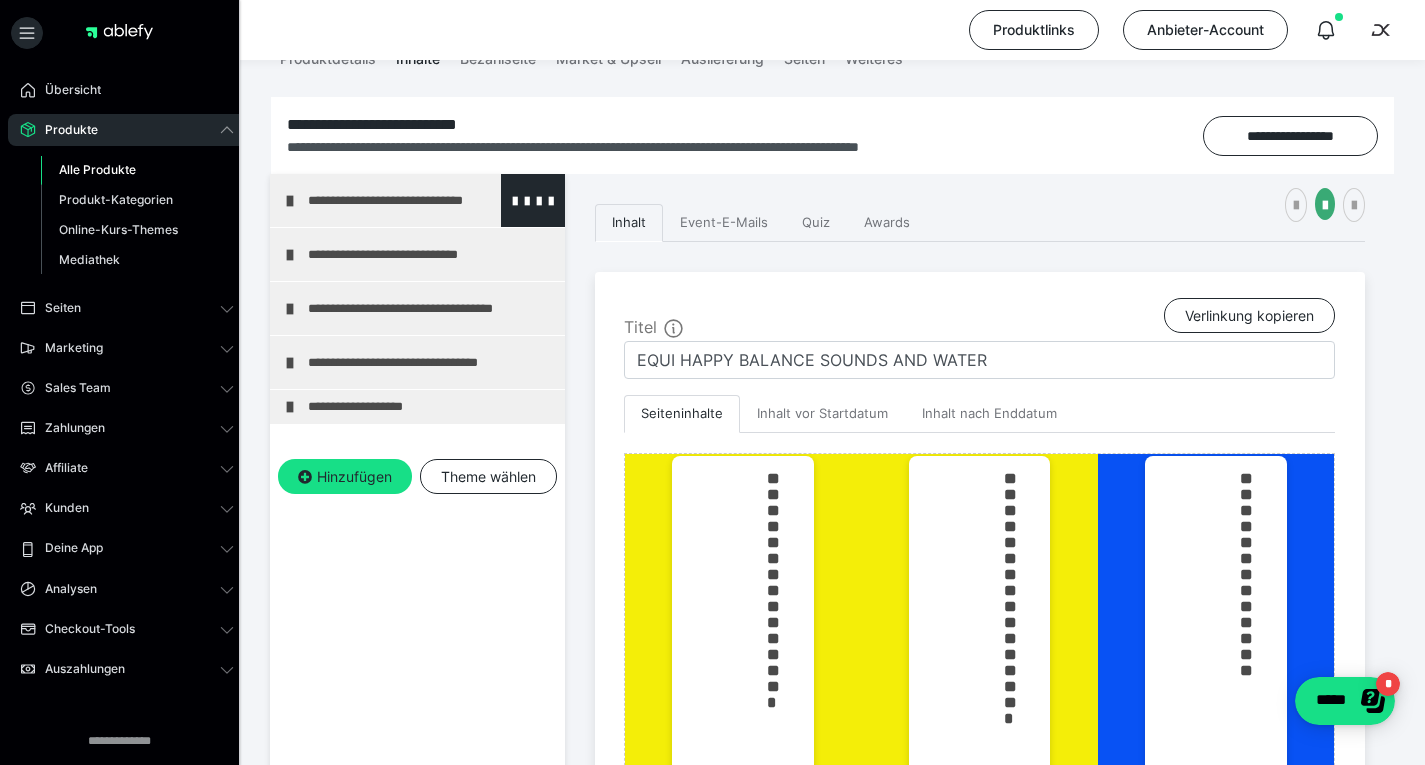 click on "**********" at bounding box center [417, 200] 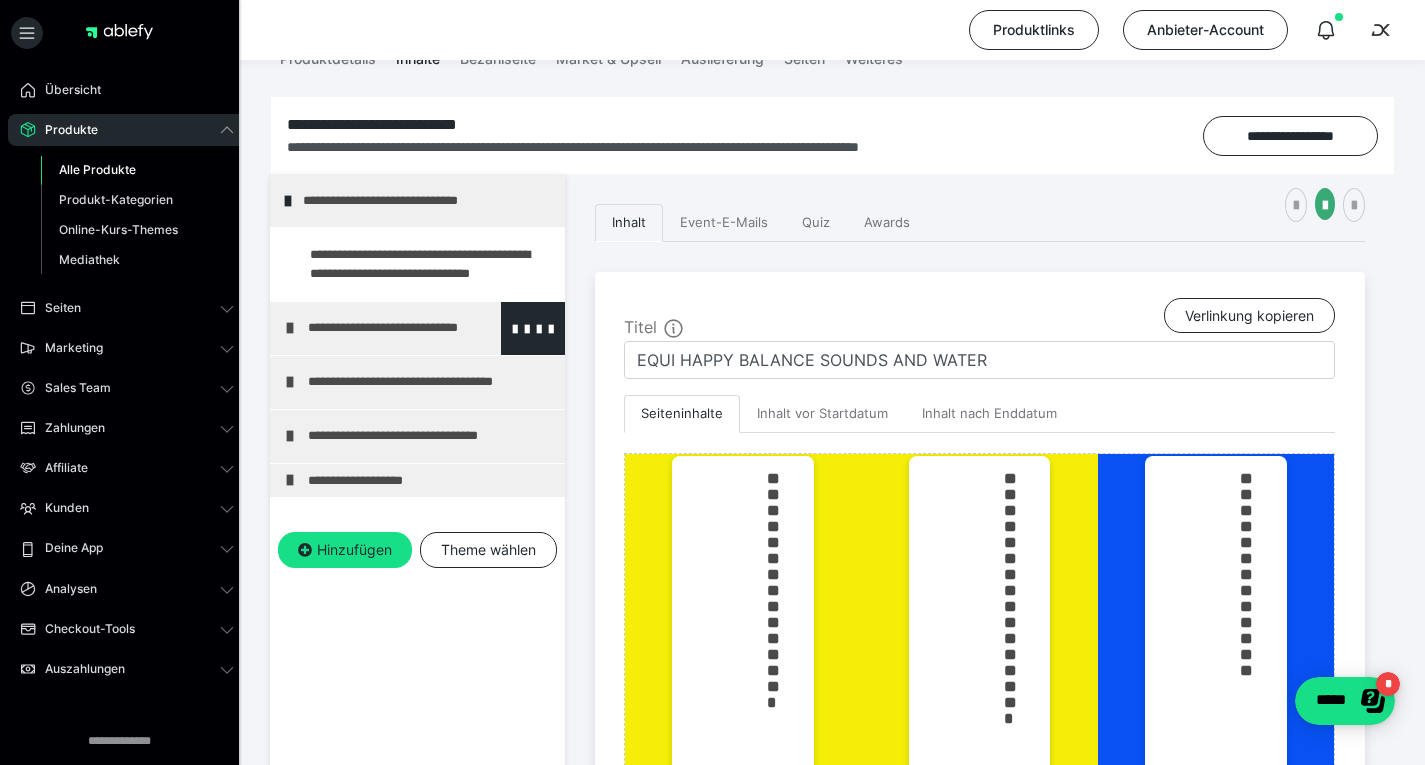 click on "**********" at bounding box center (431, 328) 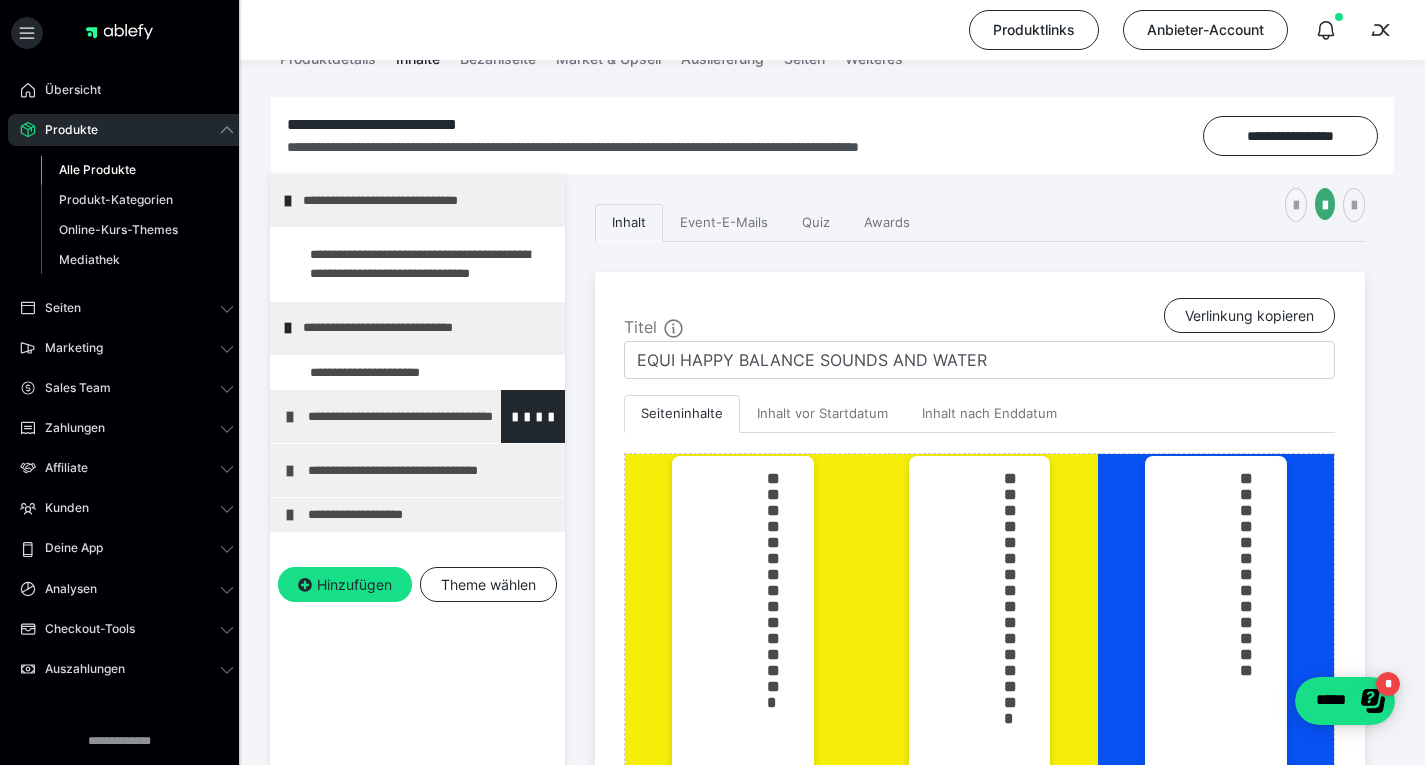 click at bounding box center (290, 417) 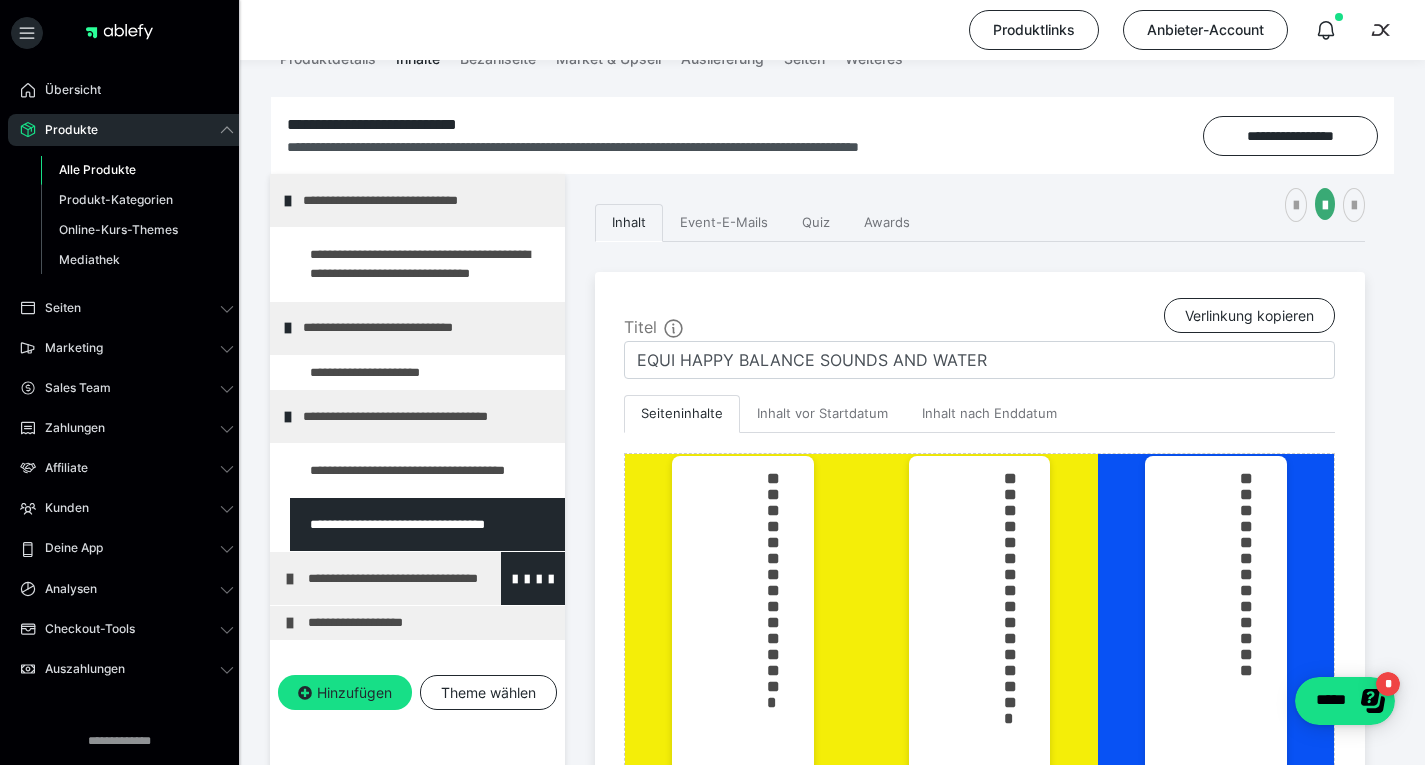 click on "**********" at bounding box center [417, 578] 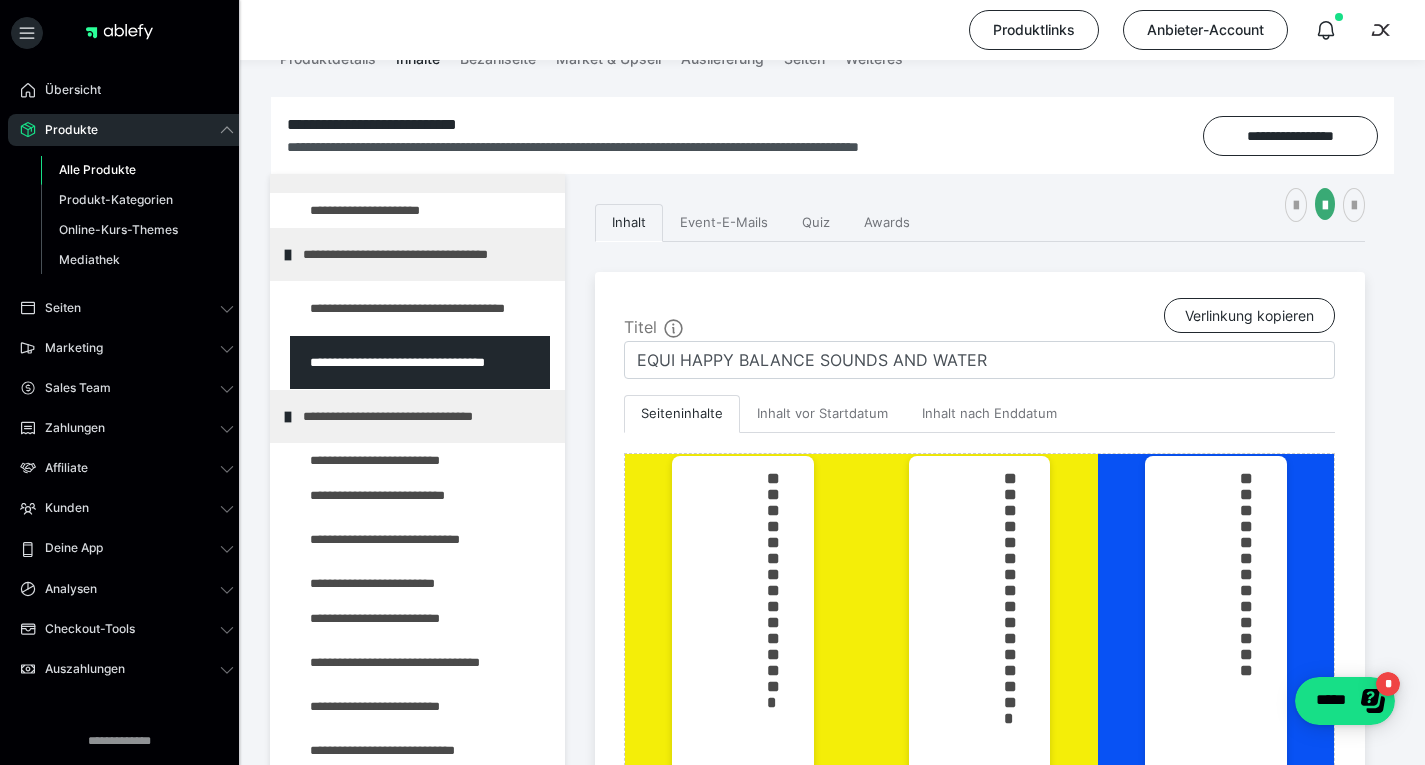scroll, scrollTop: 167, scrollLeft: 0, axis: vertical 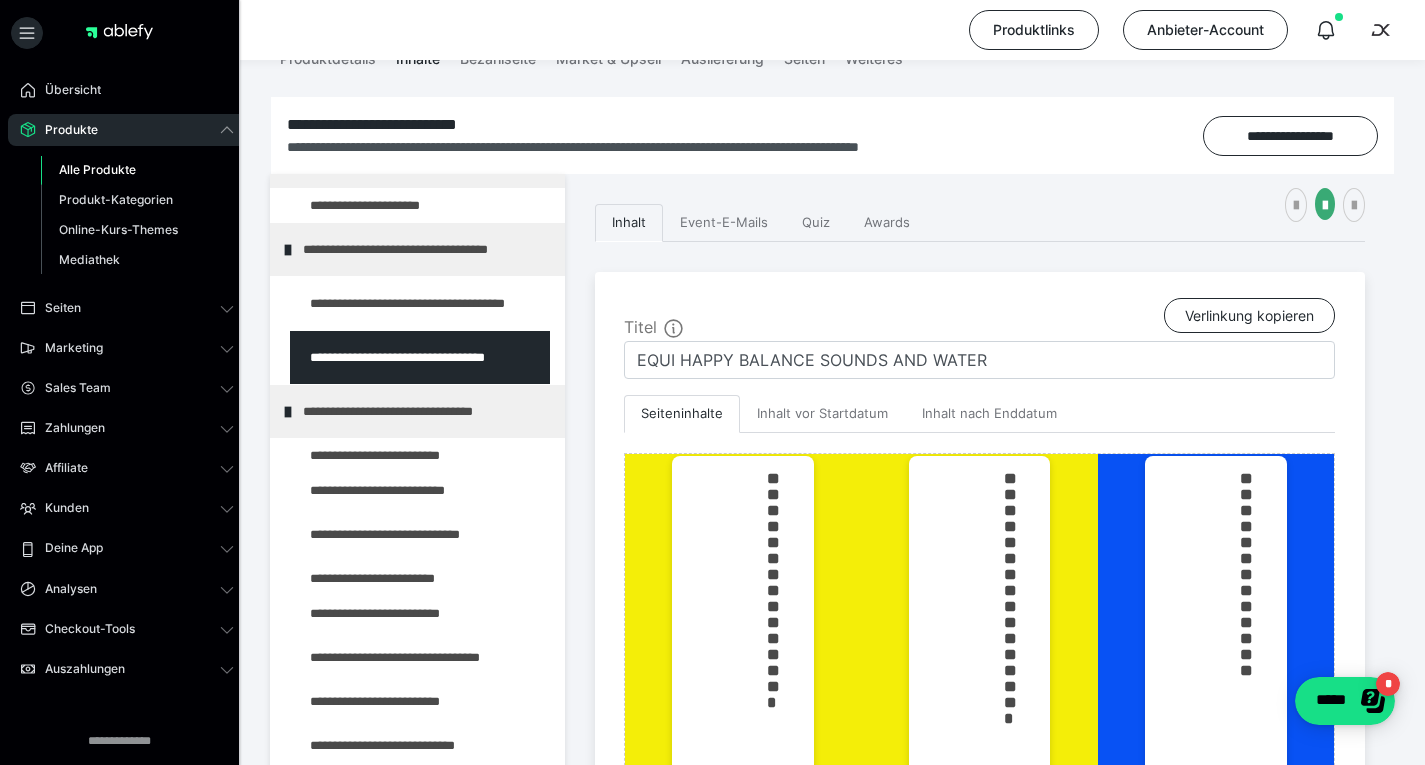 click on "**********" at bounding box center [832, 127] 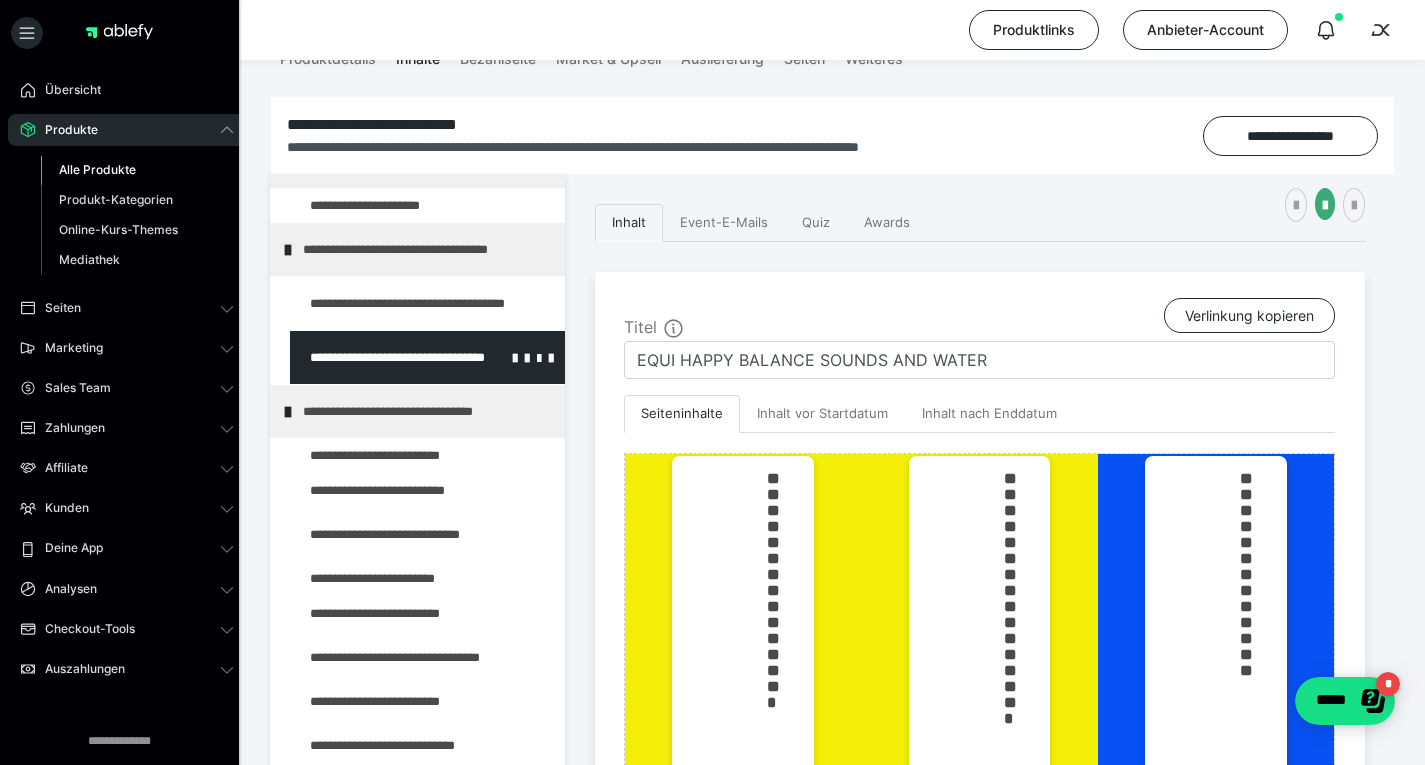 click at bounding box center [375, 357] 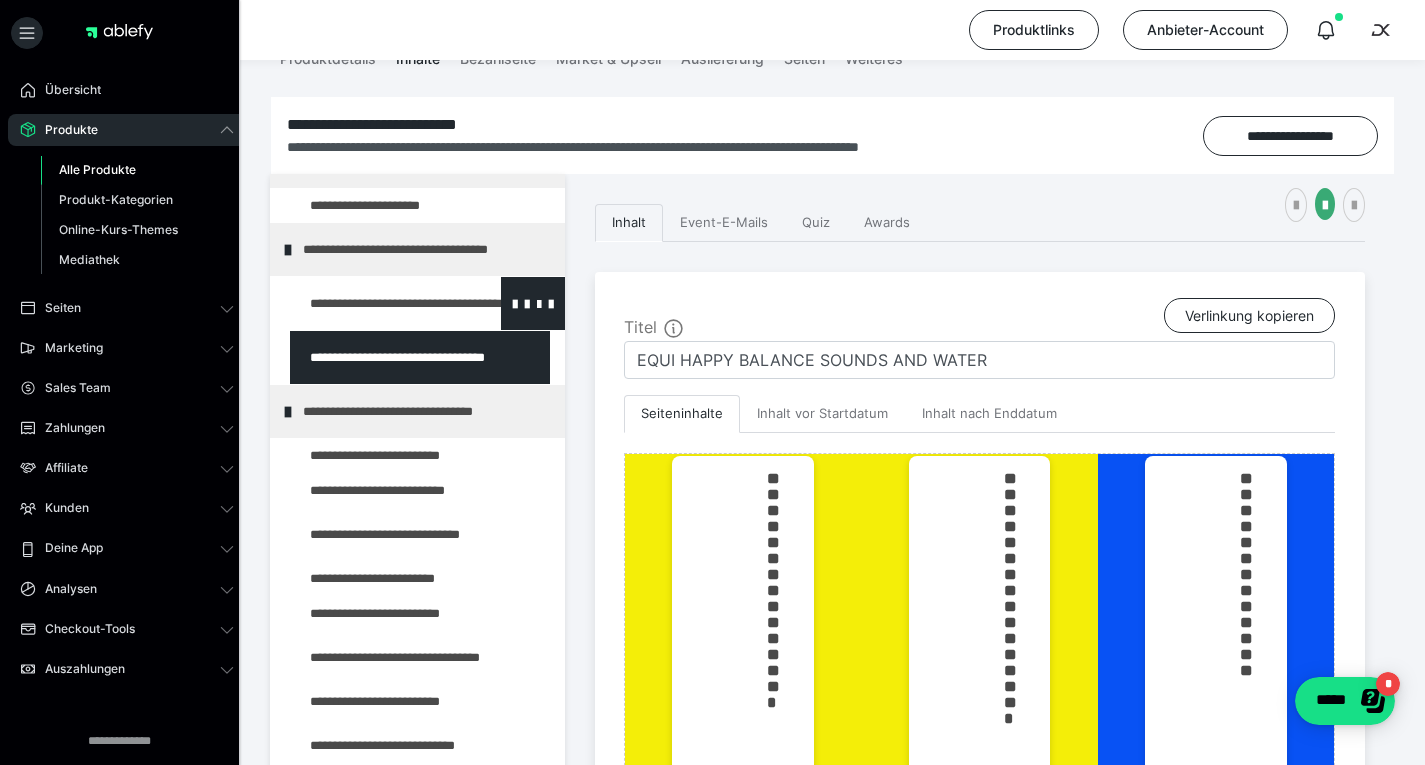 click at bounding box center (375, 303) 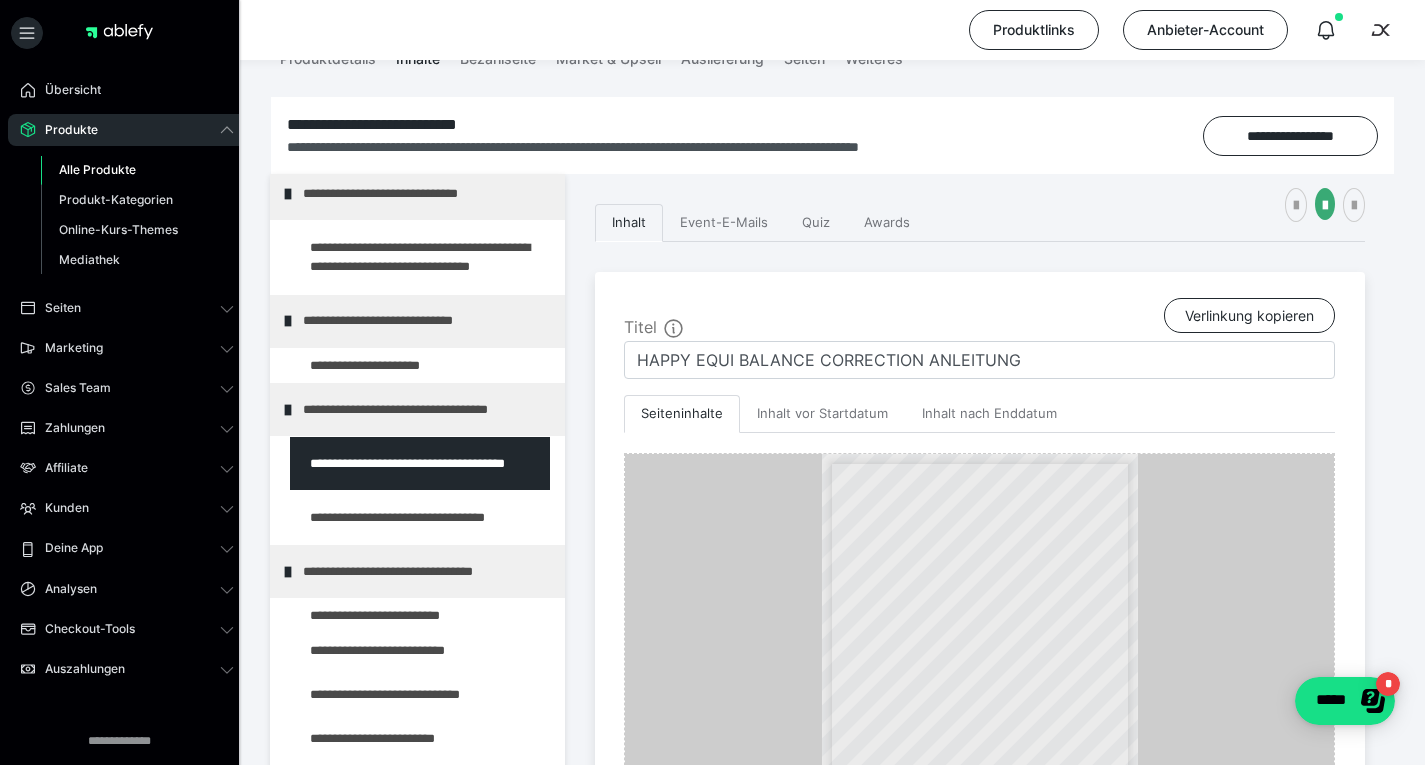 scroll, scrollTop: 8, scrollLeft: 0, axis: vertical 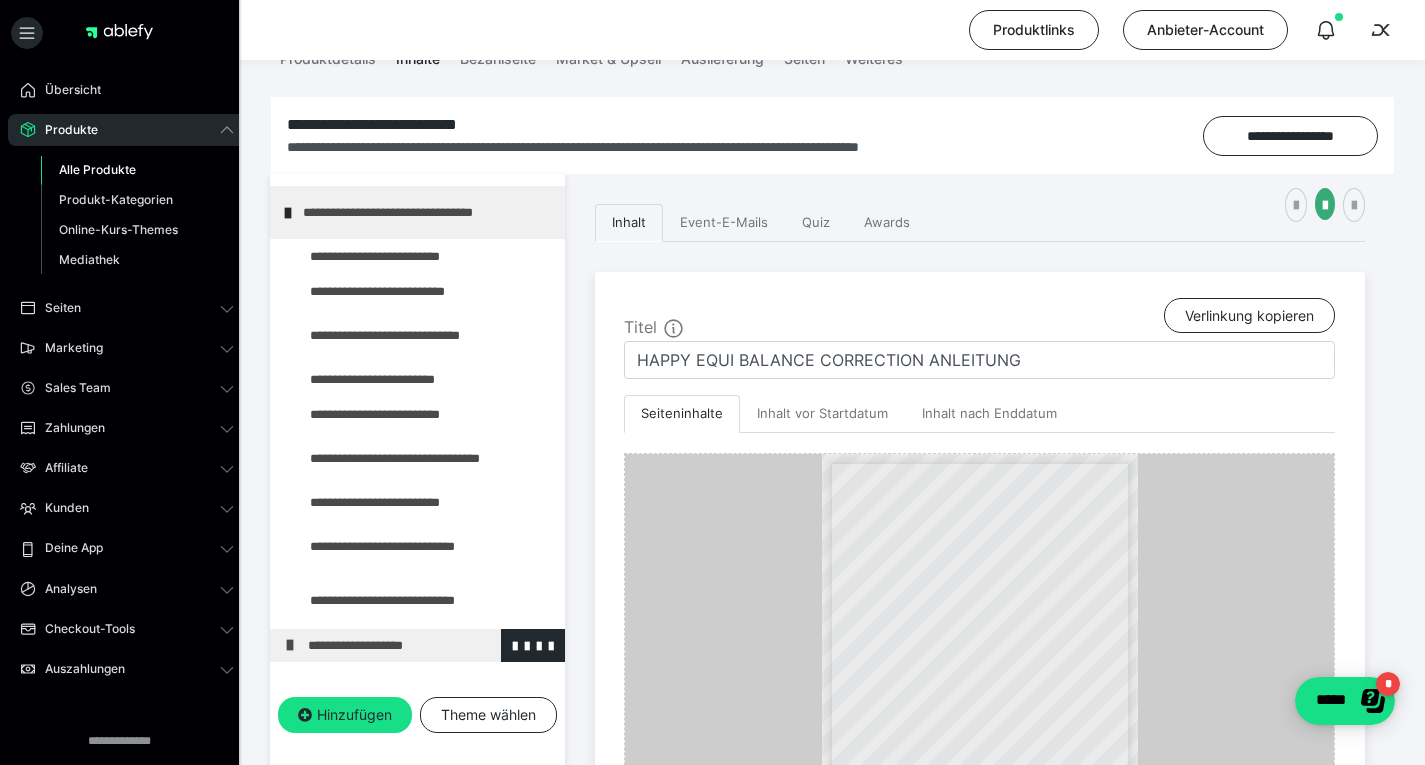 click at bounding box center (290, 645) 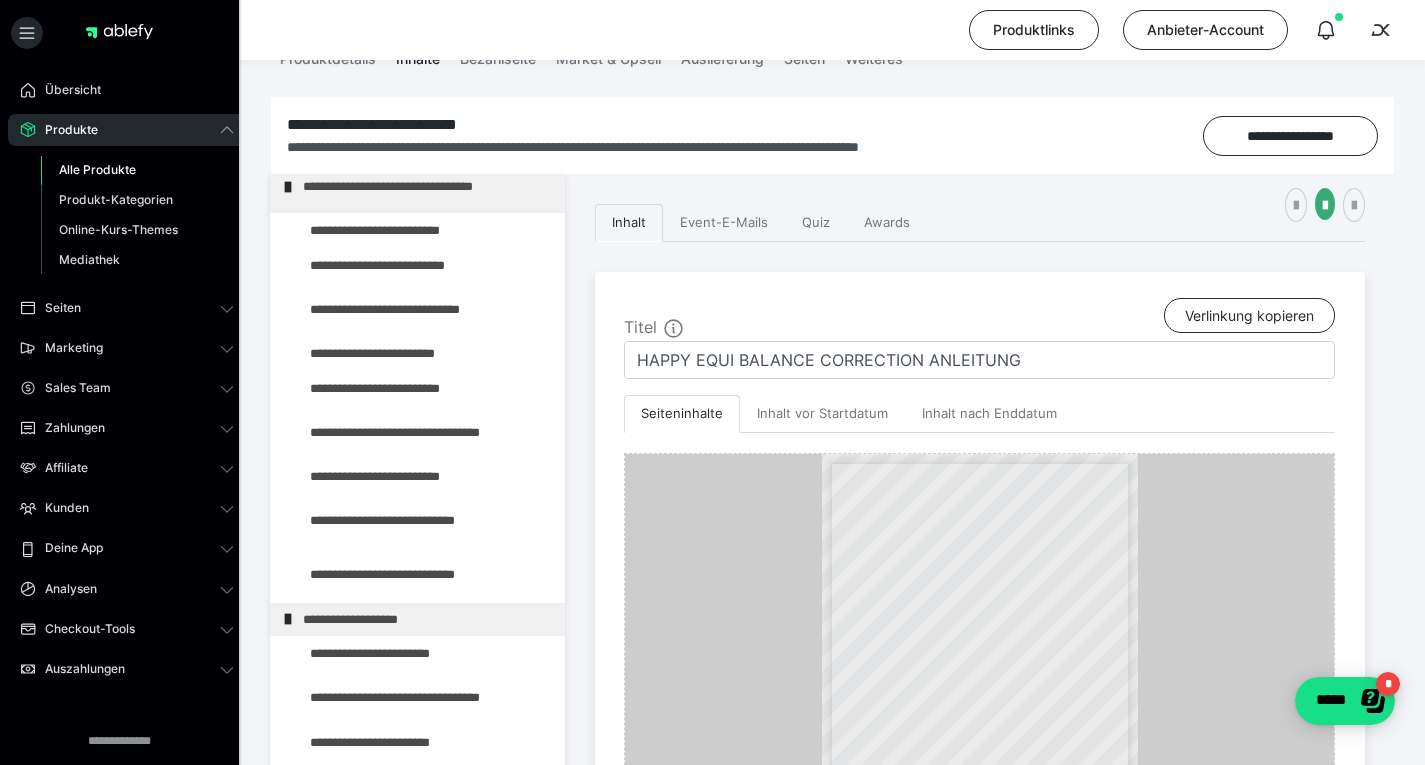 scroll, scrollTop: 396, scrollLeft: 0, axis: vertical 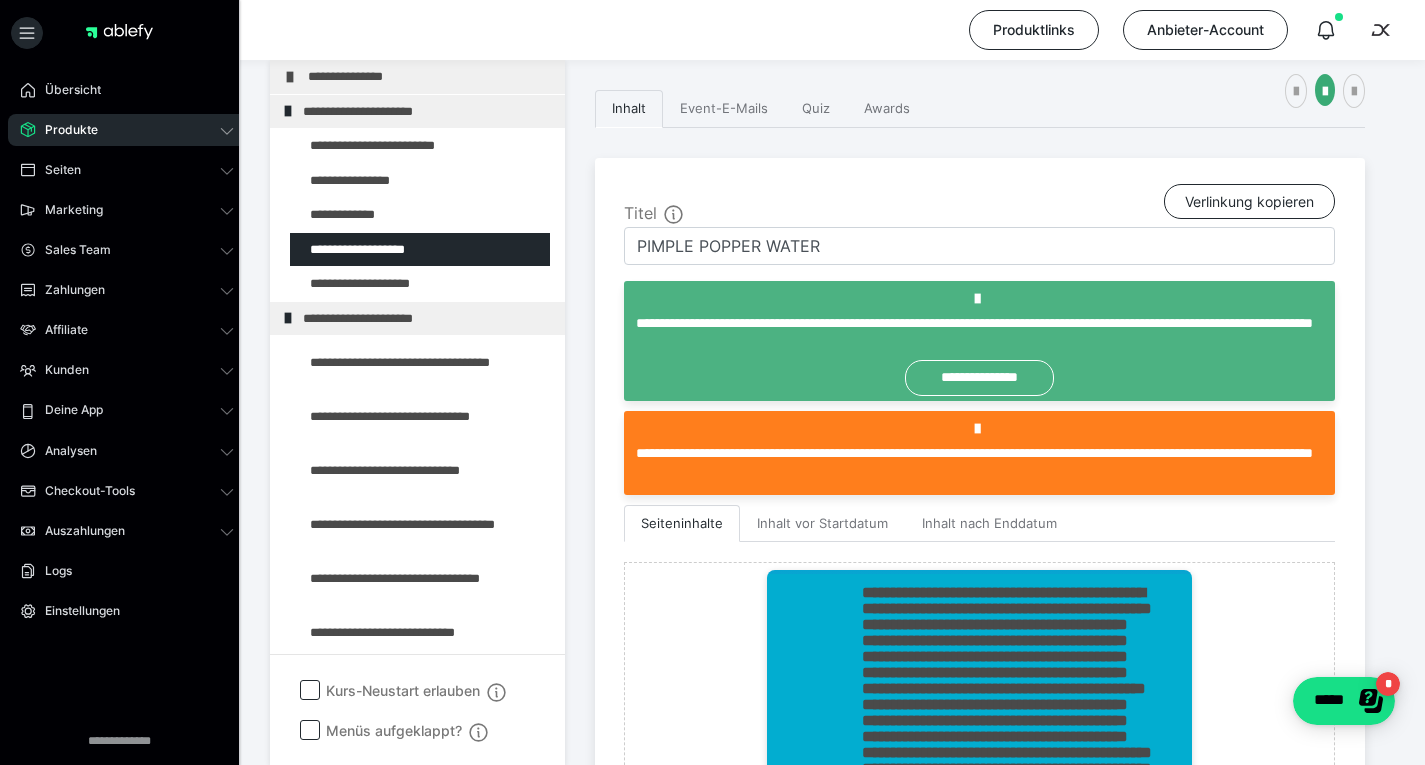 click on "Produkte" at bounding box center (127, 130) 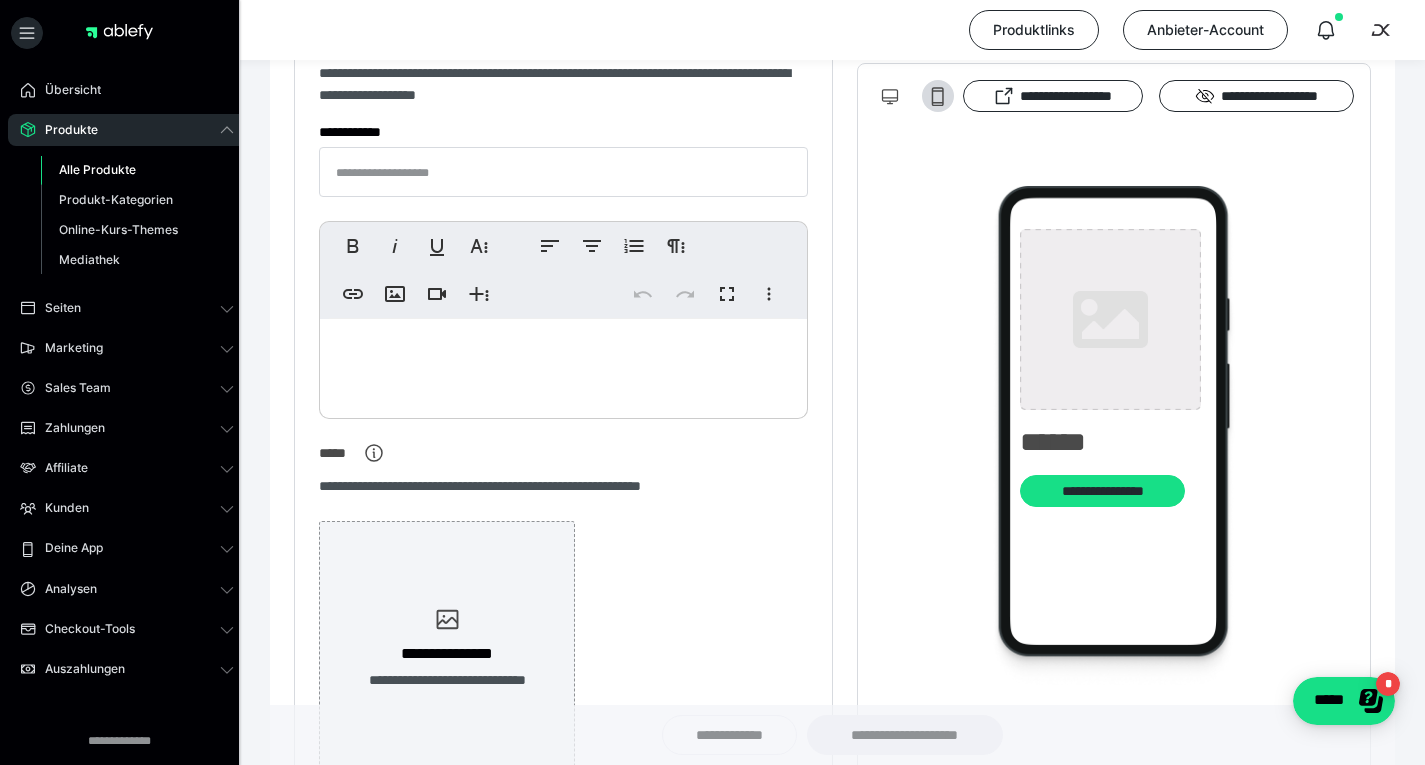 type on "**********" 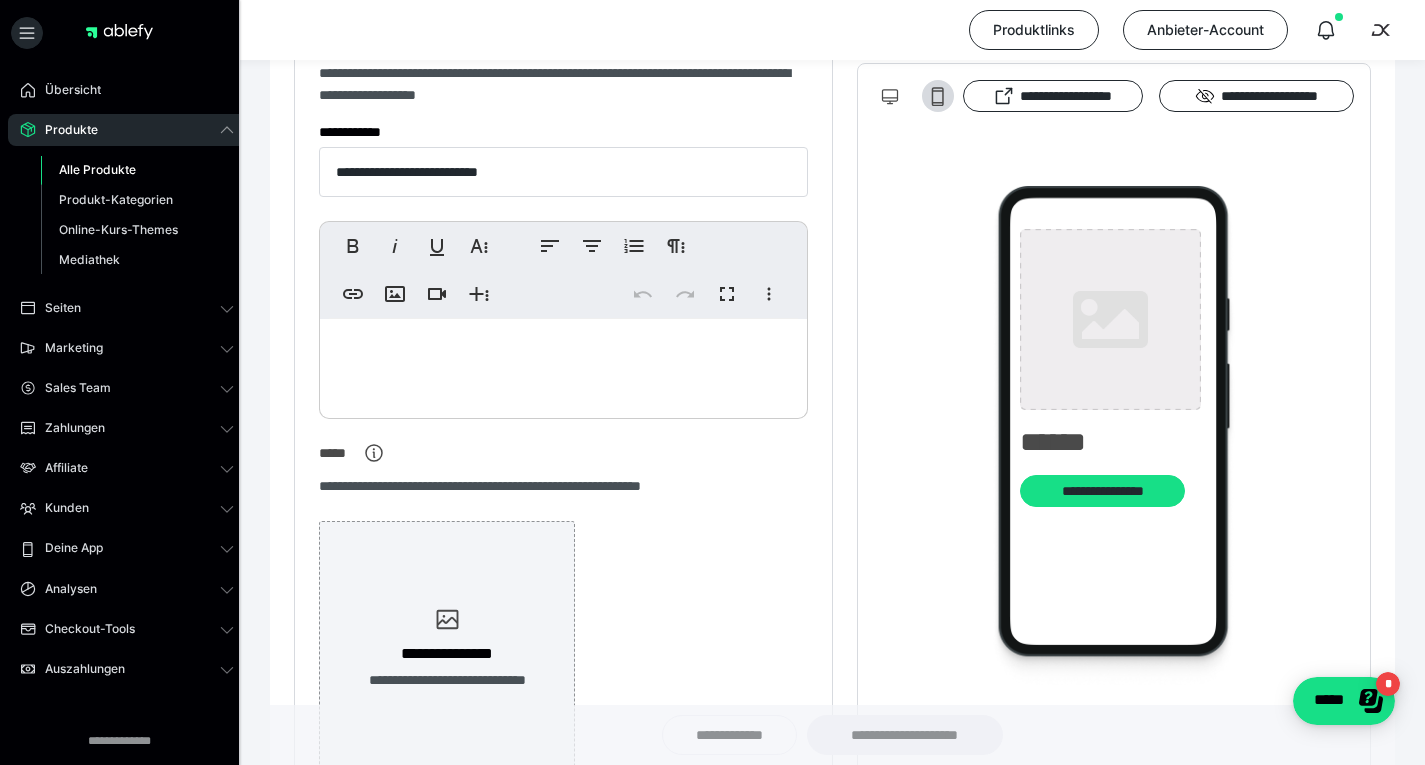 type on "**********" 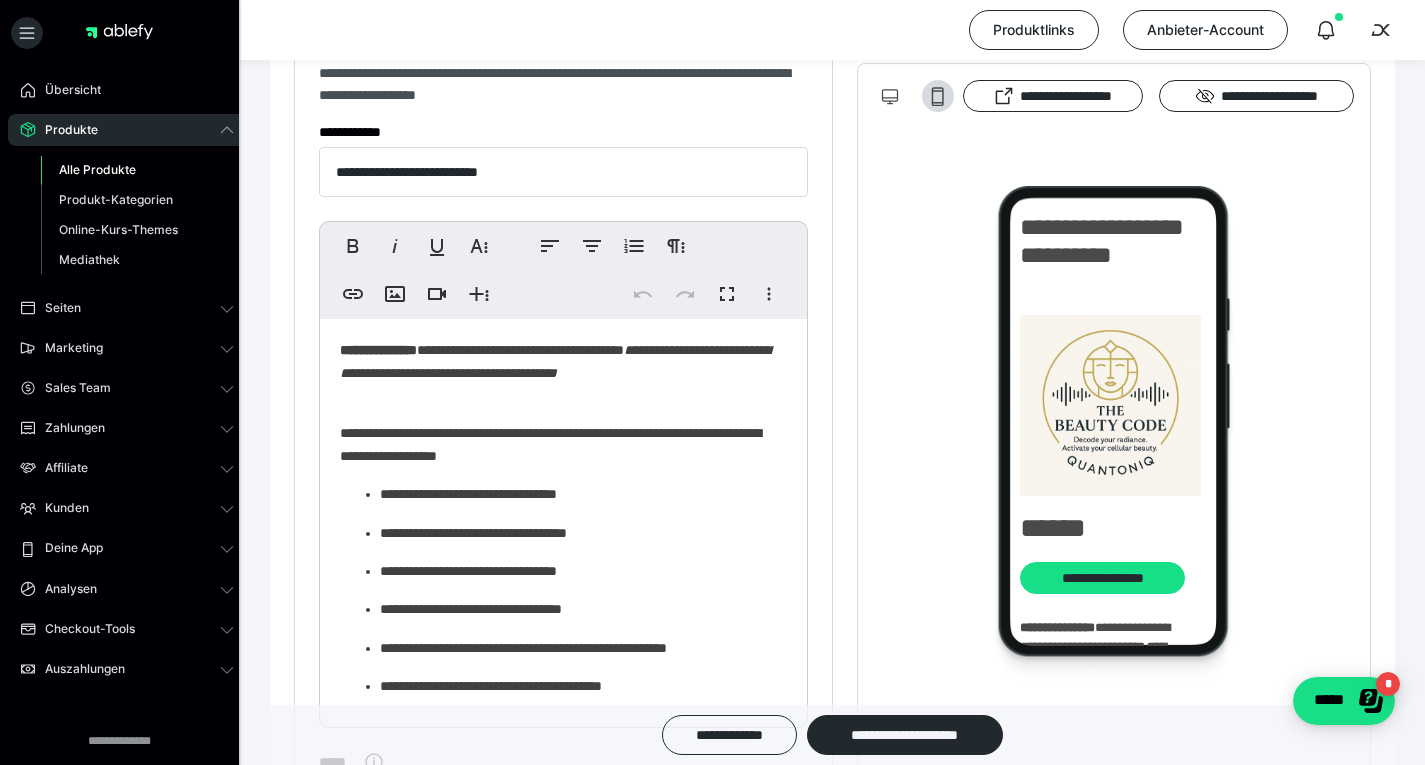 click on "Alle Produkte" at bounding box center [137, 170] 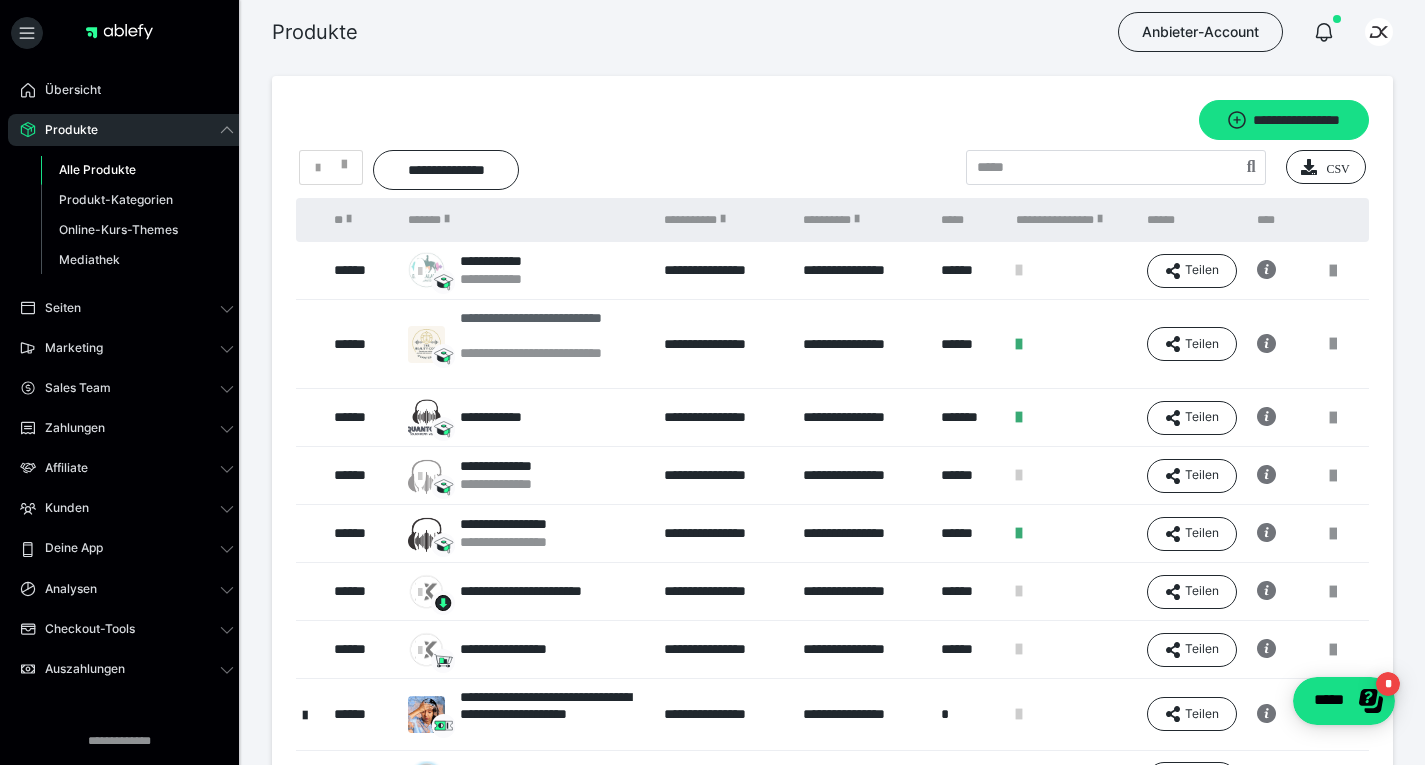 click on "**********" at bounding box center [552, 327] 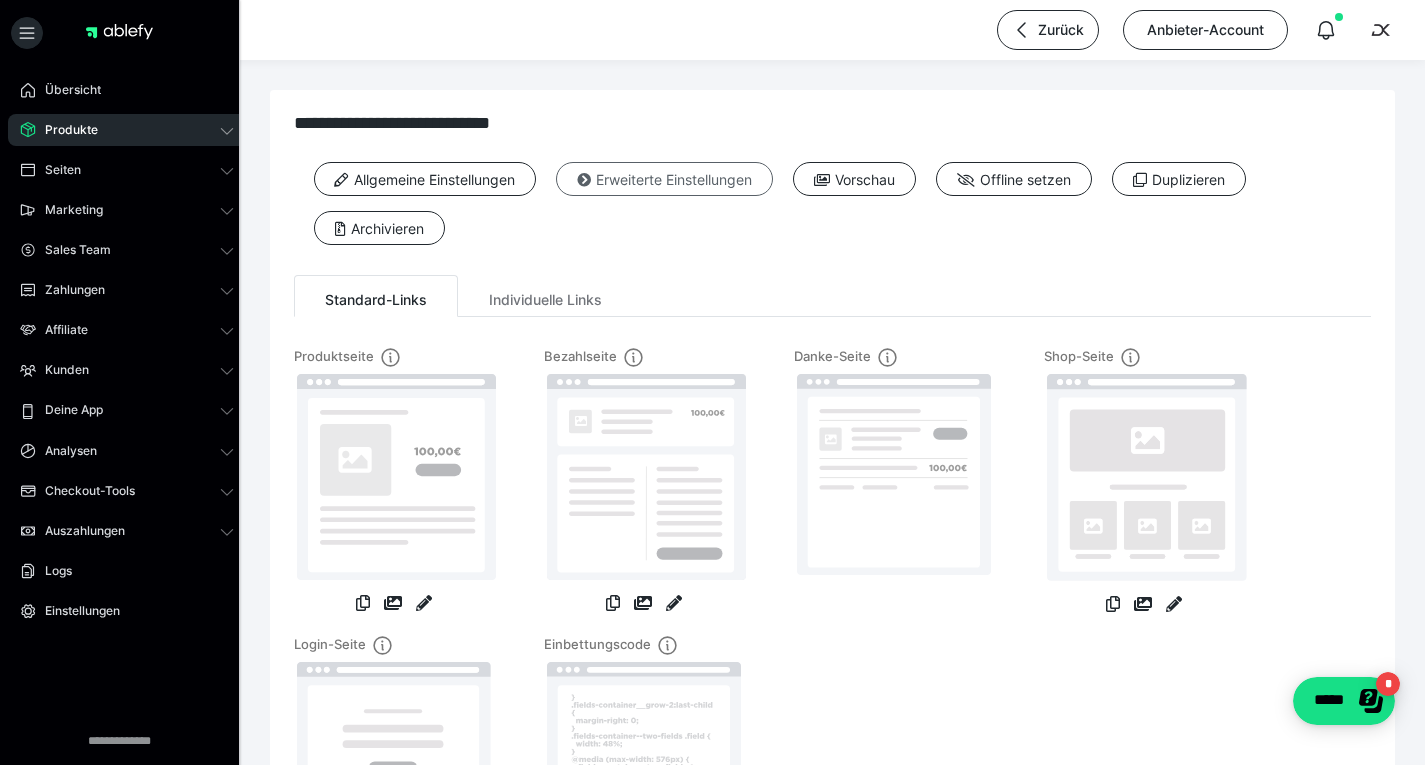 click on "Erweiterte Einstellungen" at bounding box center (664, 179) 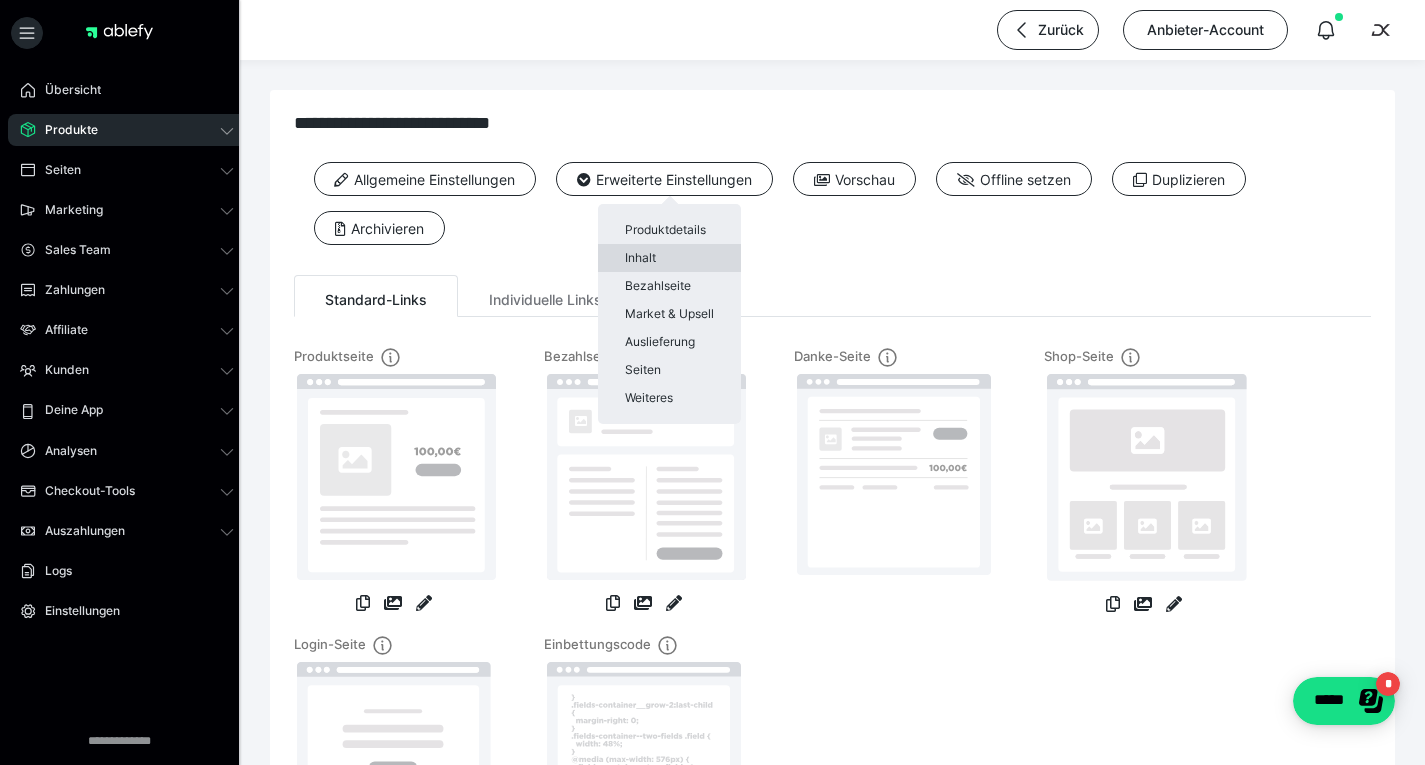 click on "Inhalt" at bounding box center [669, 258] 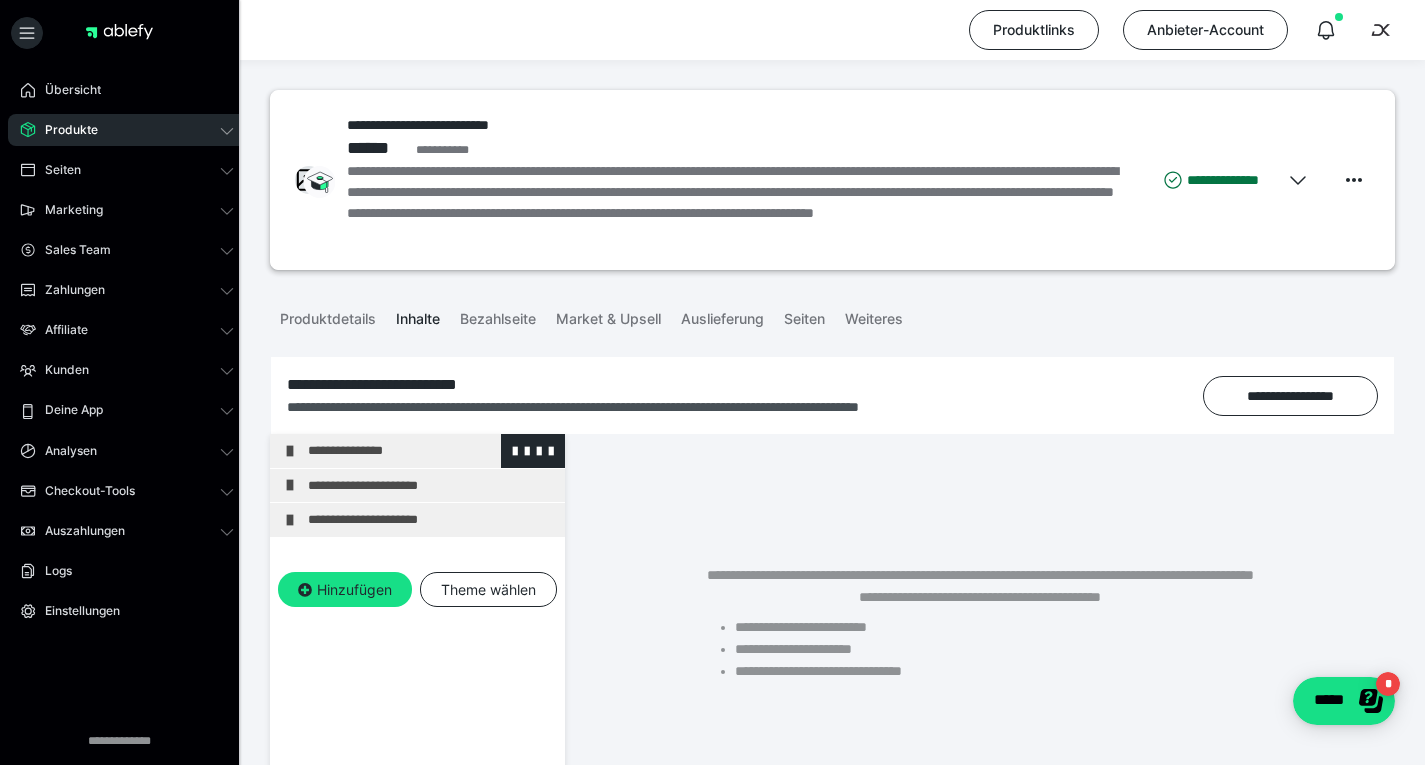 click on "**********" at bounding box center (431, 451) 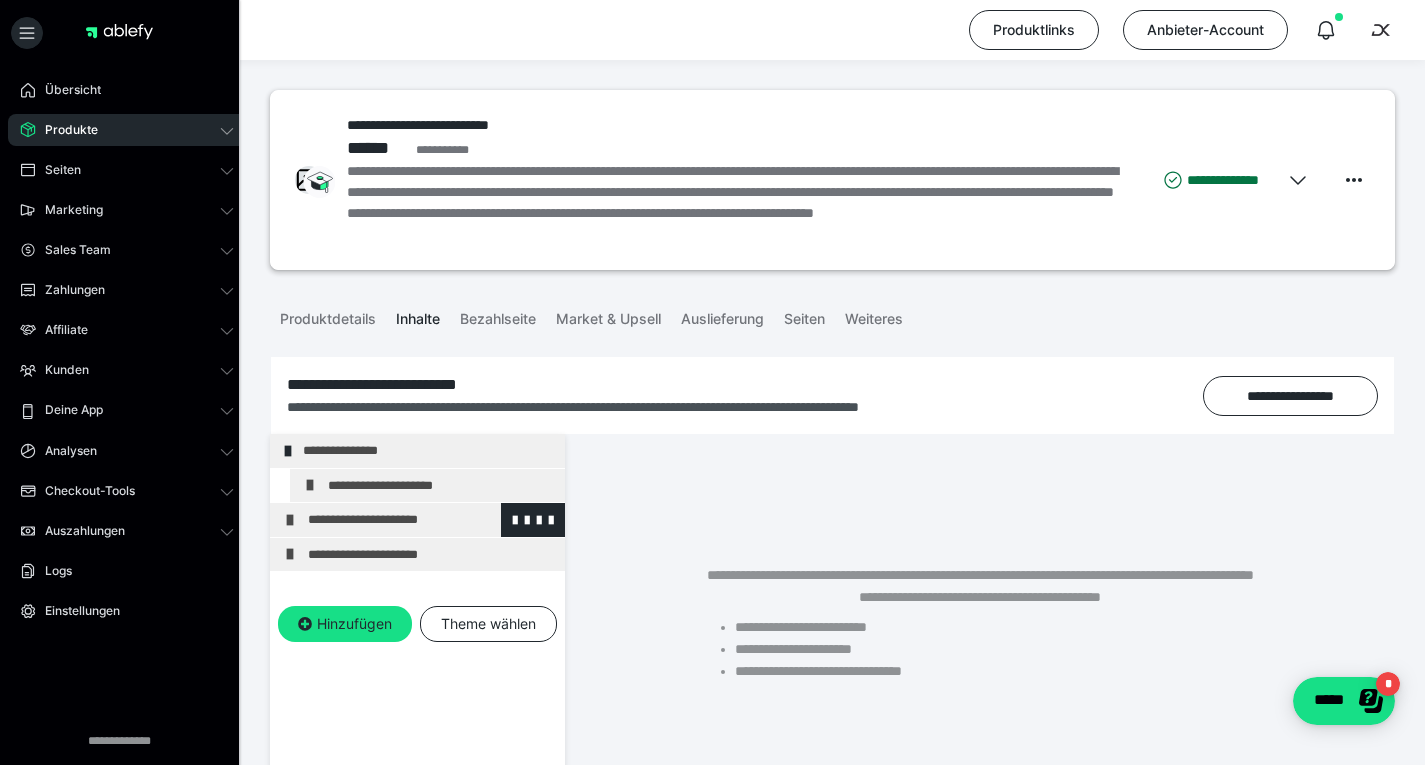 click on "**********" at bounding box center [431, 520] 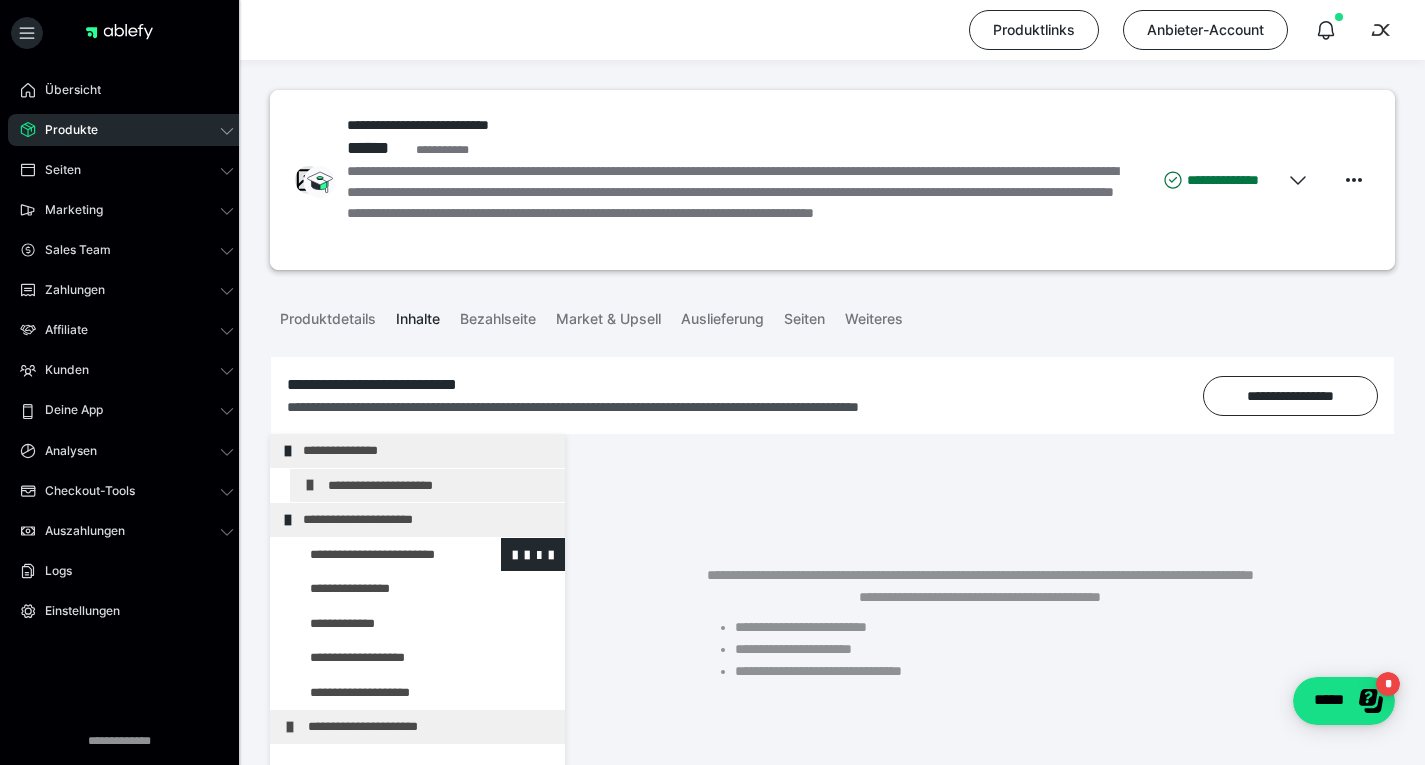 click at bounding box center (375, 555) 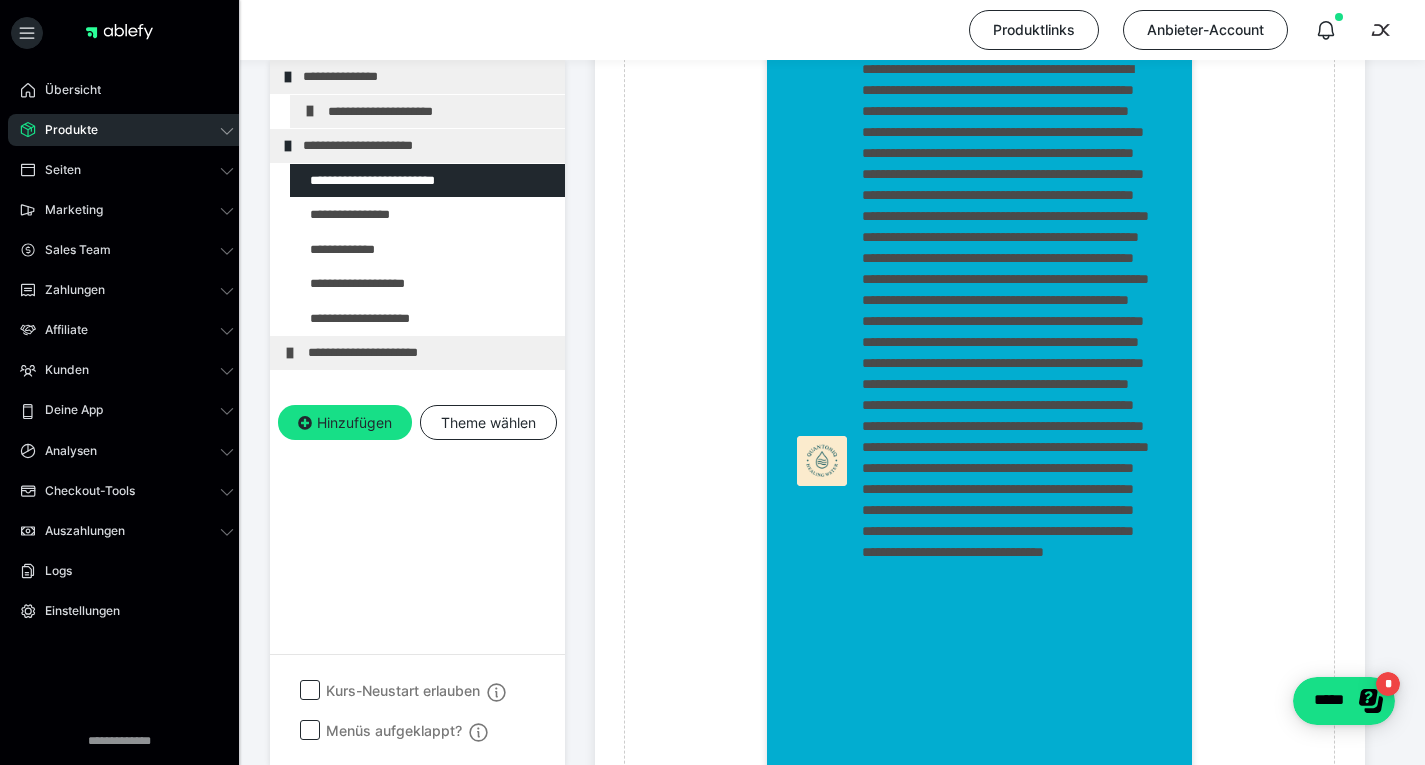 scroll, scrollTop: 794, scrollLeft: 0, axis: vertical 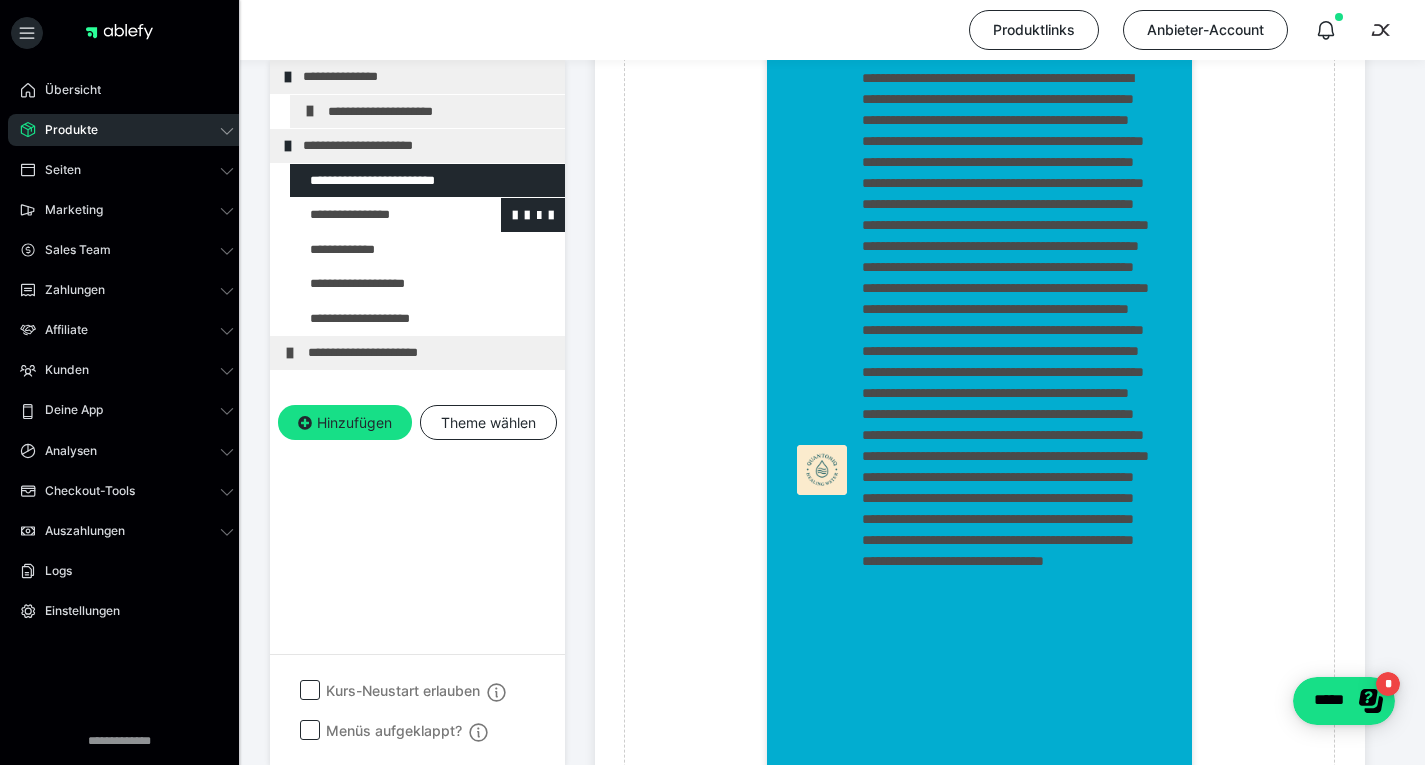 click at bounding box center (375, 215) 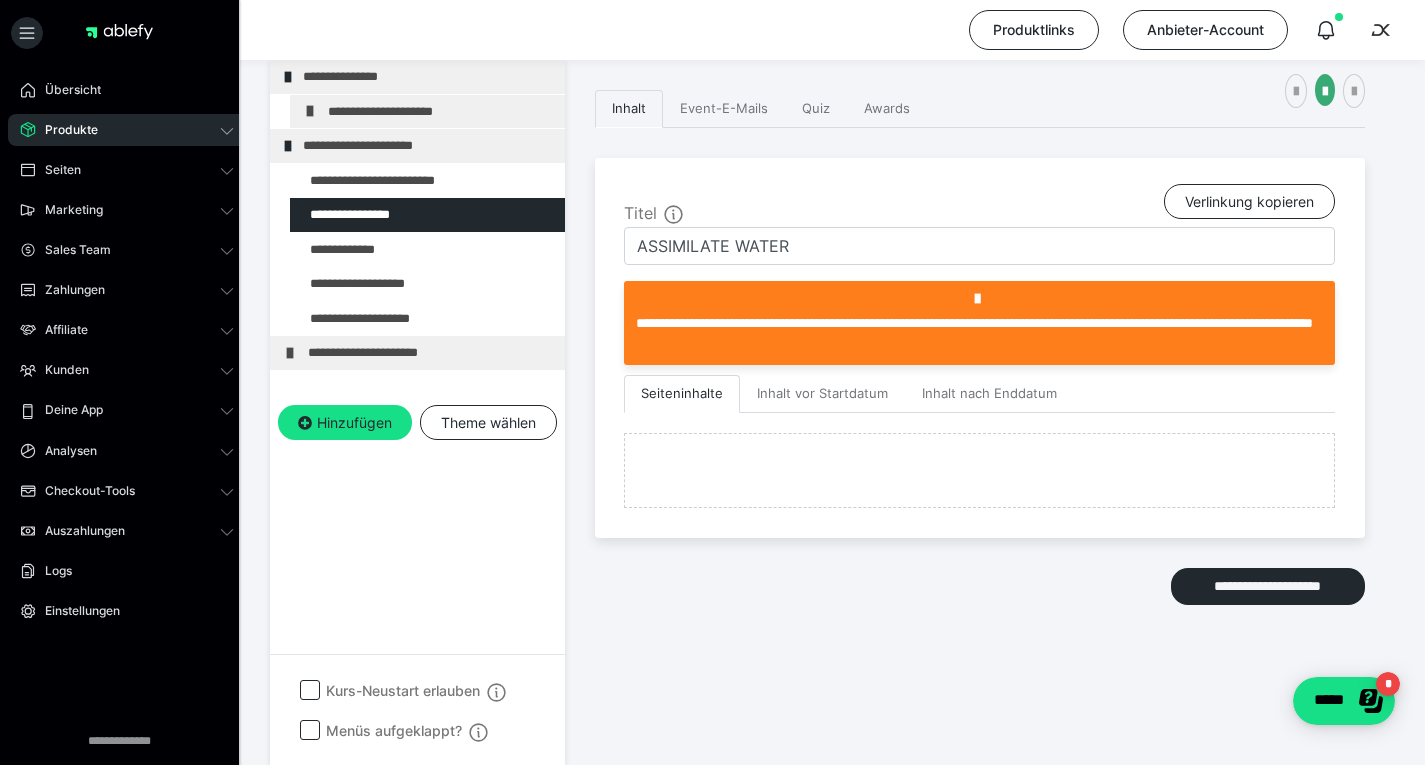 scroll, scrollTop: 782, scrollLeft: 0, axis: vertical 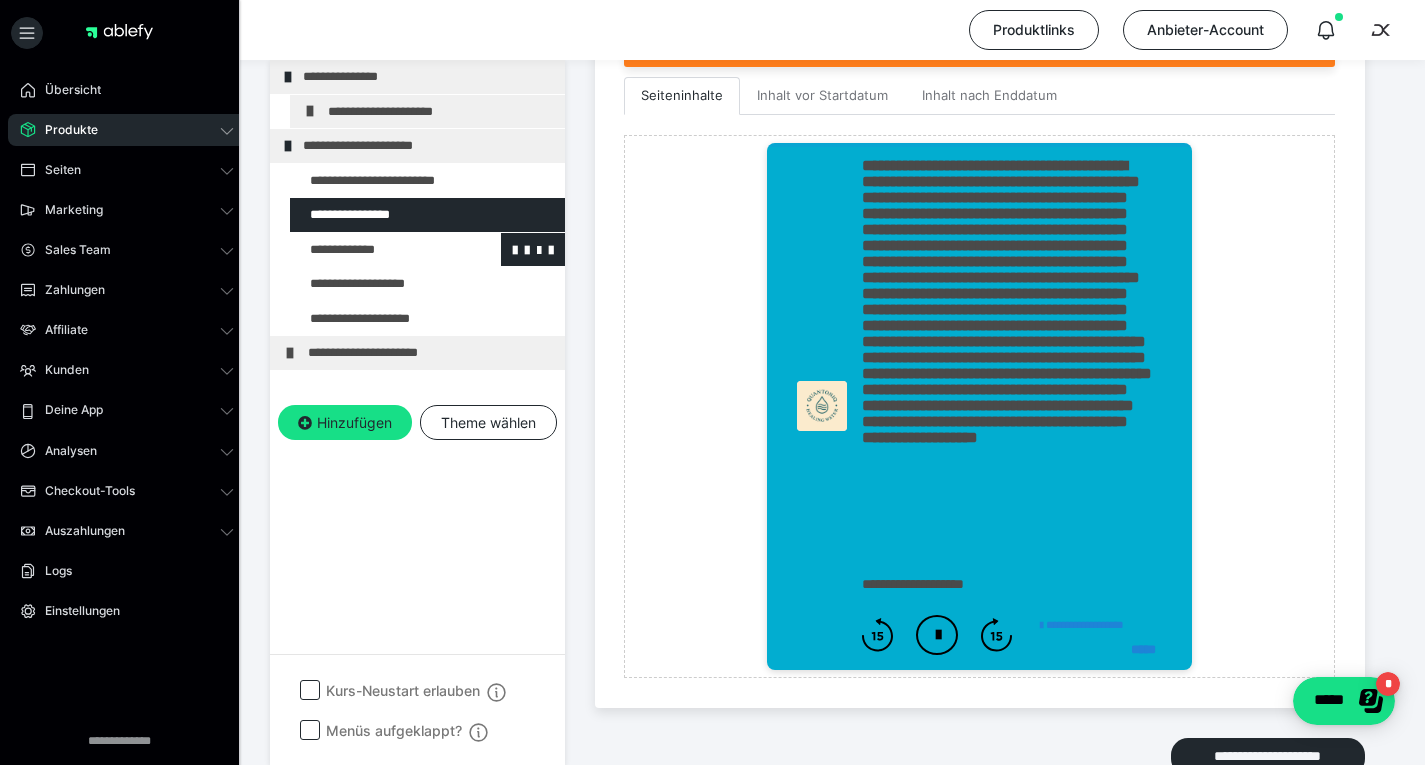 click at bounding box center (375, 250) 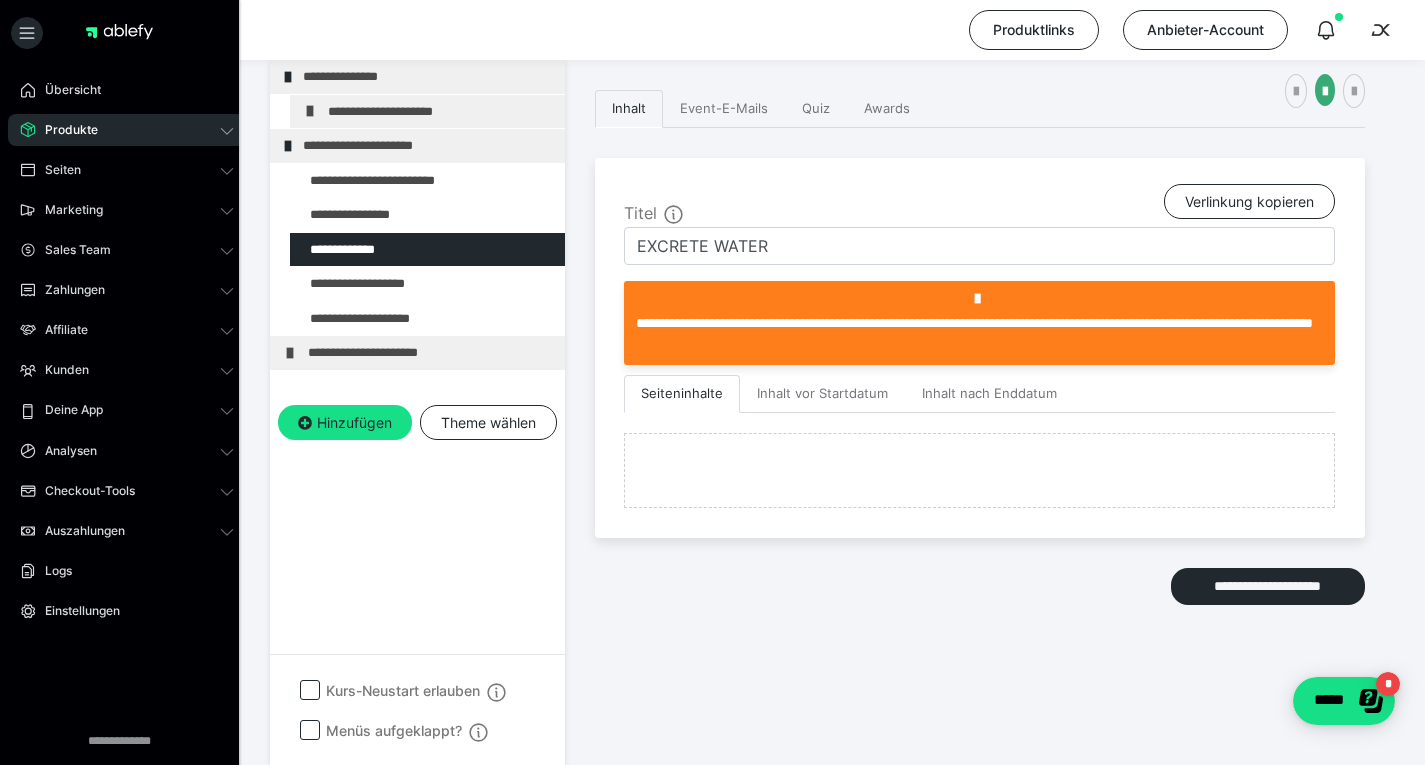 scroll, scrollTop: 672, scrollLeft: 0, axis: vertical 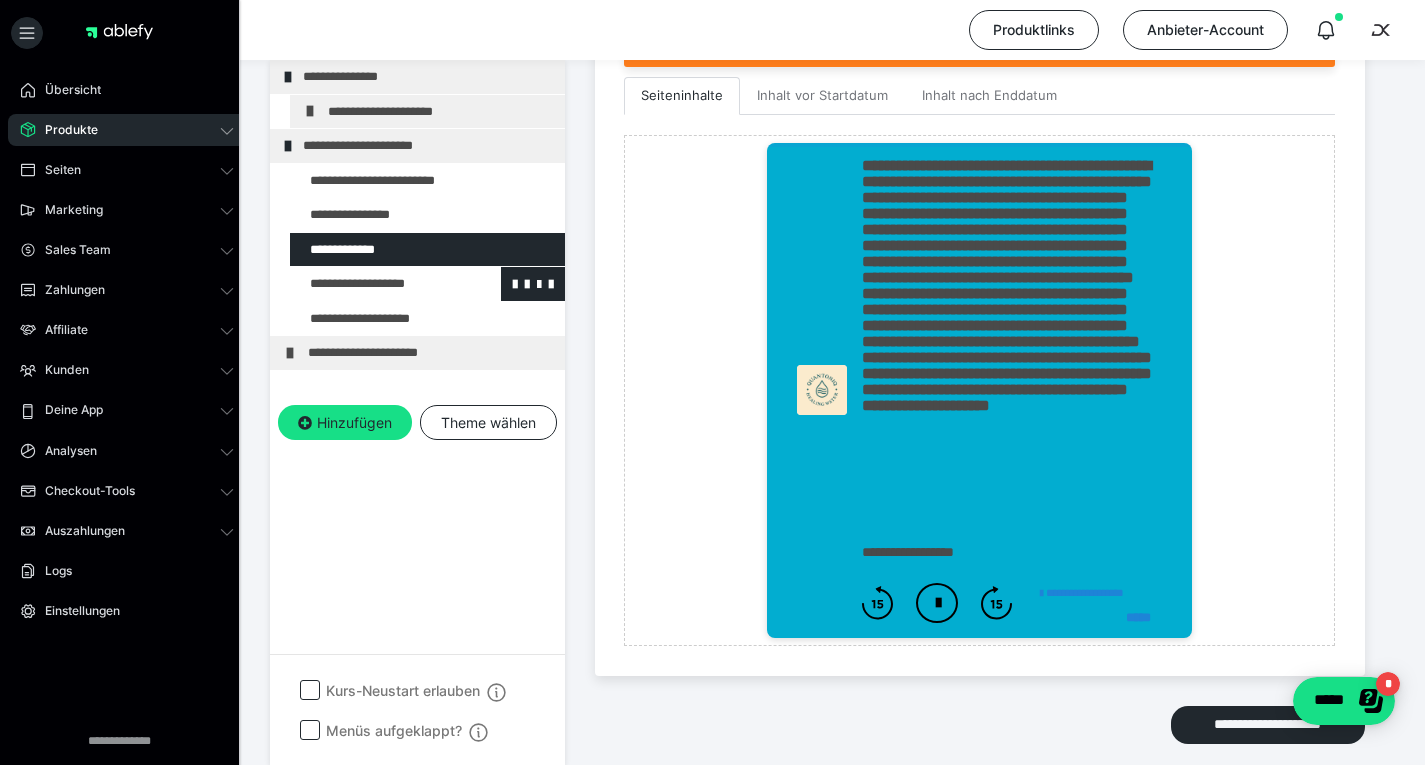 click at bounding box center (375, 284) 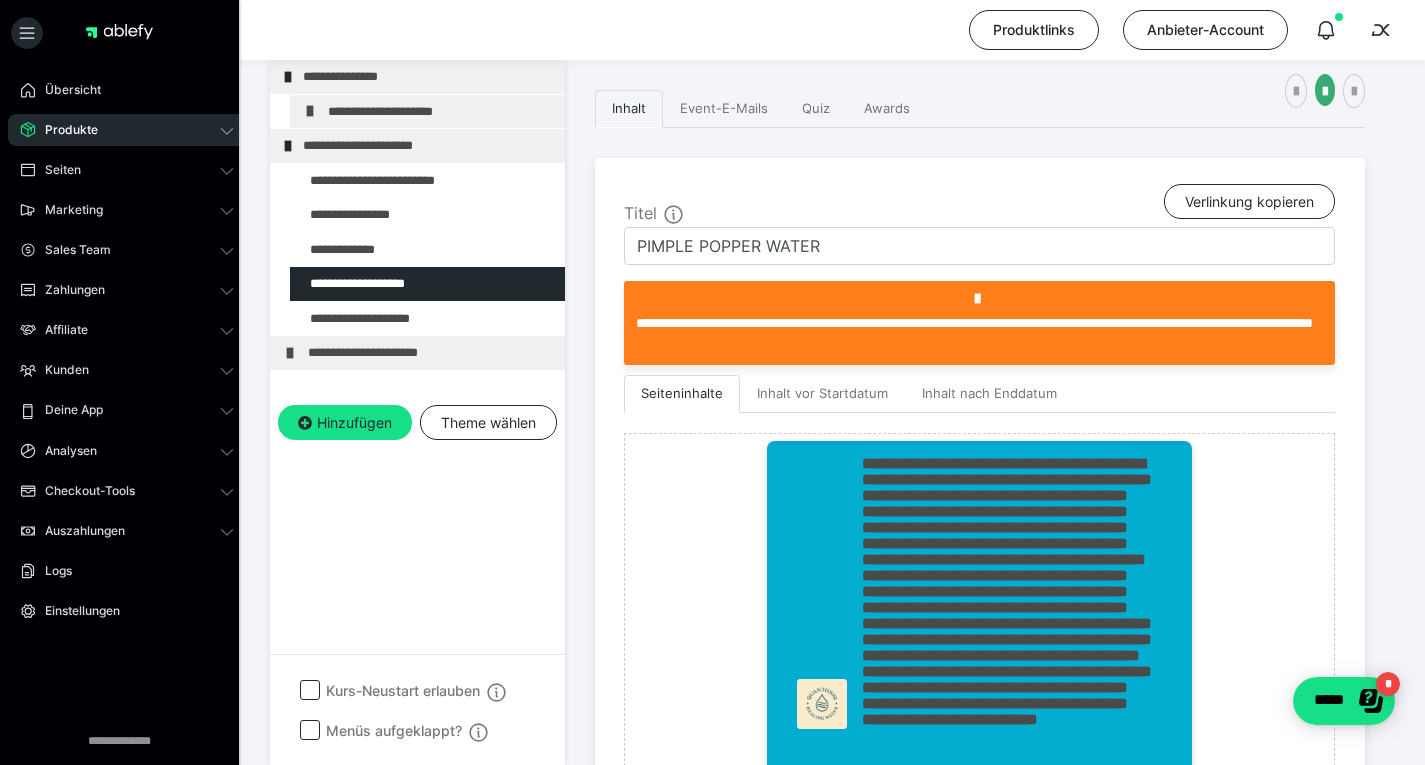 scroll, scrollTop: 672, scrollLeft: 0, axis: vertical 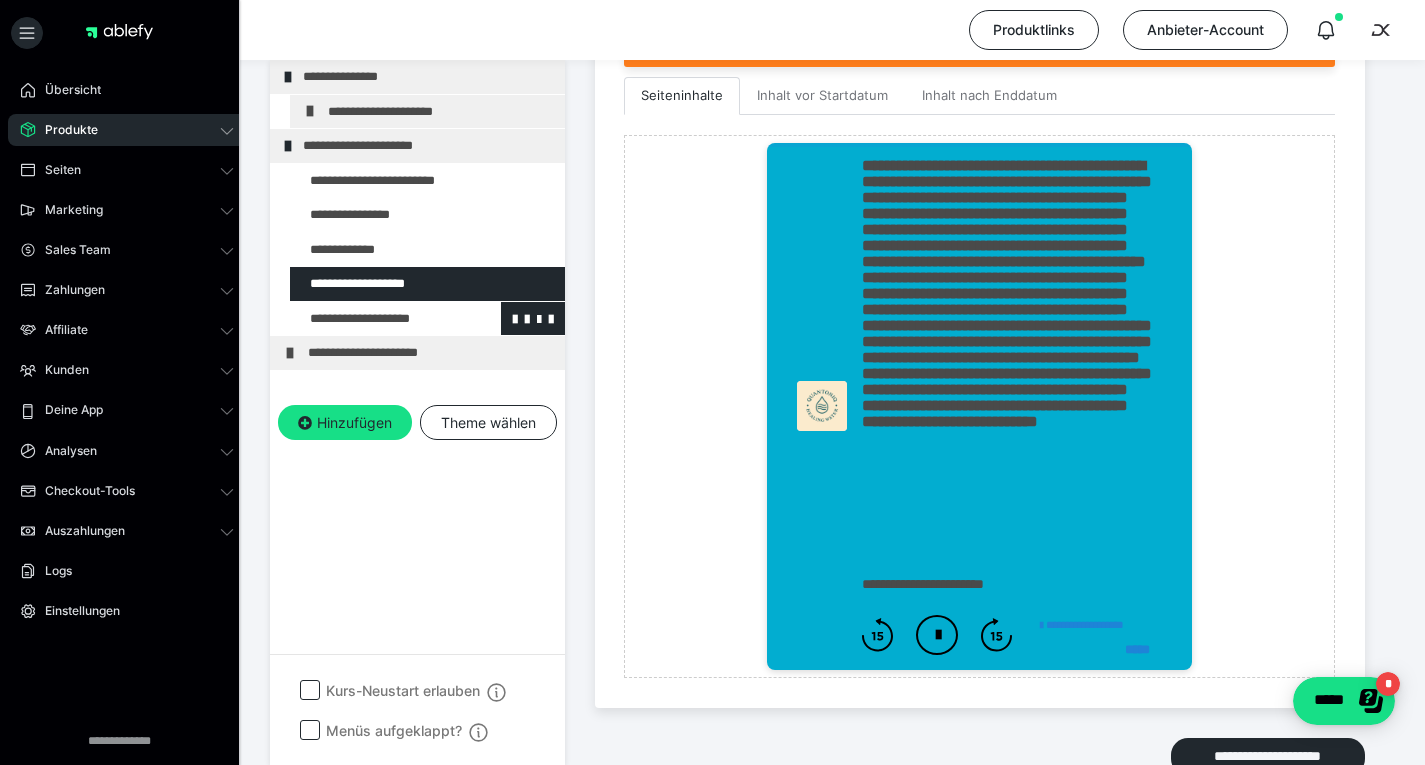 click at bounding box center (375, 319) 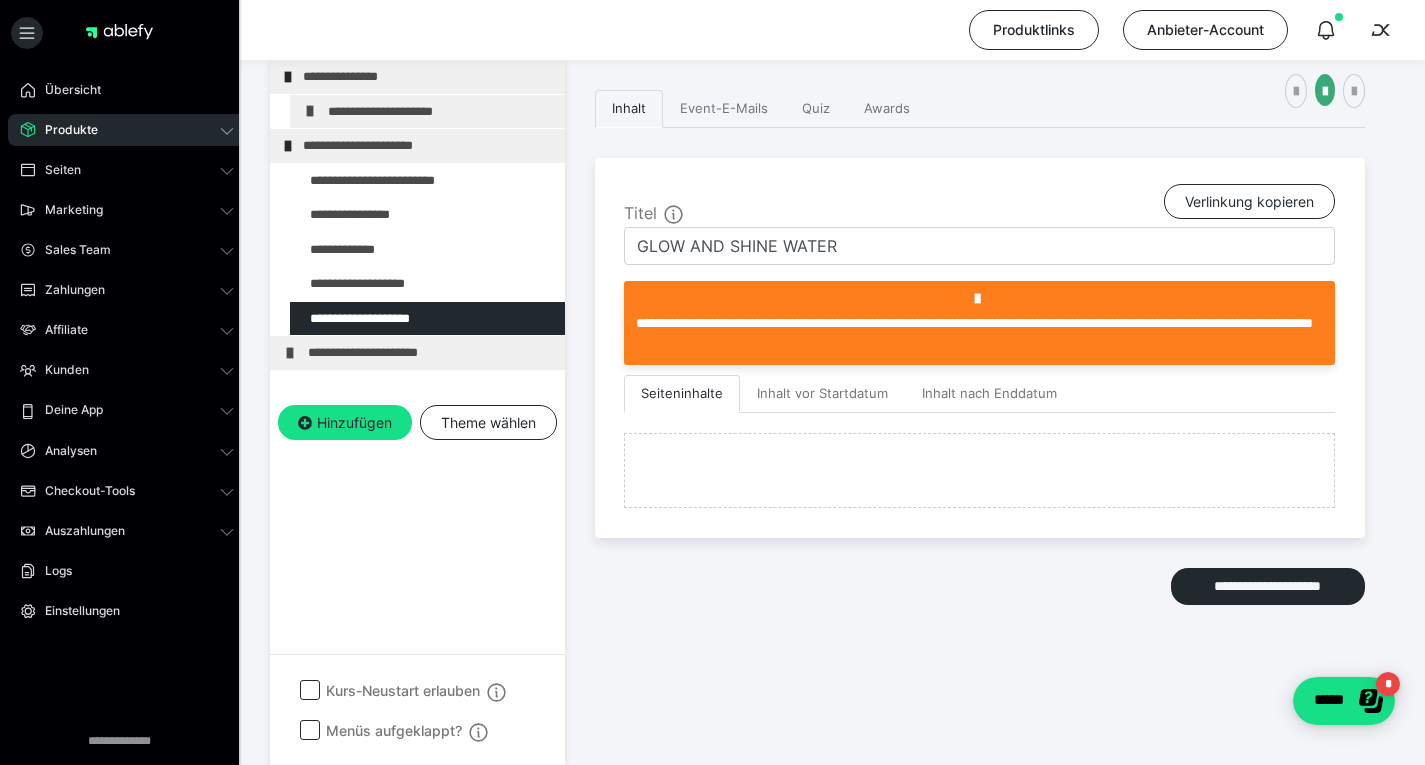 scroll, scrollTop: 672, scrollLeft: 0, axis: vertical 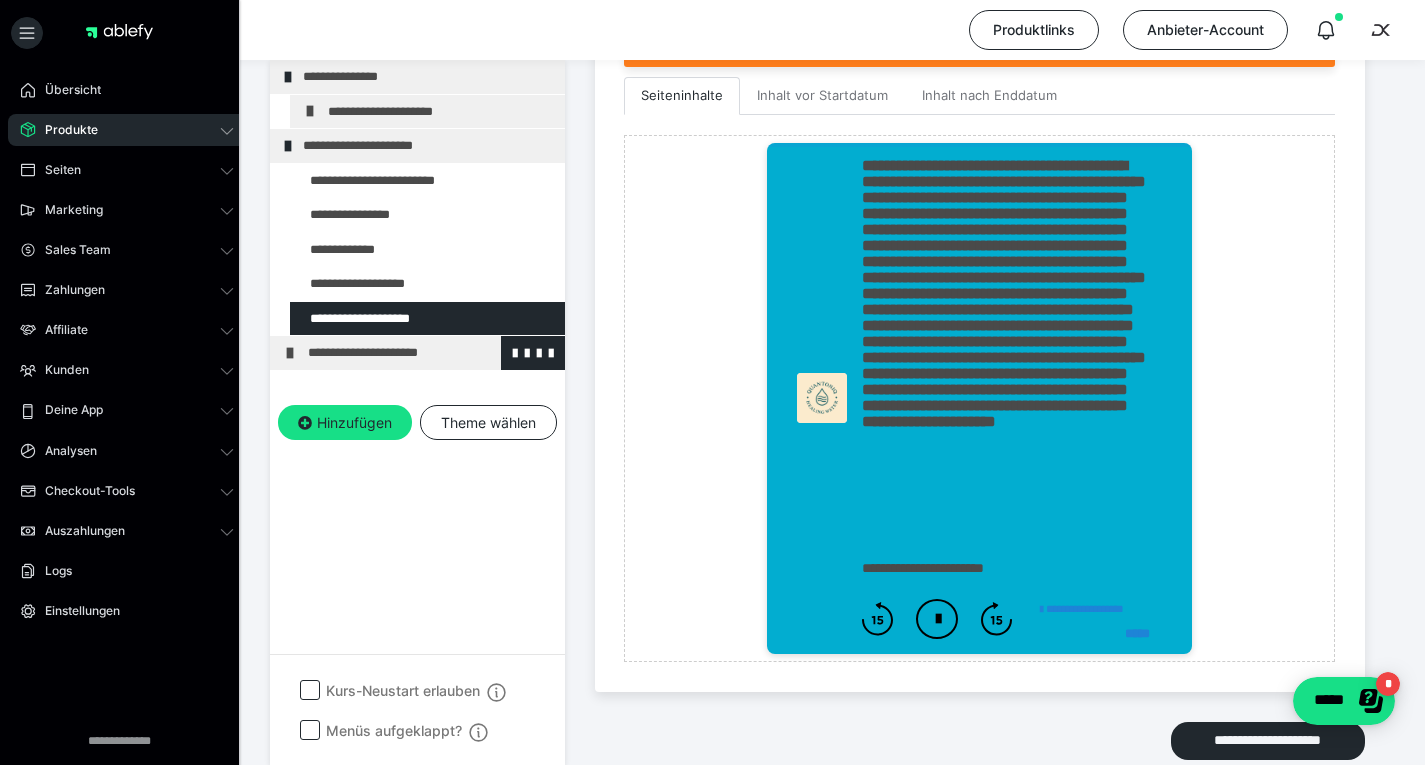 click on "**********" at bounding box center (431, 353) 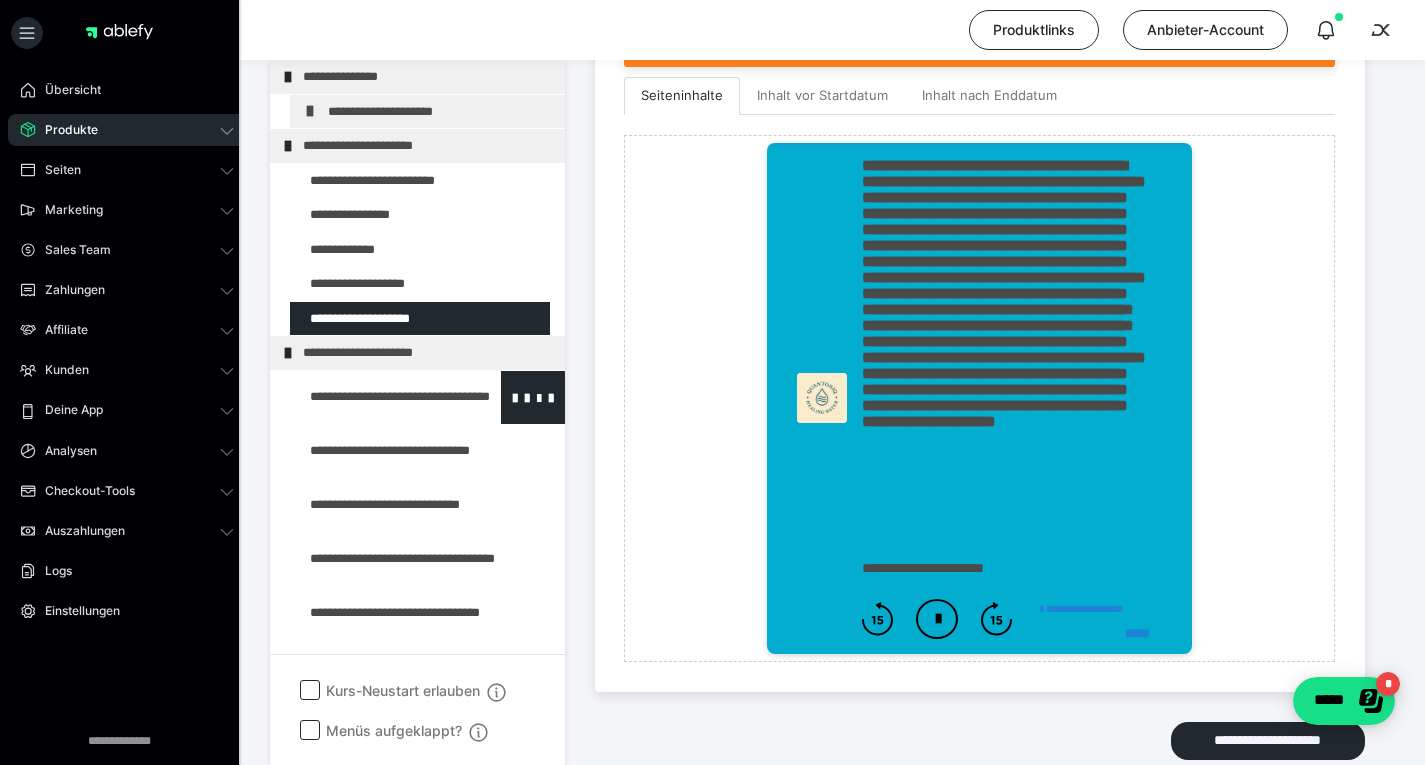 click at bounding box center (375, 397) 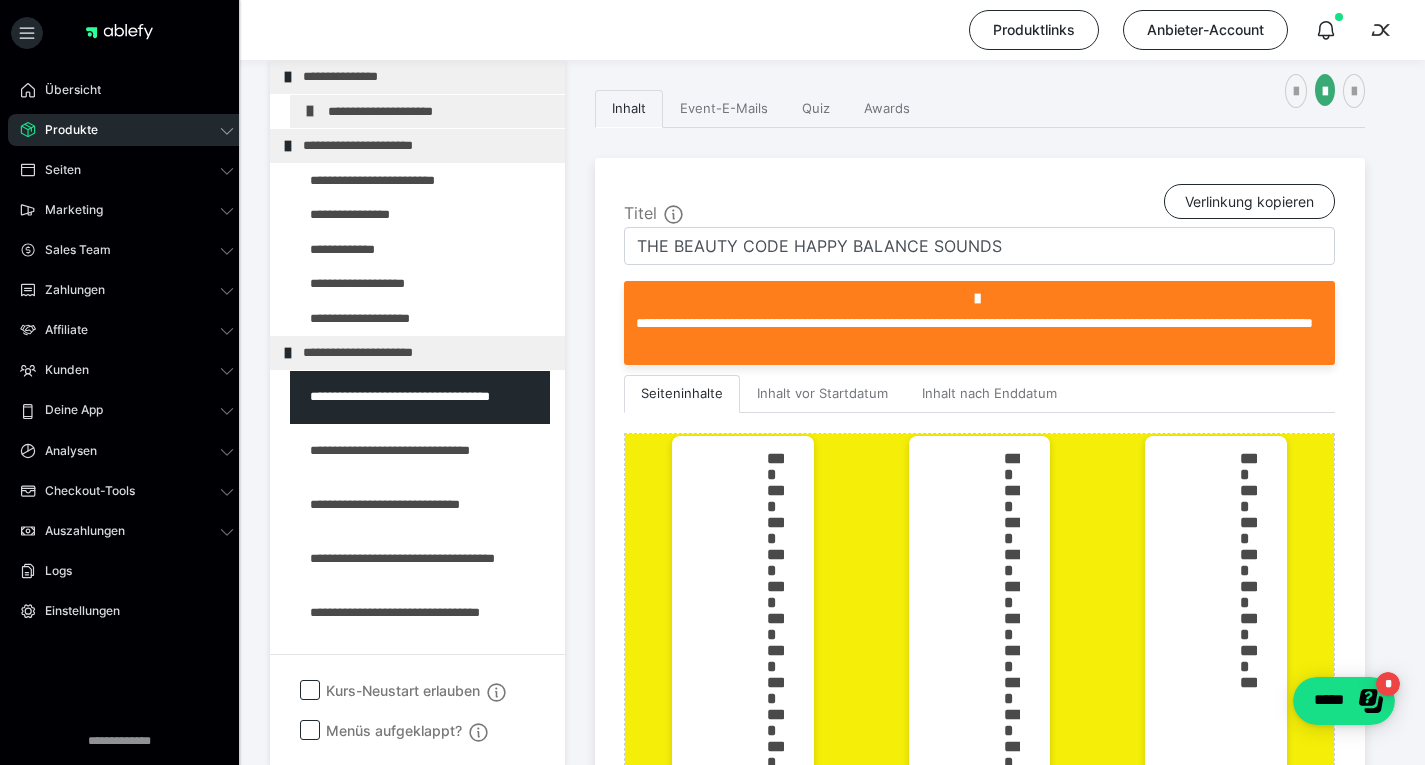 scroll, scrollTop: 672, scrollLeft: 0, axis: vertical 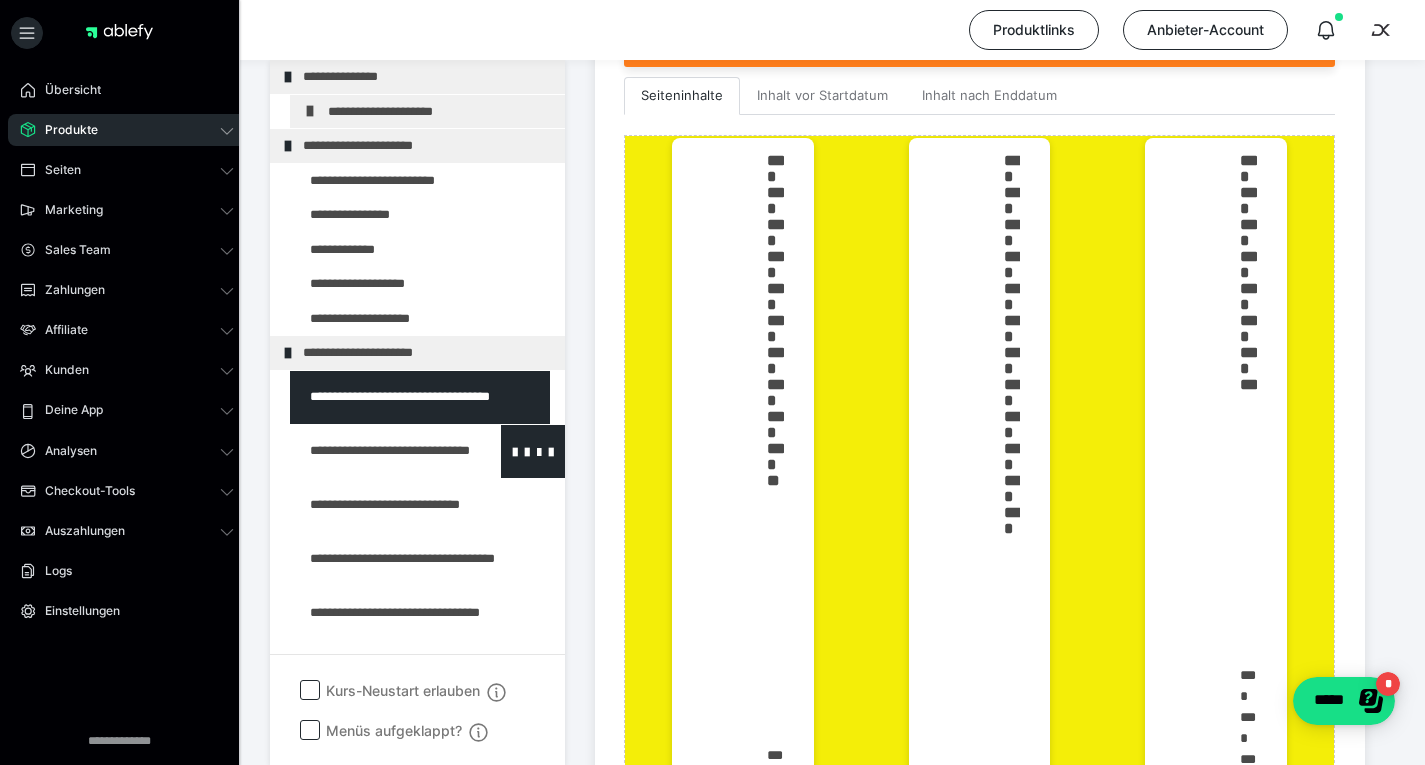 click at bounding box center [375, 451] 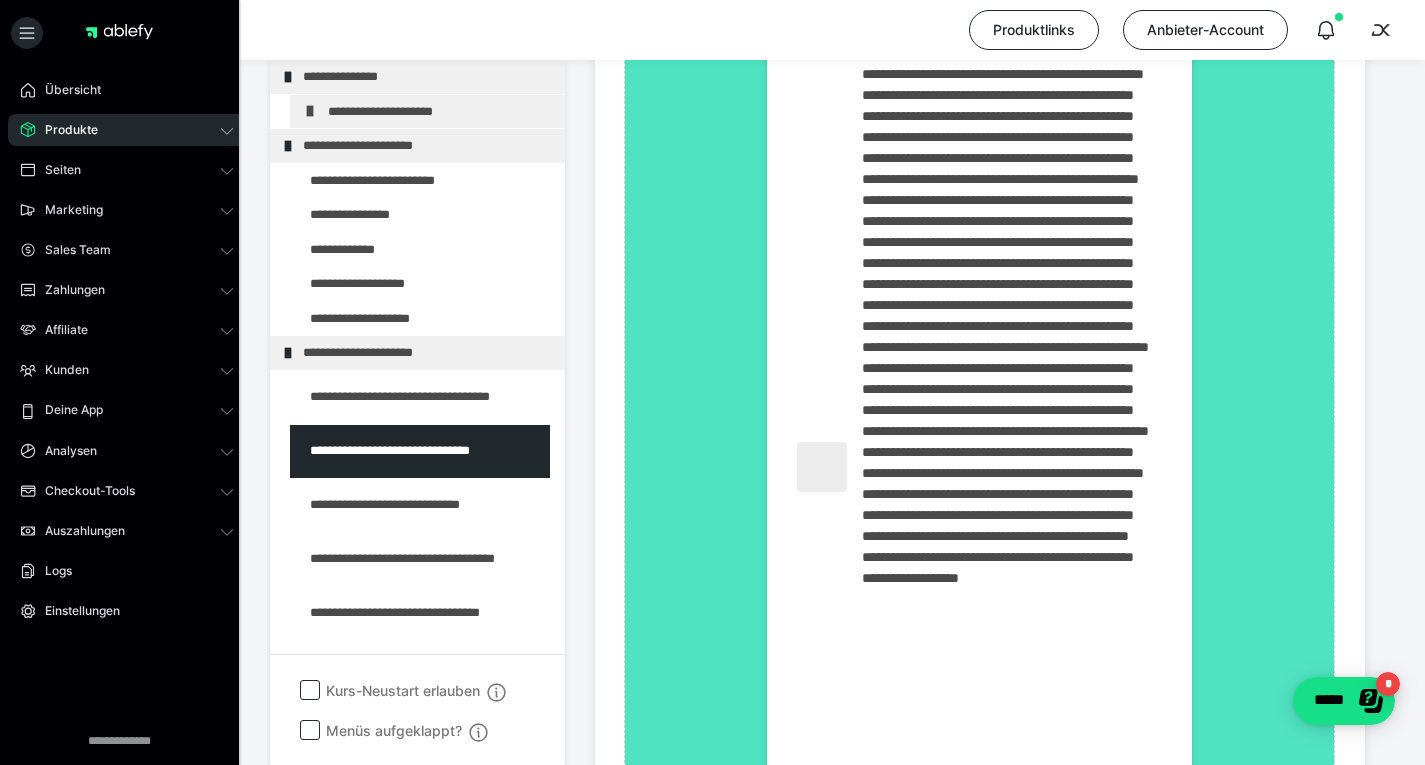 scroll, scrollTop: 1844, scrollLeft: 0, axis: vertical 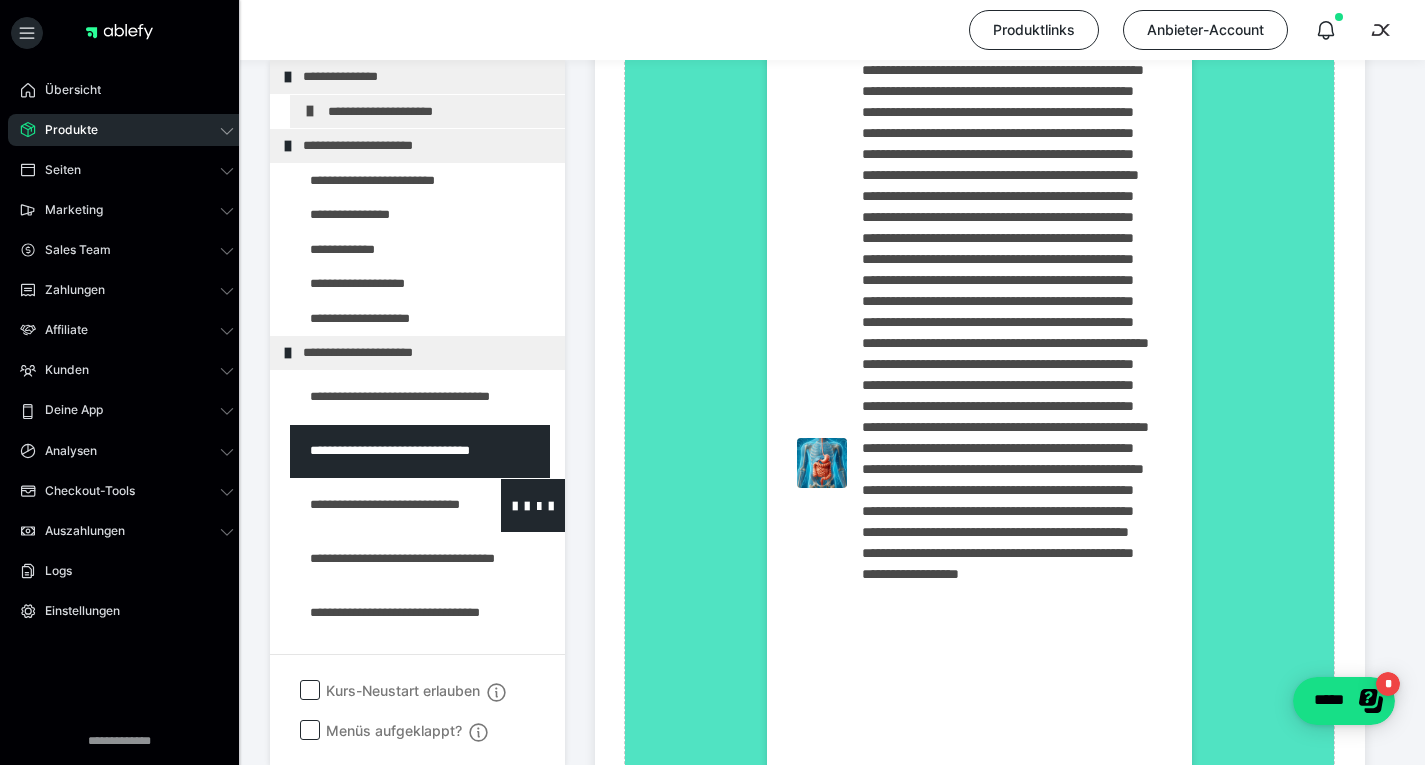 click at bounding box center [375, 505] 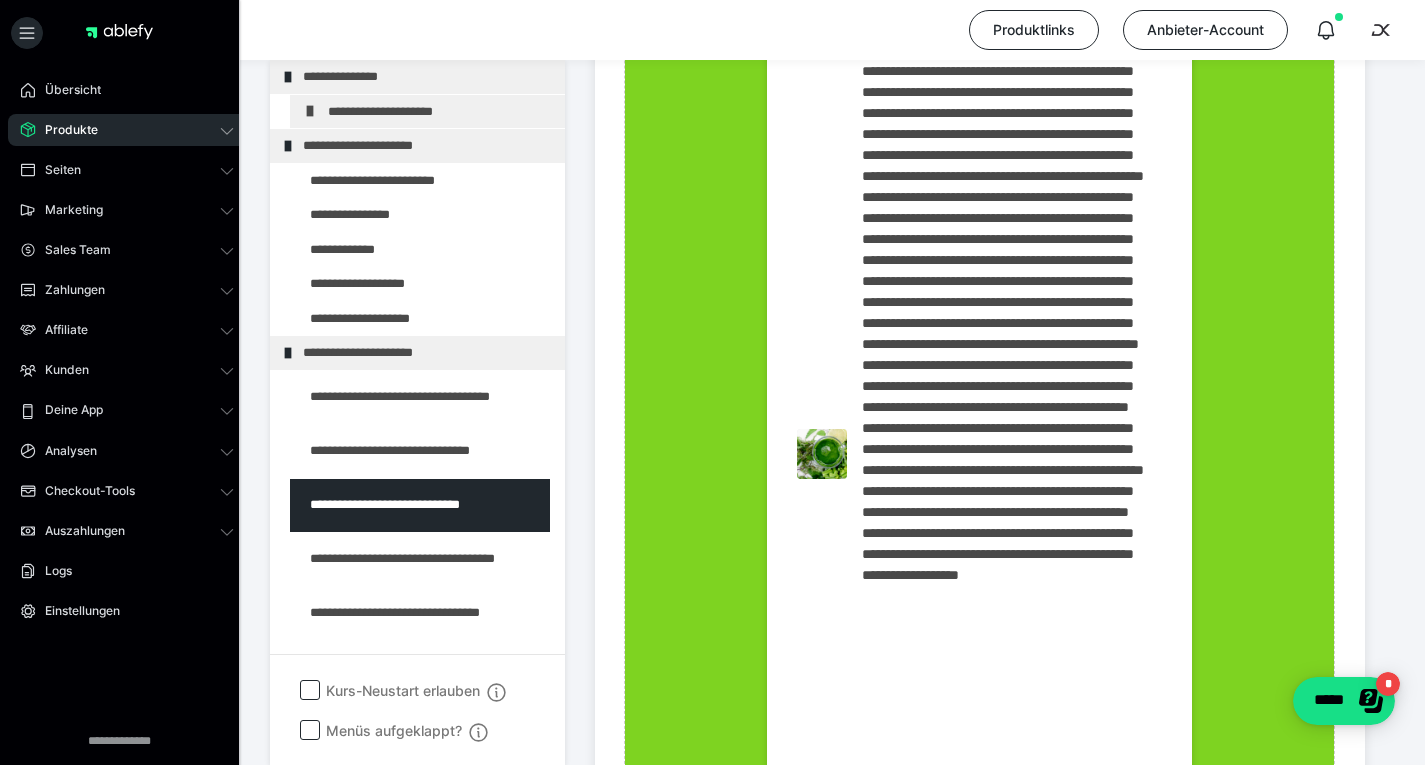 scroll, scrollTop: 1836, scrollLeft: 0, axis: vertical 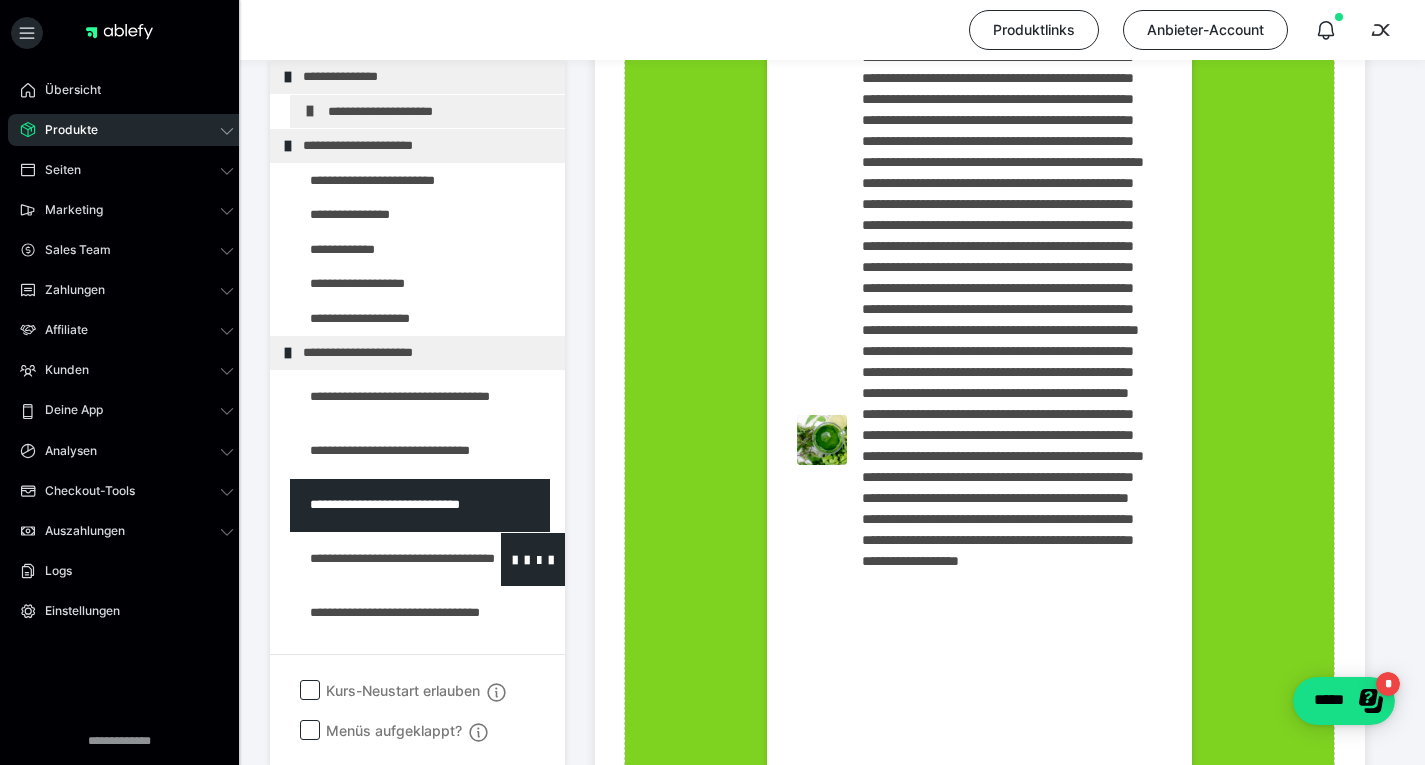 click at bounding box center (375, 559) 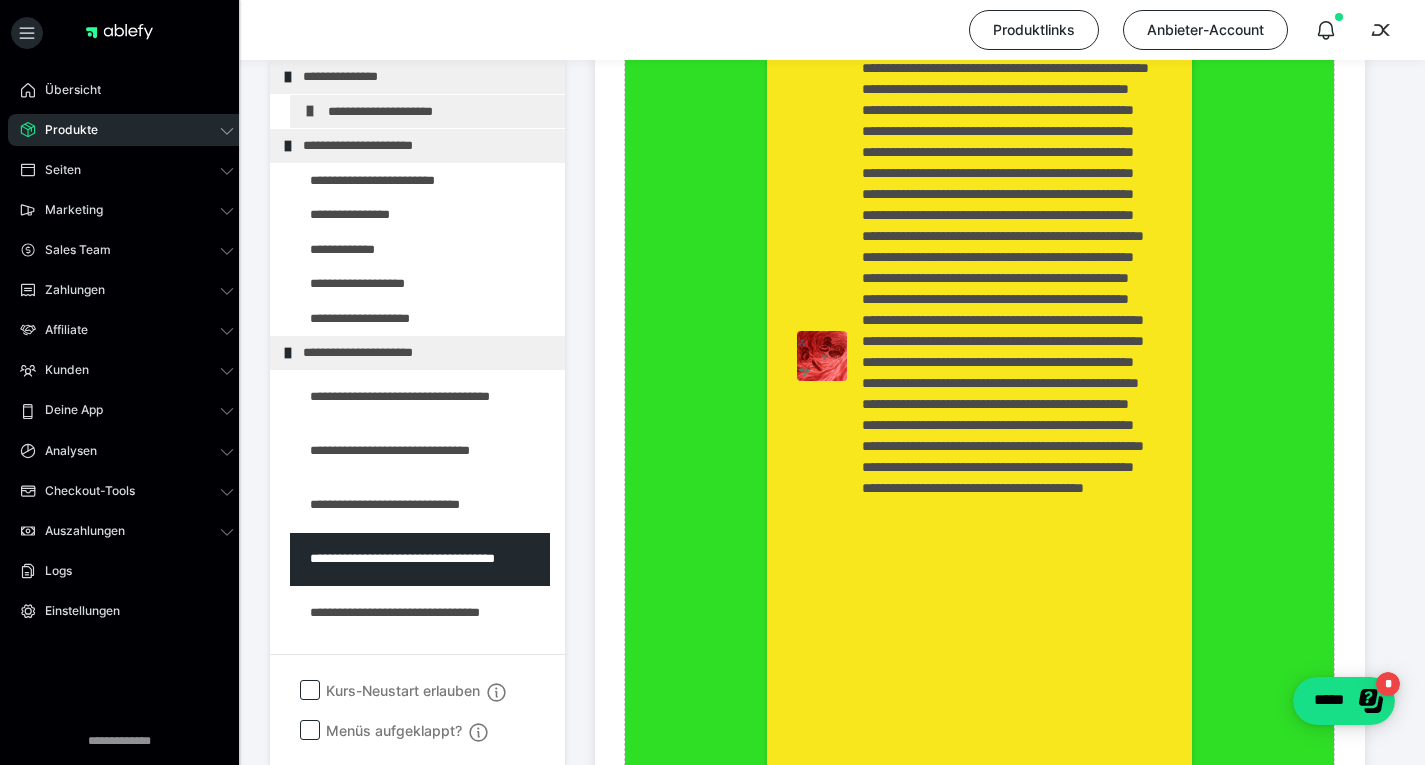 scroll, scrollTop: 2350, scrollLeft: 0, axis: vertical 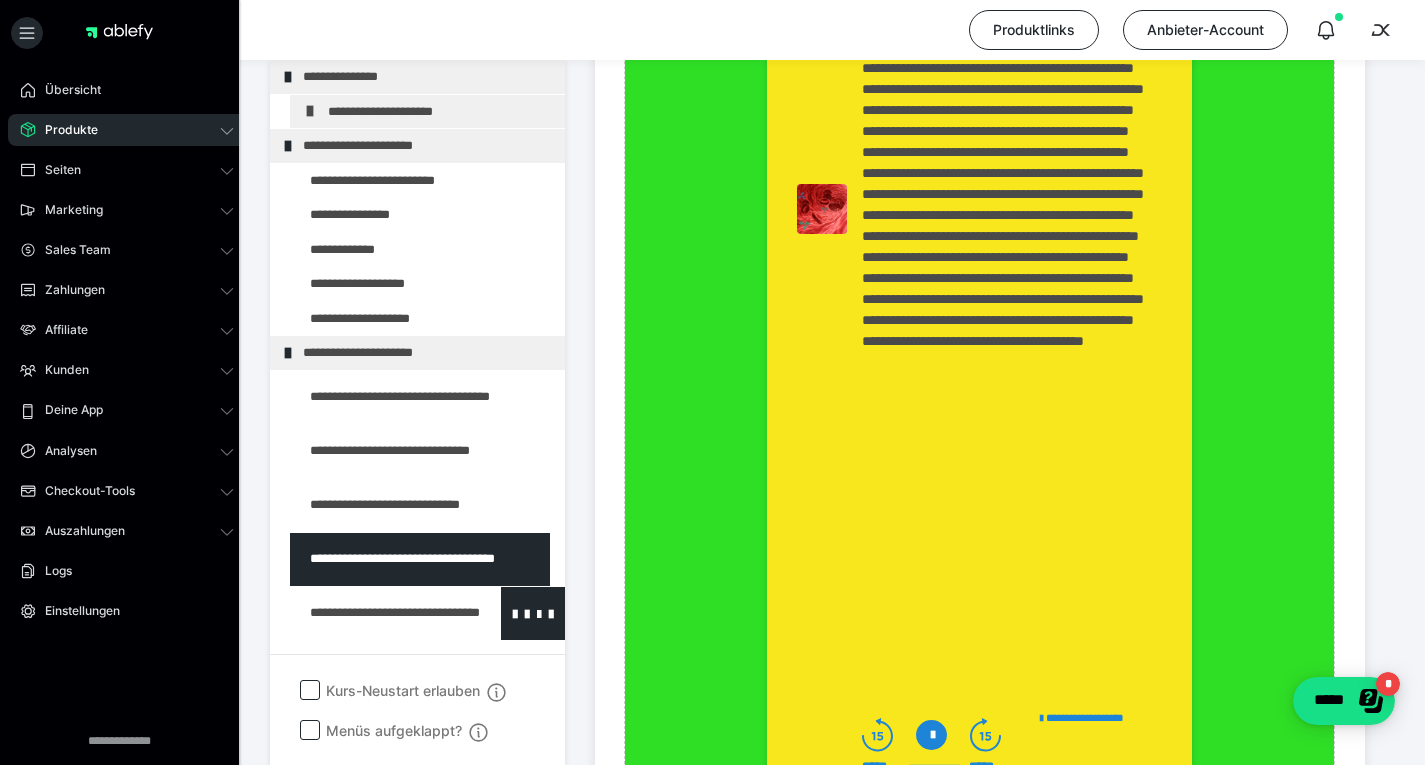 click at bounding box center (375, 613) 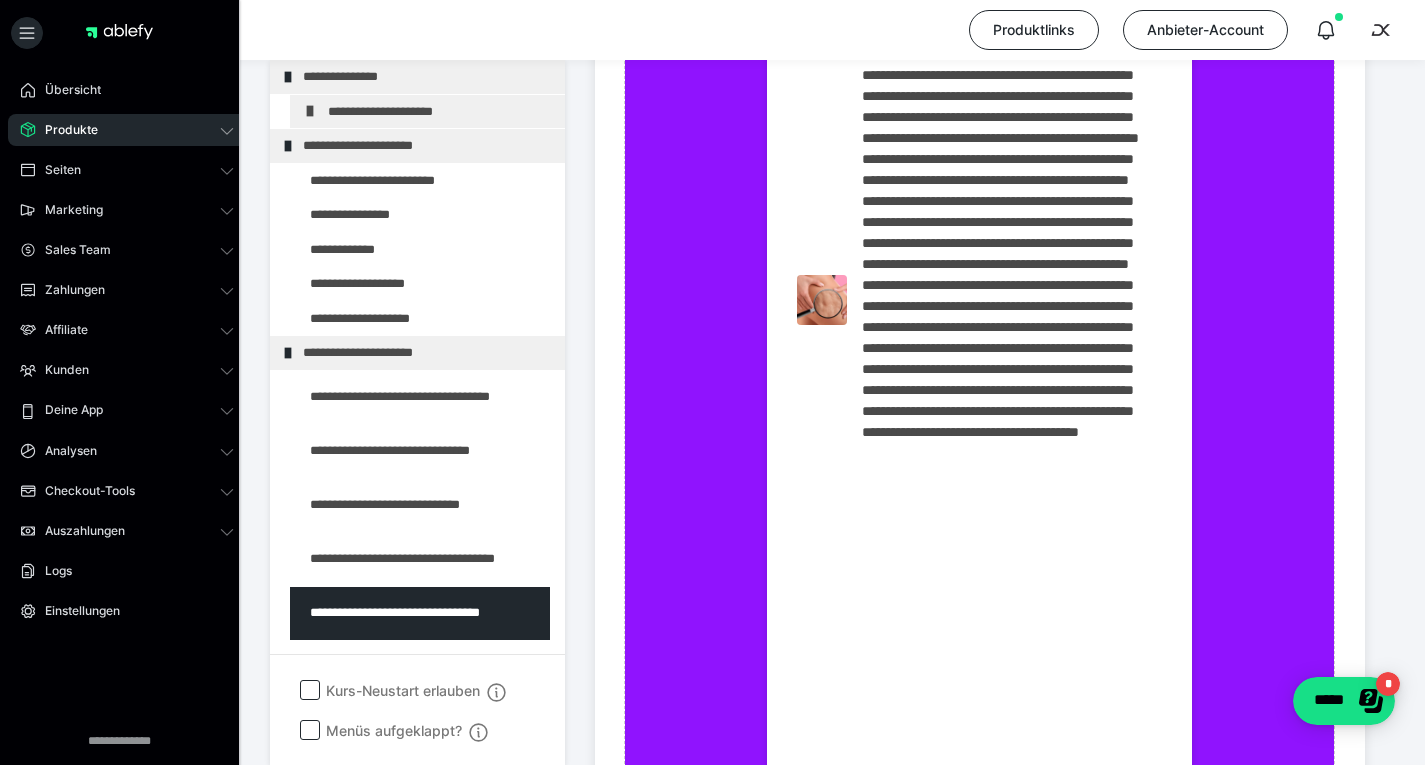 scroll, scrollTop: 2912, scrollLeft: 0, axis: vertical 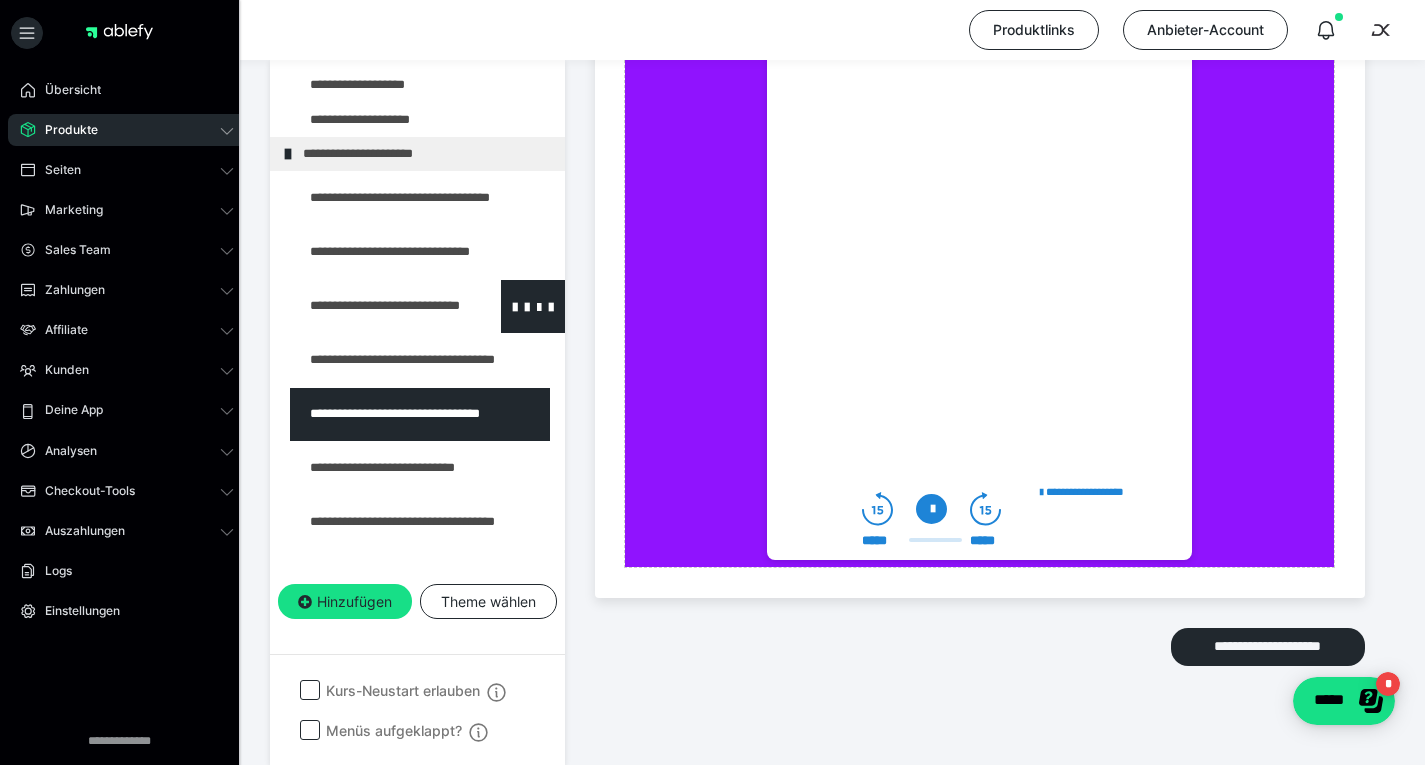 click at bounding box center (375, 306) 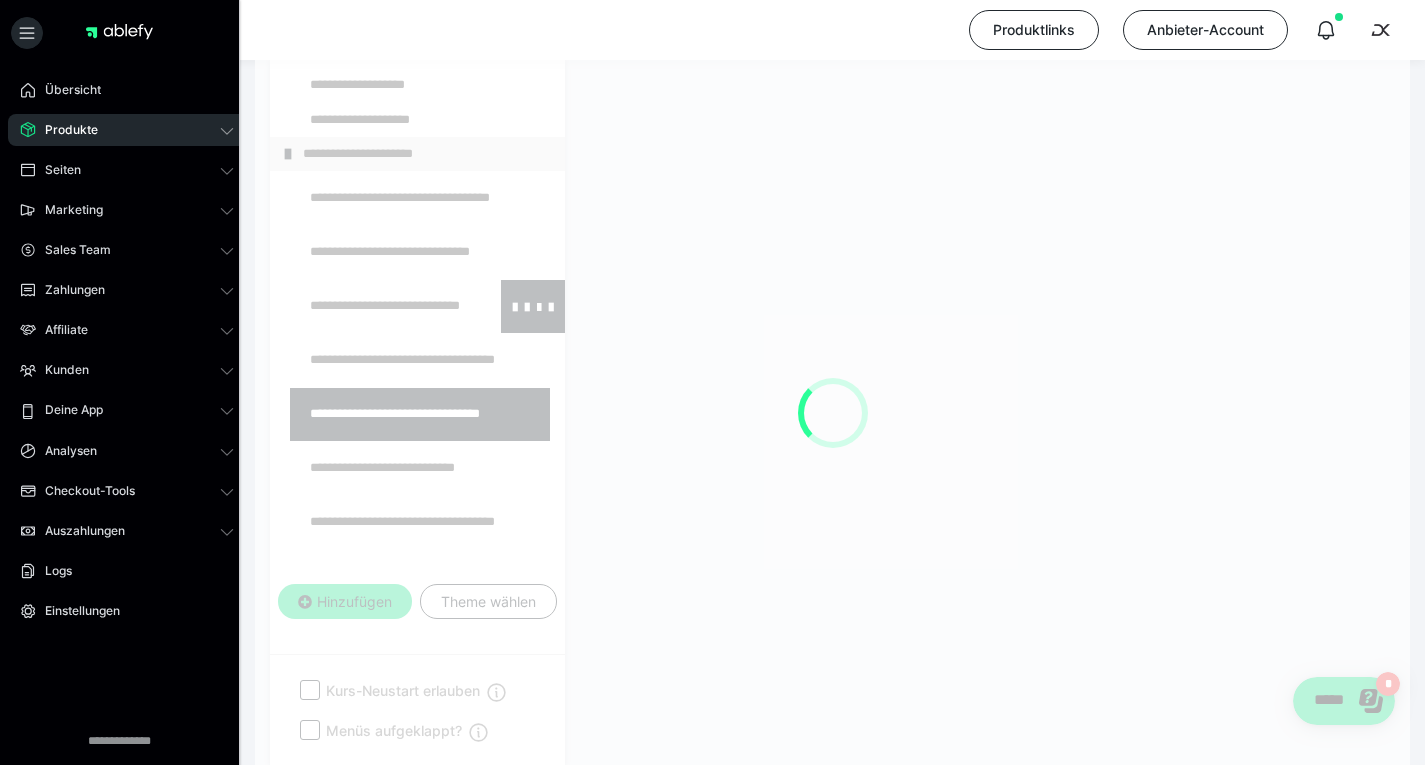 scroll, scrollTop: 2198, scrollLeft: 0, axis: vertical 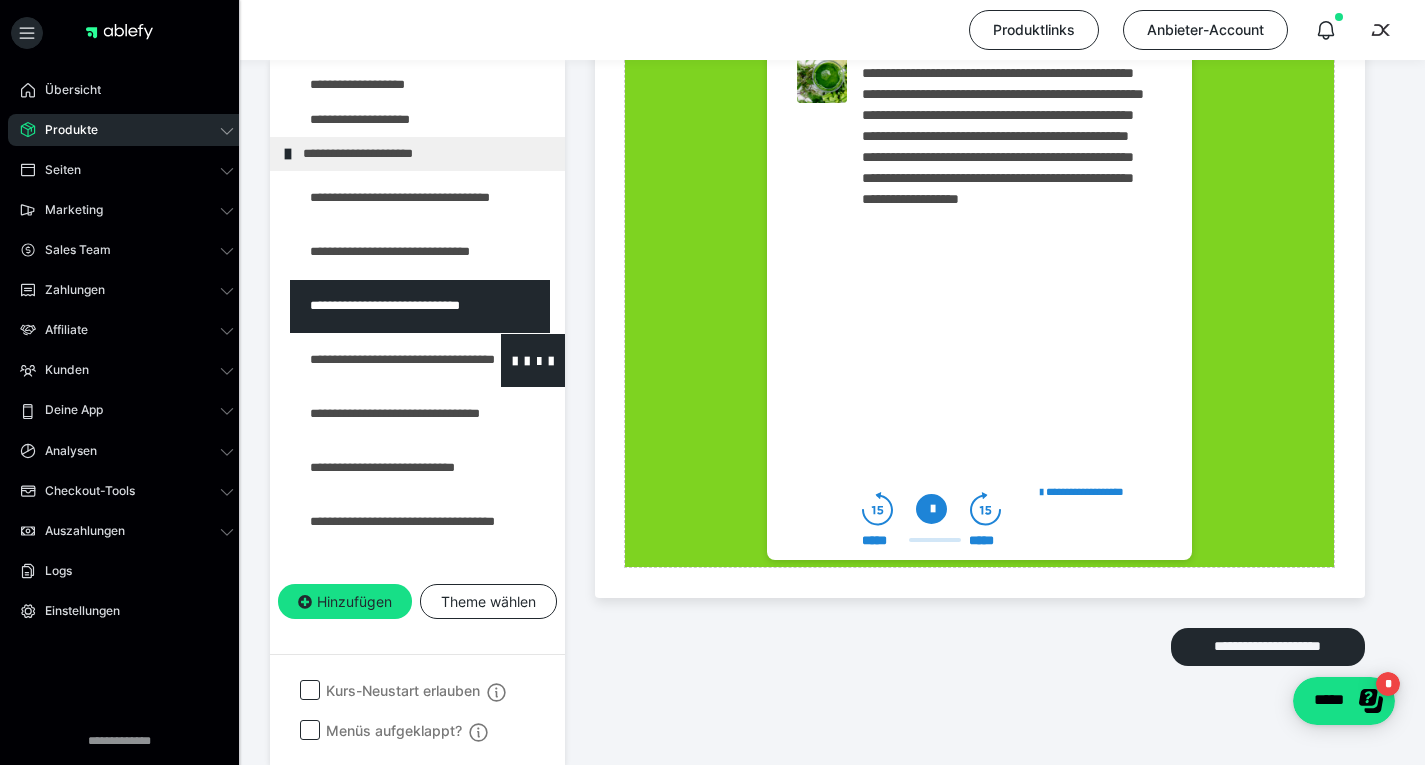 click at bounding box center [375, 360] 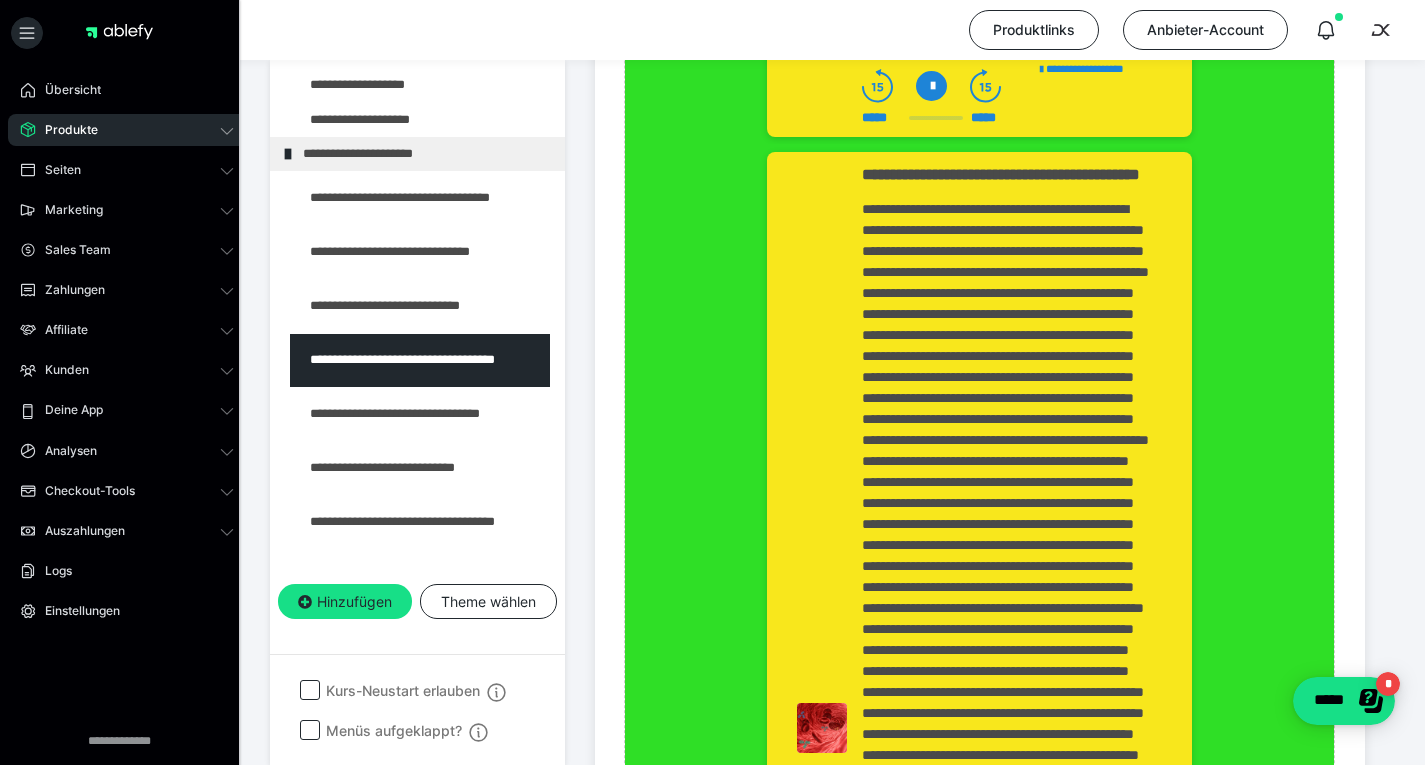 scroll, scrollTop: 1827, scrollLeft: 0, axis: vertical 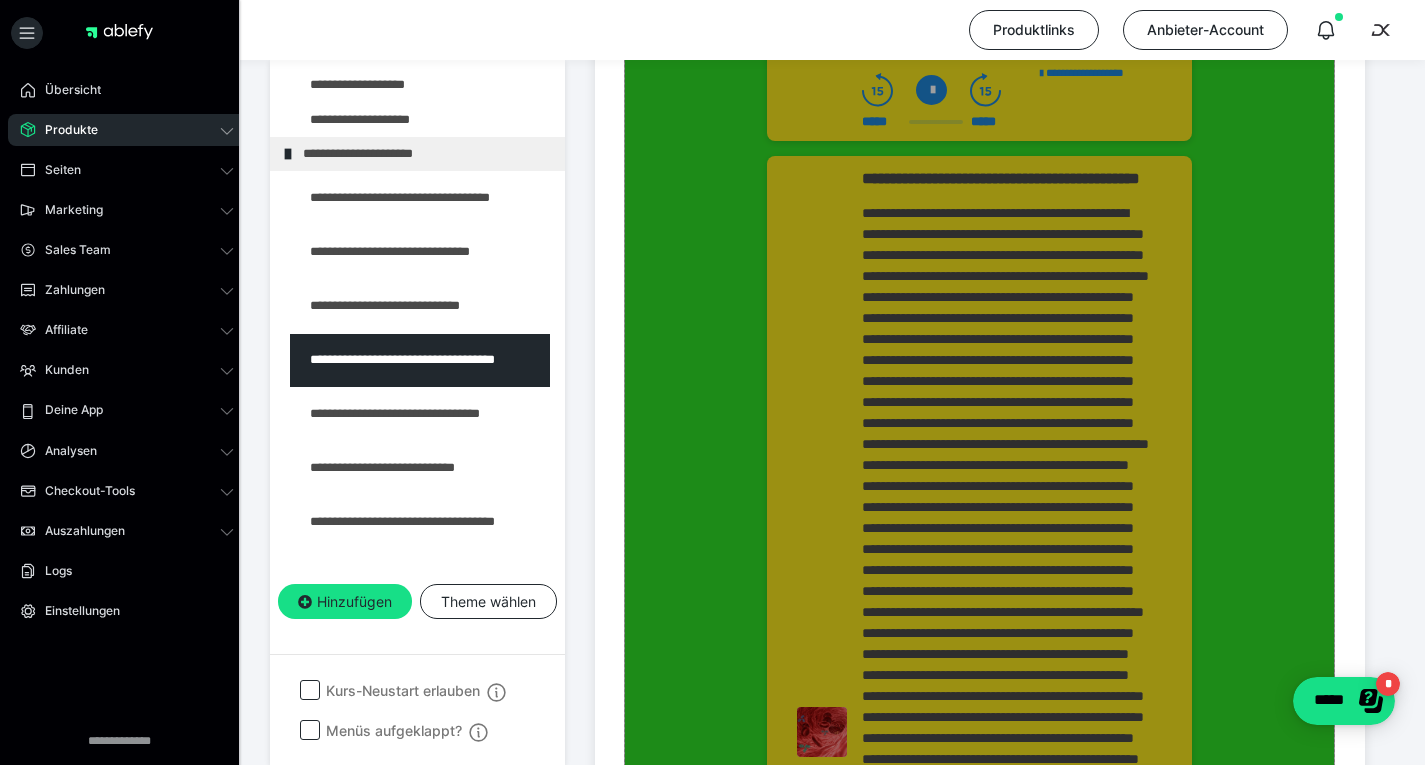 click on "Zum Pagebuilder" at bounding box center [979, 148] 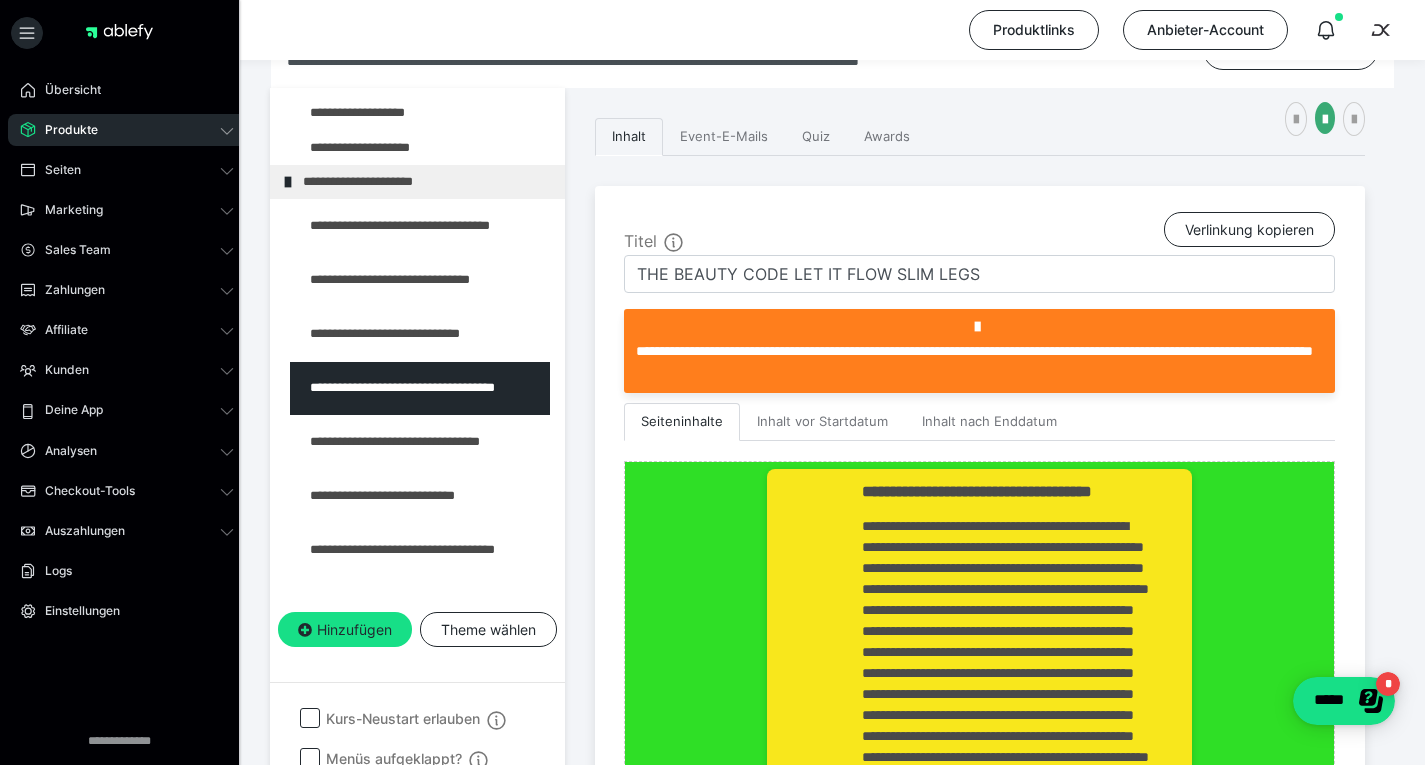 scroll, scrollTop: 332, scrollLeft: 0, axis: vertical 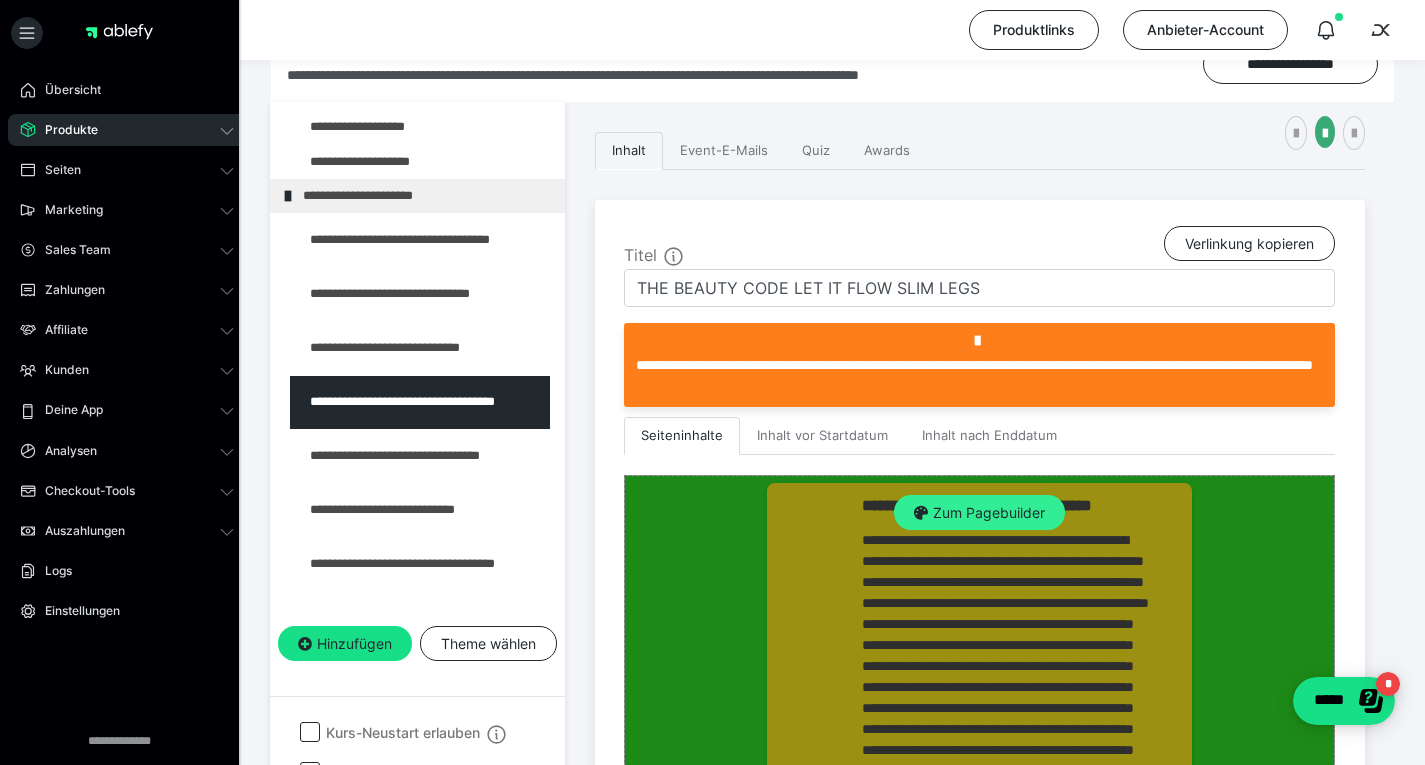 click on "Zum Pagebuilder" at bounding box center (979, 513) 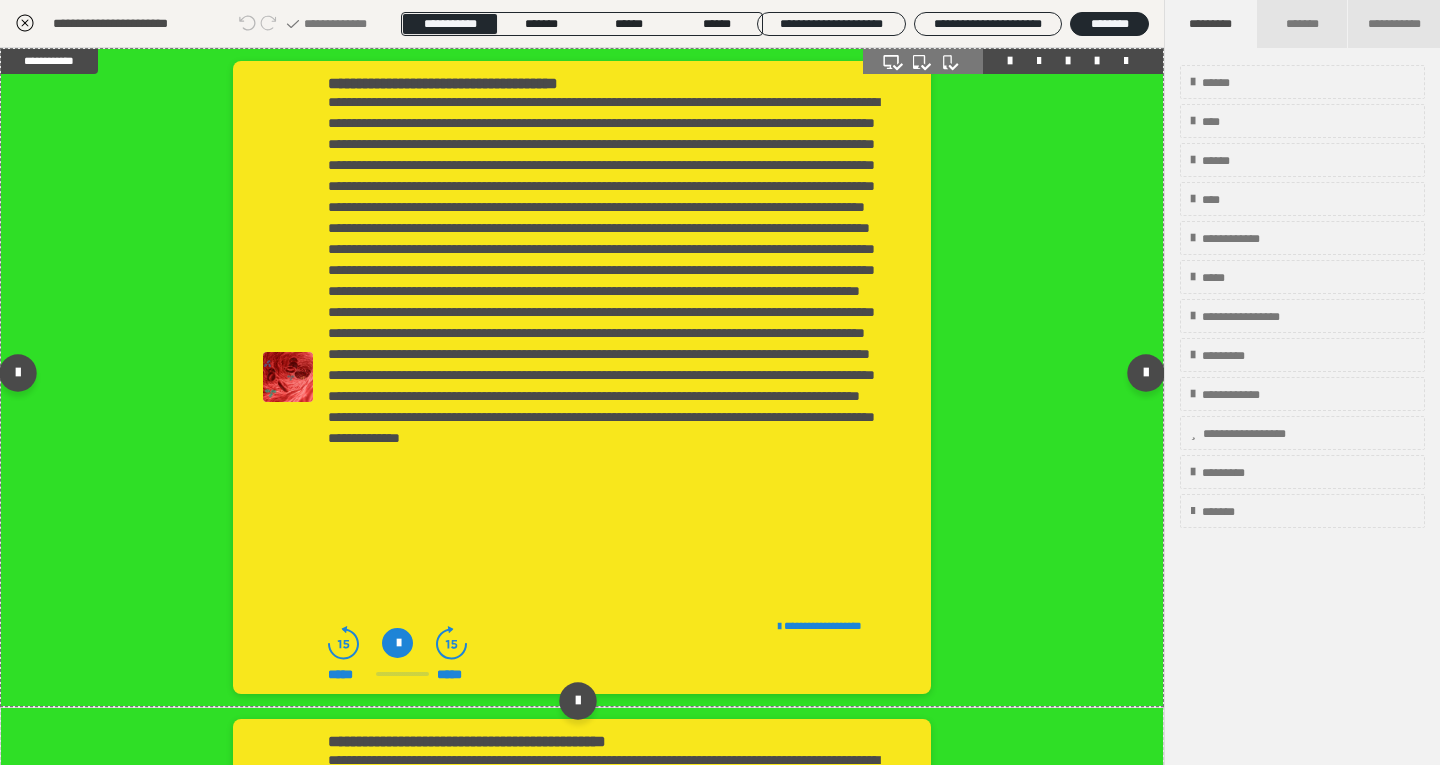 click at bounding box center [288, 377] 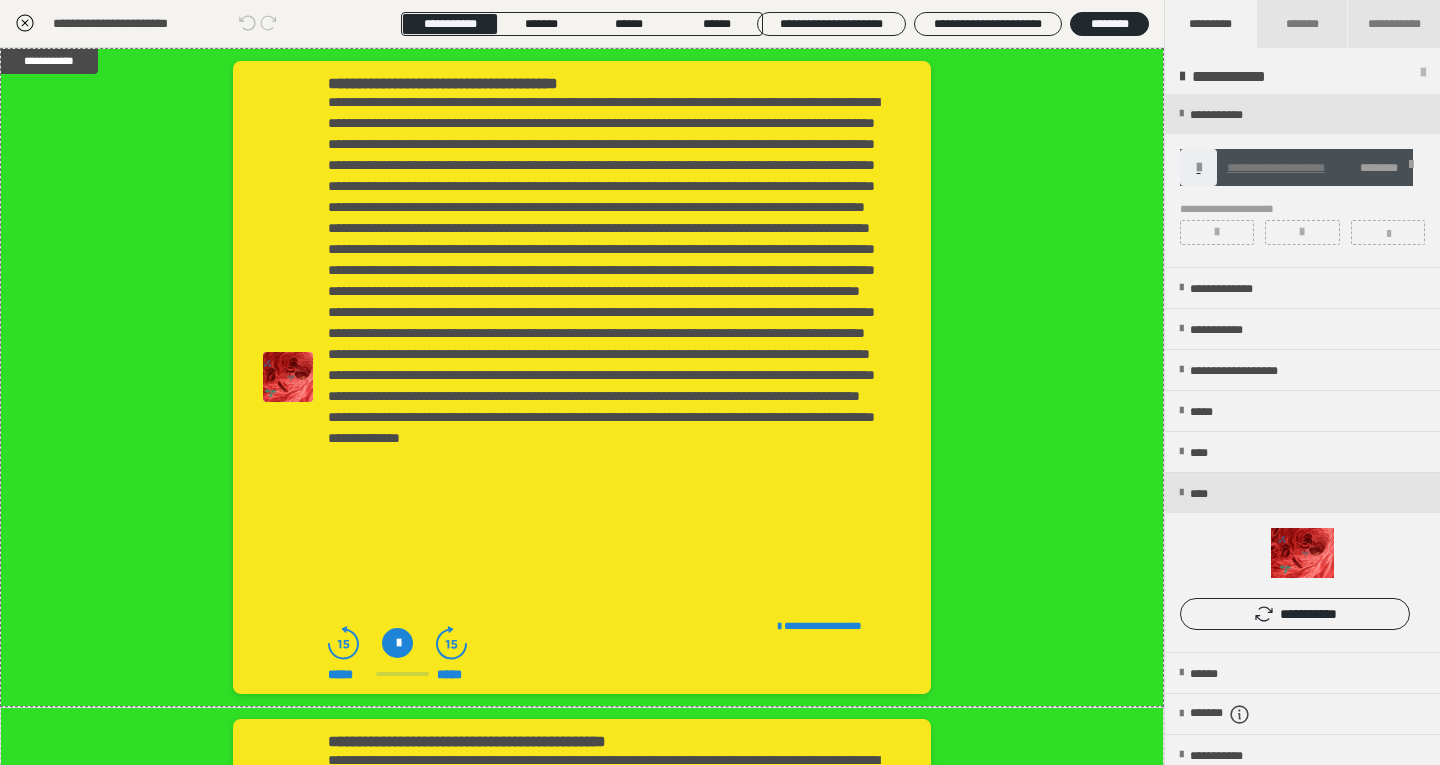 click 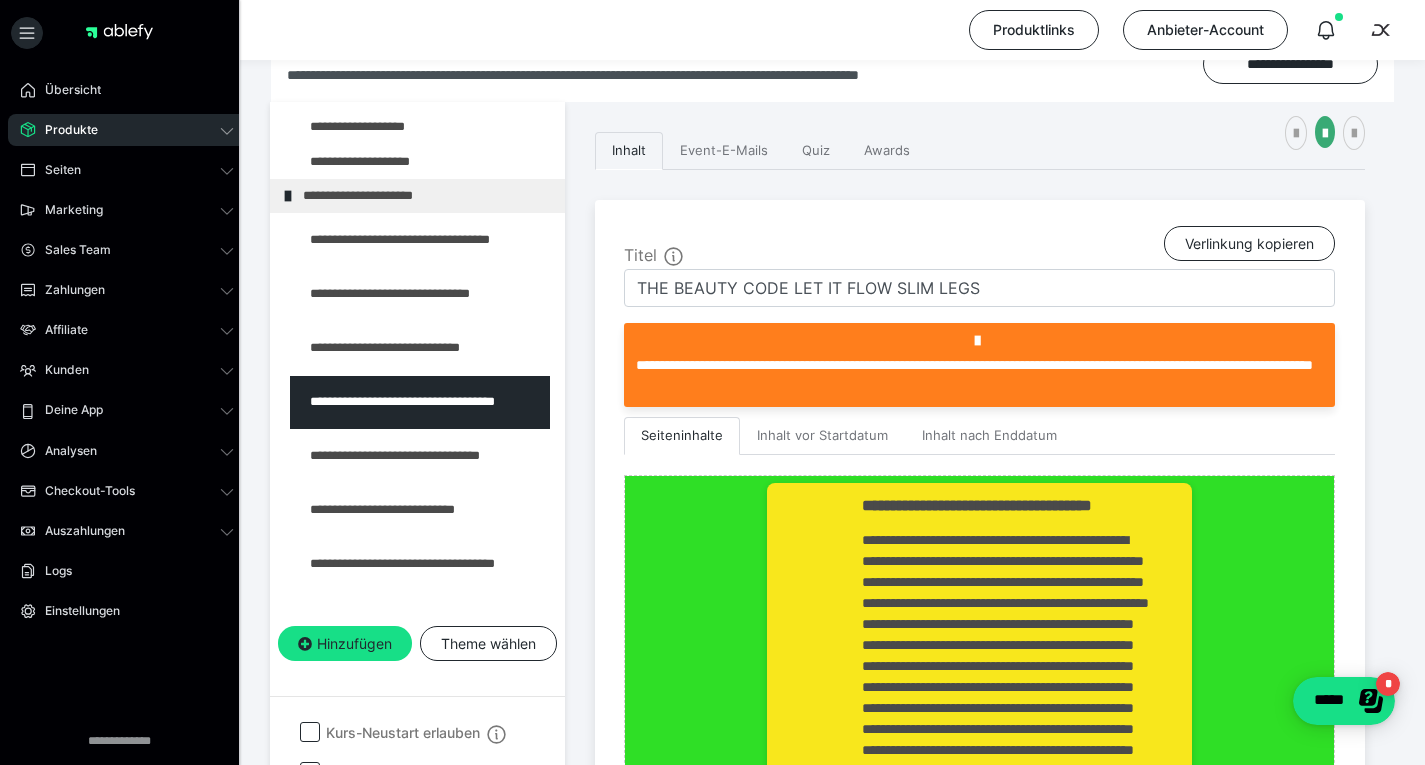 click on "Produkte" at bounding box center (64, 130) 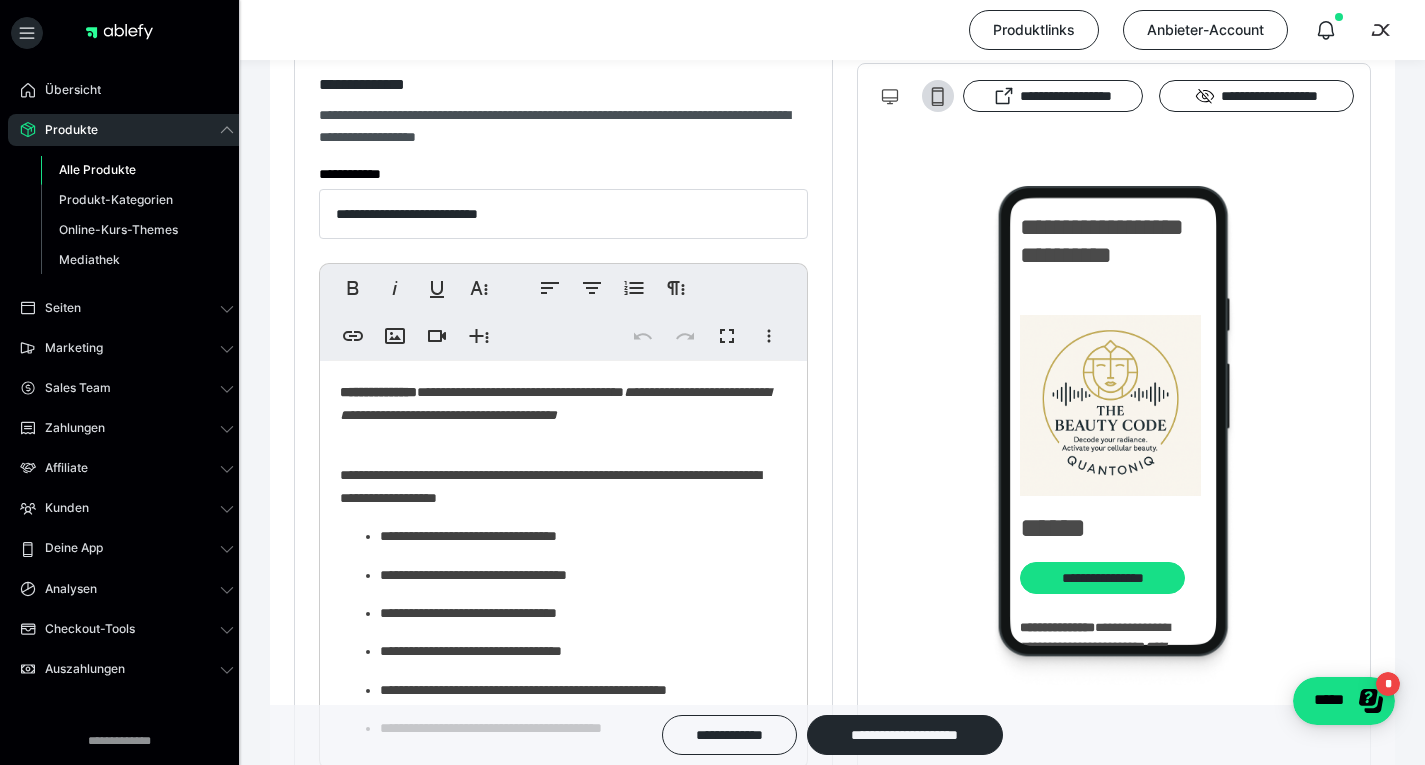click on "Alle Produkte" at bounding box center [137, 170] 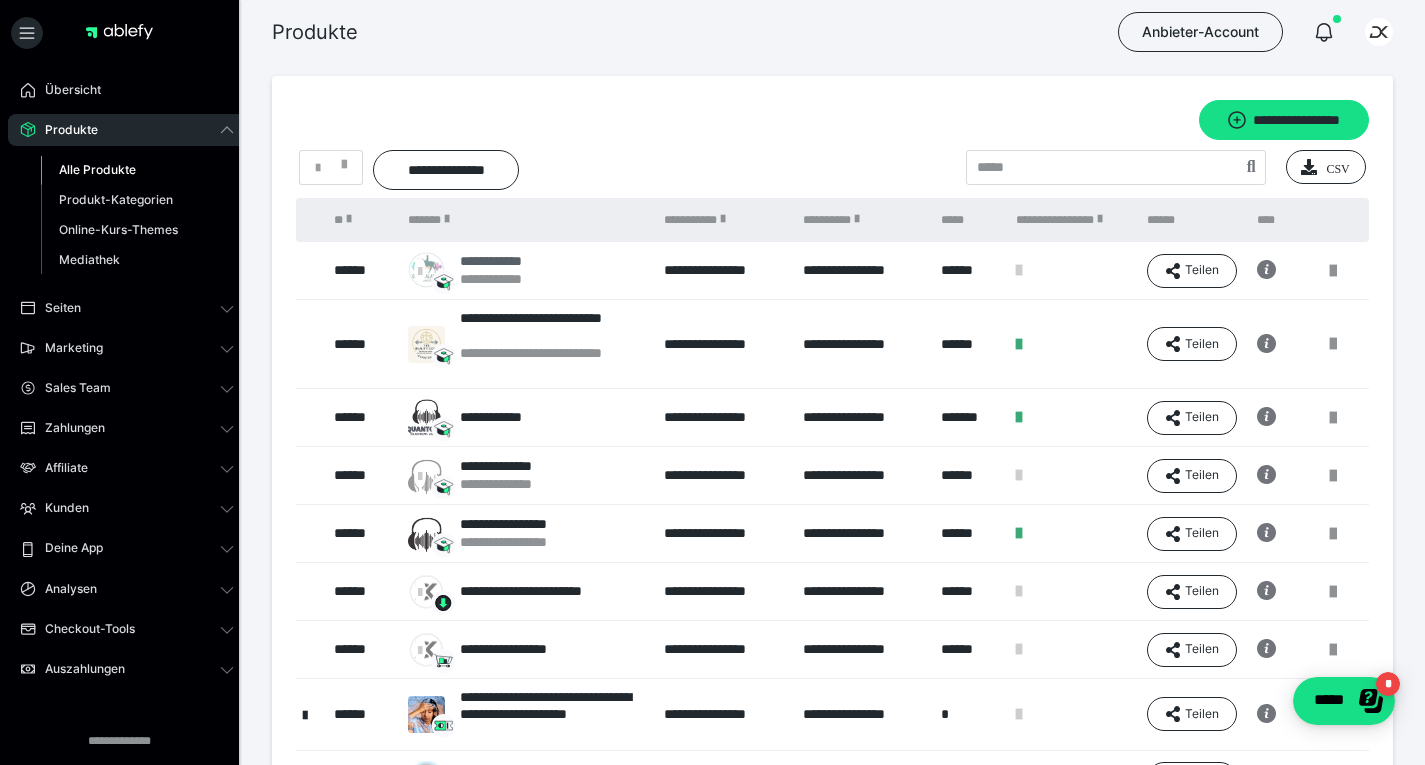 click on "**********" at bounding box center (511, 261) 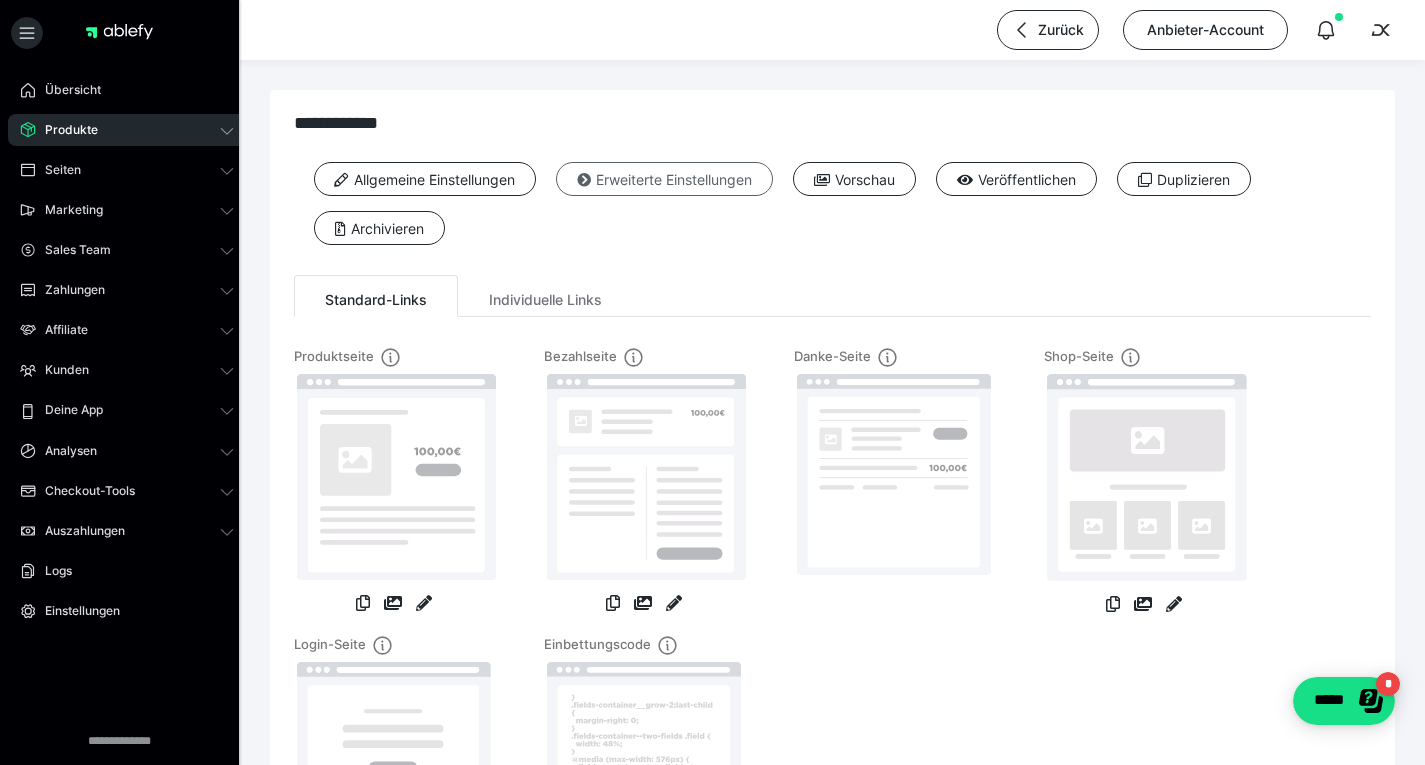 click on "Erweiterte Einstellungen" at bounding box center (664, 179) 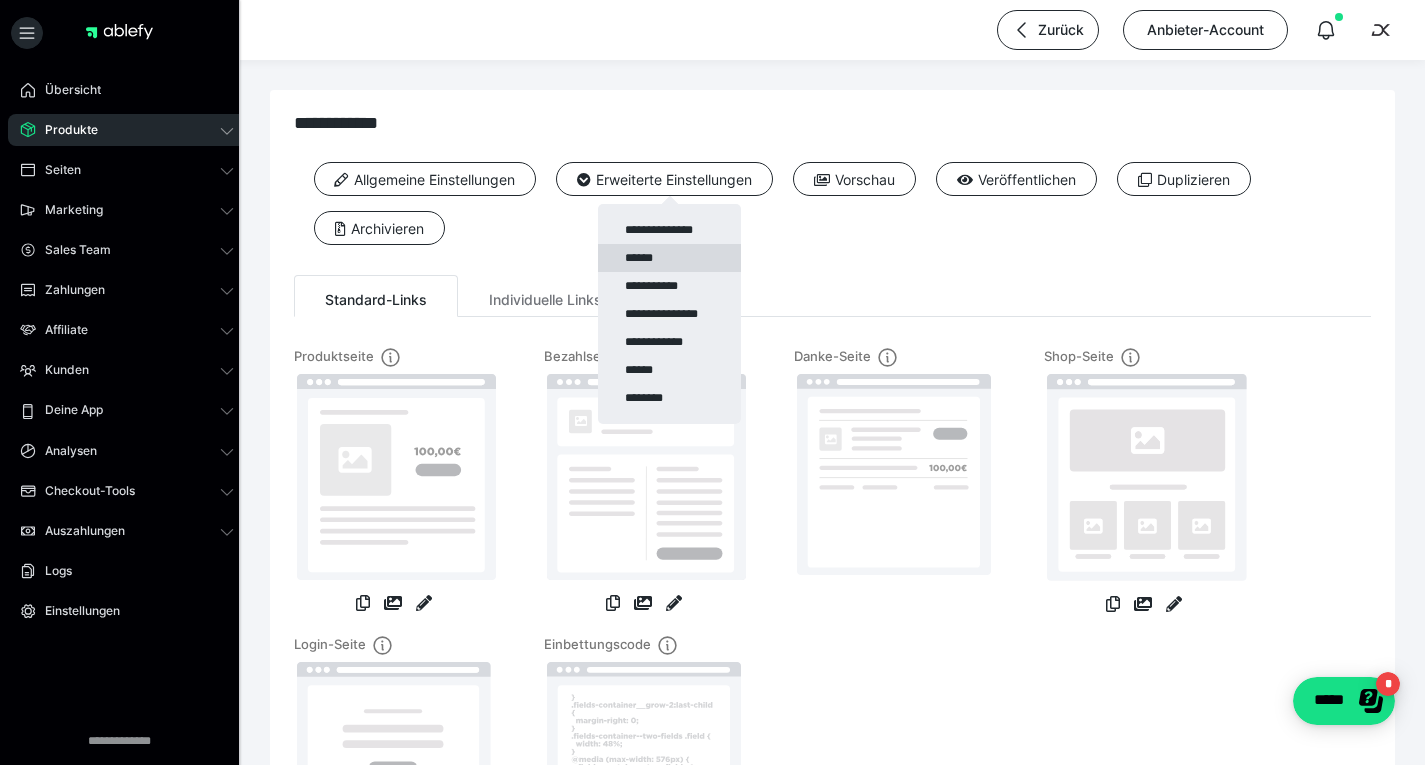 click on "******" at bounding box center (669, 258) 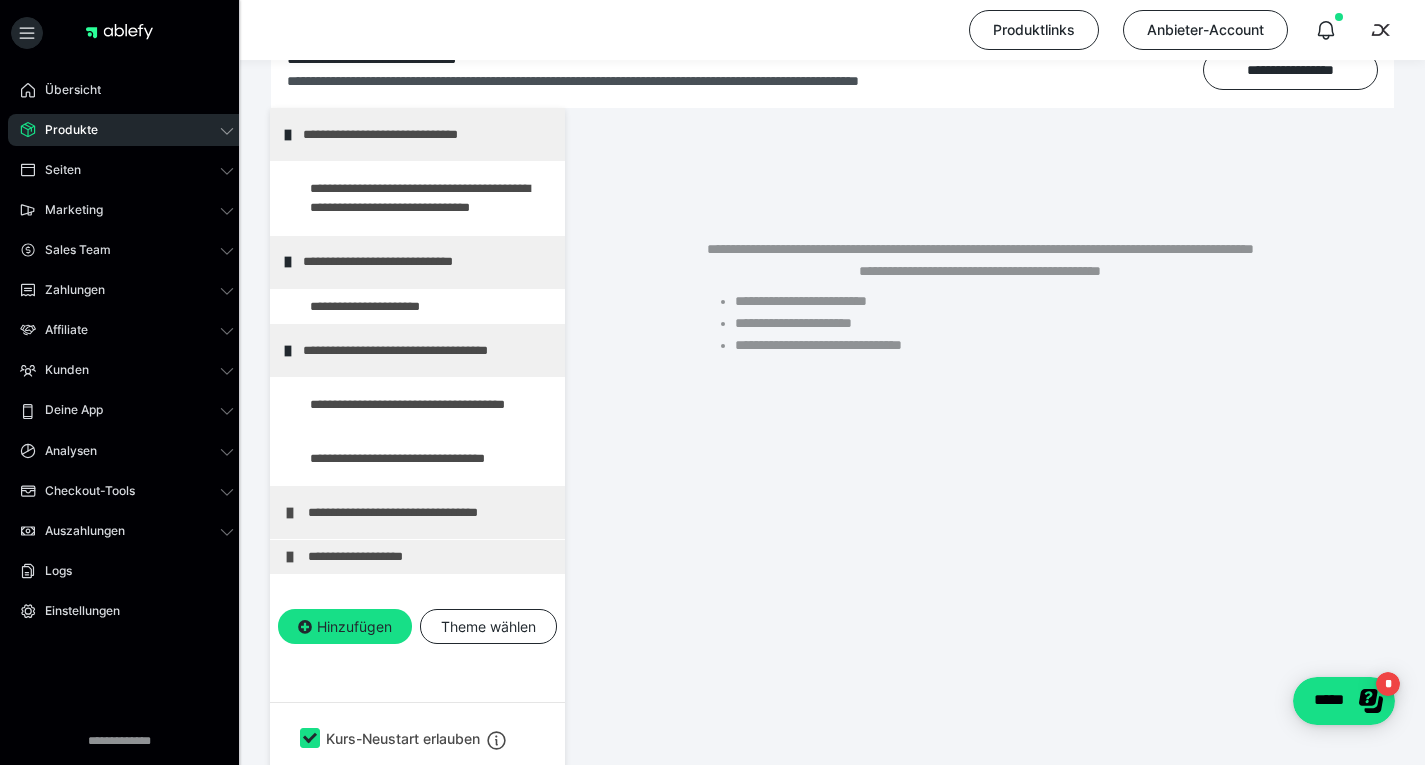 scroll, scrollTop: 374, scrollLeft: 0, axis: vertical 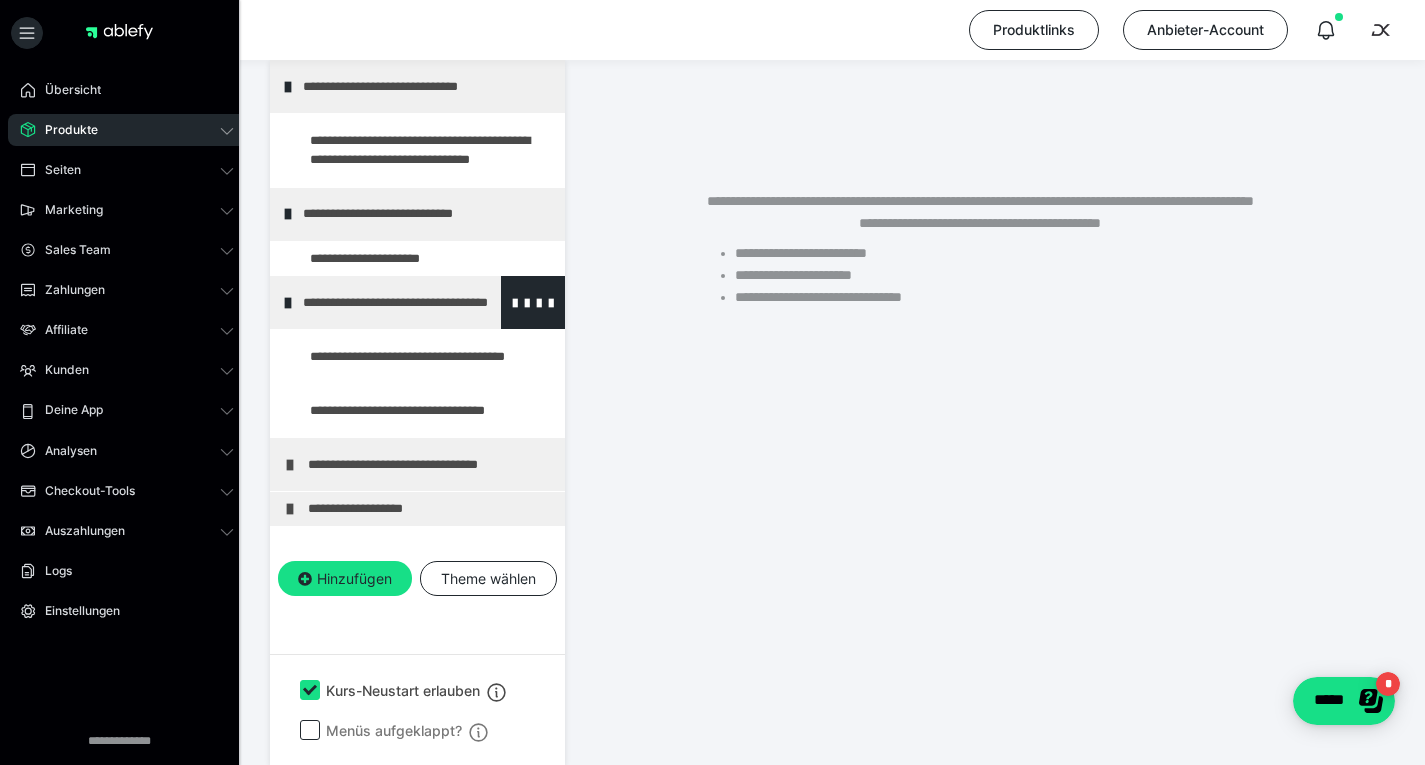 click at bounding box center [288, 303] 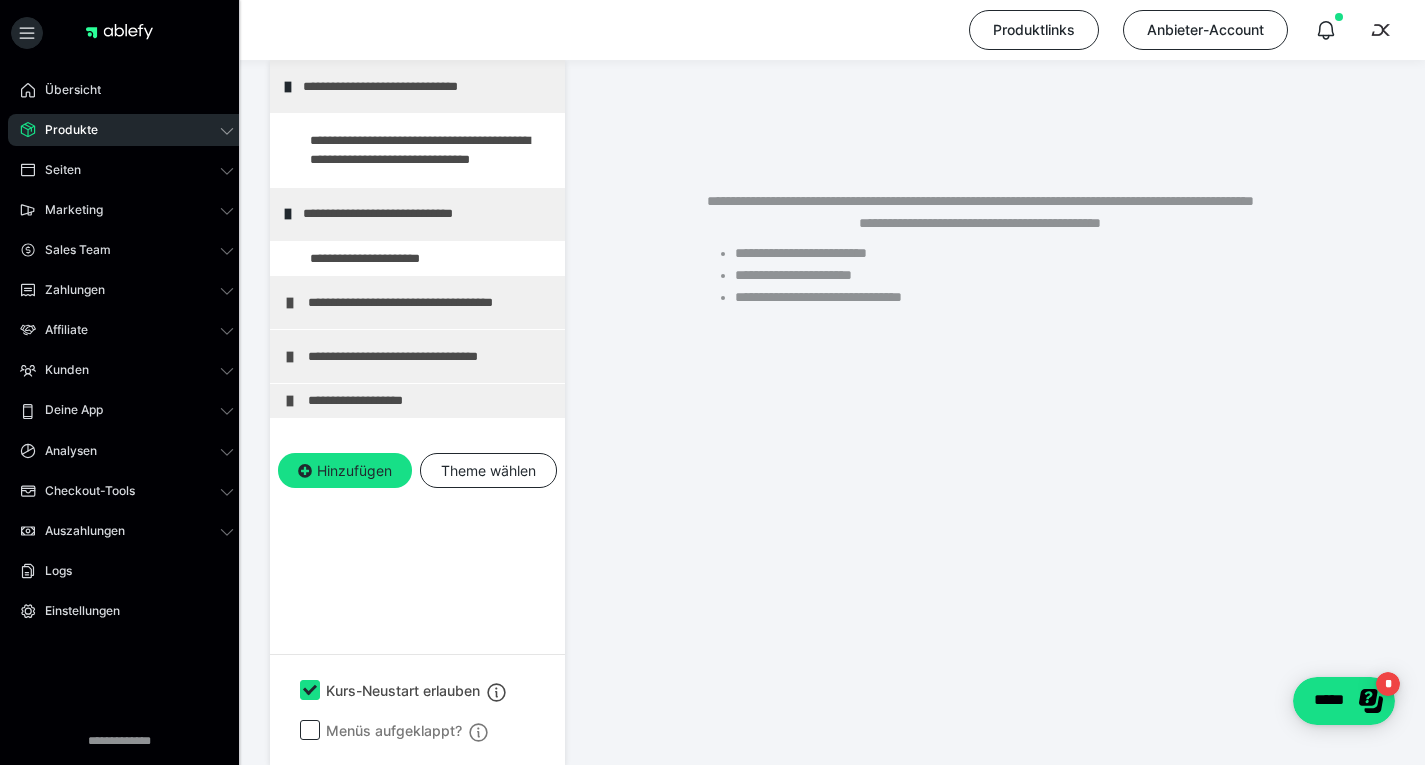 click on "**********" at bounding box center [417, 302] 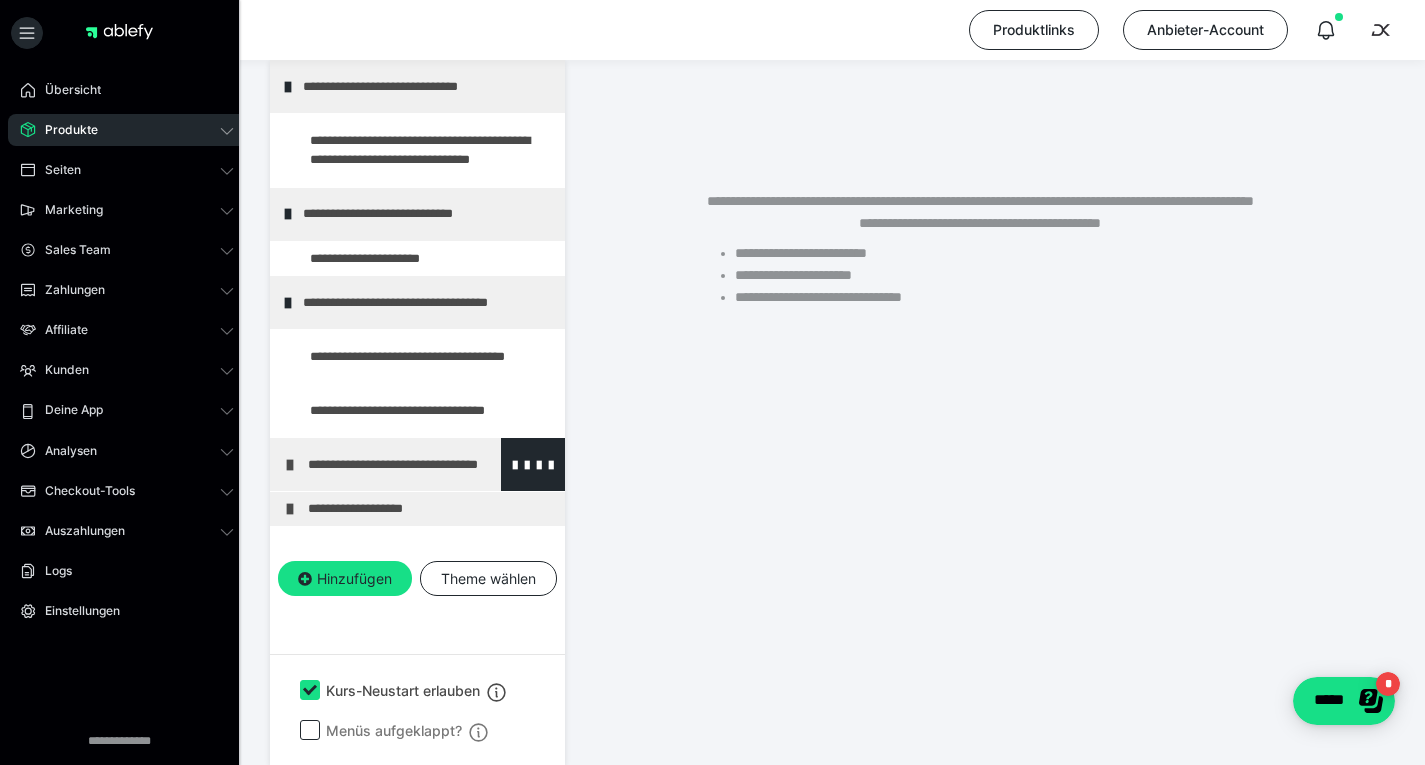 click at bounding box center (290, 465) 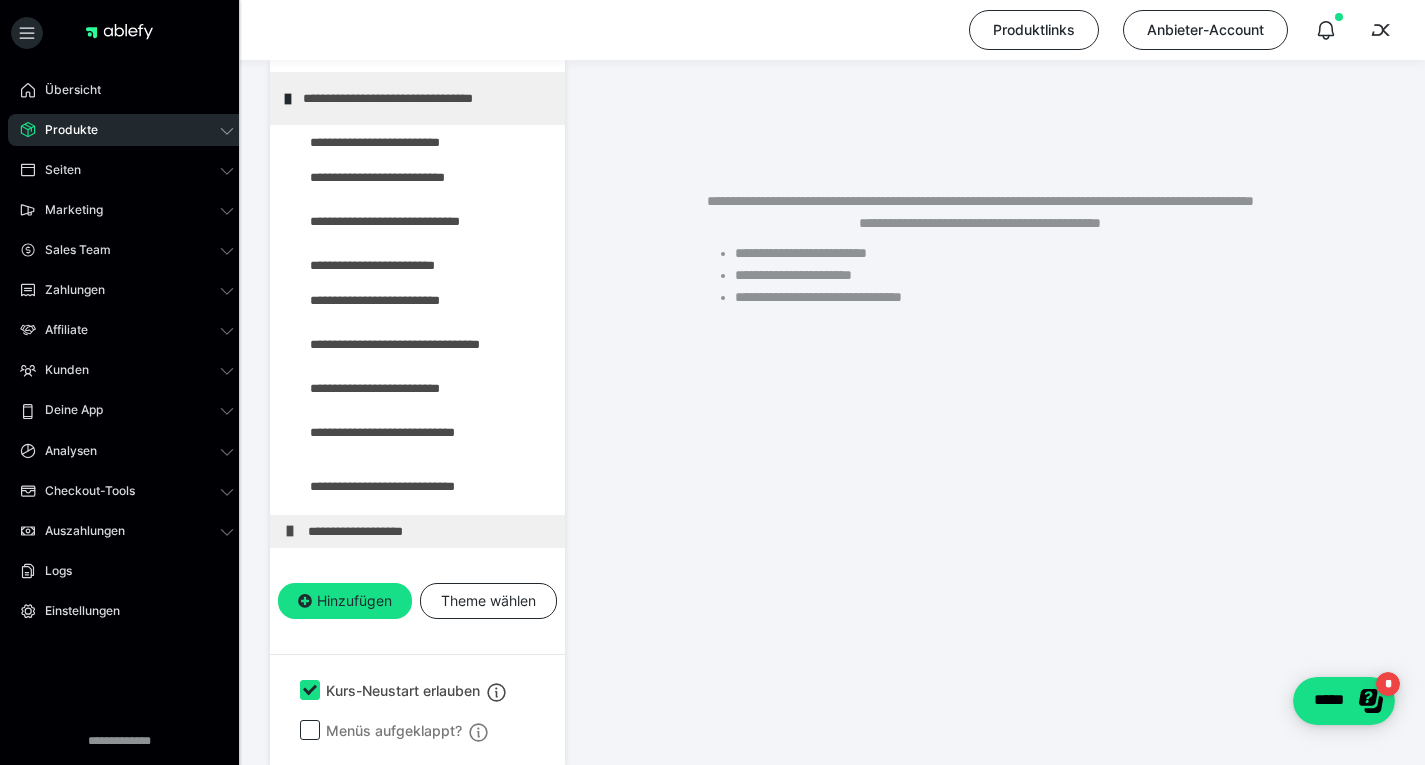scroll, scrollTop: 391, scrollLeft: 0, axis: vertical 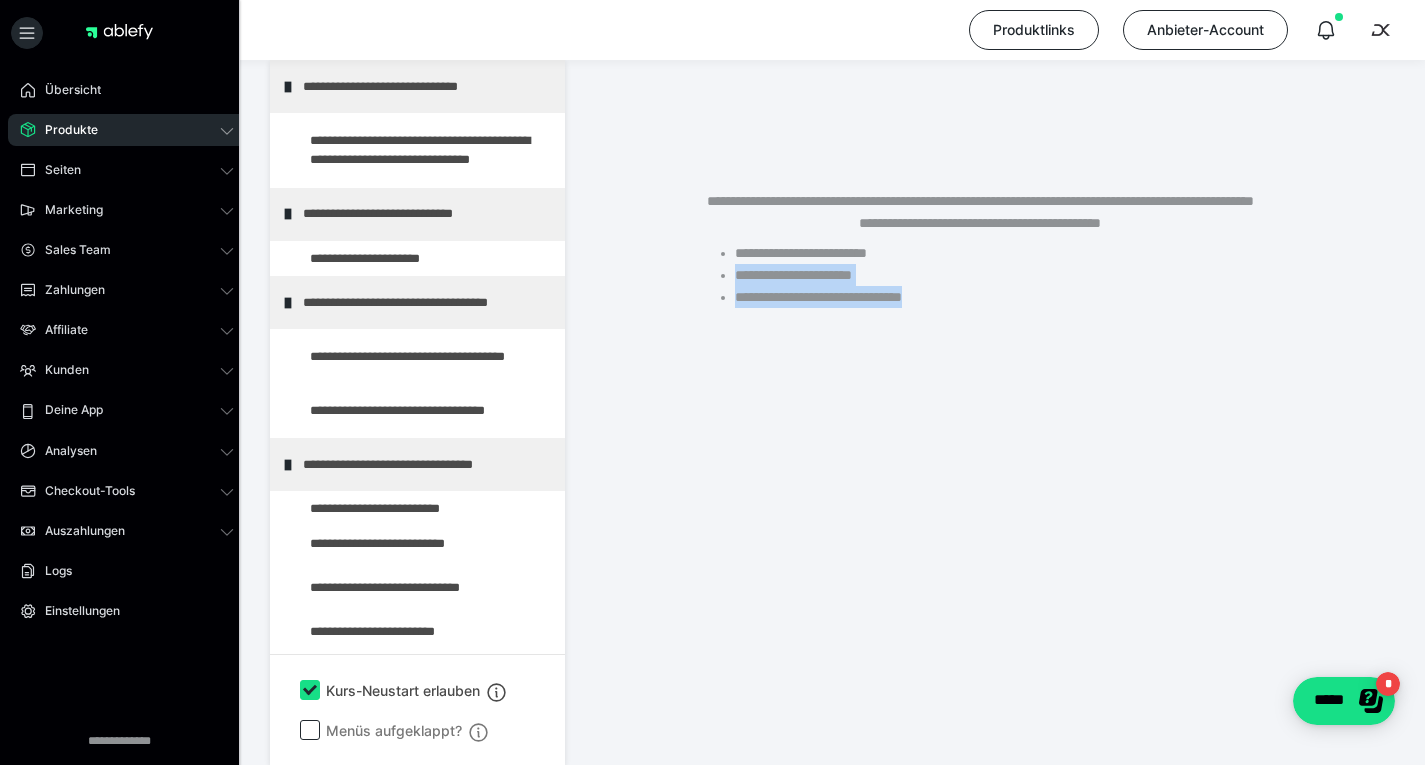 drag, startPoint x: 1419, startPoint y: 361, endPoint x: 1434, endPoint y: 257, distance: 105.076164 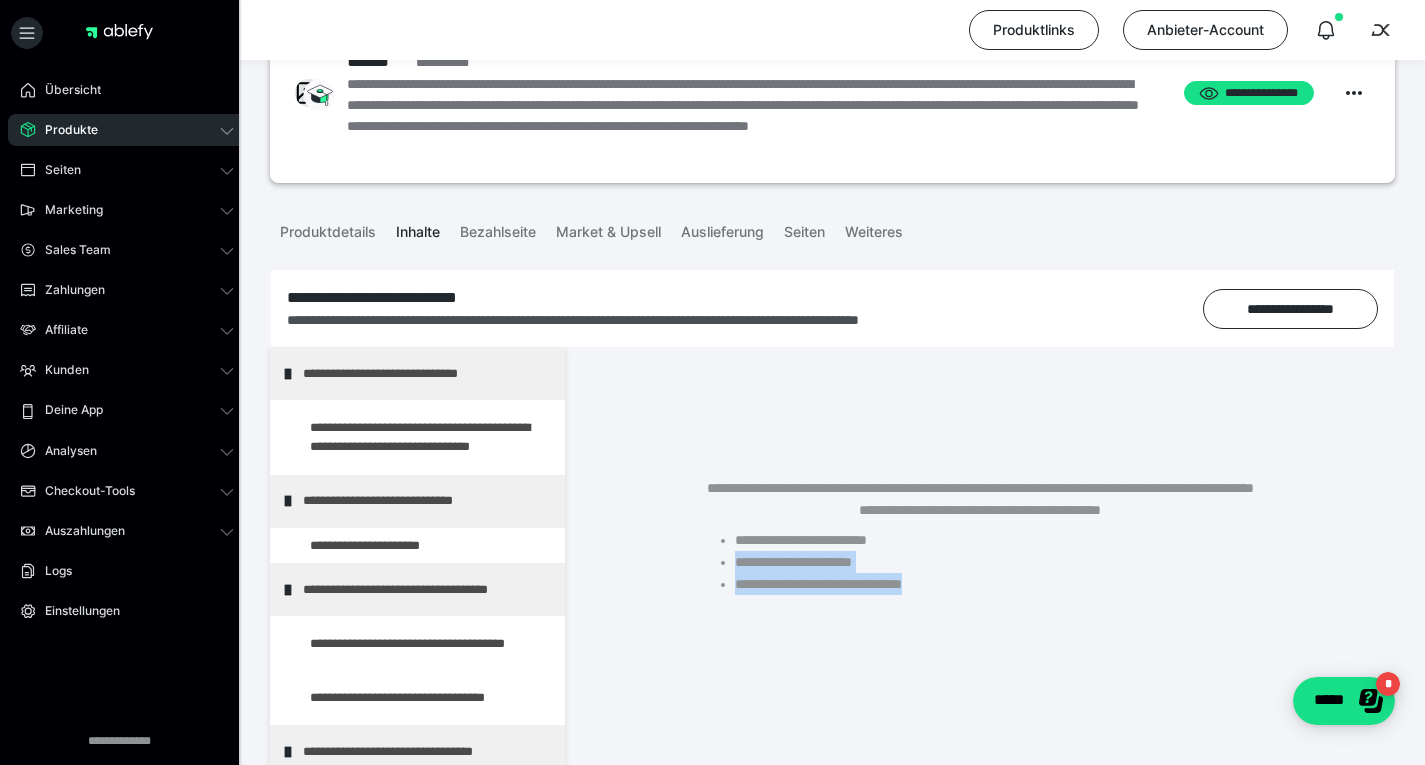 scroll, scrollTop: 86, scrollLeft: 0, axis: vertical 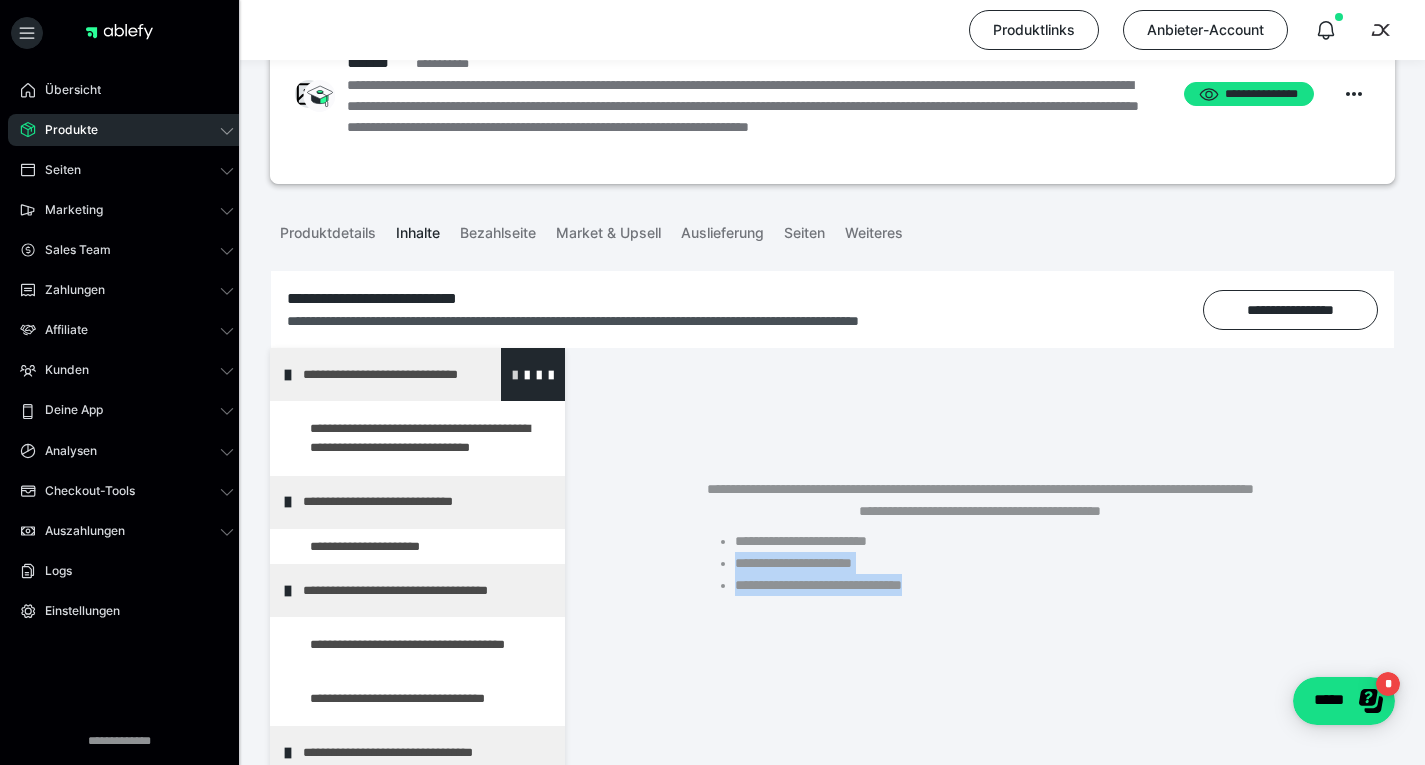 click at bounding box center (515, 374) 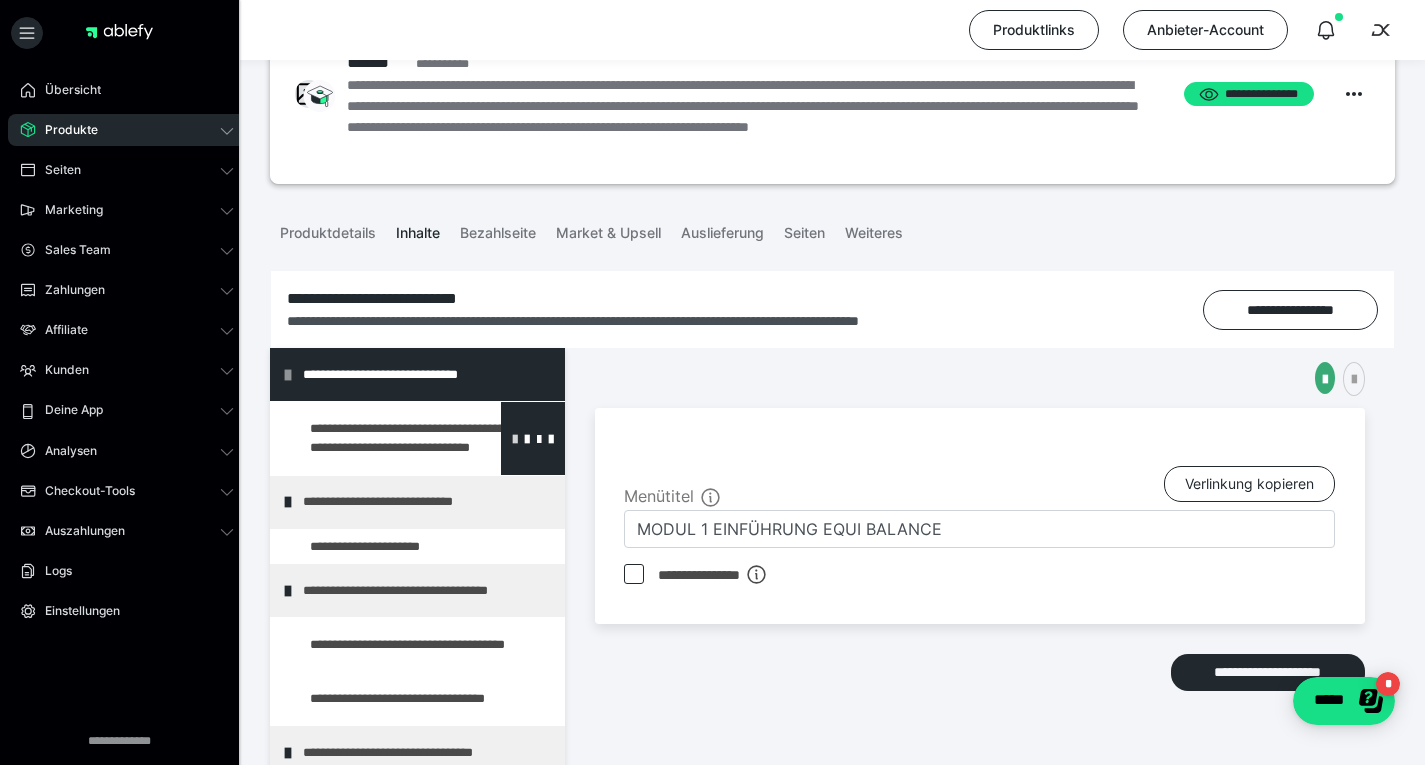 click at bounding box center (515, 438) 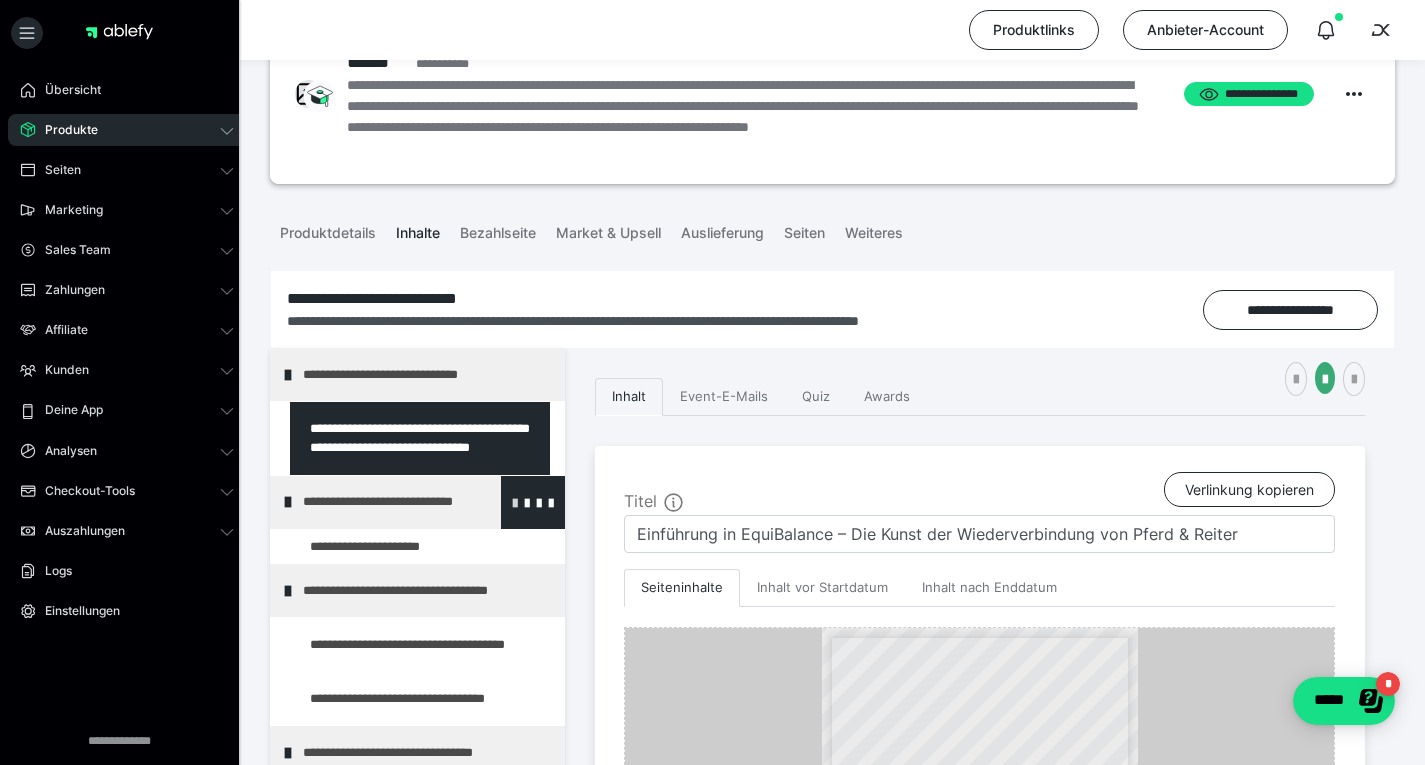 click at bounding box center (515, 502) 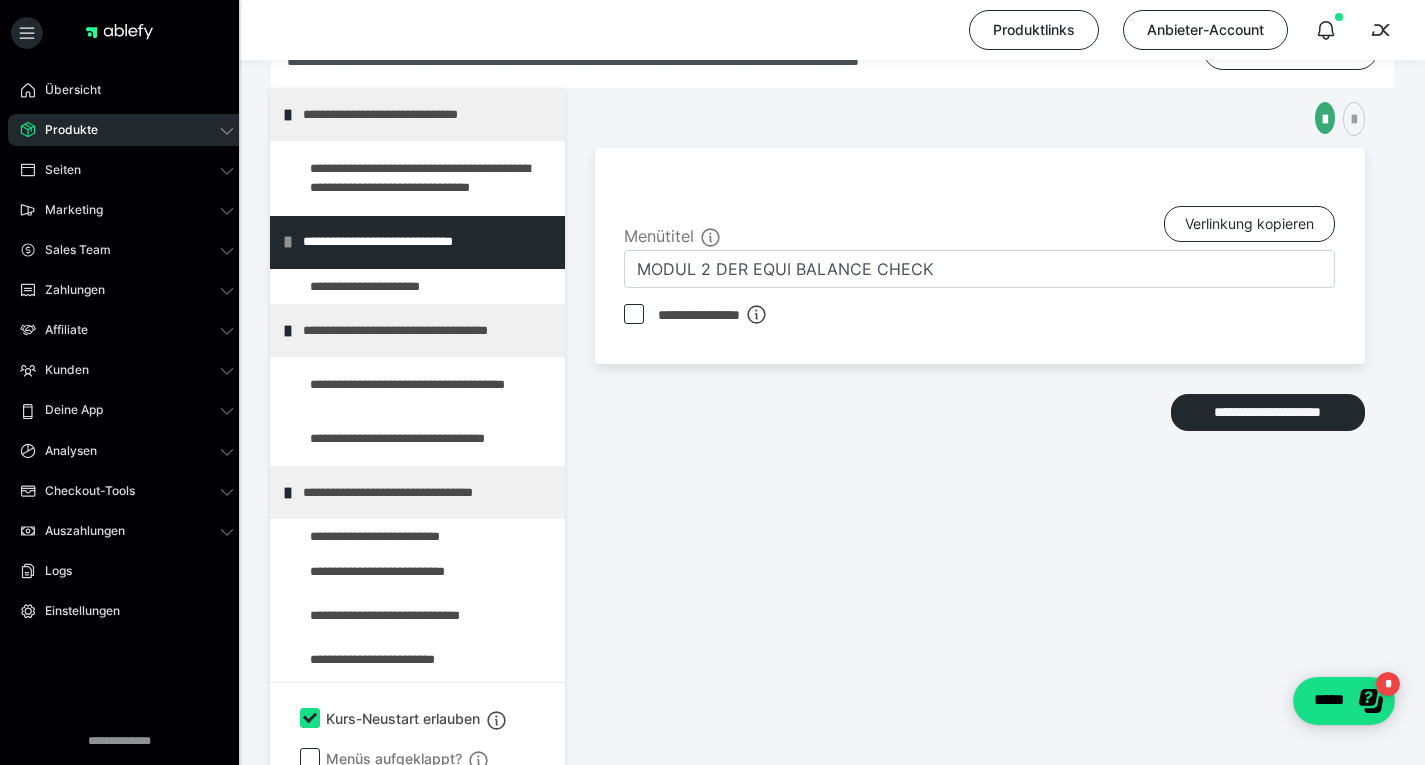 scroll, scrollTop: 374, scrollLeft: 0, axis: vertical 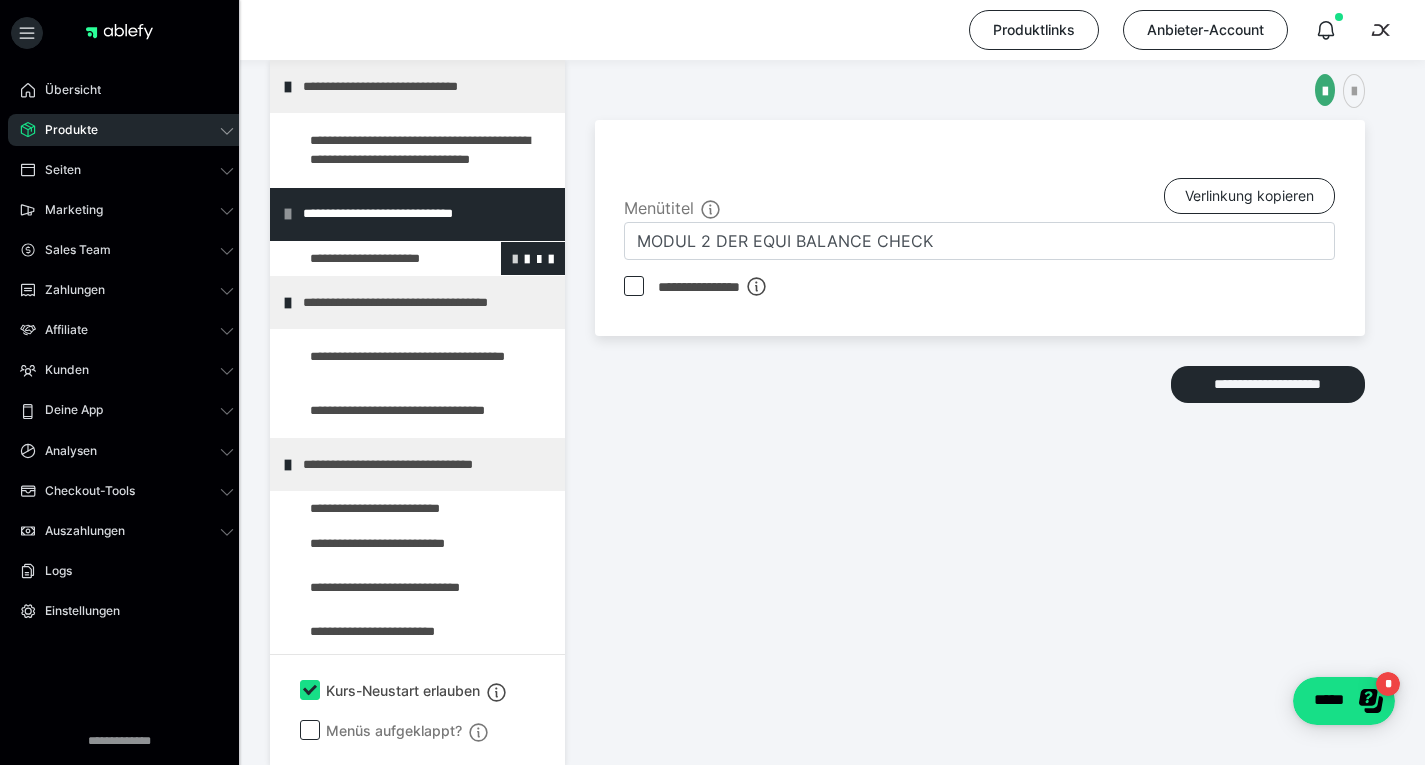 click at bounding box center (515, 258) 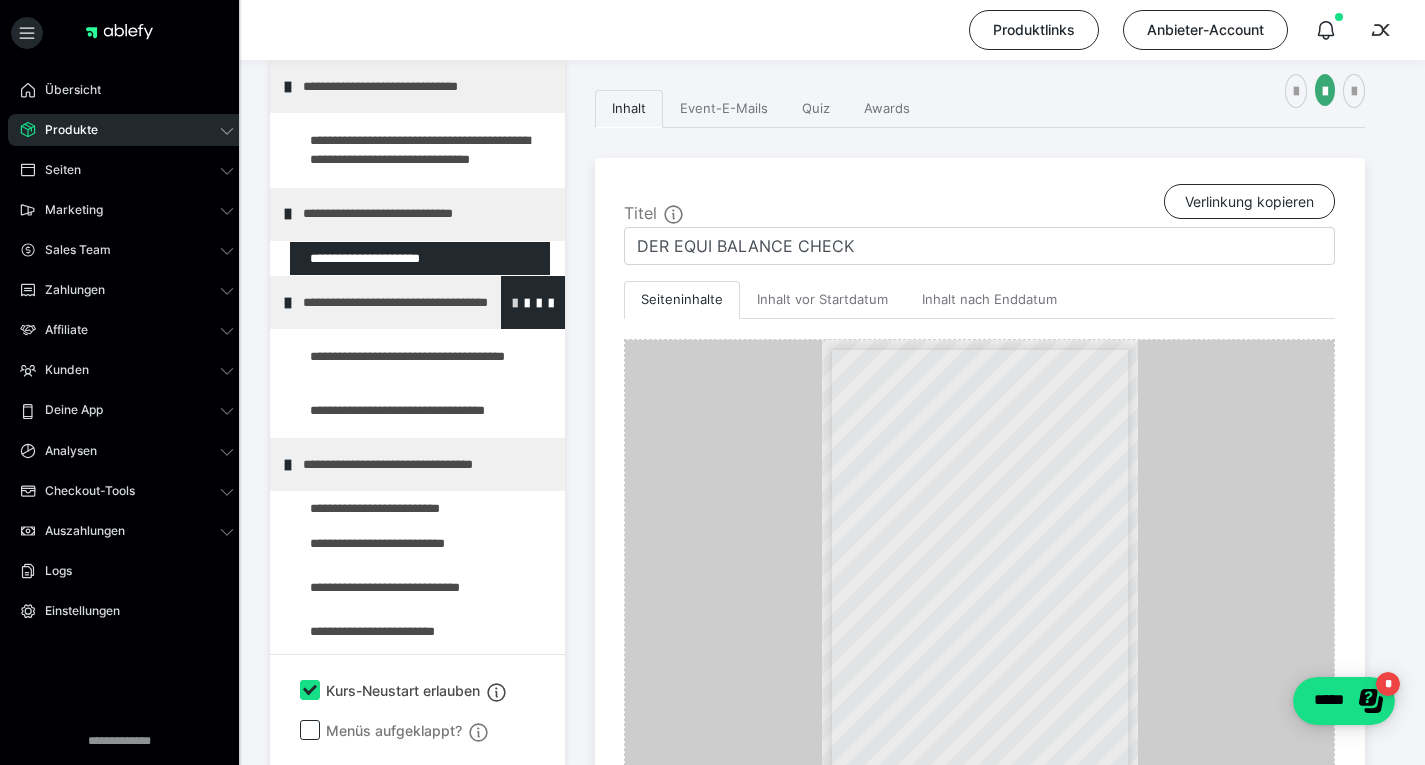 click at bounding box center (515, 302) 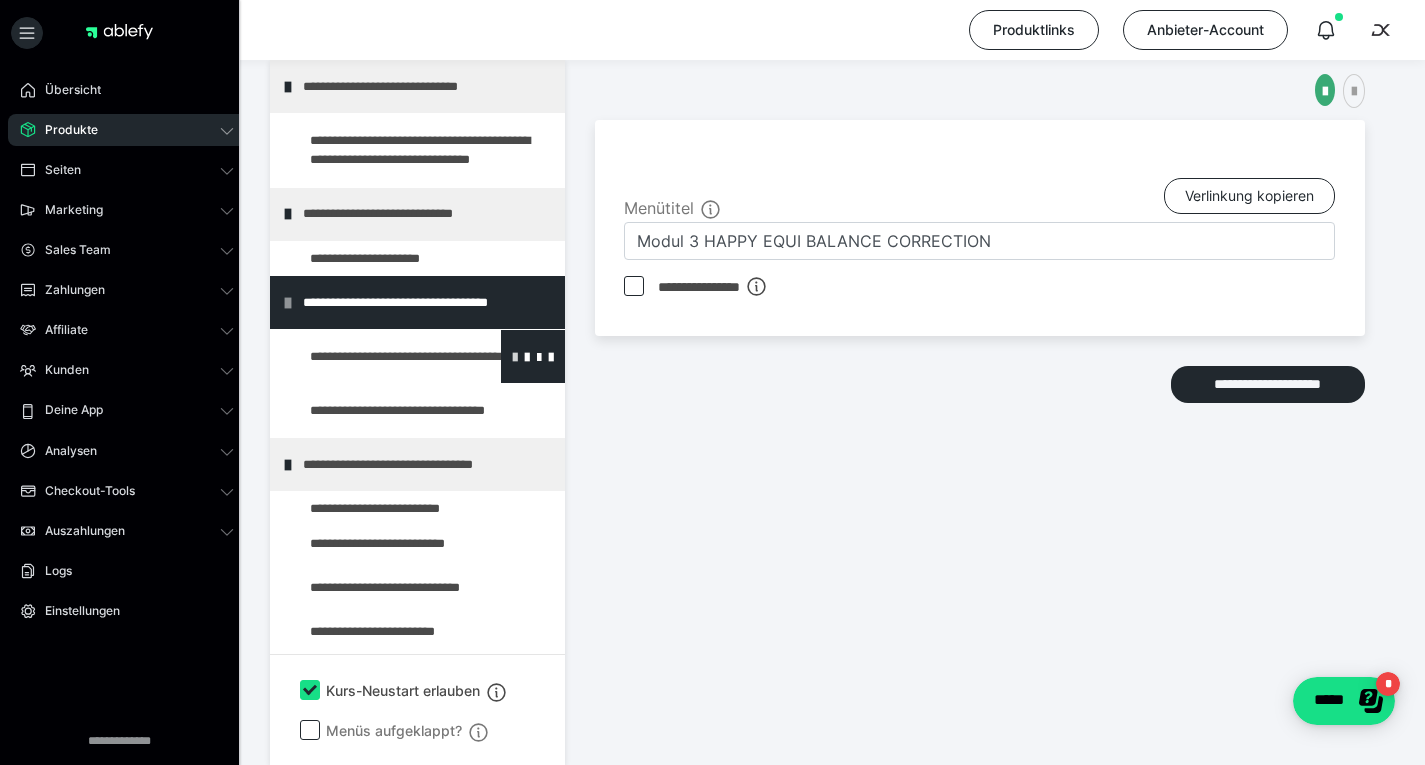 click at bounding box center (515, 356) 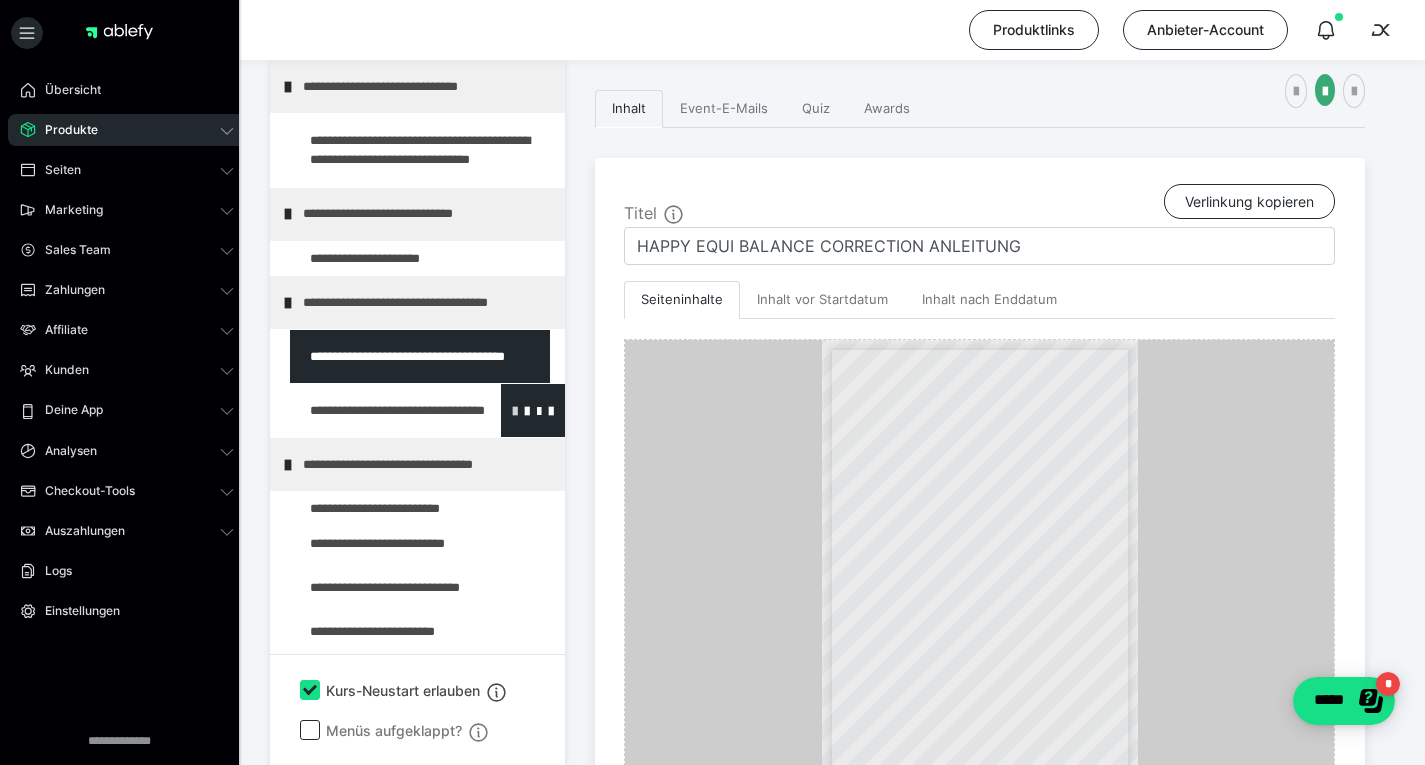 click at bounding box center [515, 410] 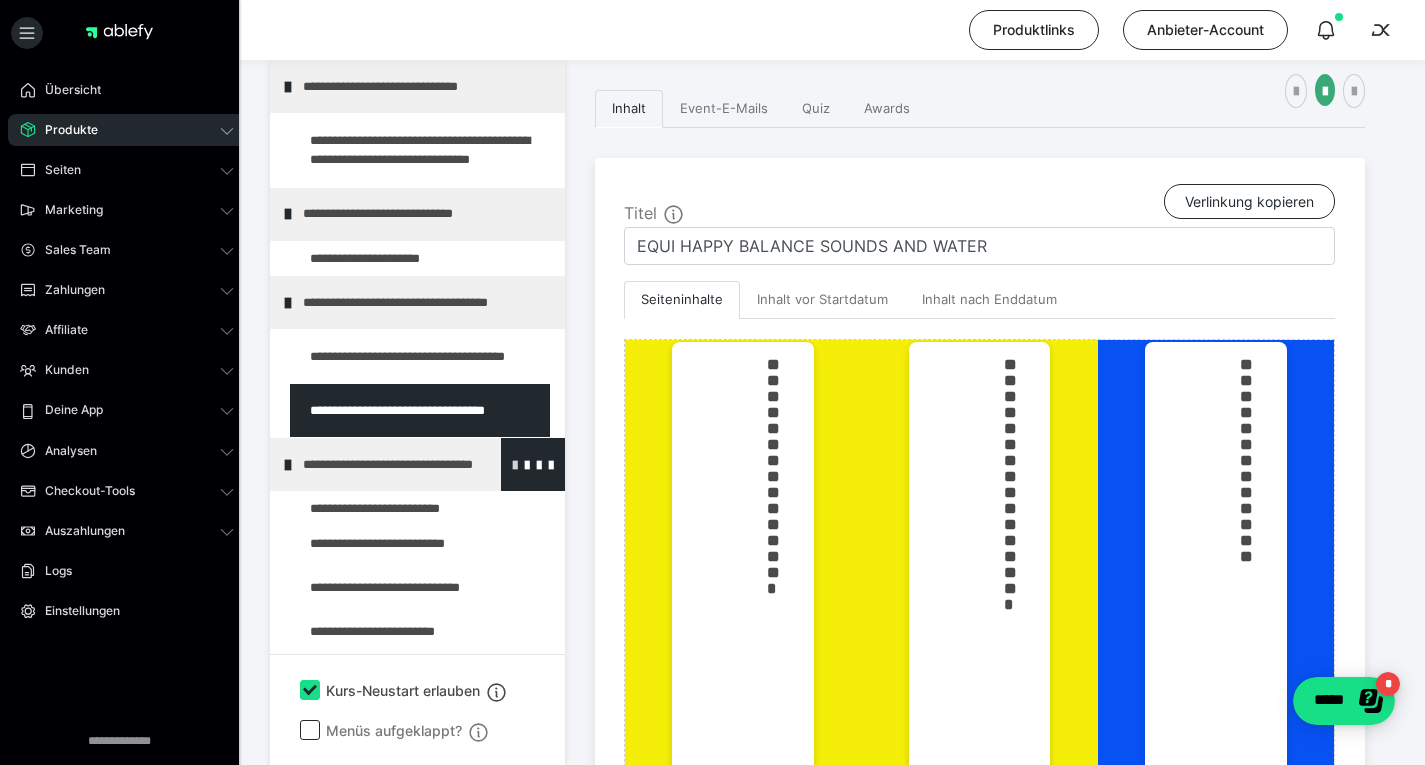 click at bounding box center [515, 464] 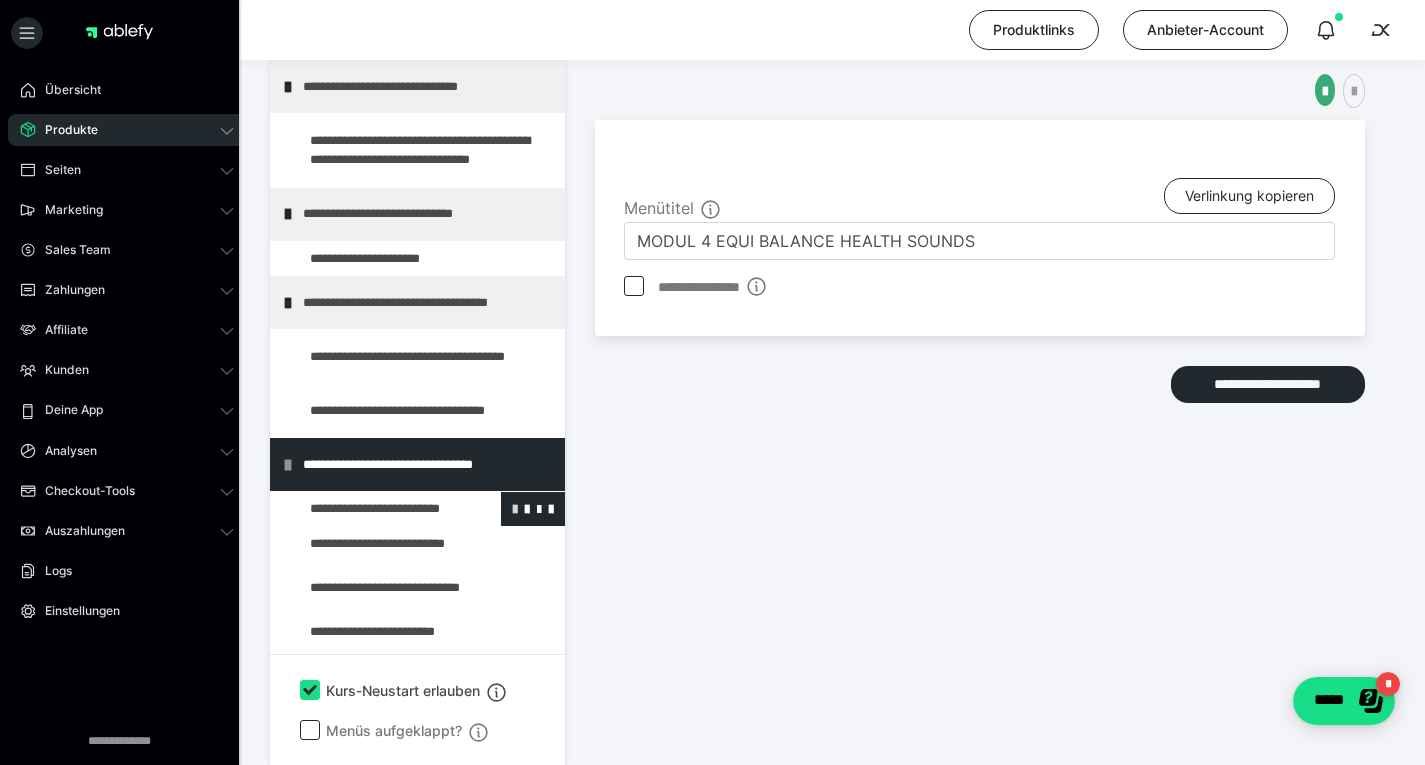 click at bounding box center [515, 508] 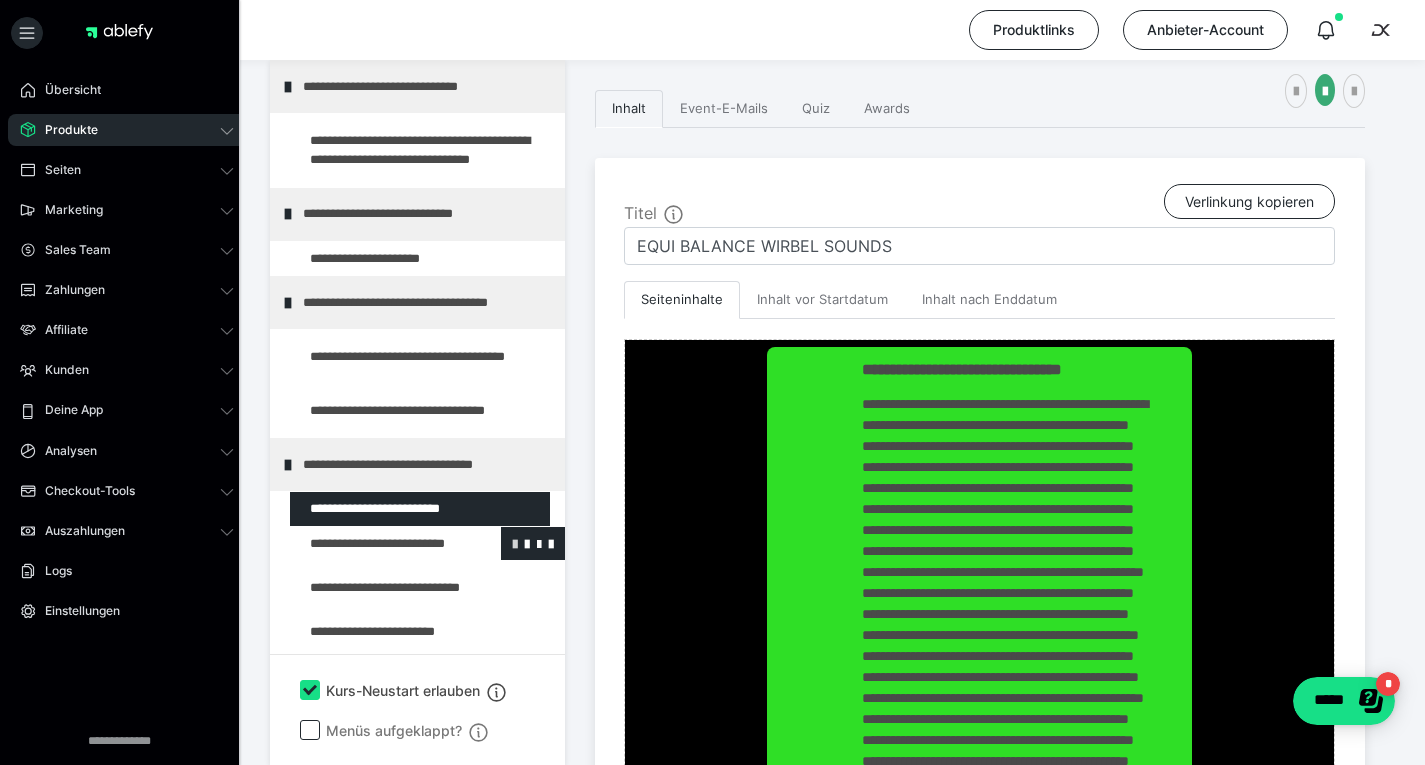 click at bounding box center [515, 543] 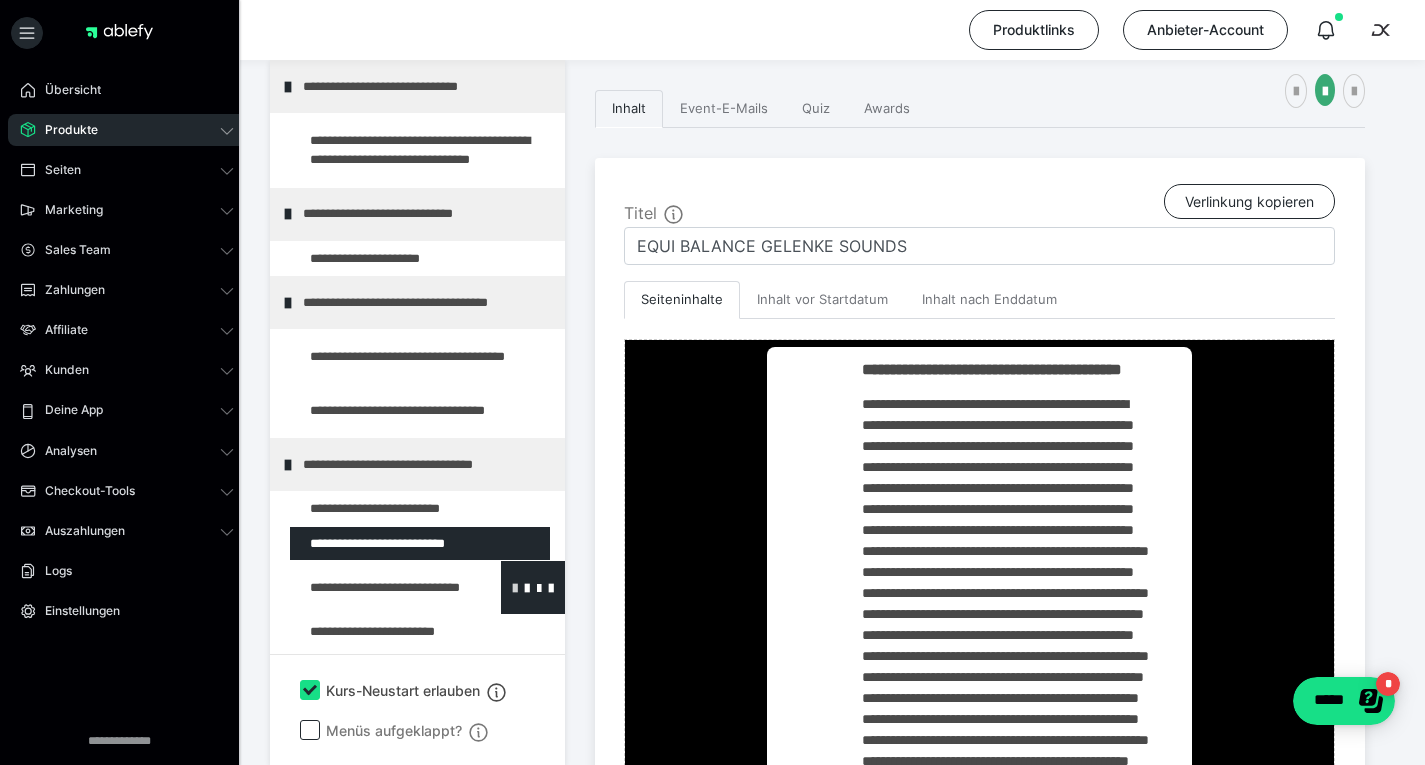 click at bounding box center (515, 587) 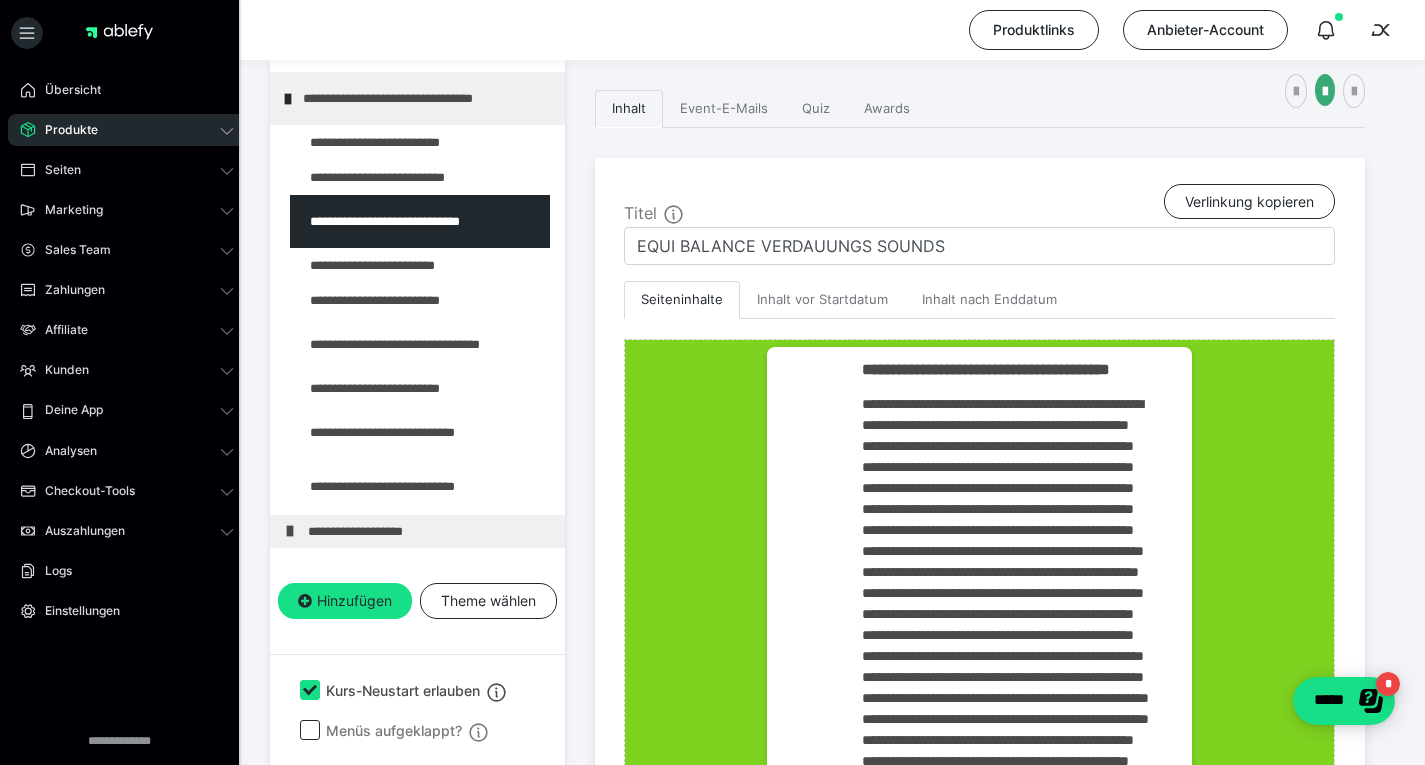 scroll, scrollTop: 401, scrollLeft: 0, axis: vertical 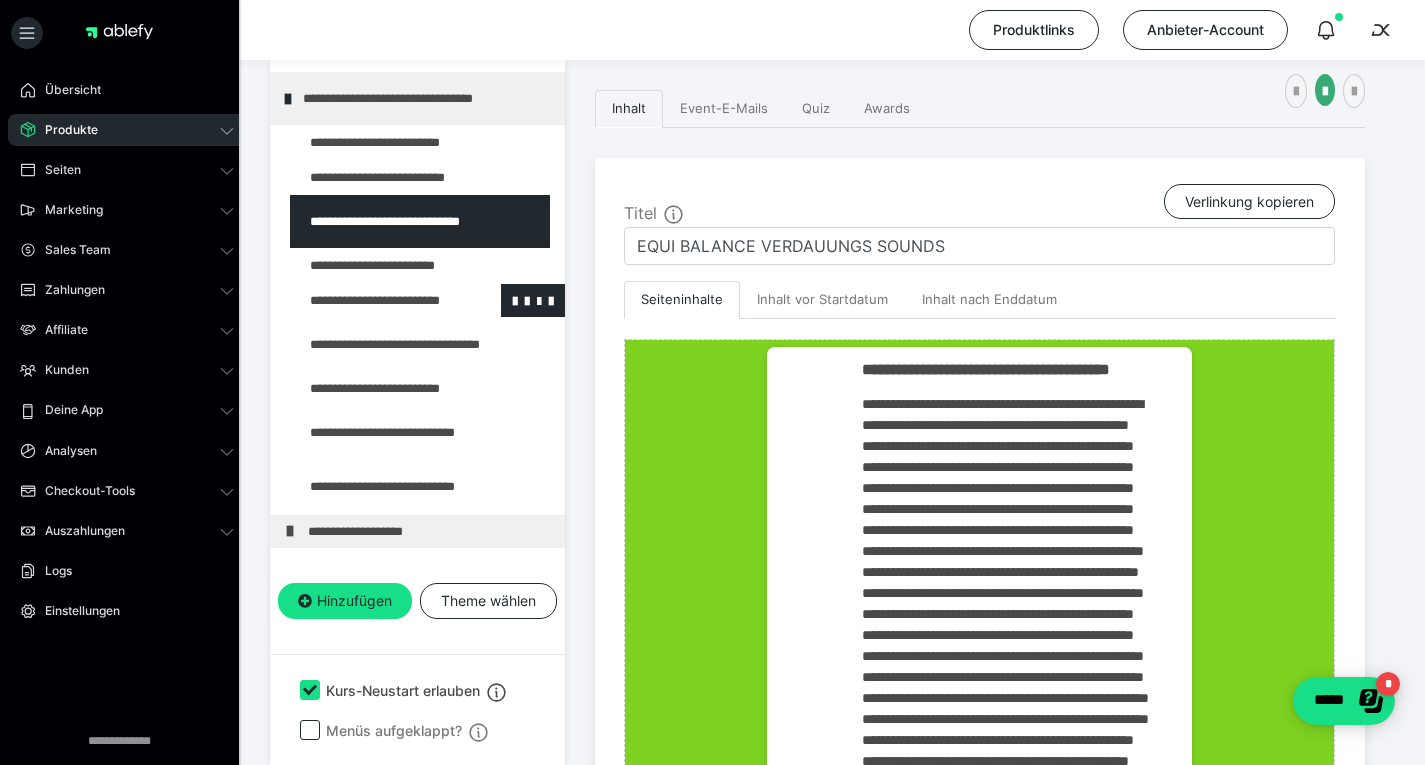 click at bounding box center [375, 301] 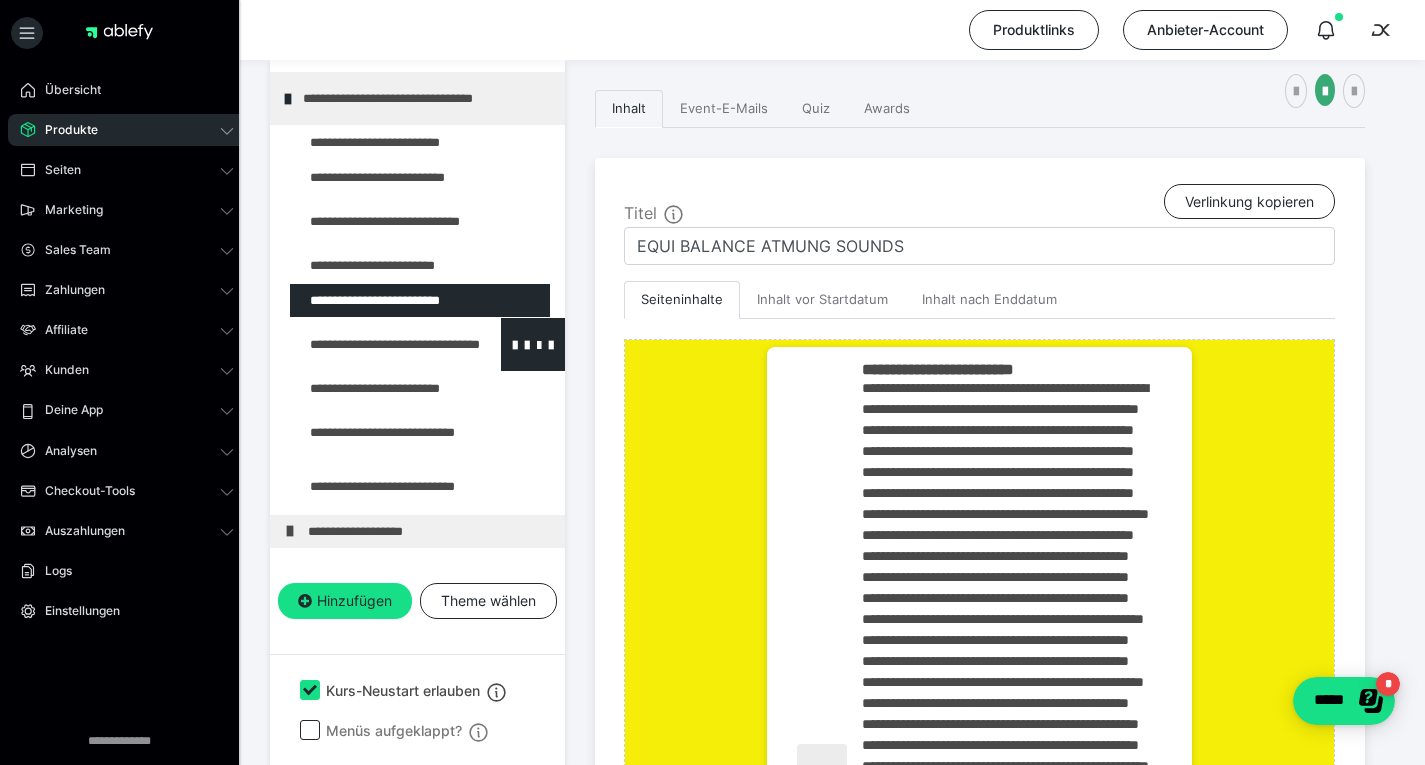 click at bounding box center [375, 344] 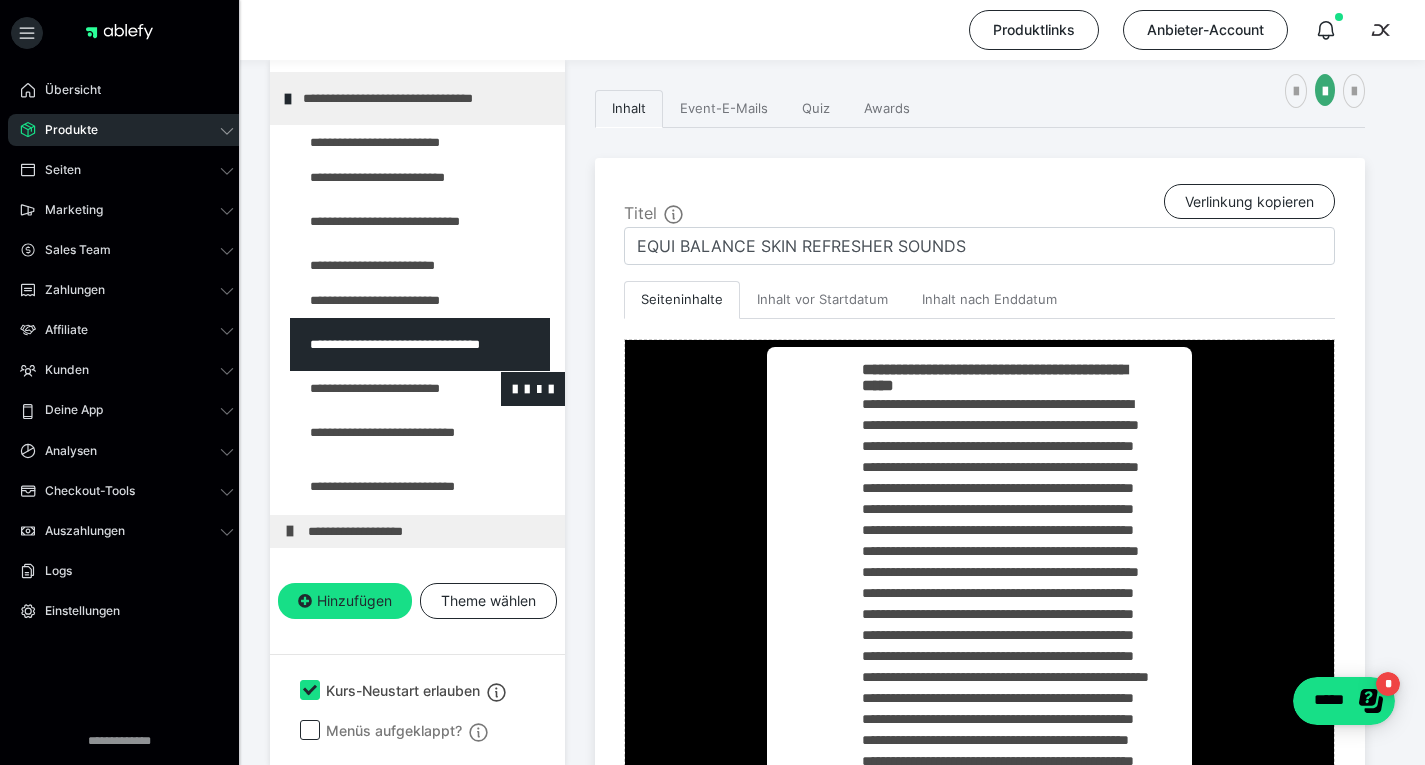 click at bounding box center (375, 389) 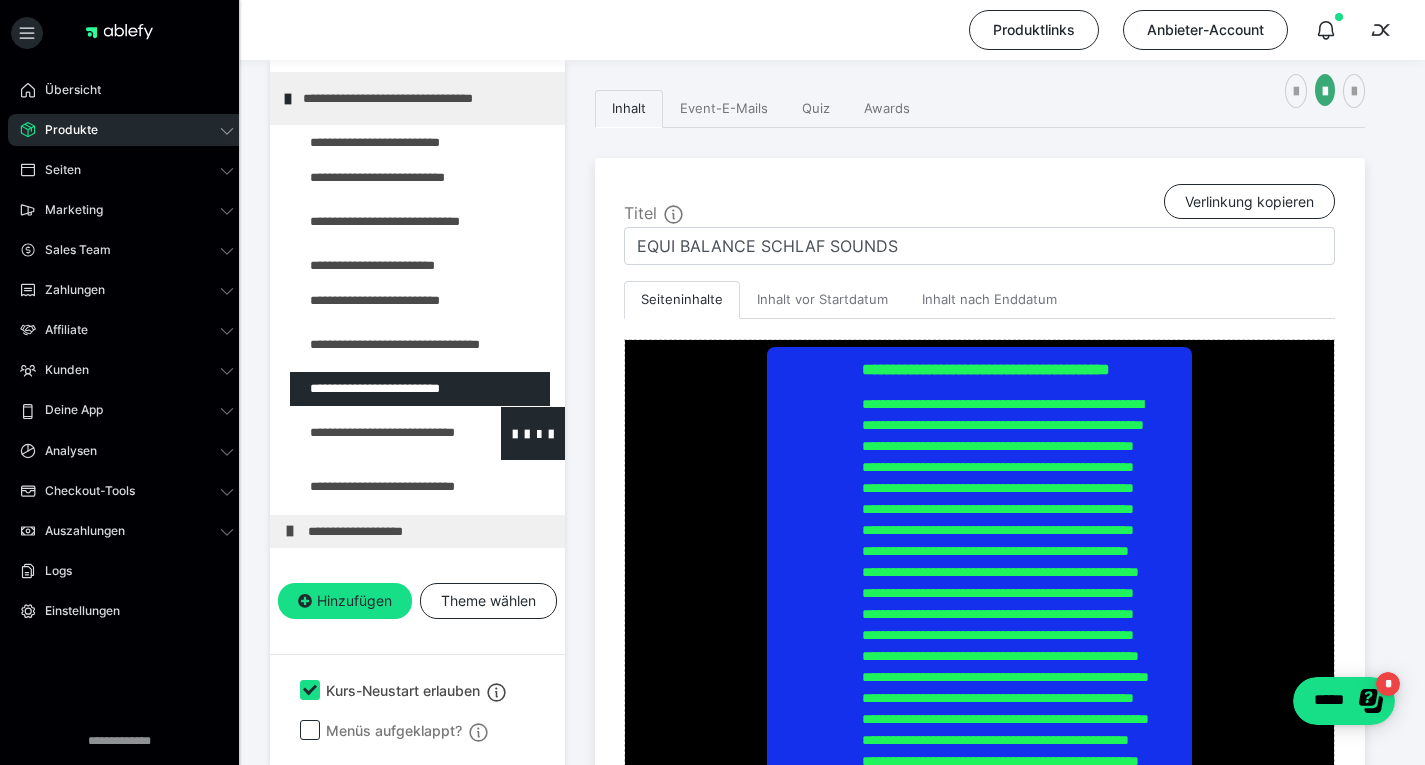 click at bounding box center (375, 433) 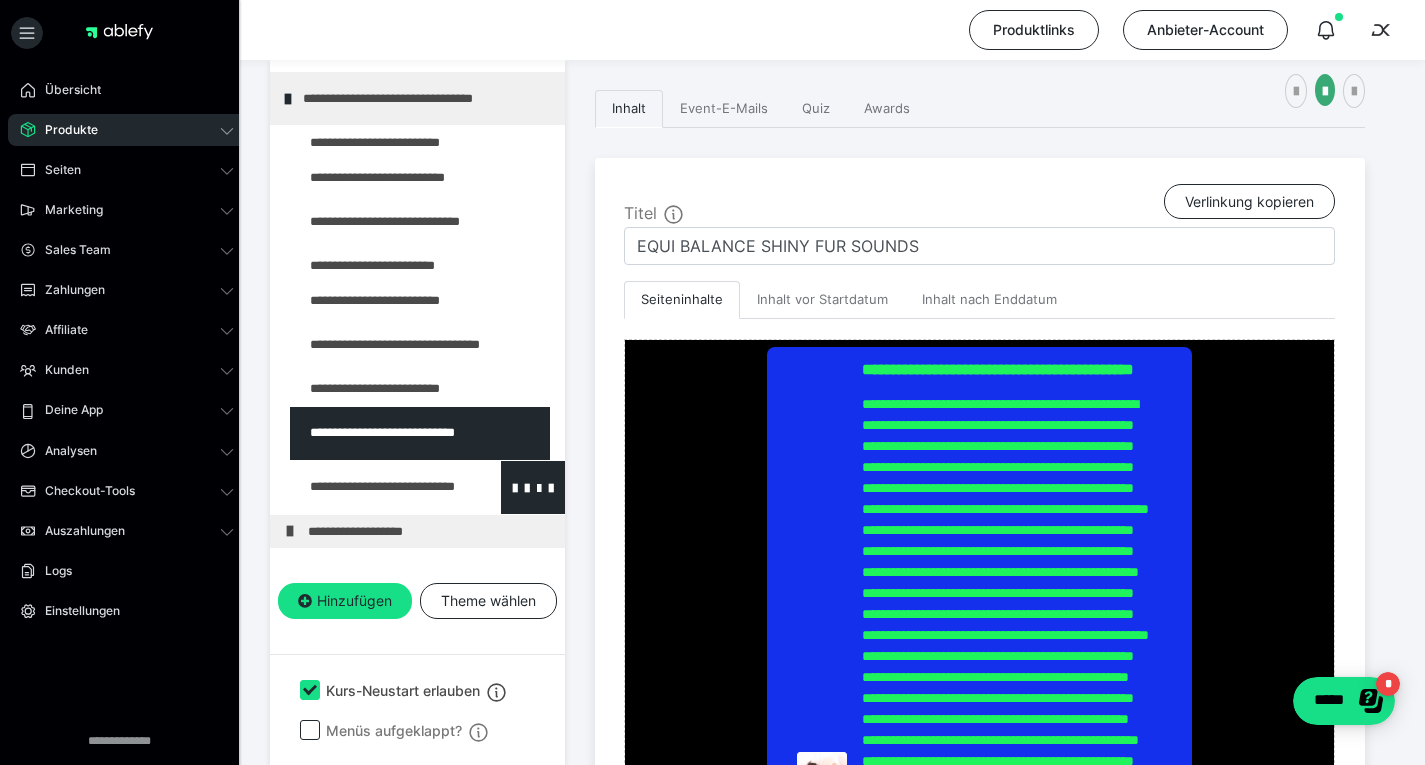 click at bounding box center [375, 487] 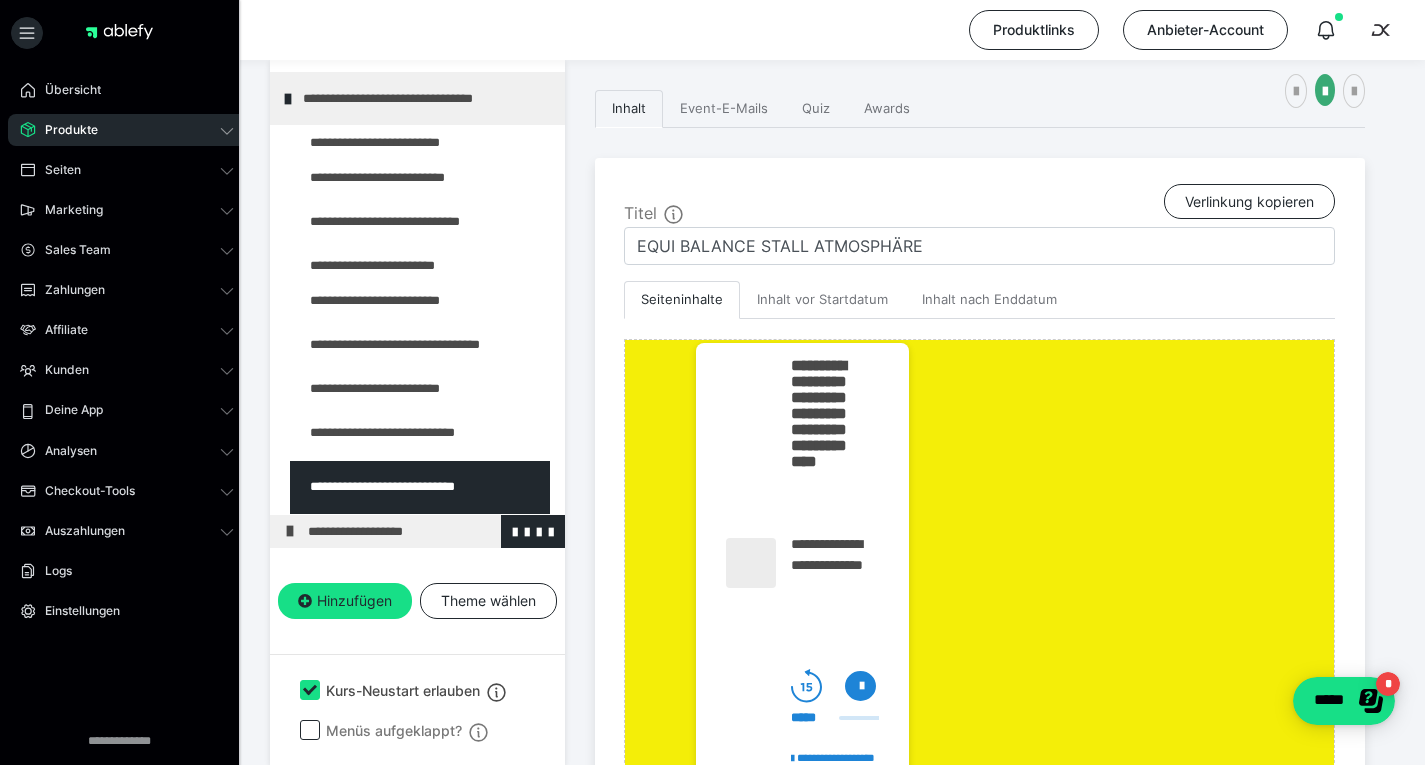 click on "**********" at bounding box center (423, 532) 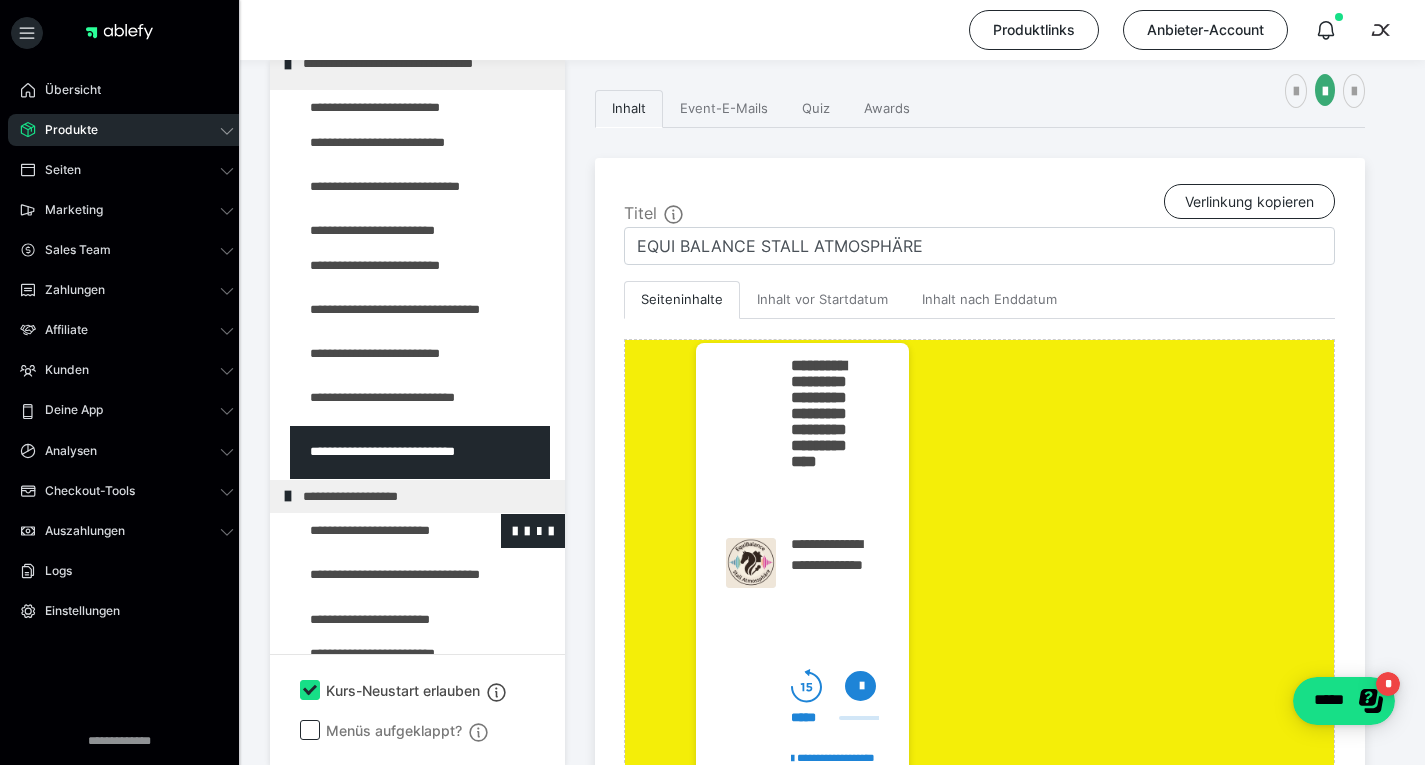 click at bounding box center (375, 531) 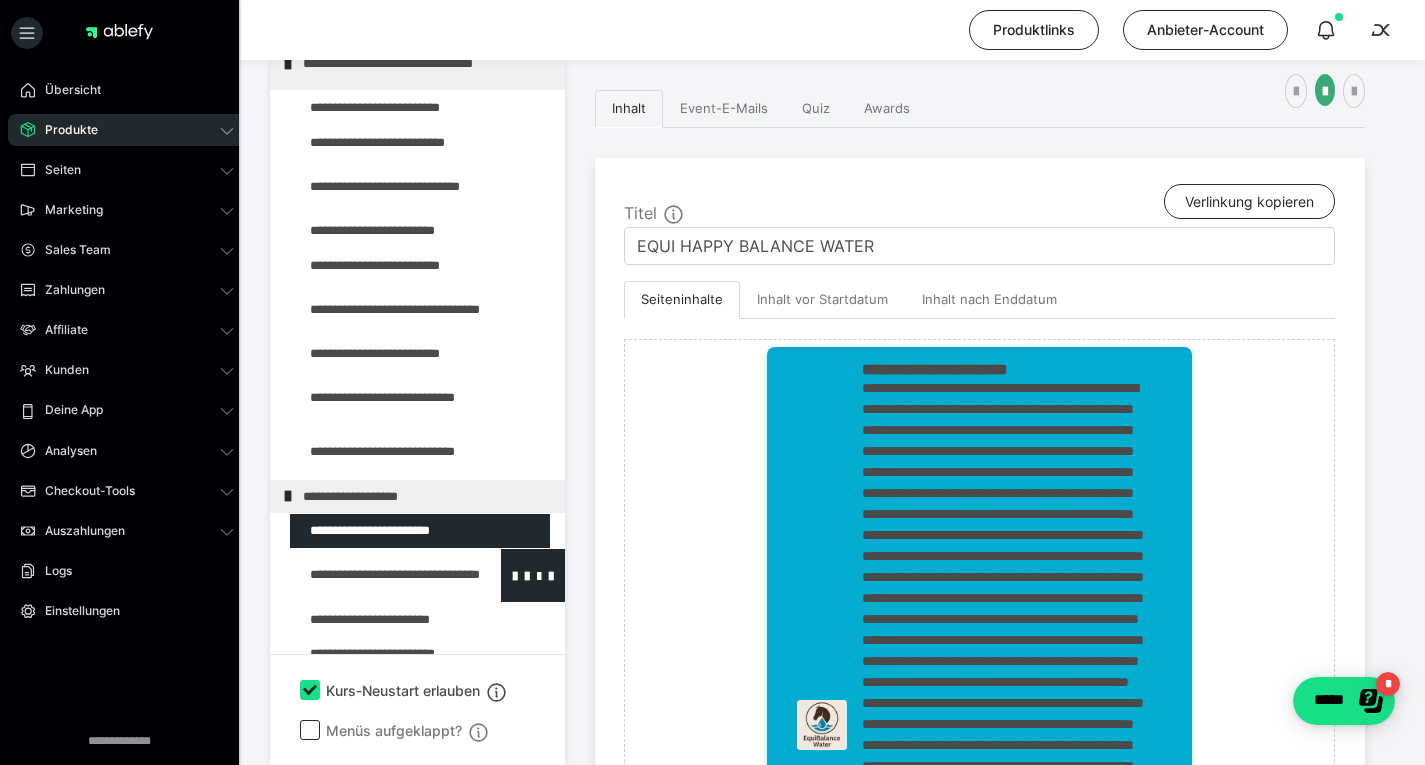 click at bounding box center [375, 575] 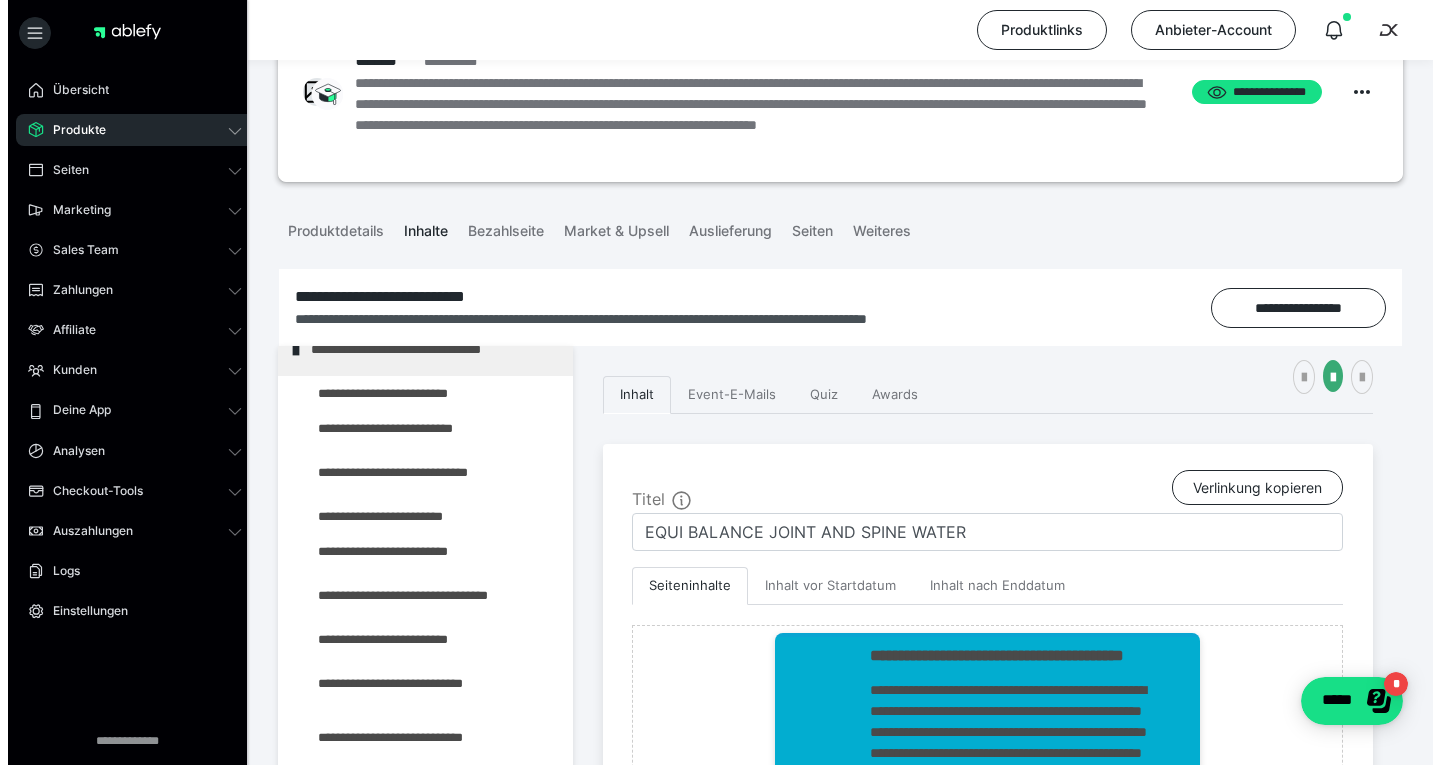scroll, scrollTop: 0, scrollLeft: 0, axis: both 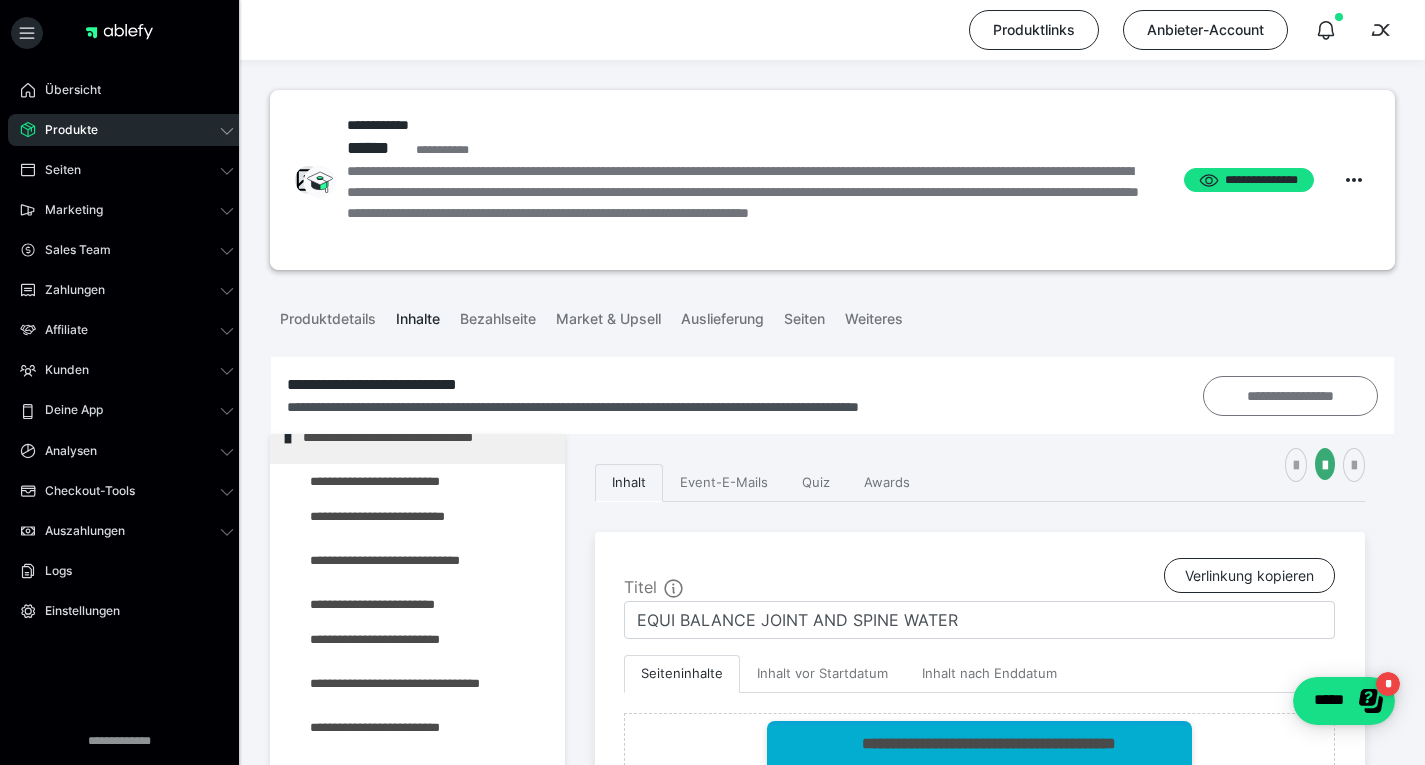 click on "**********" at bounding box center [1290, 396] 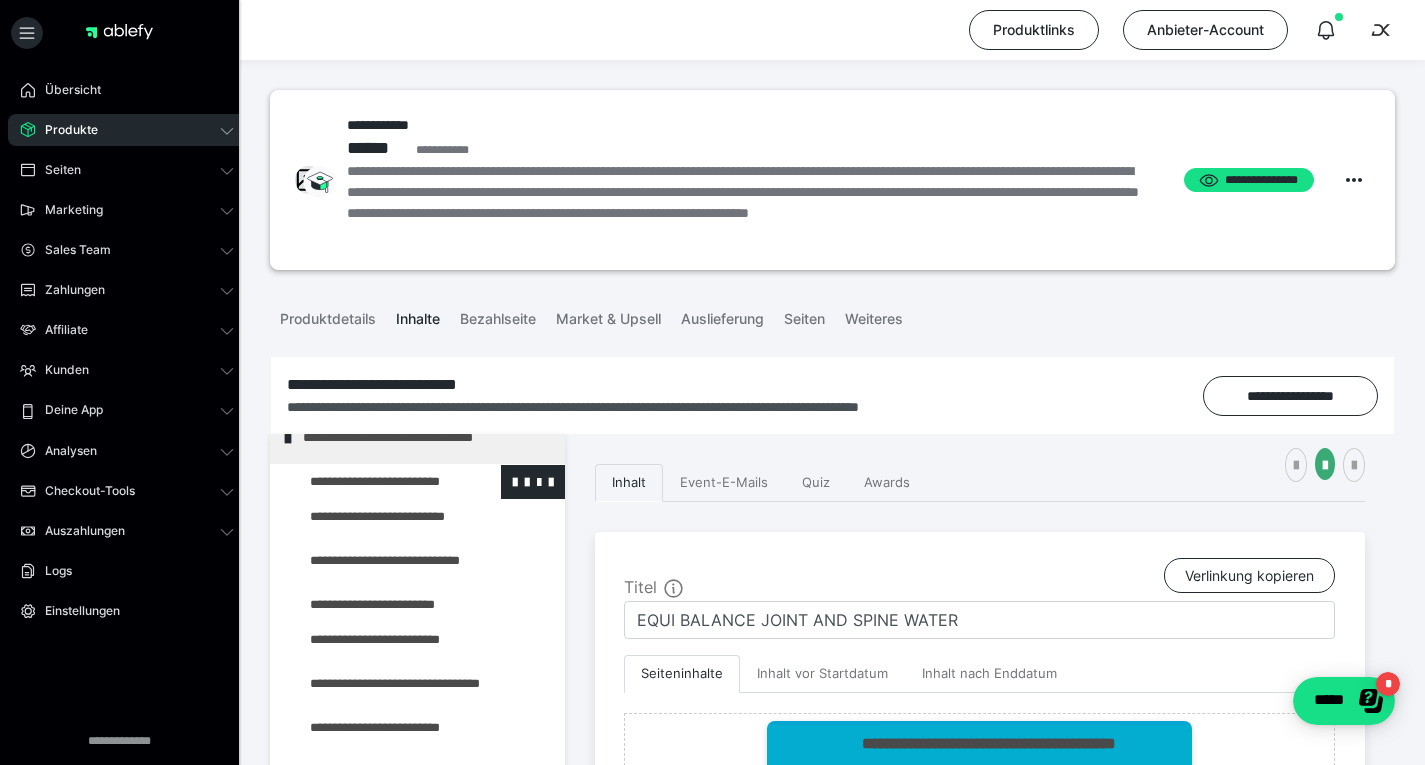 click at bounding box center [375, 482] 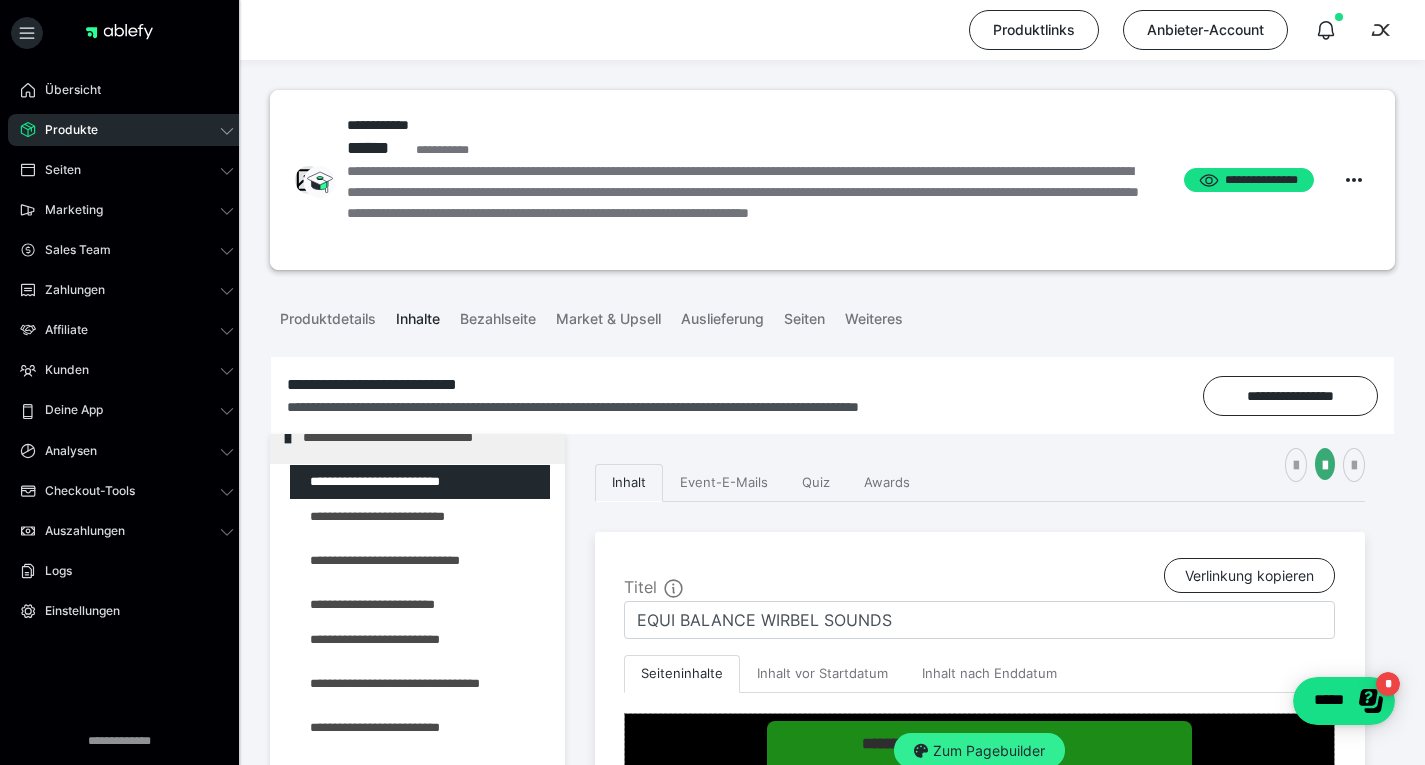 click on "Zum Pagebuilder" at bounding box center [979, 751] 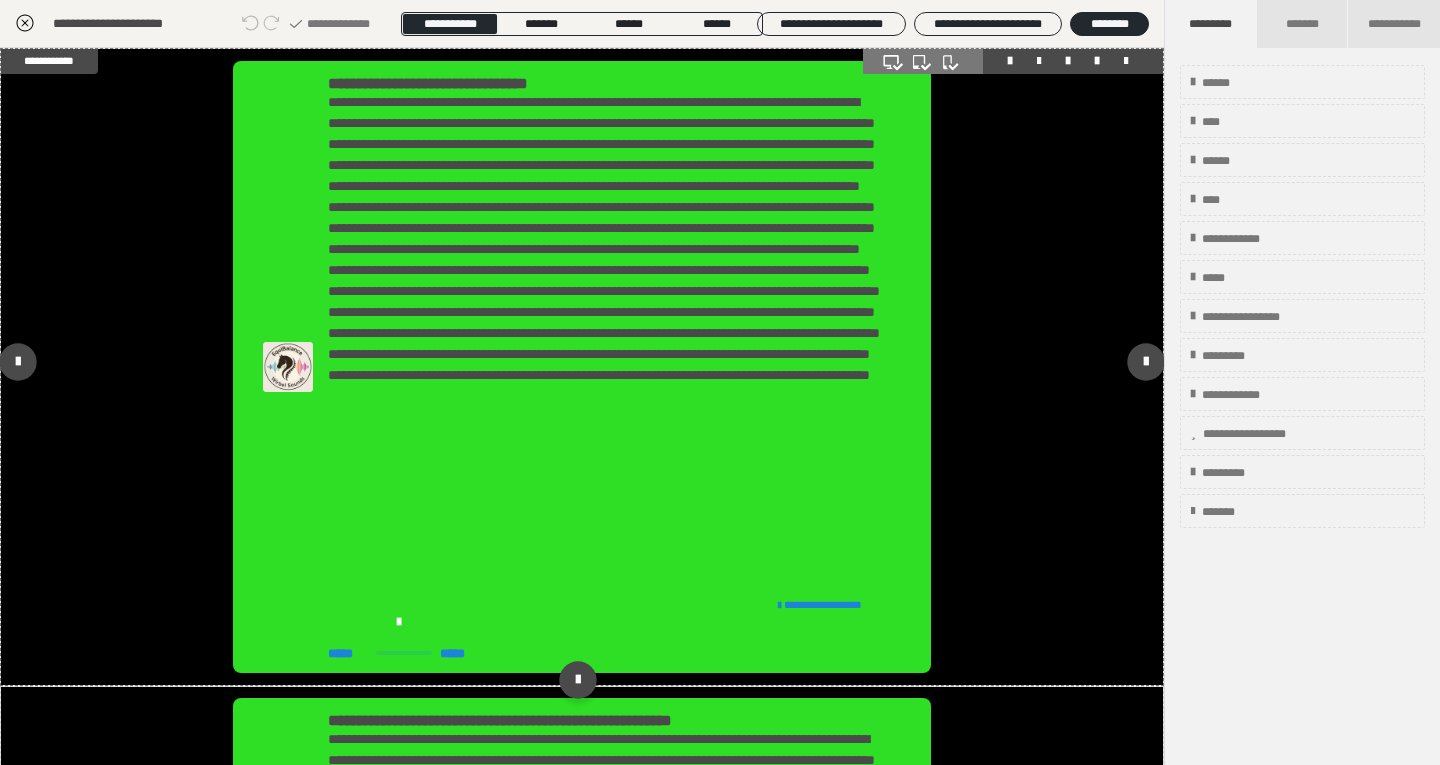 click at bounding box center [288, 367] 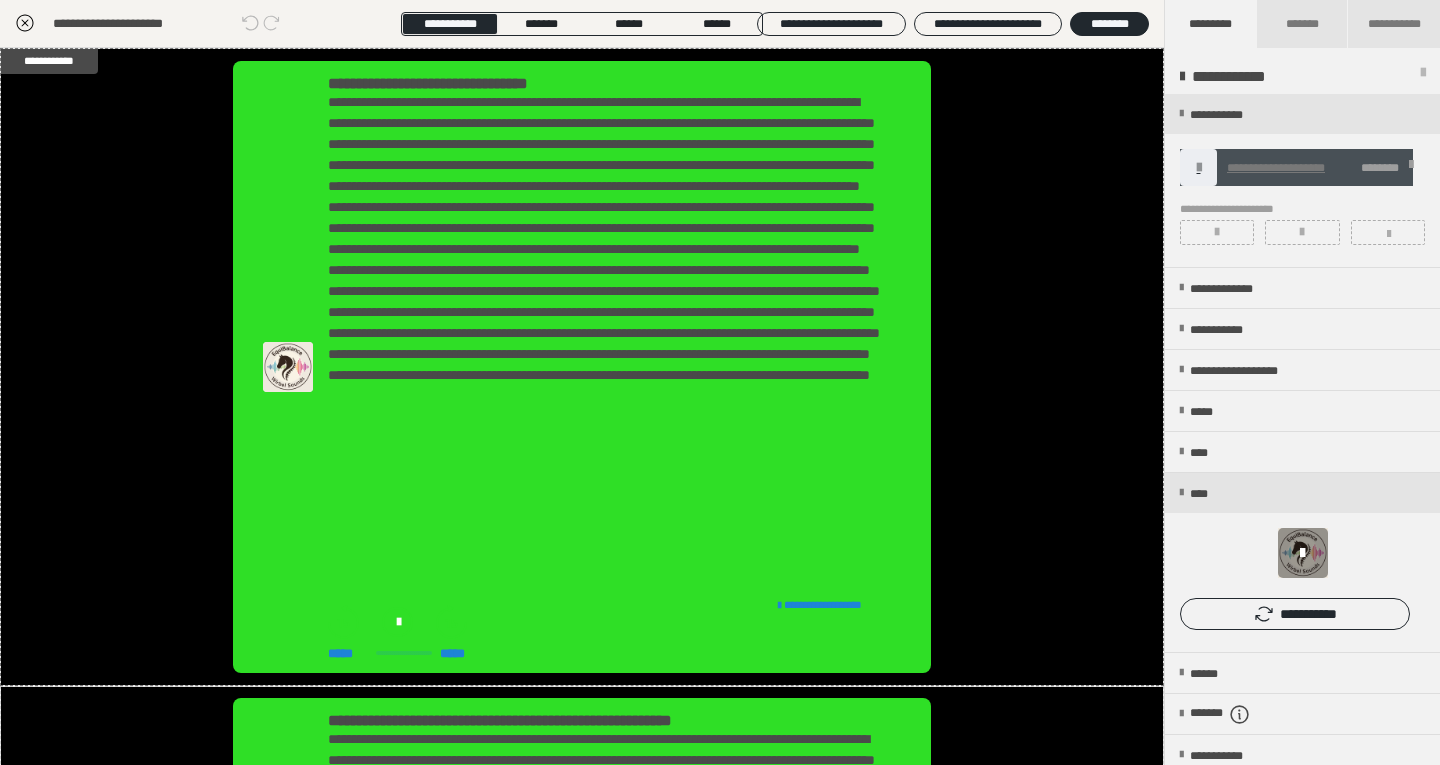 click at bounding box center [1302, 553] 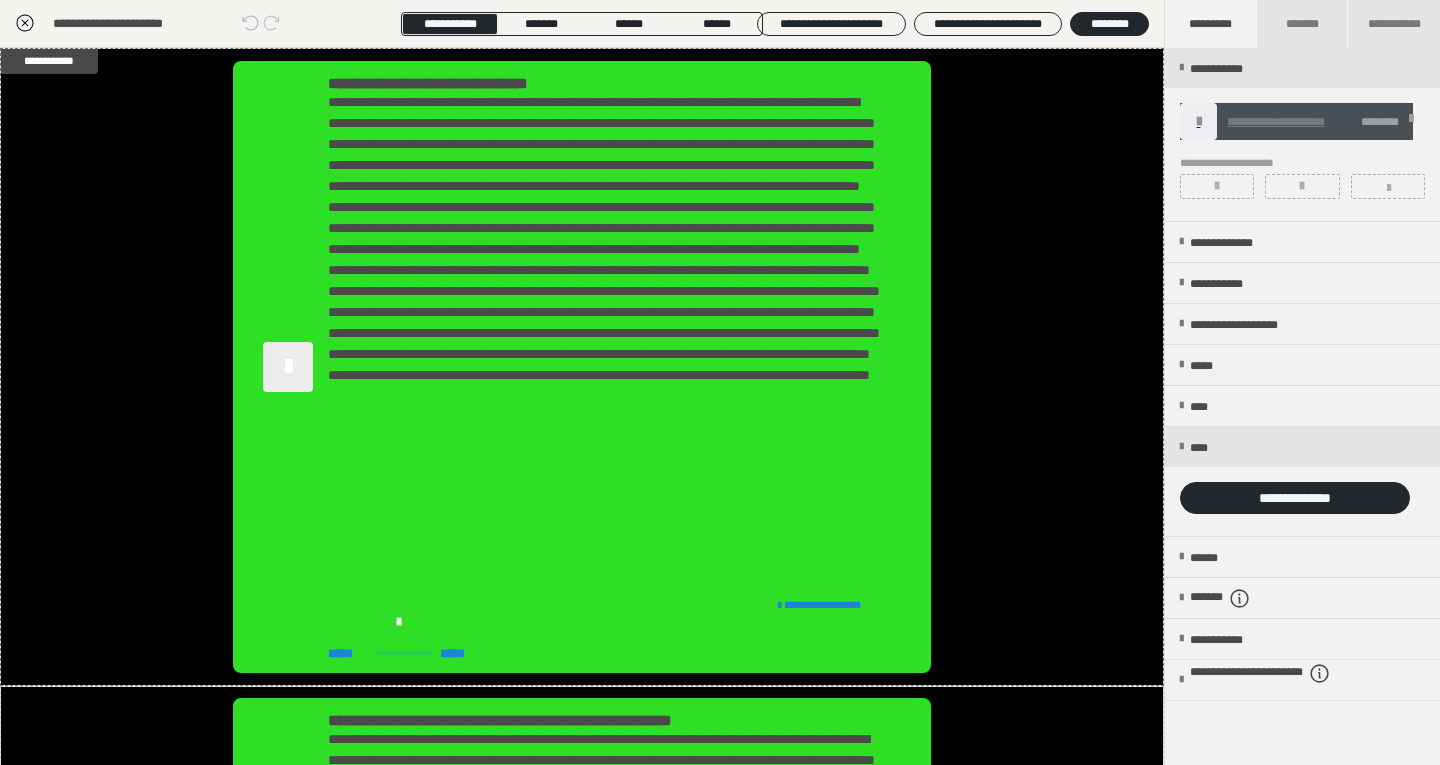 scroll, scrollTop: 42, scrollLeft: 0, axis: vertical 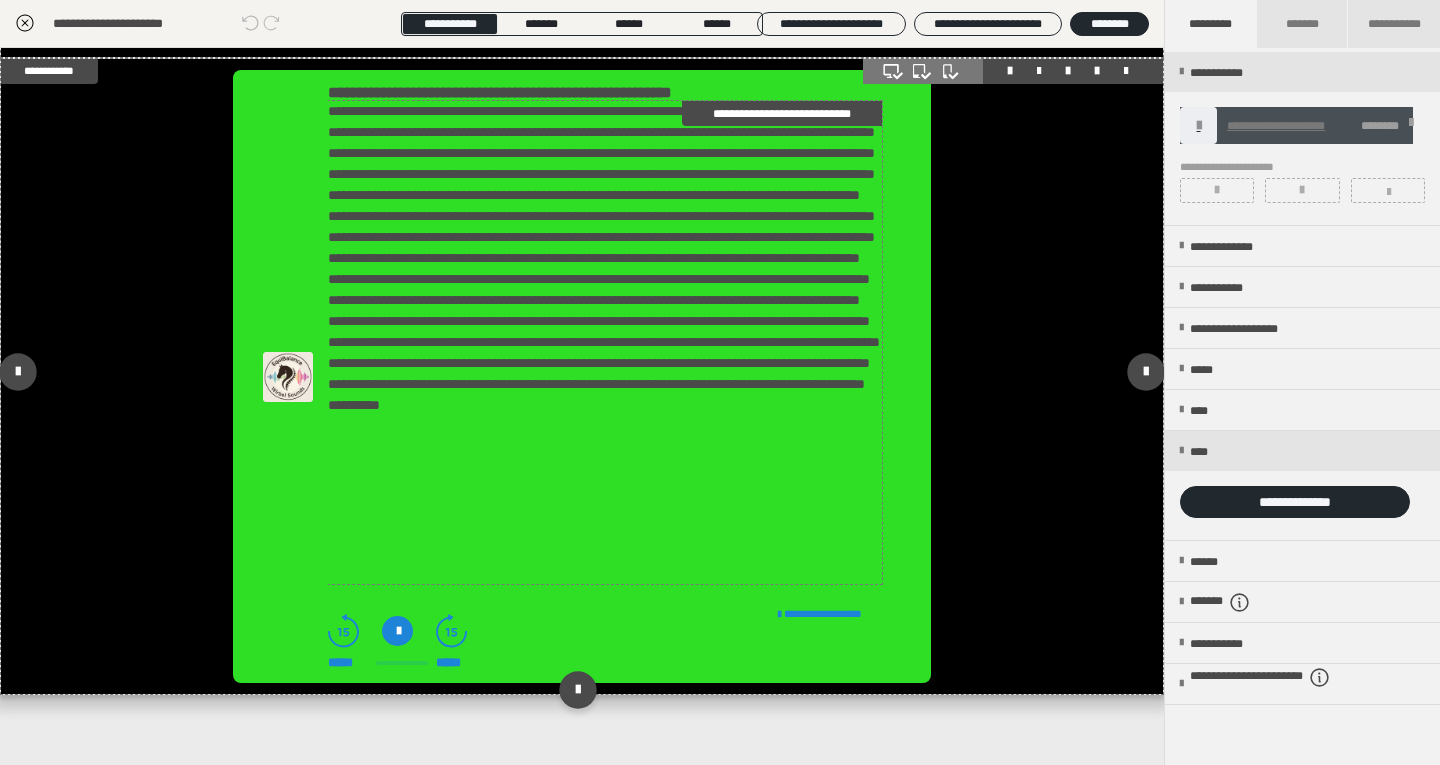 click on "**********" at bounding box center (604, 342) 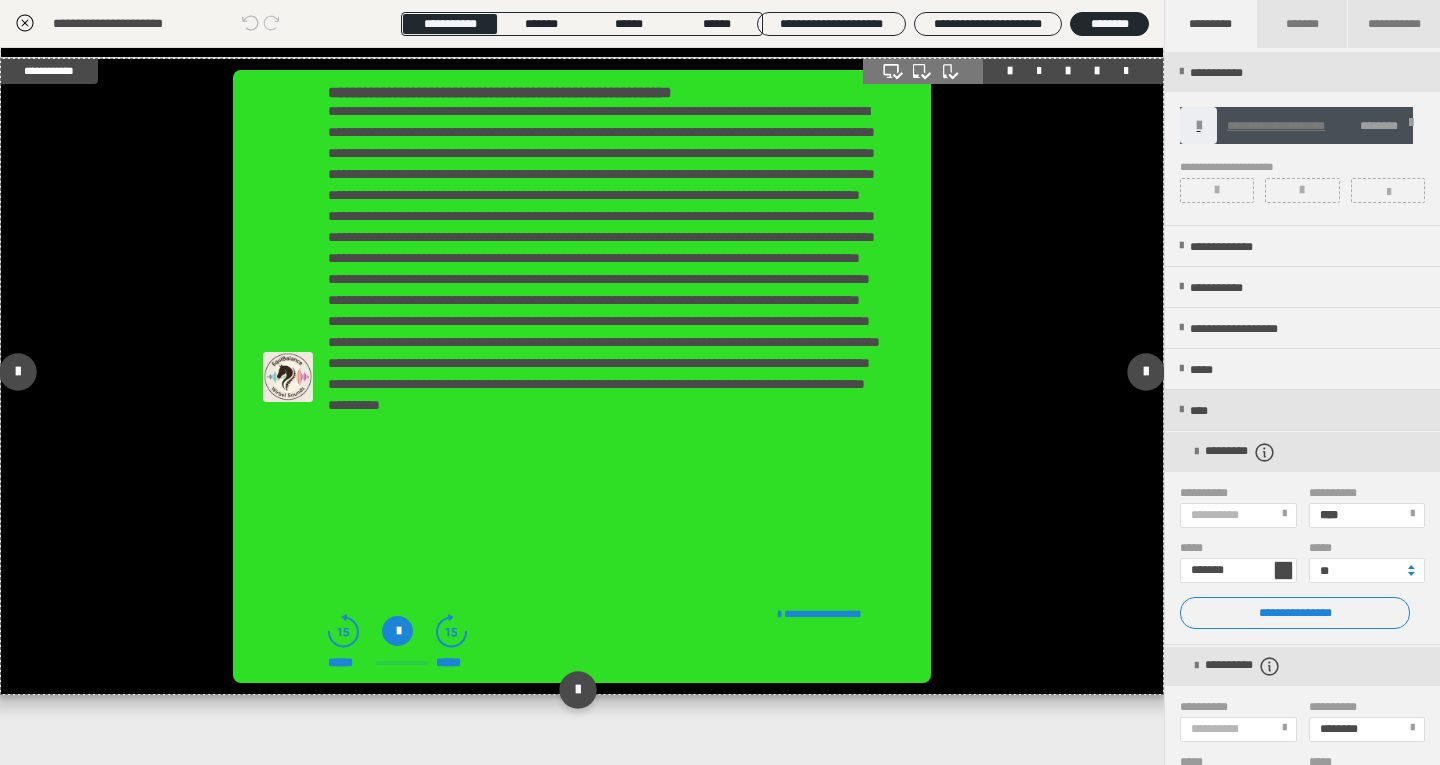 click at bounding box center (288, 377) 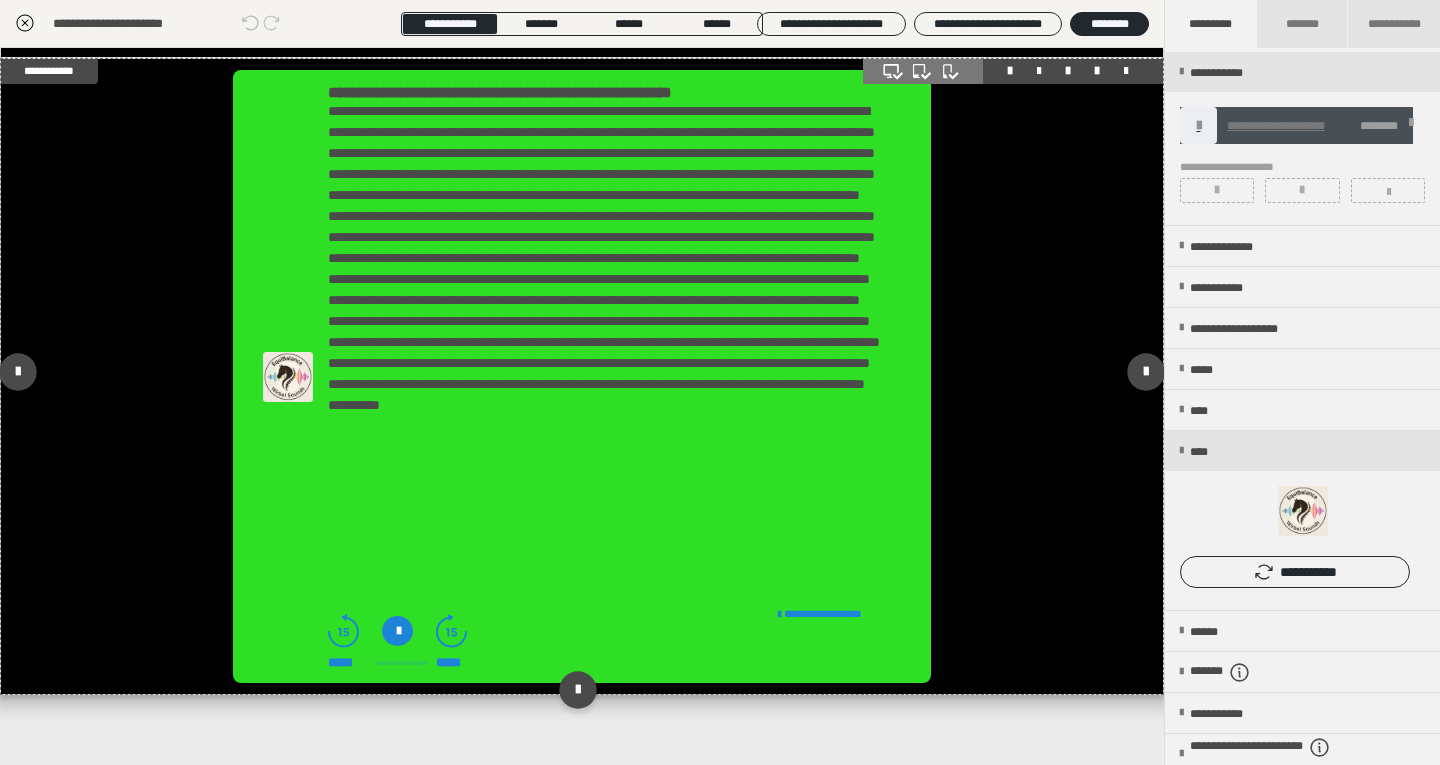 drag, startPoint x: 1302, startPoint y: 521, endPoint x: 1058, endPoint y: 567, distance: 248.2982 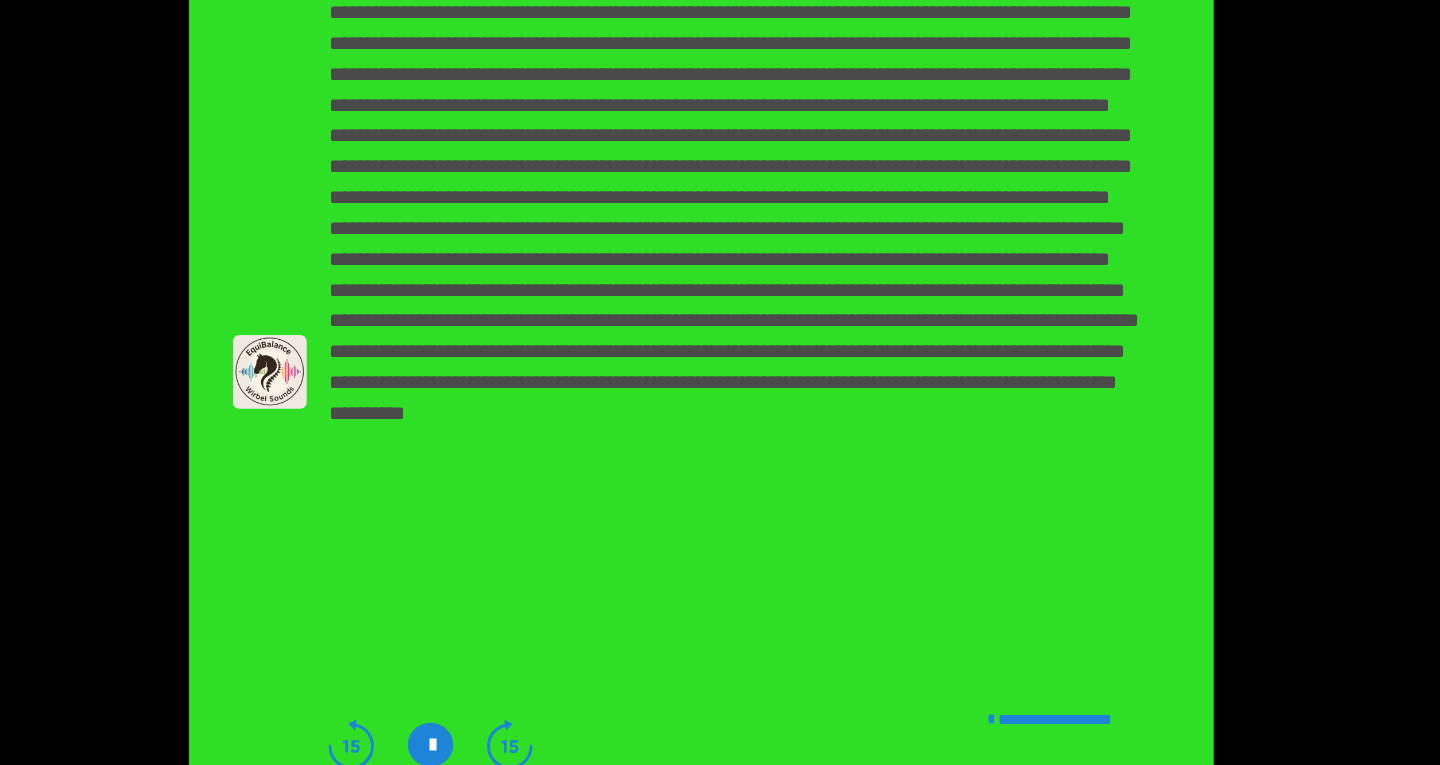 scroll, scrollTop: 639, scrollLeft: 0, axis: vertical 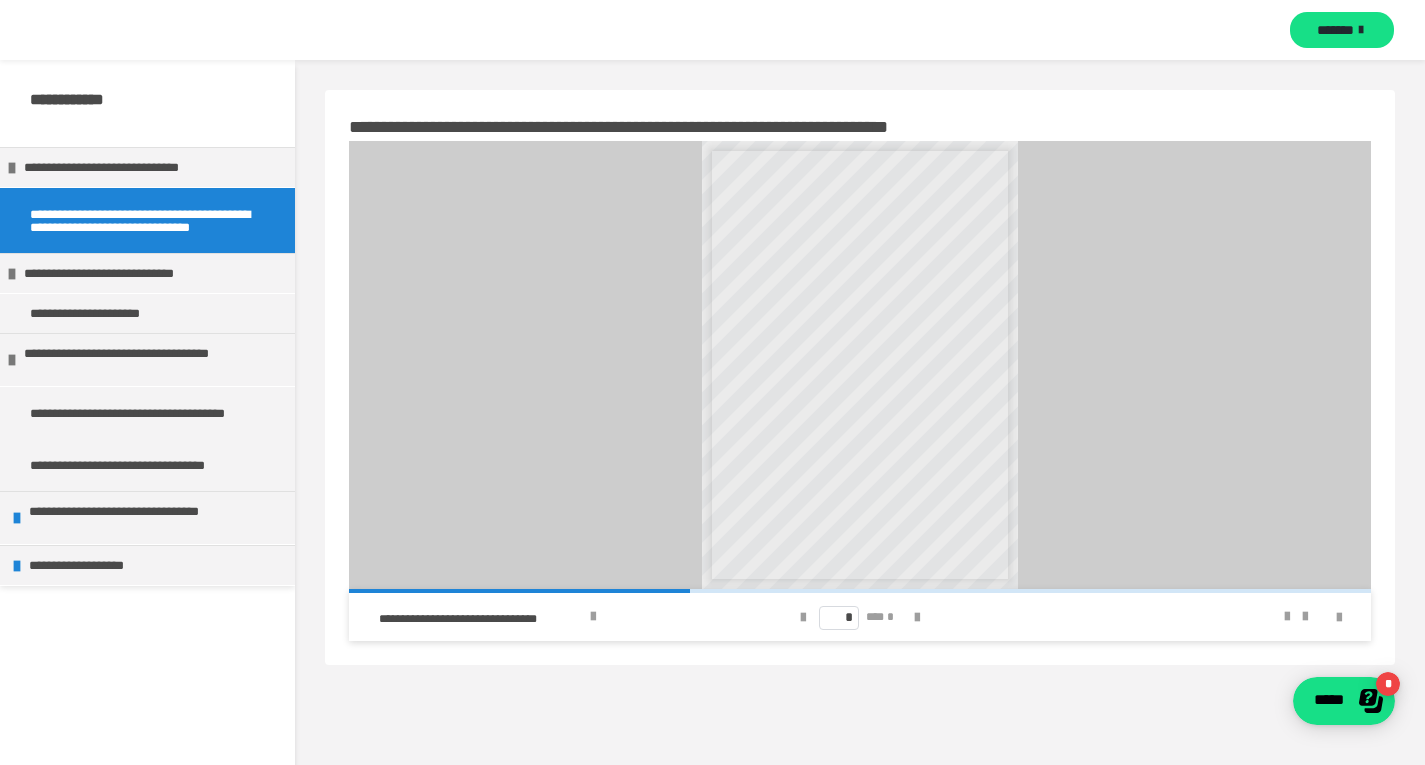 click on "**********" at bounding box center (860, 365) 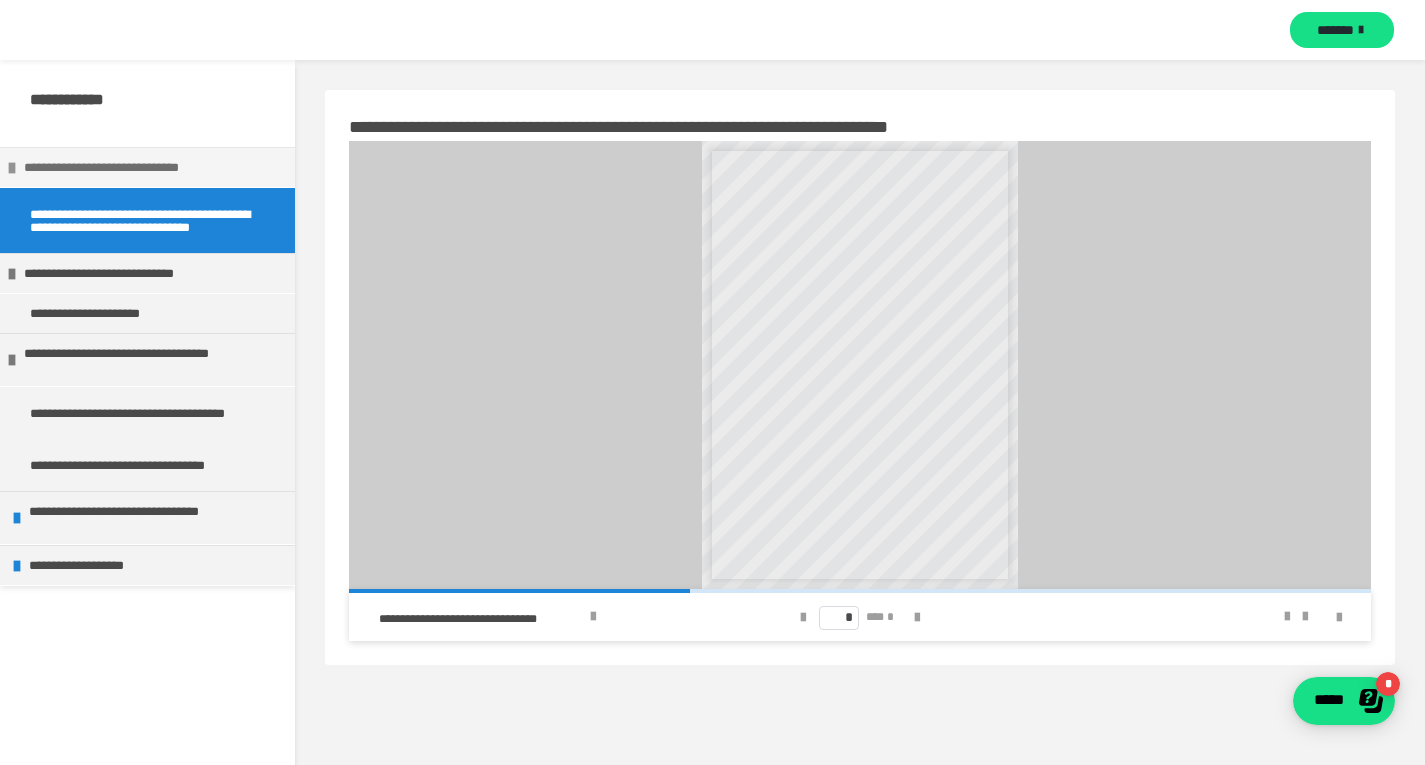 click on "**********" at bounding box center [152, 167] 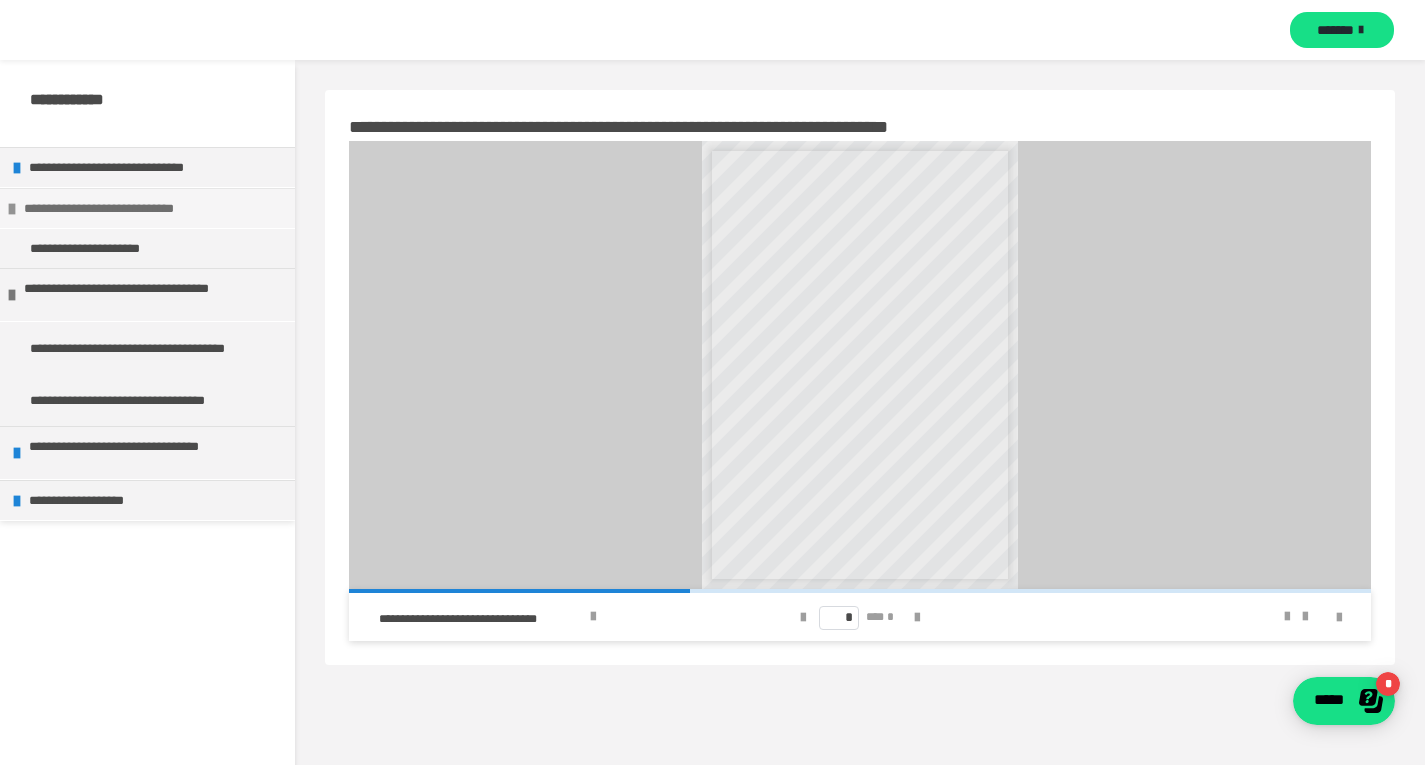click at bounding box center (12, 209) 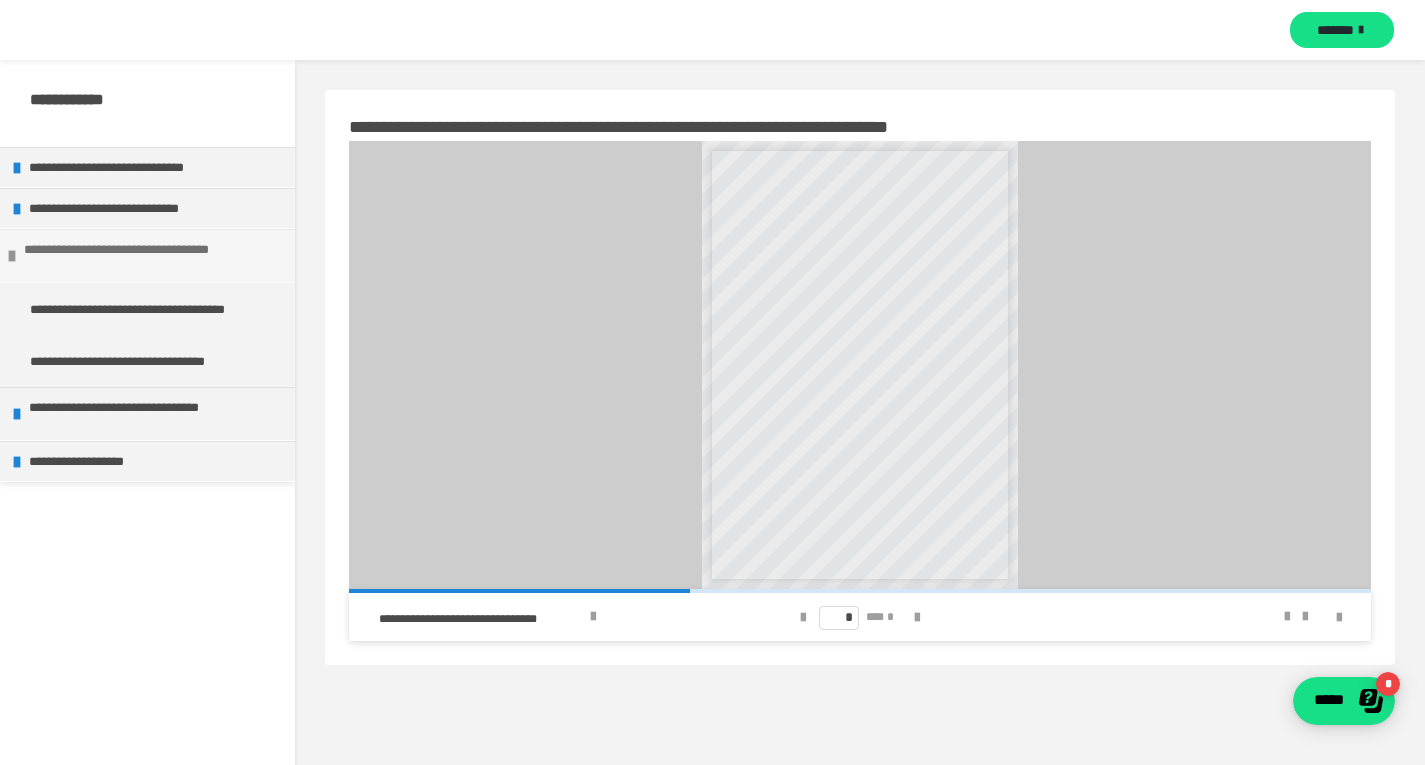 click at bounding box center [12, 256] 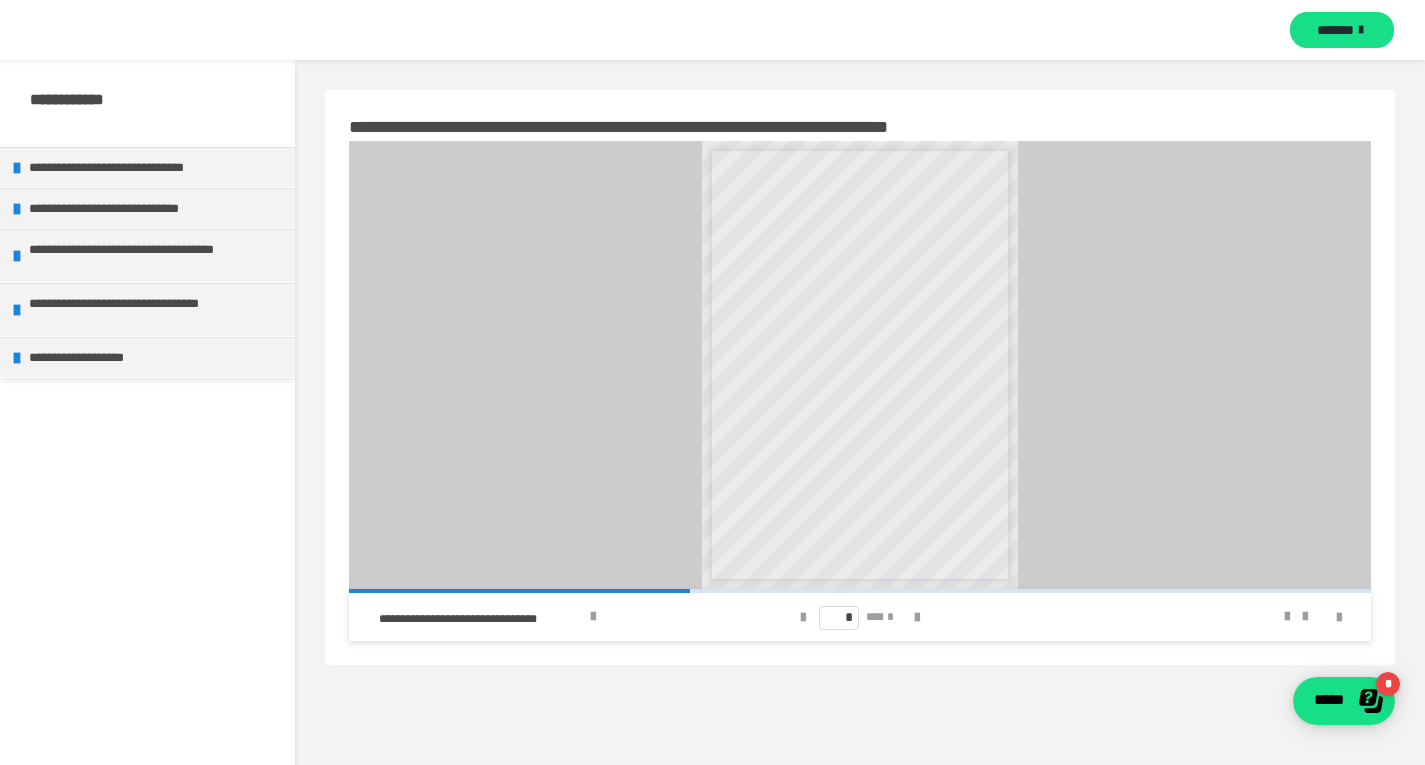 click on "* *** *" at bounding box center (860, 617) 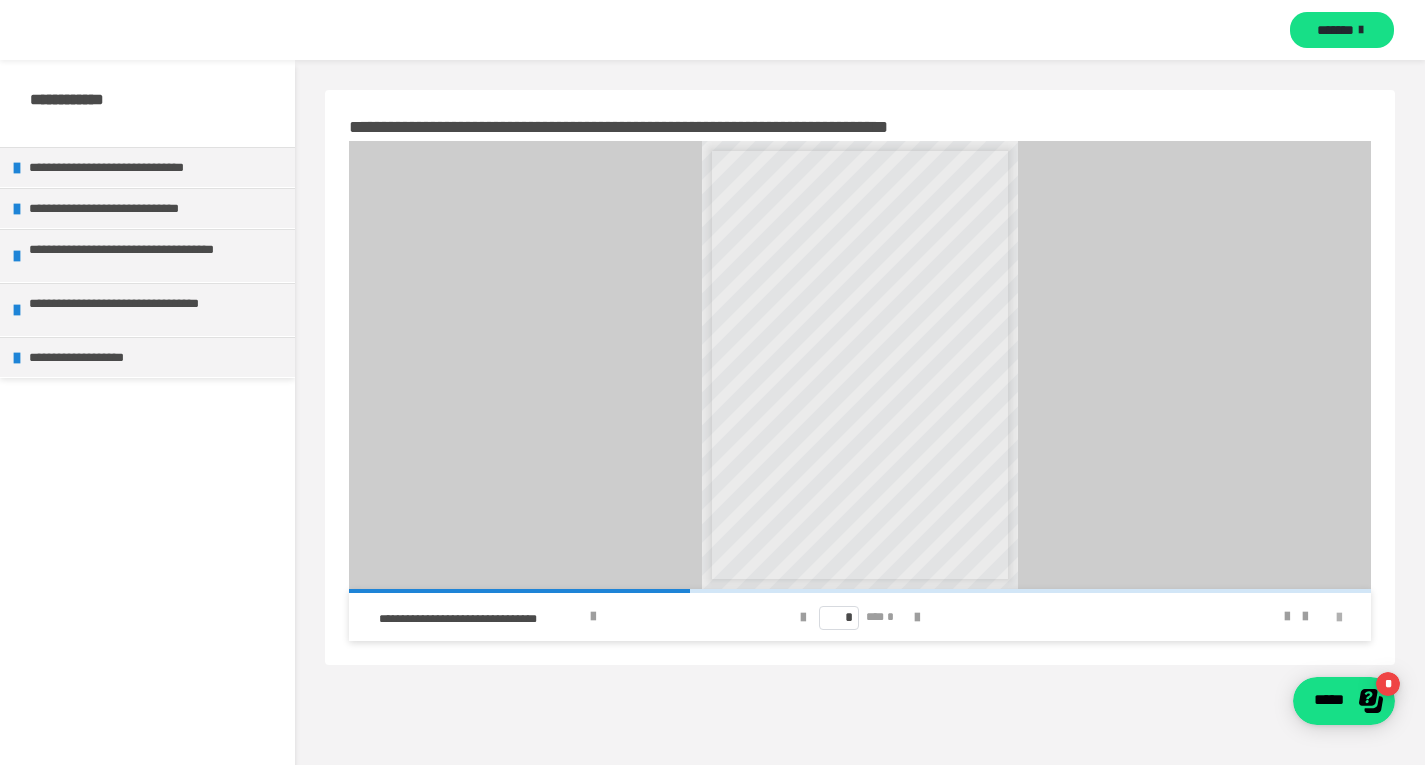 click at bounding box center (1339, 618) 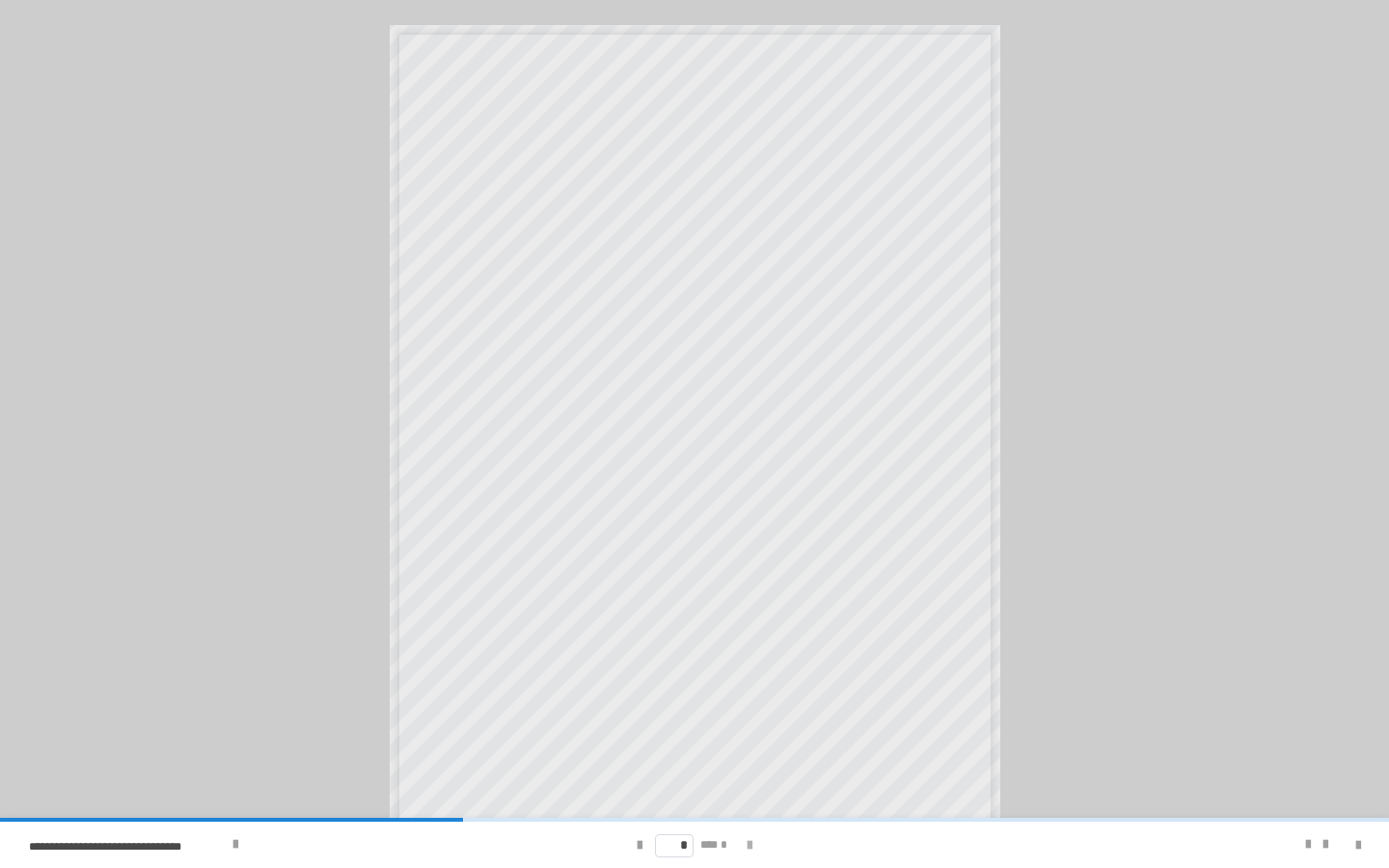 click at bounding box center (749, 846) 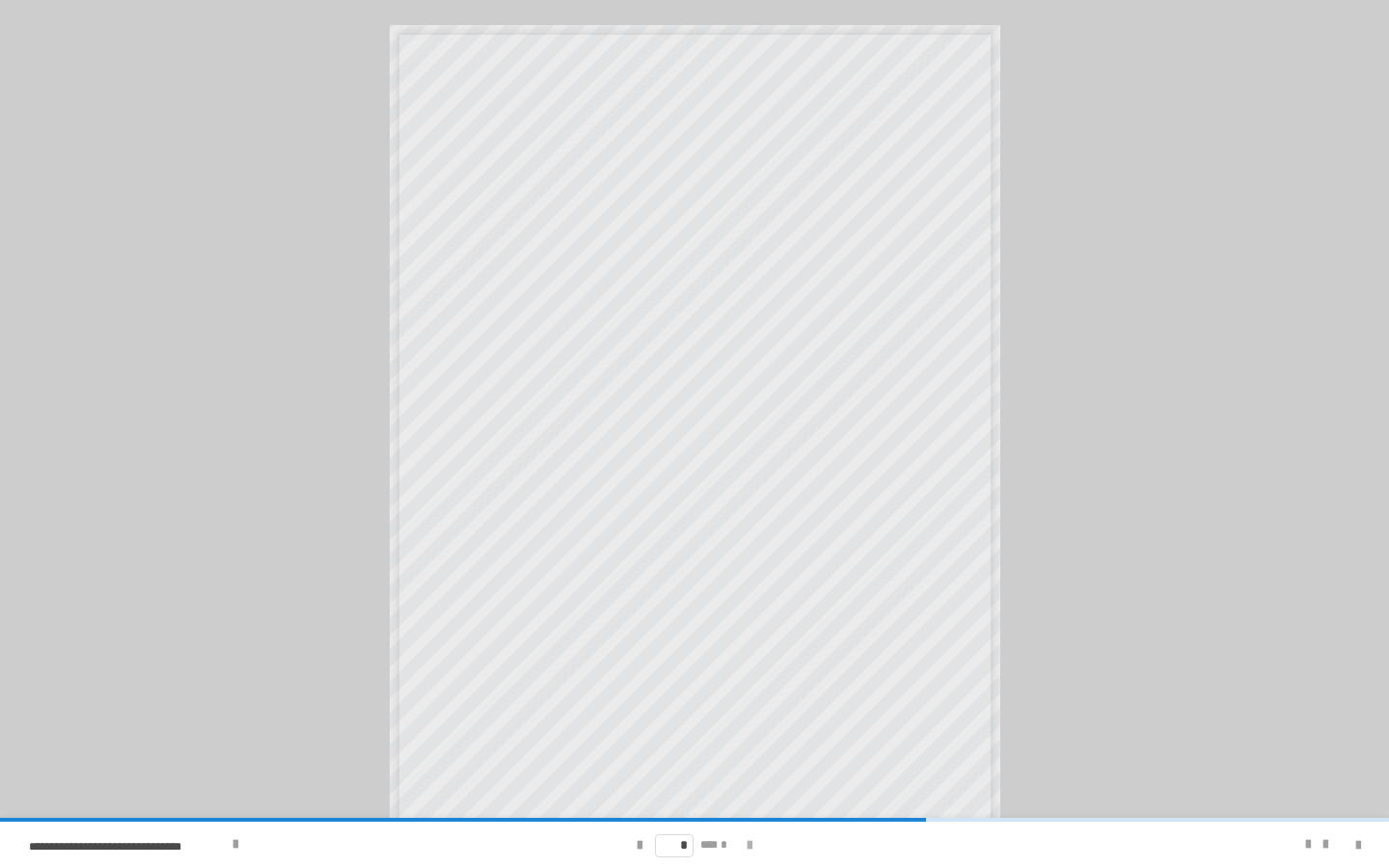 click at bounding box center (749, 846) 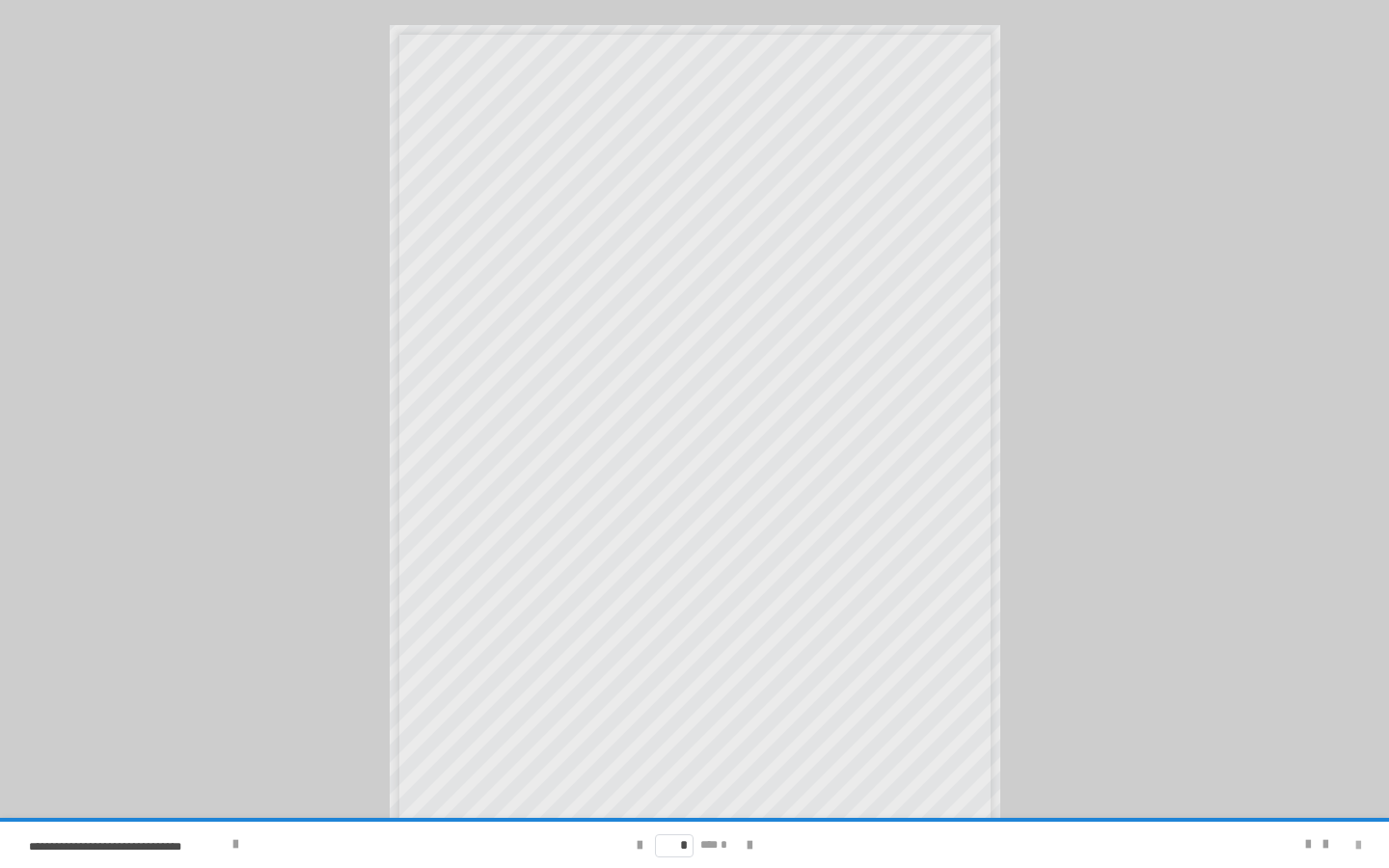 click at bounding box center [1358, 846] 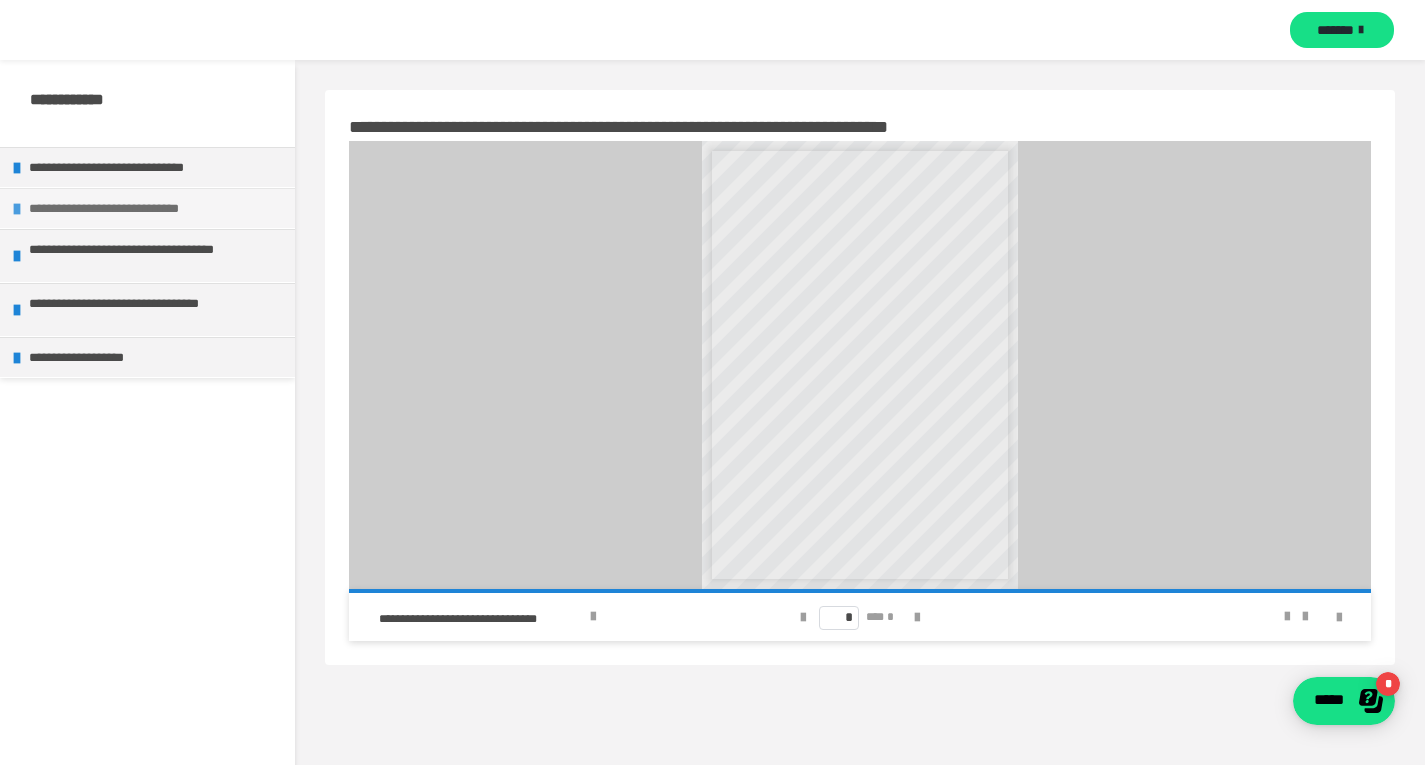 click on "**********" at bounding box center [157, 208] 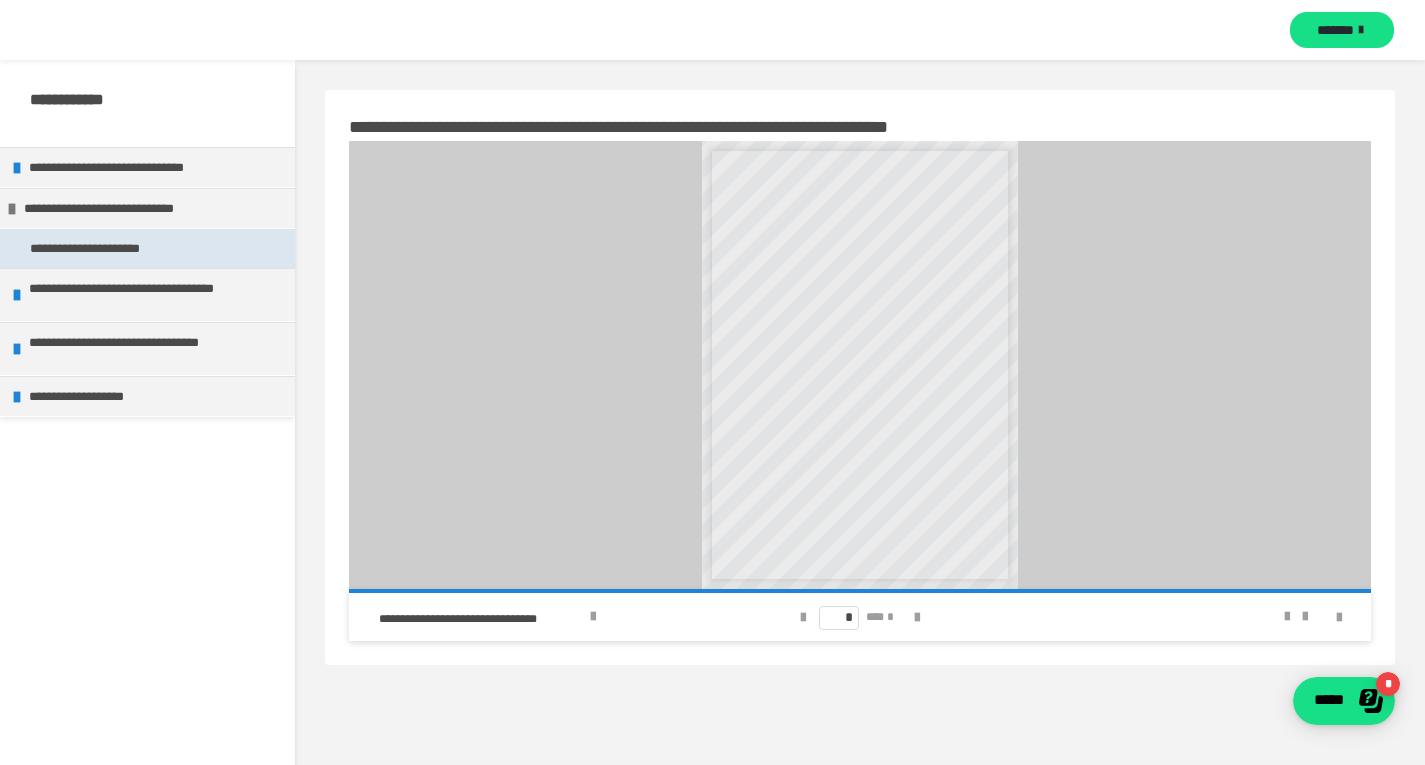 click on "**********" at bounding box center (122, 248) 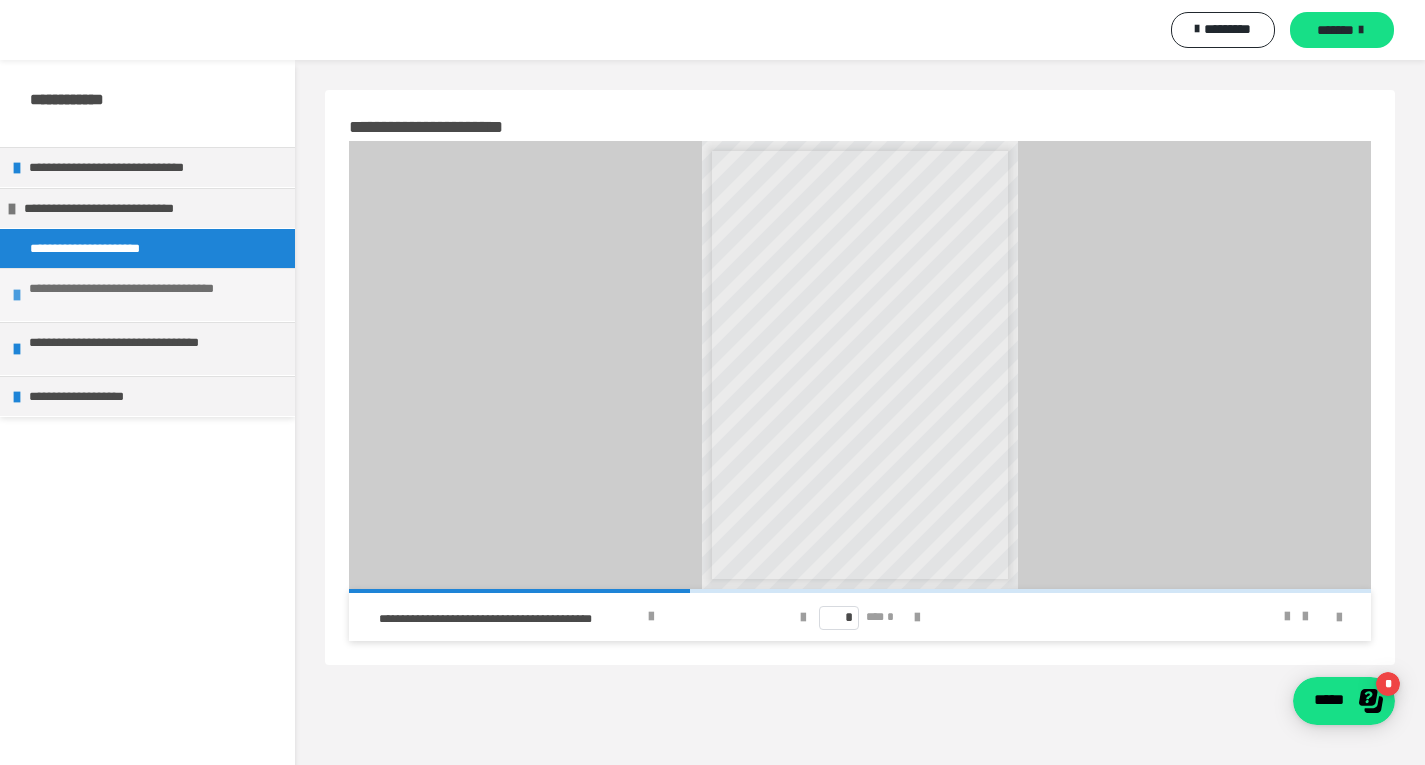 click on "**********" at bounding box center (157, 295) 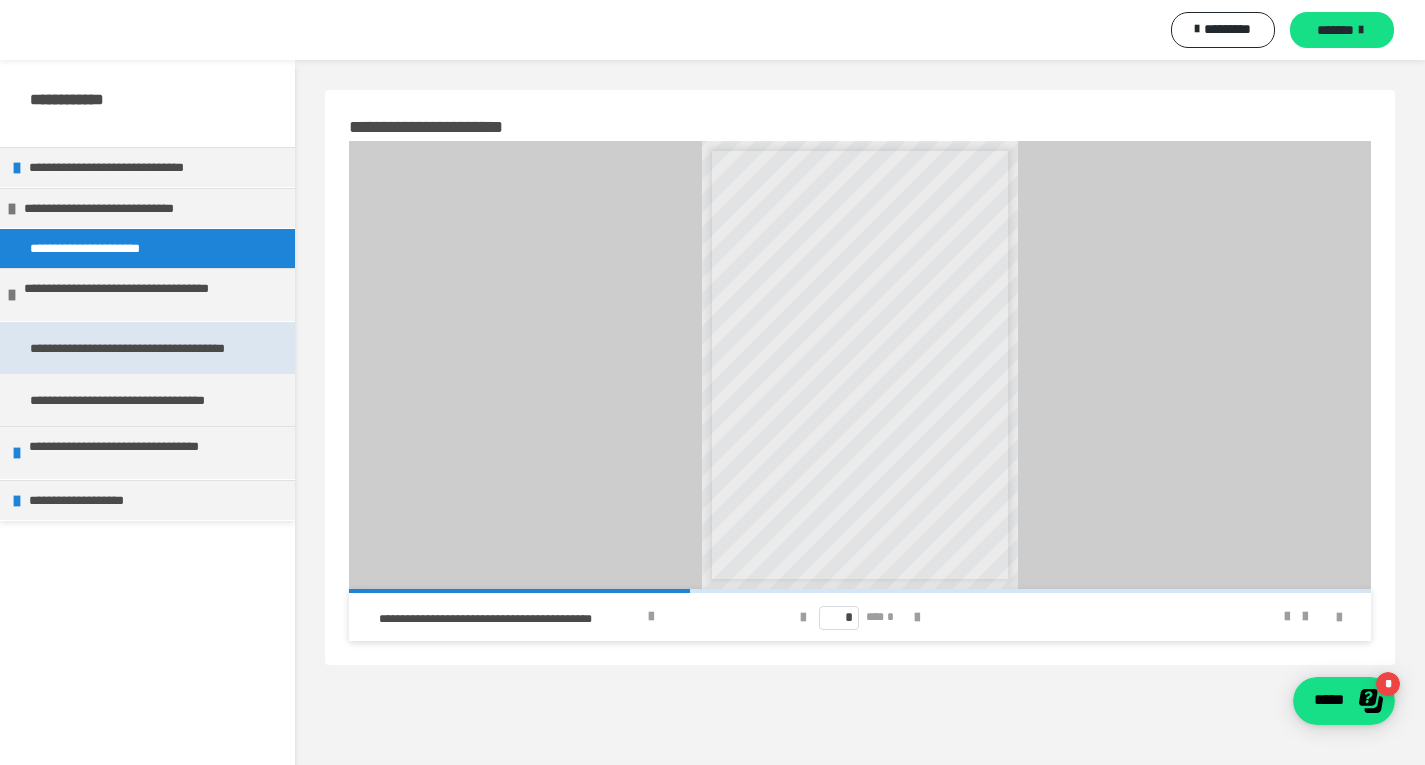 click on "**********" at bounding box center [147, 348] 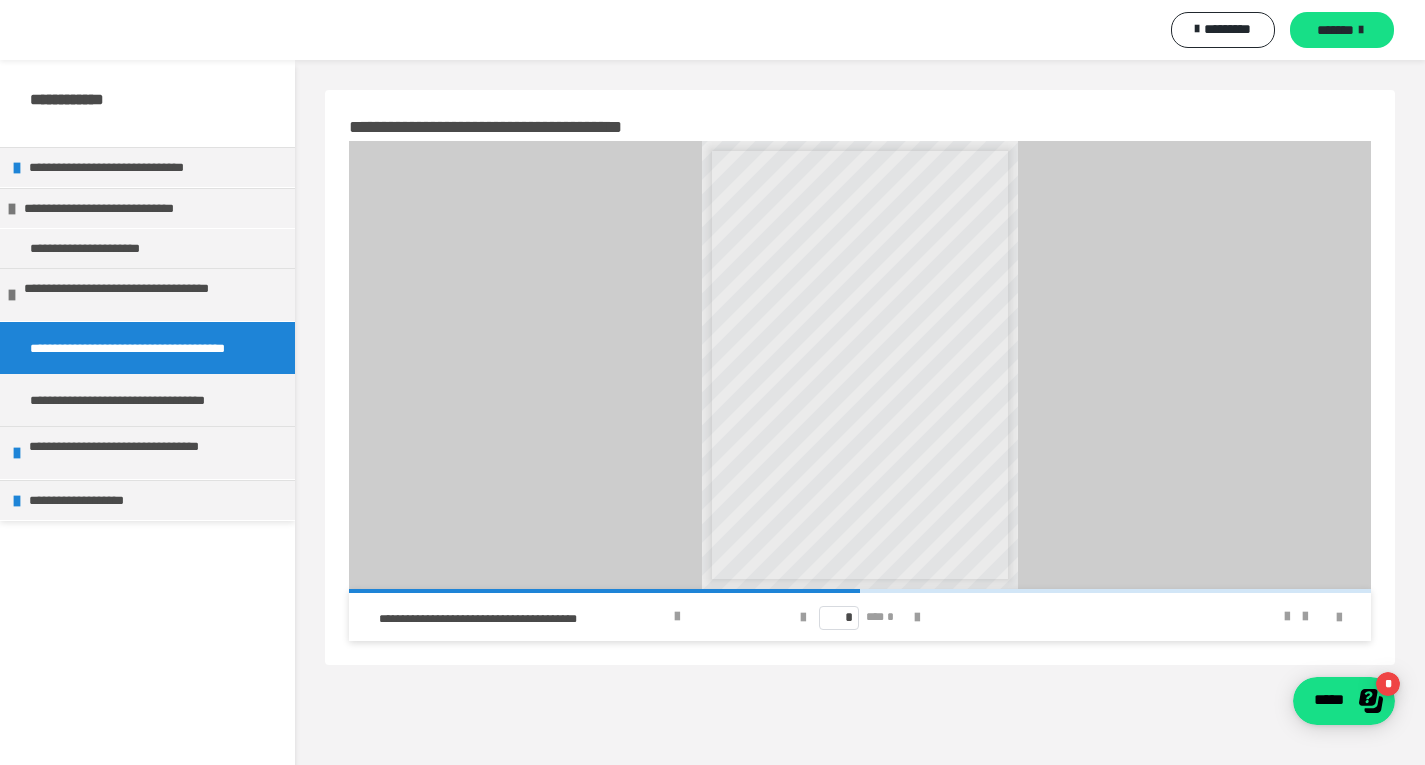 click at bounding box center (1245, 617) 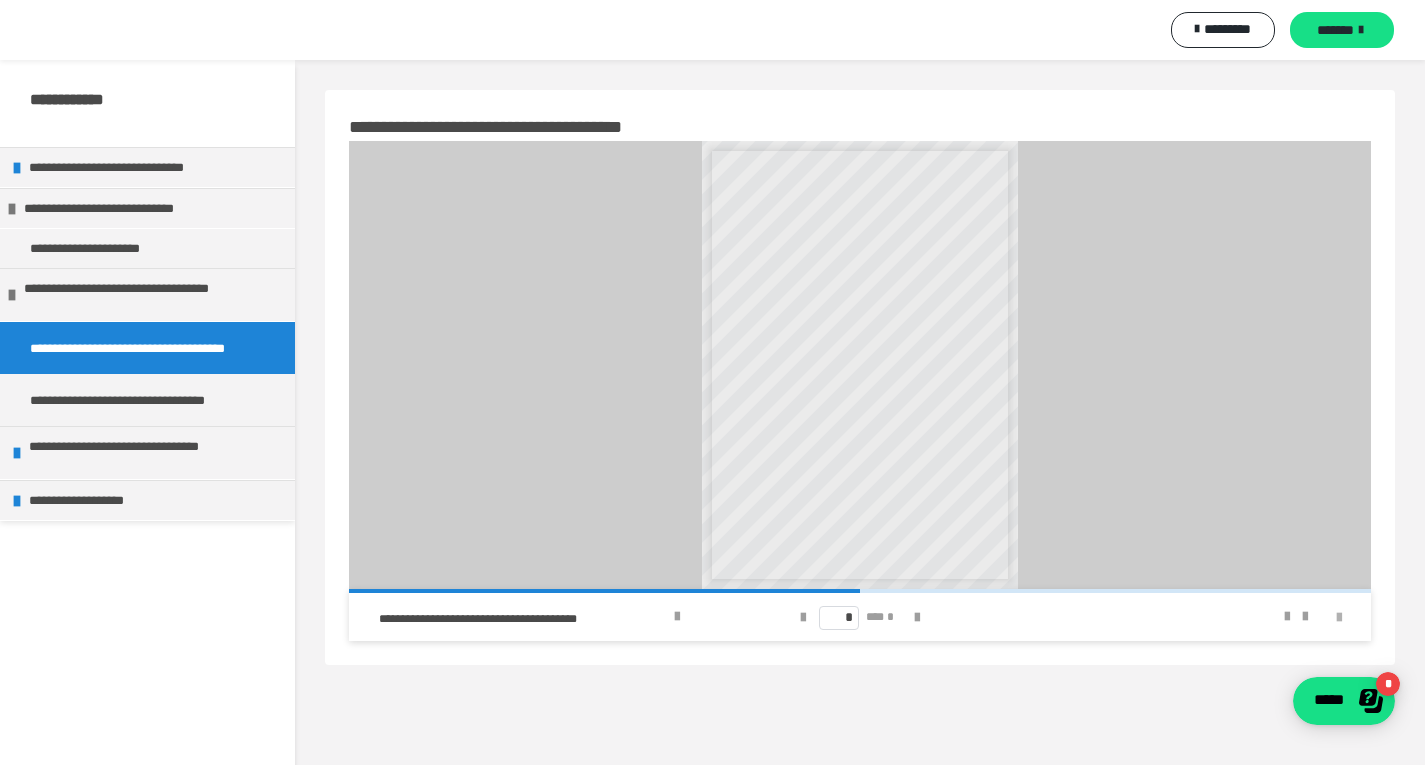 click at bounding box center [1339, 618] 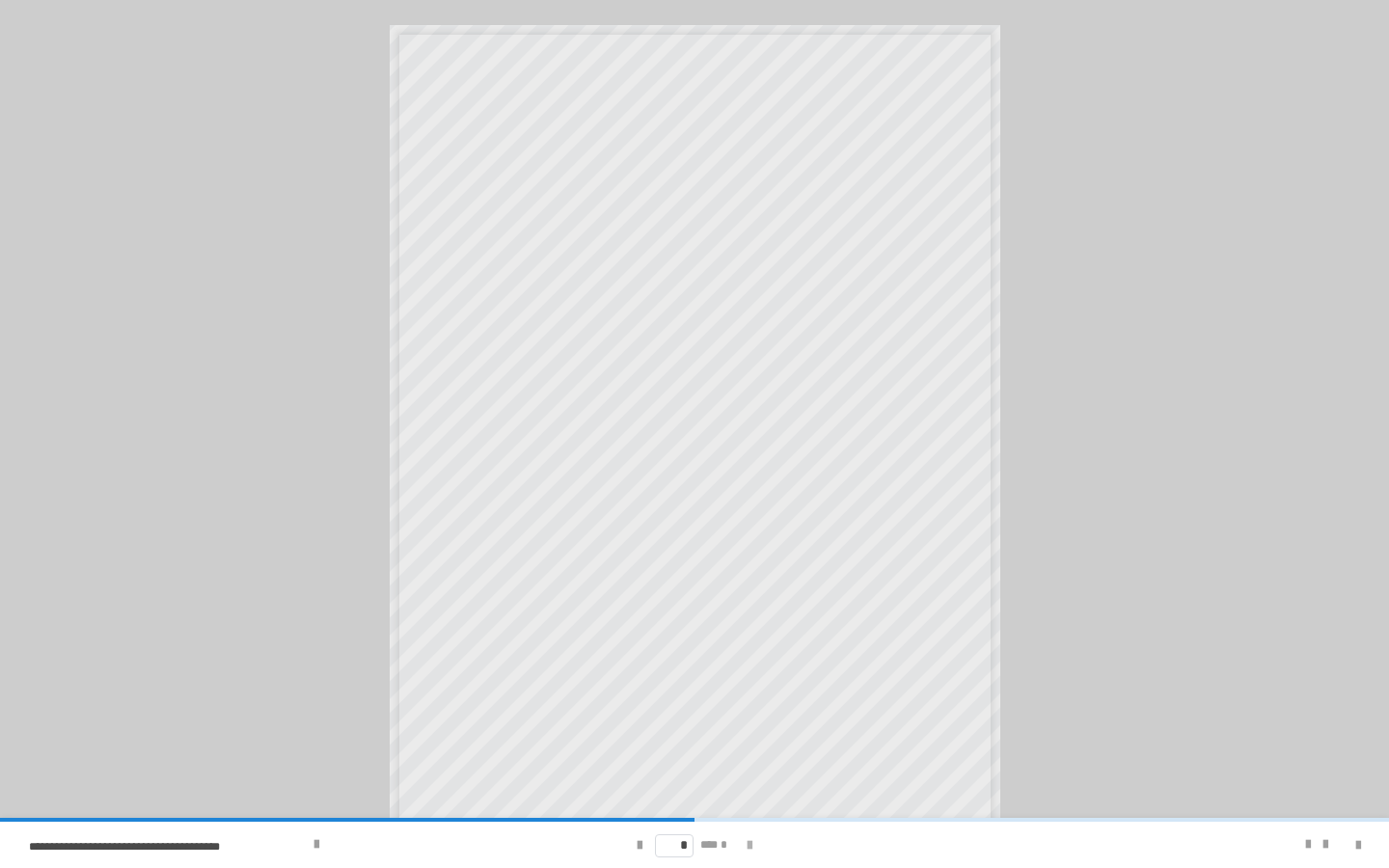 click at bounding box center (749, 845) 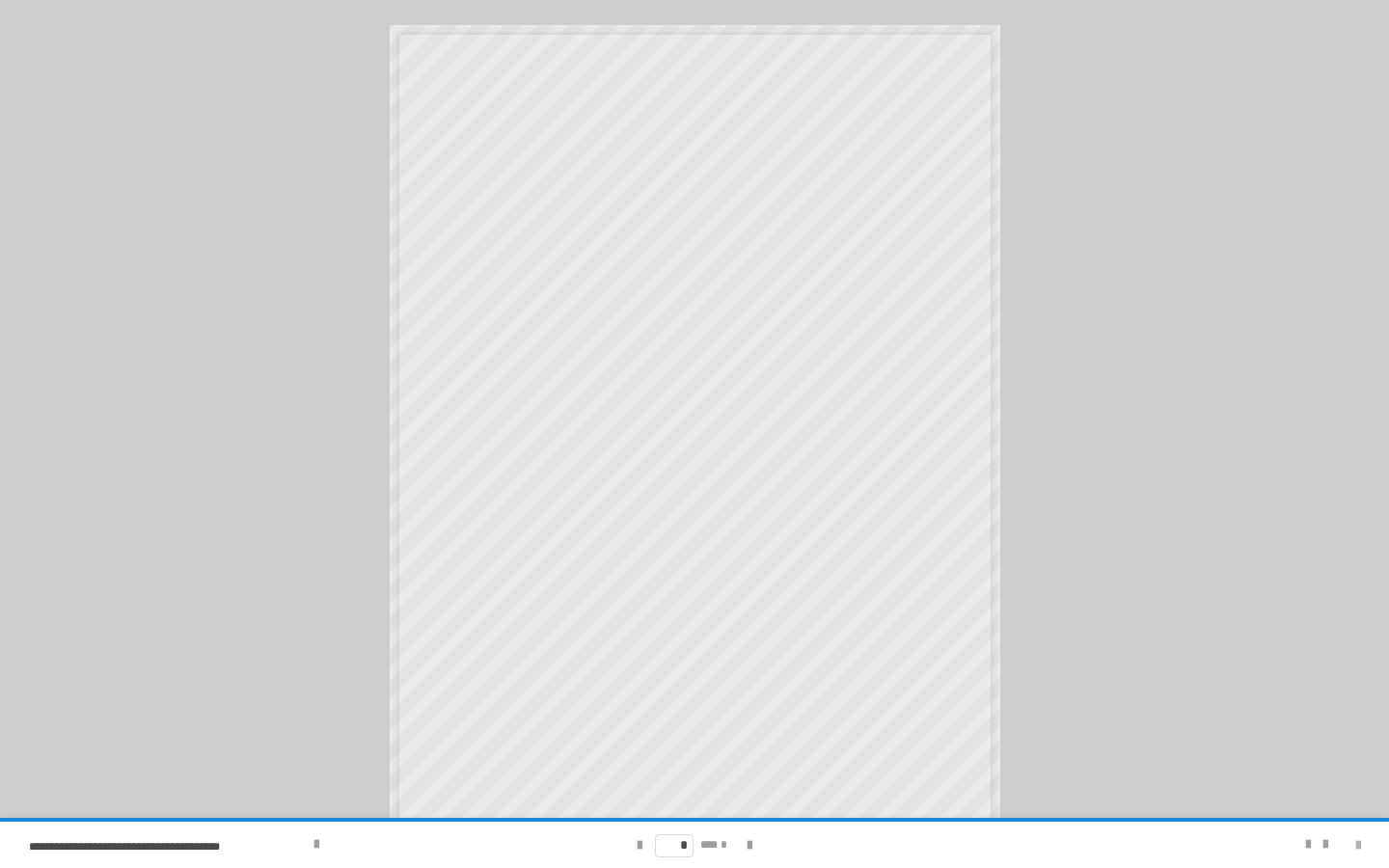 click at bounding box center [1358, 846] 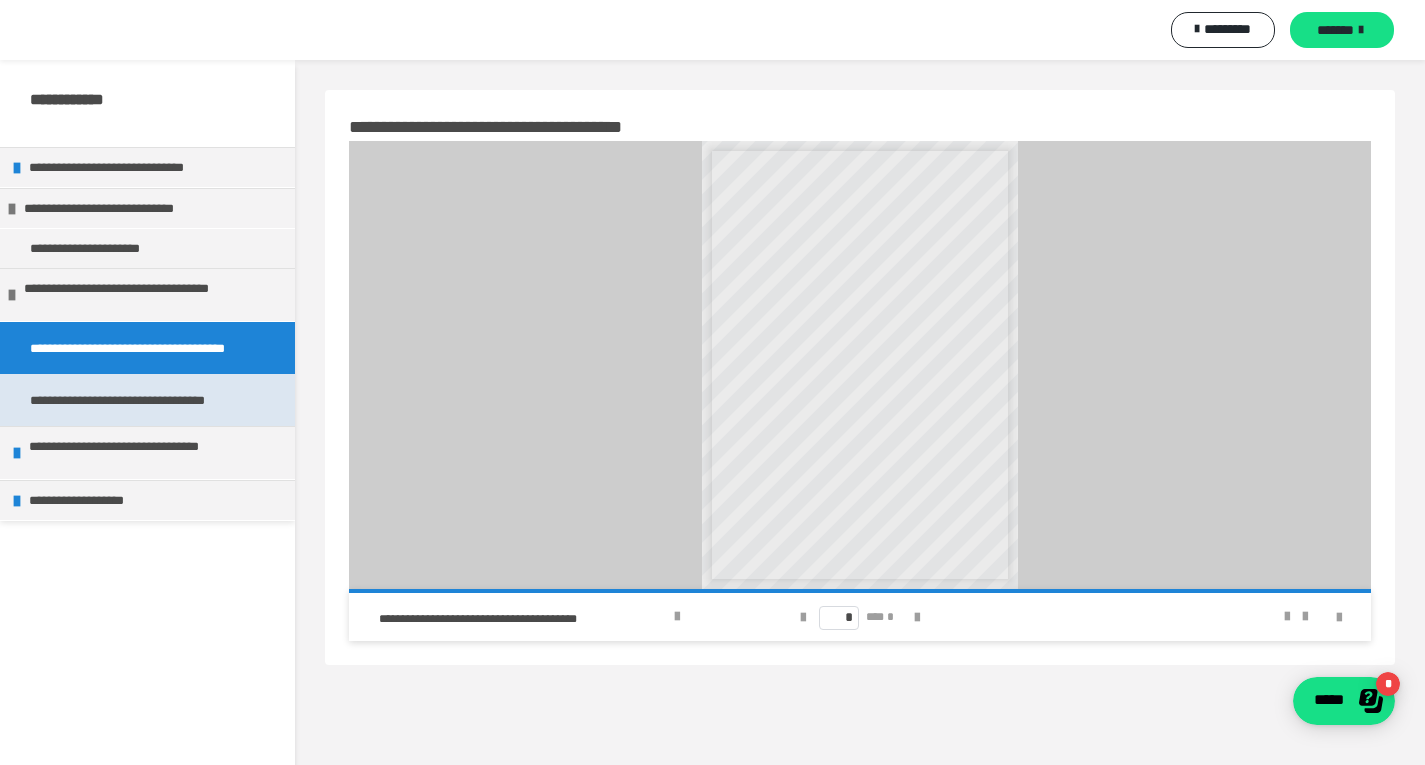 click on "**********" at bounding box center (147, 400) 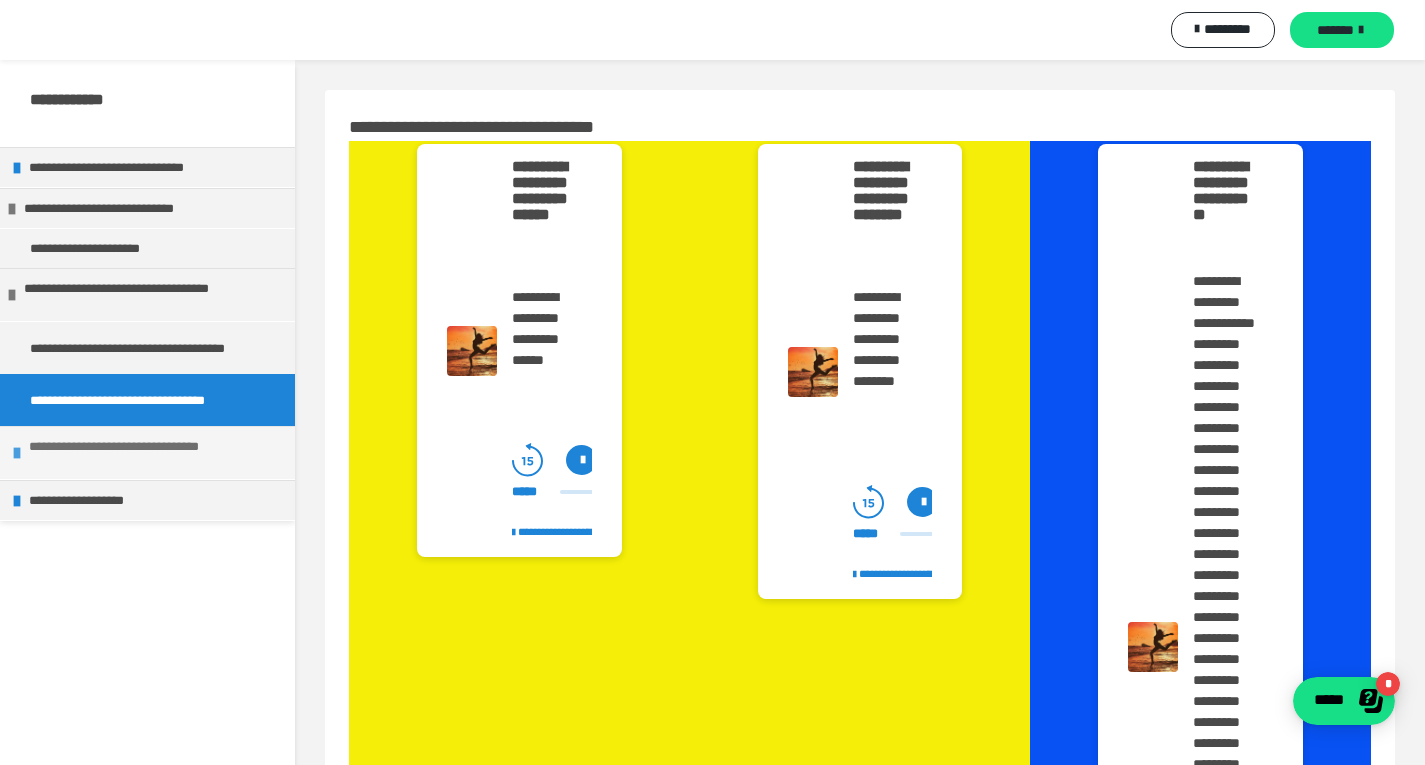 click on "**********" at bounding box center [157, 453] 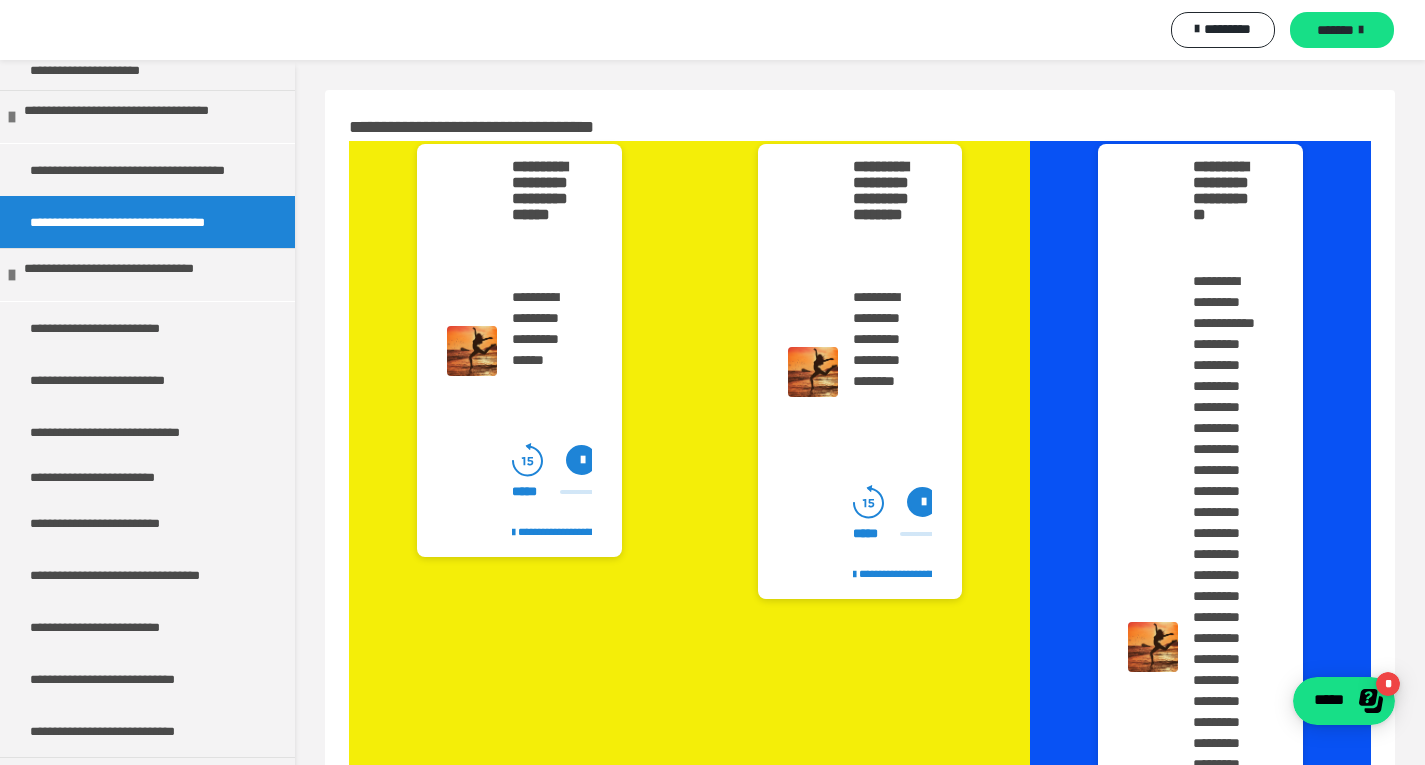 scroll, scrollTop: 192, scrollLeft: 0, axis: vertical 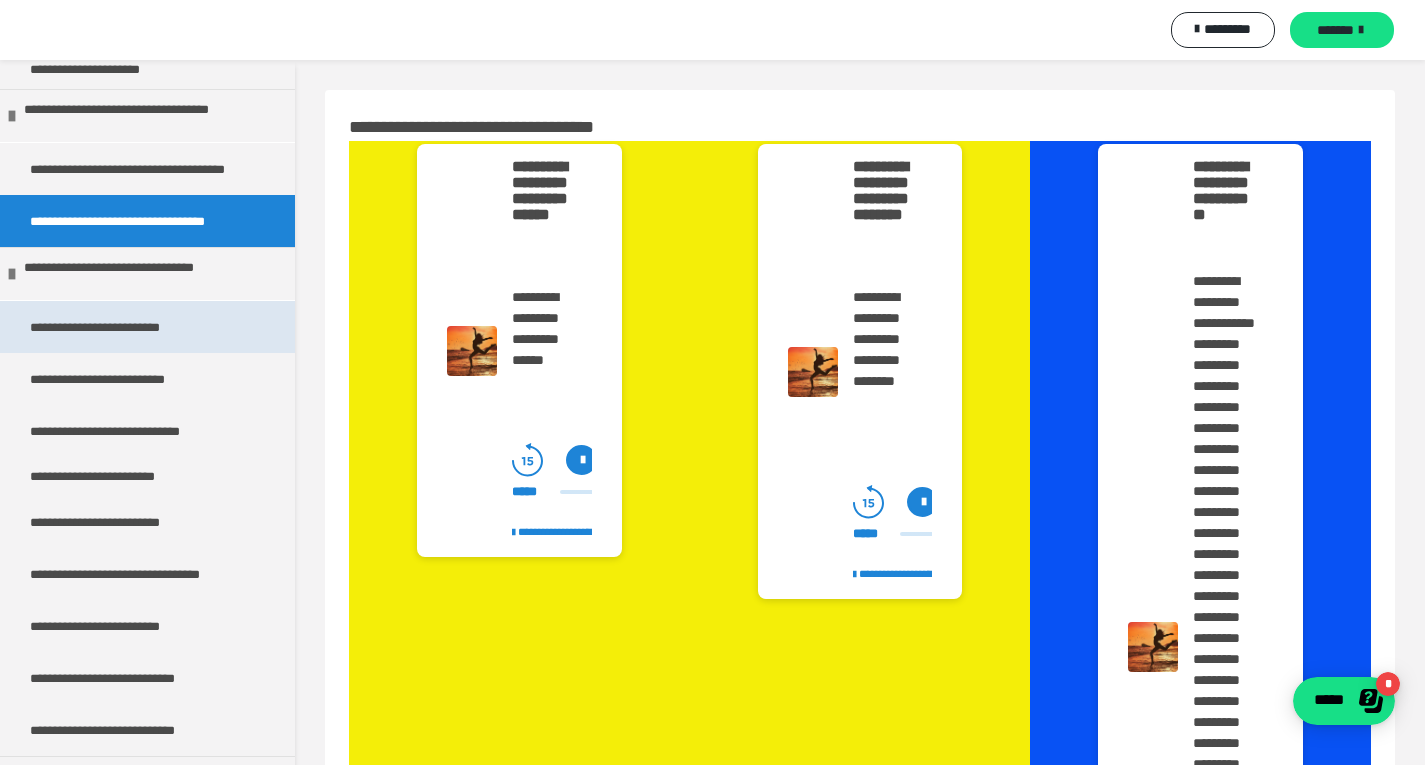 click on "**********" at bounding box center (140, 327) 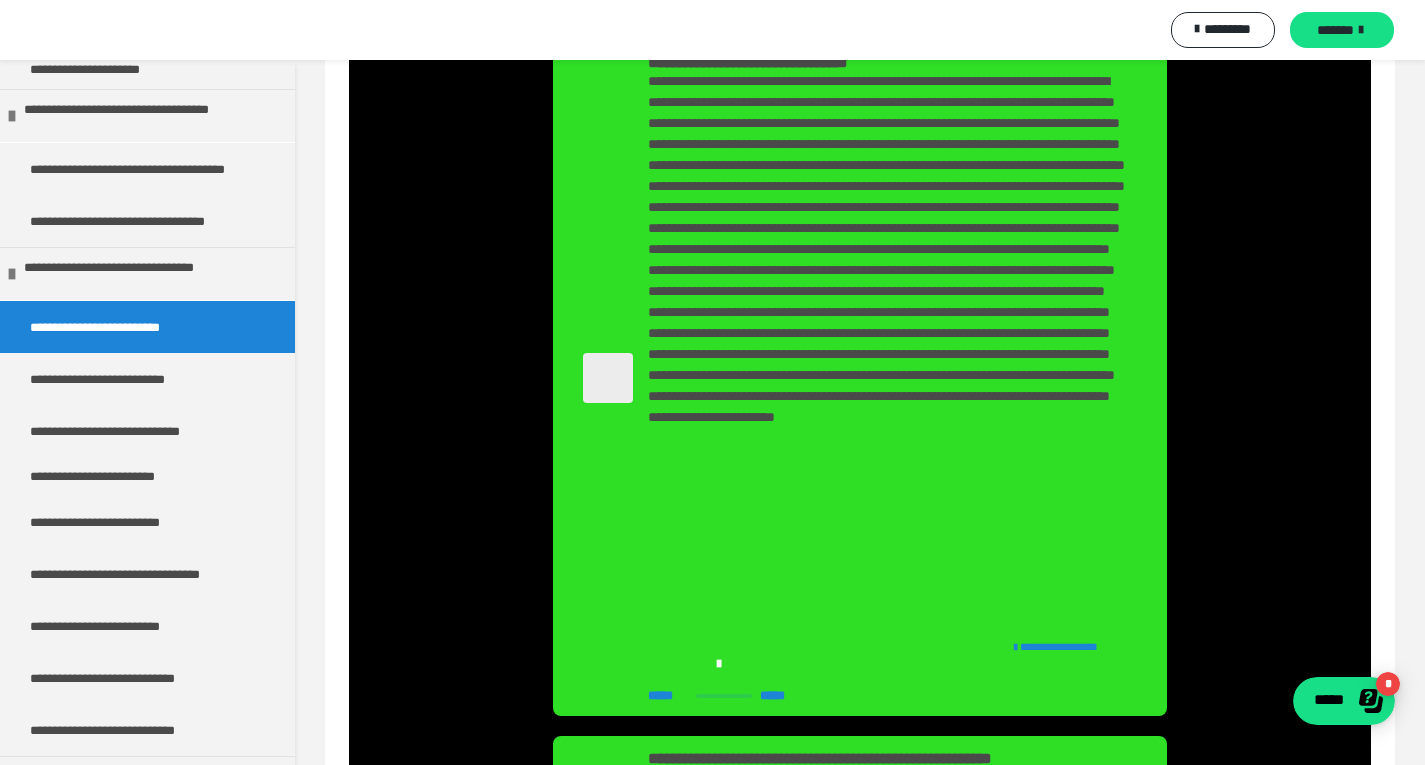 scroll, scrollTop: 115, scrollLeft: 0, axis: vertical 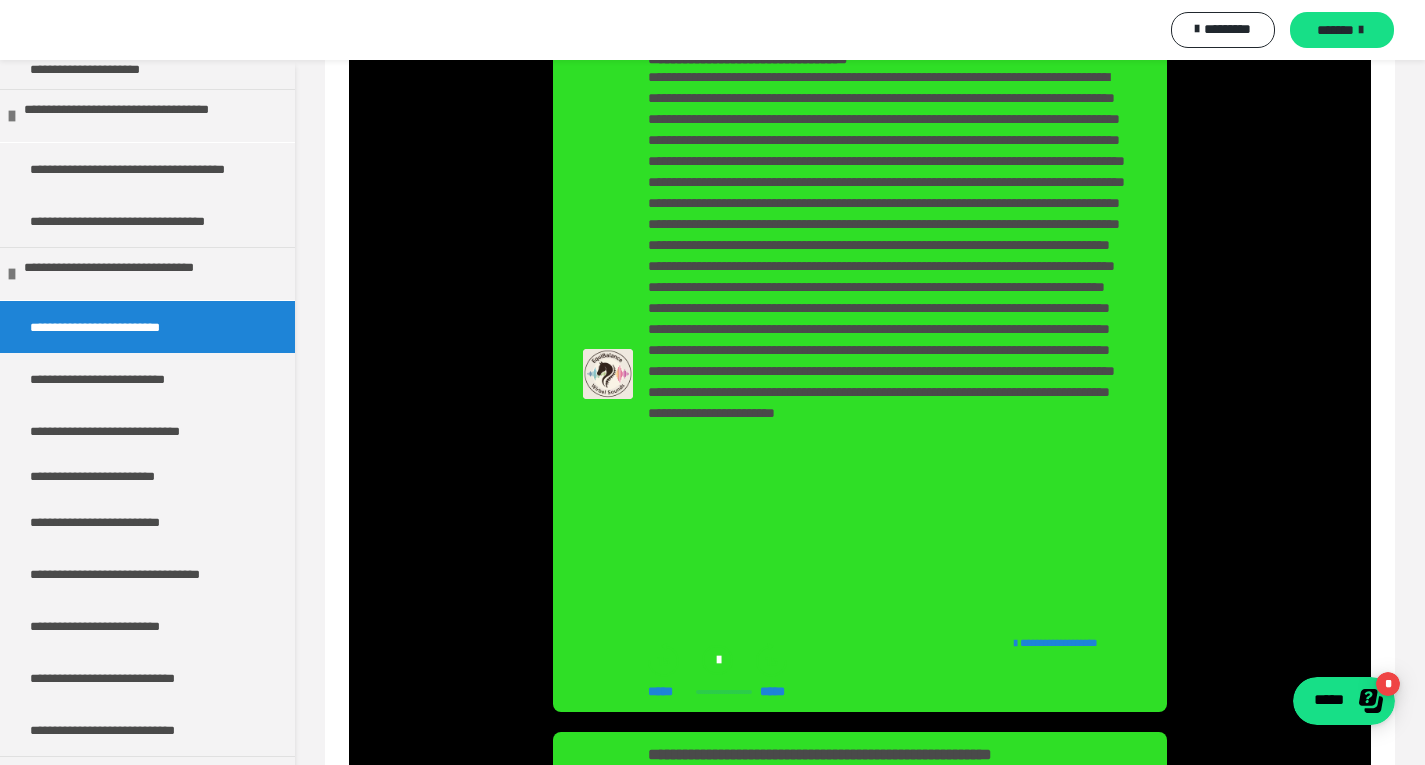 click at bounding box center [608, 374] 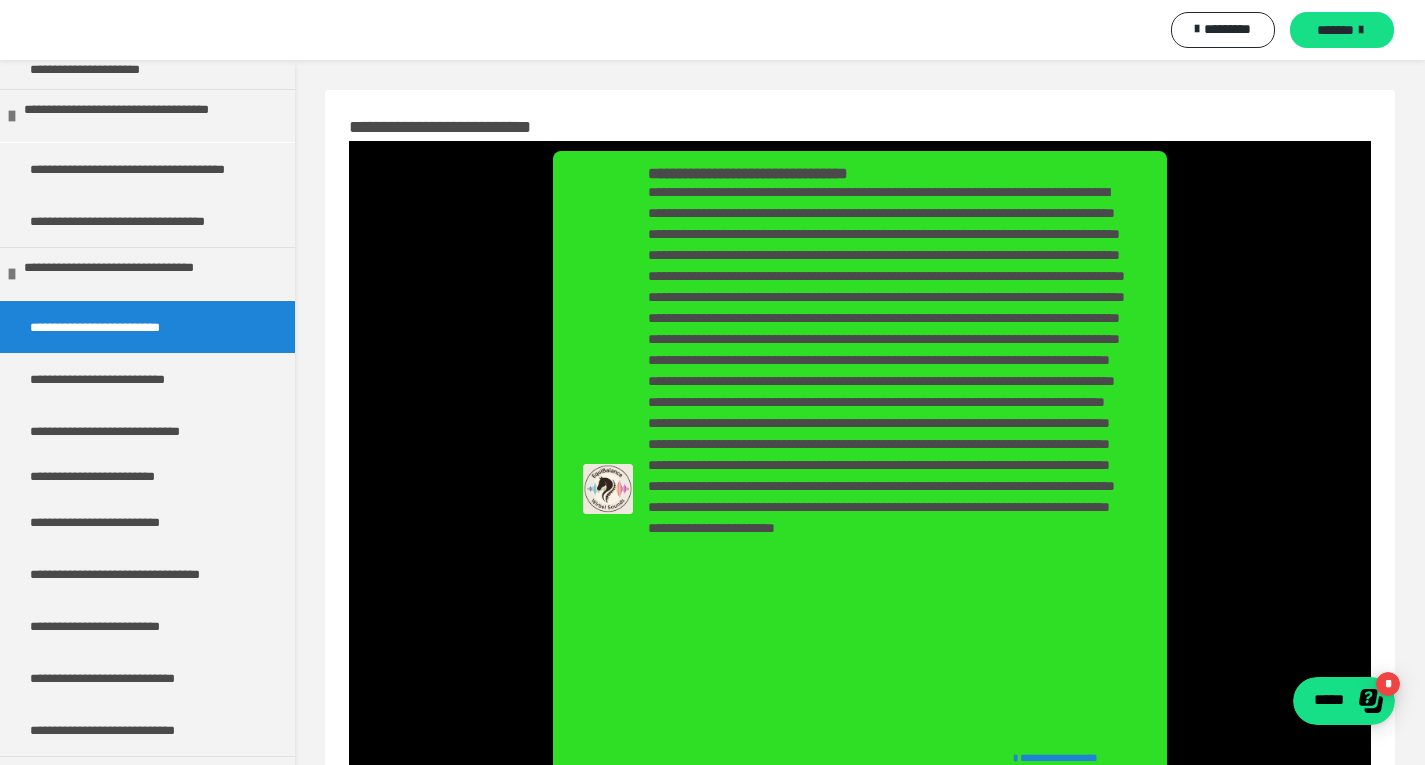 click at bounding box center [887, 455] 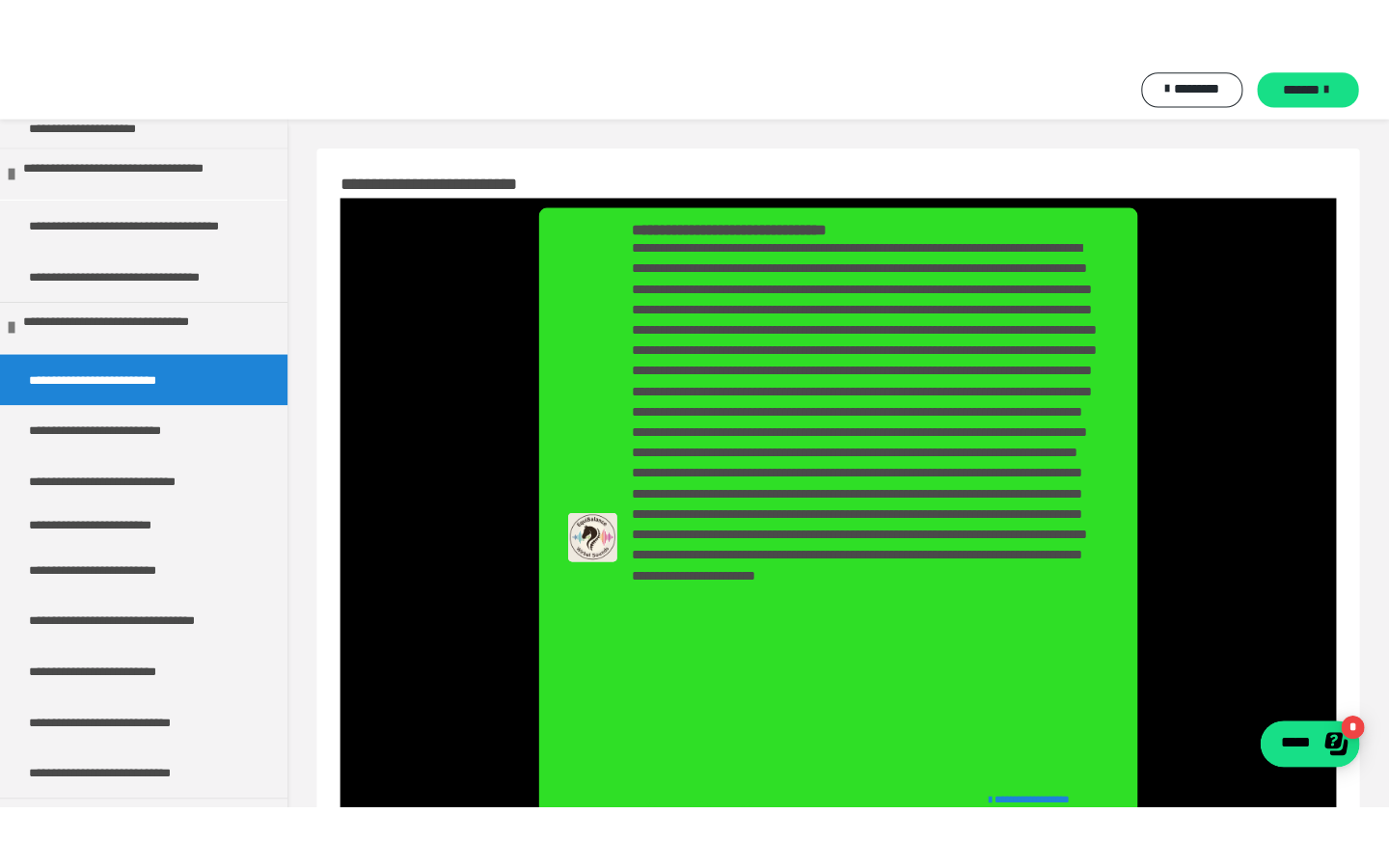 scroll, scrollTop: 0, scrollLeft: 0, axis: both 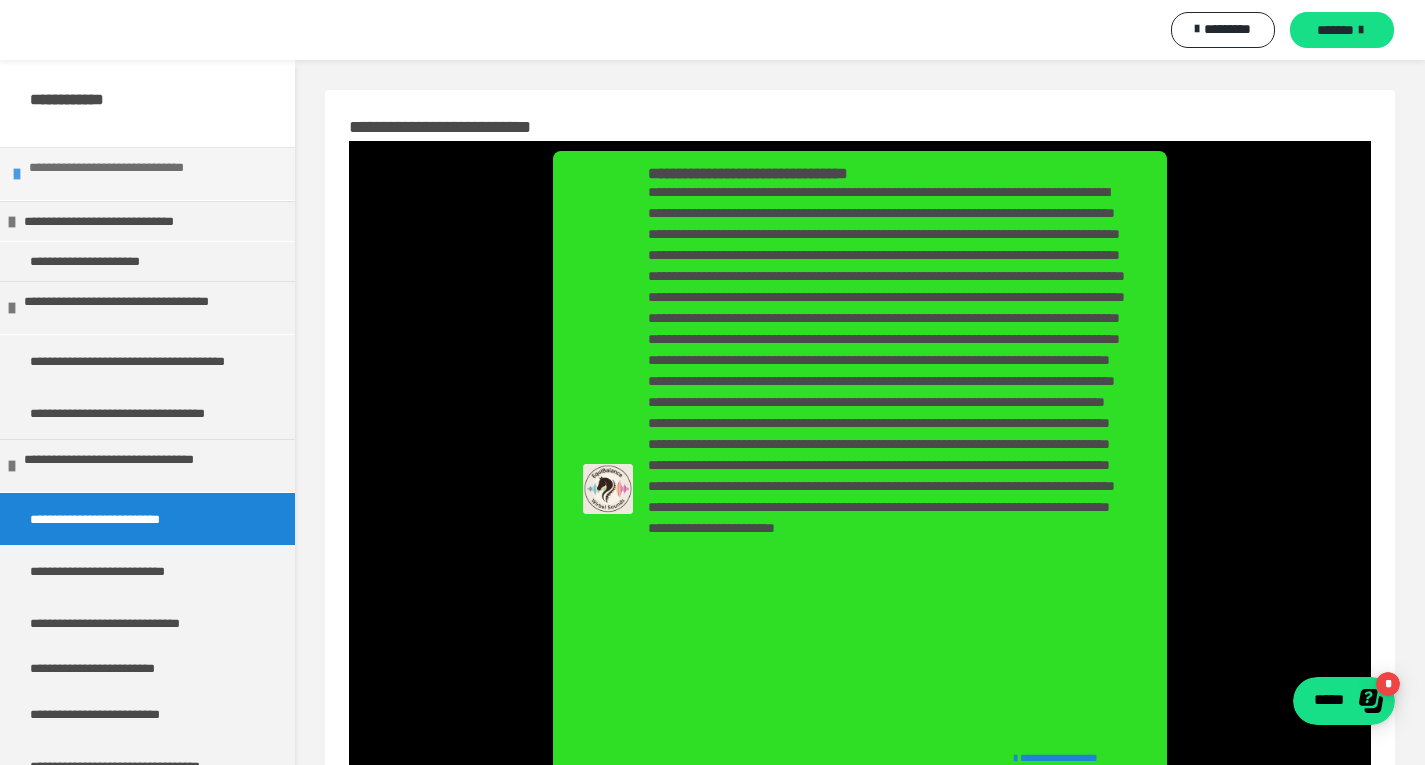 click on "**********" at bounding box center (149, 174) 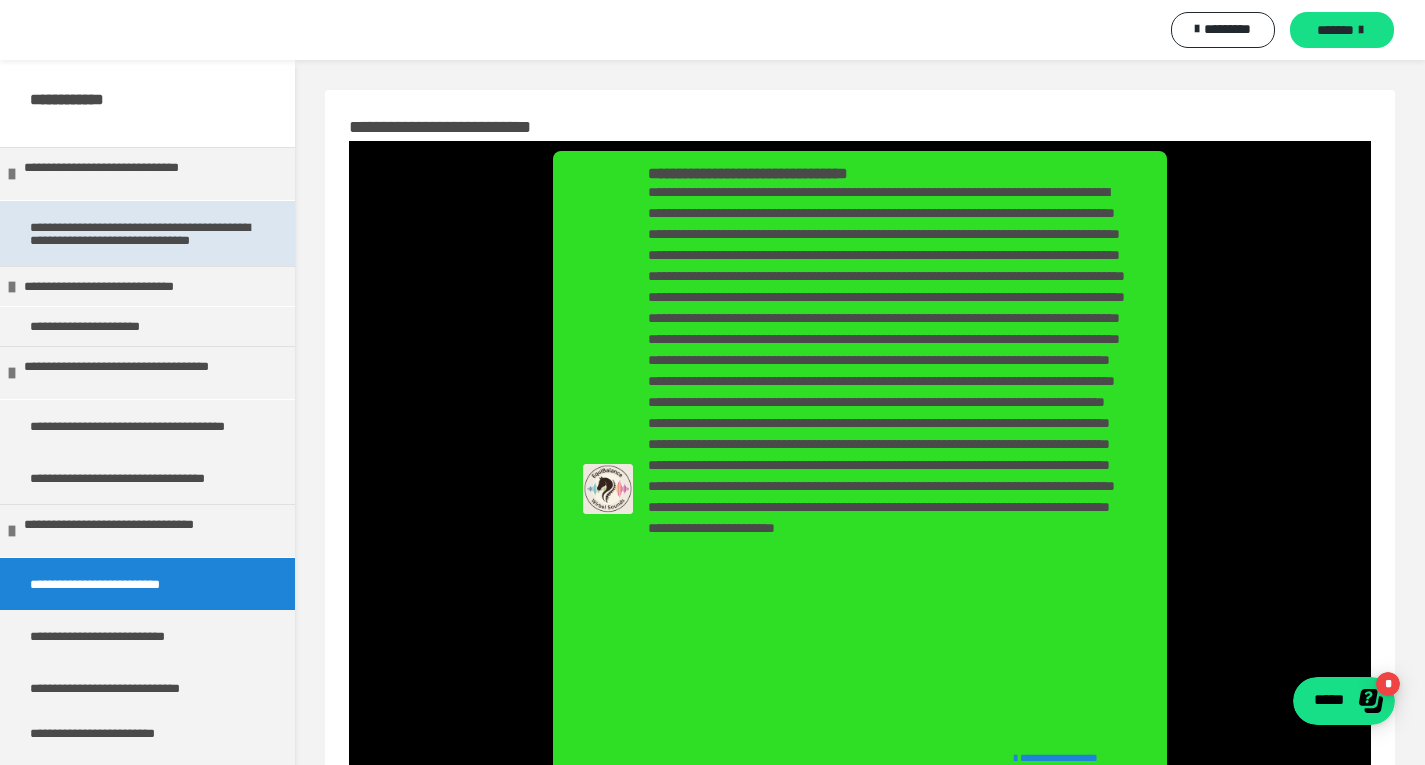 click on "**********" at bounding box center [140, 233] 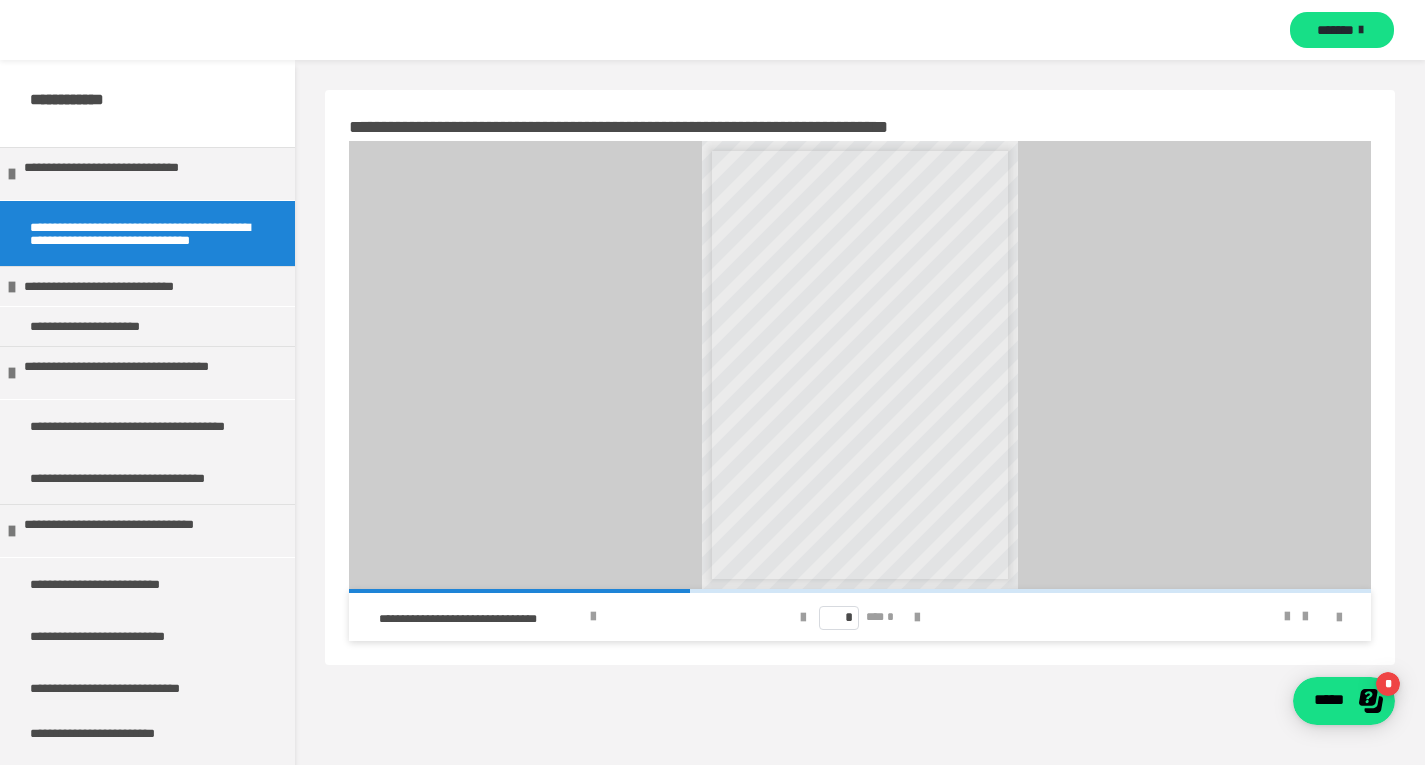 click at bounding box center (1245, 617) 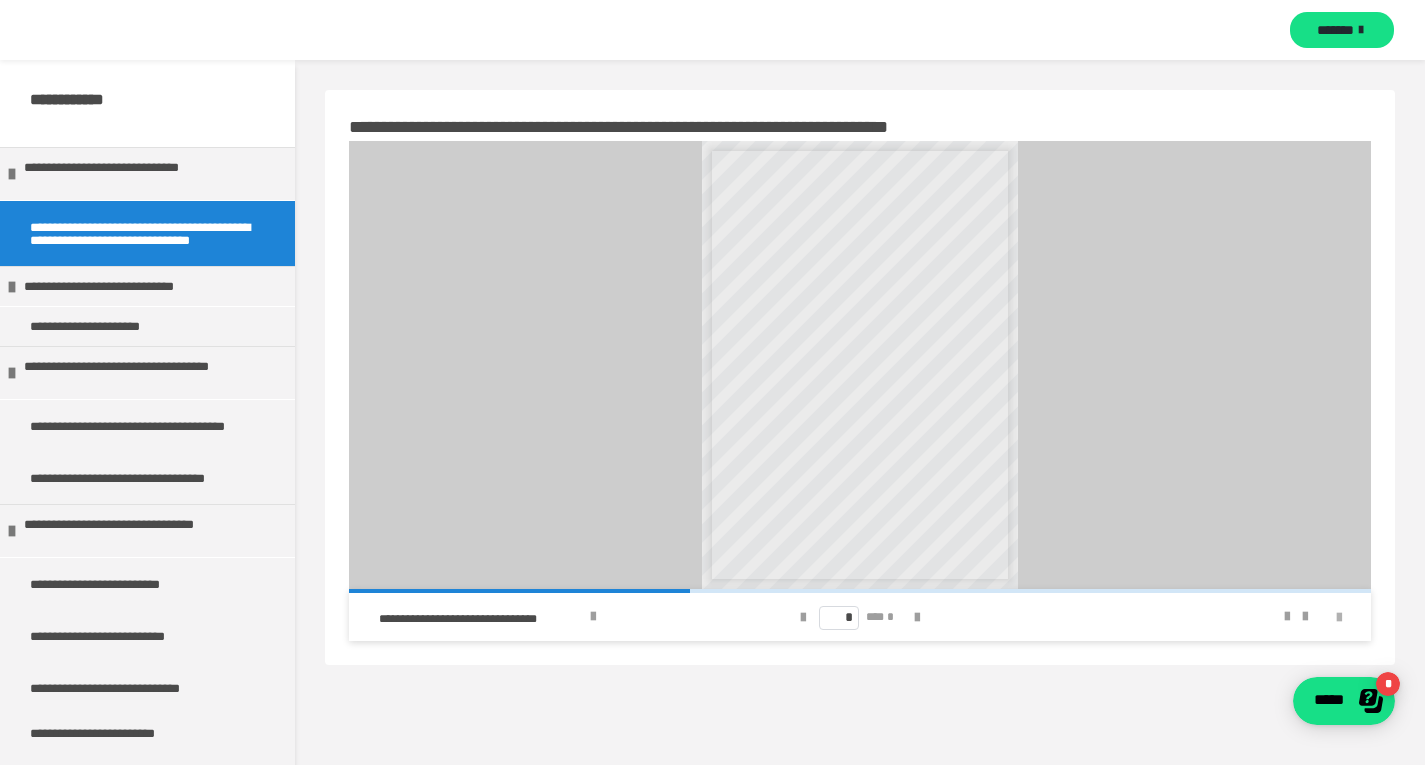 click at bounding box center [1339, 618] 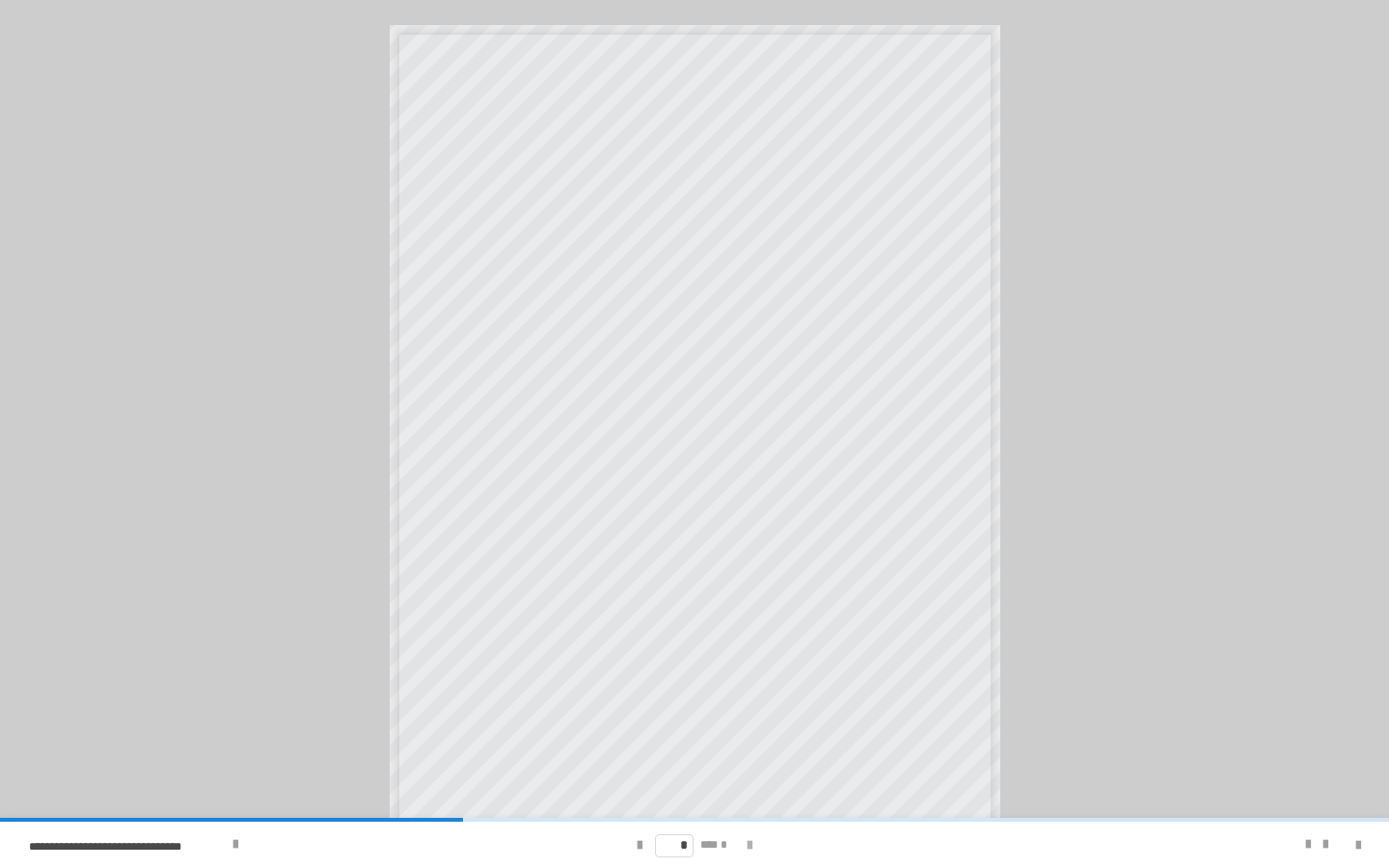 click at bounding box center [749, 846] 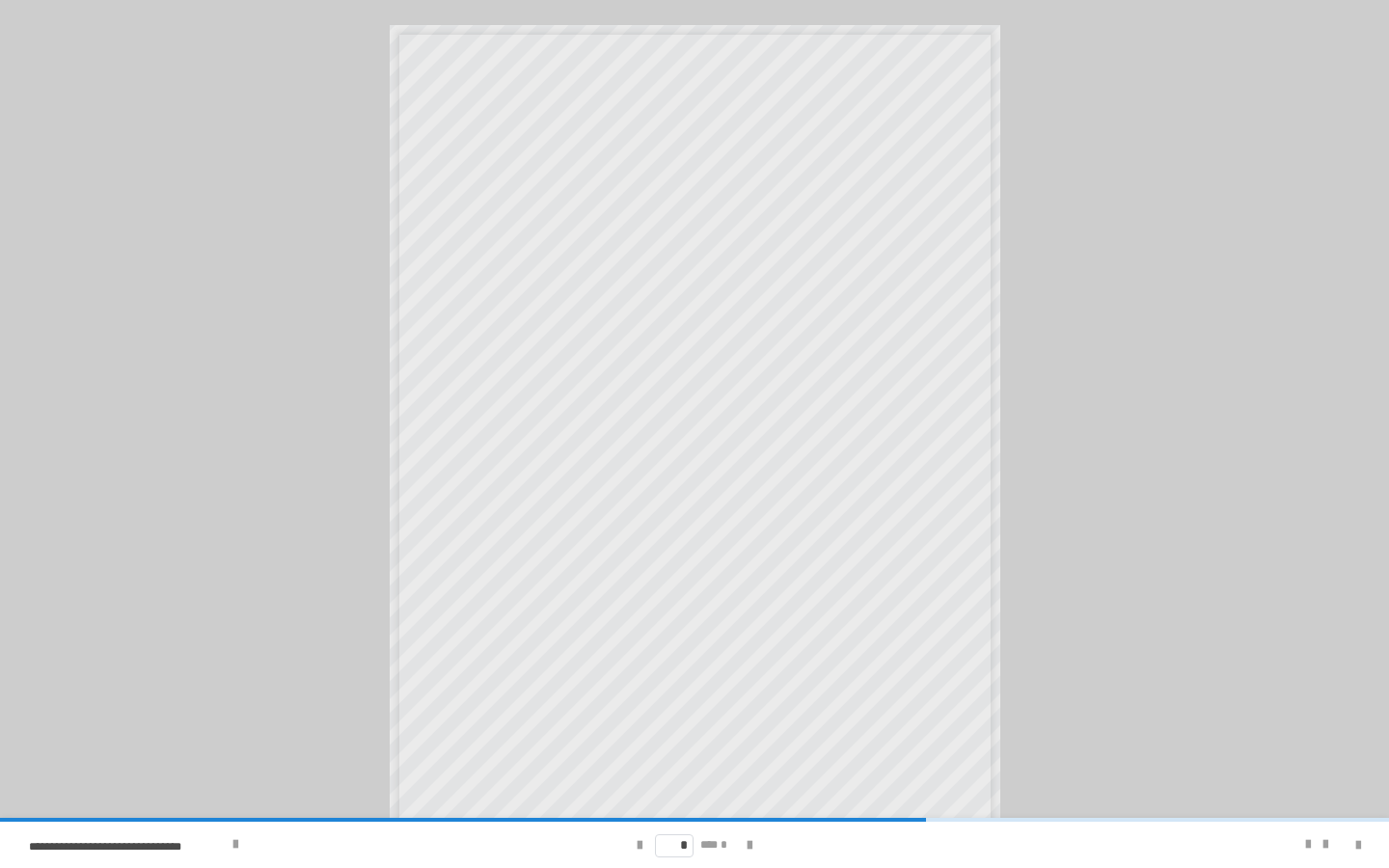 scroll, scrollTop: 21, scrollLeft: 0, axis: vertical 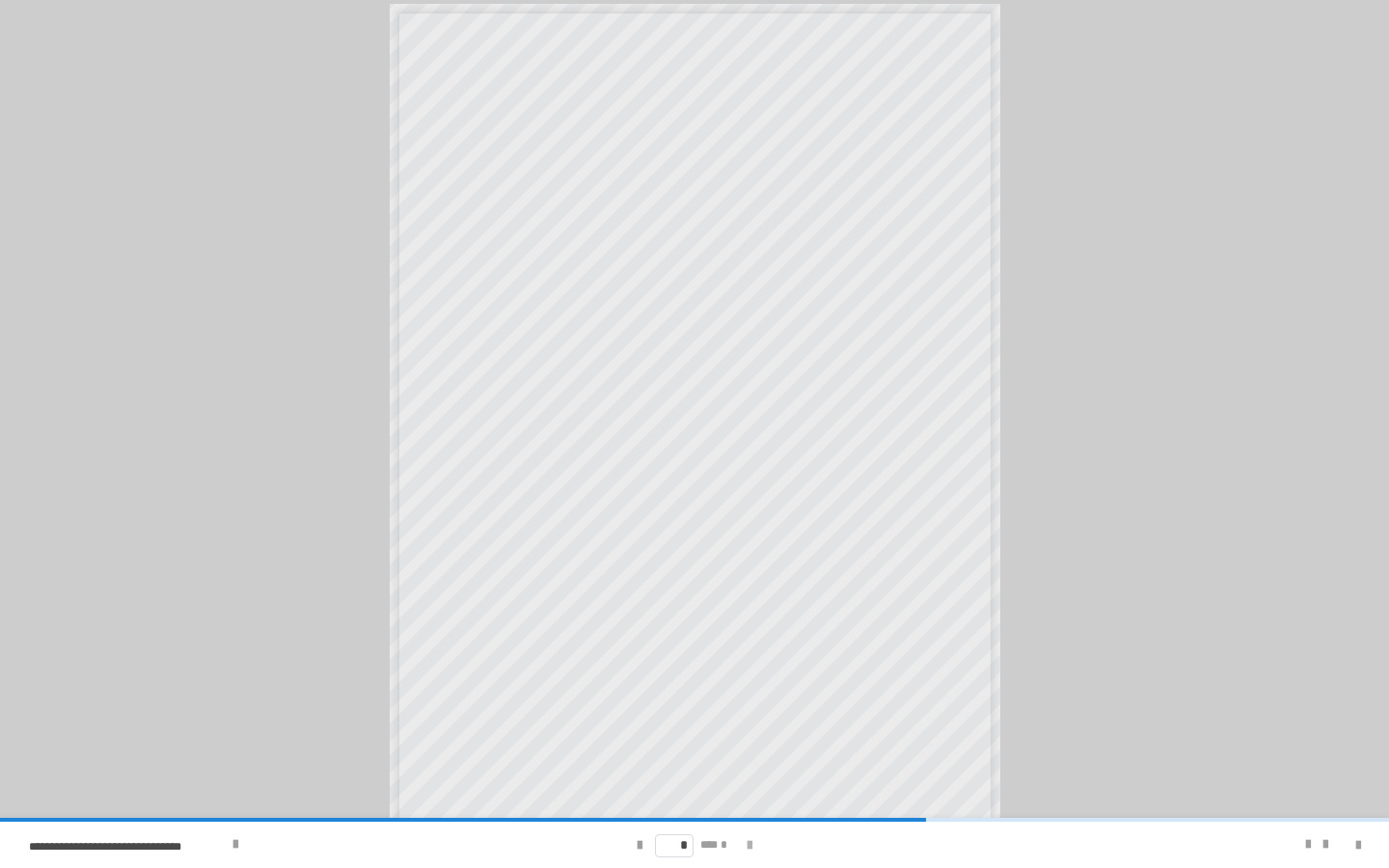 click at bounding box center (749, 846) 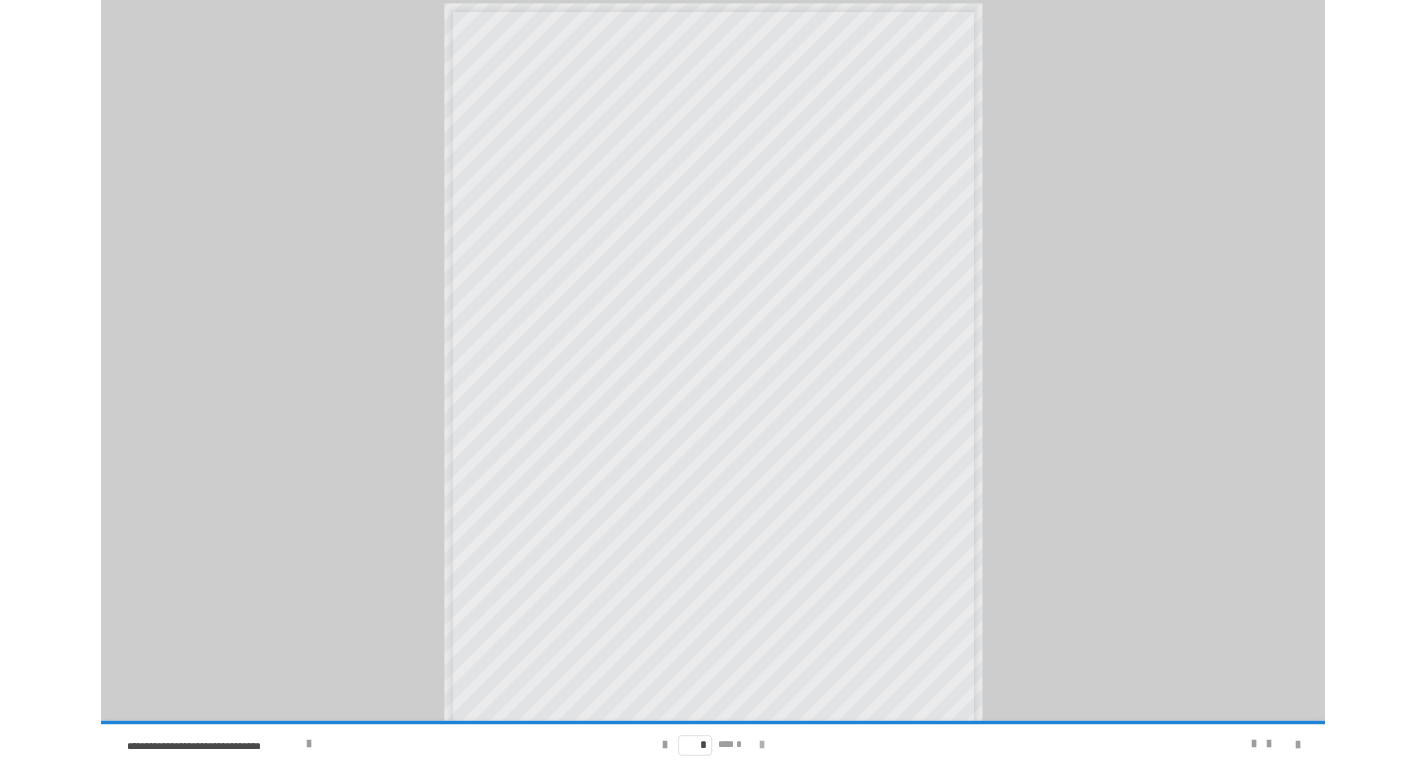 scroll, scrollTop: 0, scrollLeft: 0, axis: both 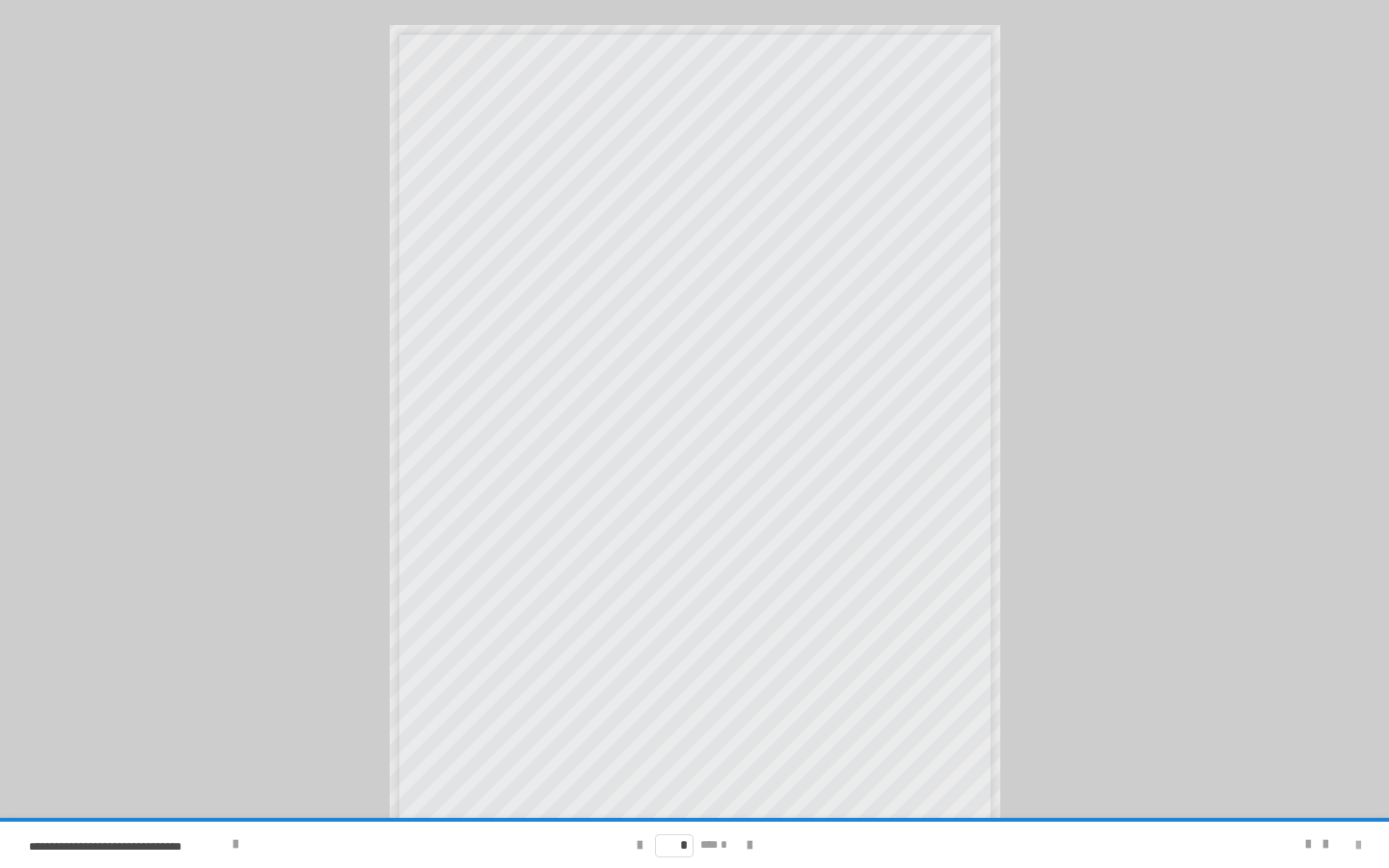 click at bounding box center (1358, 846) 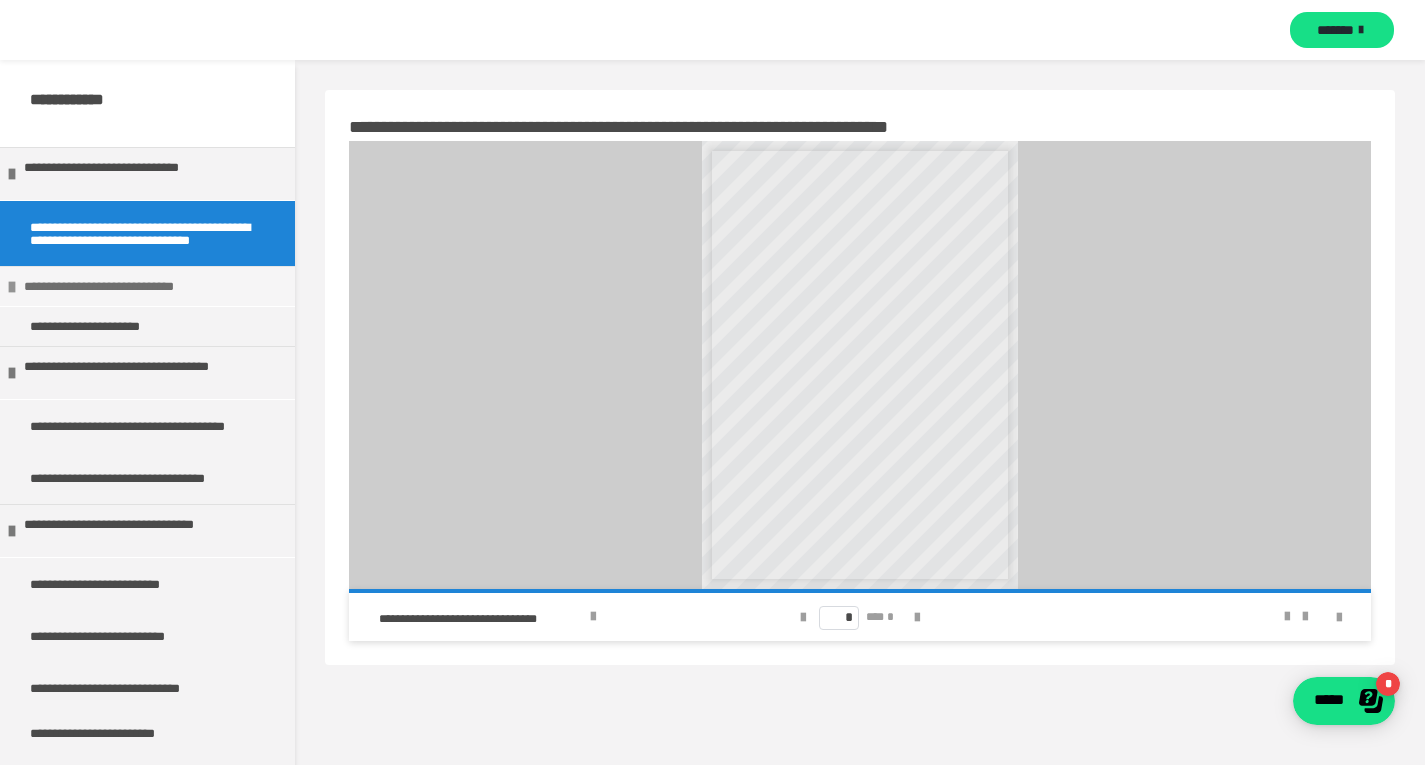 click on "**********" at bounding box center (144, 286) 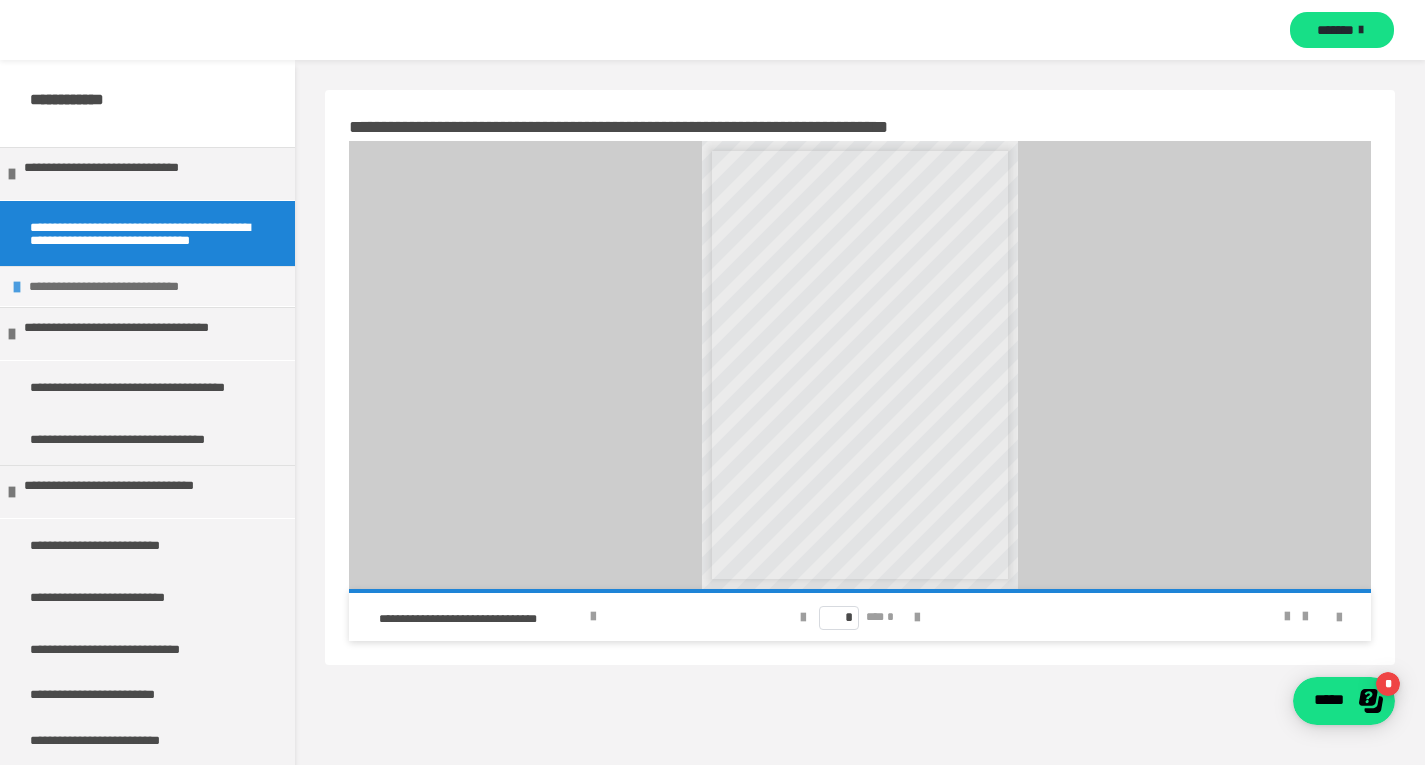 click on "**********" at bounding box center [149, 286] 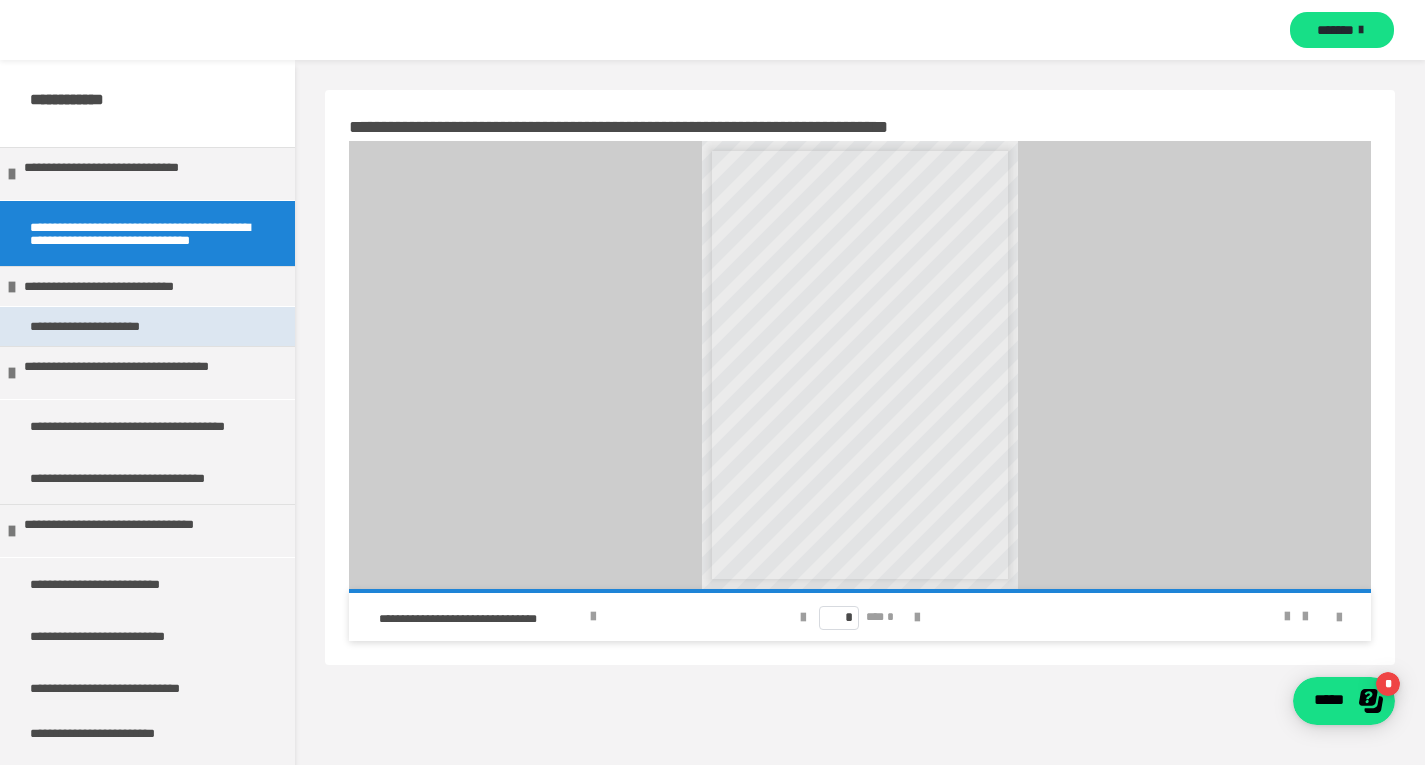 click on "**********" at bounding box center [122, 326] 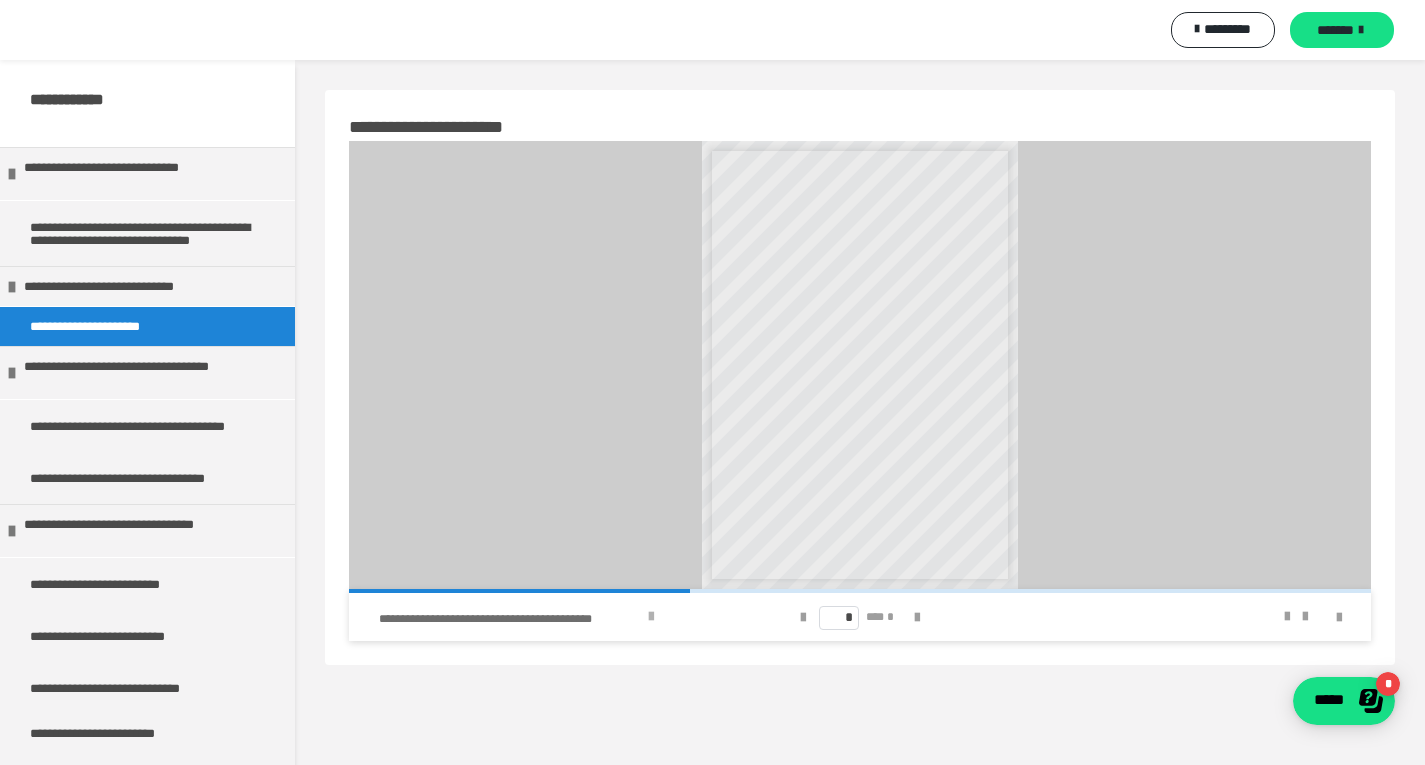 click at bounding box center (651, 617) 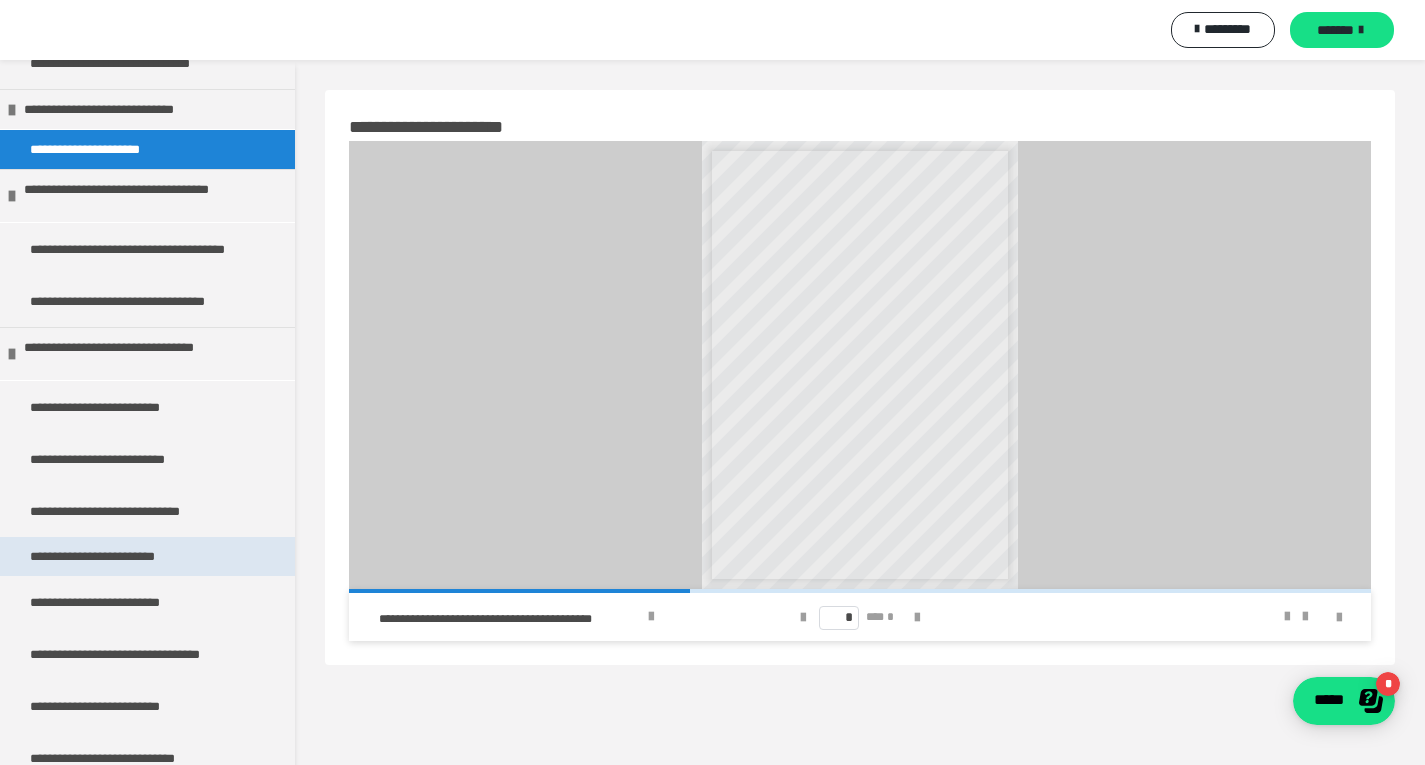 scroll, scrollTop: 179, scrollLeft: 0, axis: vertical 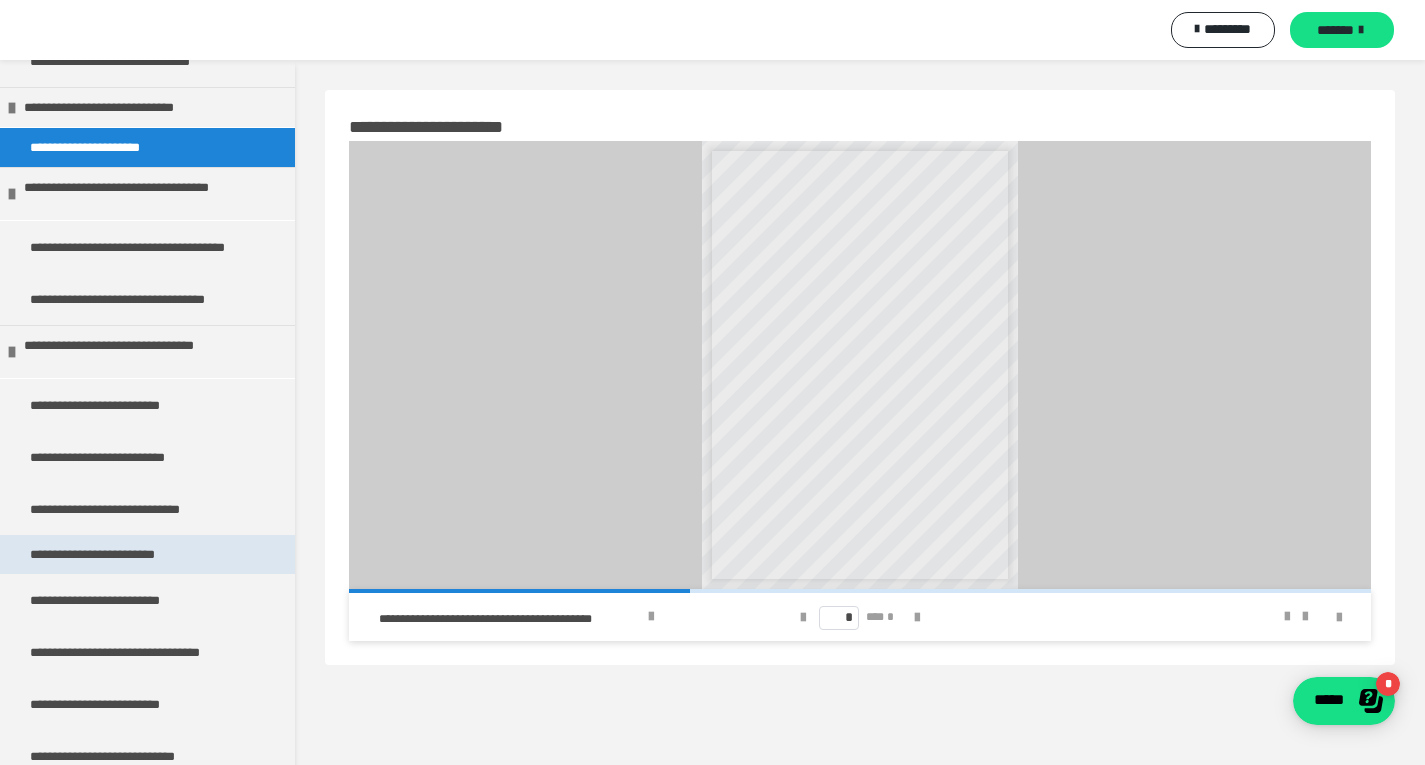 click on "**********" at bounding box center [136, 554] 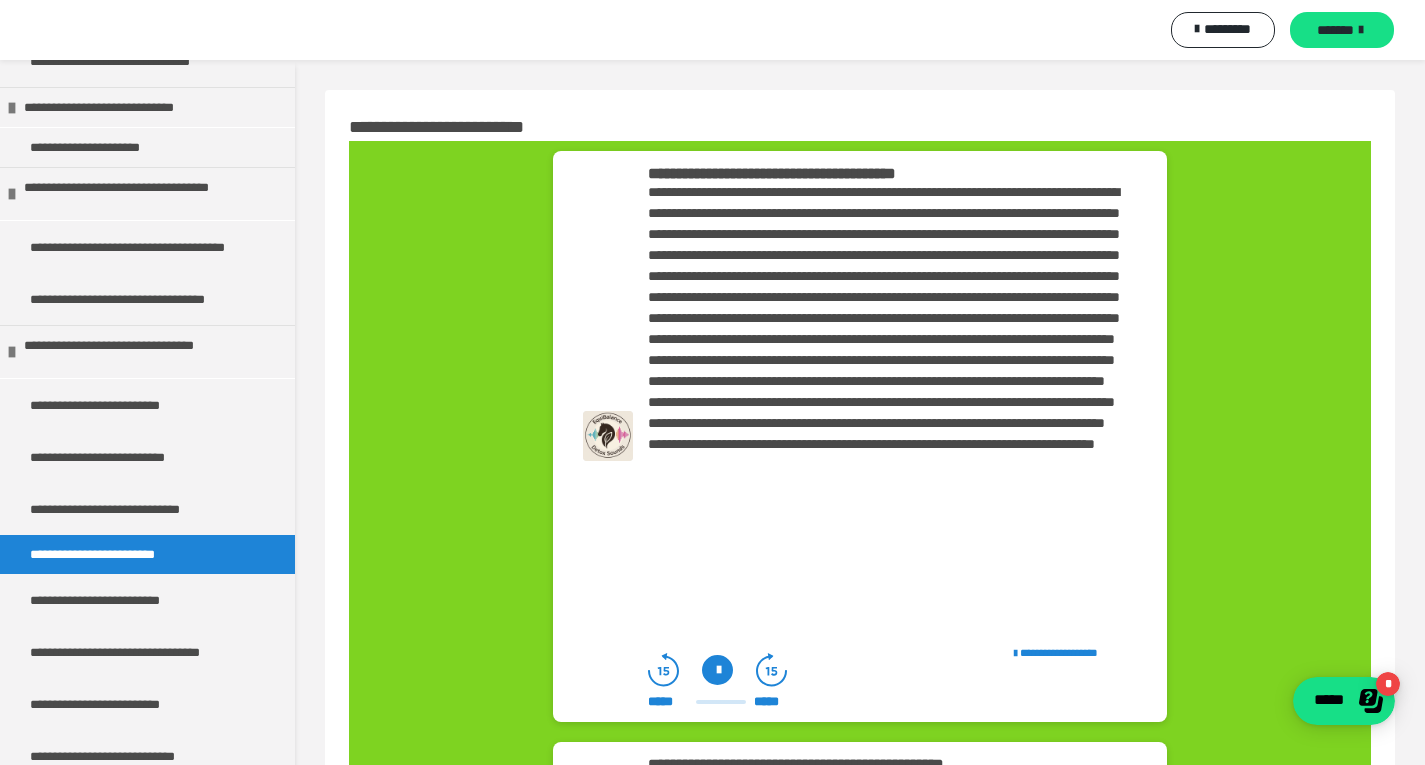 click on "**********" at bounding box center [859, 436] 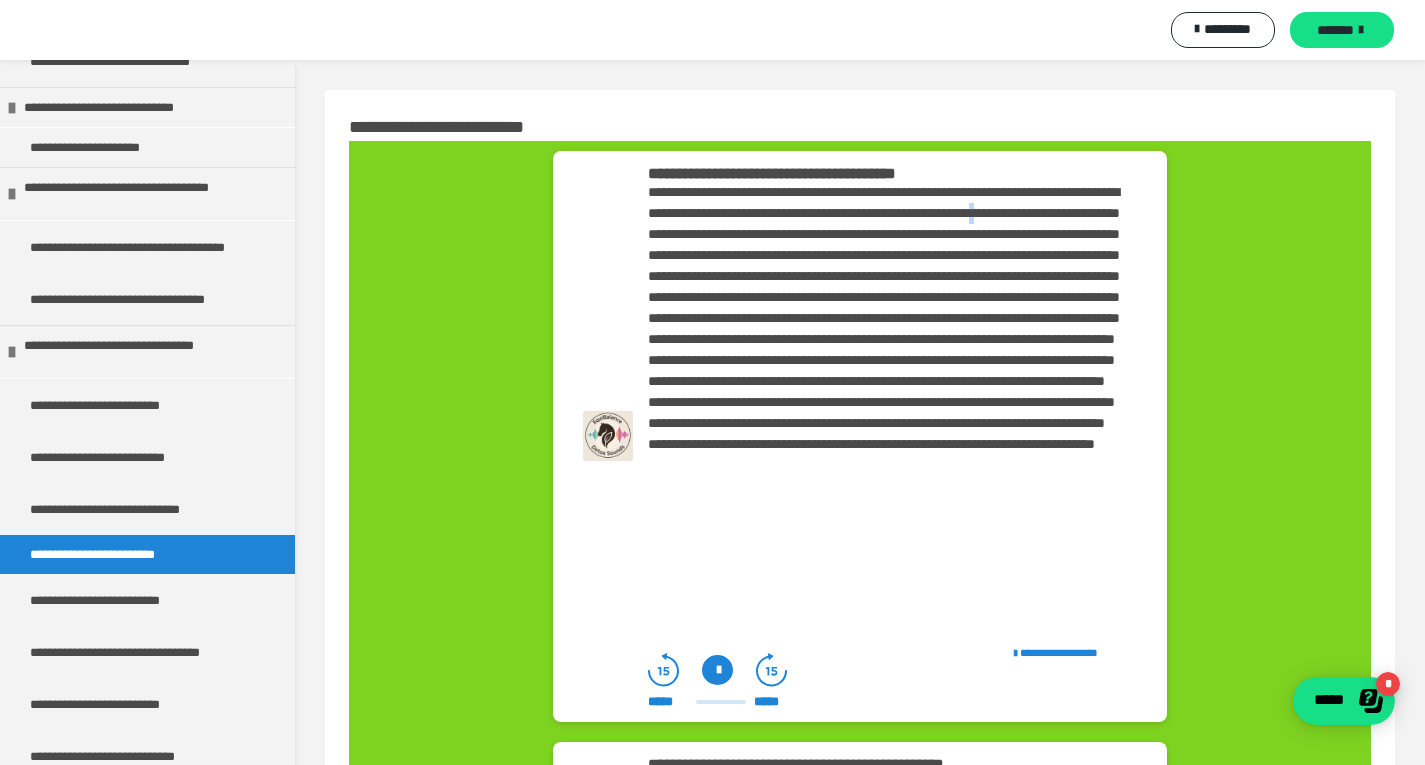click at bounding box center (887, 402) 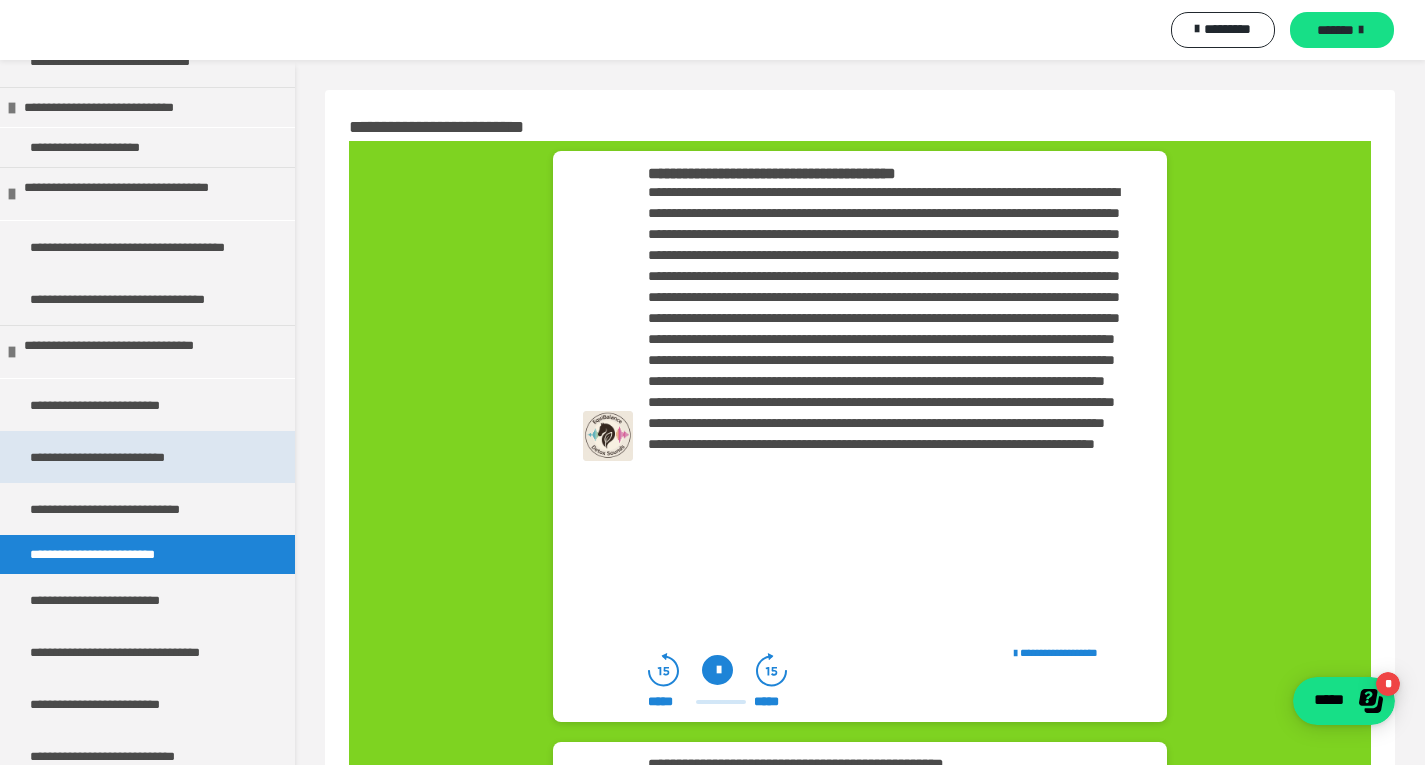 click on "**********" at bounding box center [140, 457] 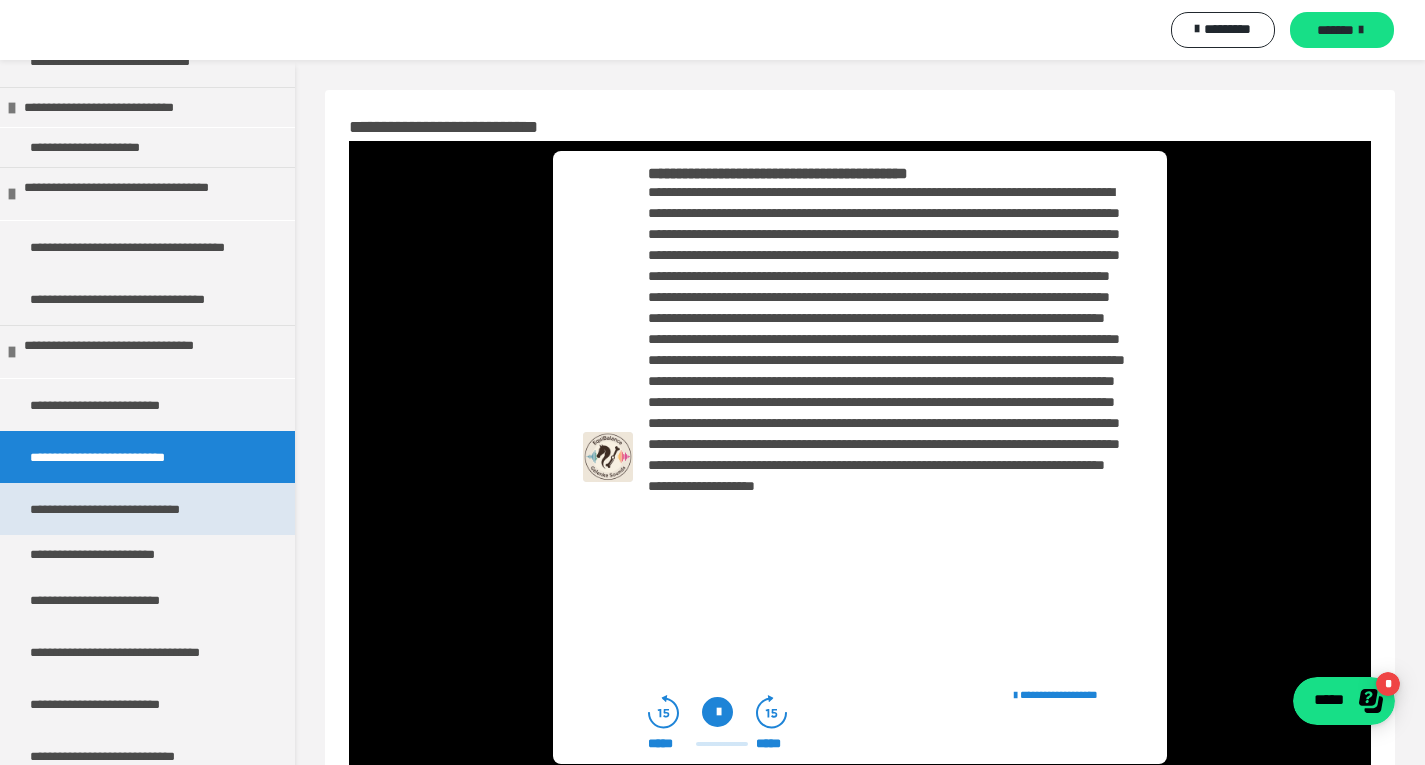 click on "**********" at bounding box center [140, 509] 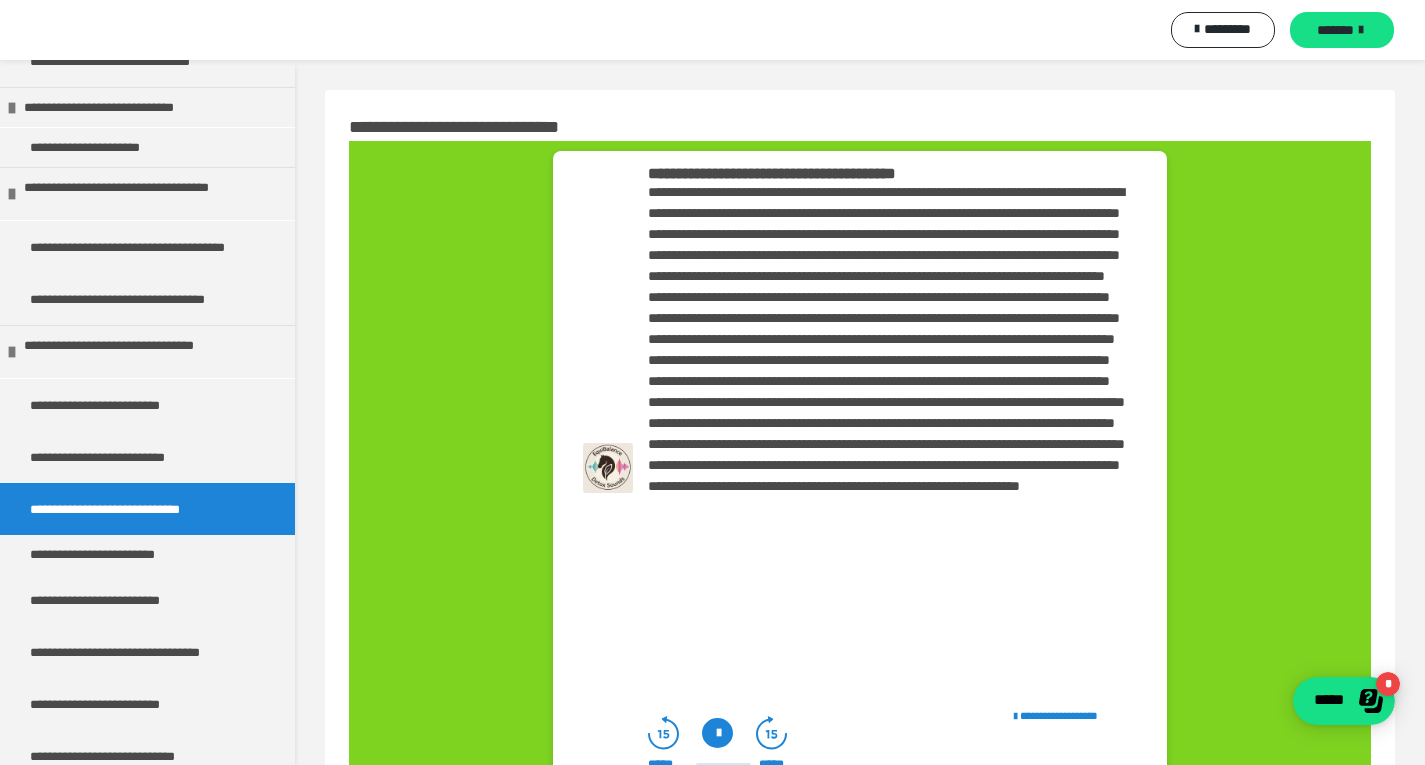 click at bounding box center [887, 434] 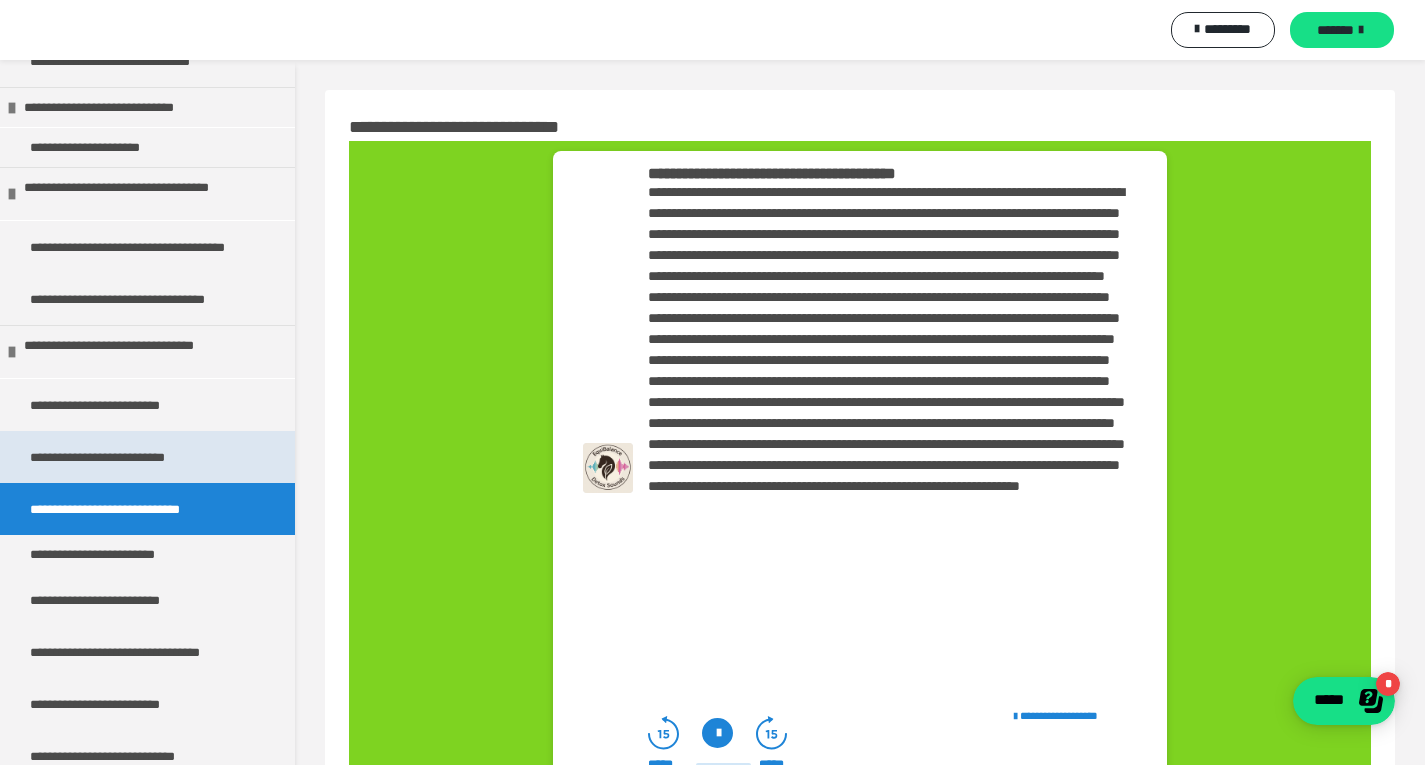 click on "**********" at bounding box center (140, 457) 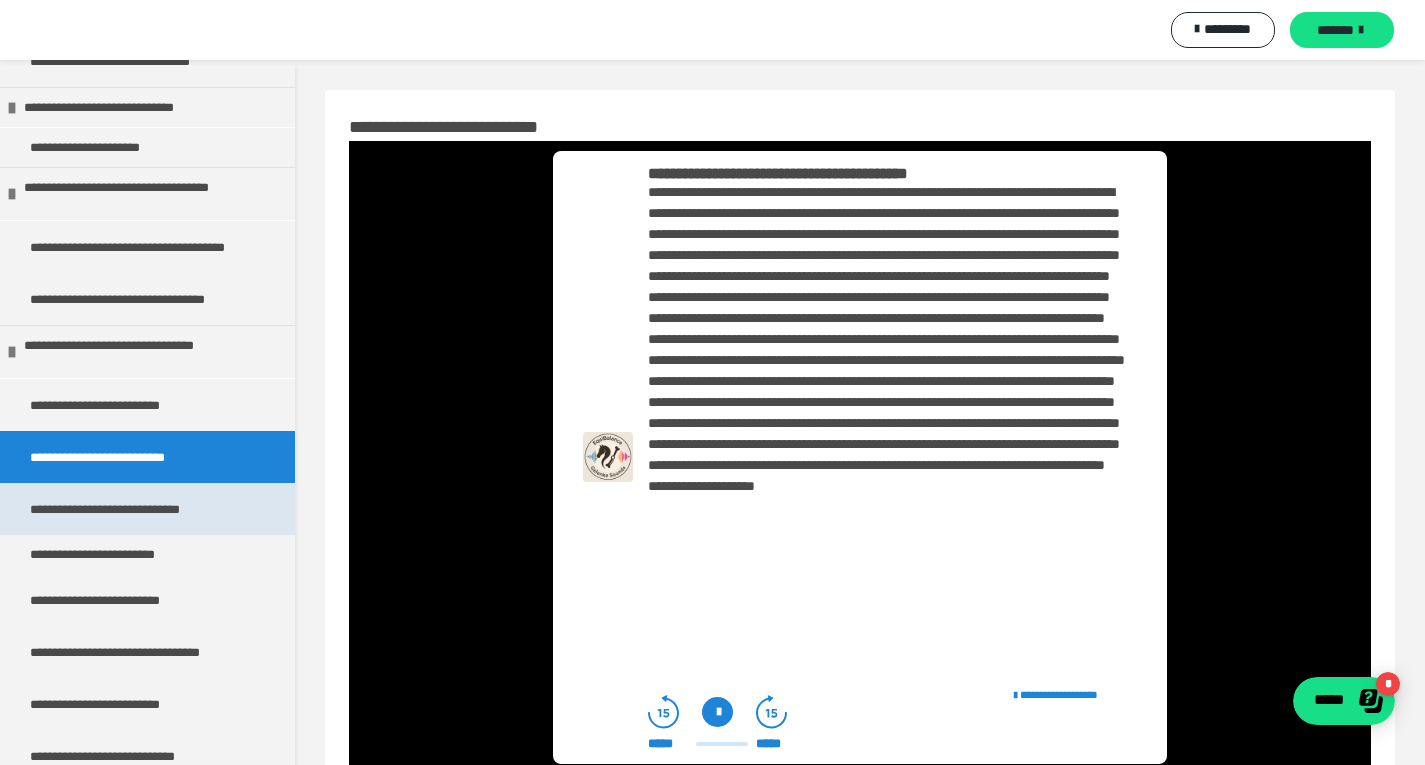 click on "**********" at bounding box center (140, 509) 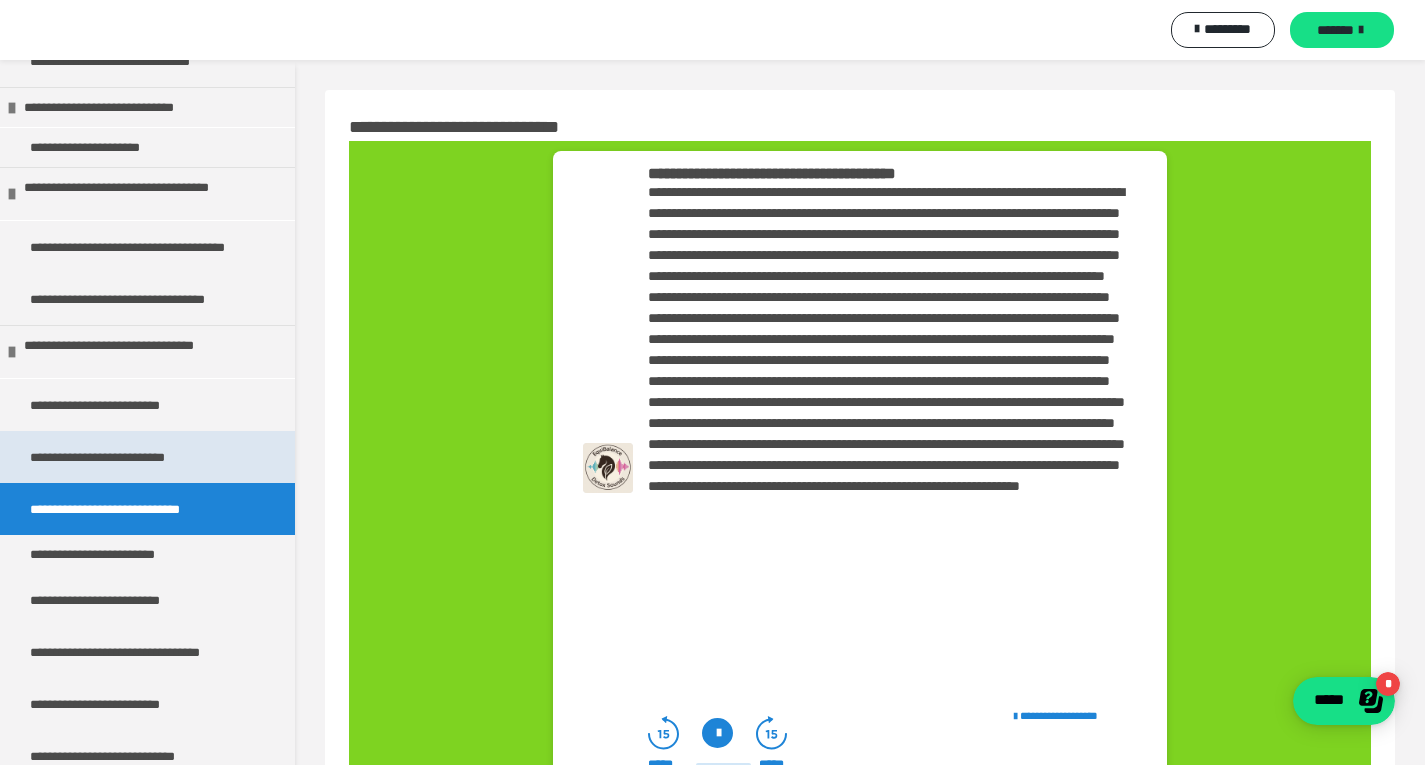 click on "**********" at bounding box center [140, 457] 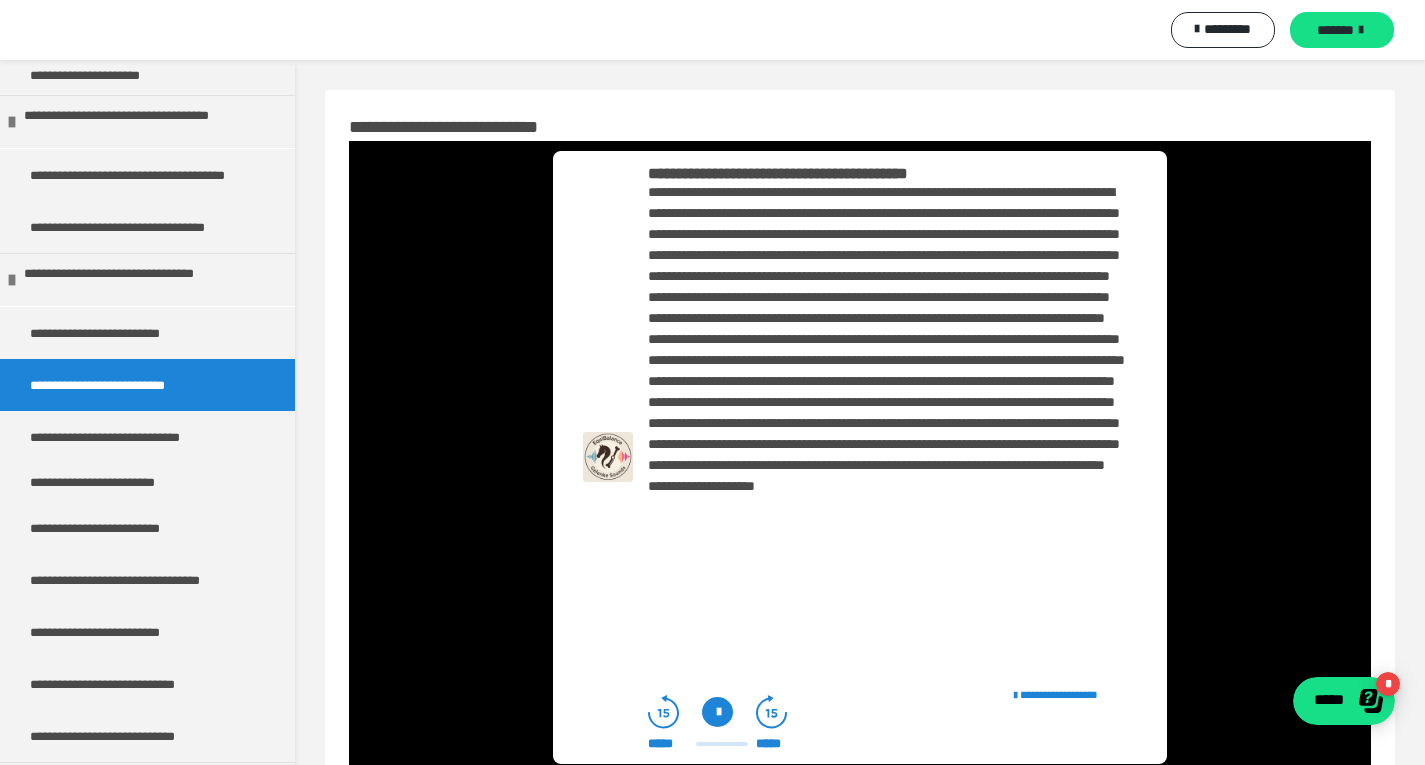 scroll, scrollTop: 294, scrollLeft: 0, axis: vertical 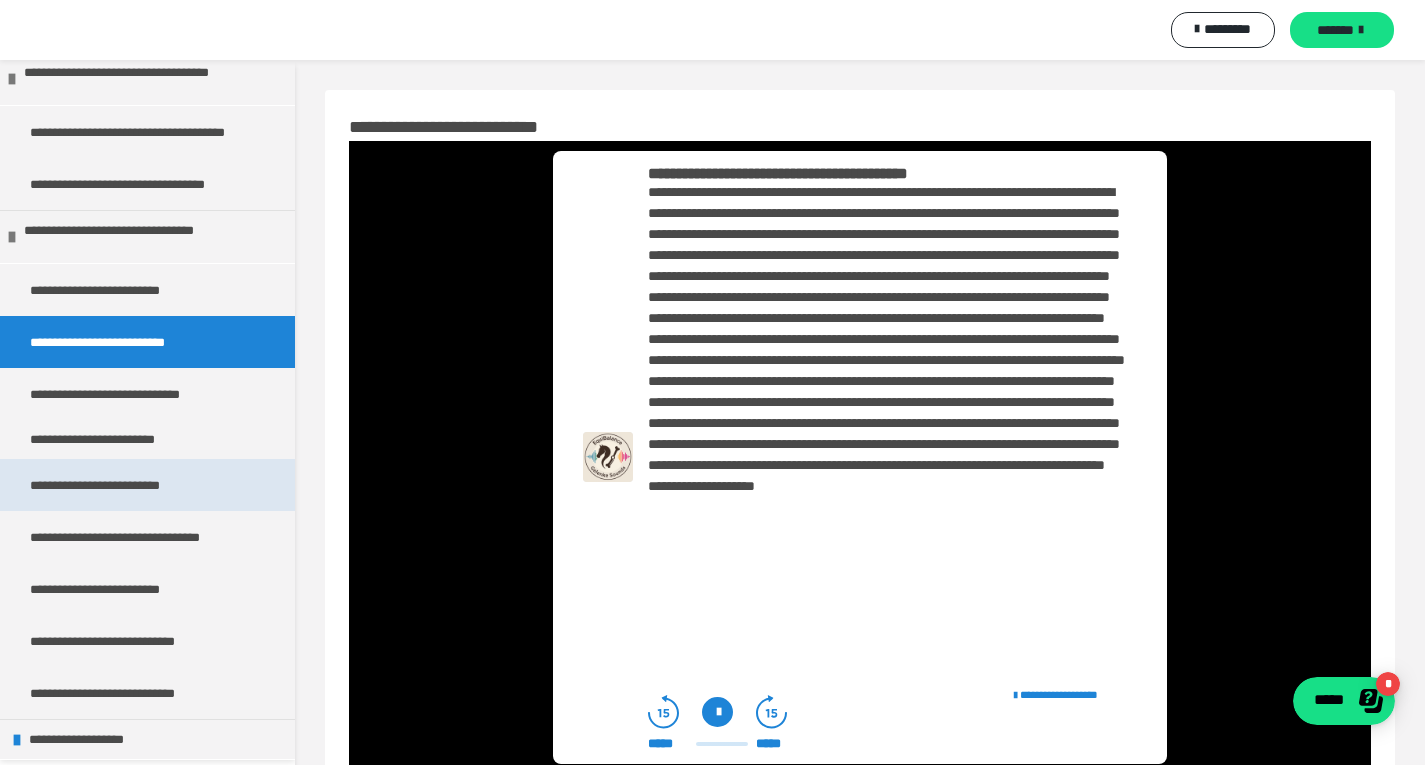click on "**********" at bounding box center [140, 485] 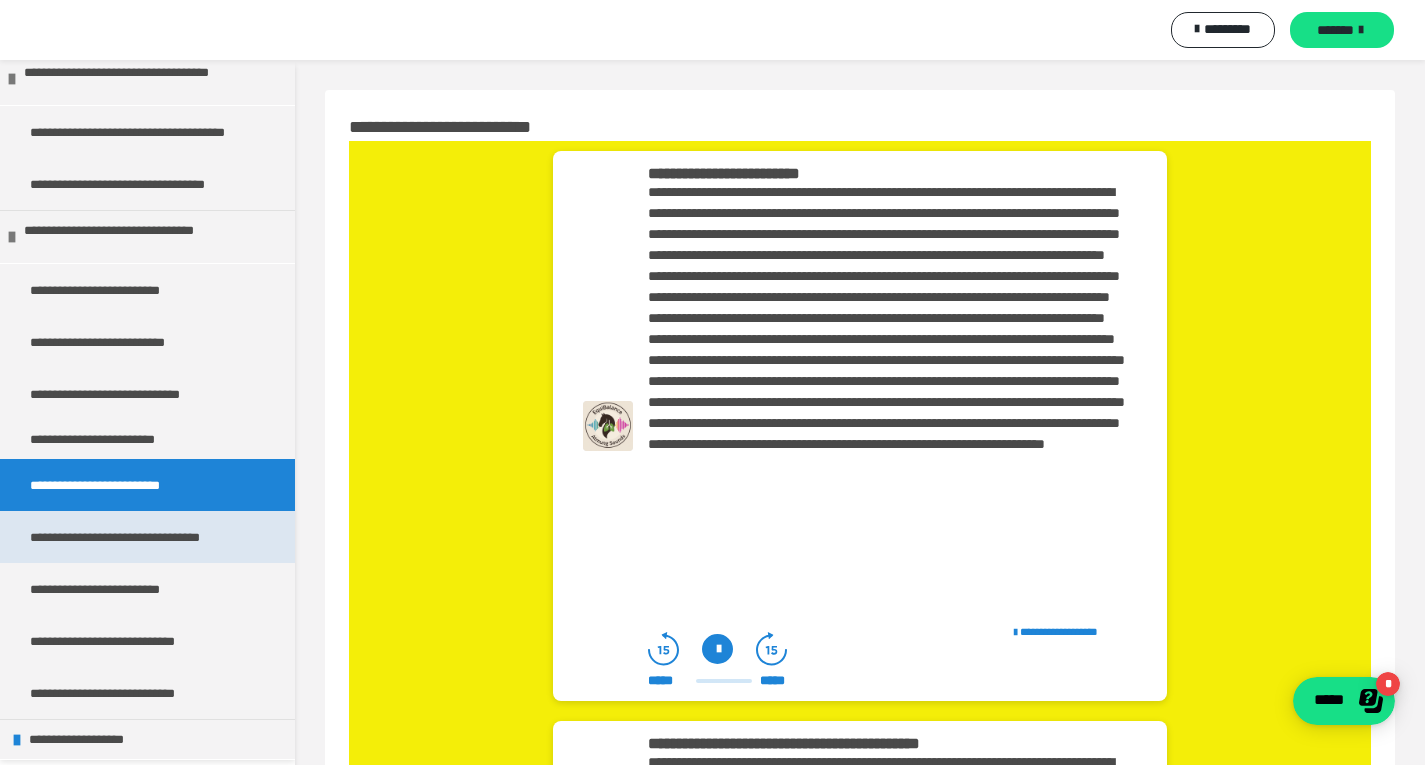 click on "**********" at bounding box center [140, 537] 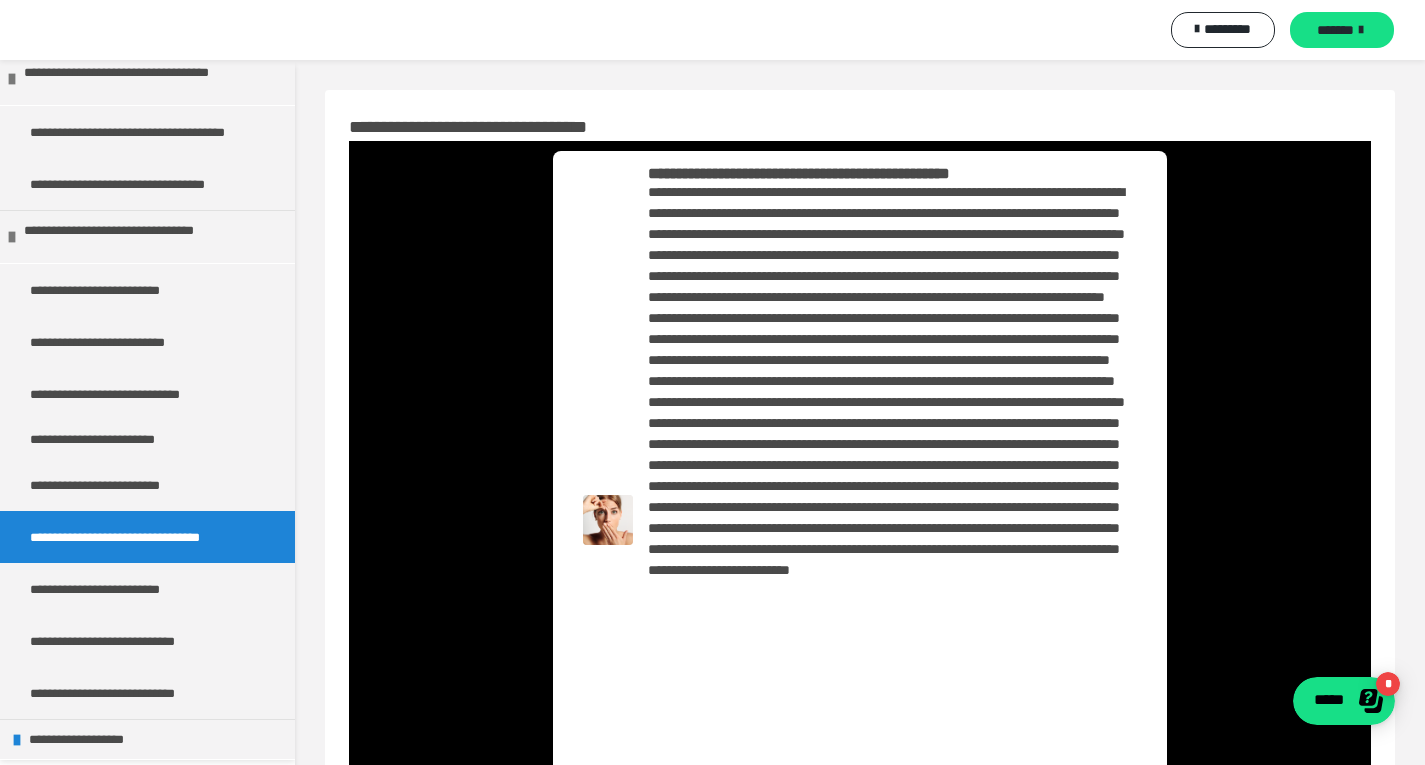 click at bounding box center (887, 486) 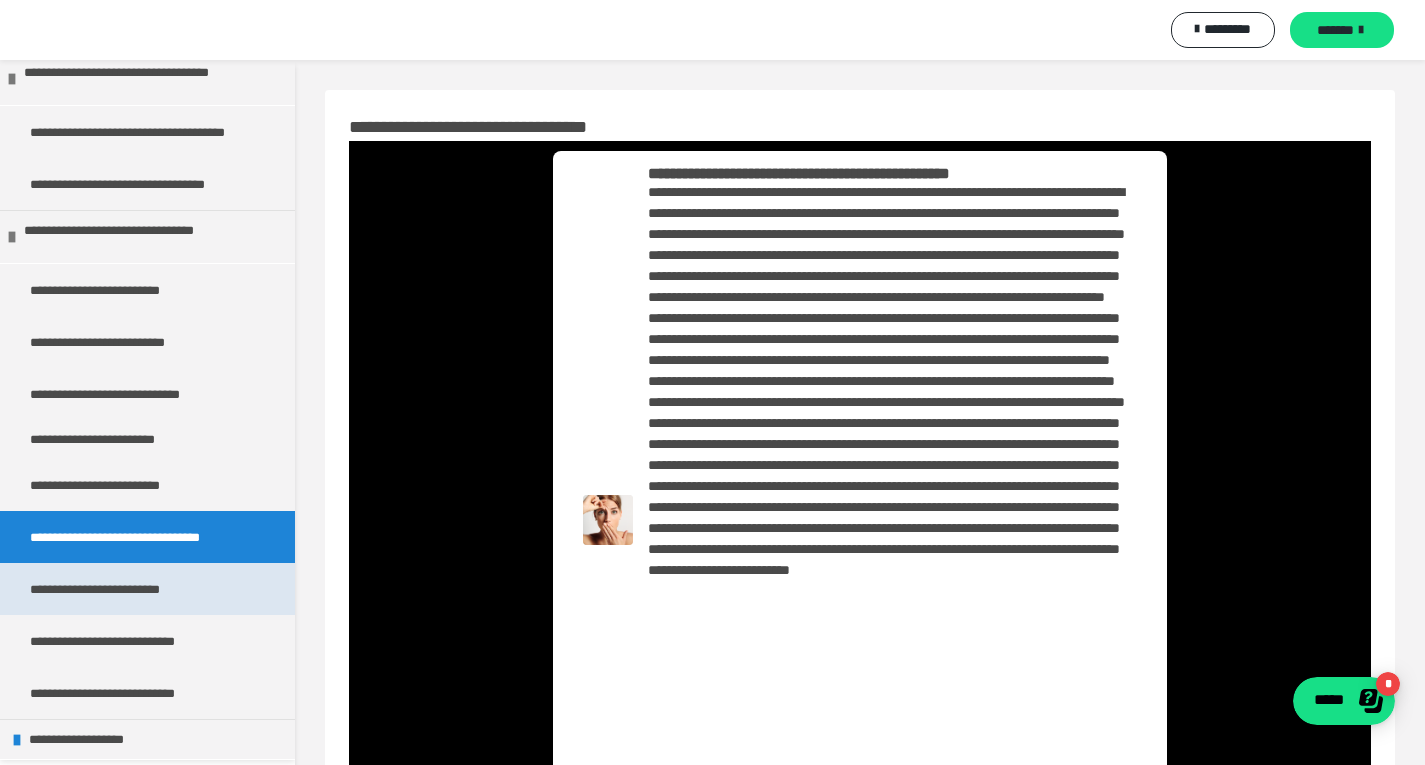 click on "**********" at bounding box center [140, 589] 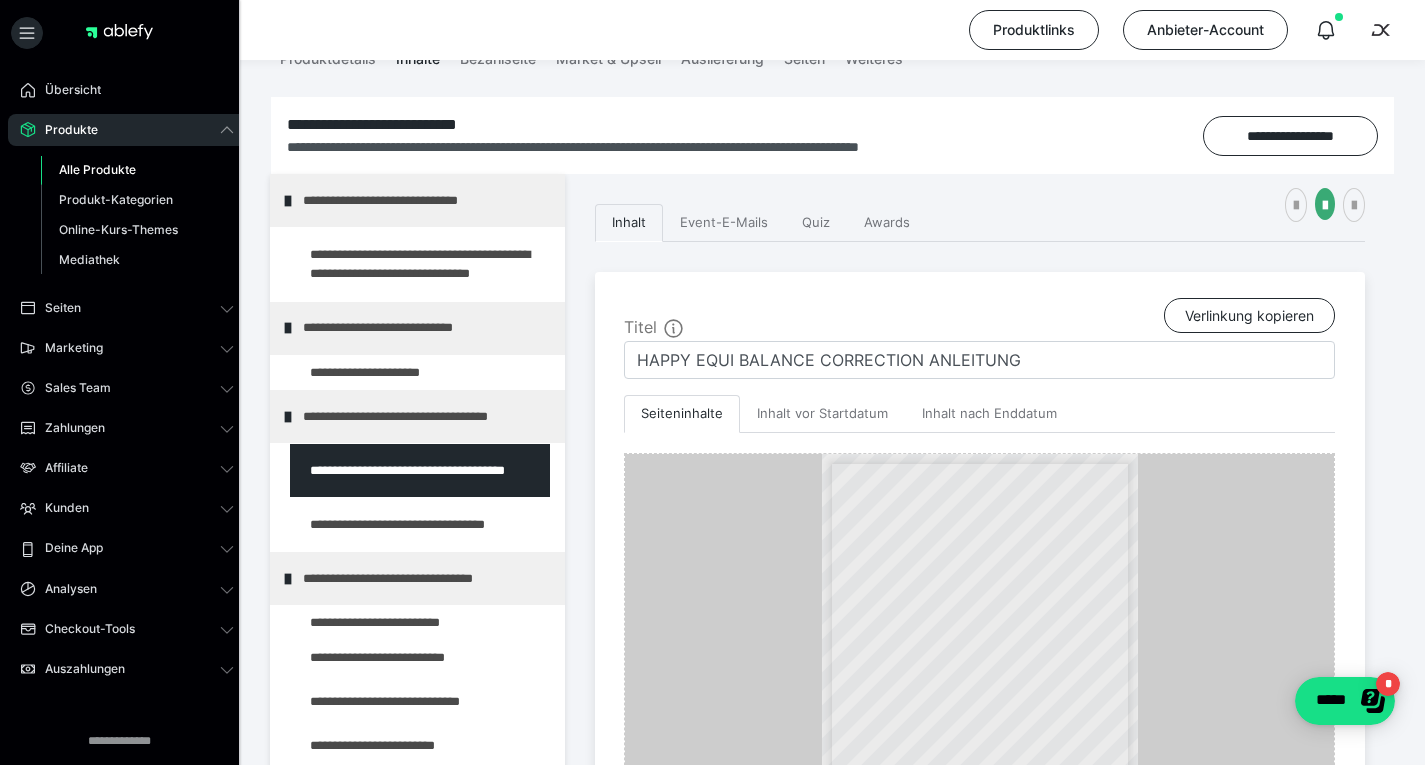scroll, scrollTop: 0, scrollLeft: 0, axis: both 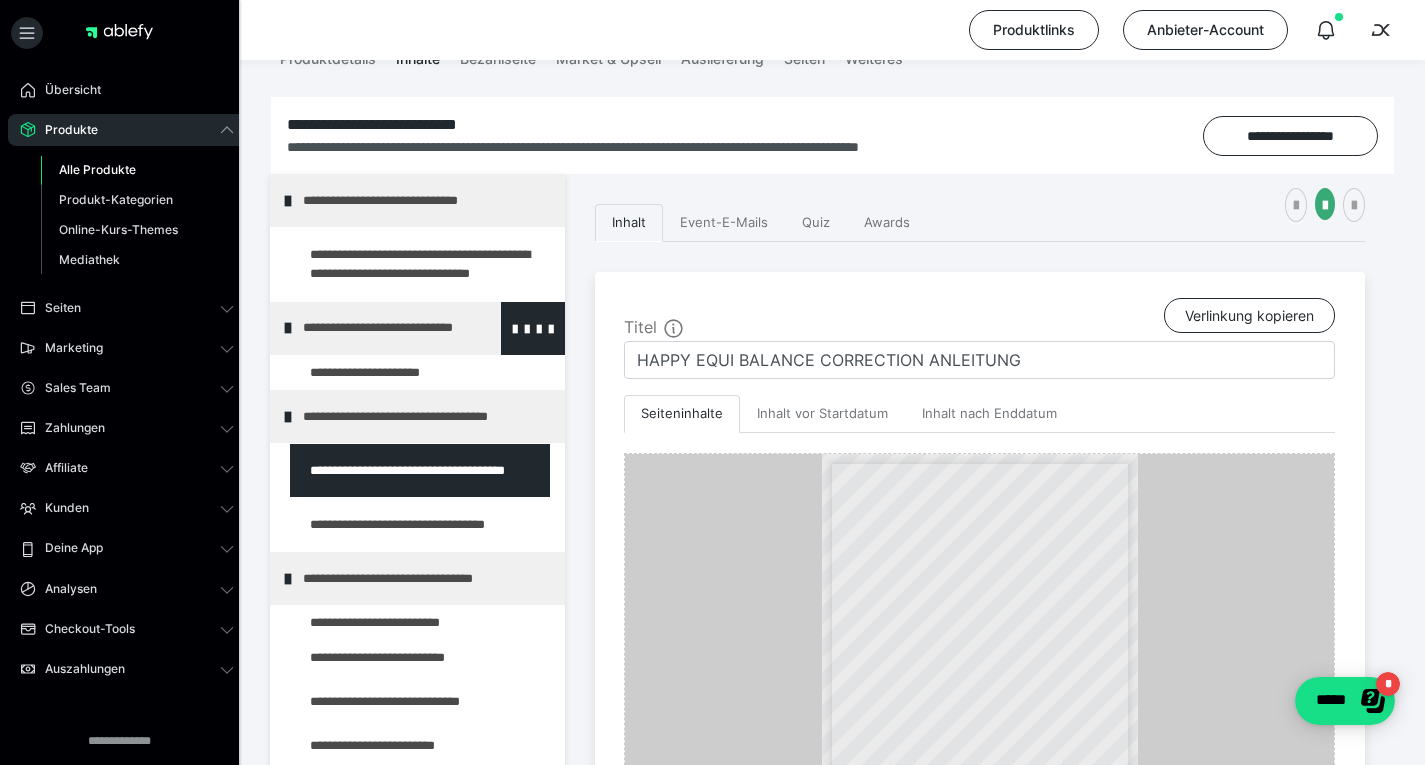 click on "**********" at bounding box center [418, 328] 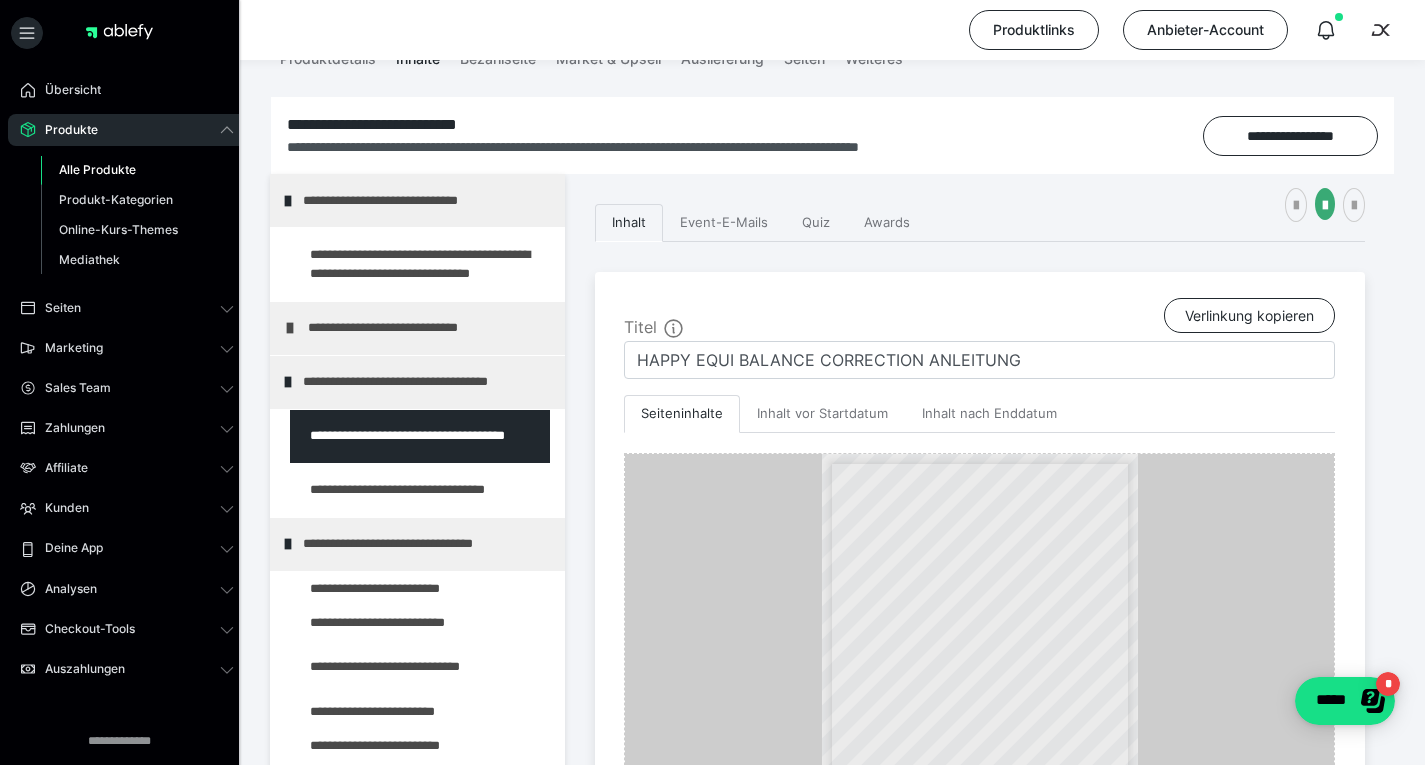click on "**********" at bounding box center [423, 328] 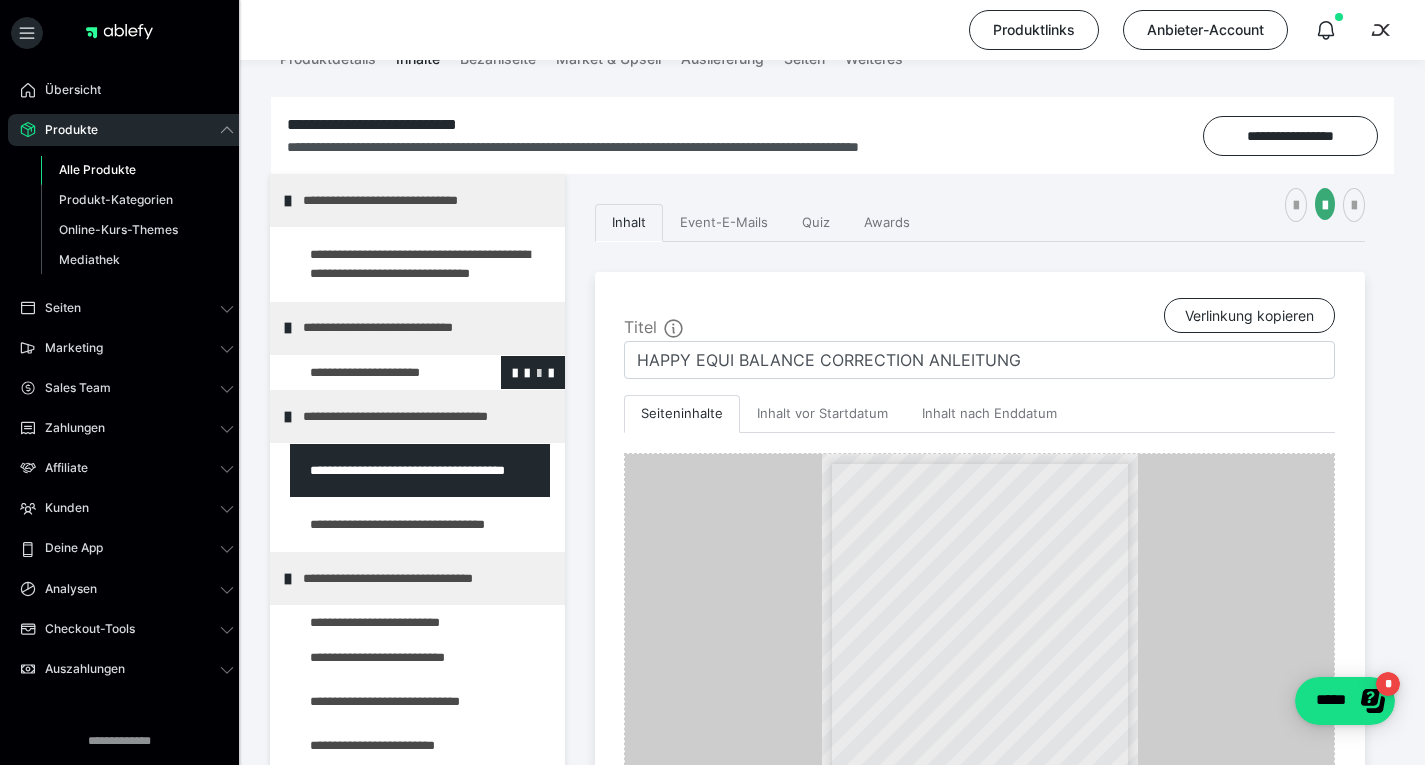 click at bounding box center [539, 372] 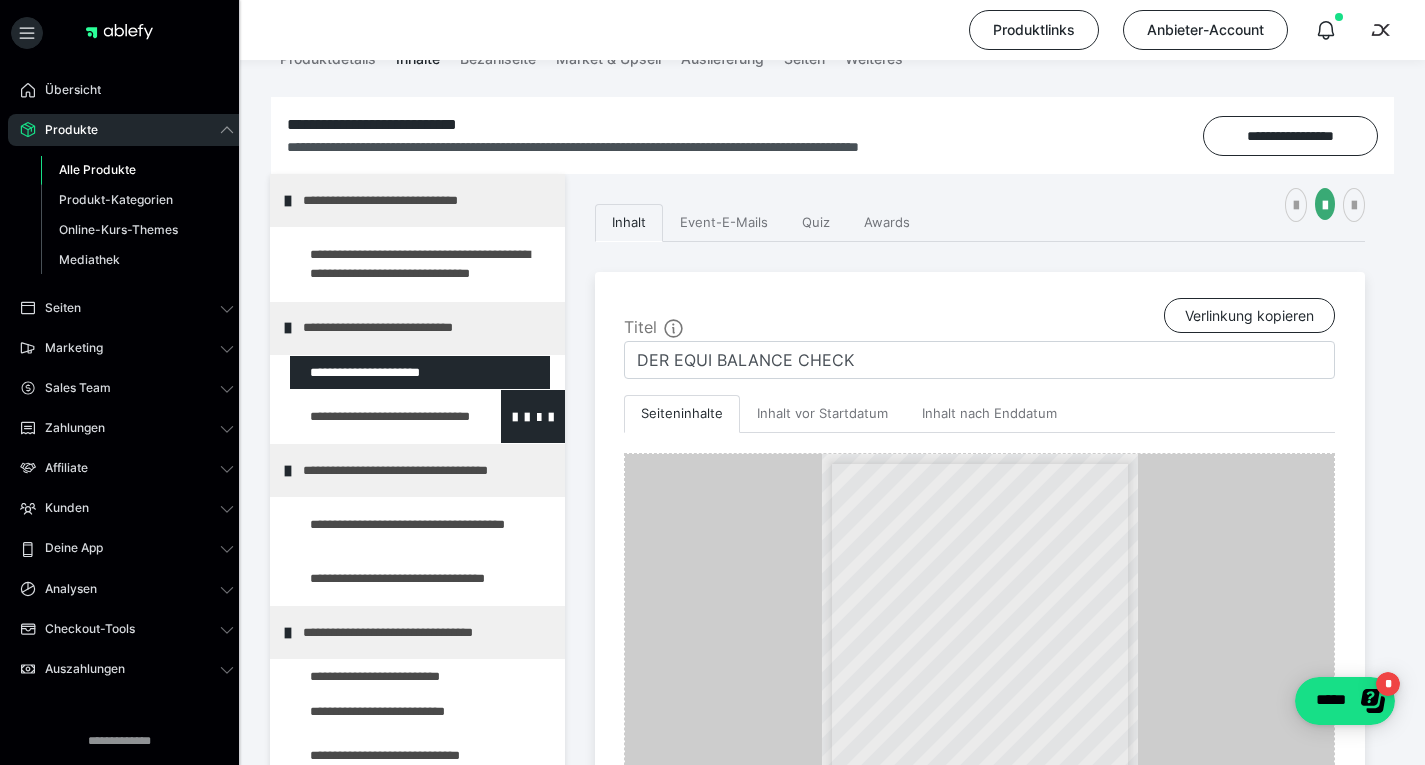 click at bounding box center [375, 416] 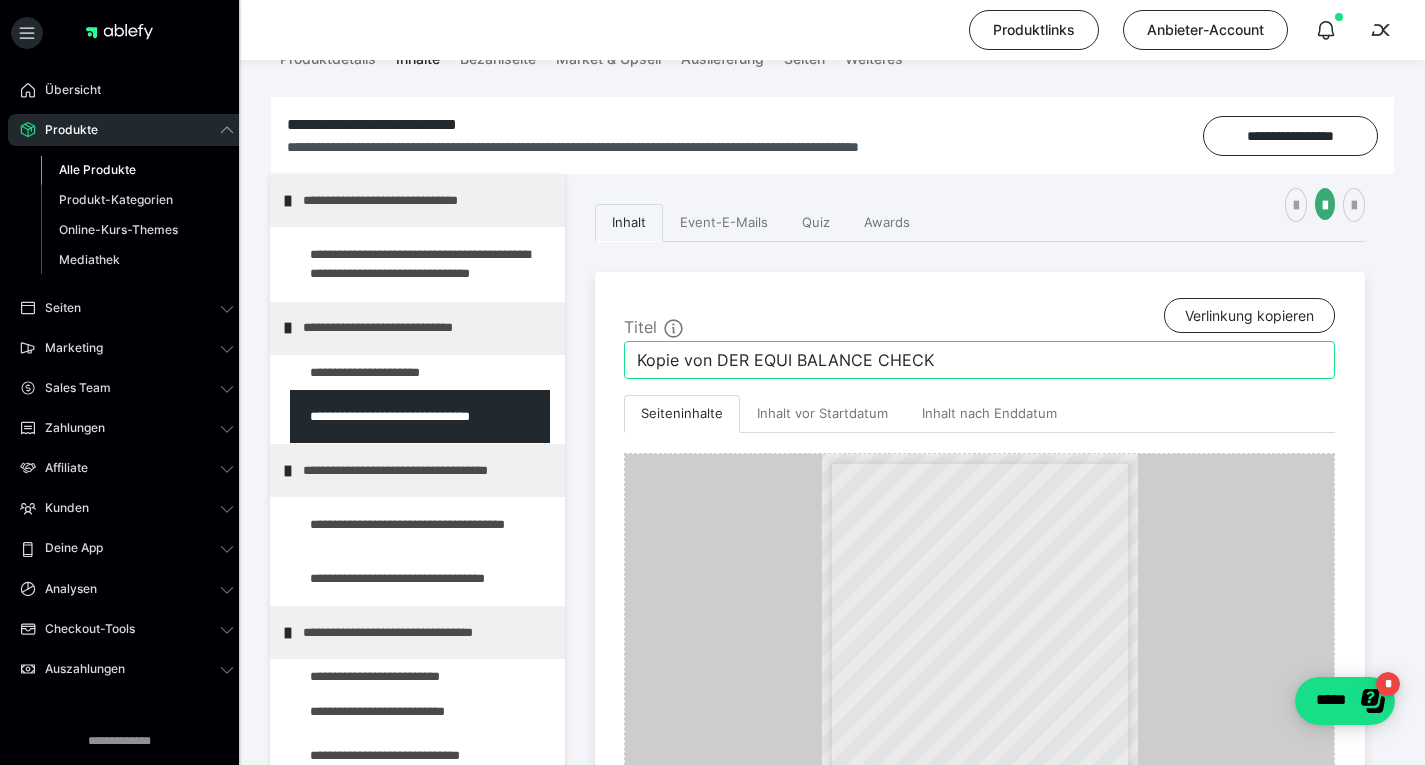 click on "Kopie von DER EQUI BALANCE CHECK" at bounding box center (979, 360) 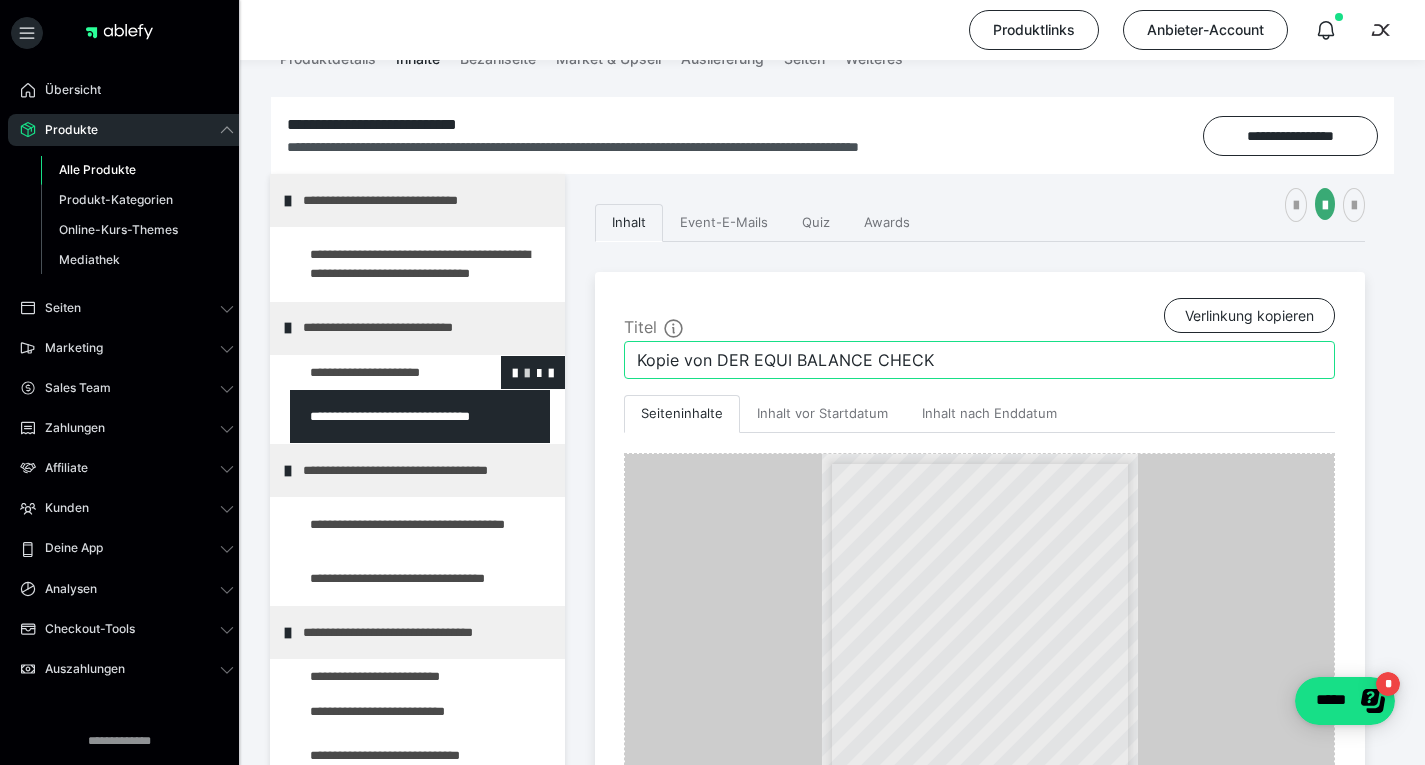 drag, startPoint x: 718, startPoint y: 364, endPoint x: 481, endPoint y: 375, distance: 237.25514 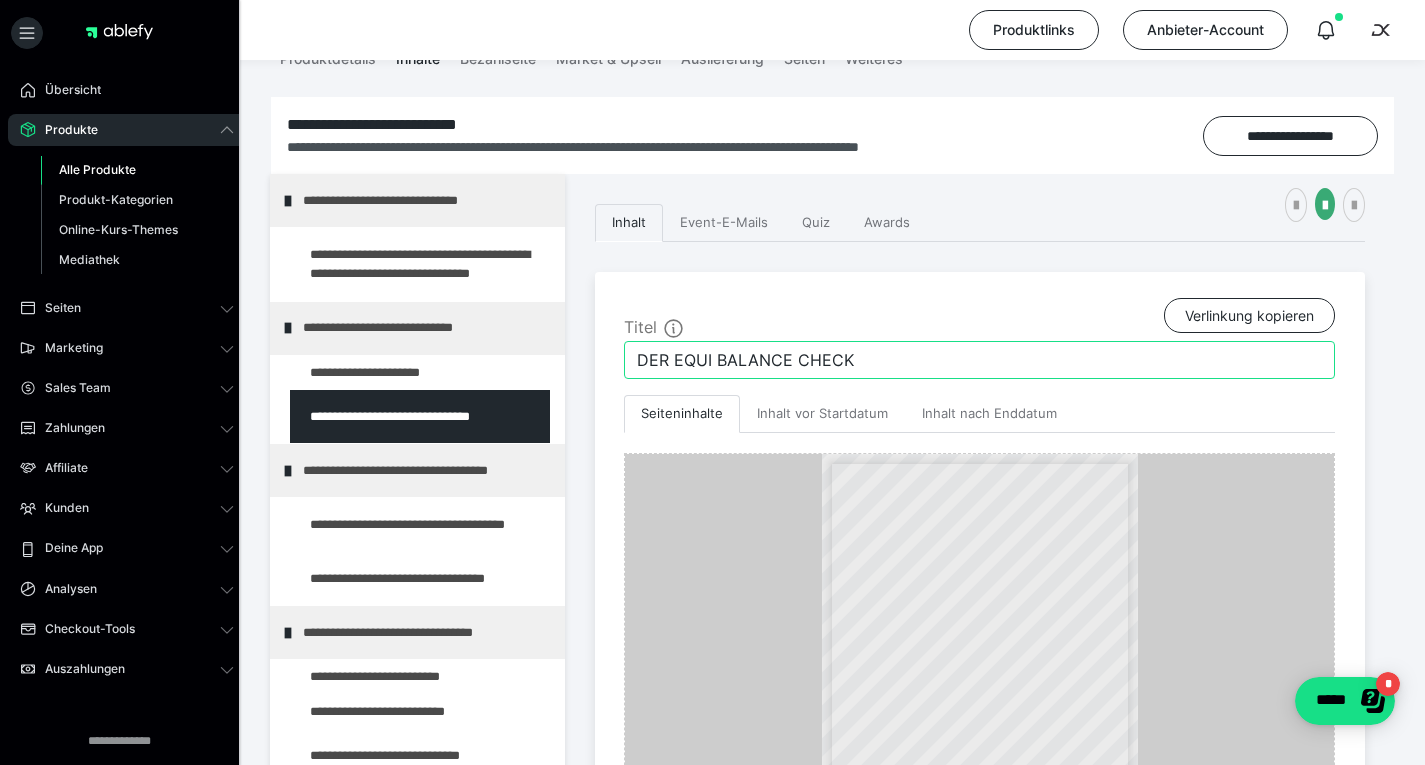 click on "DER EQUI BALANCE CHECK" at bounding box center (979, 360) 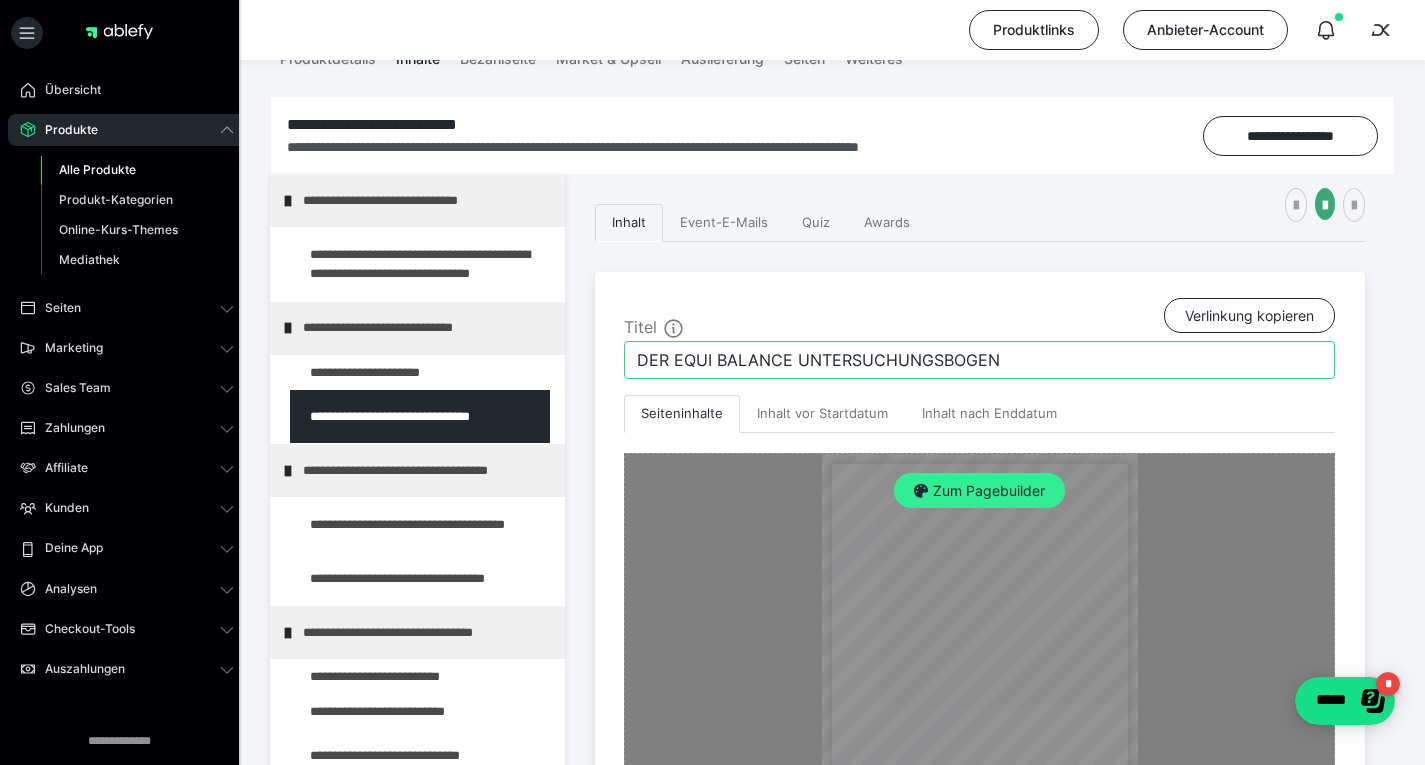 type on "DER EQUI BALANCE UNTERSUCHUNGSBOGEN" 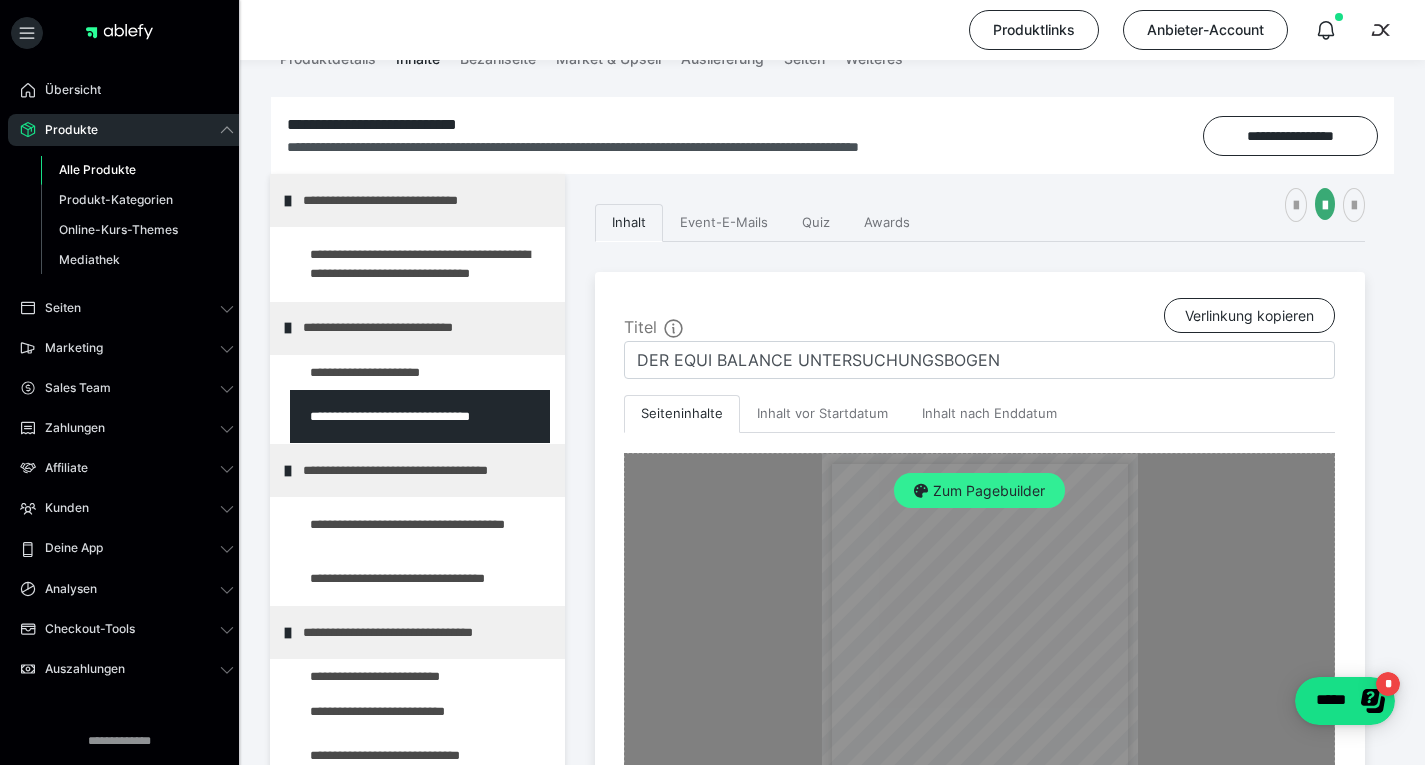 click on "Zum Pagebuilder" at bounding box center (979, 491) 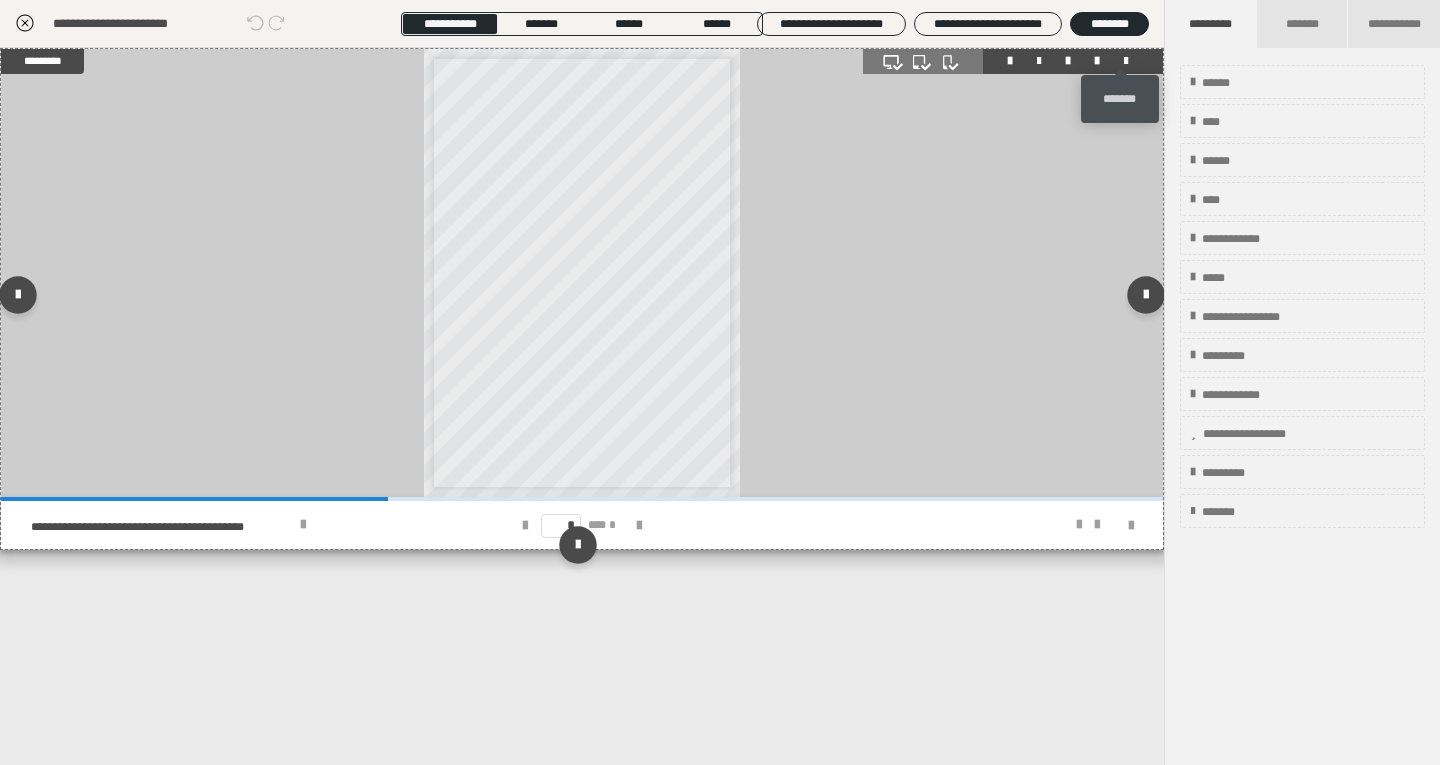 click at bounding box center [1126, 61] 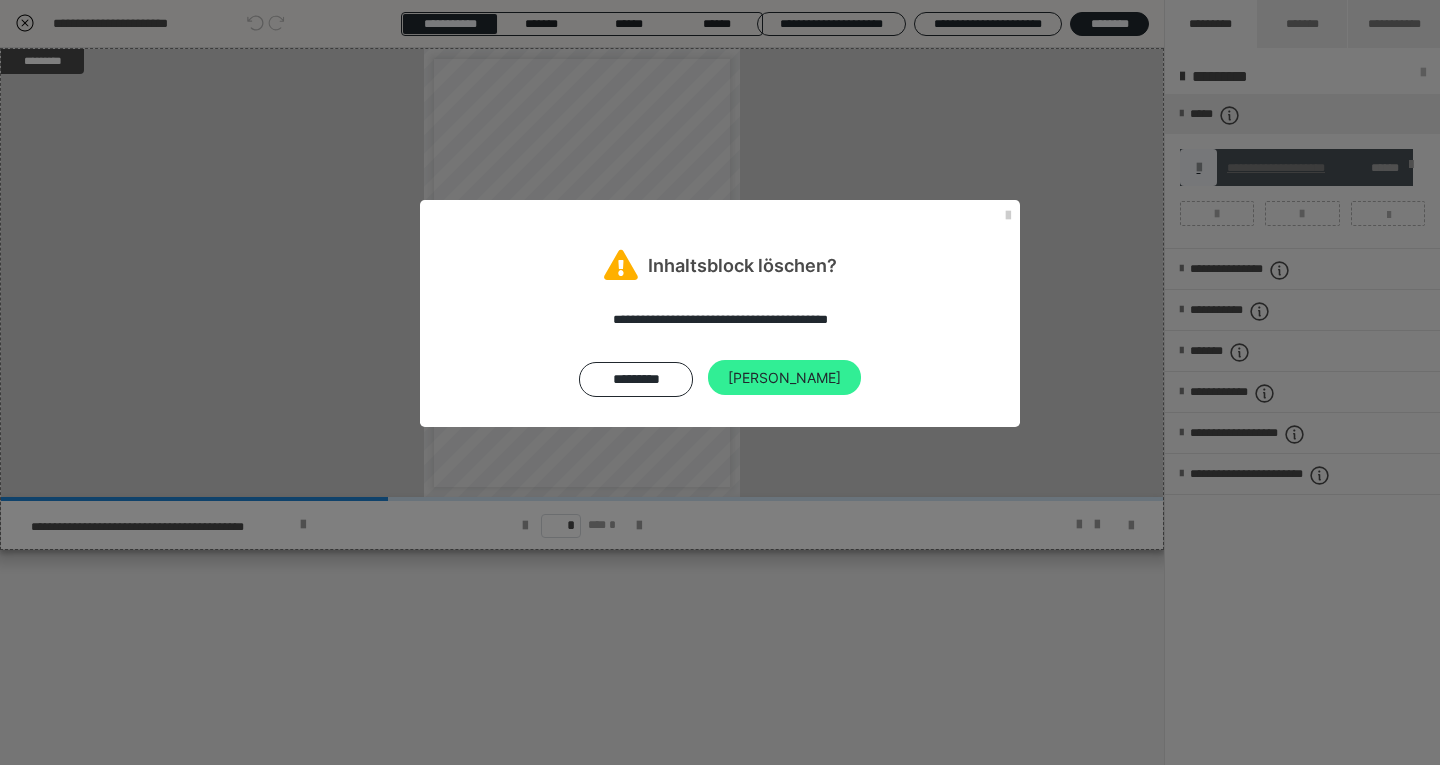 click on "Ja" at bounding box center [784, 378] 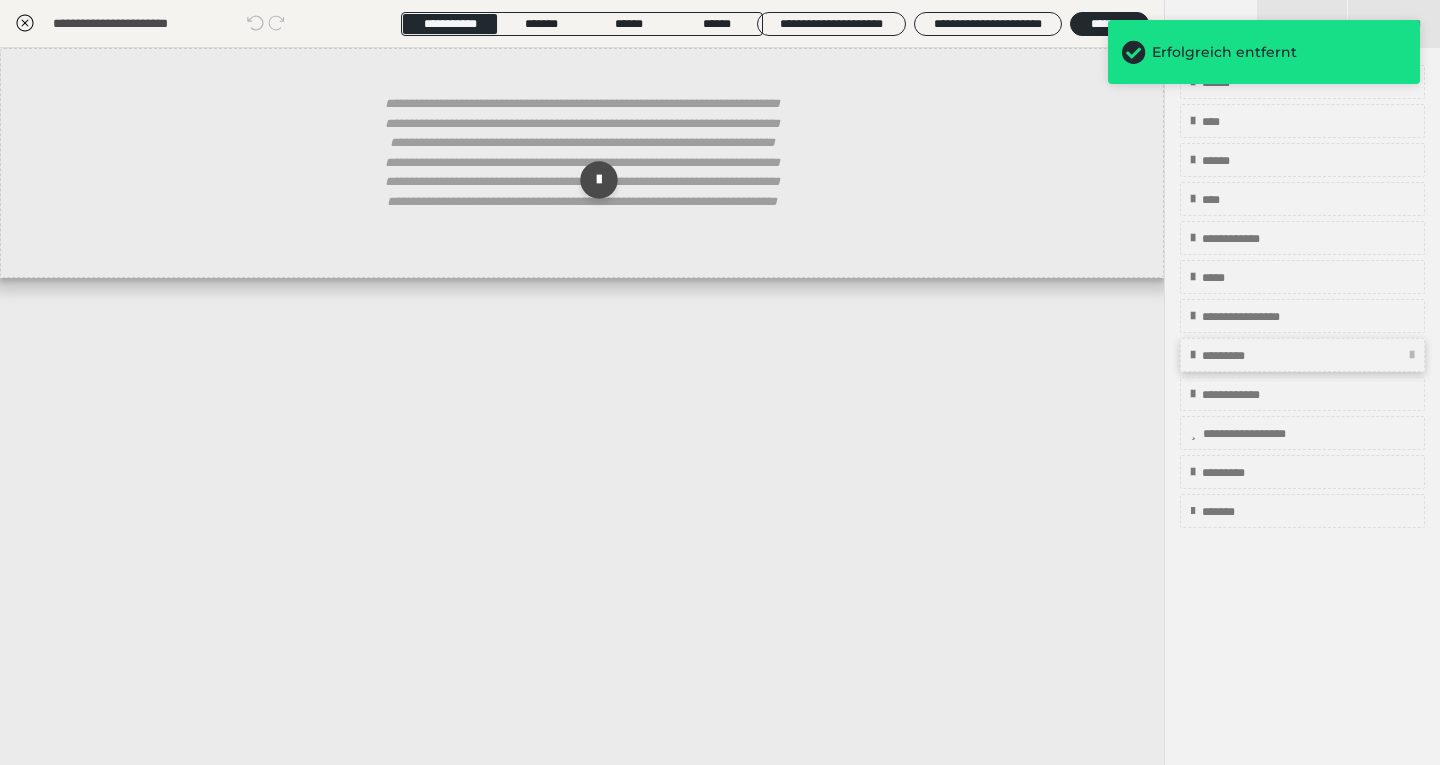 click on "*********" at bounding box center (1236, 356) 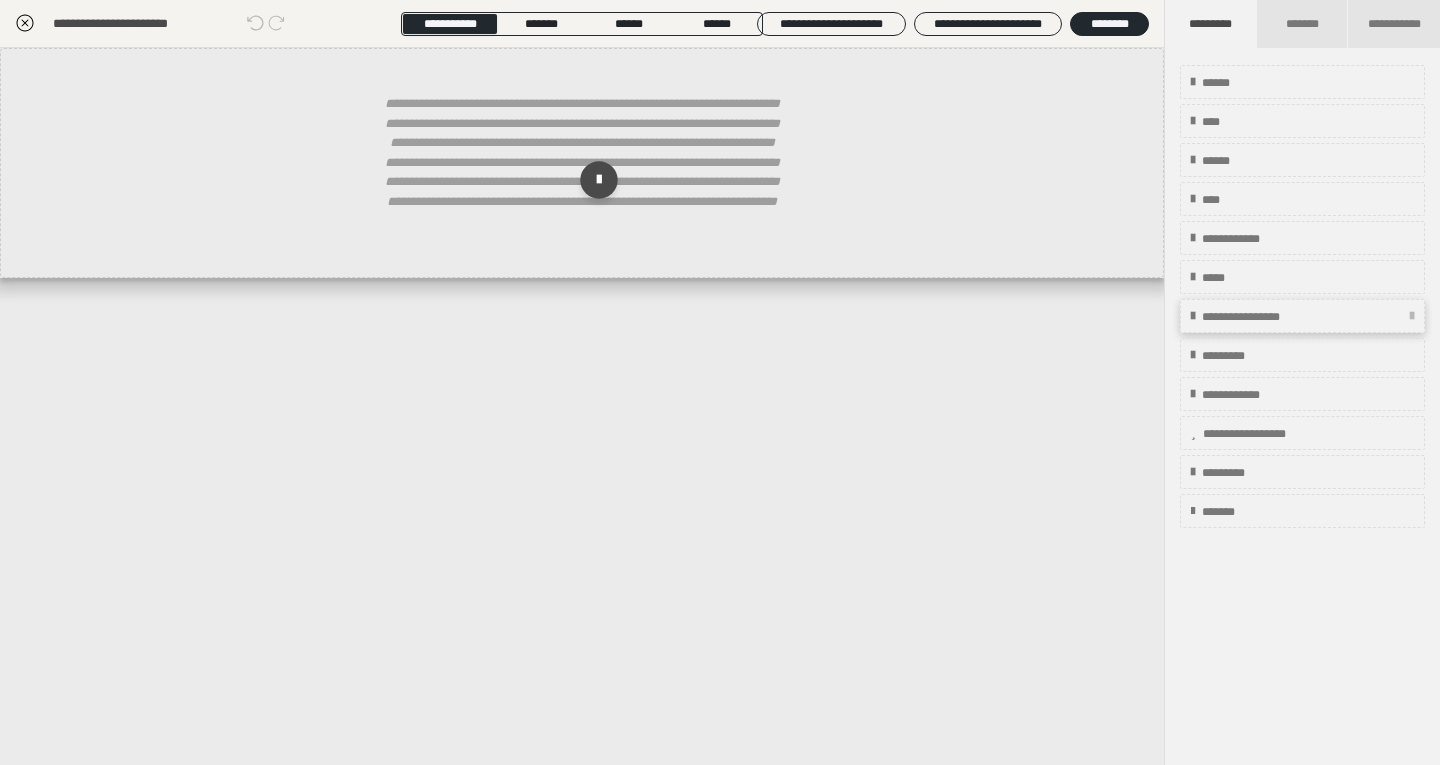 click on "**********" at bounding box center [1270, 317] 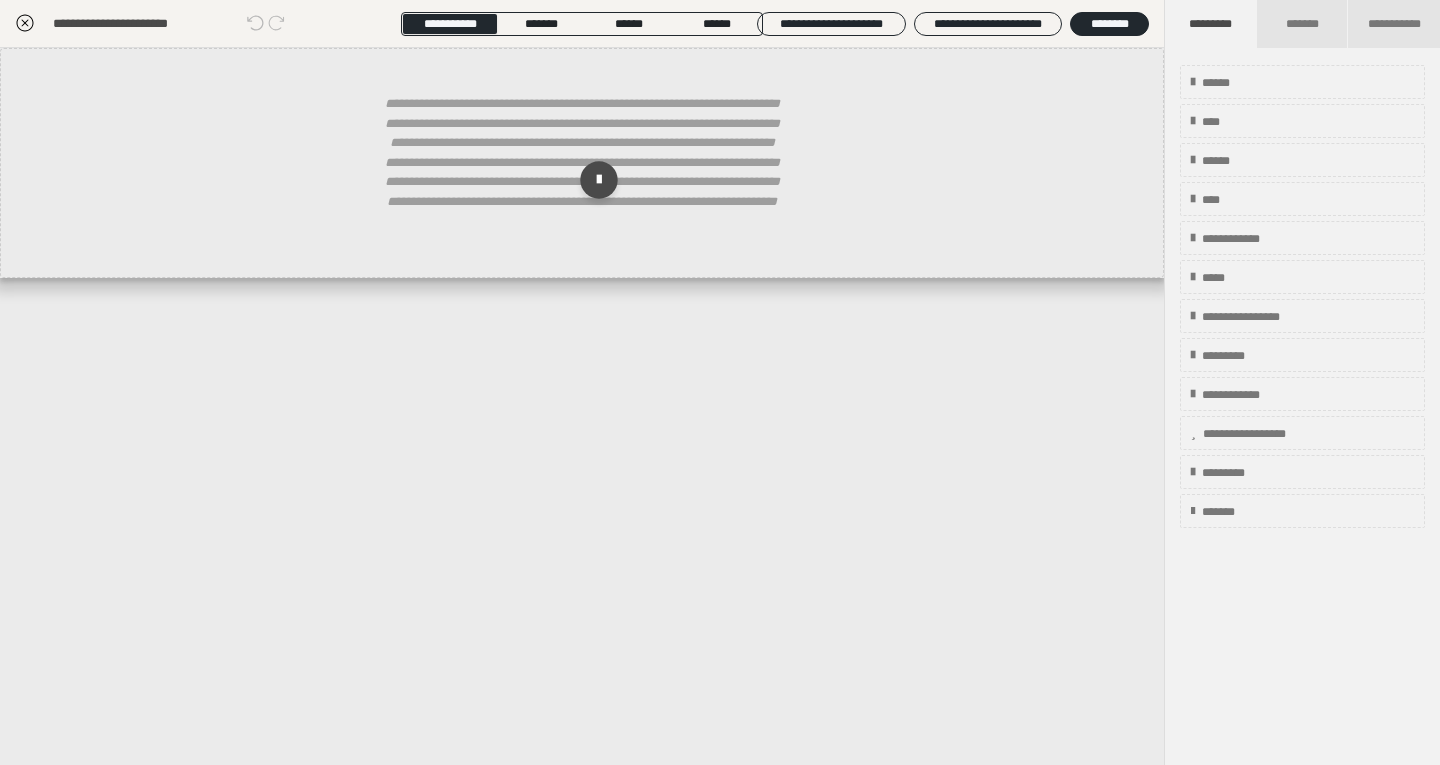 drag, startPoint x: 1229, startPoint y: 317, endPoint x: 826, endPoint y: 194, distance: 421.35257 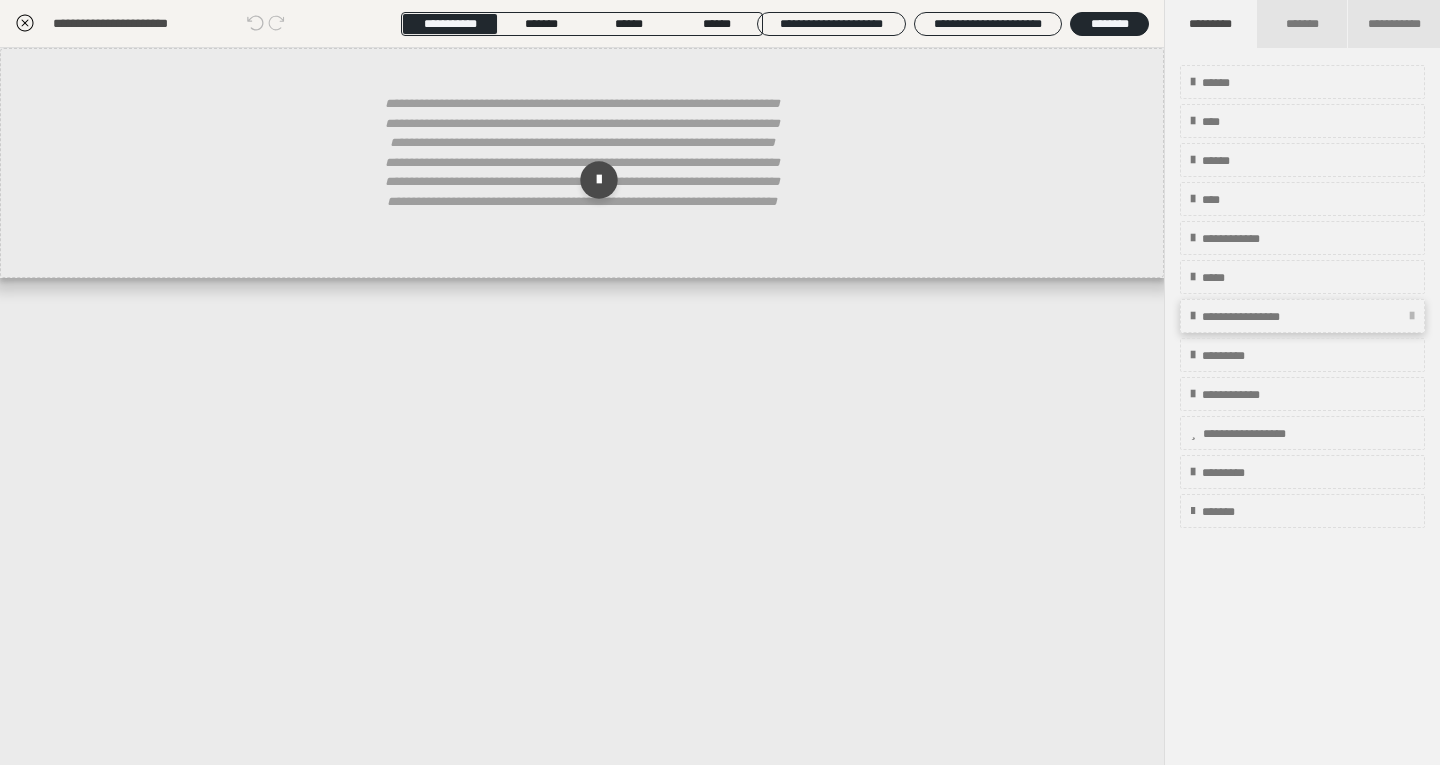 click on "**********" at bounding box center (1270, 317) 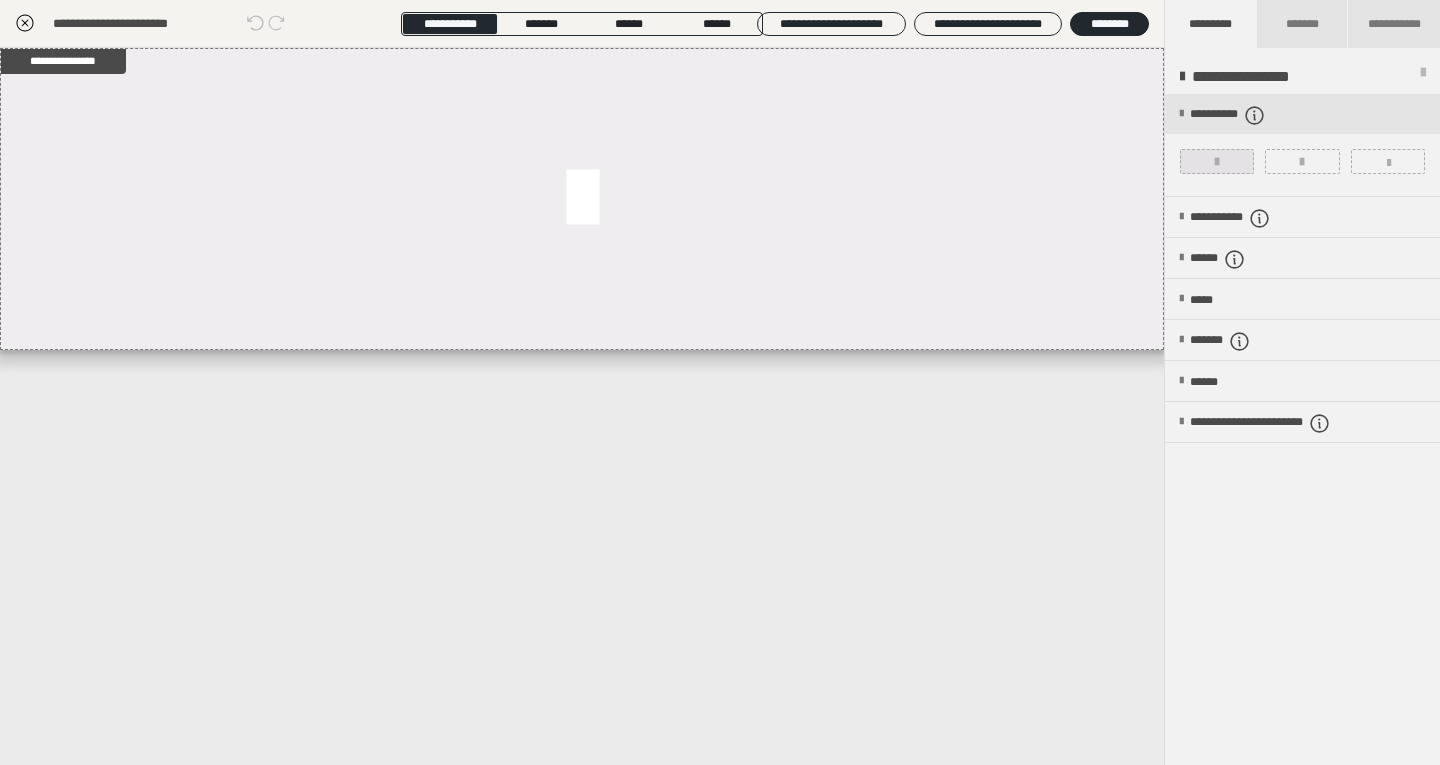 click at bounding box center [1217, 161] 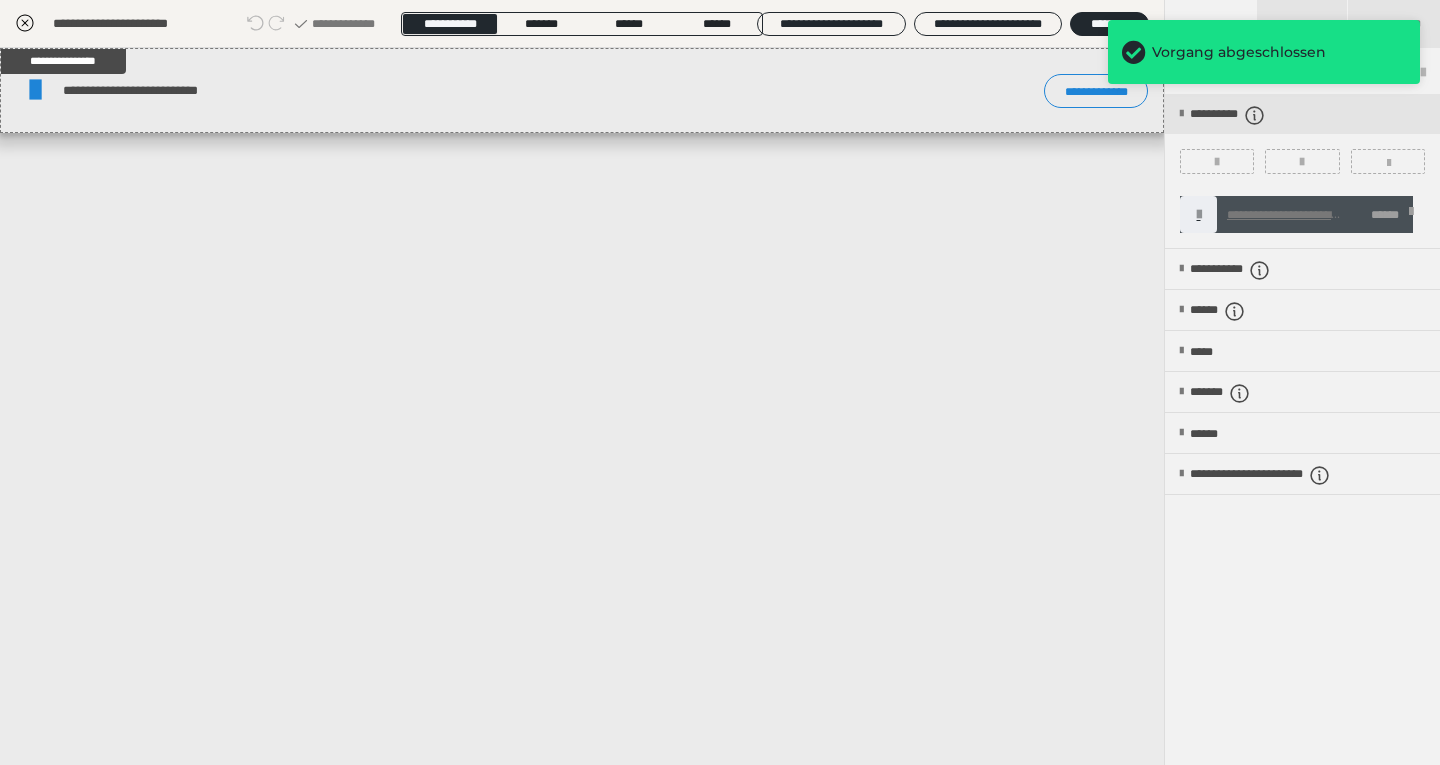 click on "**********" at bounding box center [582, 406] 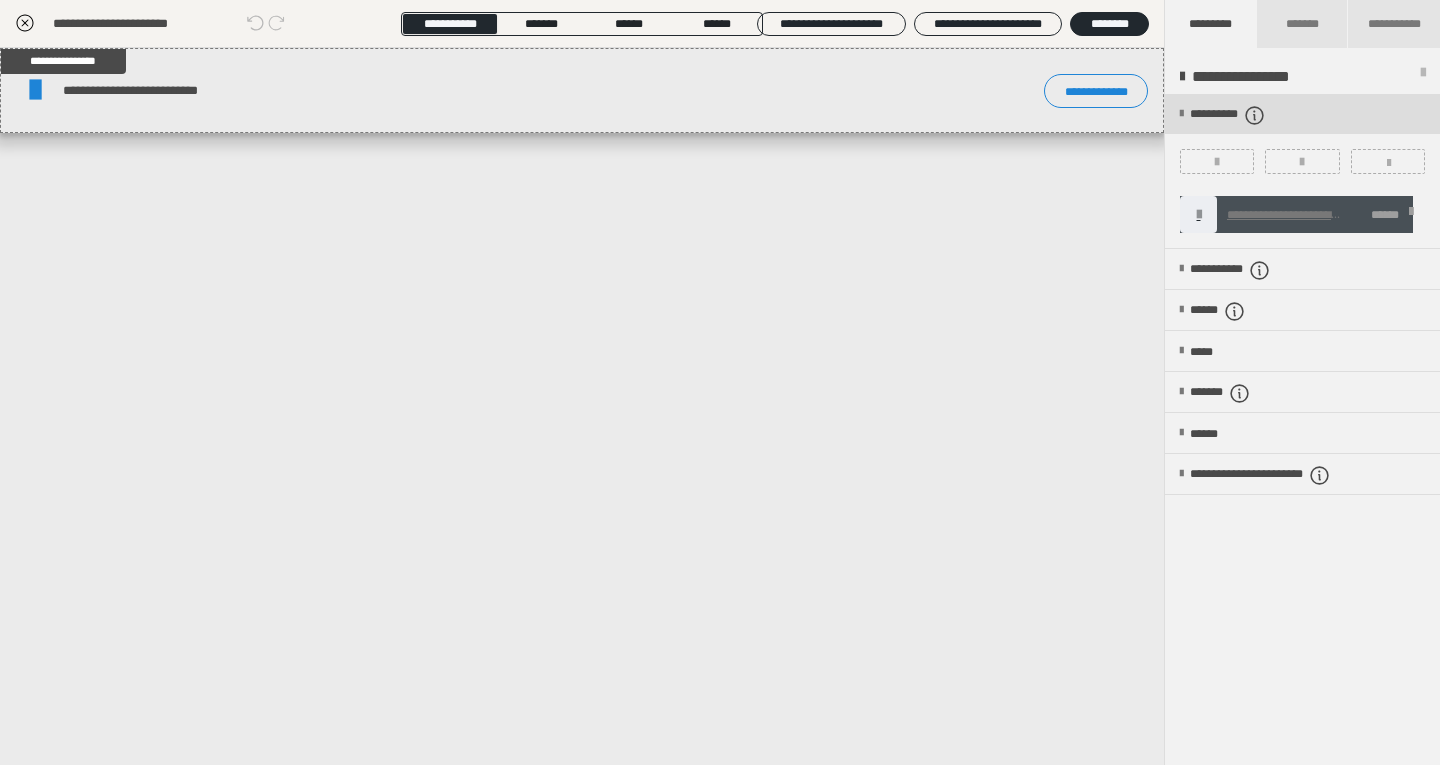 click at bounding box center (1181, 114) 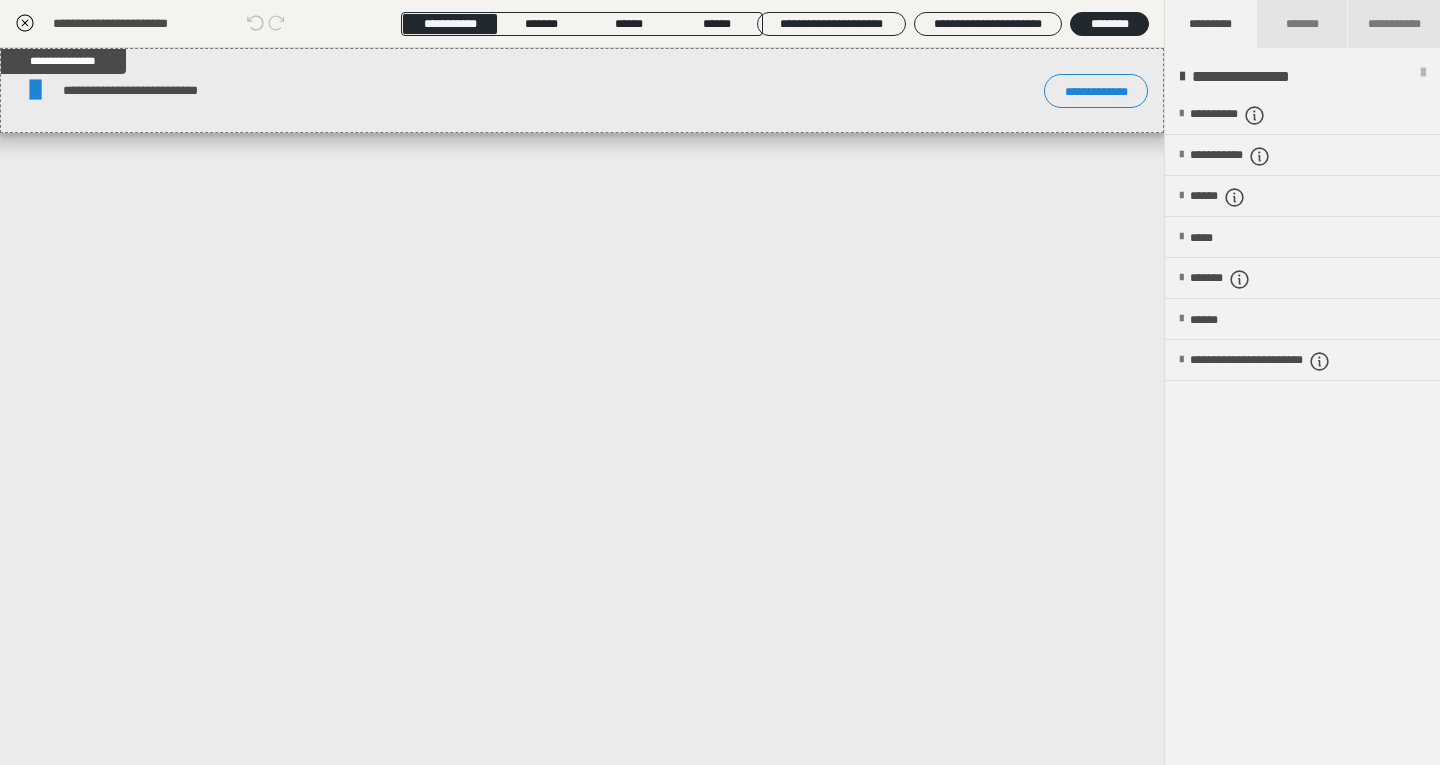 click at bounding box center [1423, 77] 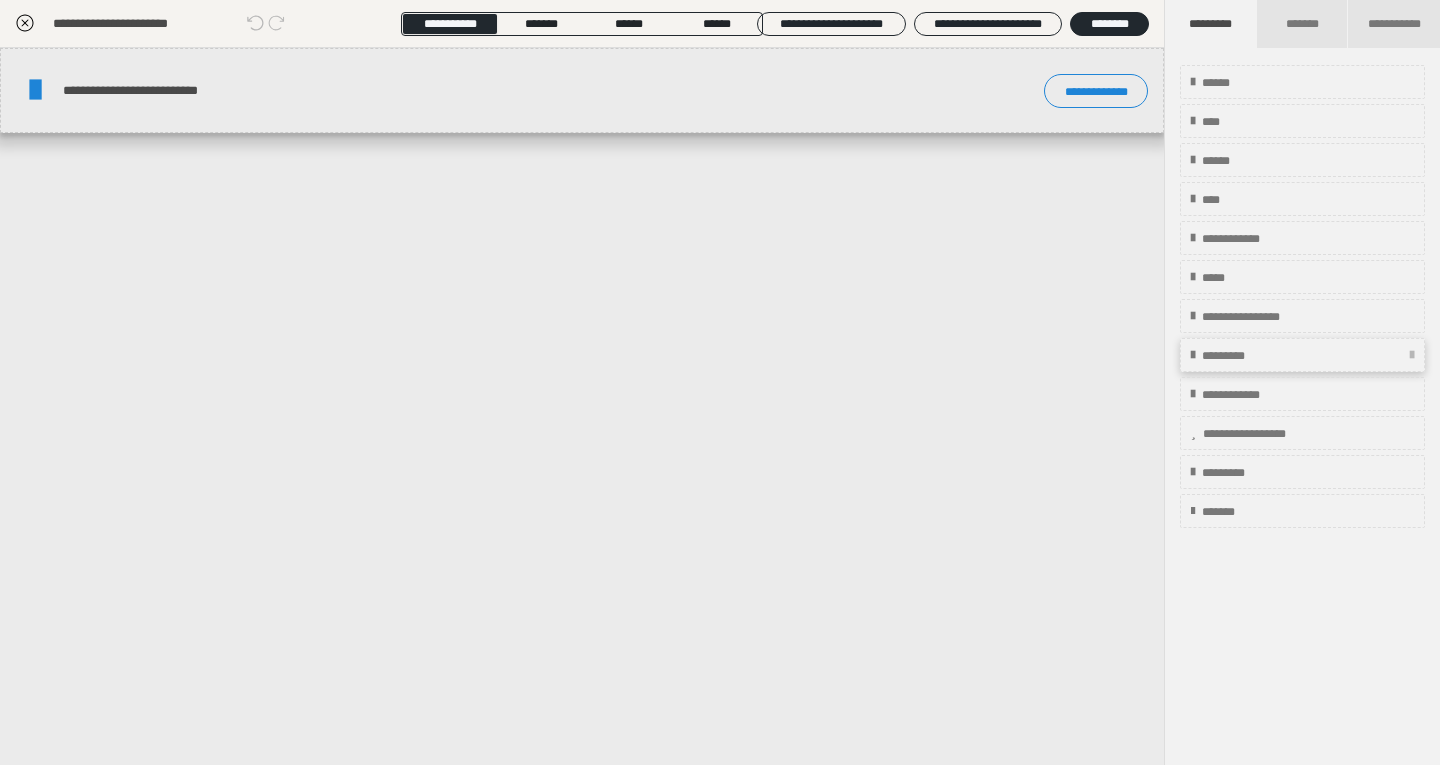 click on "*********" at bounding box center (1236, 356) 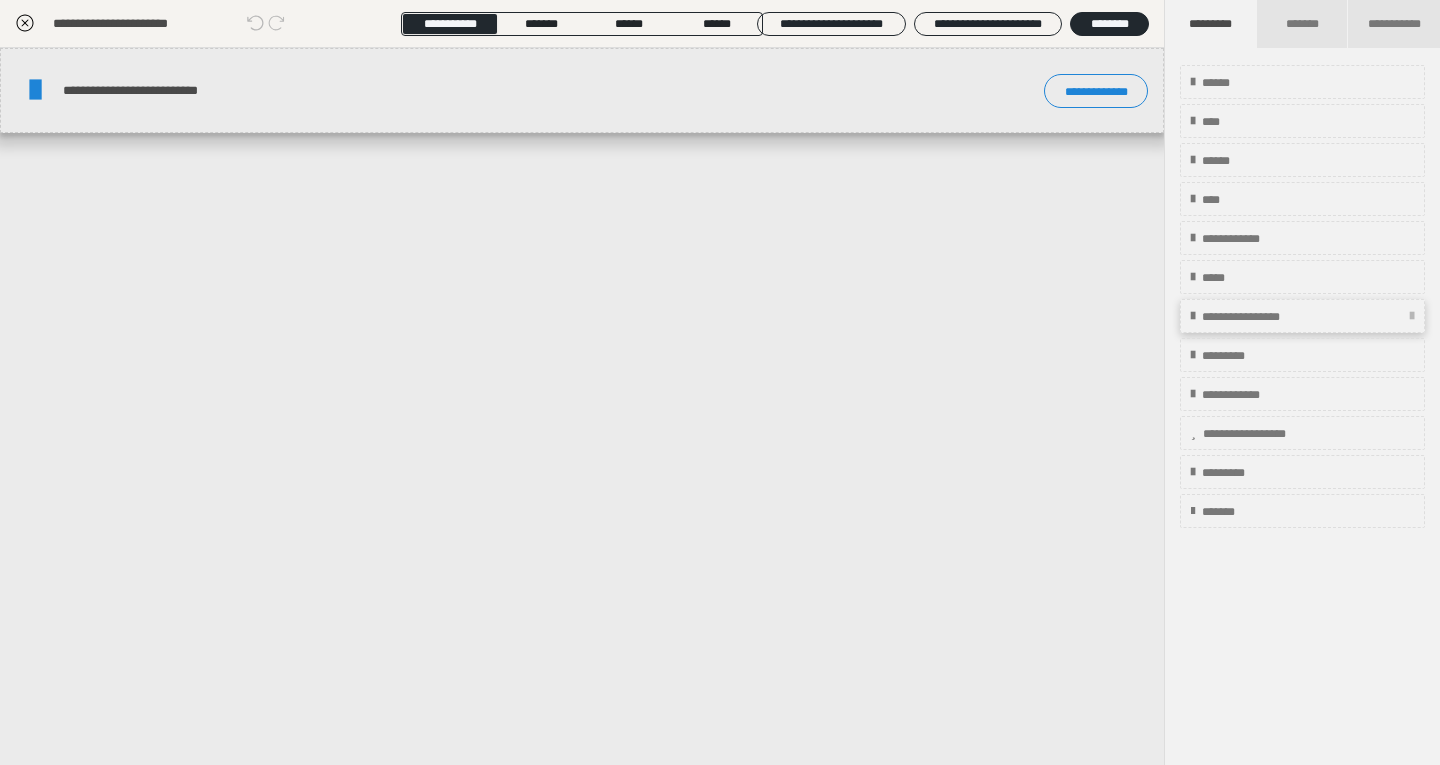 click on "**********" at bounding box center (1270, 317) 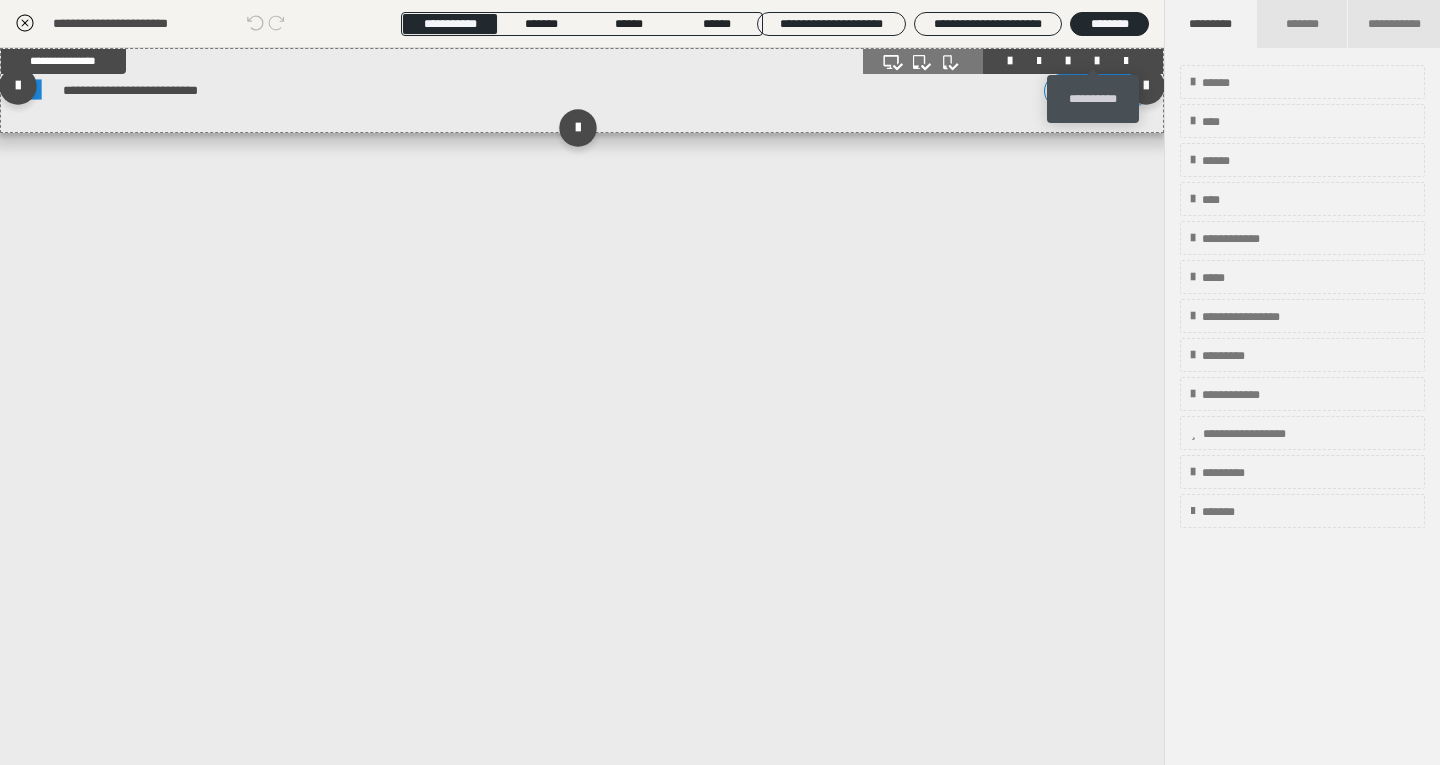 click at bounding box center [1097, 61] 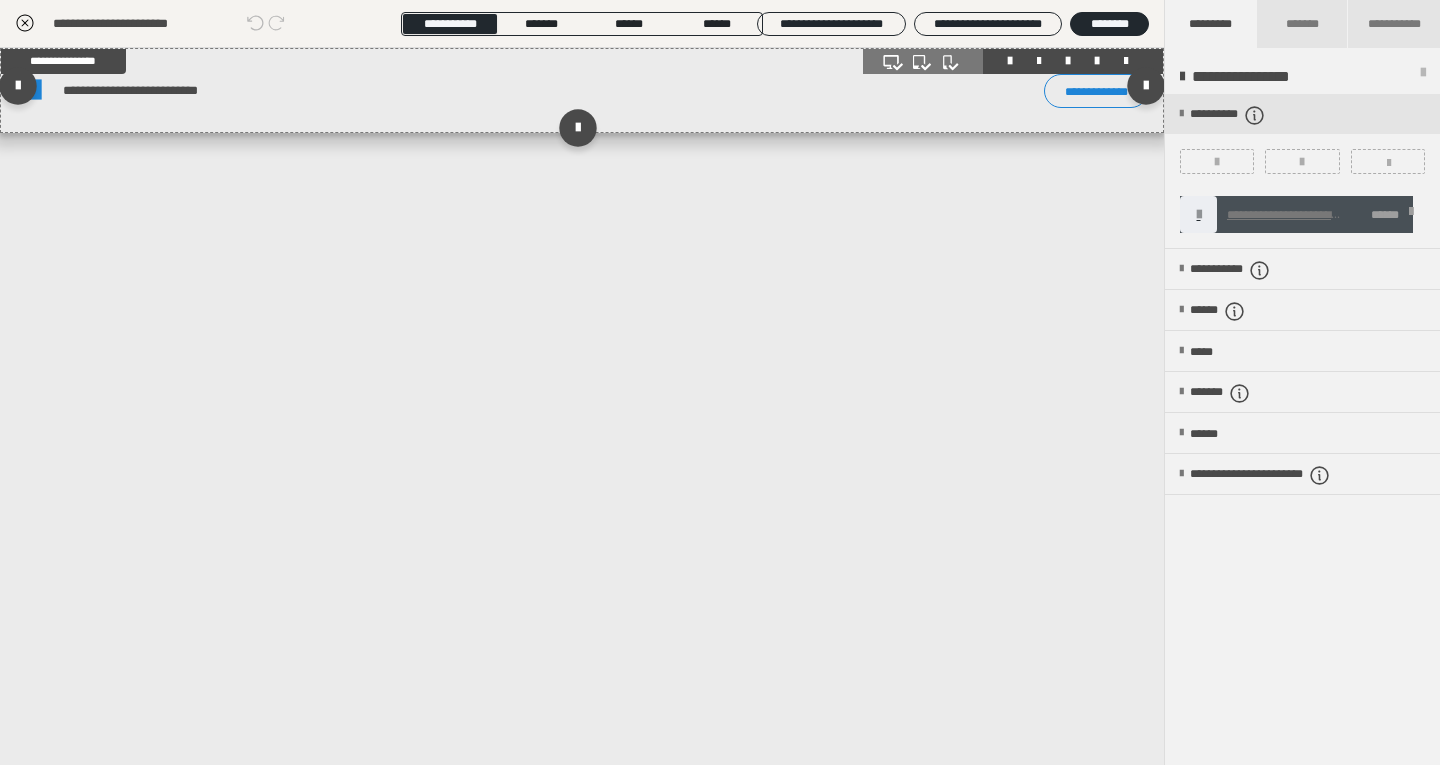 click on "**********" at bounding box center (166, 90) 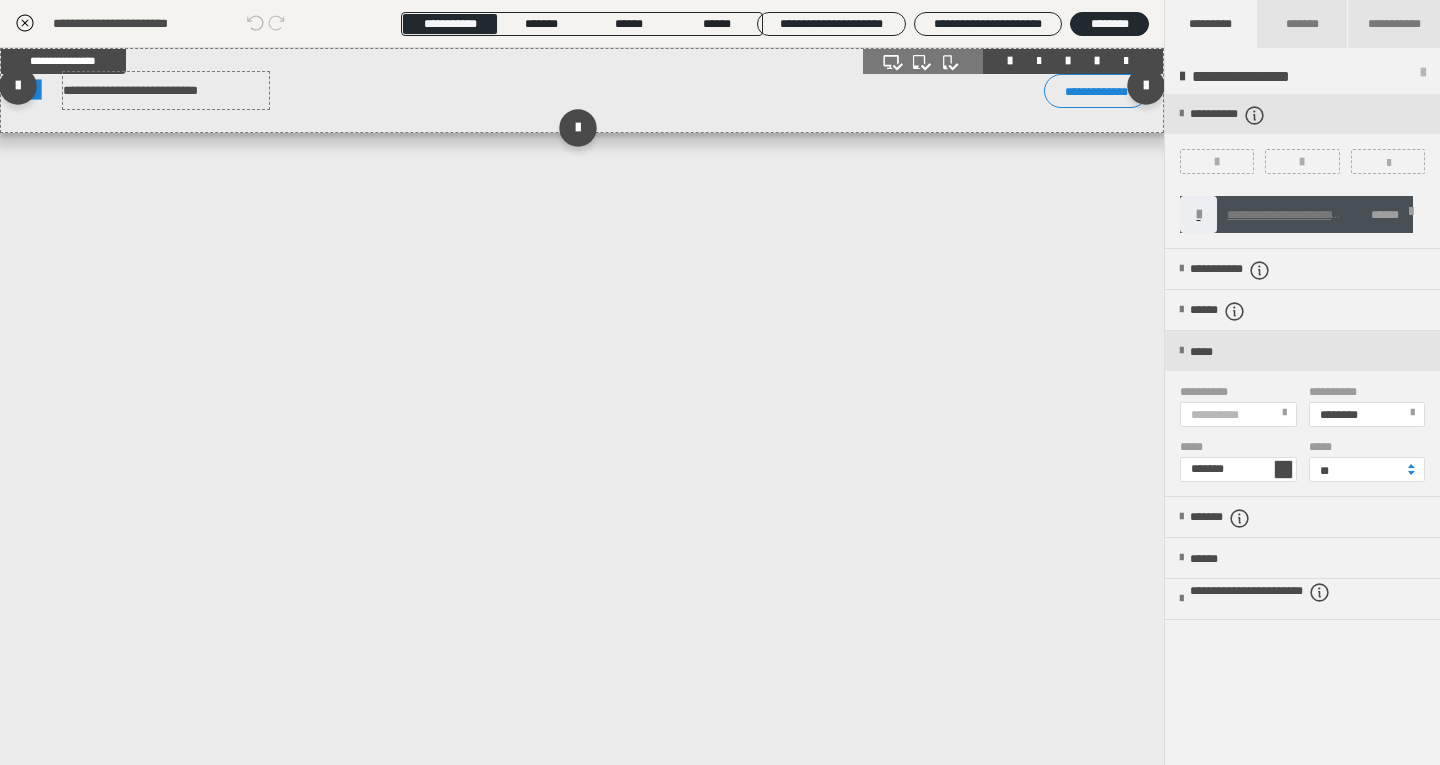 click on "**********" at bounding box center [166, 90] 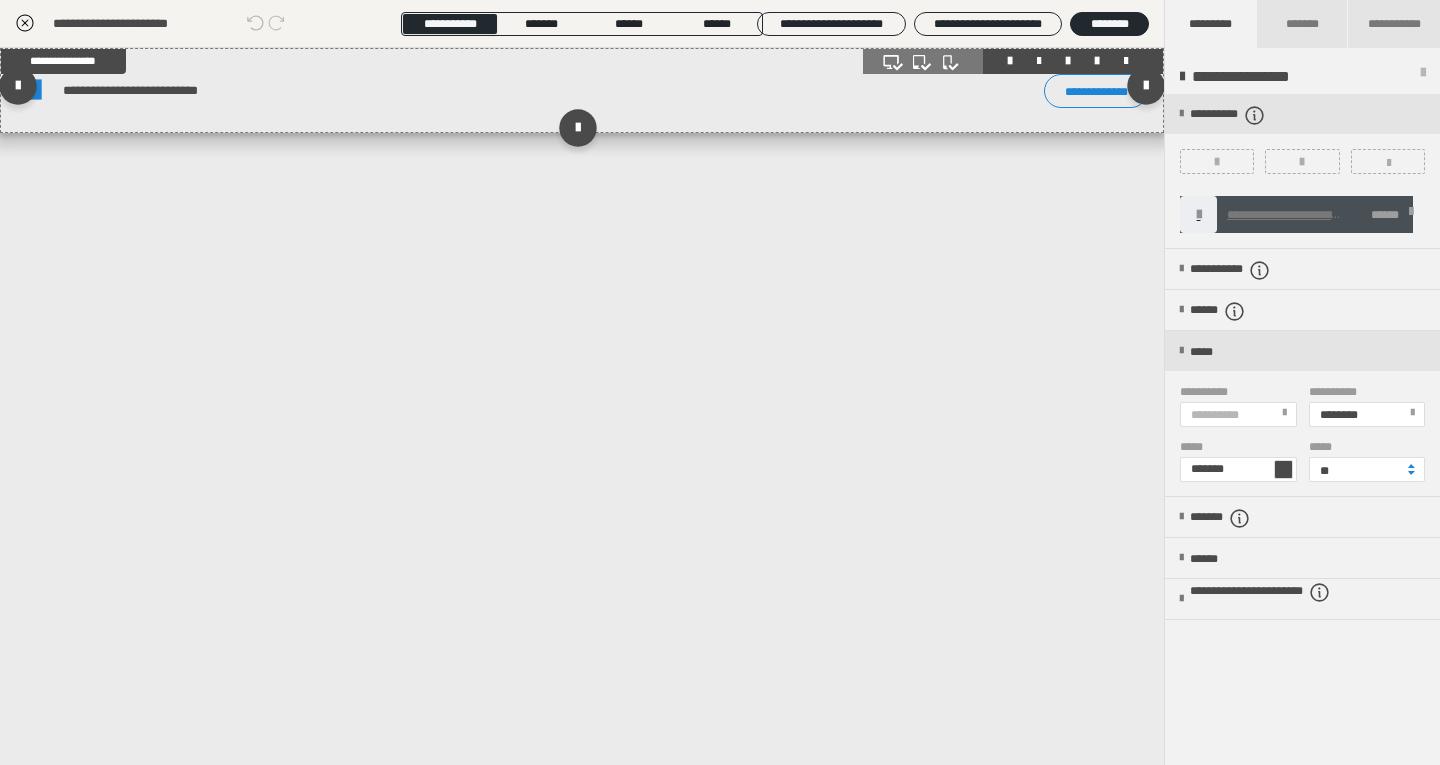click on "**********" at bounding box center [166, 90] 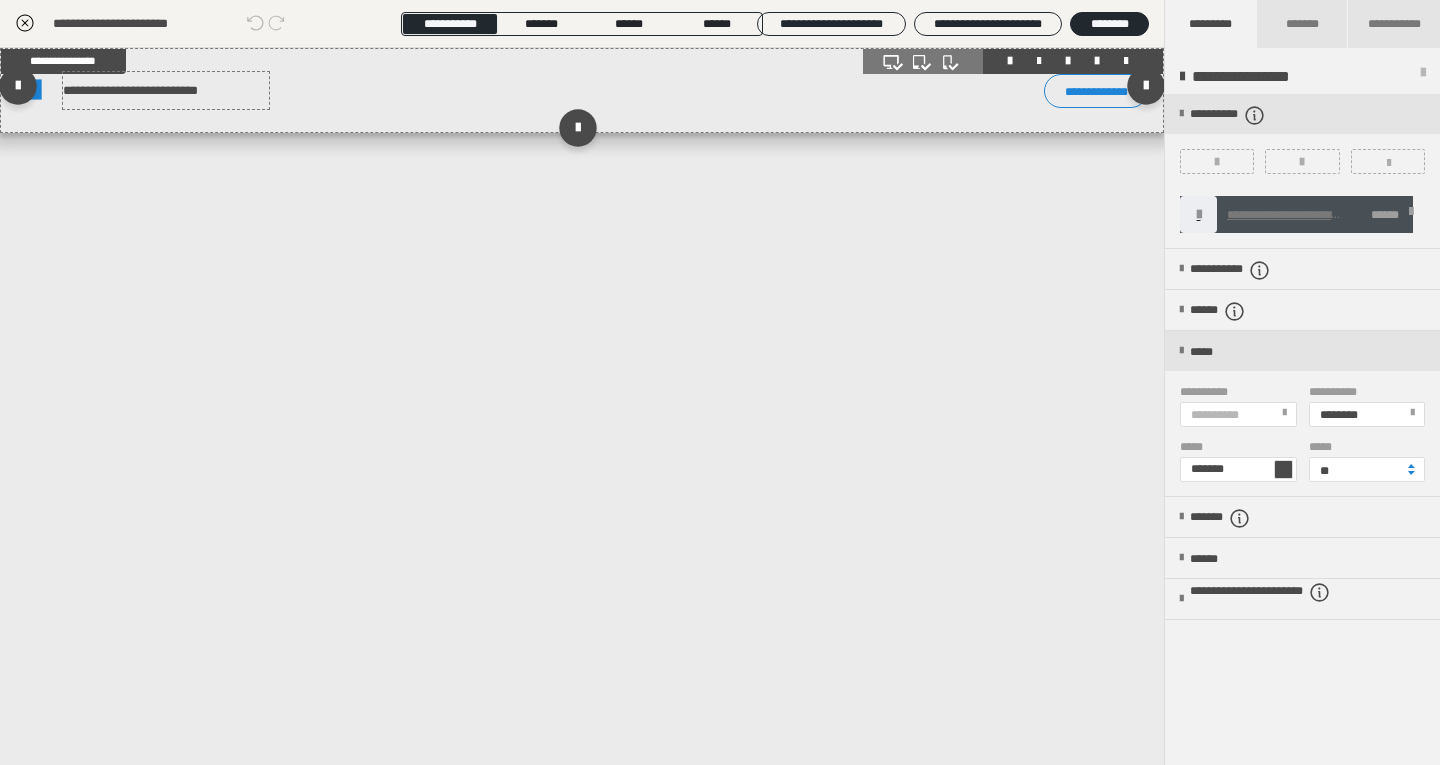 click on "**********" at bounding box center [166, 90] 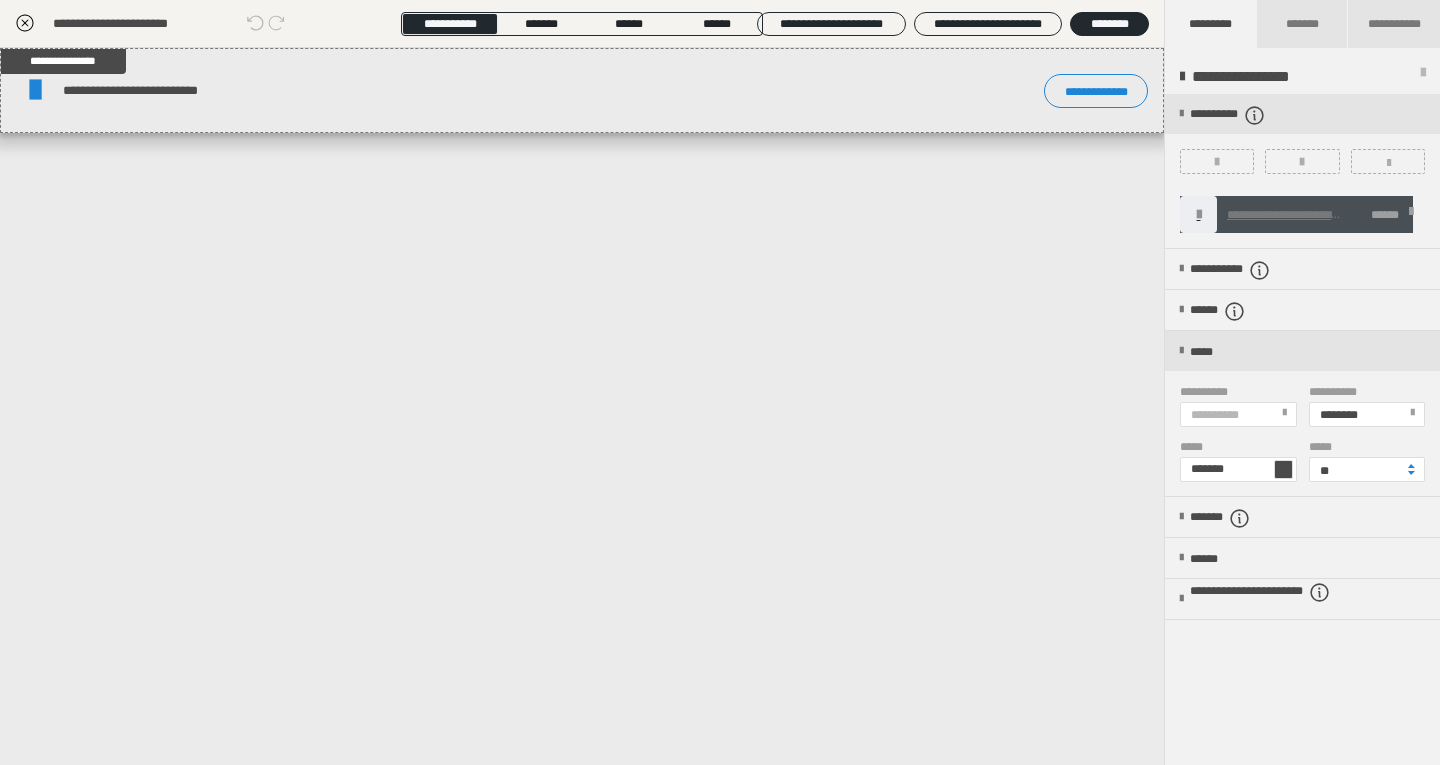 click at bounding box center (1411, 466) 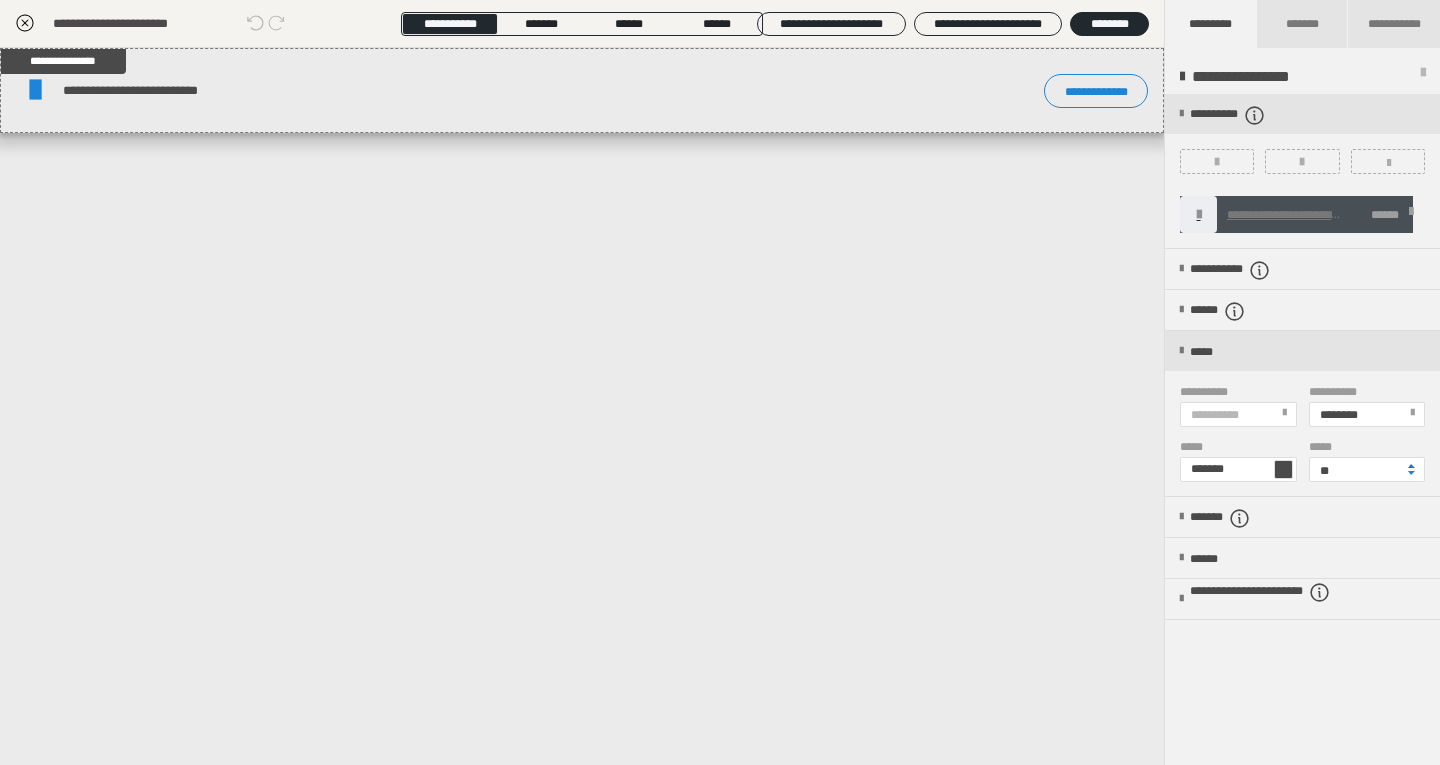 click at bounding box center [1411, 466] 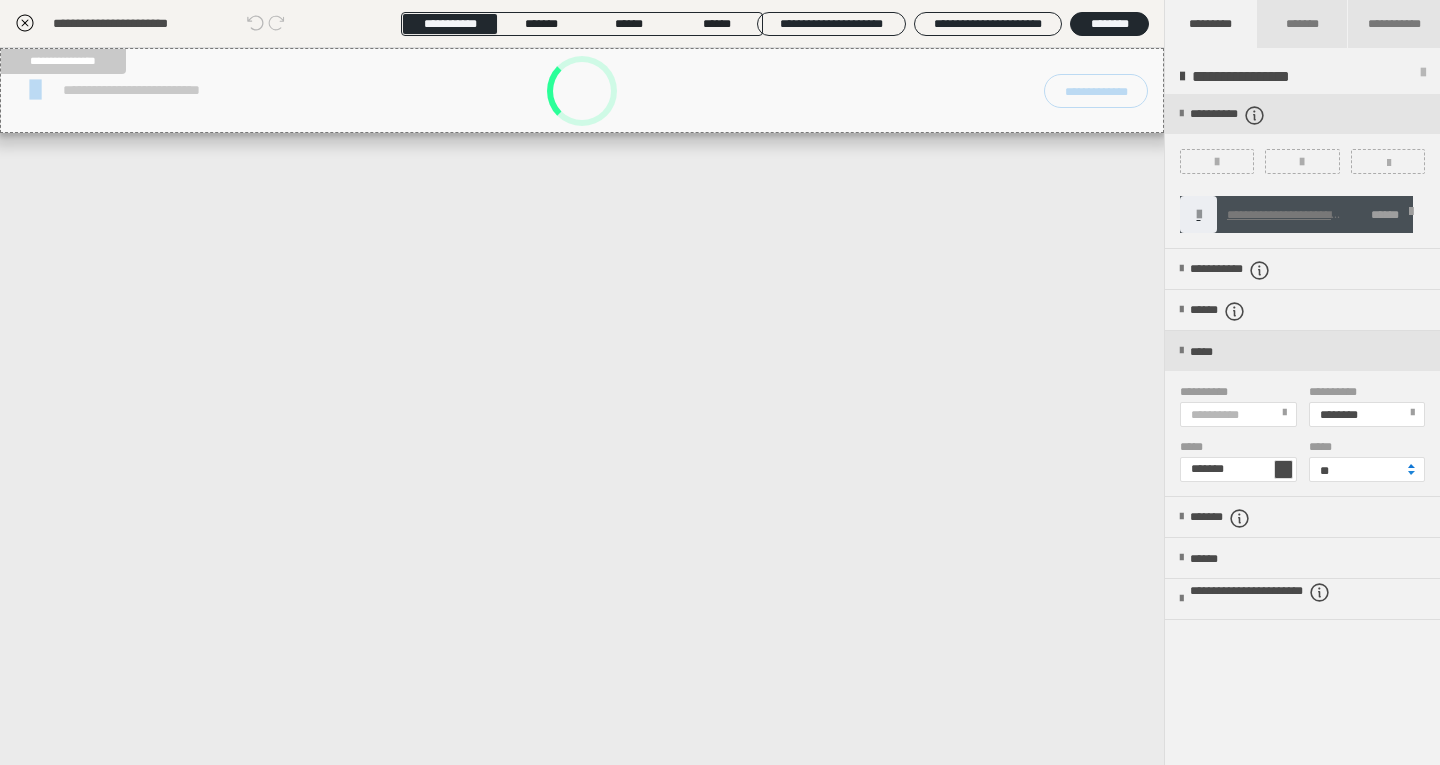 click at bounding box center [1411, 466] 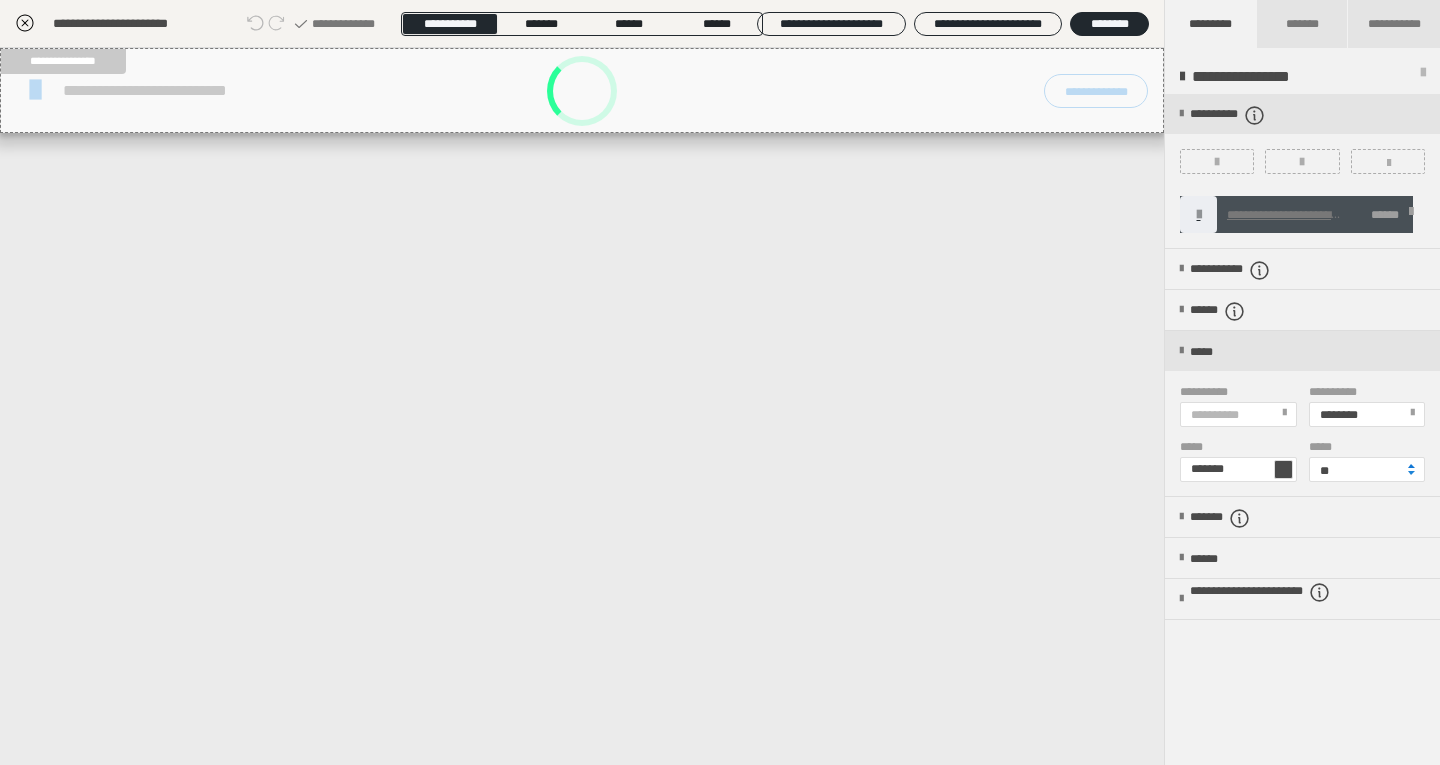 click at bounding box center [1411, 466] 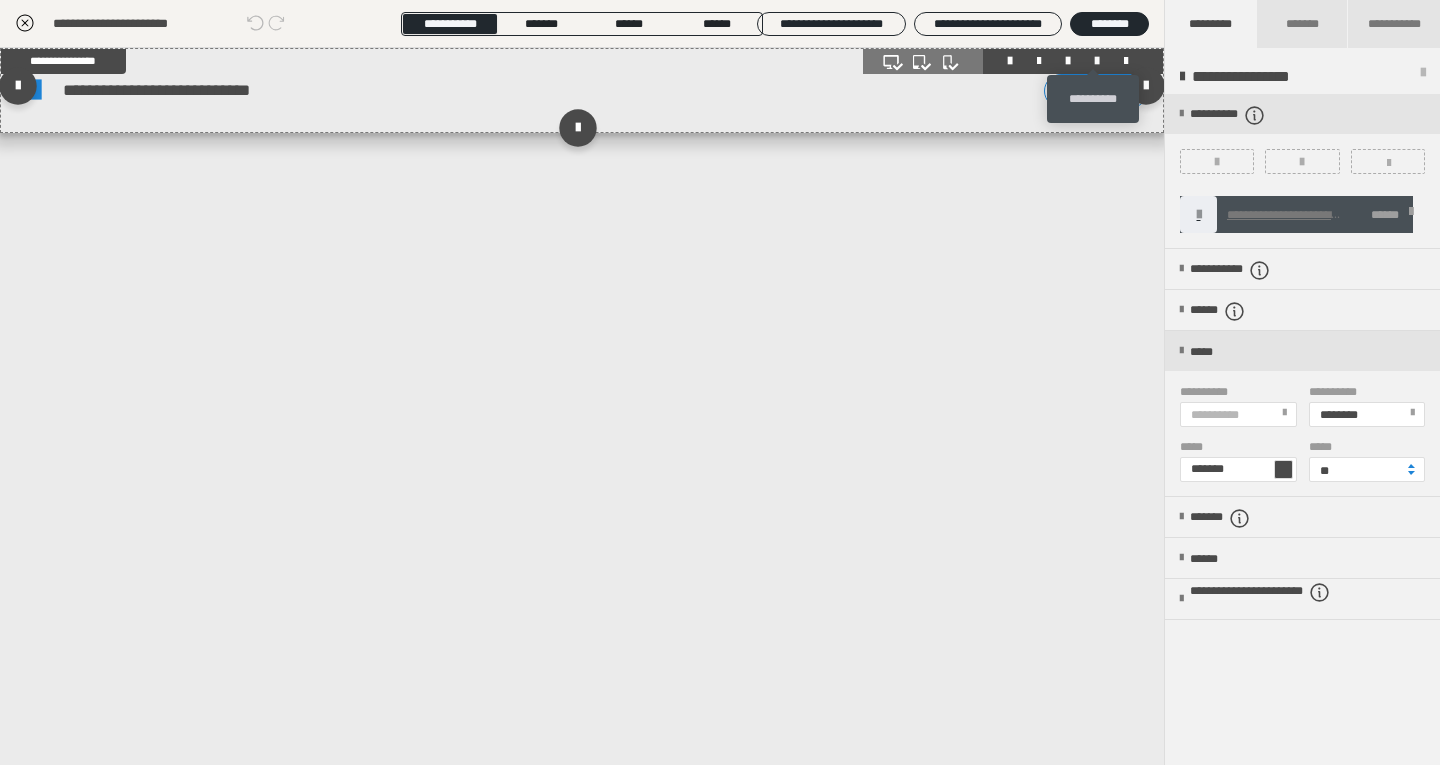 click at bounding box center (1097, 61) 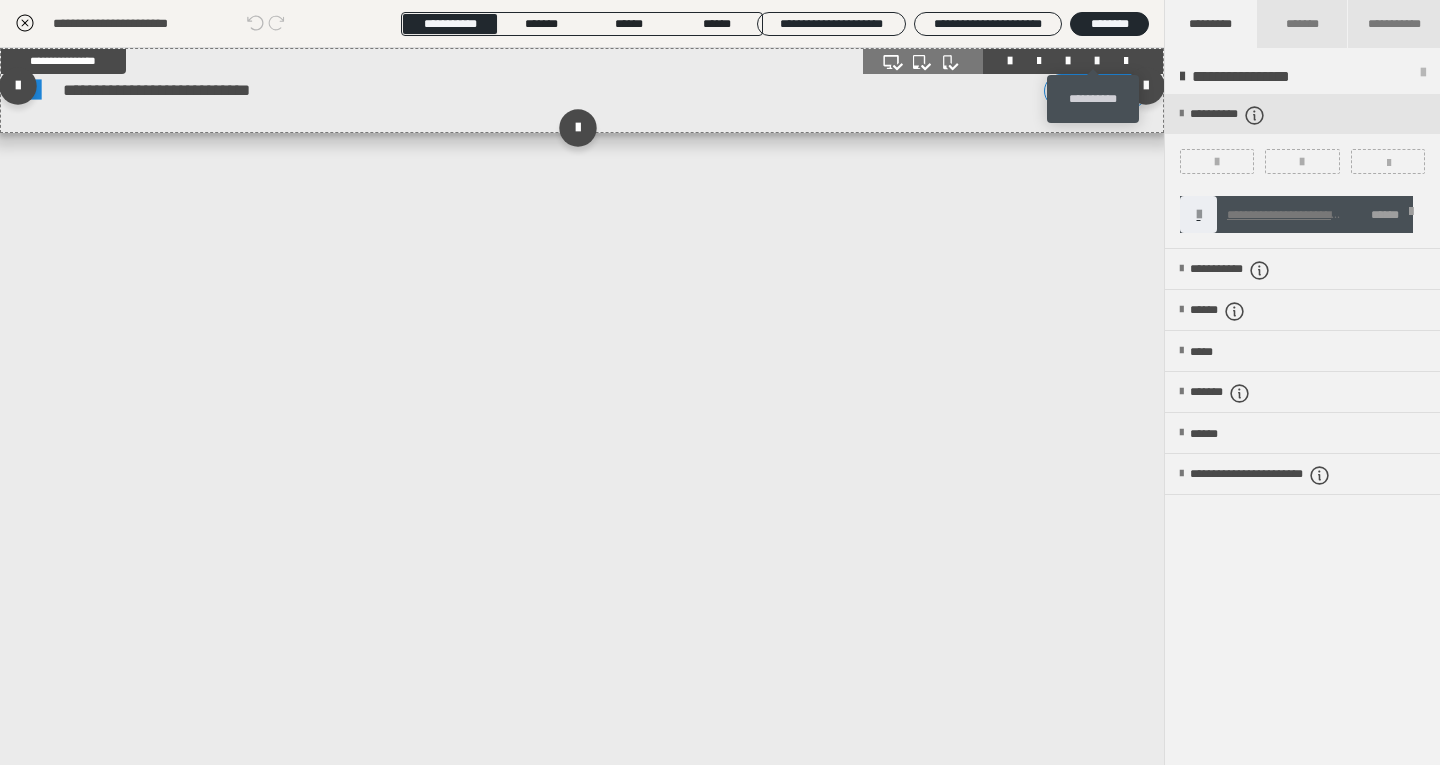 click at bounding box center [1097, 61] 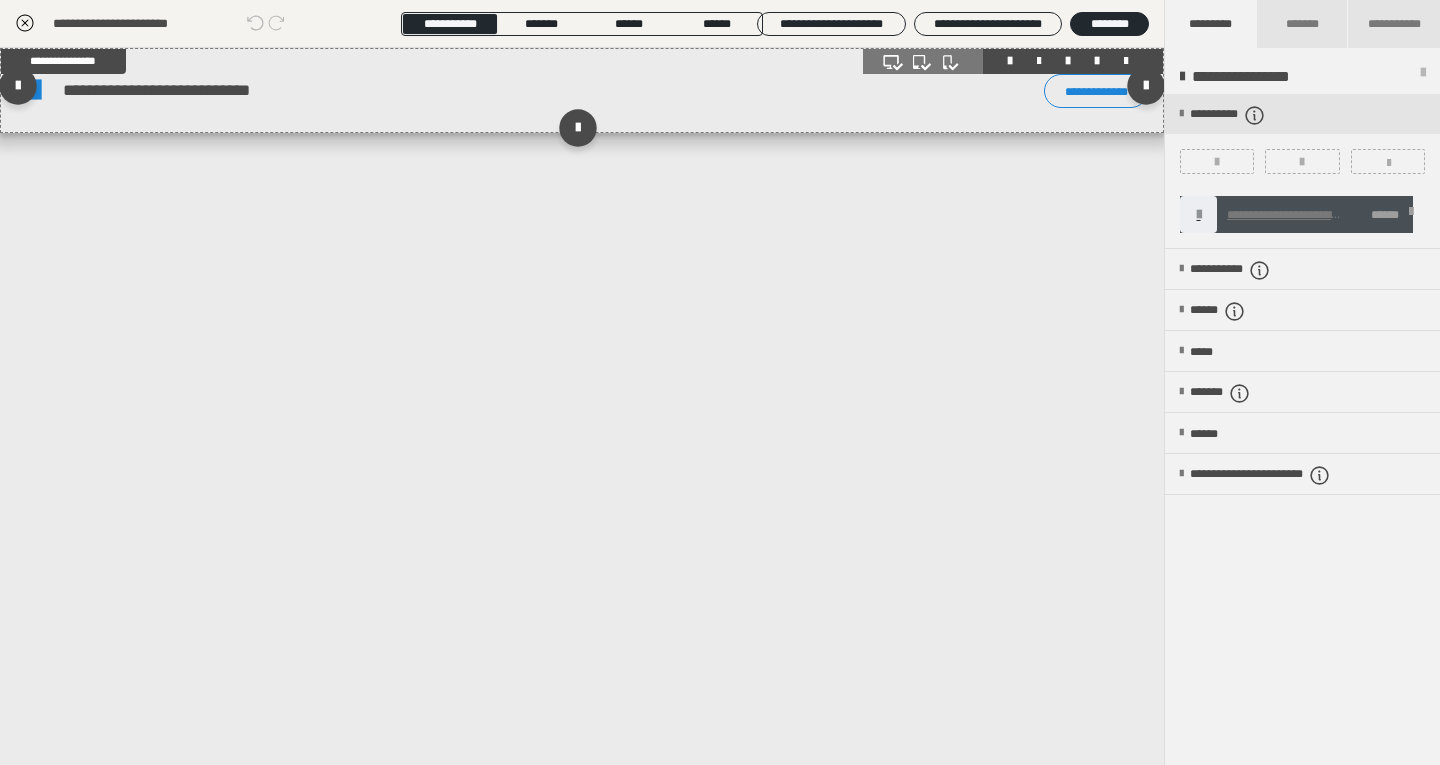 click on "**********" at bounding box center [582, 90] 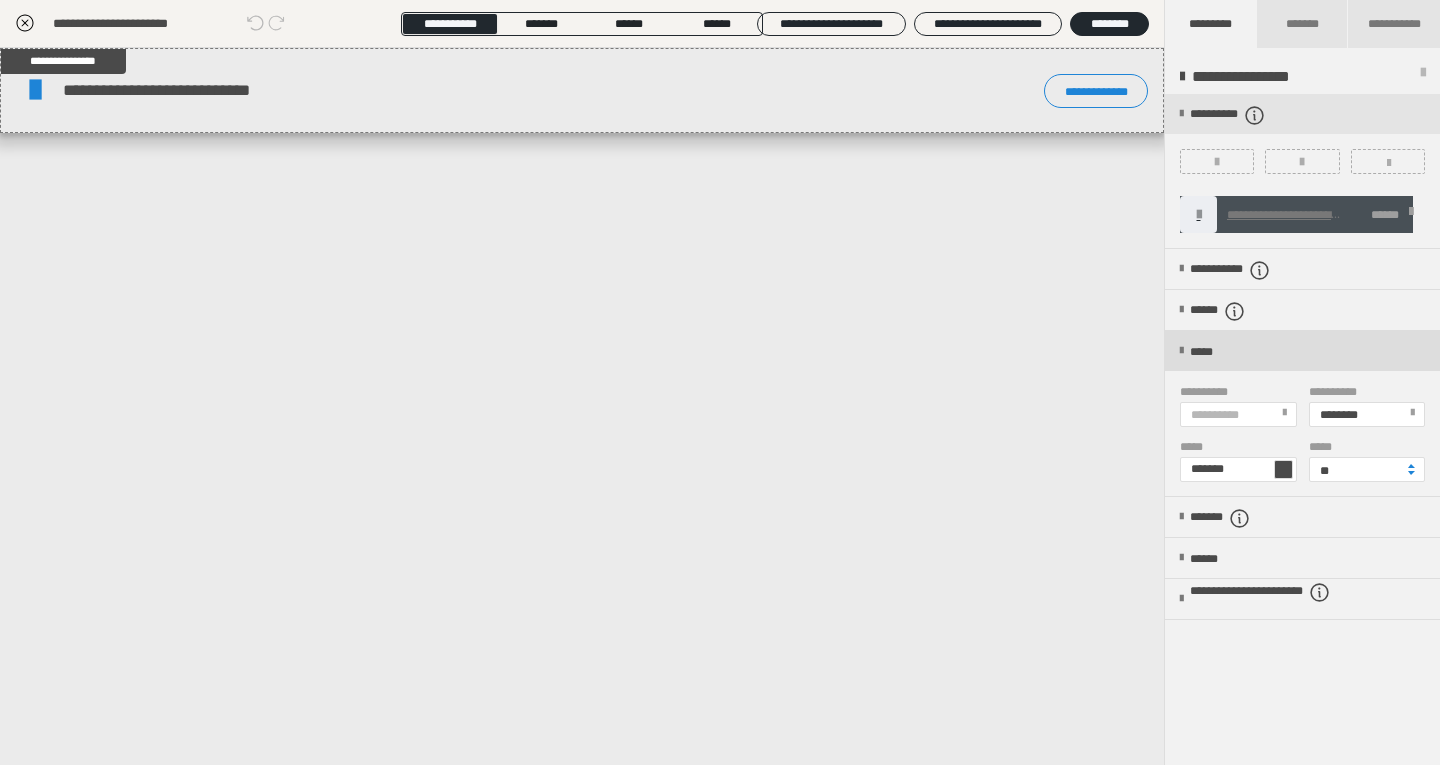 click on "*****" at bounding box center [1302, 351] 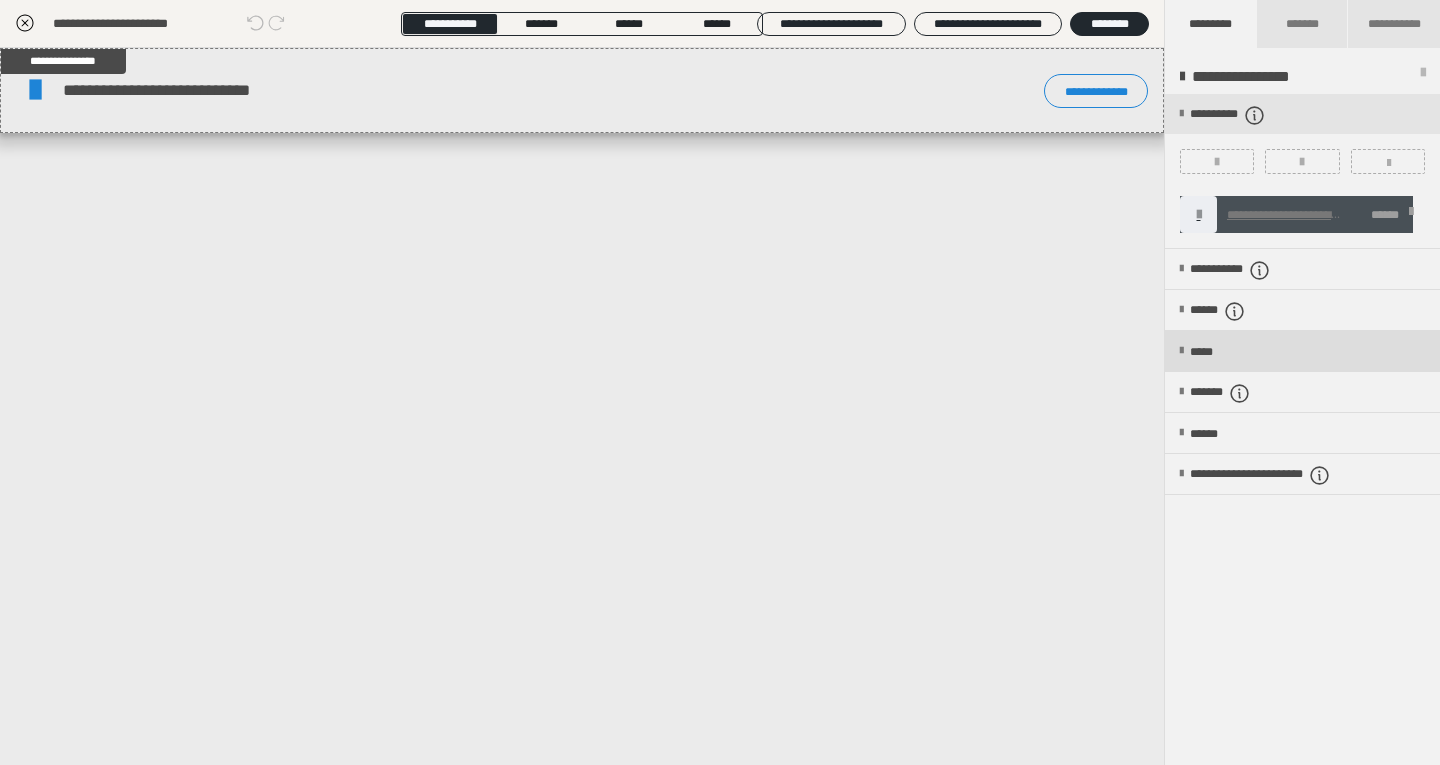 click on "*****" at bounding box center (1302, 351) 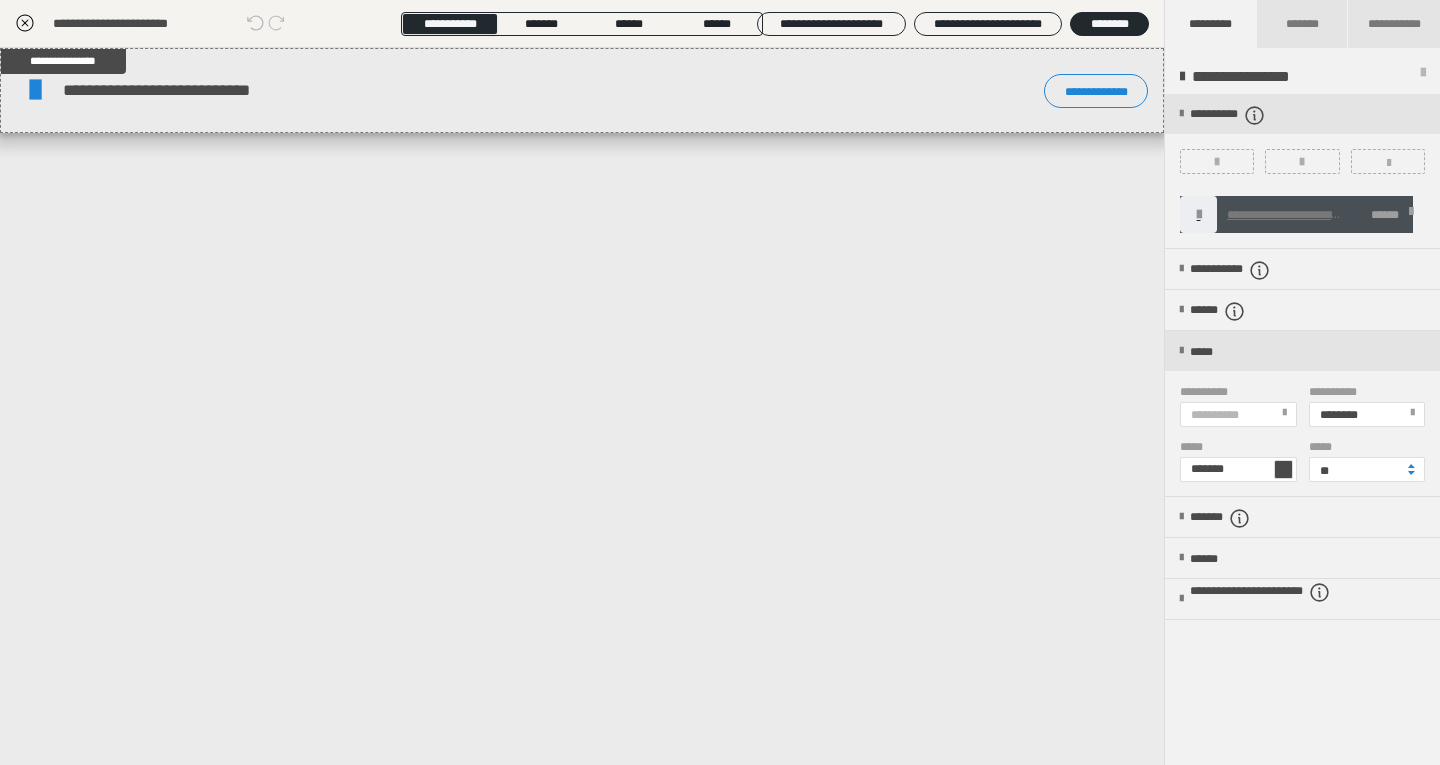 click on "**********" at bounding box center (1237, 414) 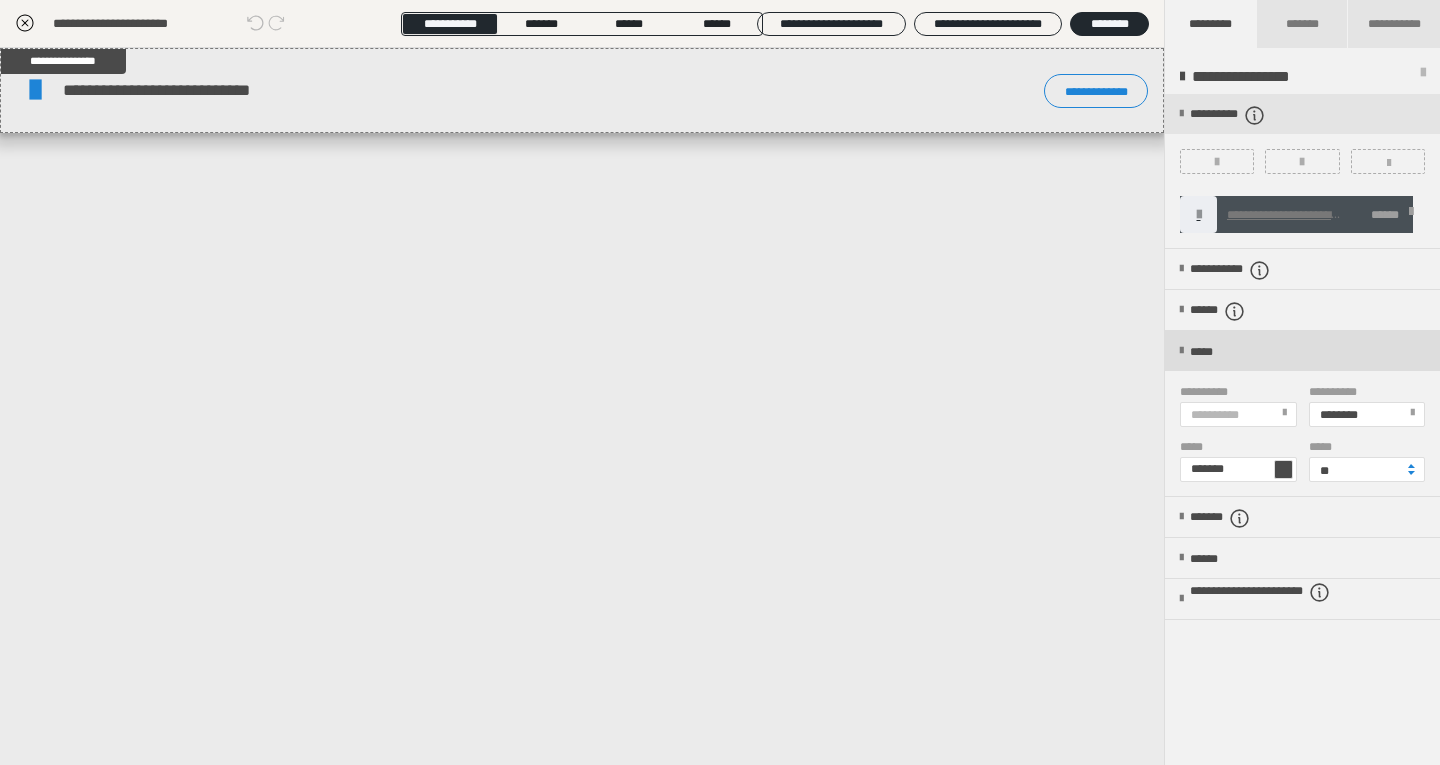click on "*****" at bounding box center (1302, 351) 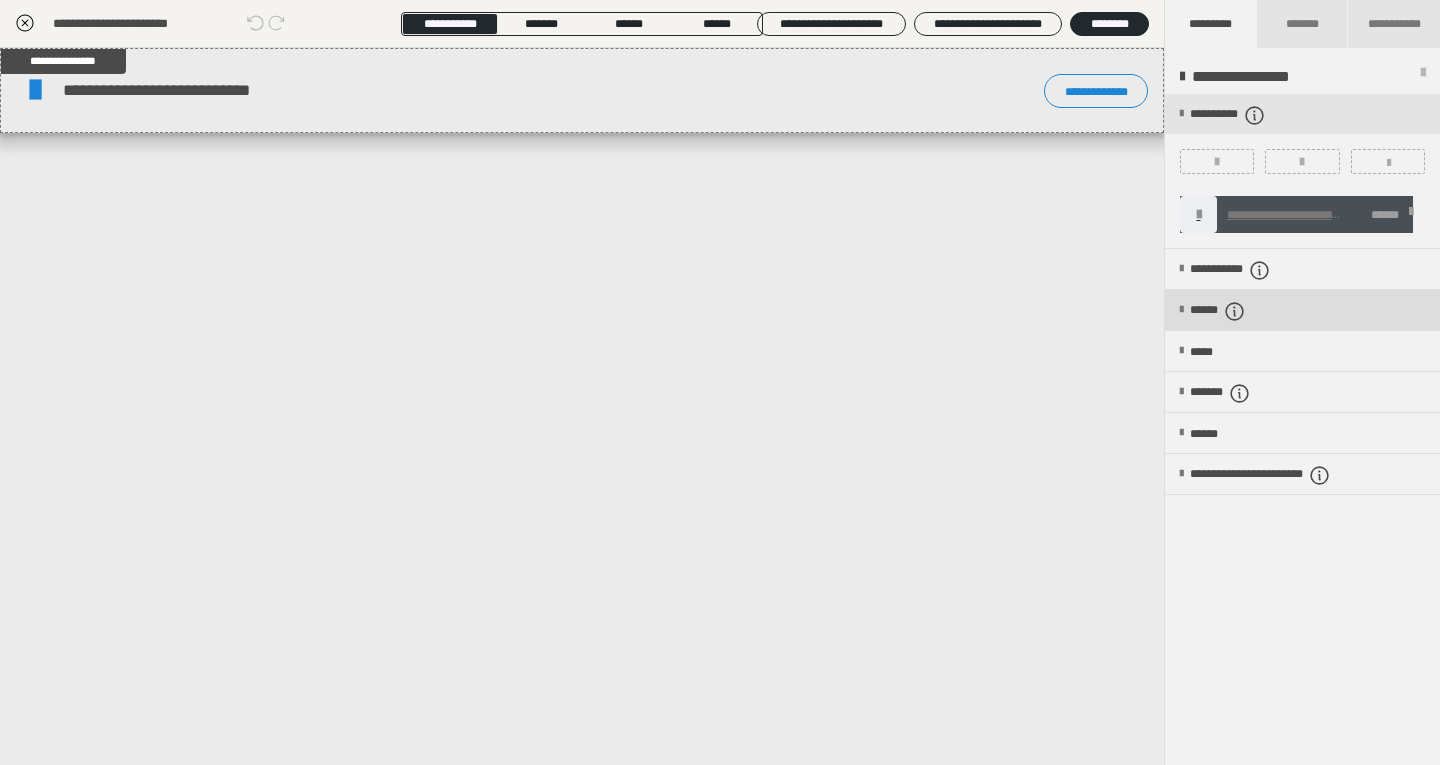 click on "******" at bounding box center (1233, 311) 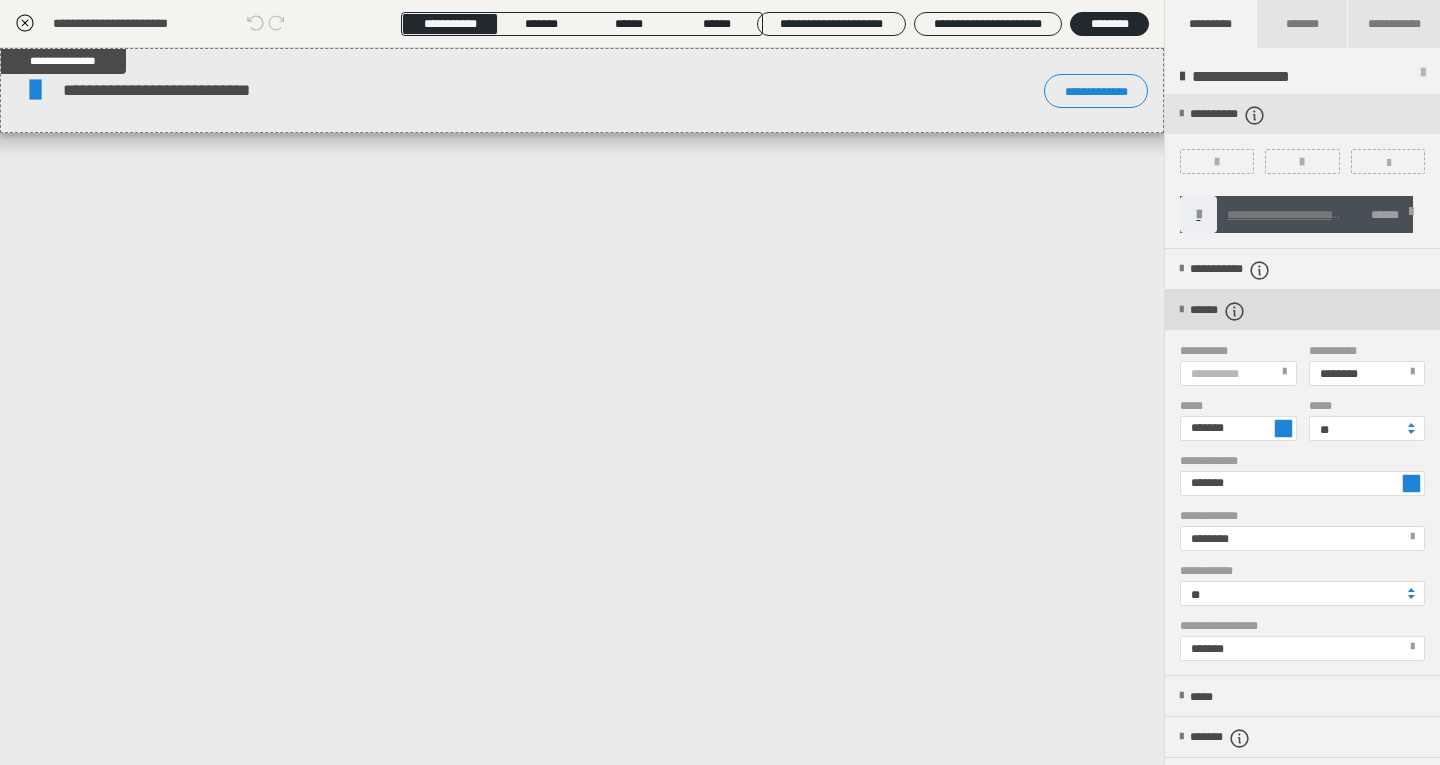 click on "******" at bounding box center (1233, 311) 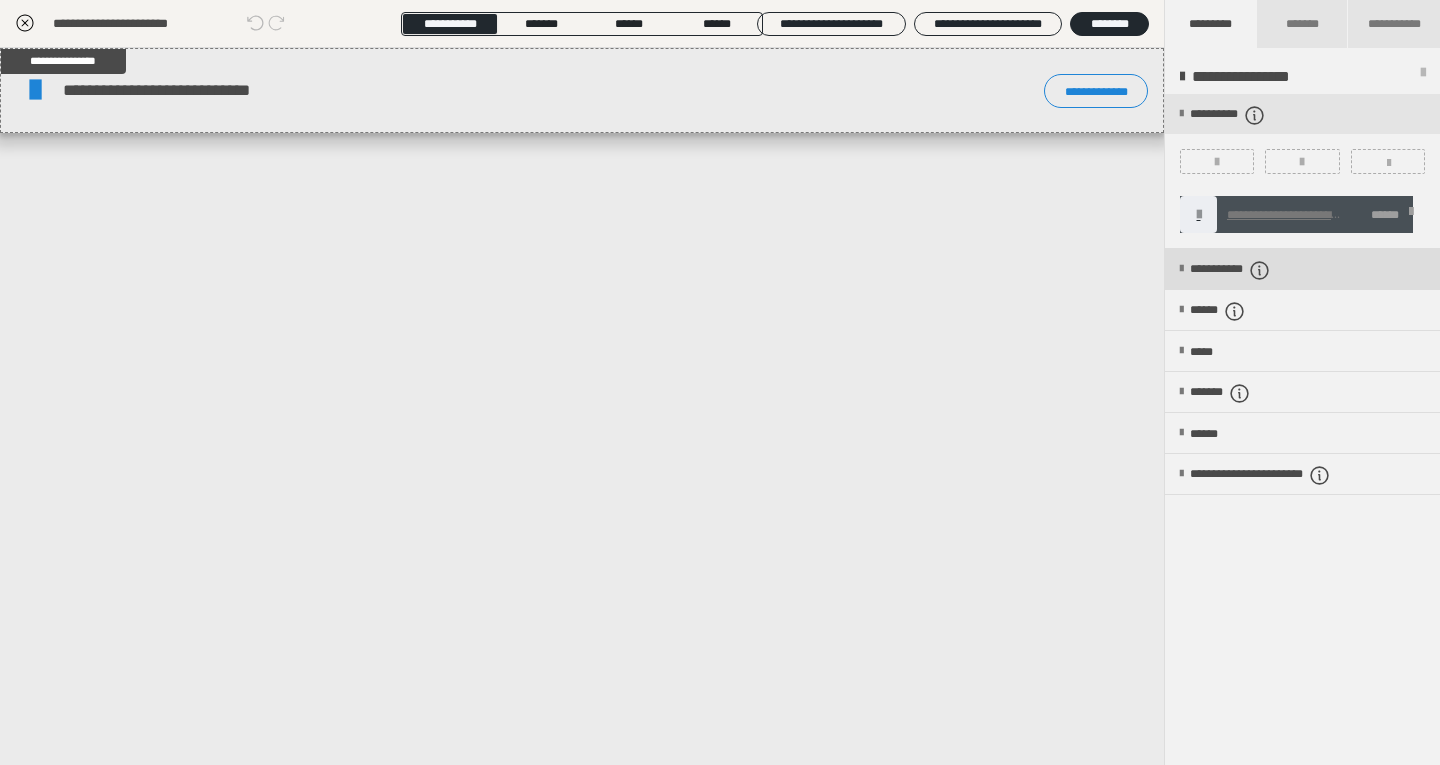 click on "**********" at bounding box center (1254, 270) 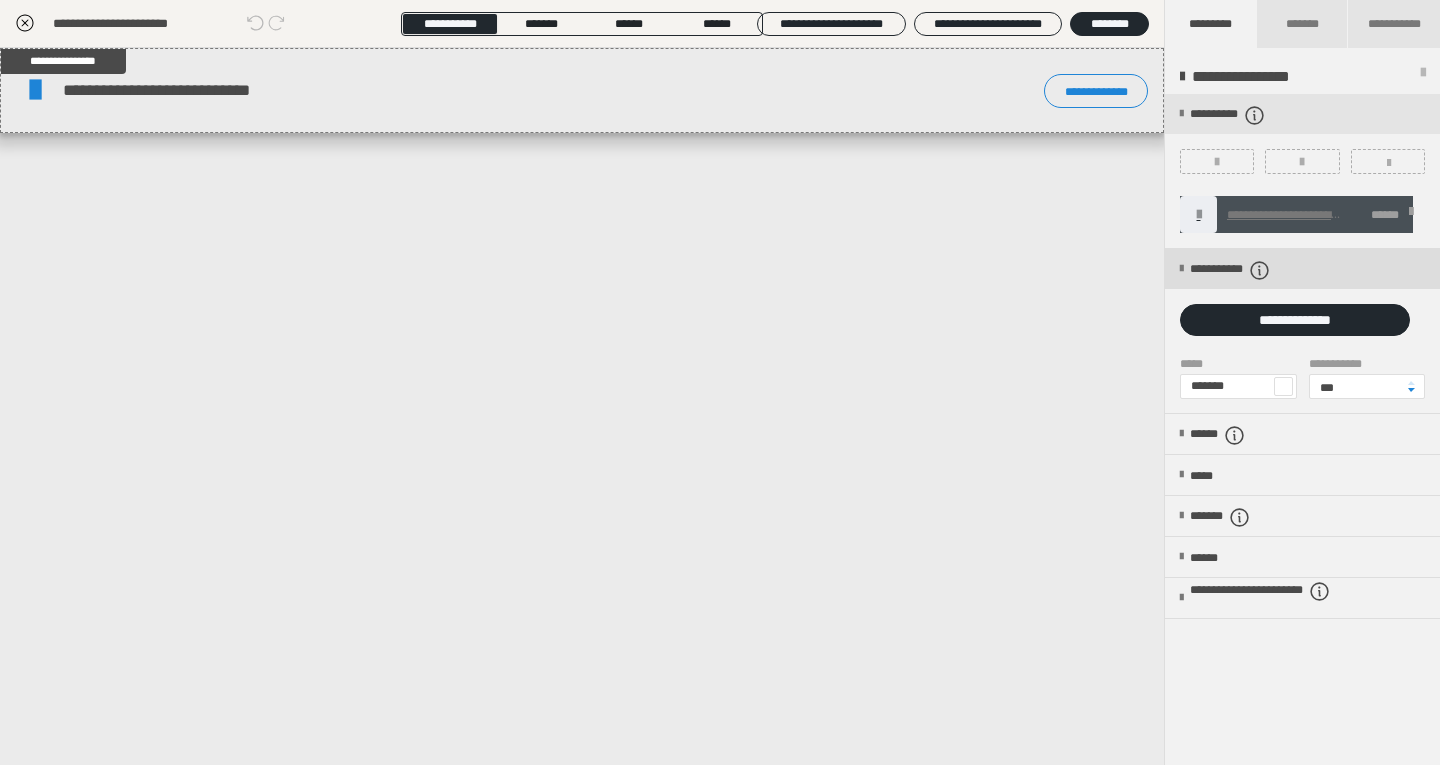 click on "**********" at bounding box center [1254, 270] 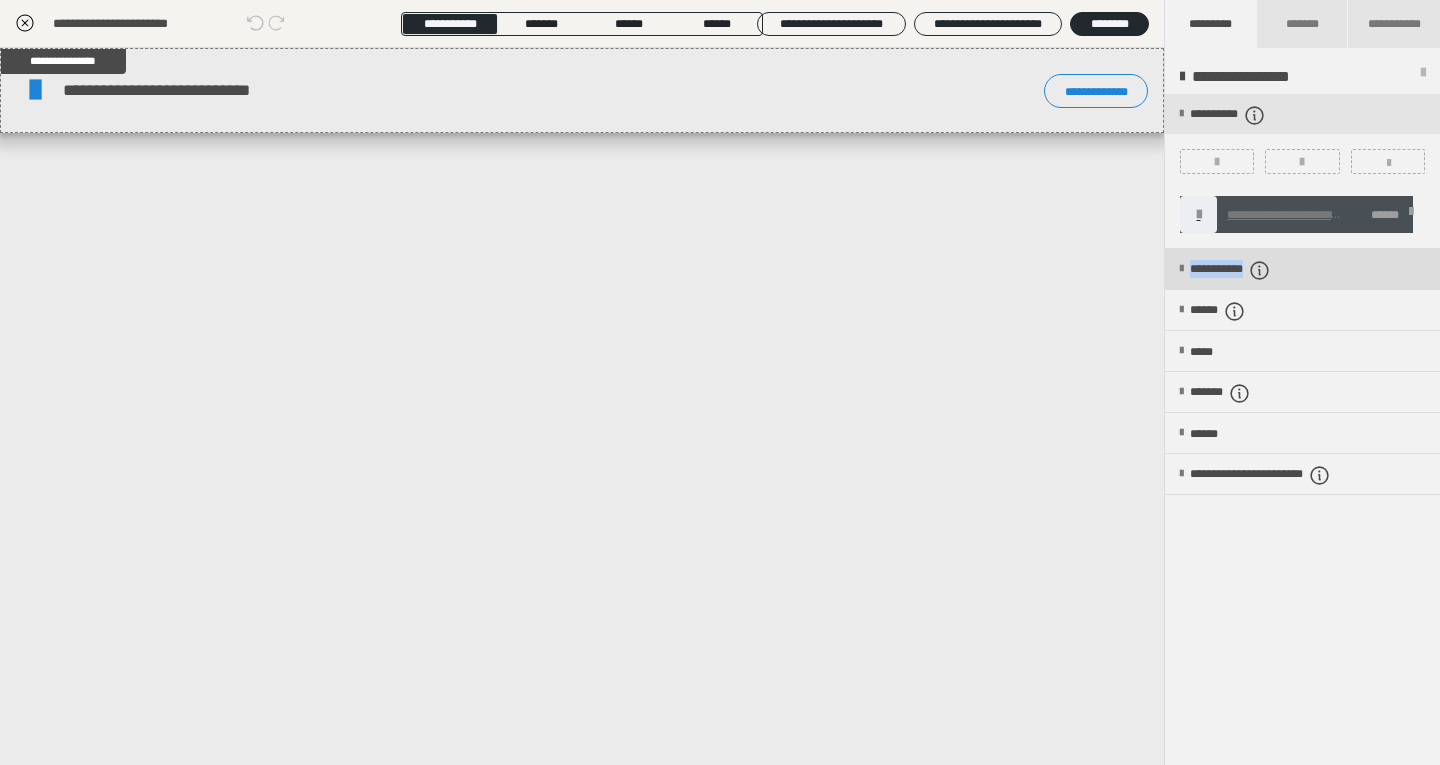 click on "**********" at bounding box center (1254, 270) 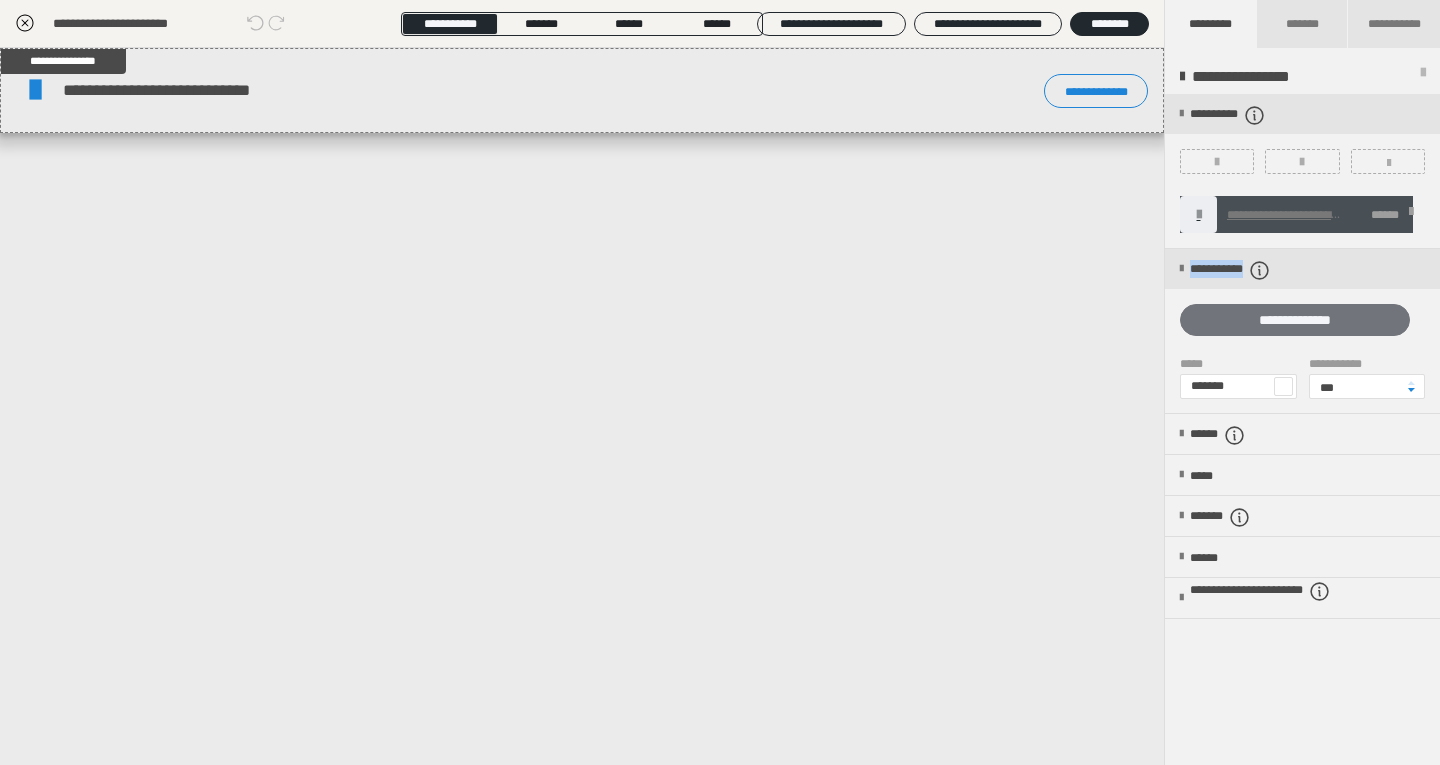 click on "**********" at bounding box center (1295, 320) 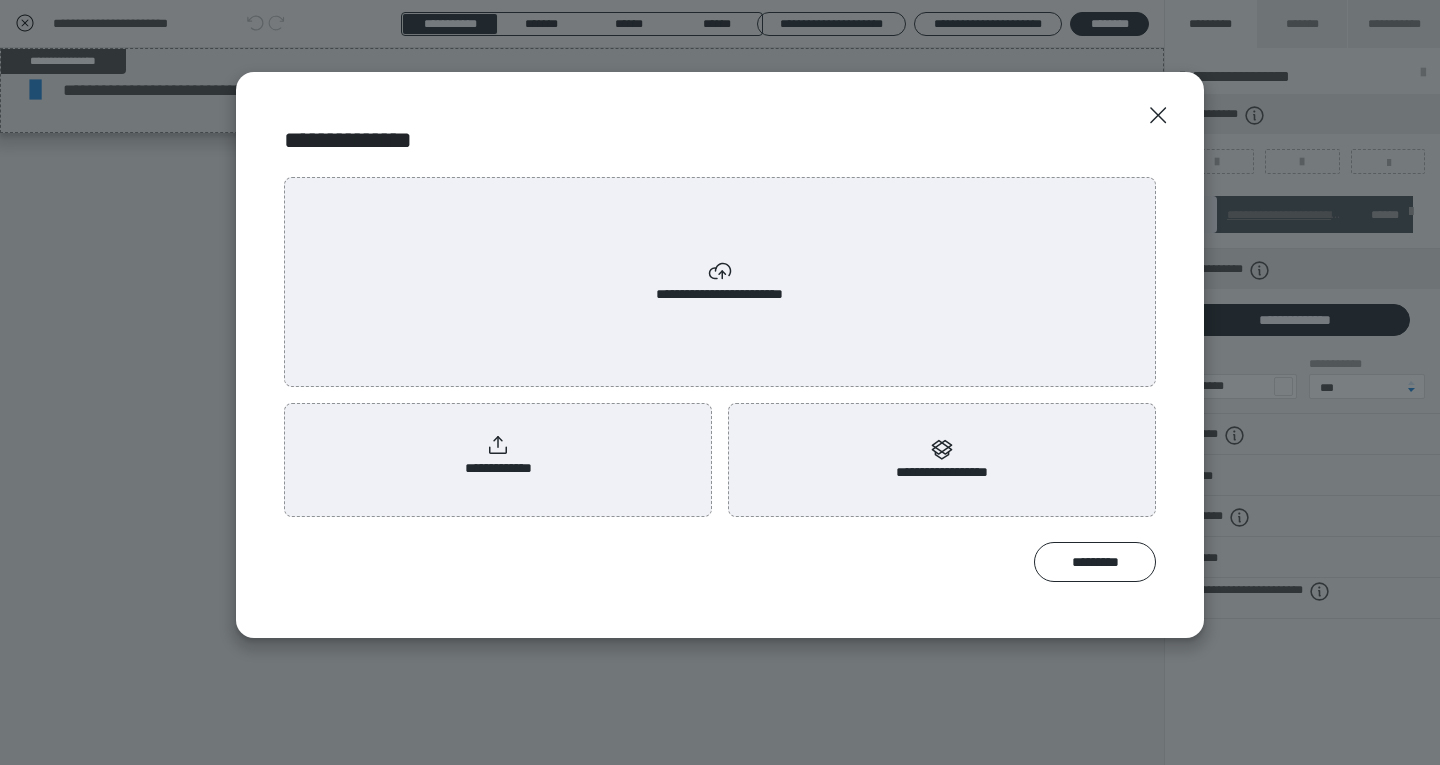 click on "**********" at bounding box center (498, 456) 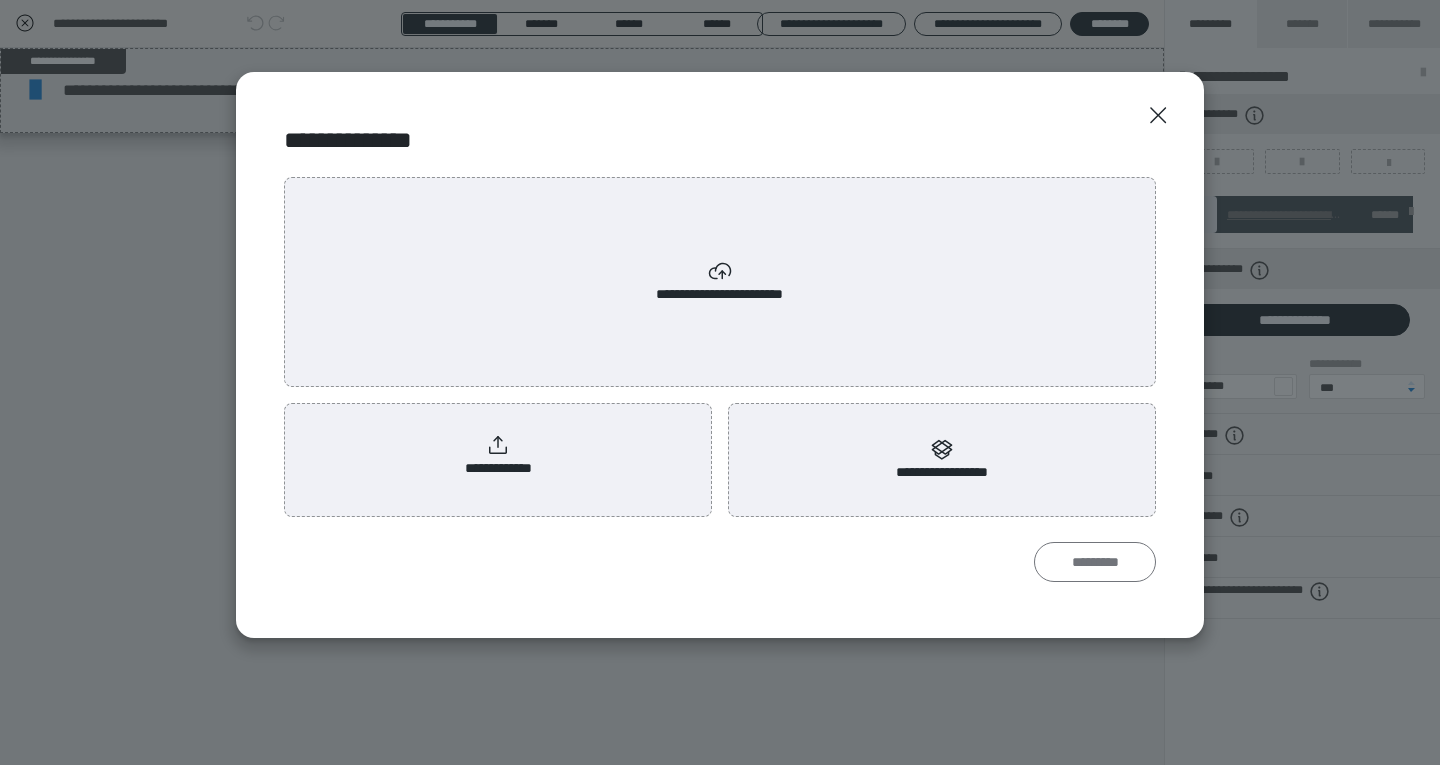 click on "*********" at bounding box center (1095, 562) 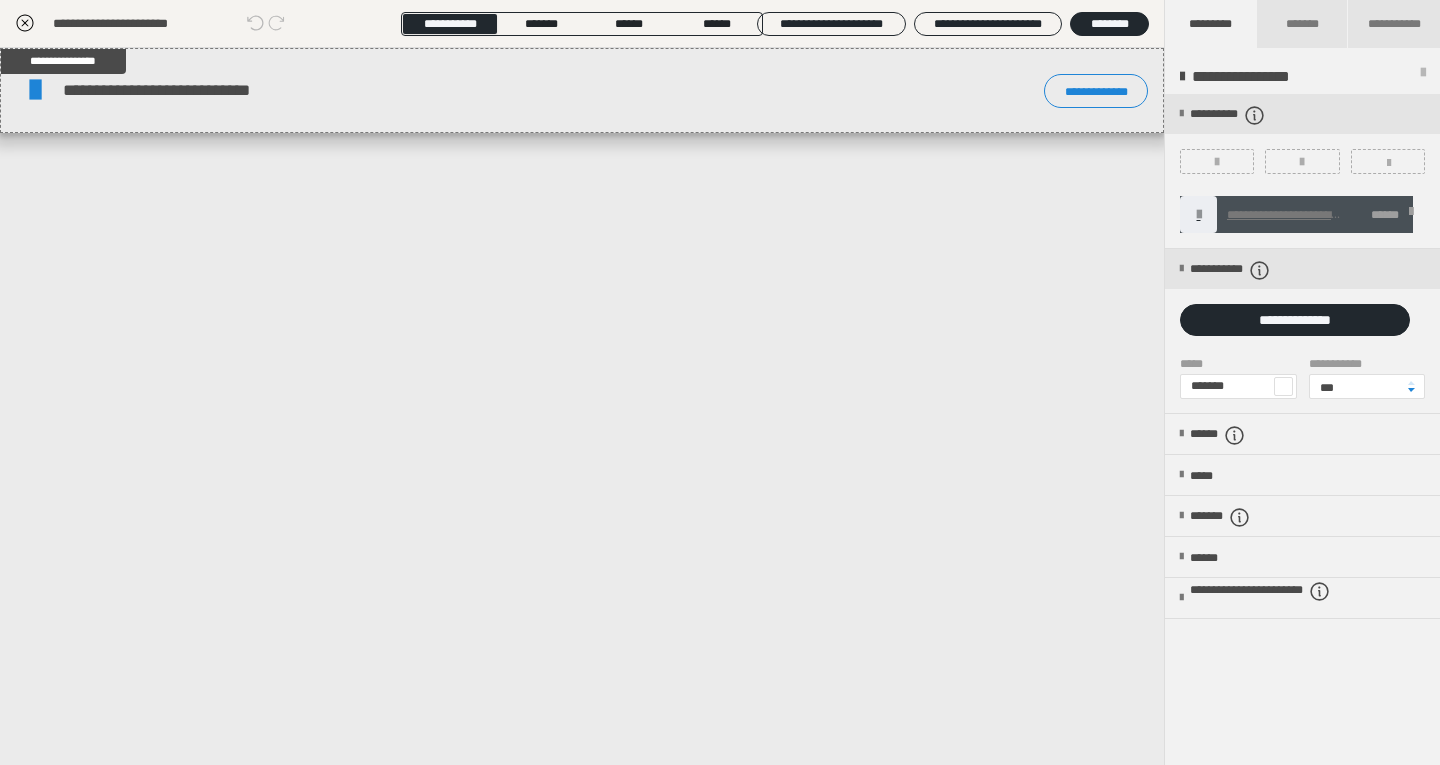 click on "**********" at bounding box center [582, 406] 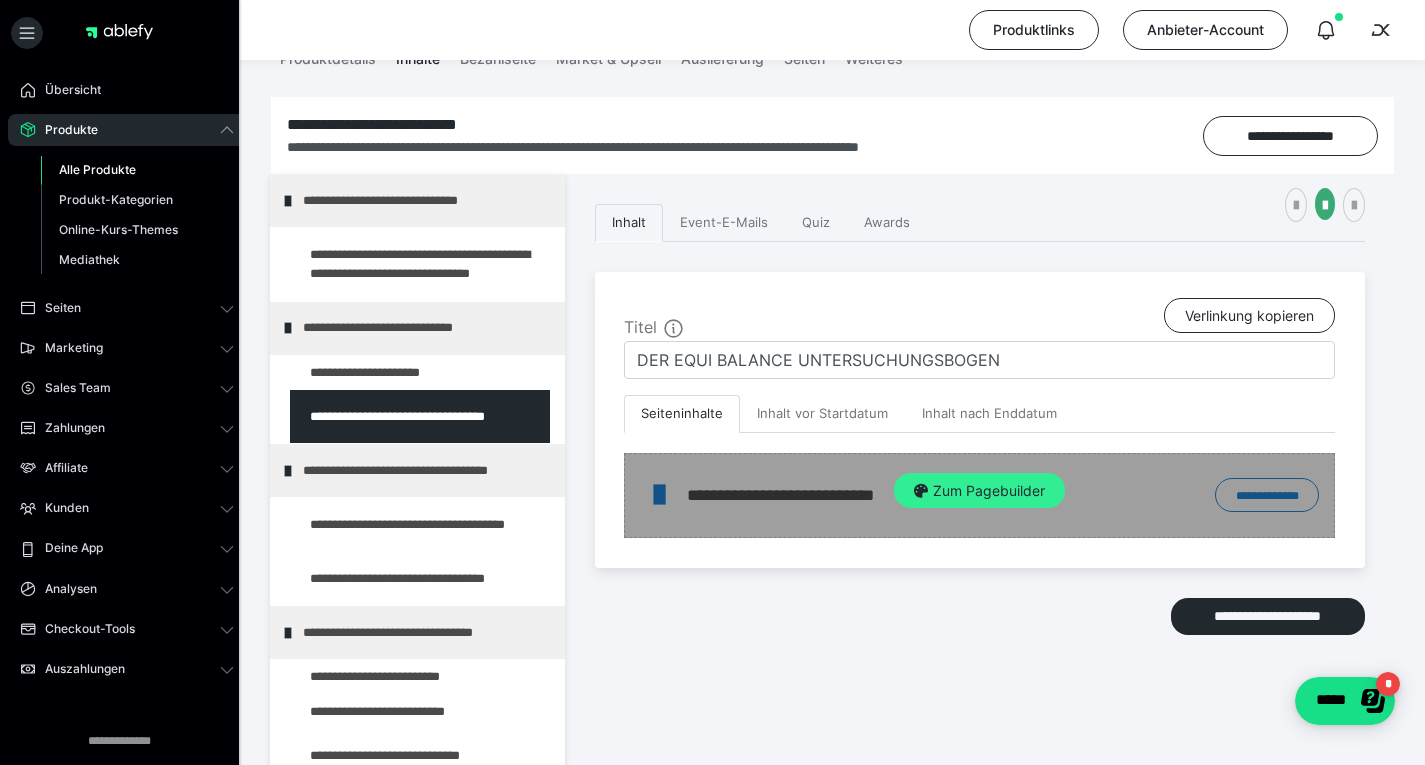 click at bounding box center (921, 491) 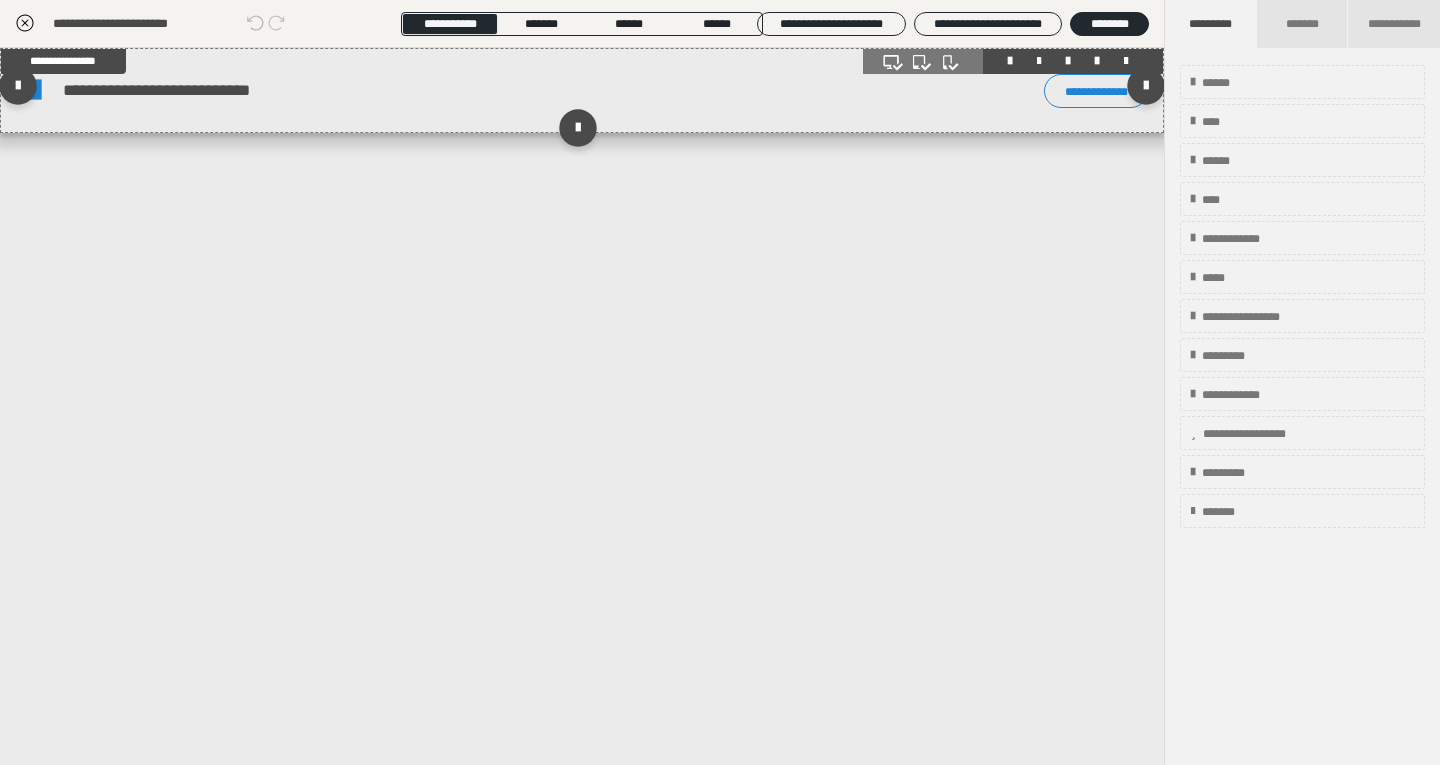 click at bounding box center [1013, 61] 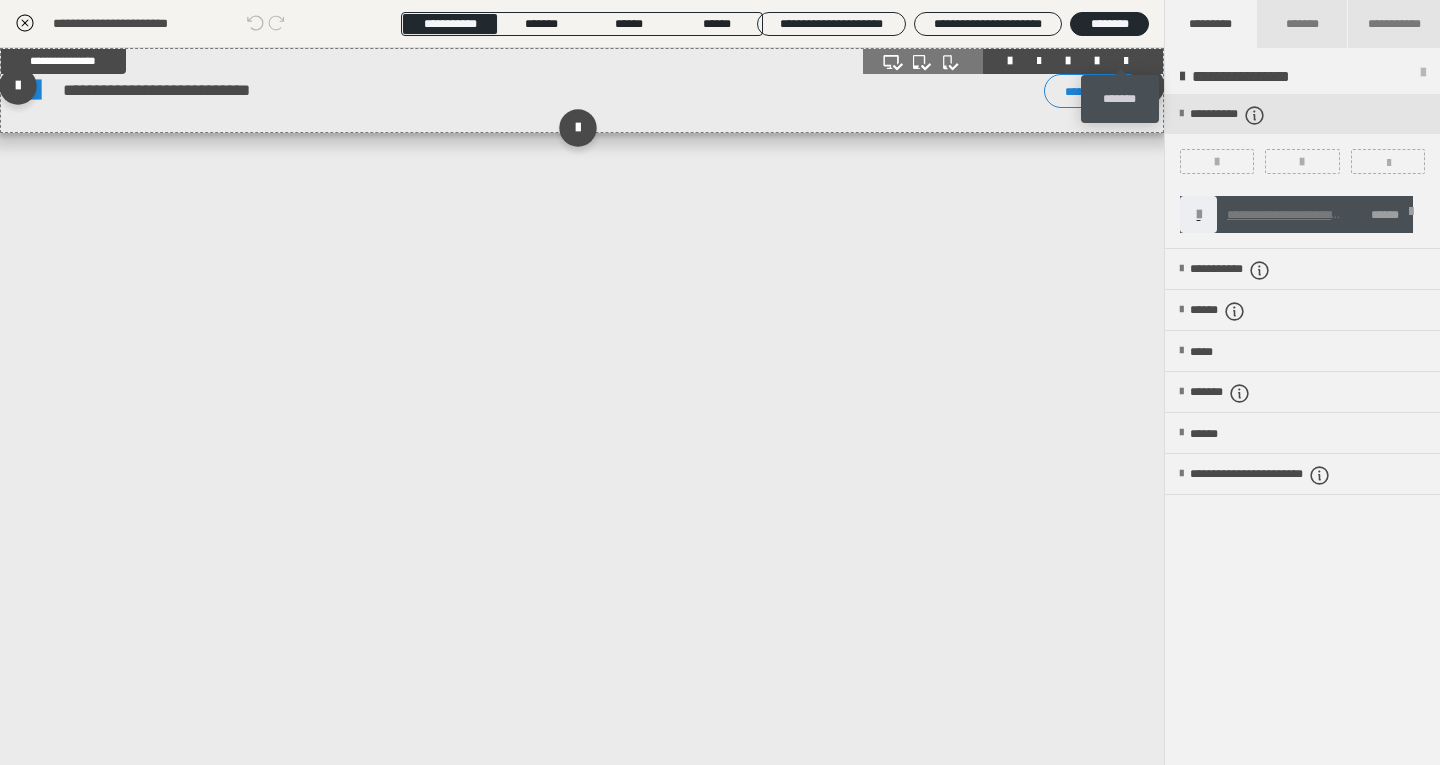 click at bounding box center (1126, 61) 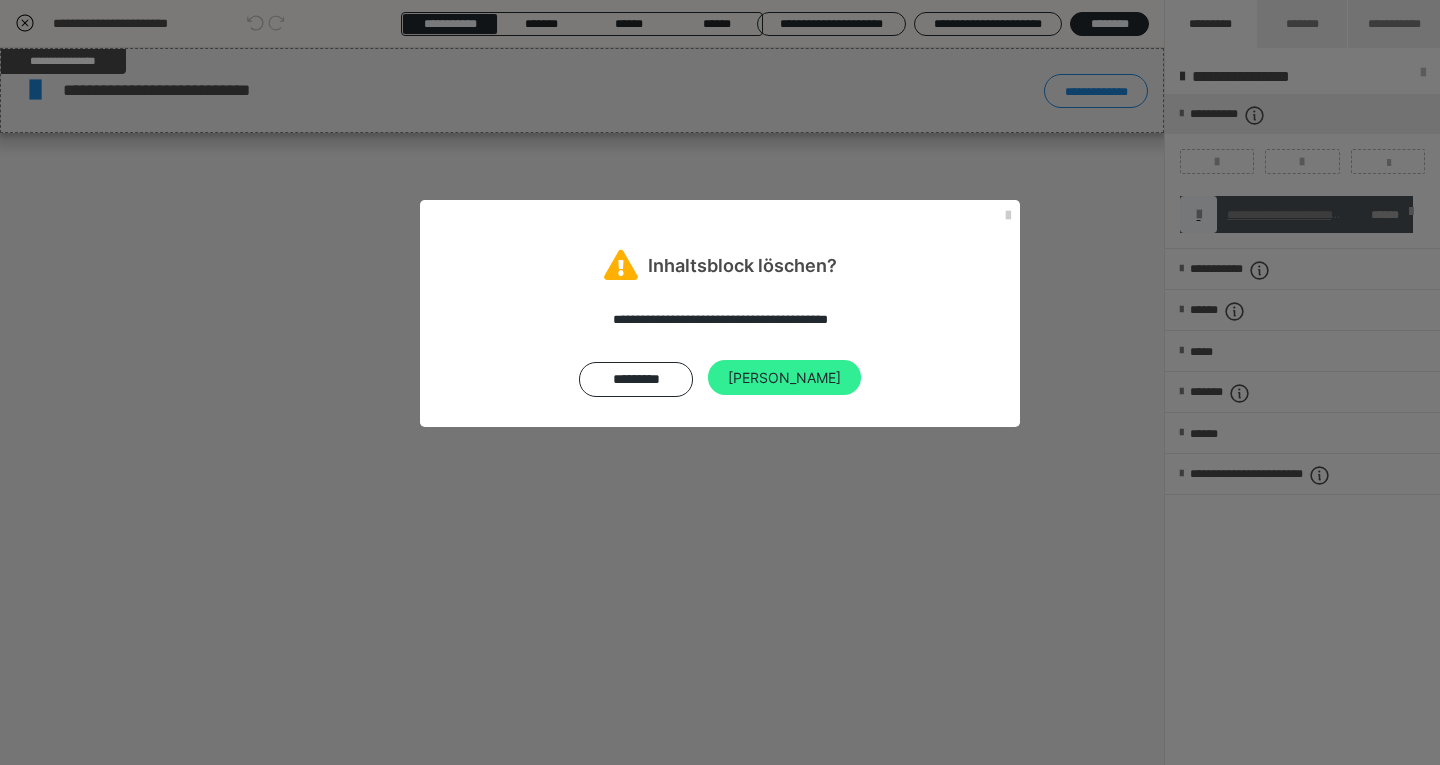 click on "Ja" at bounding box center (784, 378) 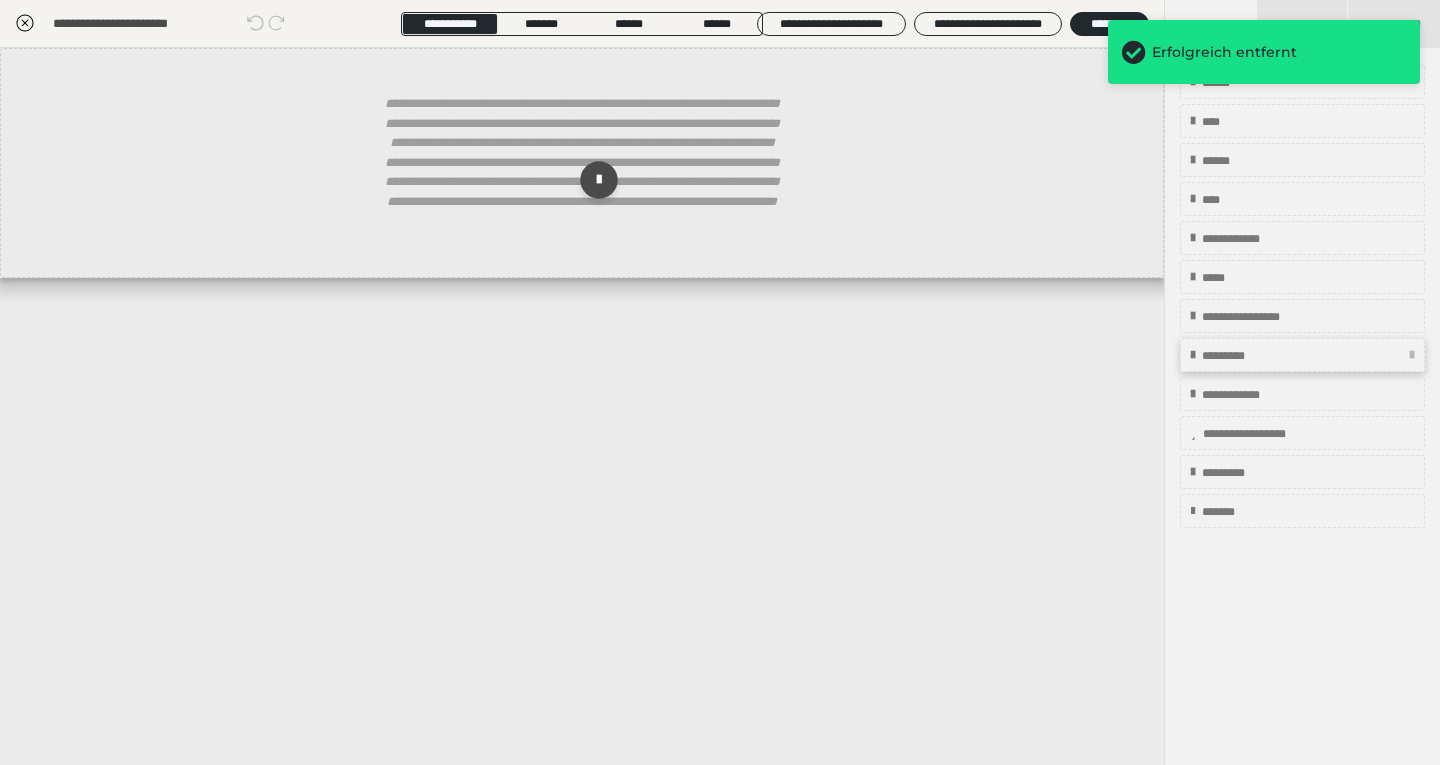 click on "*********" at bounding box center (1236, 356) 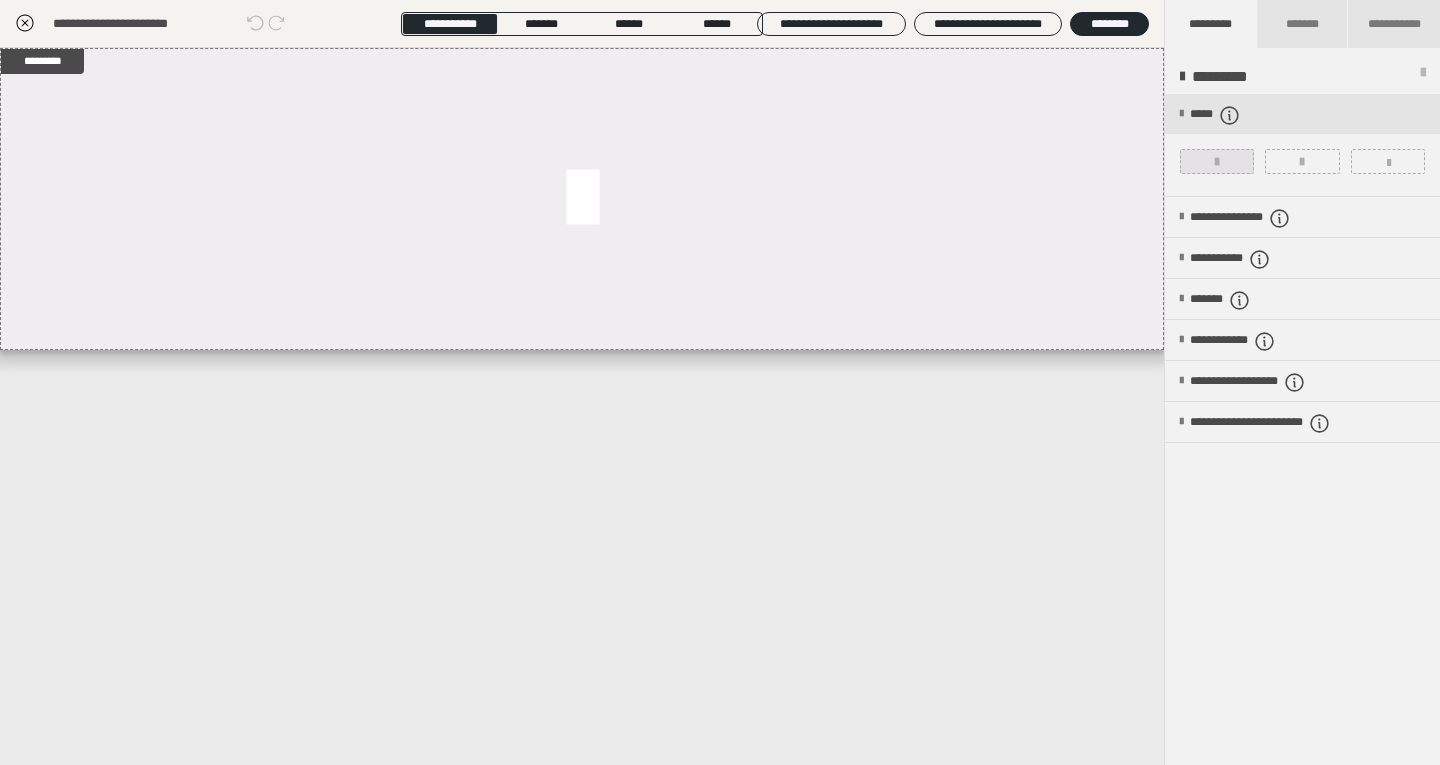 click at bounding box center [1217, 161] 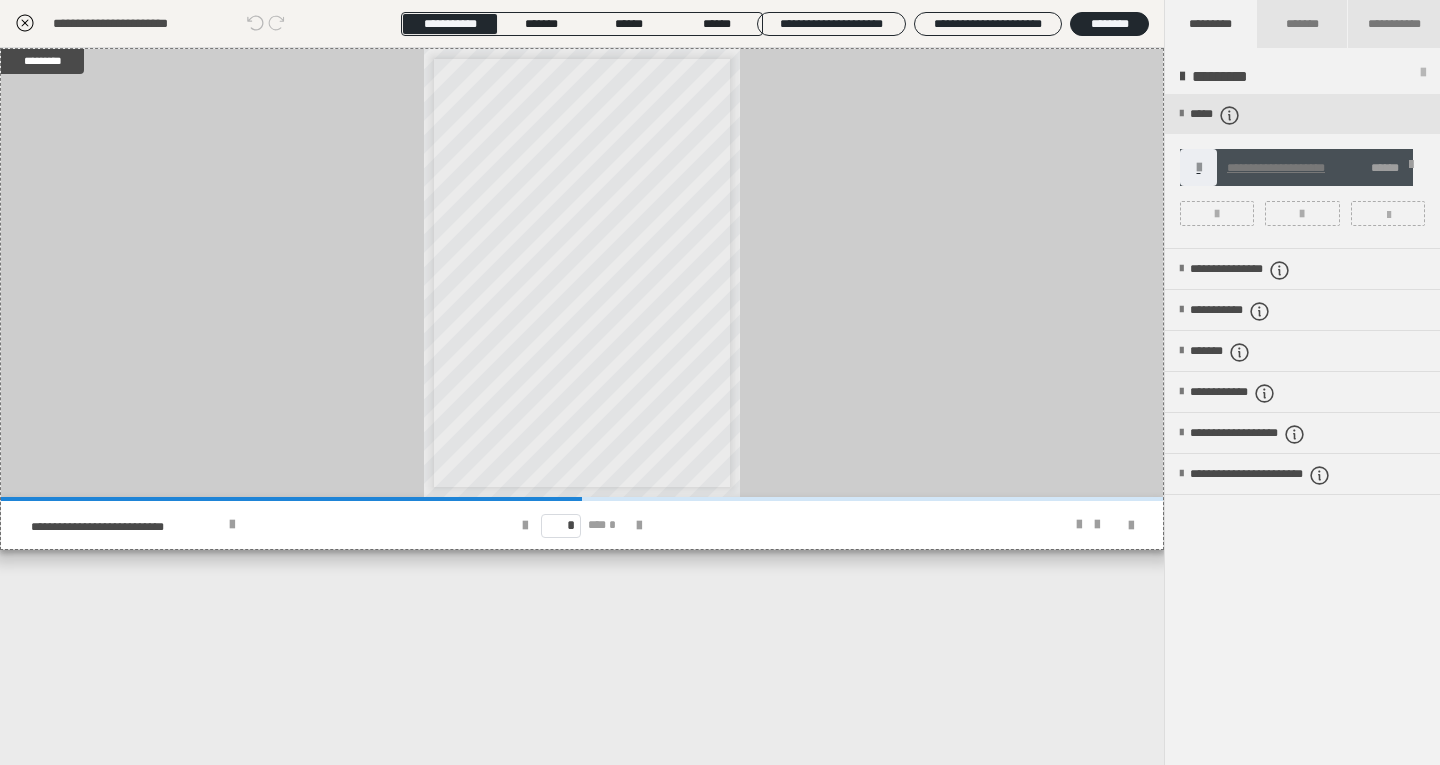 click on "**********" at bounding box center [1276, 168] 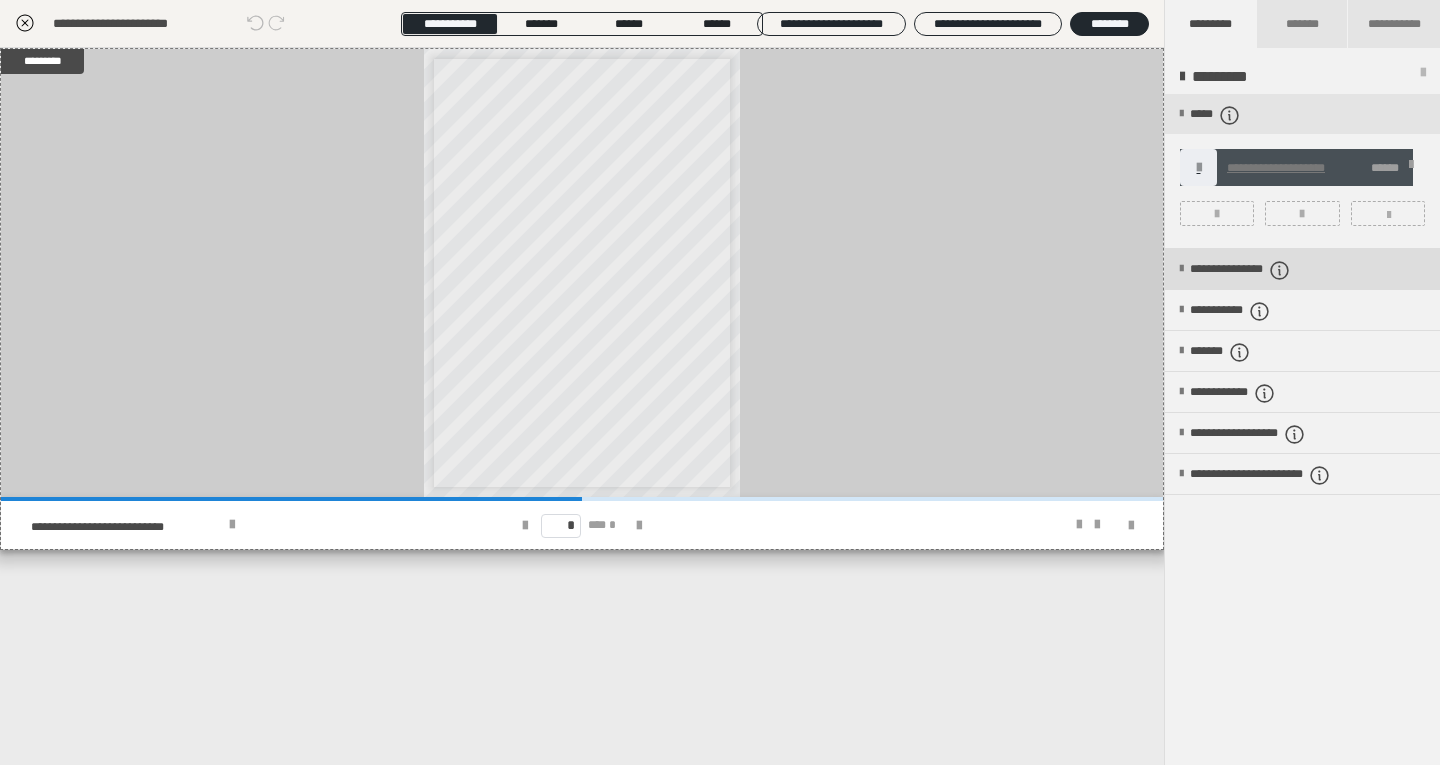 click on "**********" at bounding box center (1302, 269) 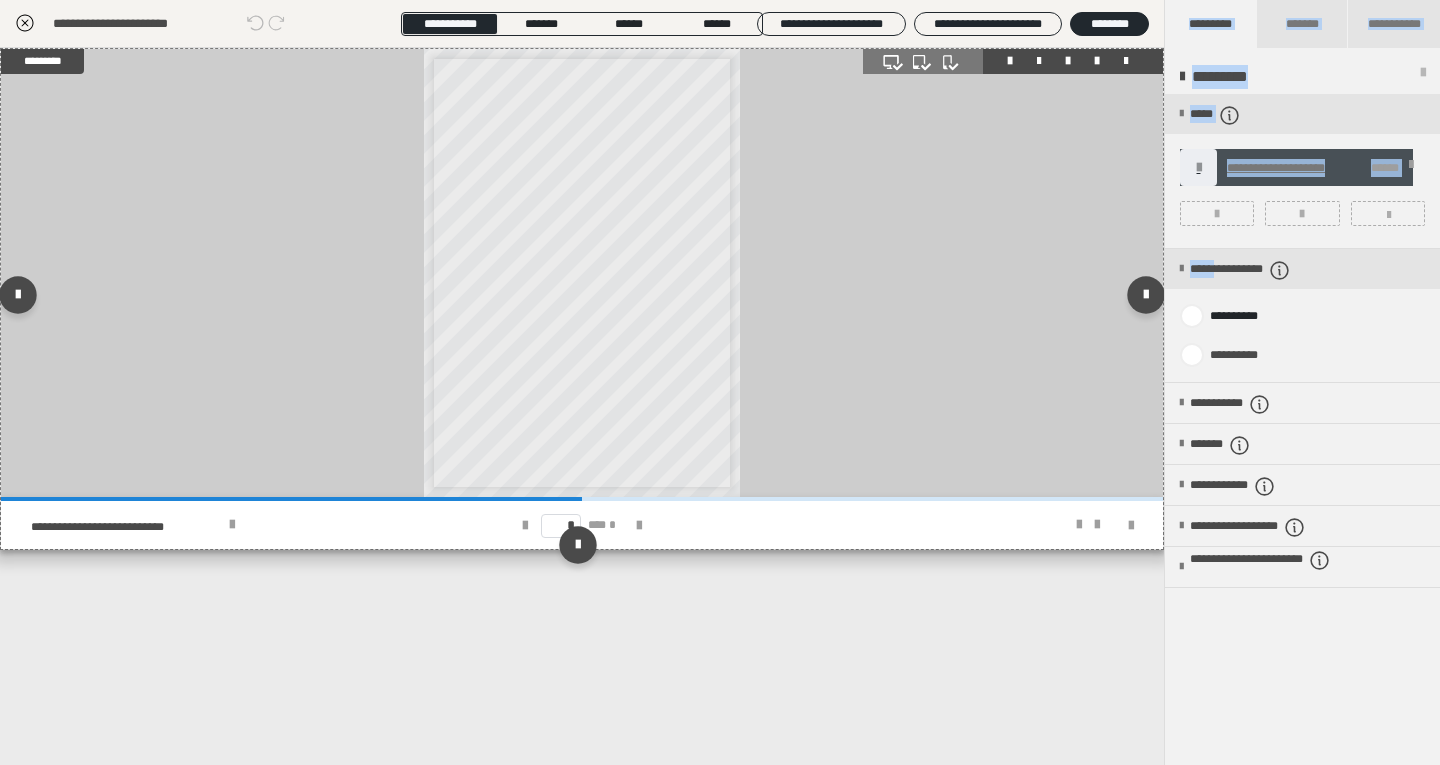 drag, startPoint x: 1246, startPoint y: 269, endPoint x: 898, endPoint y: 405, distance: 373.63083 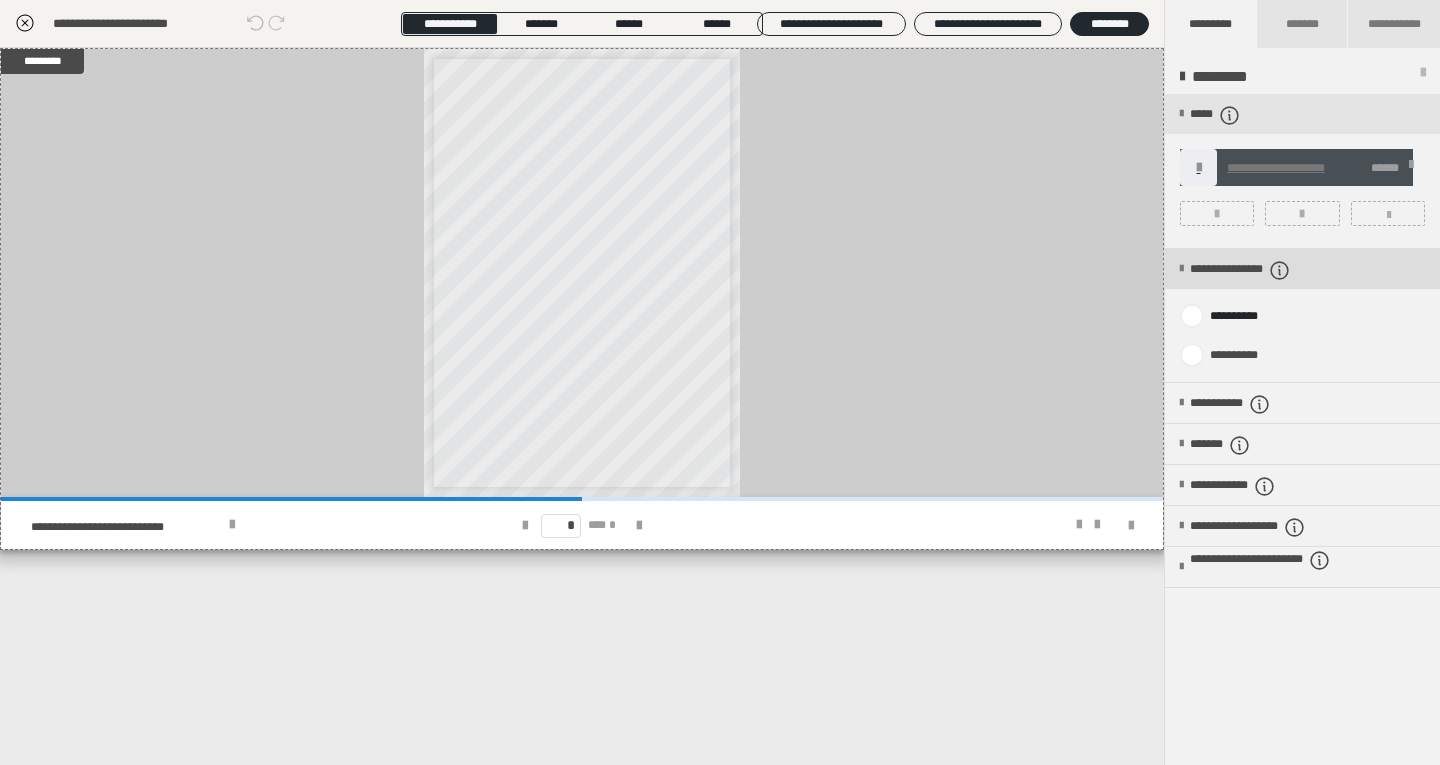 click on "**********" at bounding box center (1274, 270) 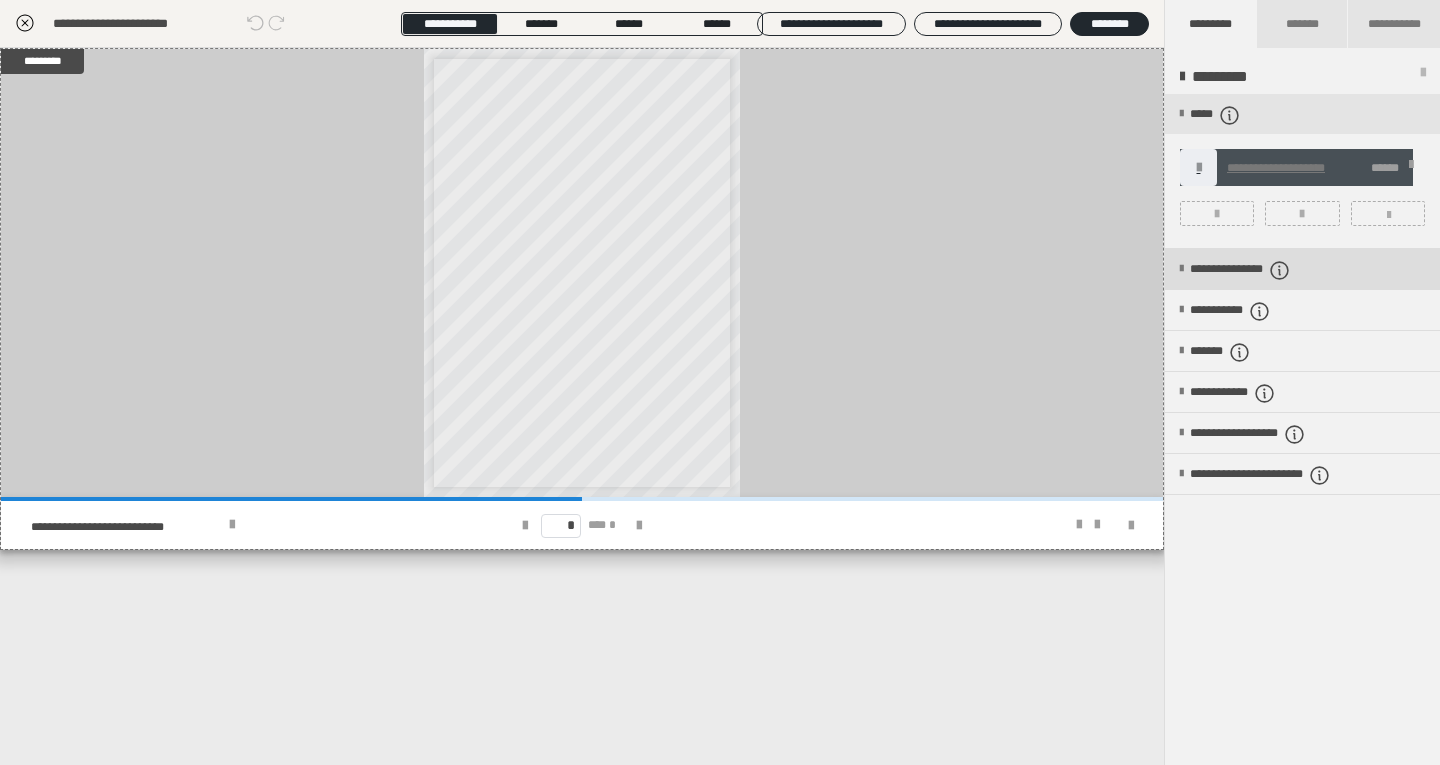 click on "**********" at bounding box center [1274, 270] 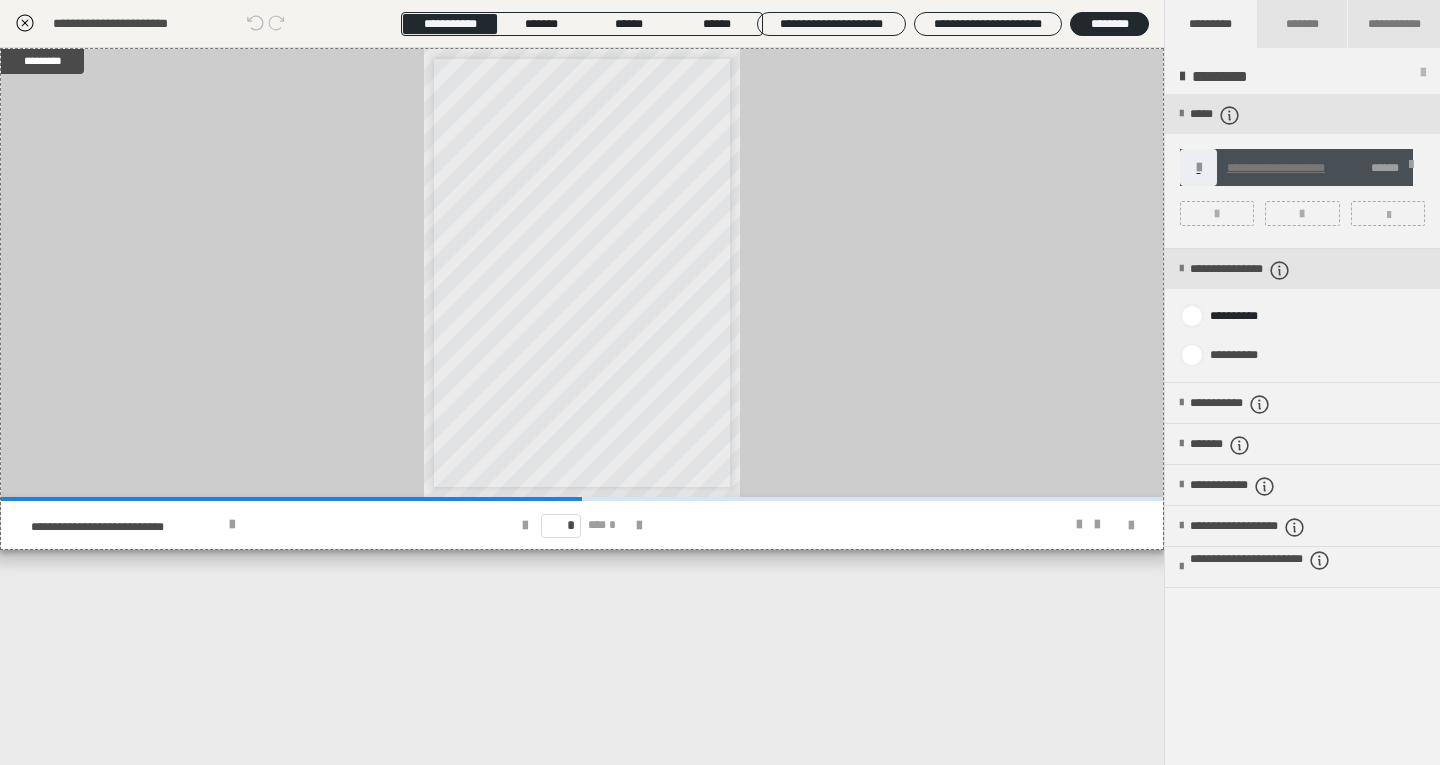 click on "**********" at bounding box center [582, 406] 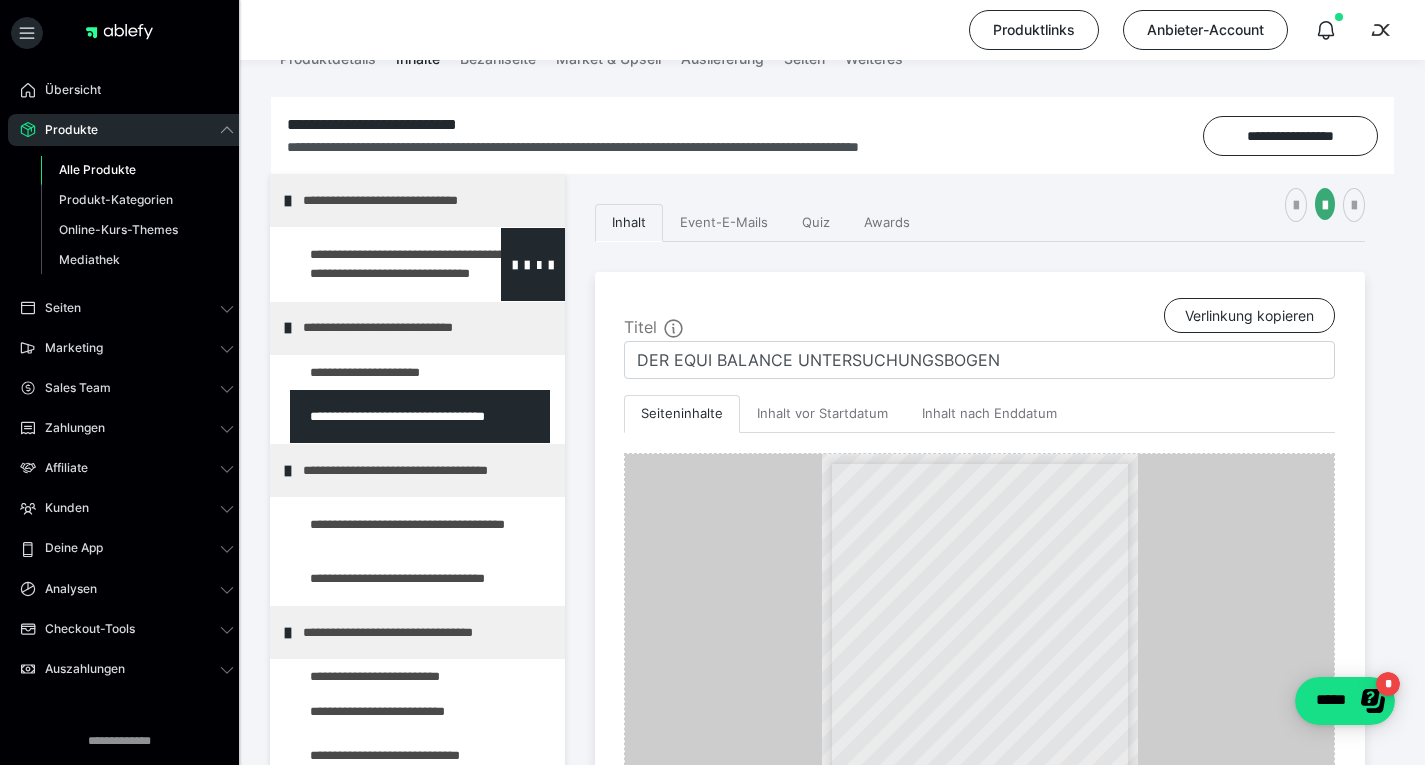 click at bounding box center [375, 264] 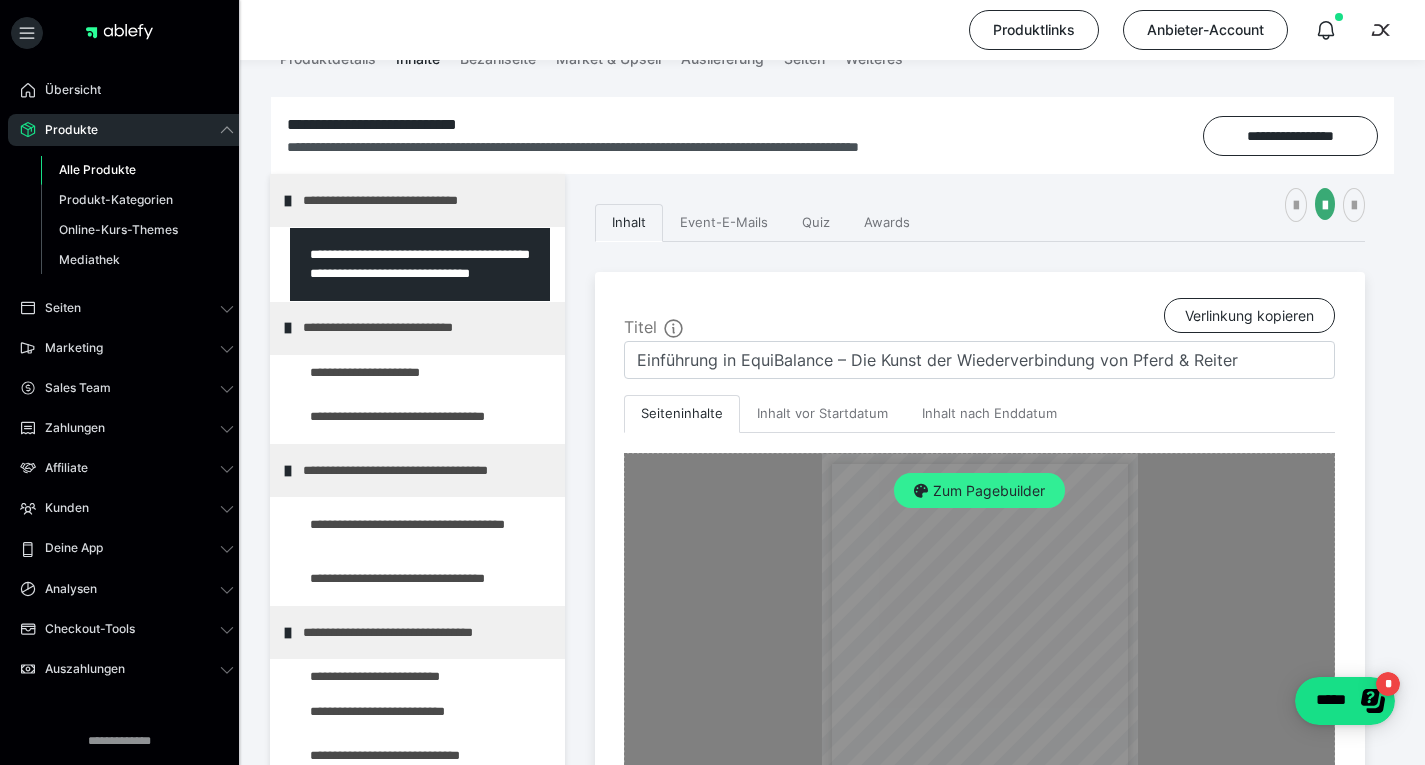 click on "Zum Pagebuilder" at bounding box center (979, 491) 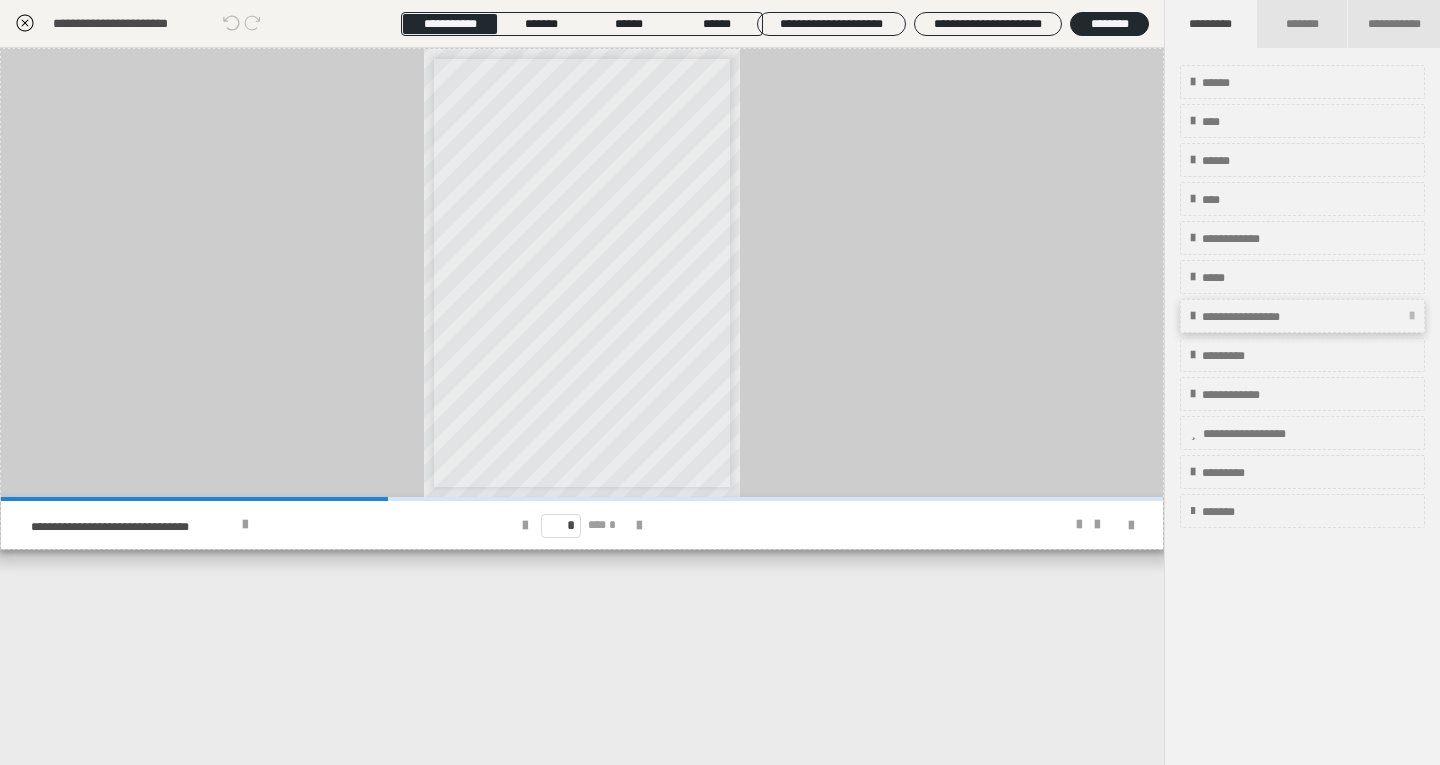 click on "**********" at bounding box center (1302, 316) 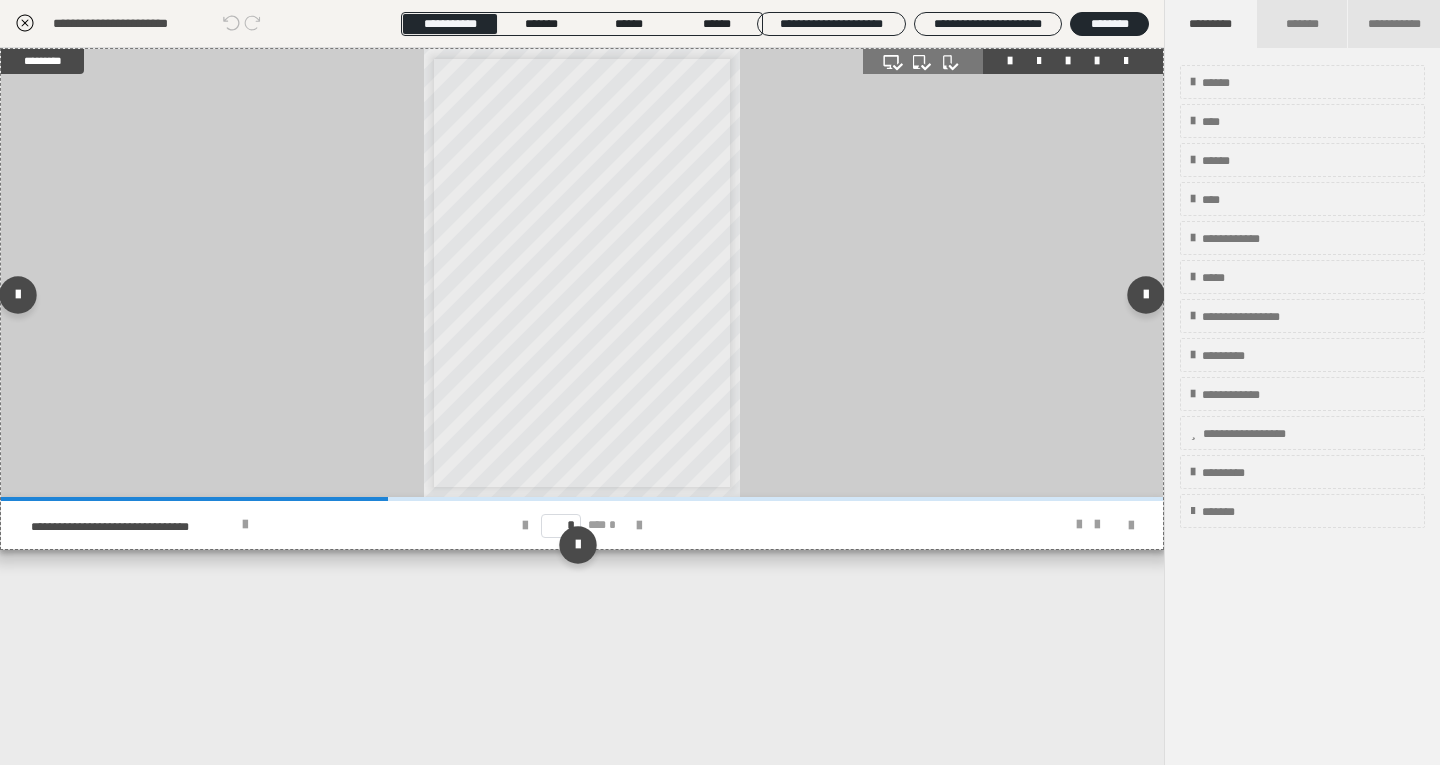 click at bounding box center [1097, 61] 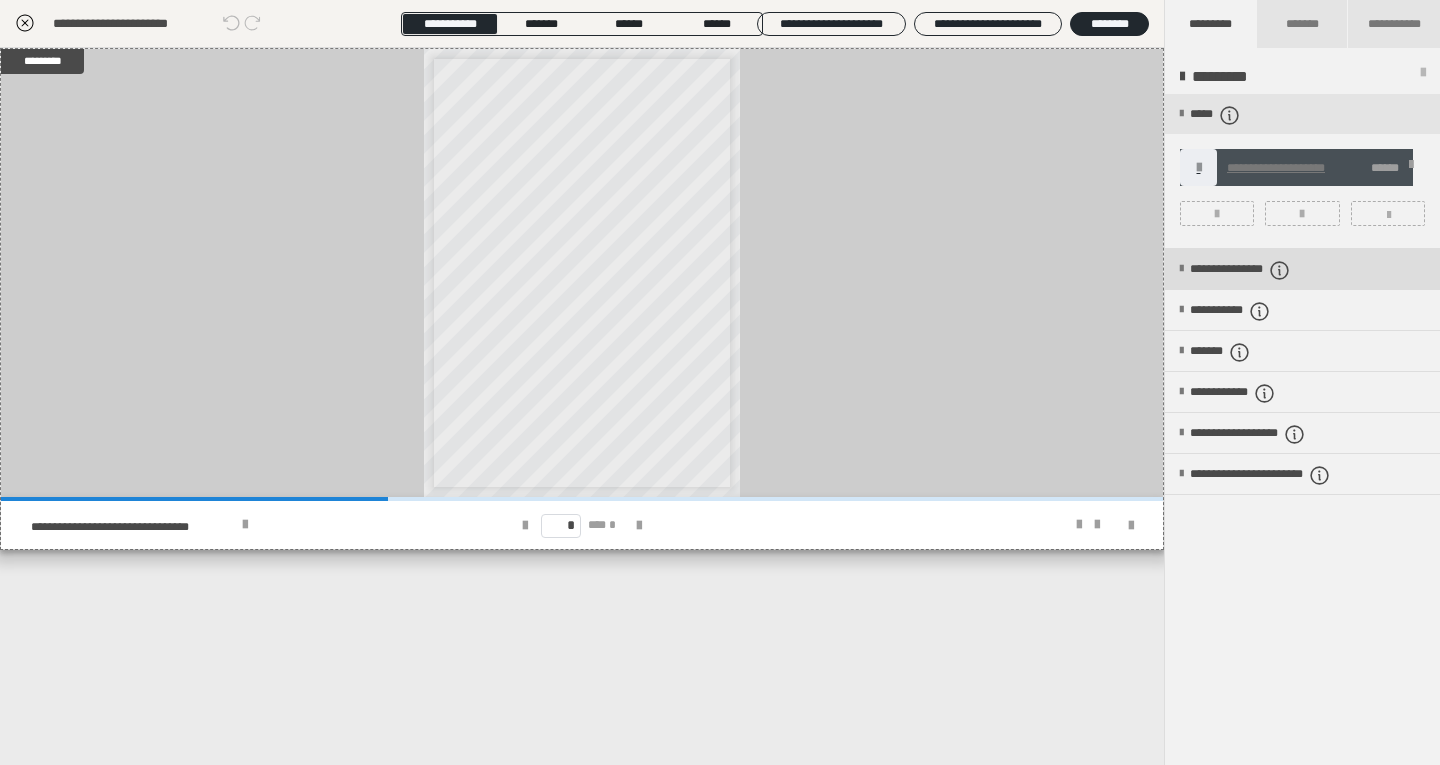 click on "**********" at bounding box center (1274, 270) 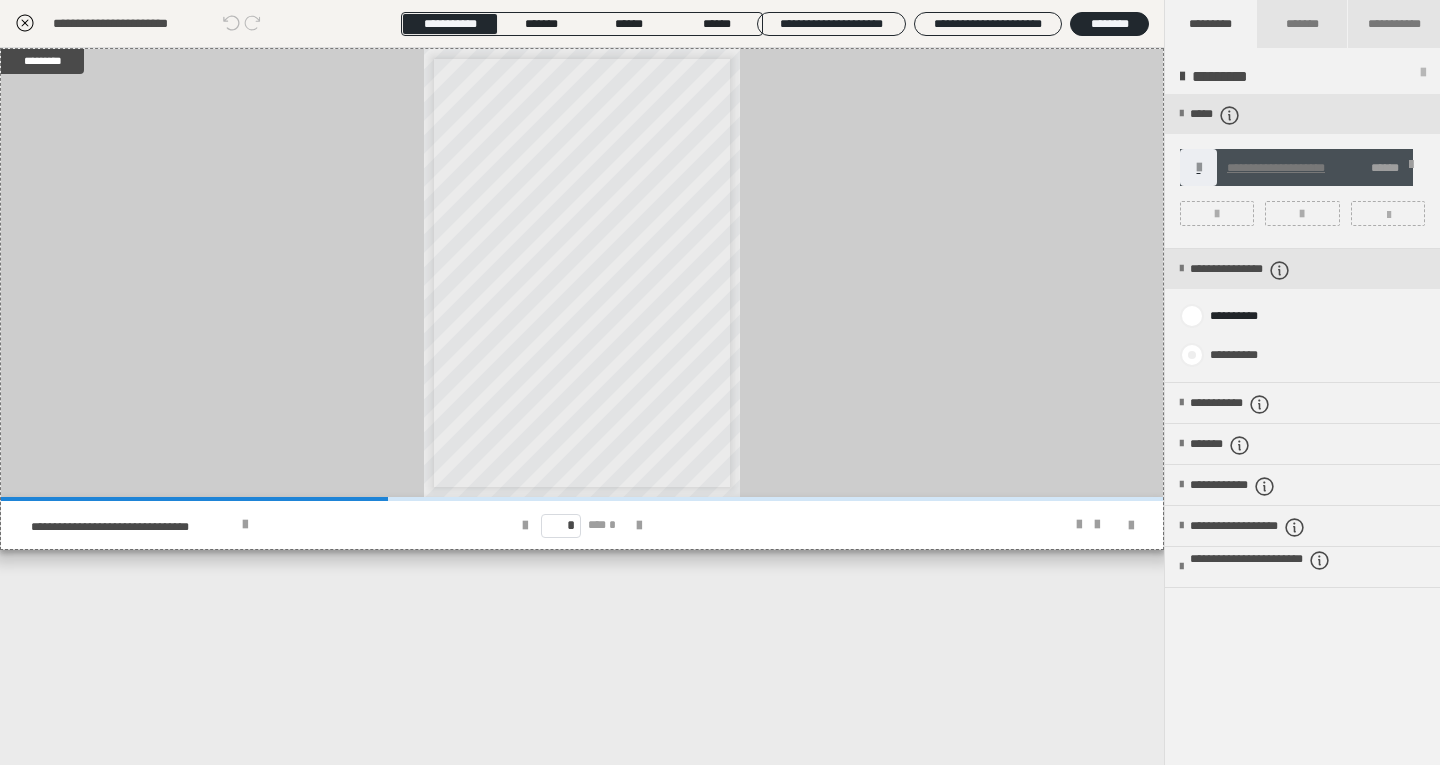 click at bounding box center (1192, 355) 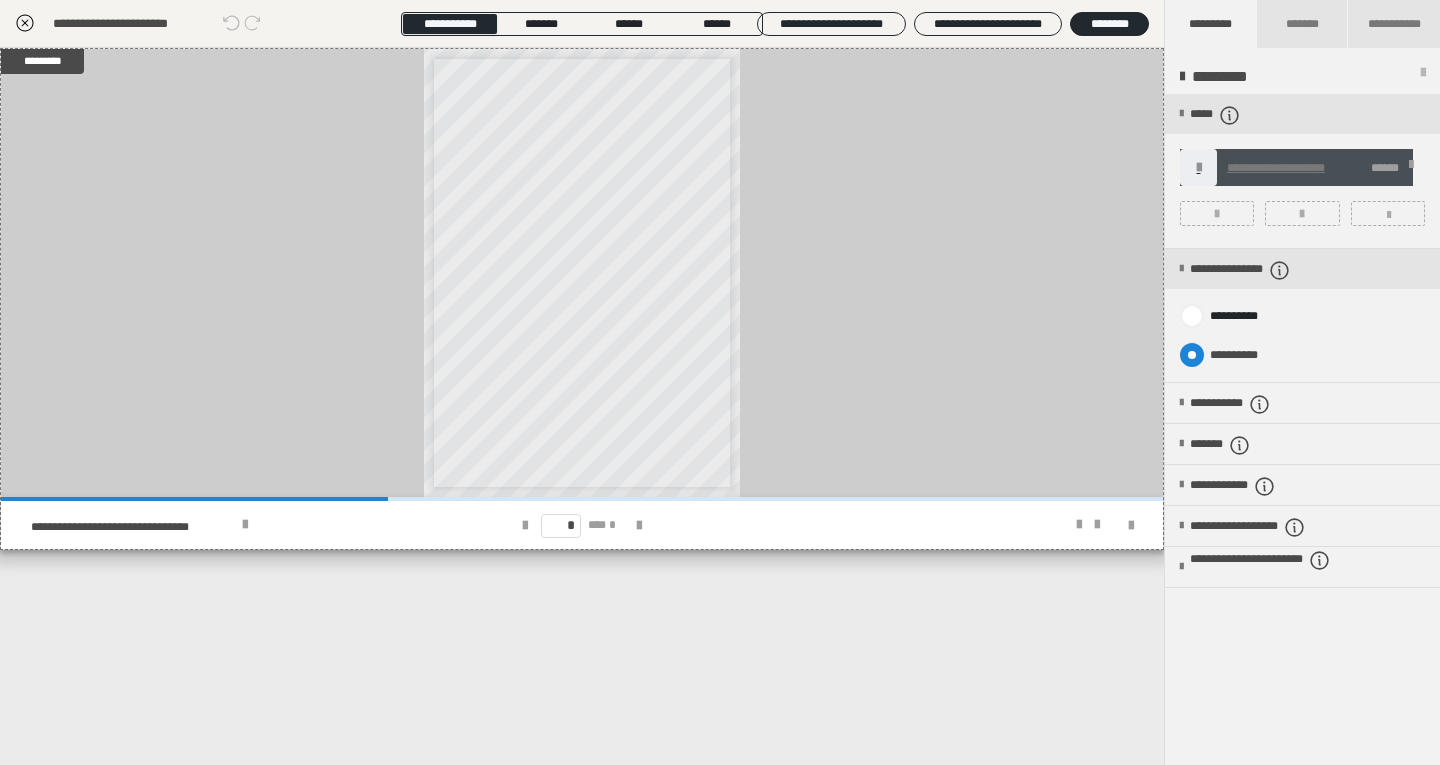 radio on "****" 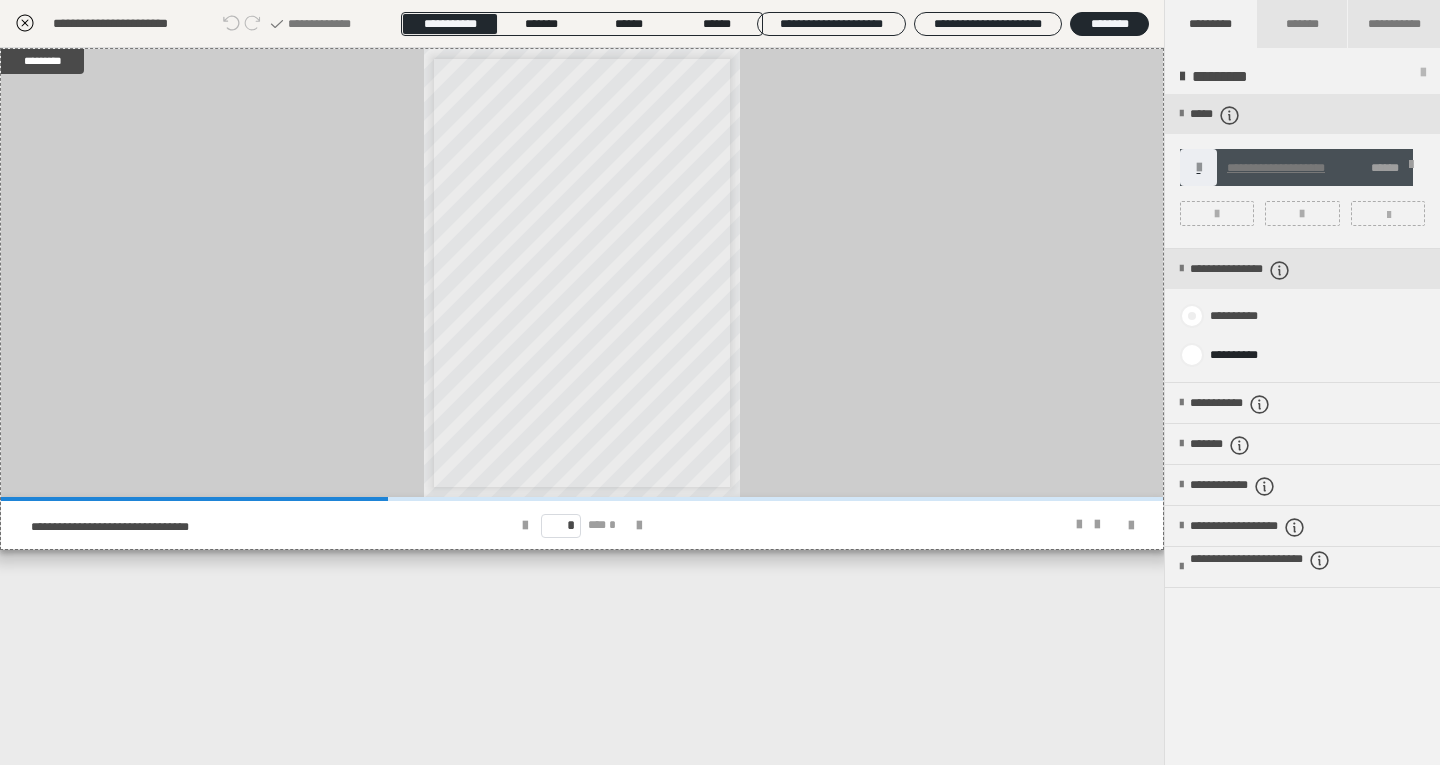 click at bounding box center [1192, 316] 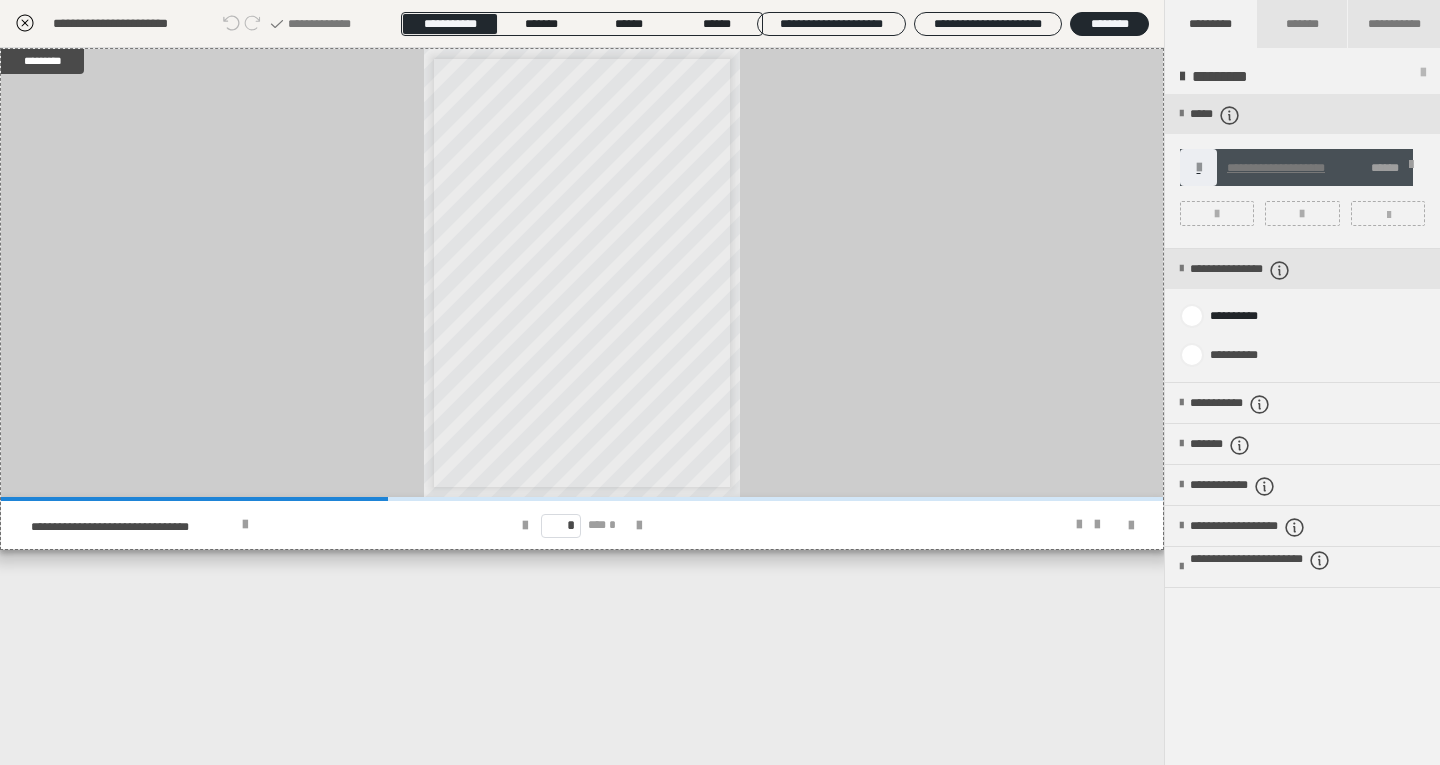 click 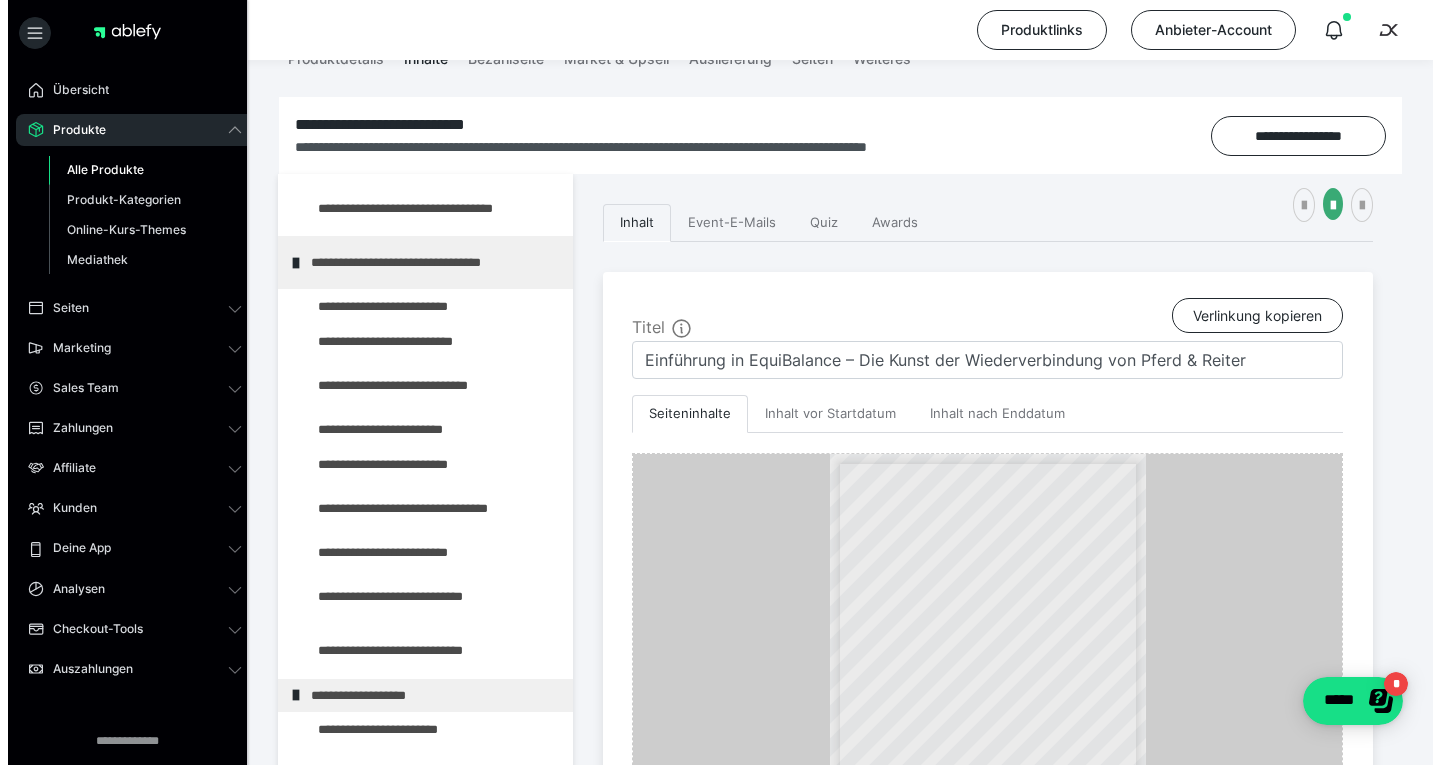 scroll, scrollTop: 376, scrollLeft: 0, axis: vertical 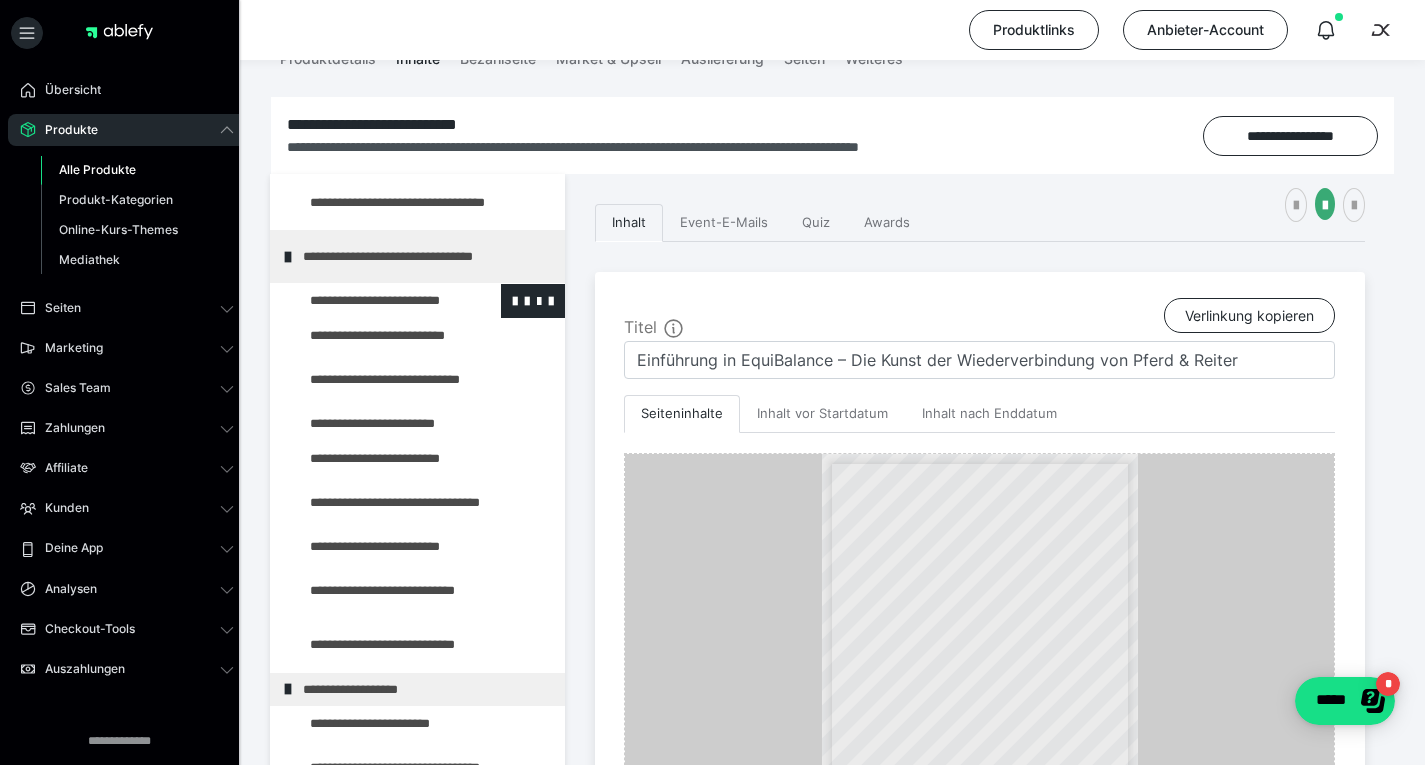 click at bounding box center (375, 301) 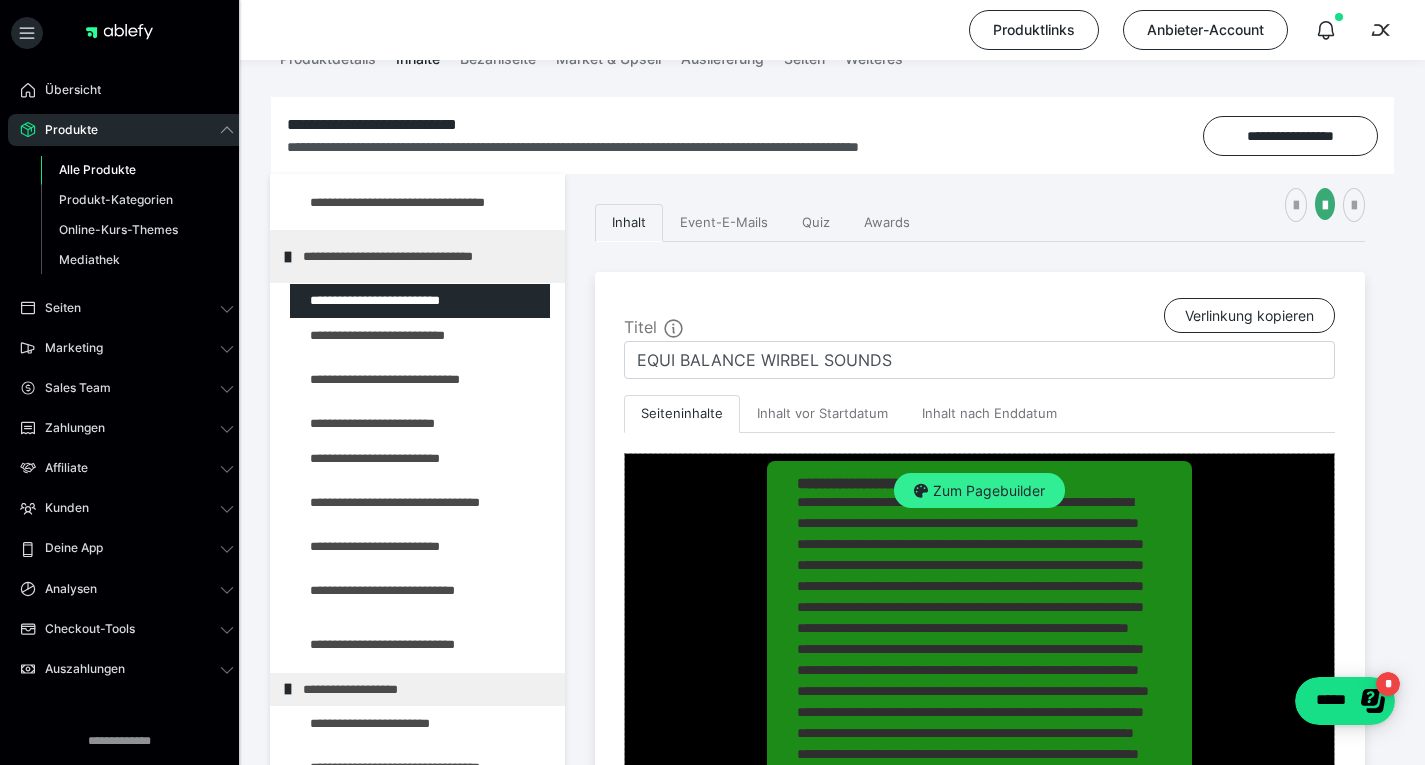 click on "Zum Pagebuilder" at bounding box center [979, 491] 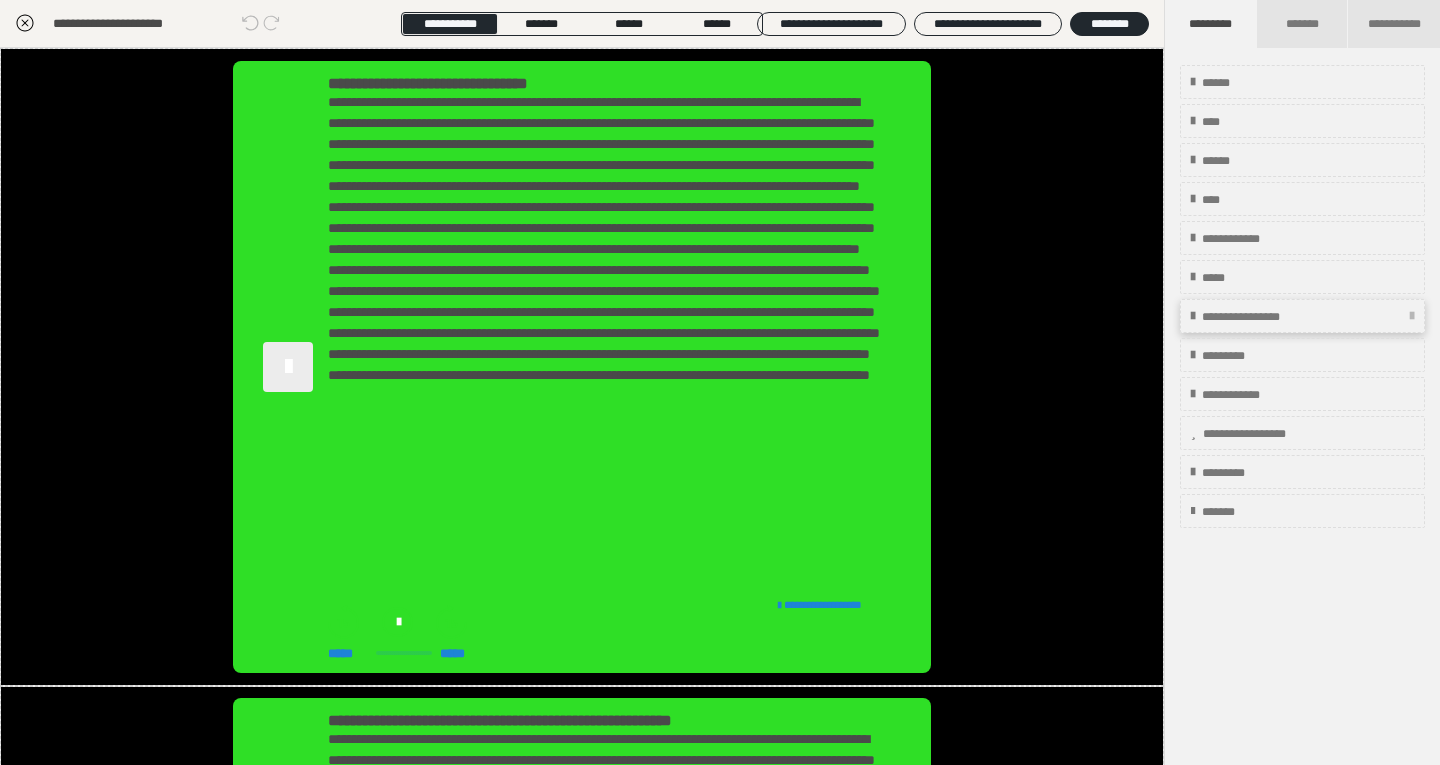 click on "**********" at bounding box center (1302, 316) 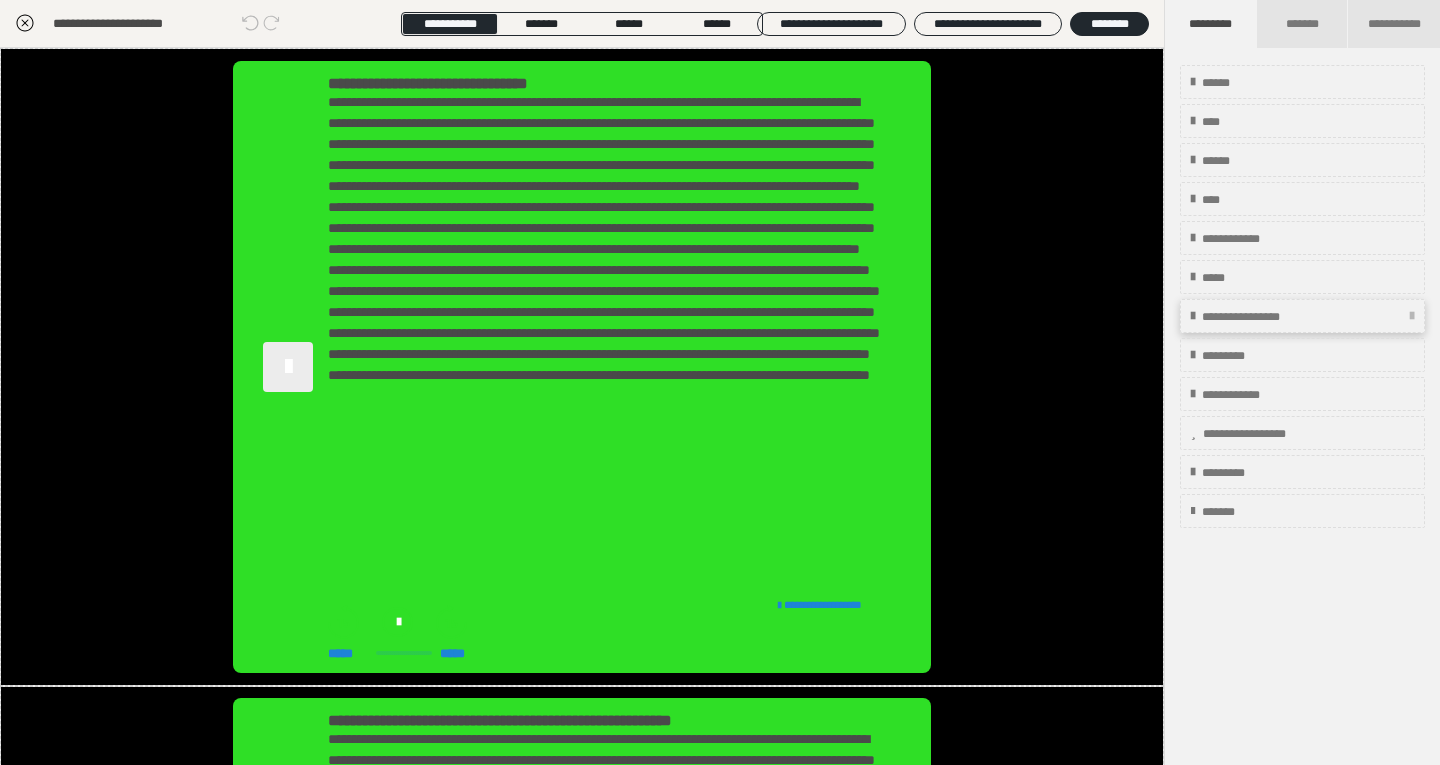 click on "**********" at bounding box center (1302, 316) 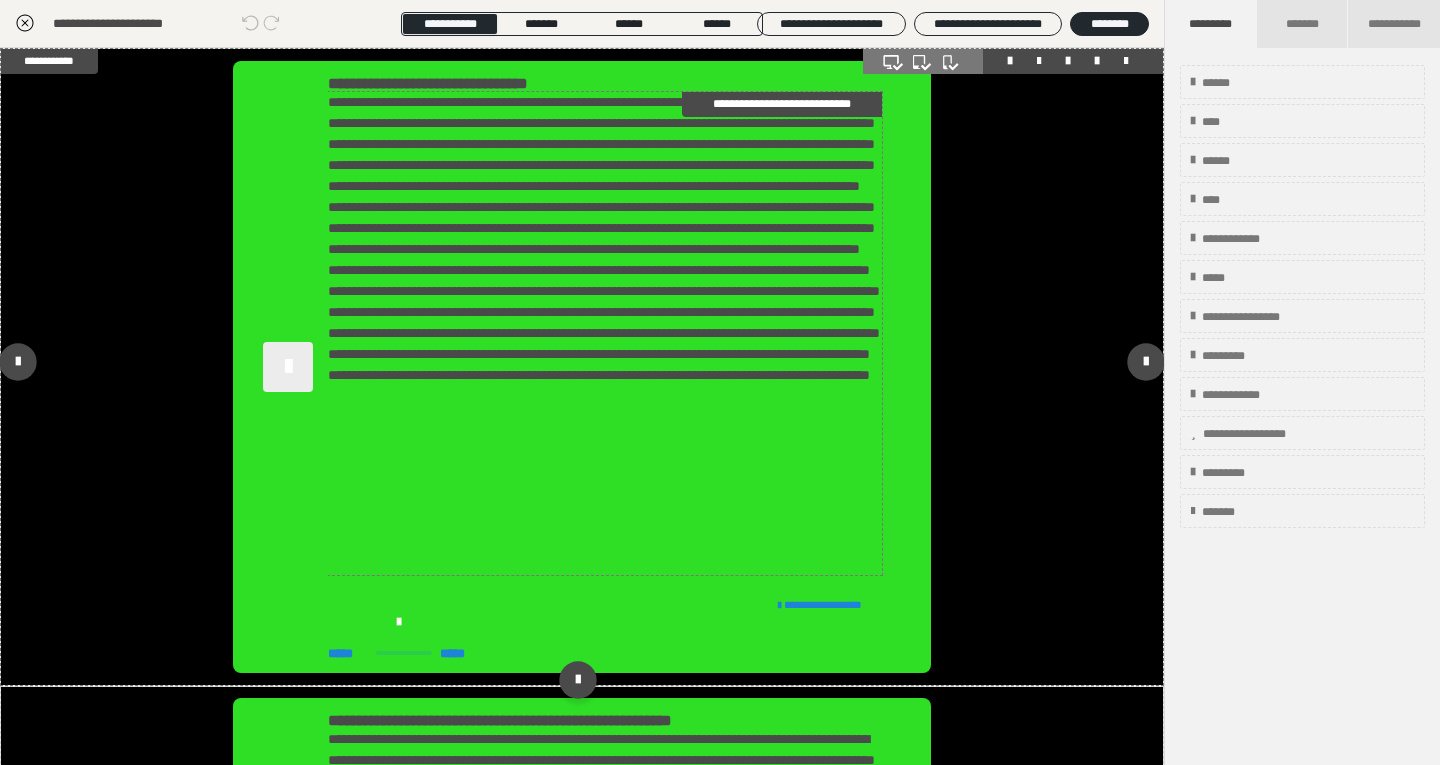 click on "**********" at bounding box center (604, 333) 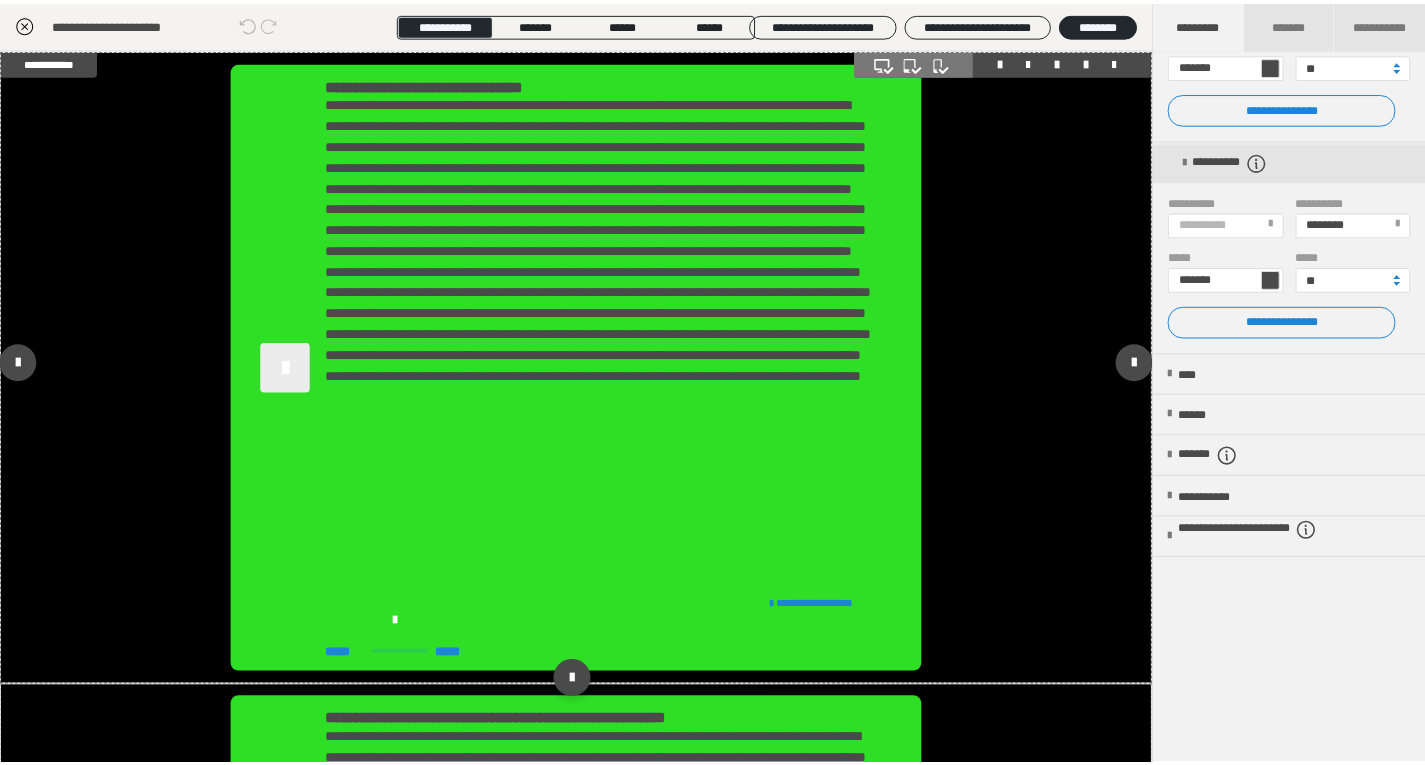 scroll, scrollTop: 0, scrollLeft: 0, axis: both 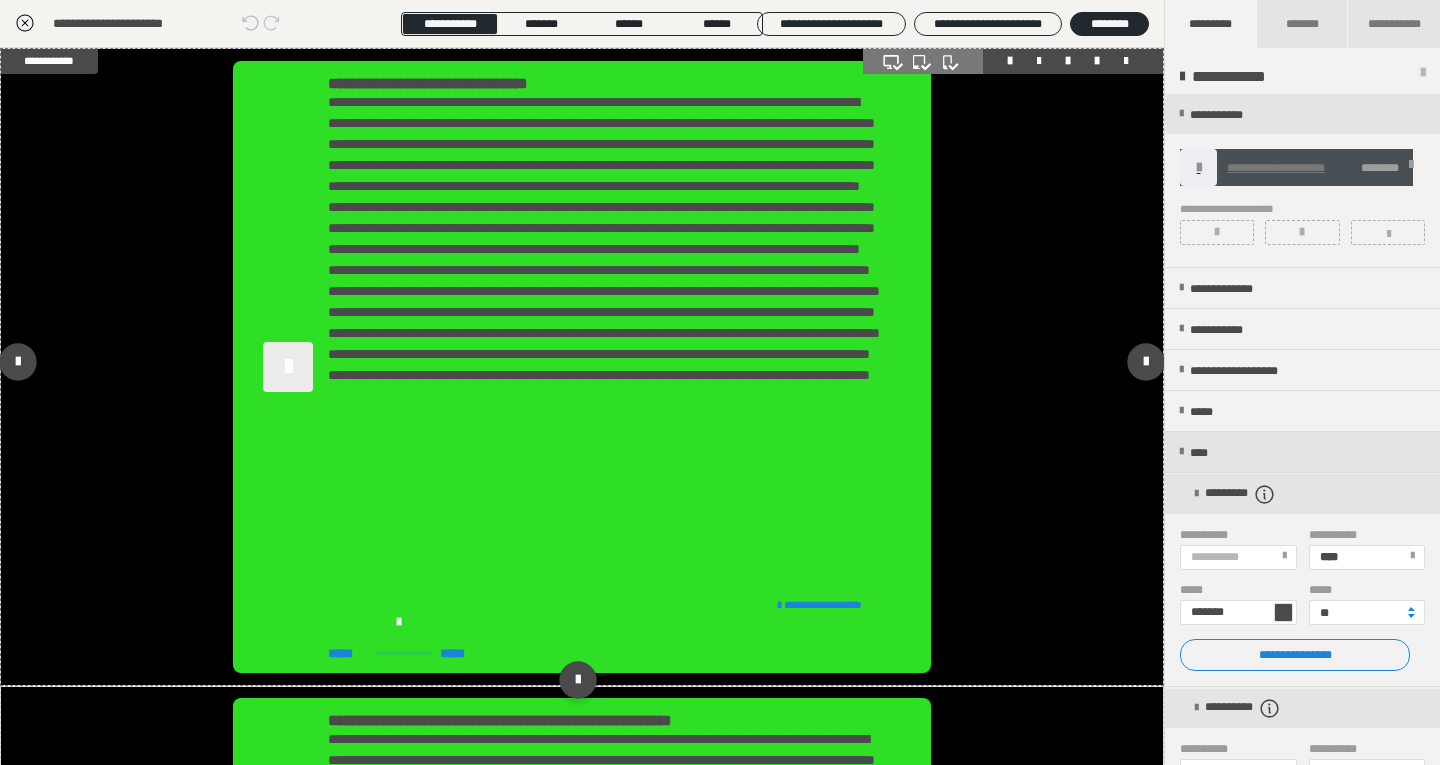click 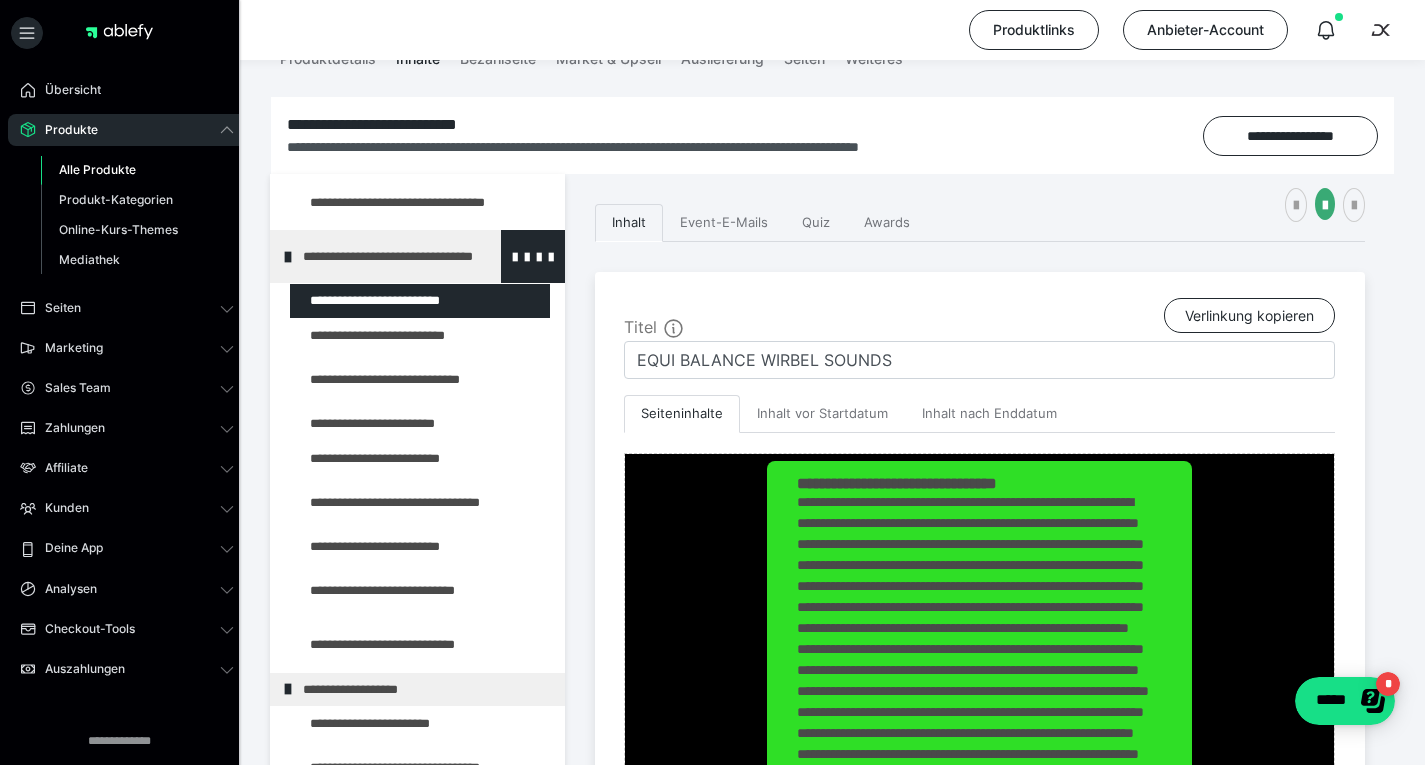click on "**********" at bounding box center (418, 256) 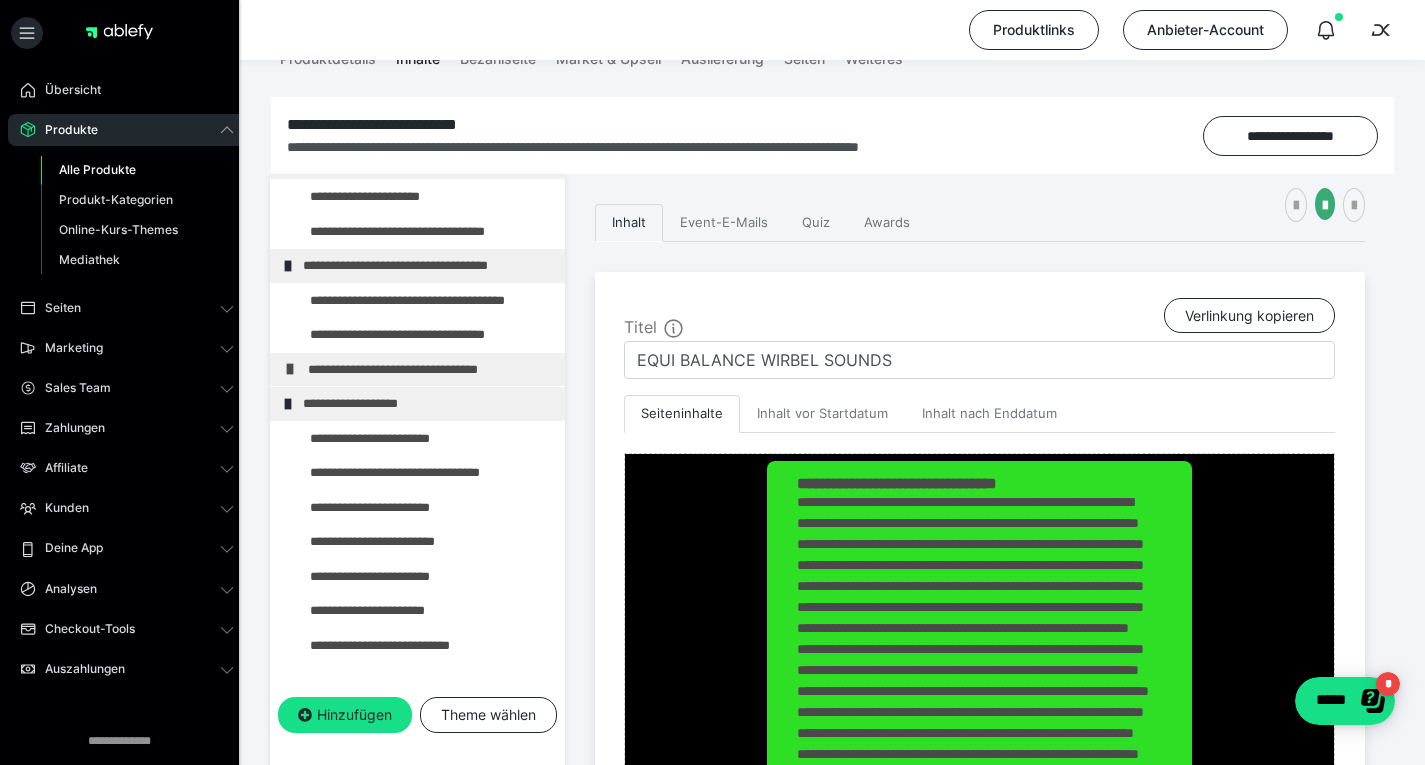 scroll, scrollTop: 327, scrollLeft: 0, axis: vertical 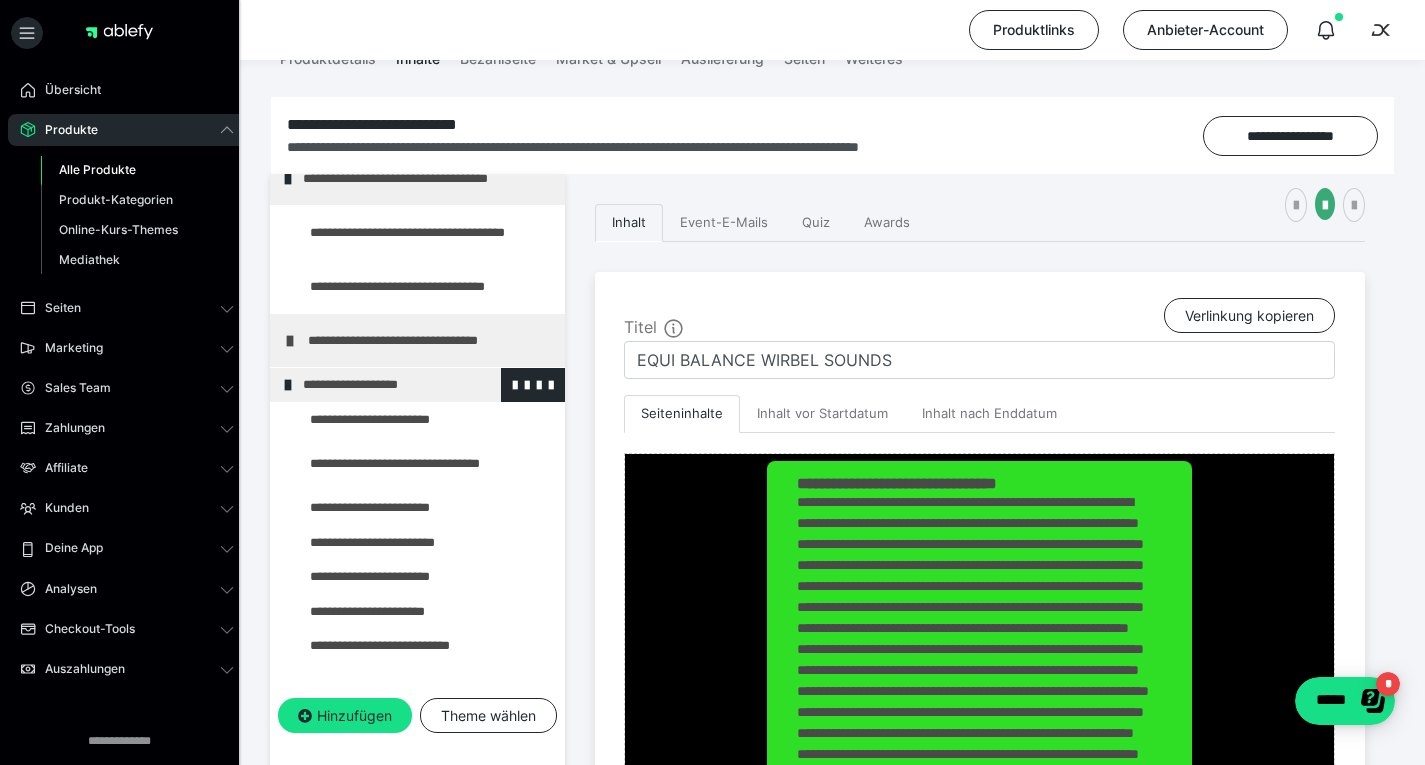 click on "**********" at bounding box center [418, 385] 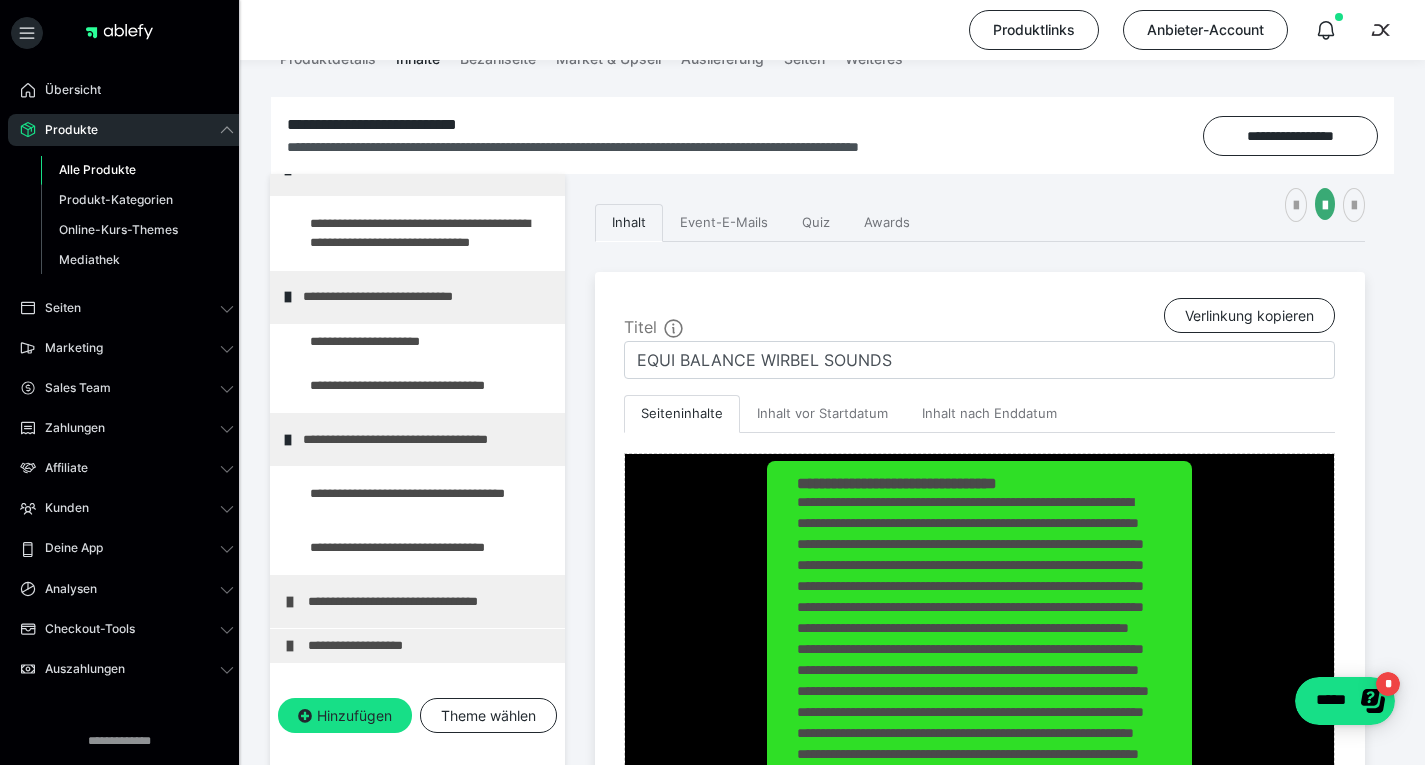 scroll, scrollTop: 66, scrollLeft: 0, axis: vertical 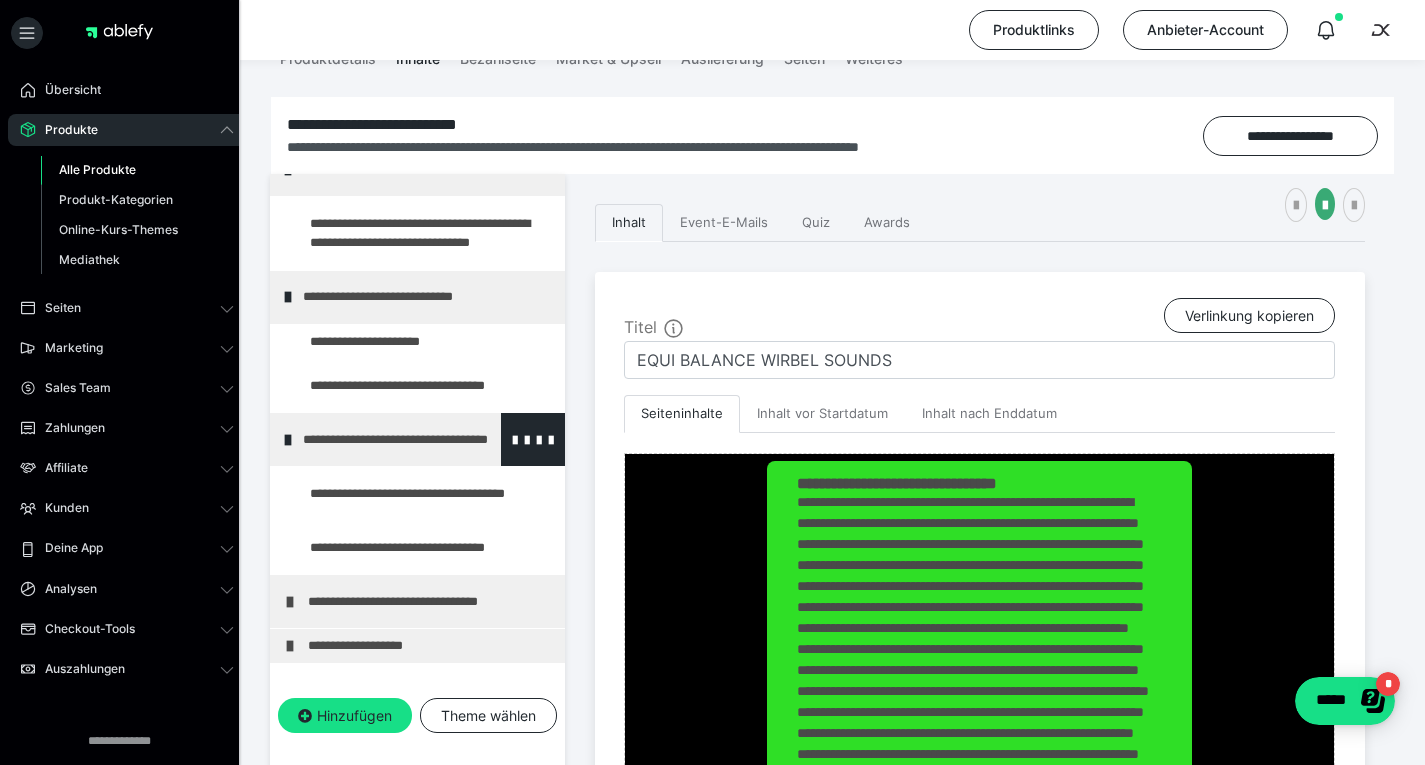 click at bounding box center (288, 440) 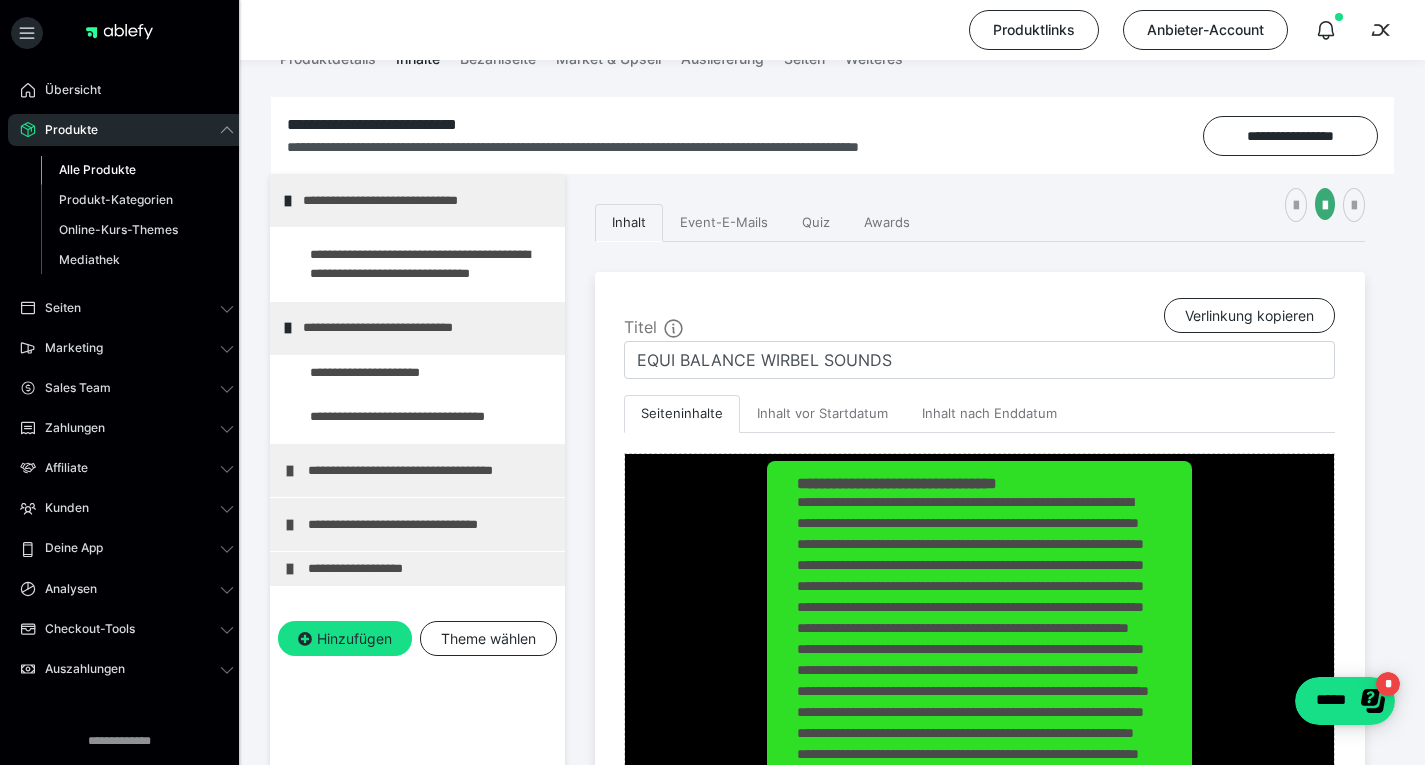 scroll, scrollTop: 0, scrollLeft: 0, axis: both 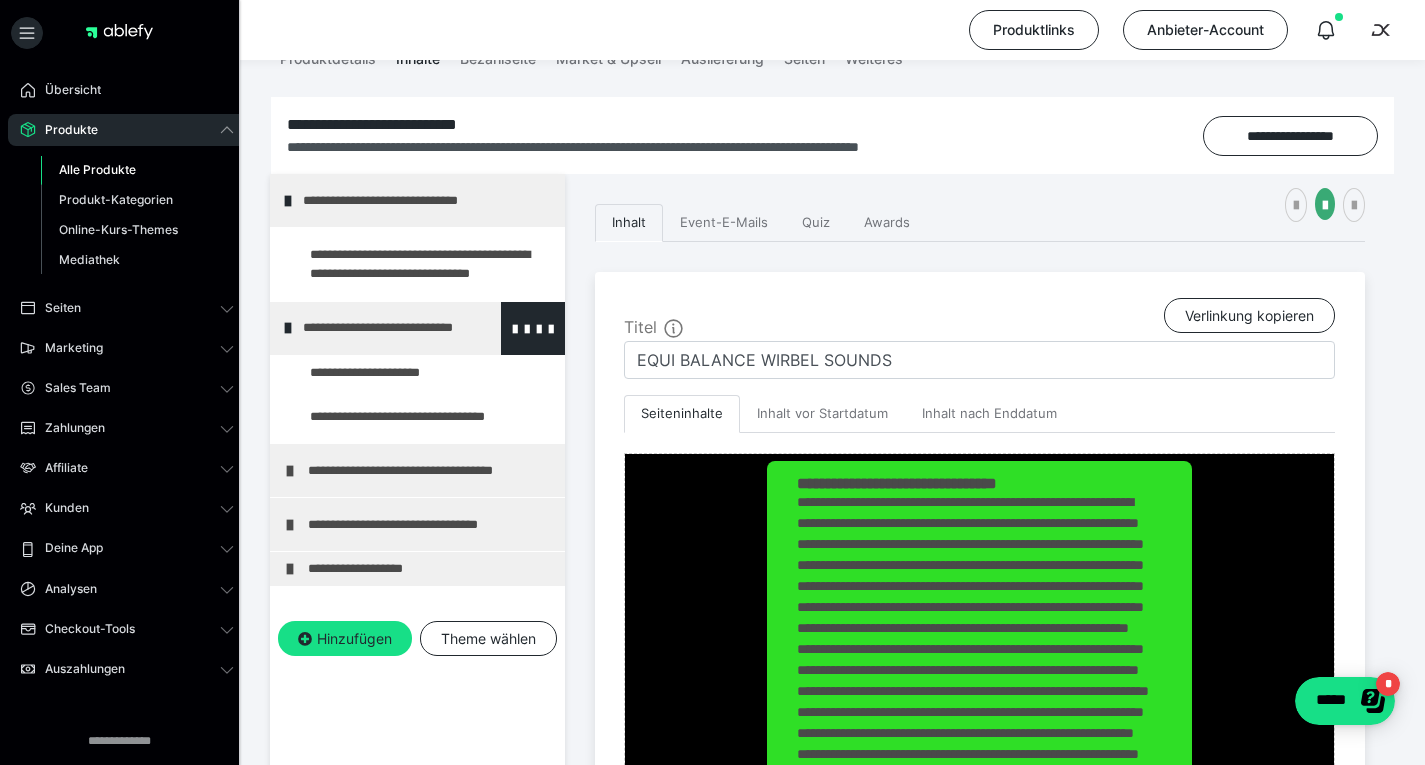 click at bounding box center (288, 328) 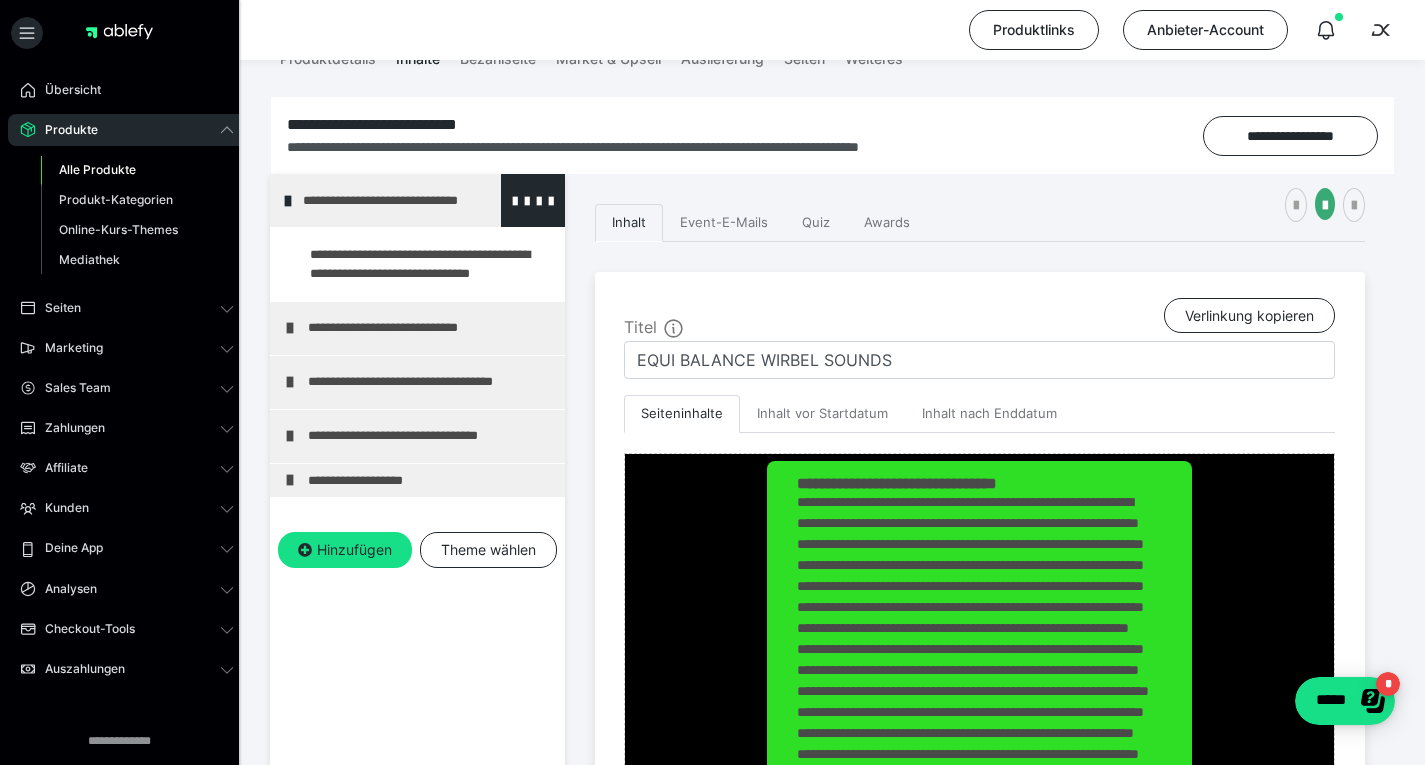 click at bounding box center (288, 201) 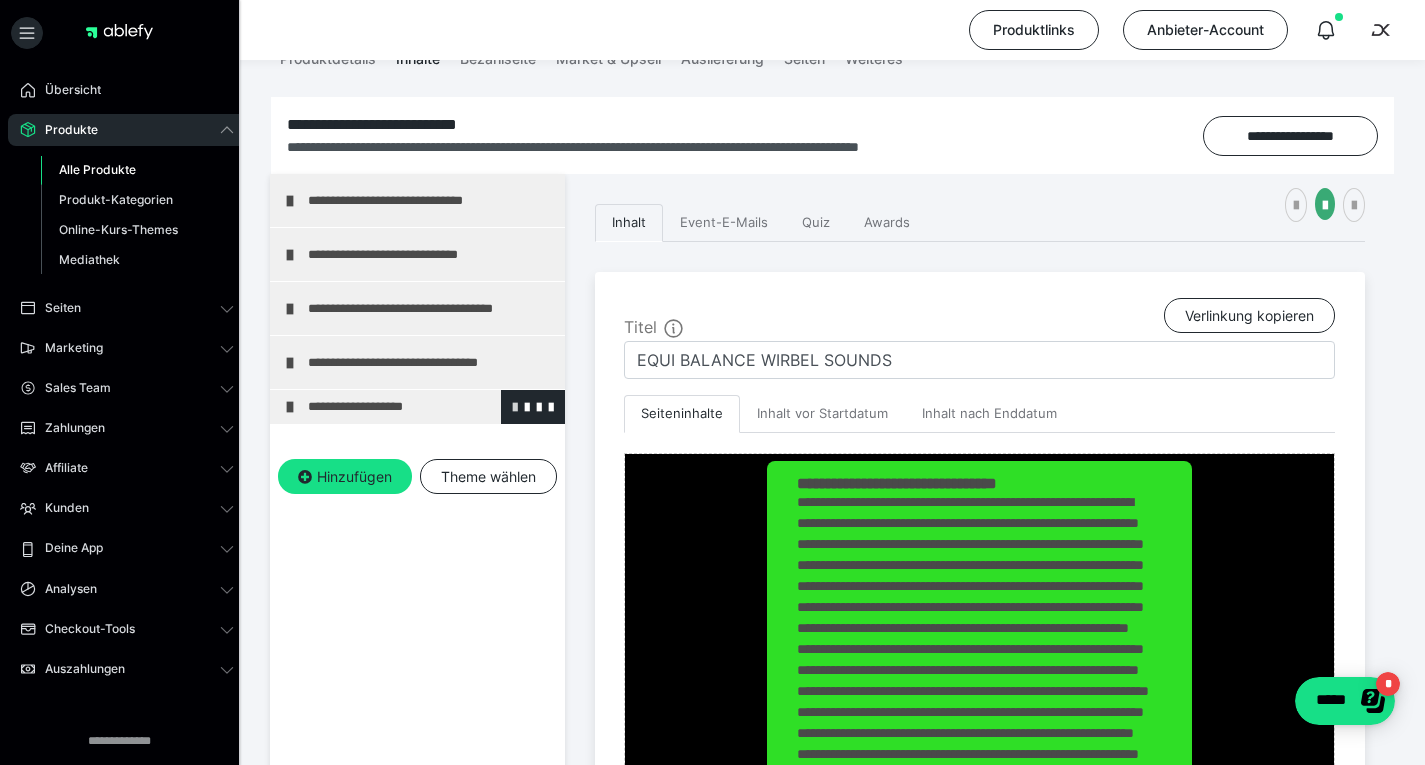 click at bounding box center (515, 406) 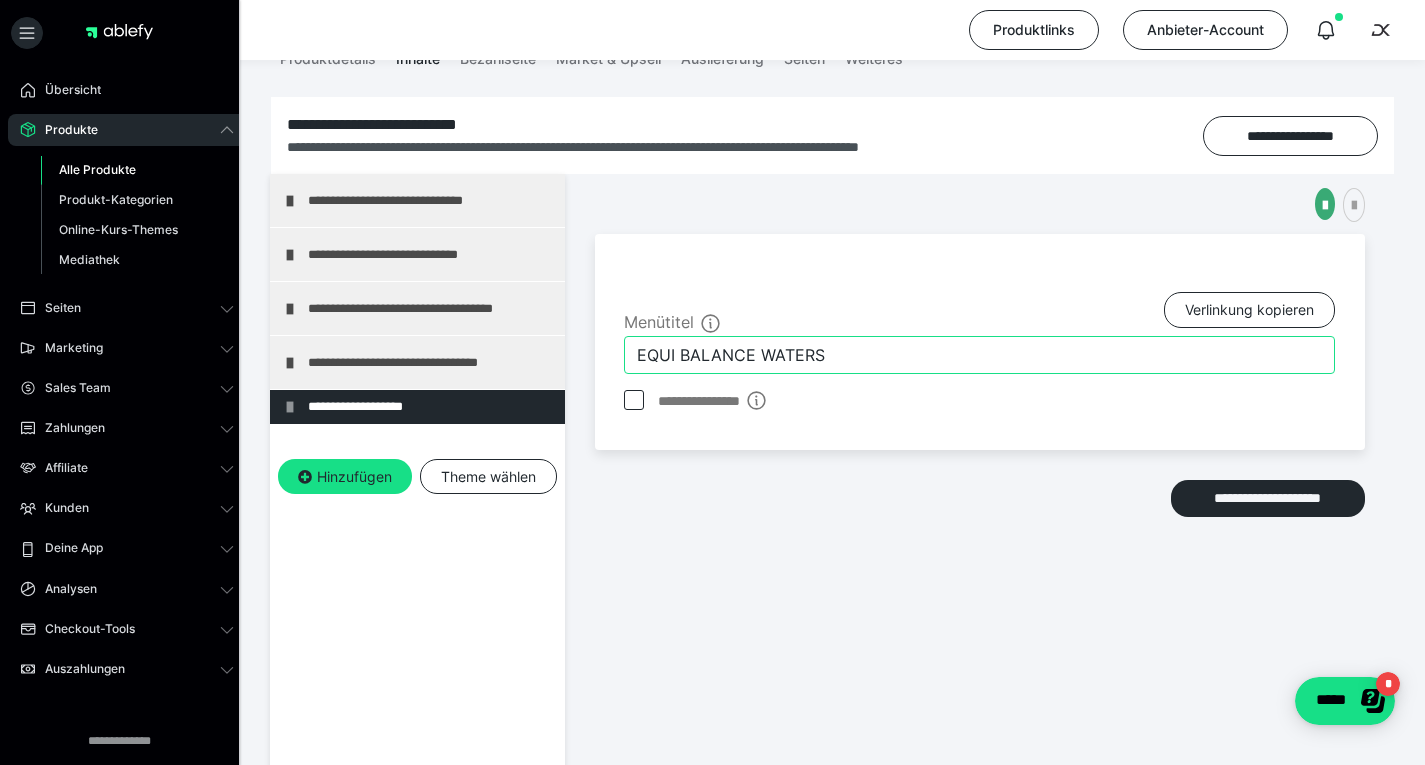 click on "EQUI BALANCE WATERS" at bounding box center (979, 355) 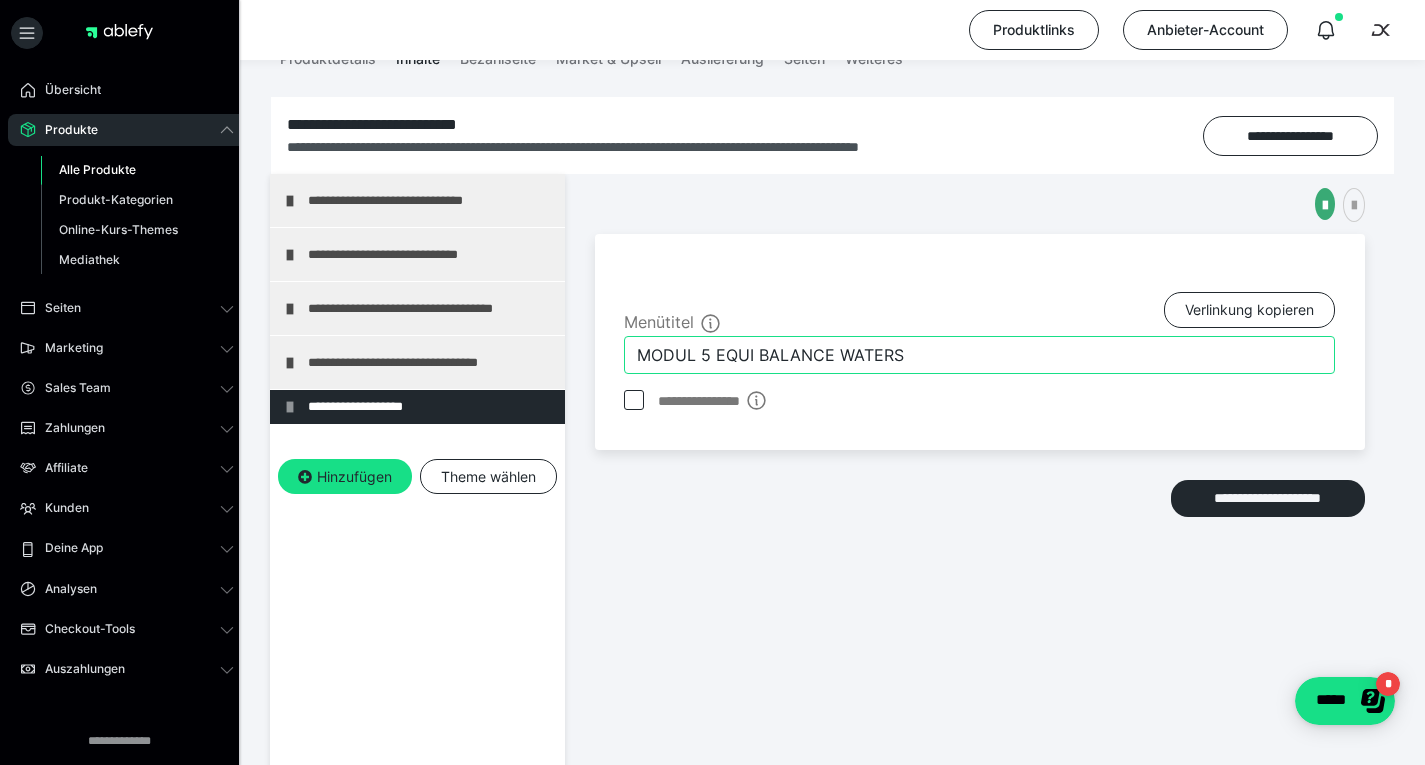 type on "MODUL 5 EQUI BALANCE WATERS" 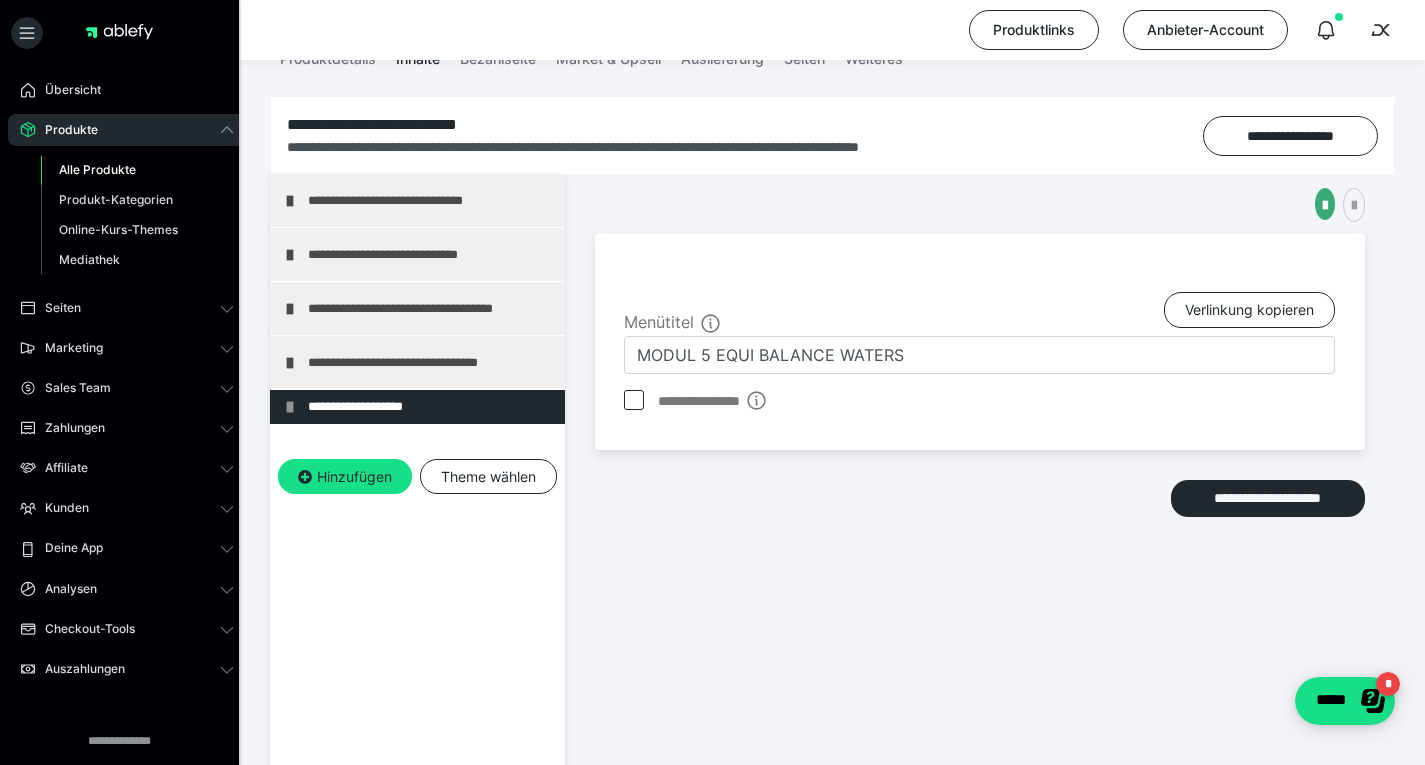 click on "**********" at bounding box center [417, 526] 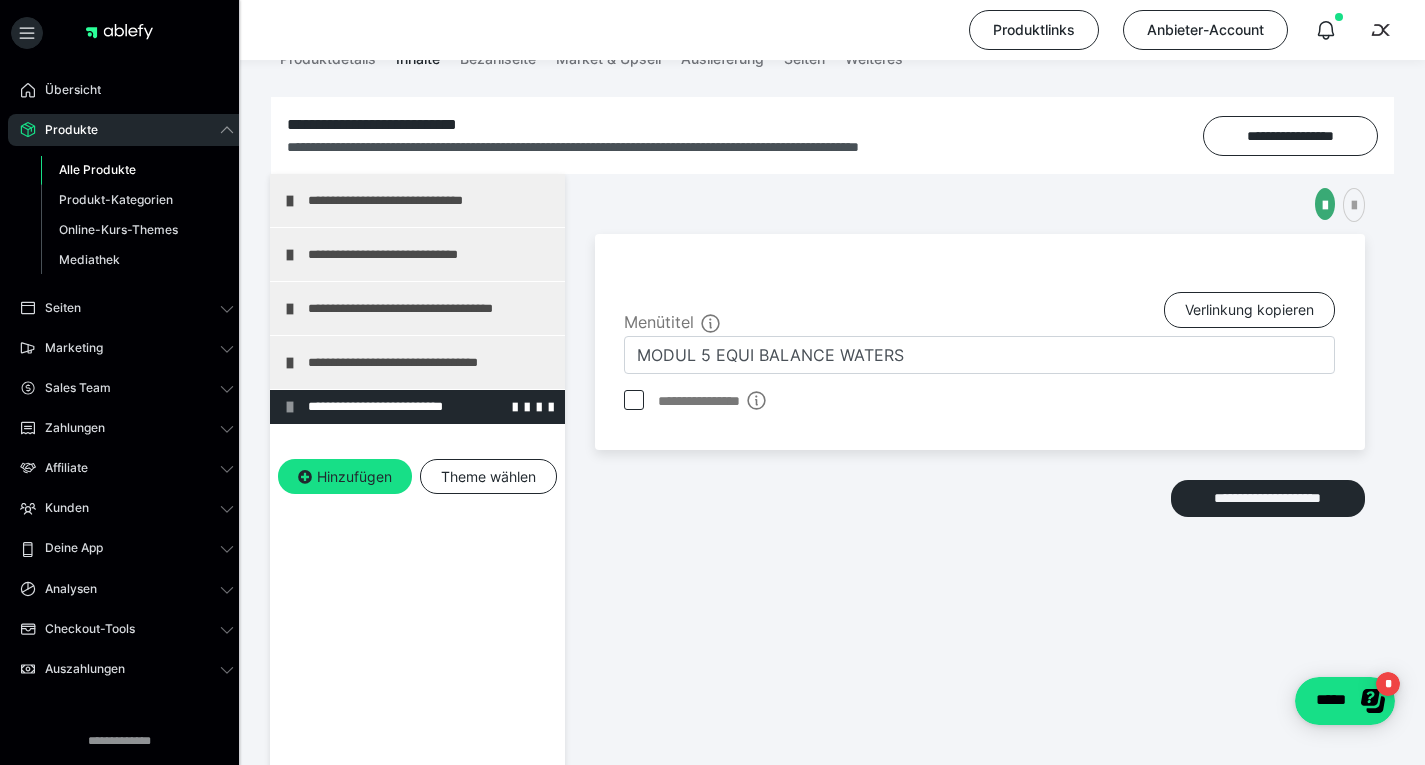 click on "**********" at bounding box center [431, 407] 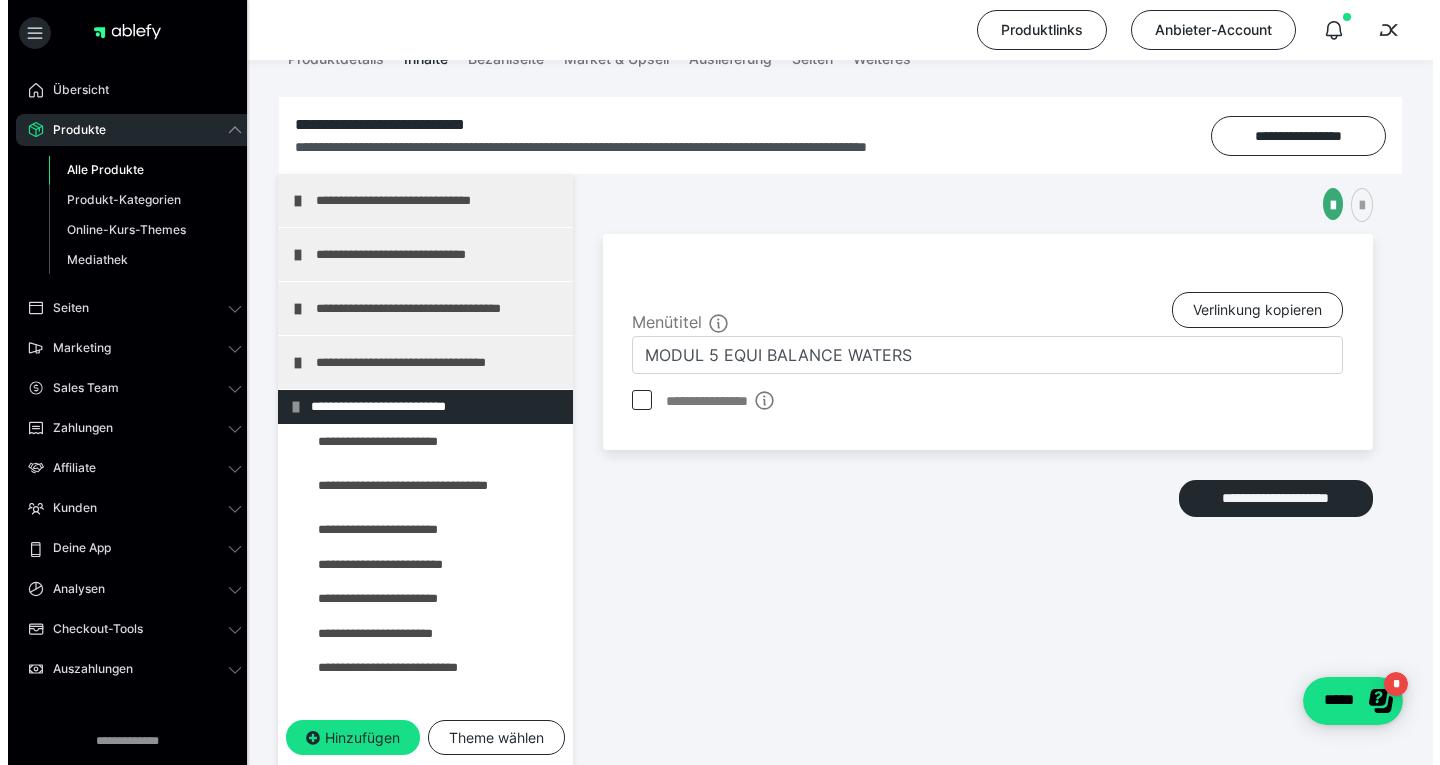 scroll, scrollTop: 57, scrollLeft: 0, axis: vertical 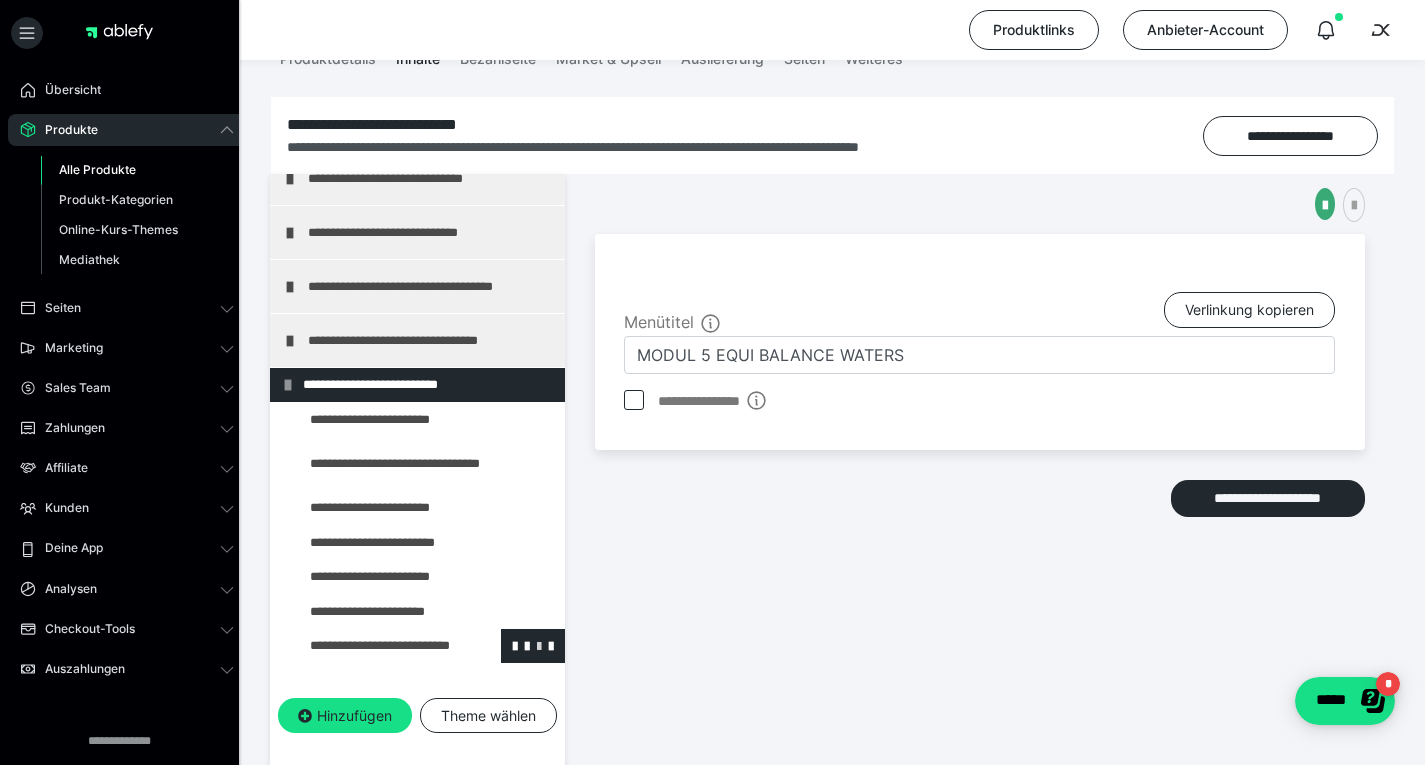 click at bounding box center [539, 645] 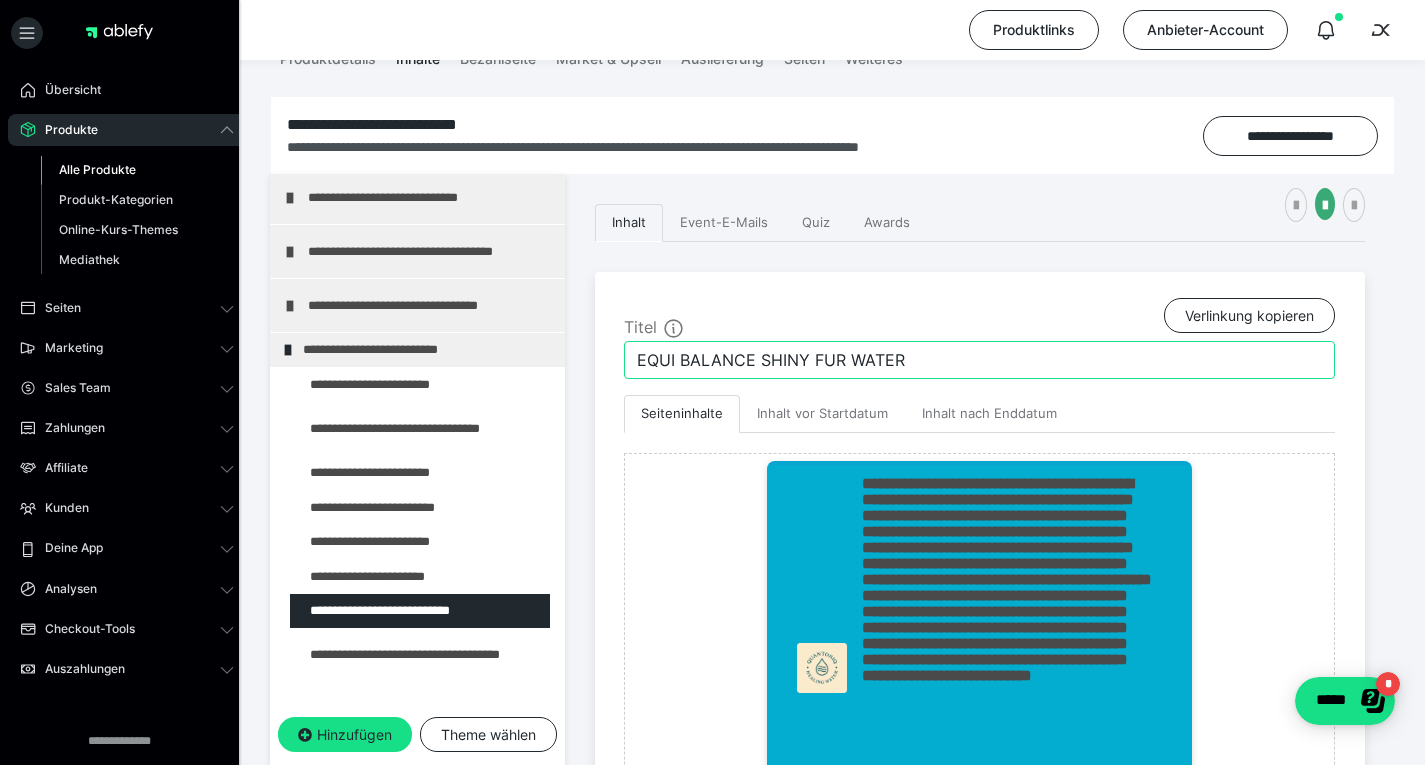click on "EQUI BALANCE SHINY FUR WATER" at bounding box center [979, 360] 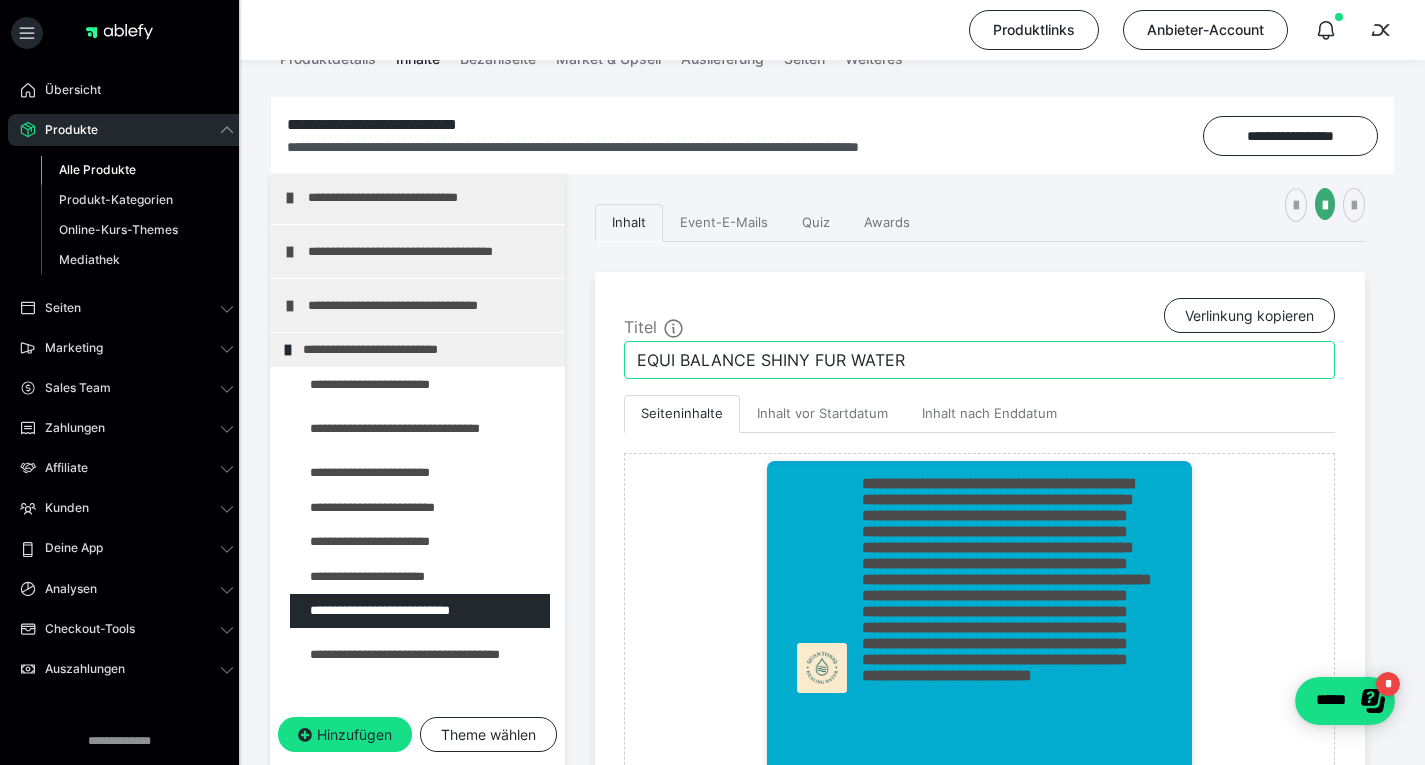 drag, startPoint x: 912, startPoint y: 357, endPoint x: 762, endPoint y: 369, distance: 150.47923 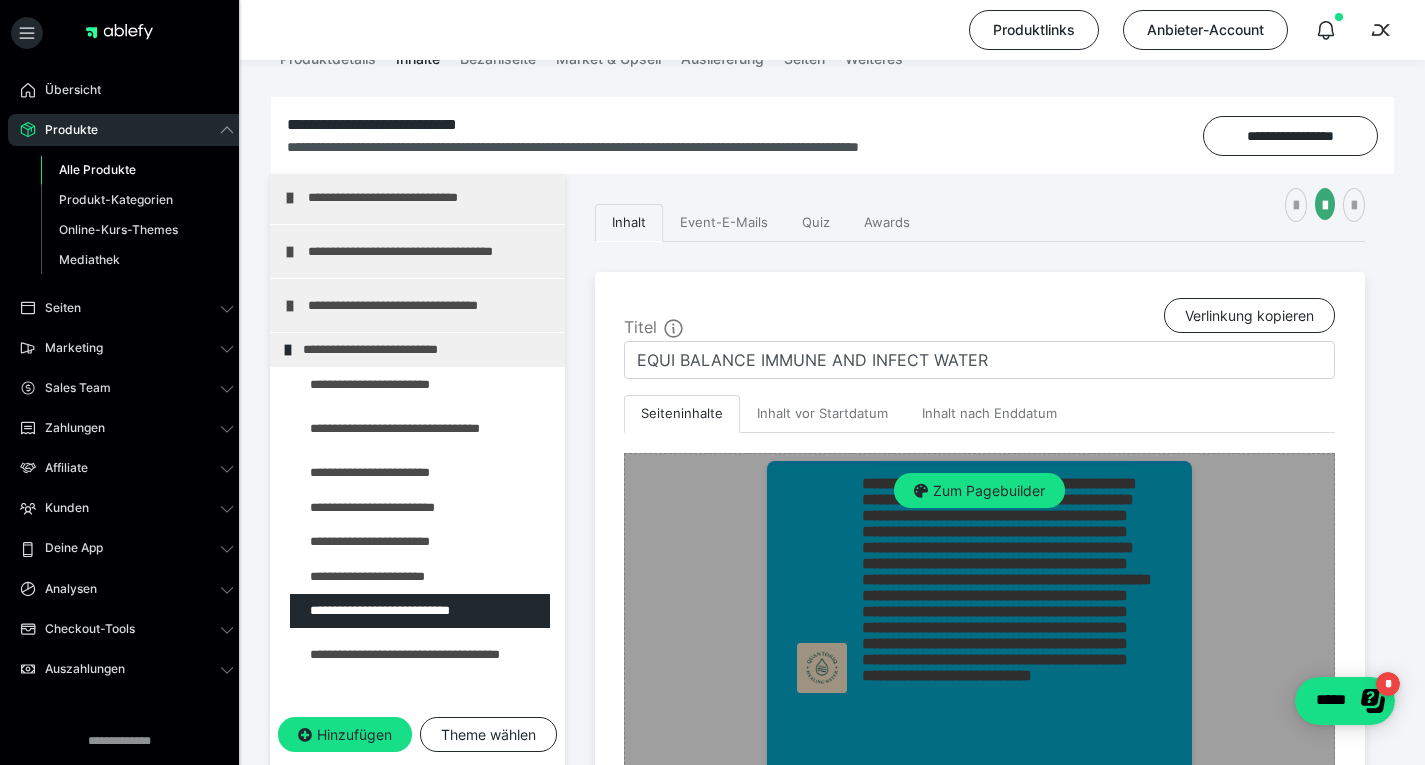 click on "Zum Pagebuilder" at bounding box center (979, 668) 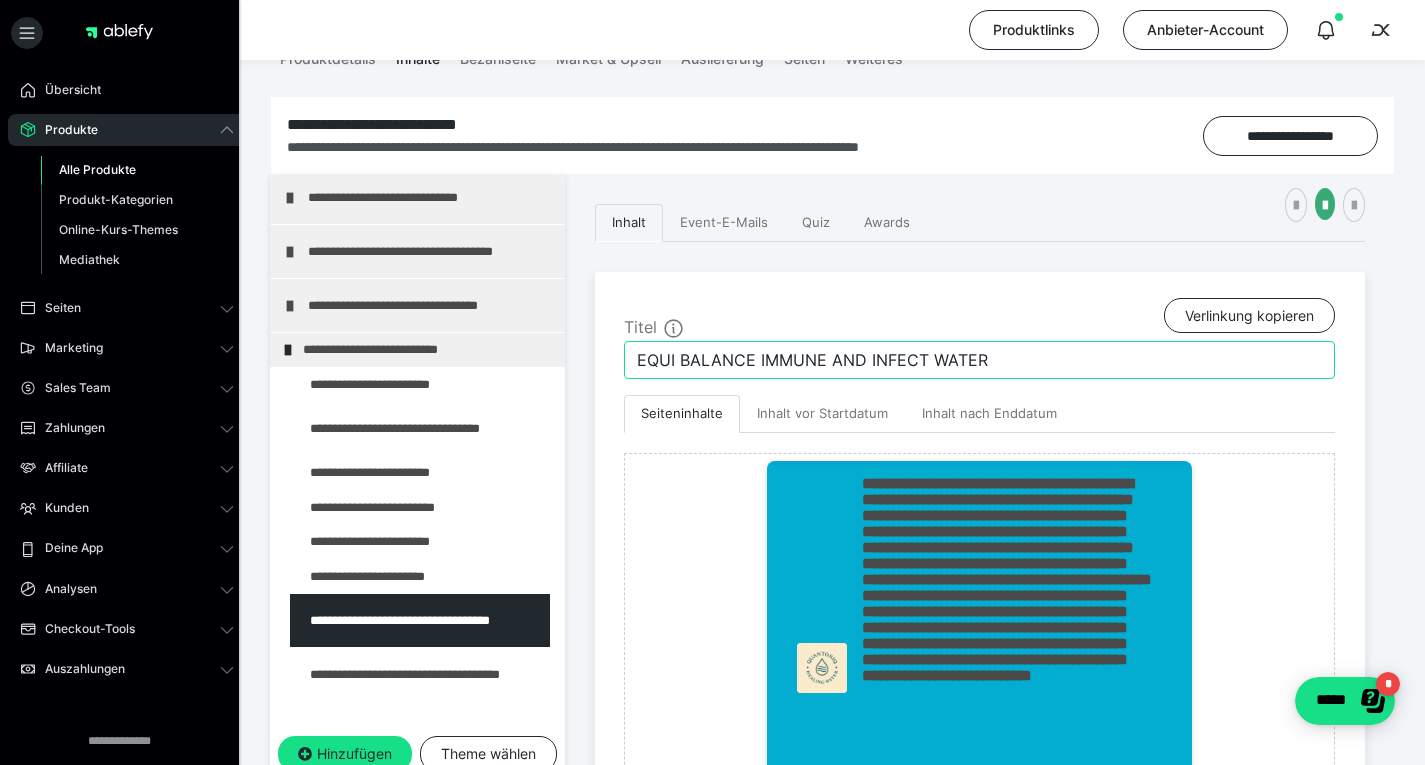 click on "EQUI BALANCE IMMUNE AND INFECT WATER" at bounding box center (979, 360) 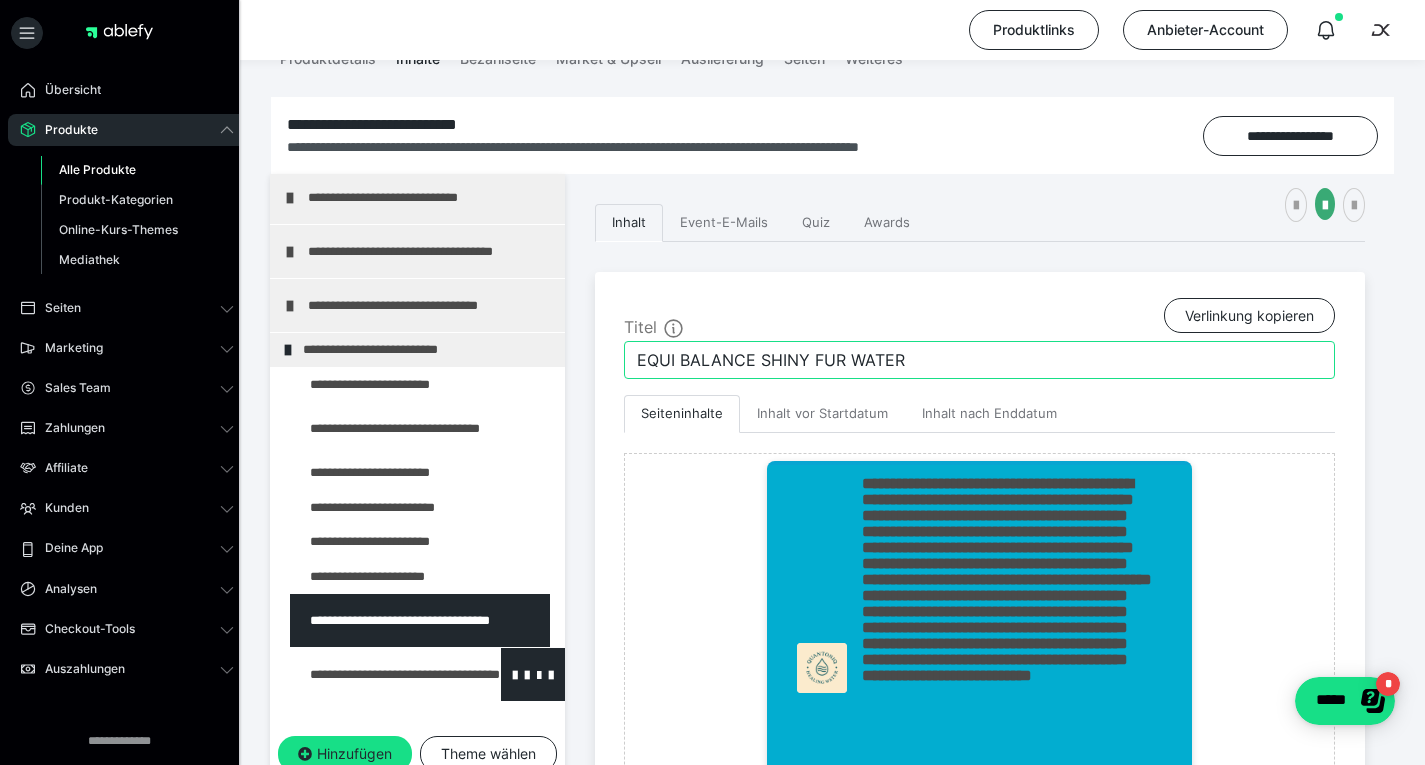 type on "EQUI BALANCE SHINY FUR WATER" 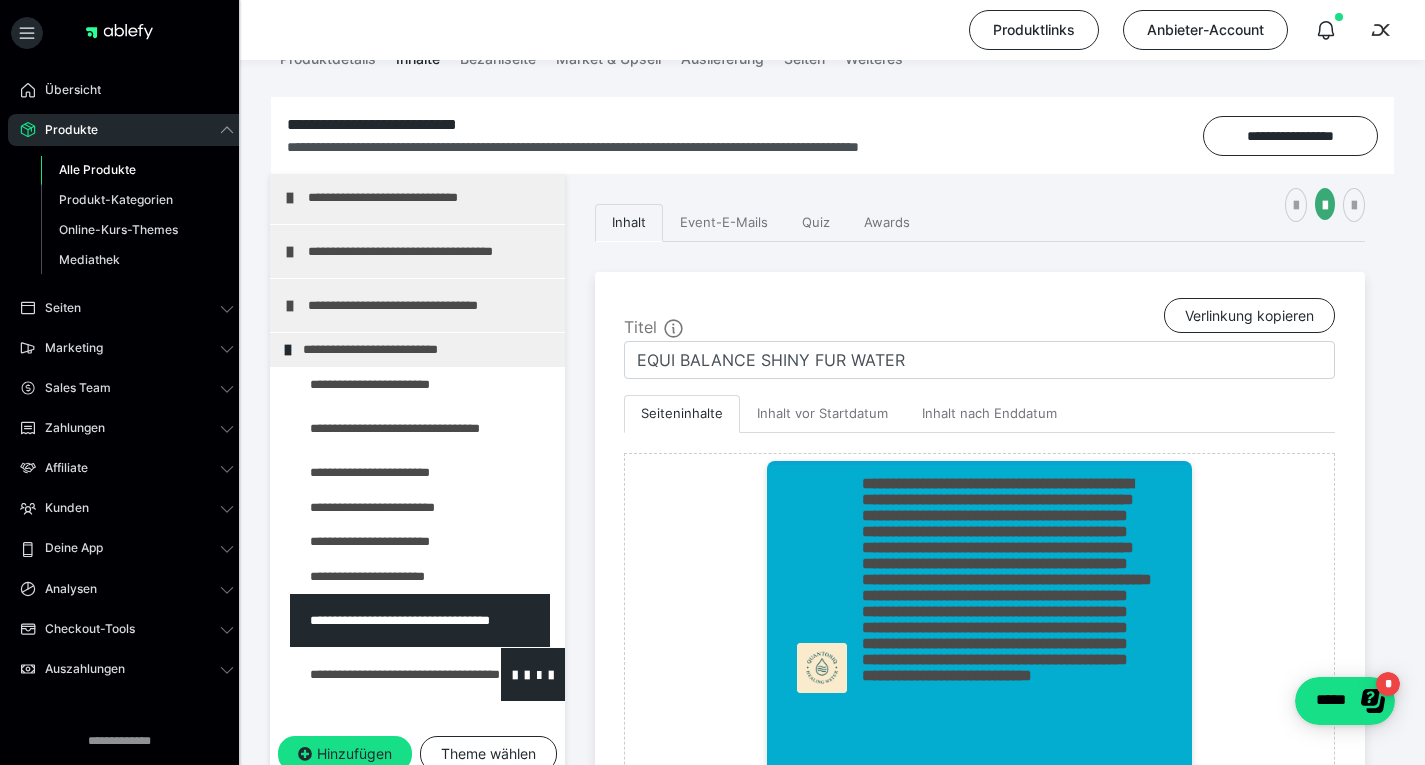 click at bounding box center [375, 674] 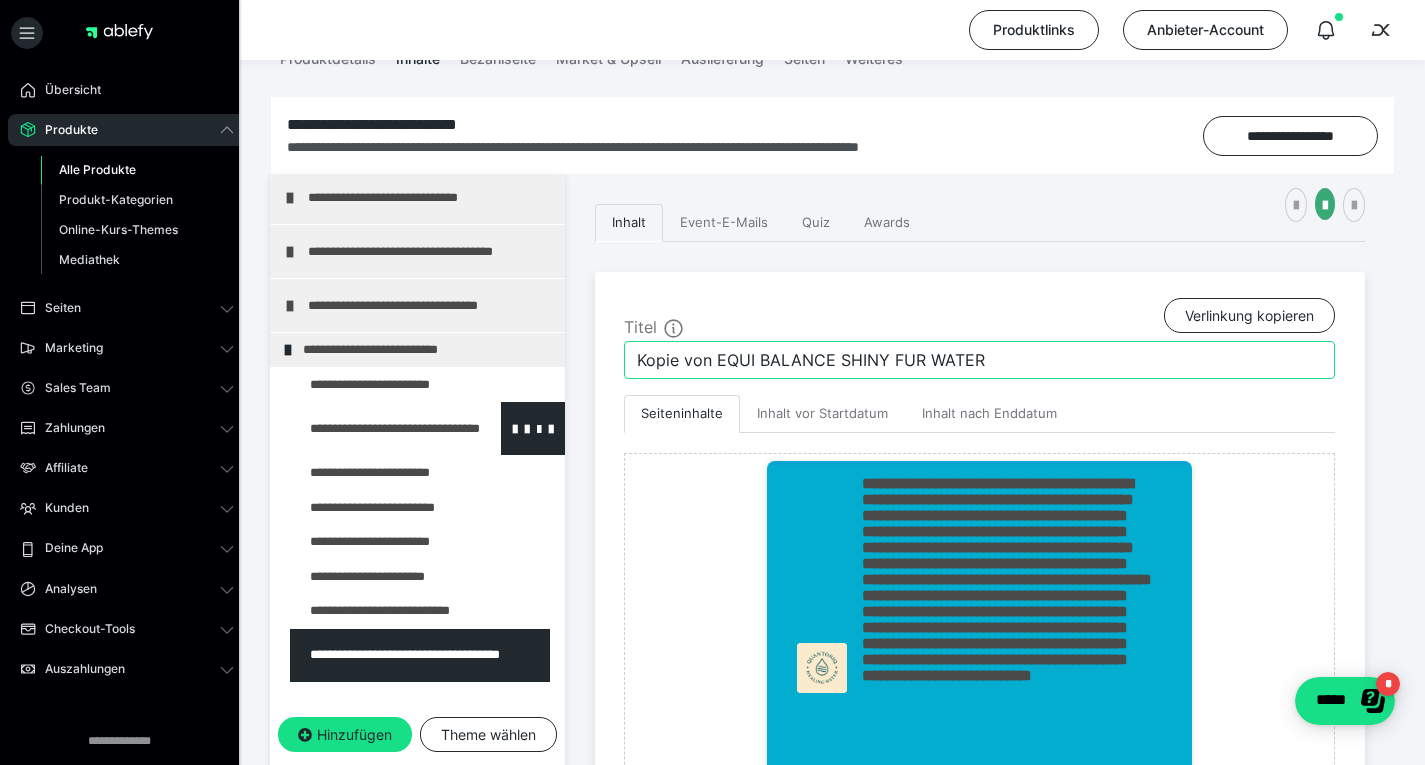 drag, startPoint x: 715, startPoint y: 357, endPoint x: 511, endPoint y: 407, distance: 210.03809 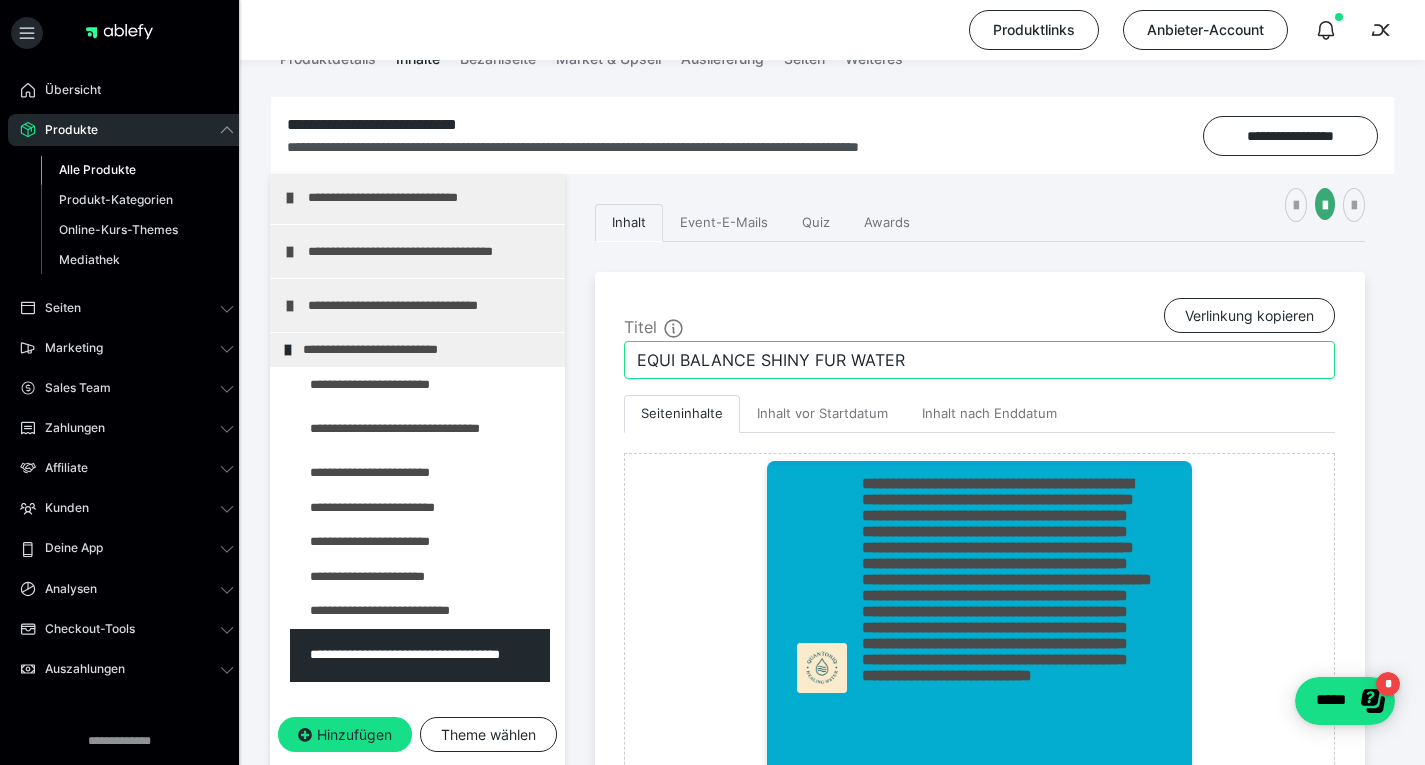 drag, startPoint x: 845, startPoint y: 361, endPoint x: 758, endPoint y: 371, distance: 87.57283 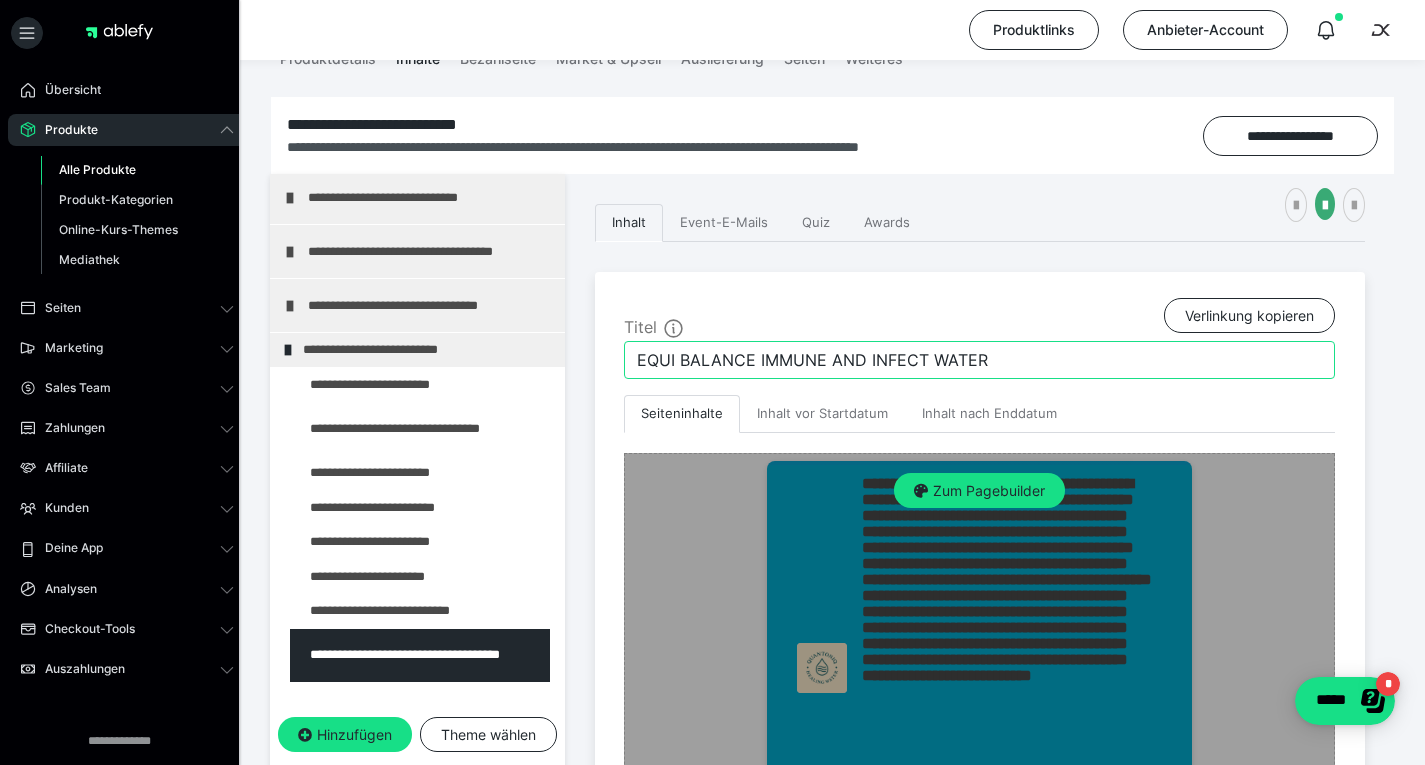 type on "EQUI BALANCE IMMUNE AND INFECT WATER" 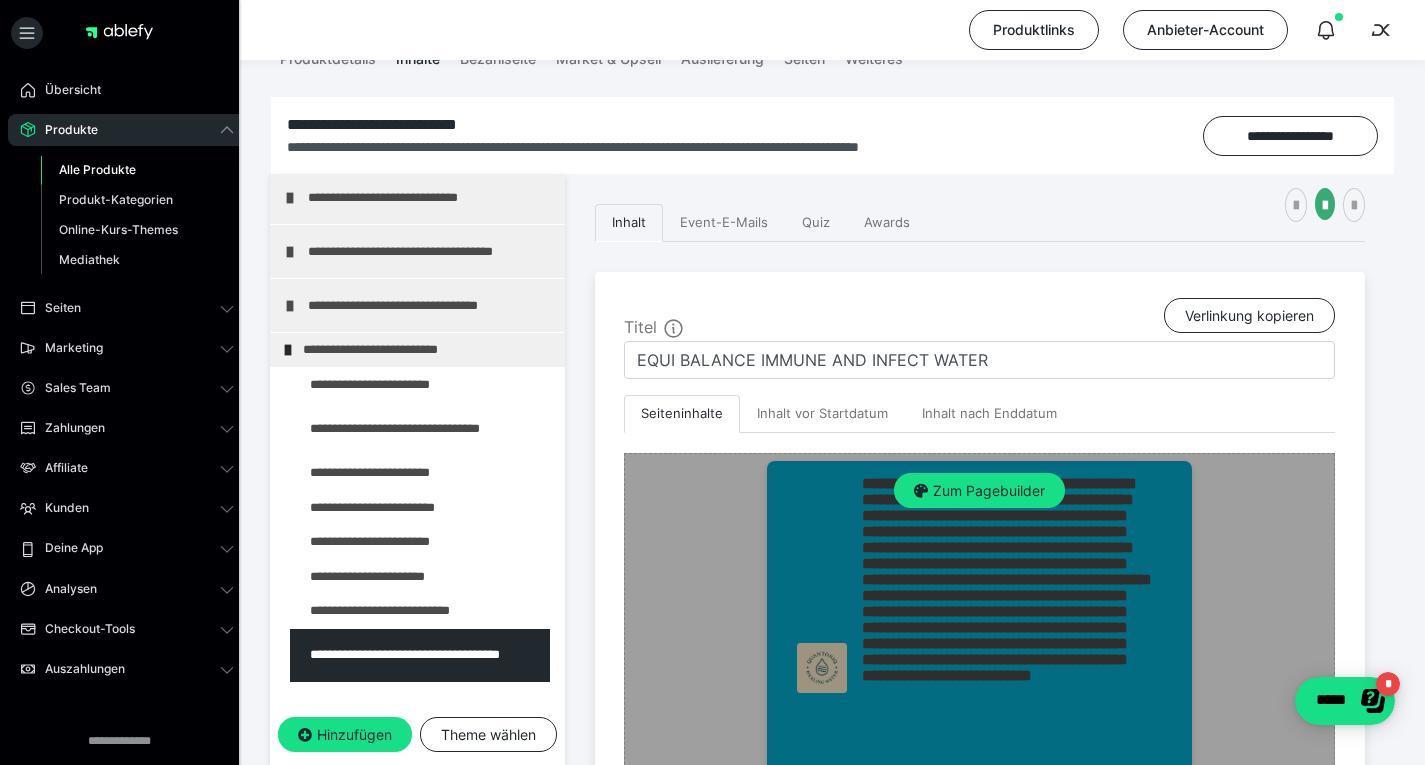 click on "Zum Pagebuilder" at bounding box center (979, 668) 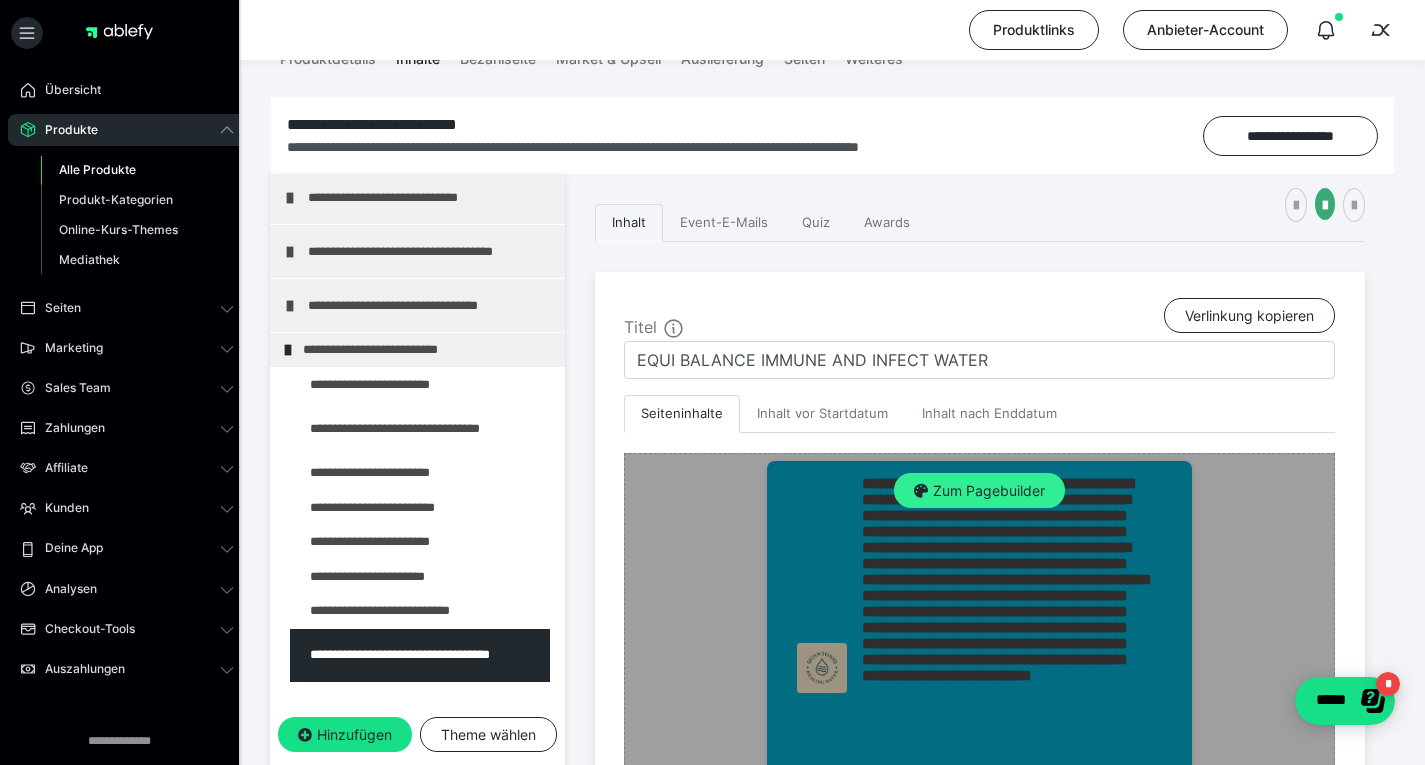 click on "Zum Pagebuilder" at bounding box center (979, 491) 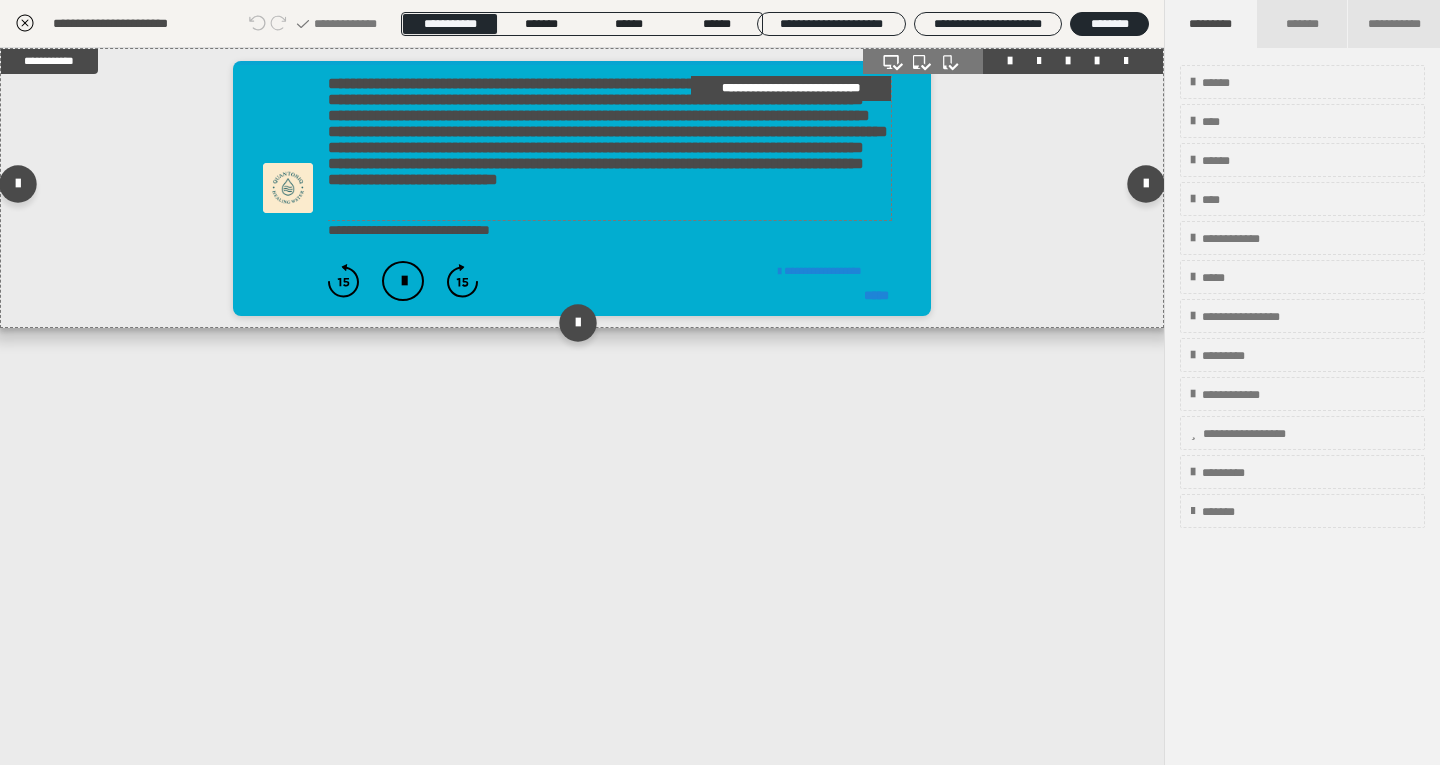 click on "**********" at bounding box center (609, 148) 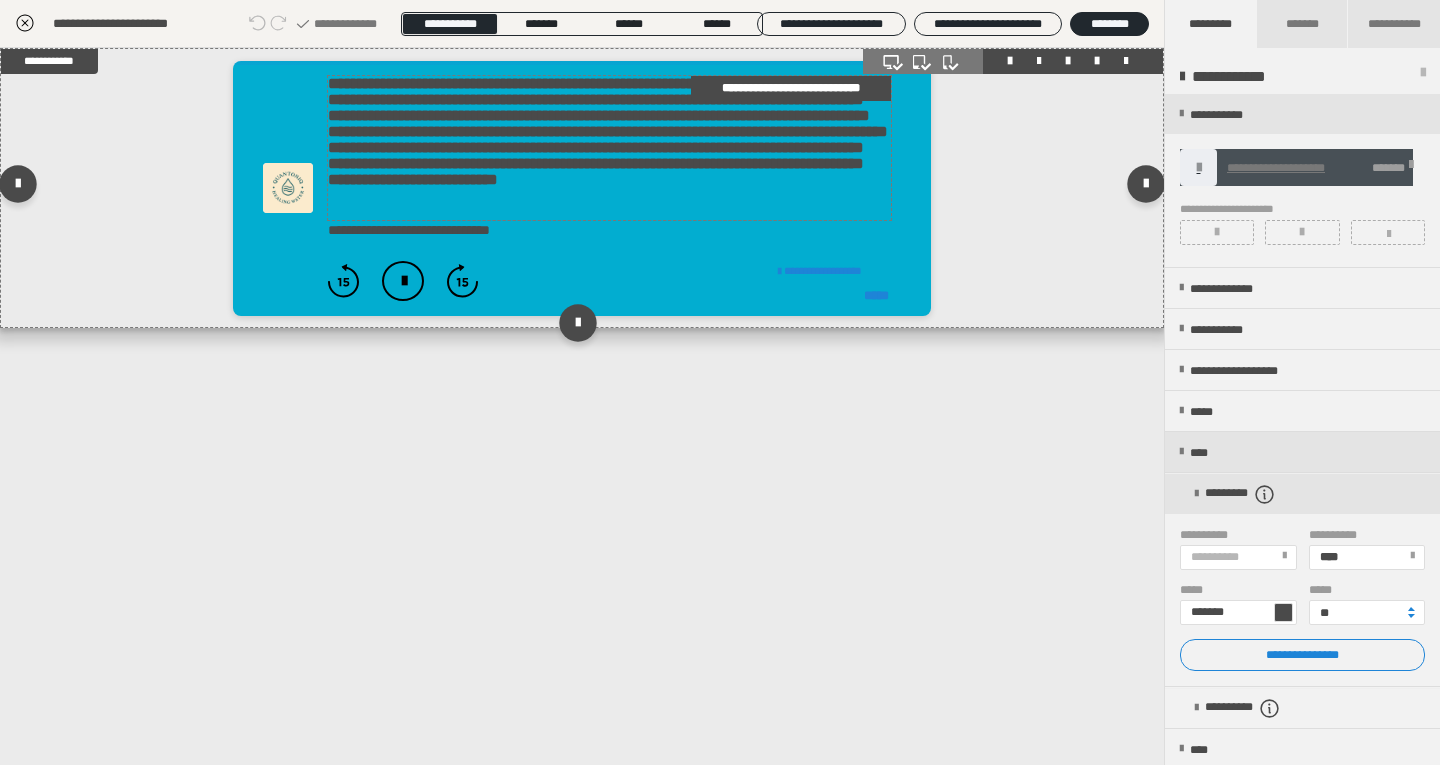 click on "**********" at bounding box center [609, 148] 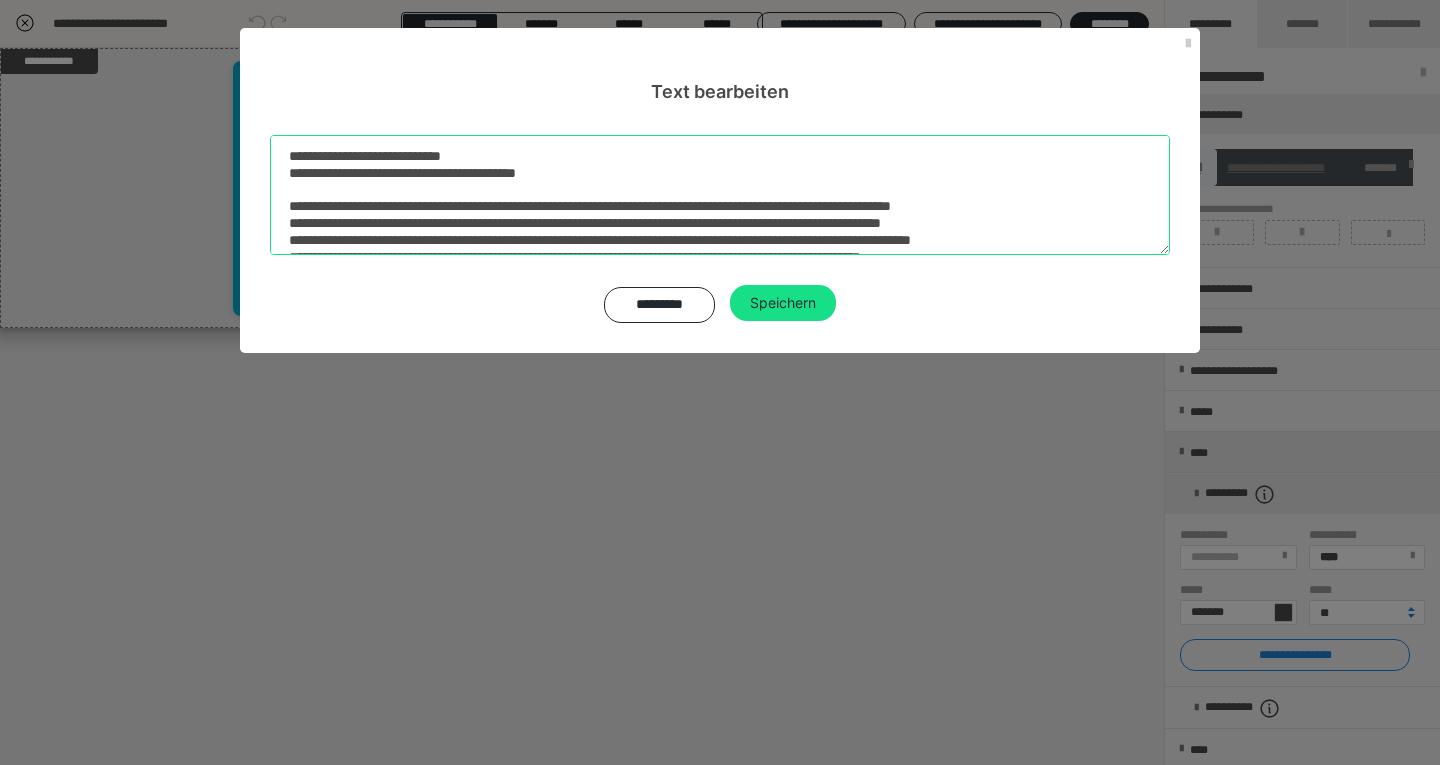 drag, startPoint x: 506, startPoint y: 152, endPoint x: 402, endPoint y: 161, distance: 104.388695 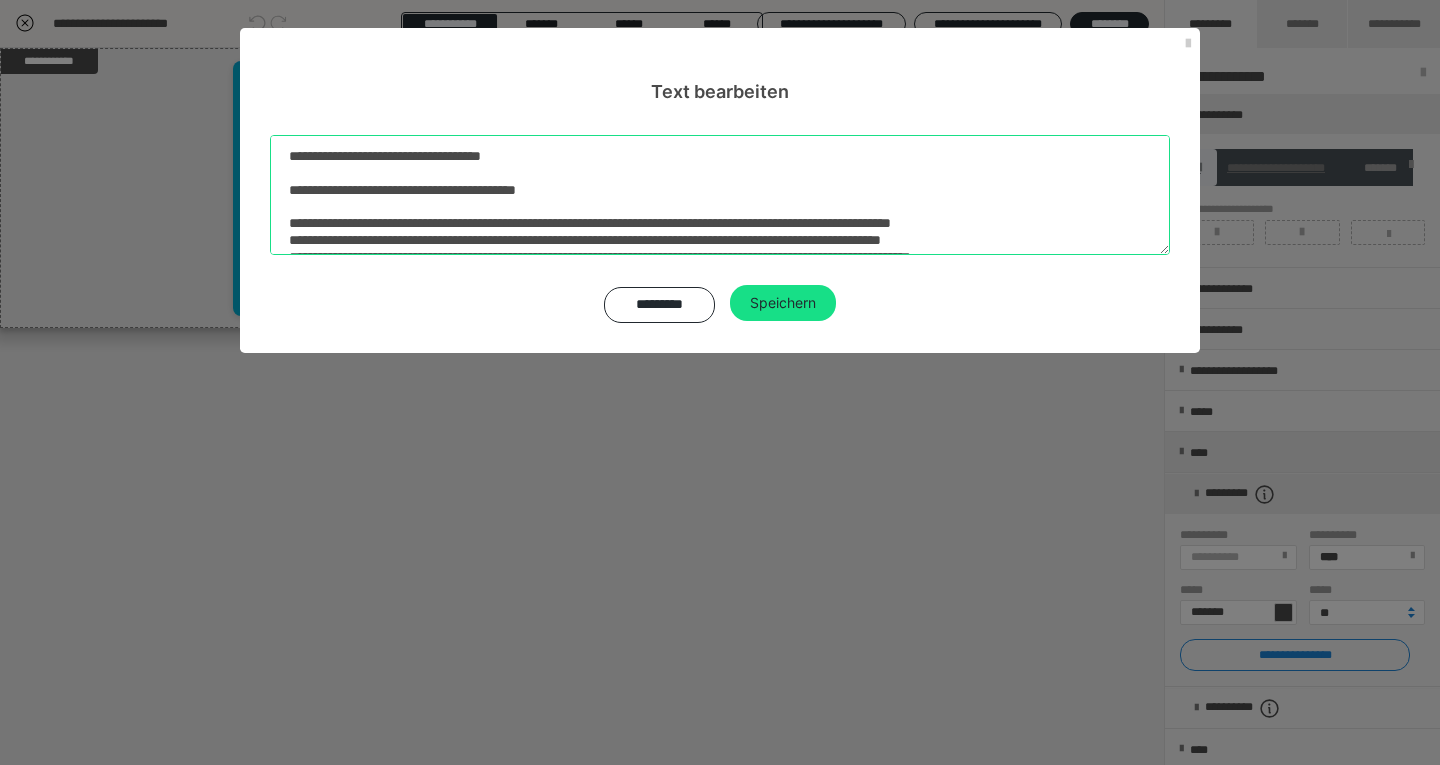 click on "**********" at bounding box center (720, 195) 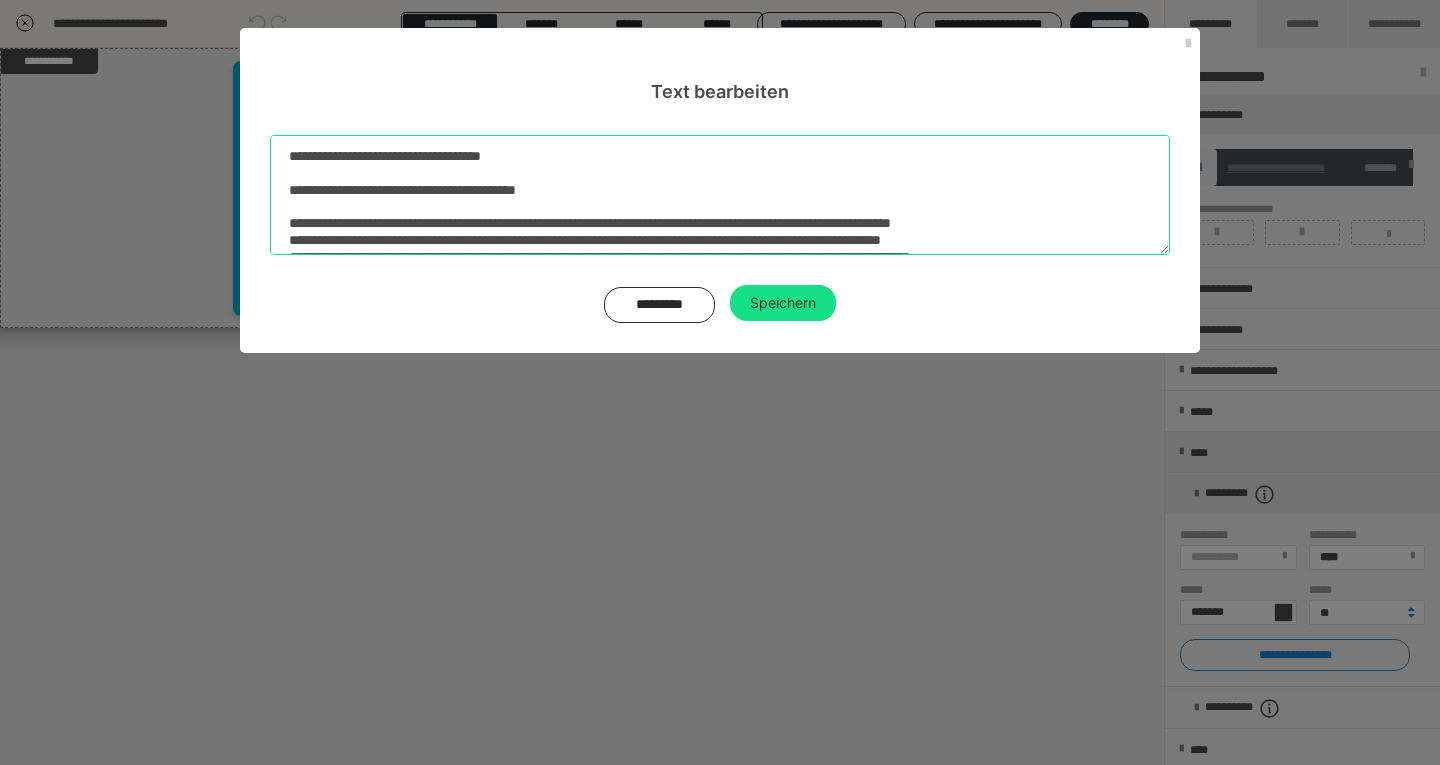 type on "**********" 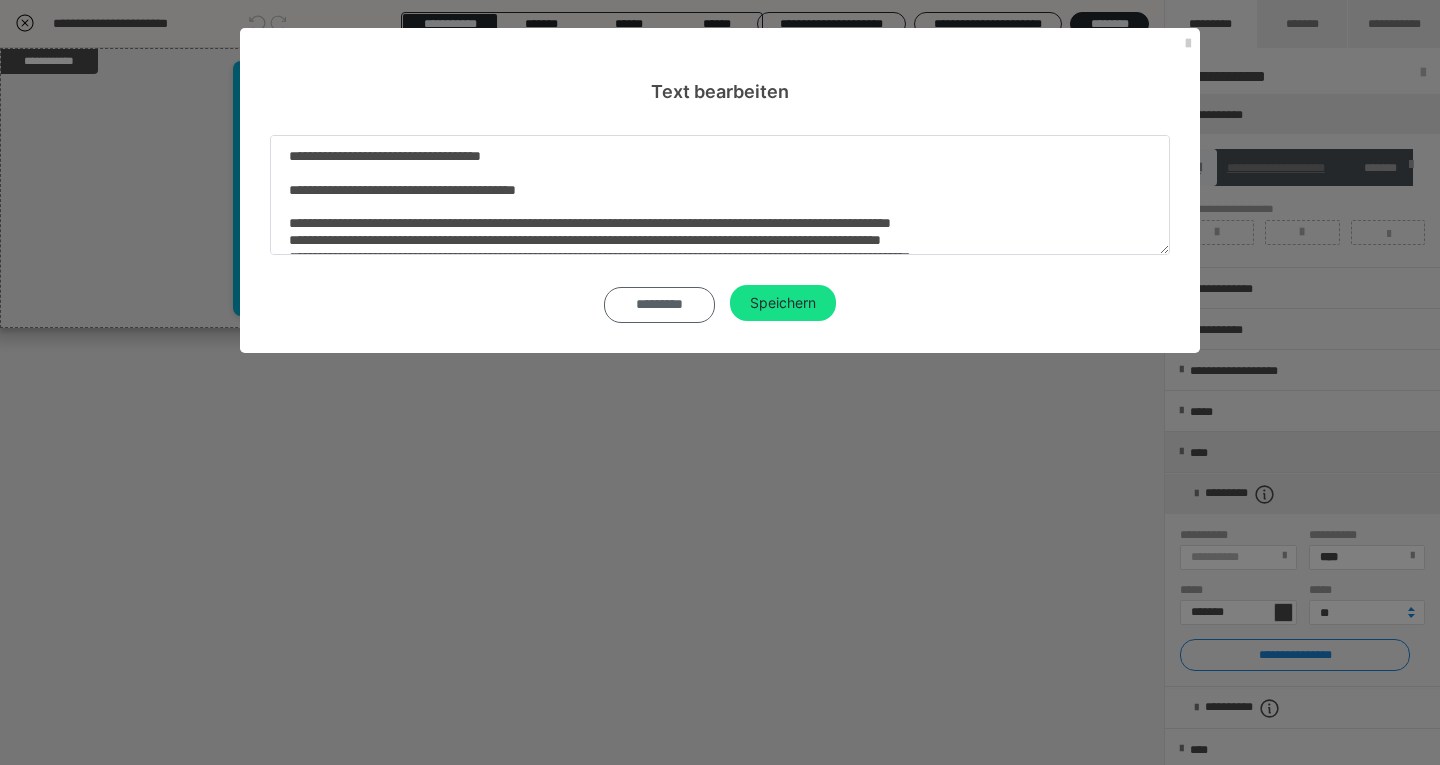 click on "*********" at bounding box center (659, 305) 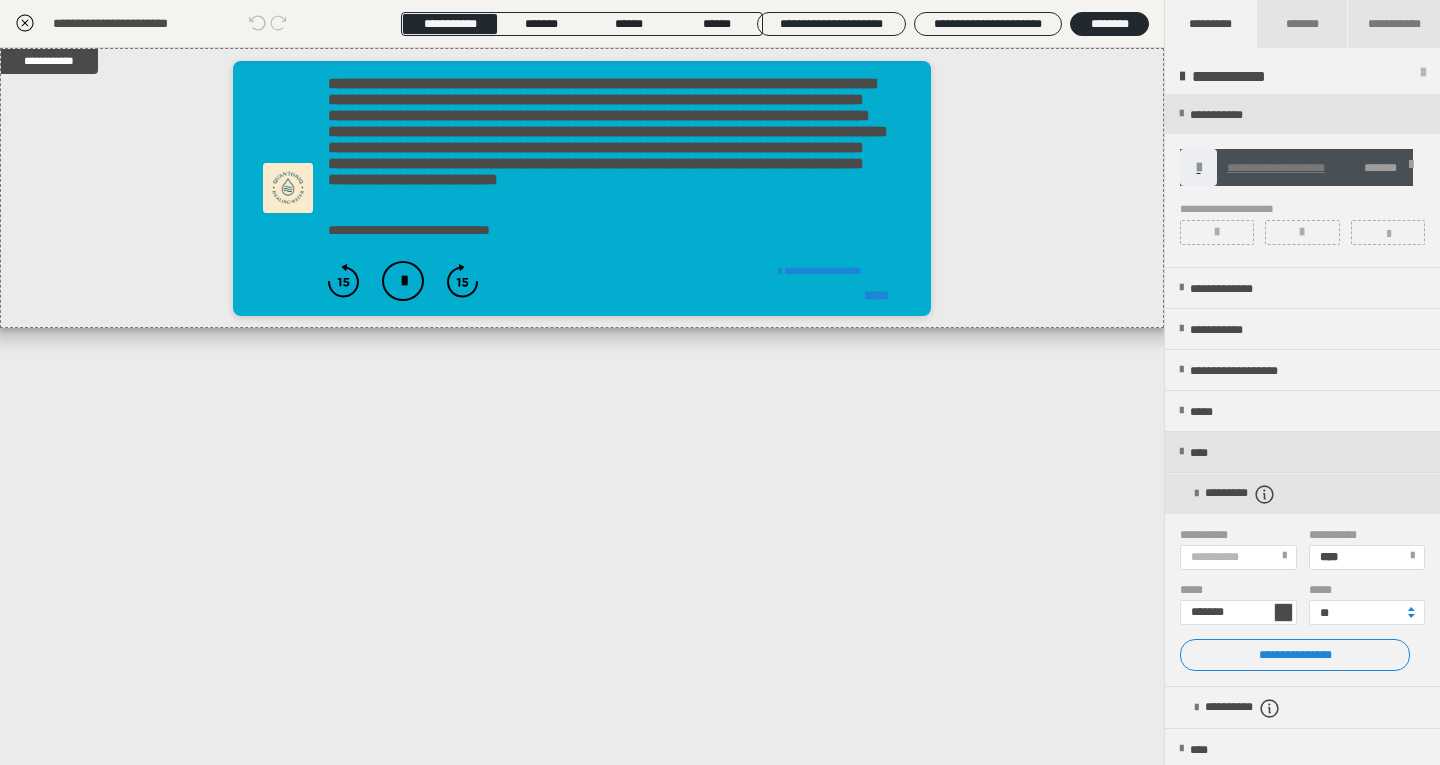 click at bounding box center [1409, 167] 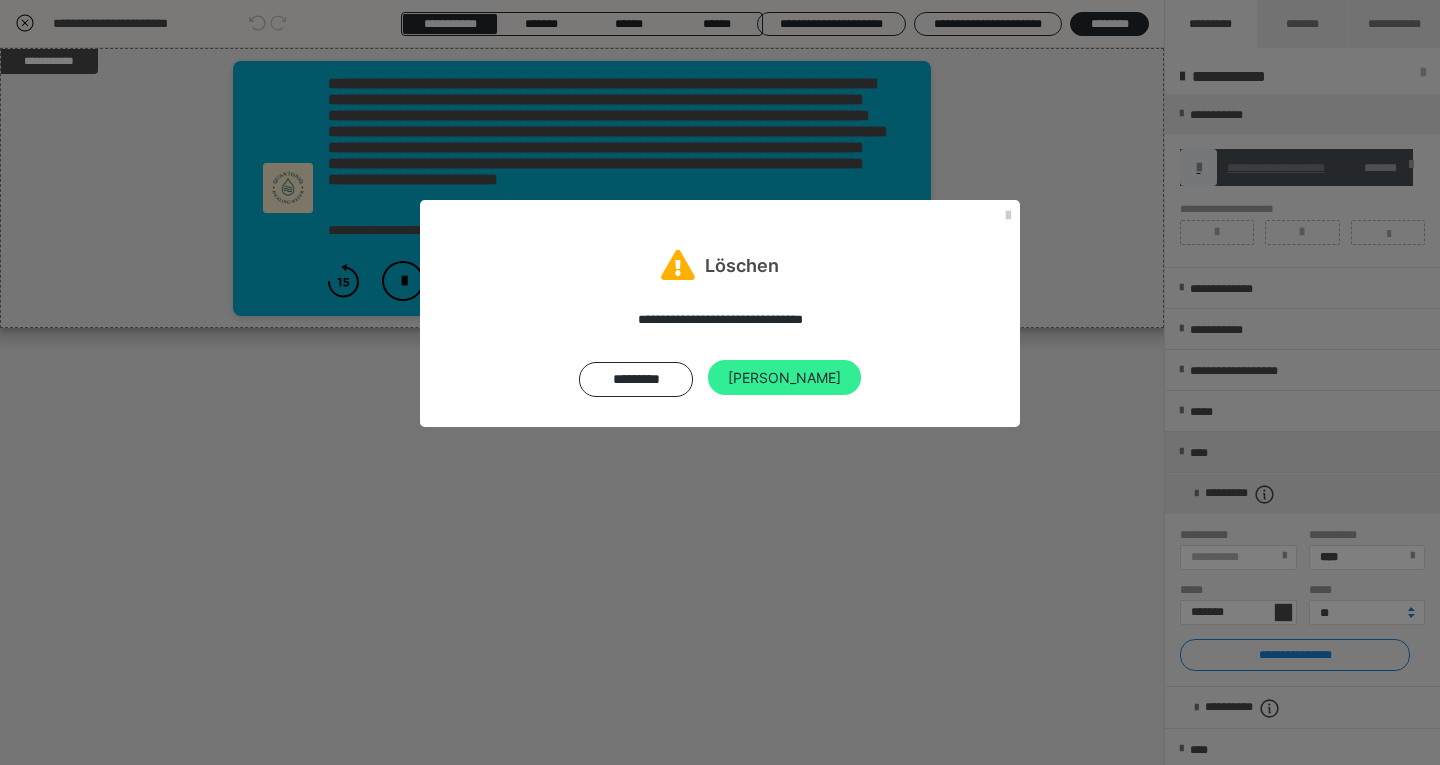 click on "Ja" at bounding box center [784, 378] 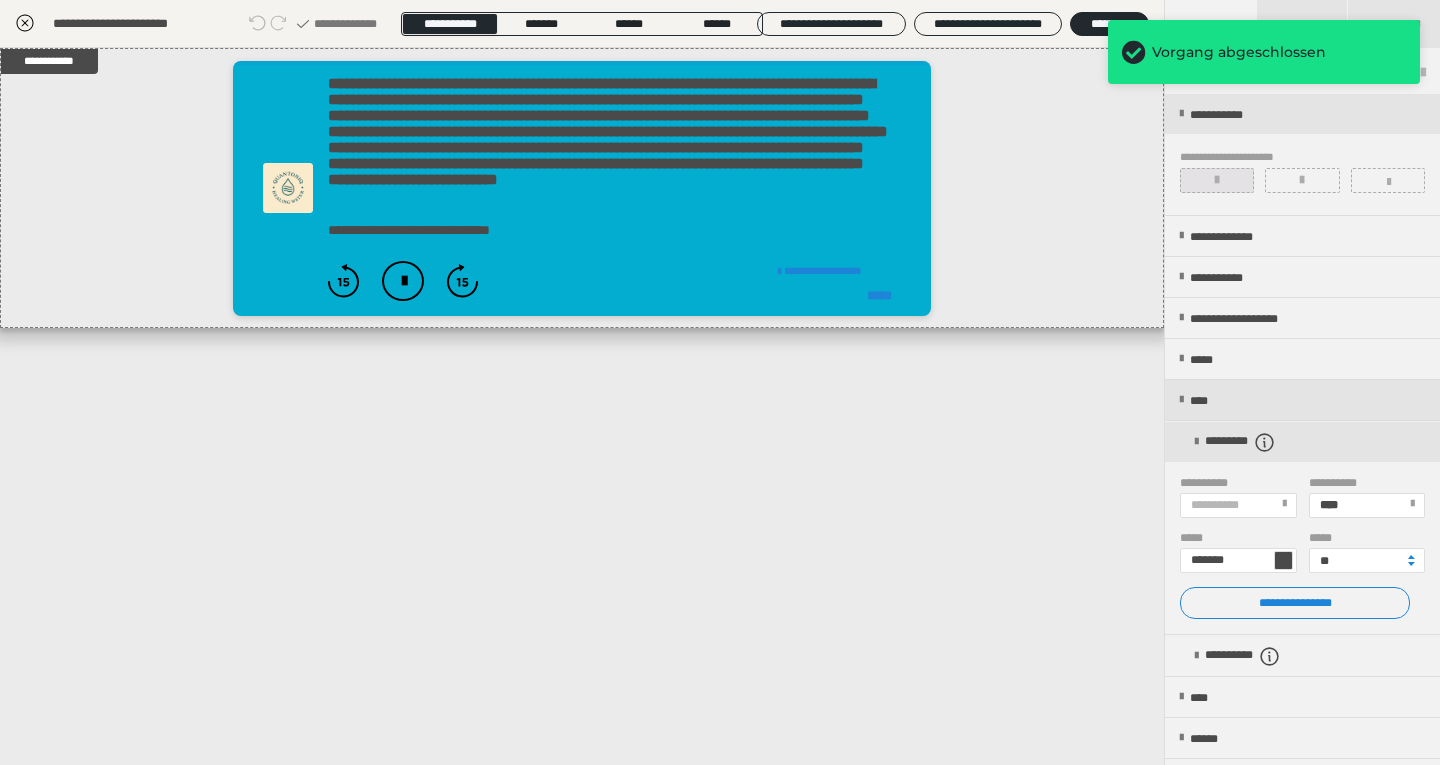 click at bounding box center (1217, 180) 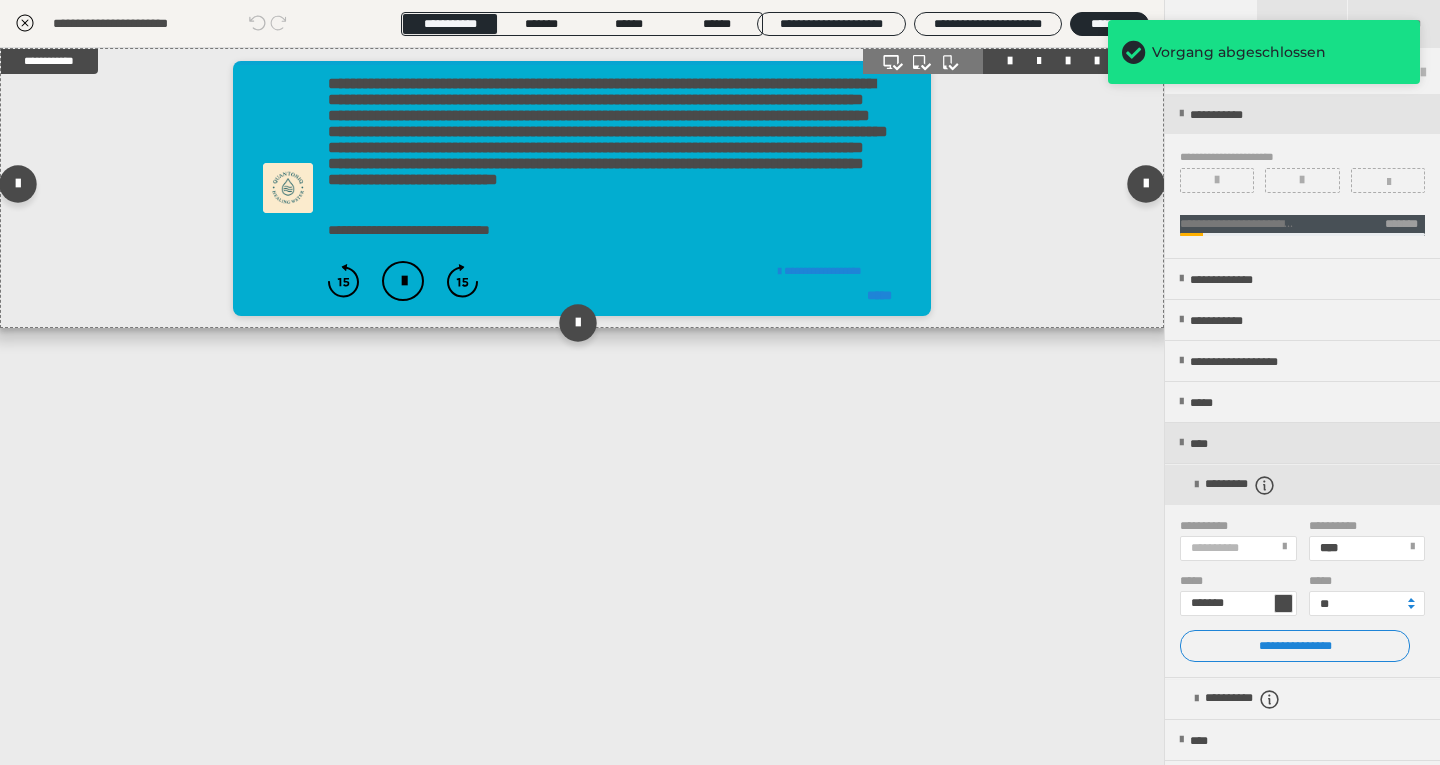 click on "**********" at bounding box center (581, 188) 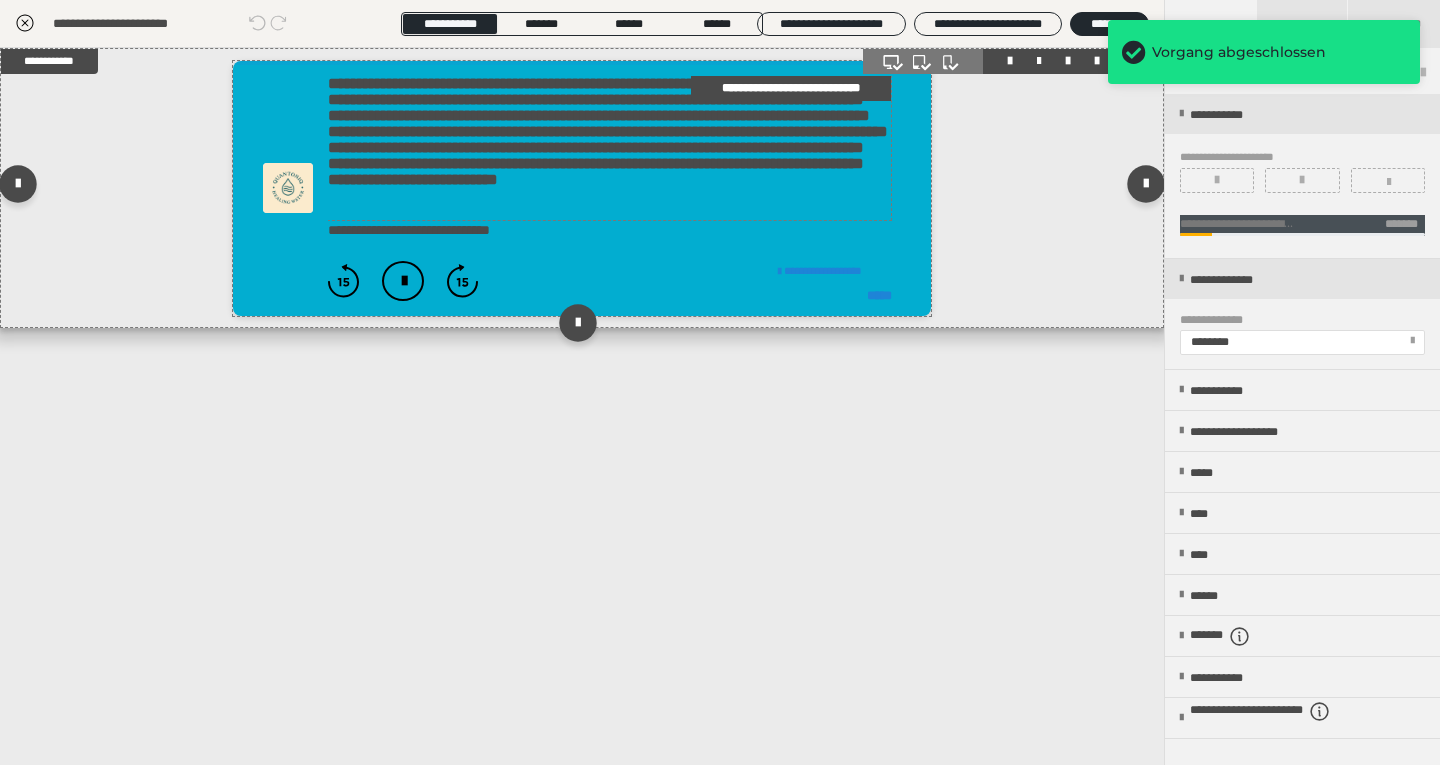 click on "**********" at bounding box center (609, 148) 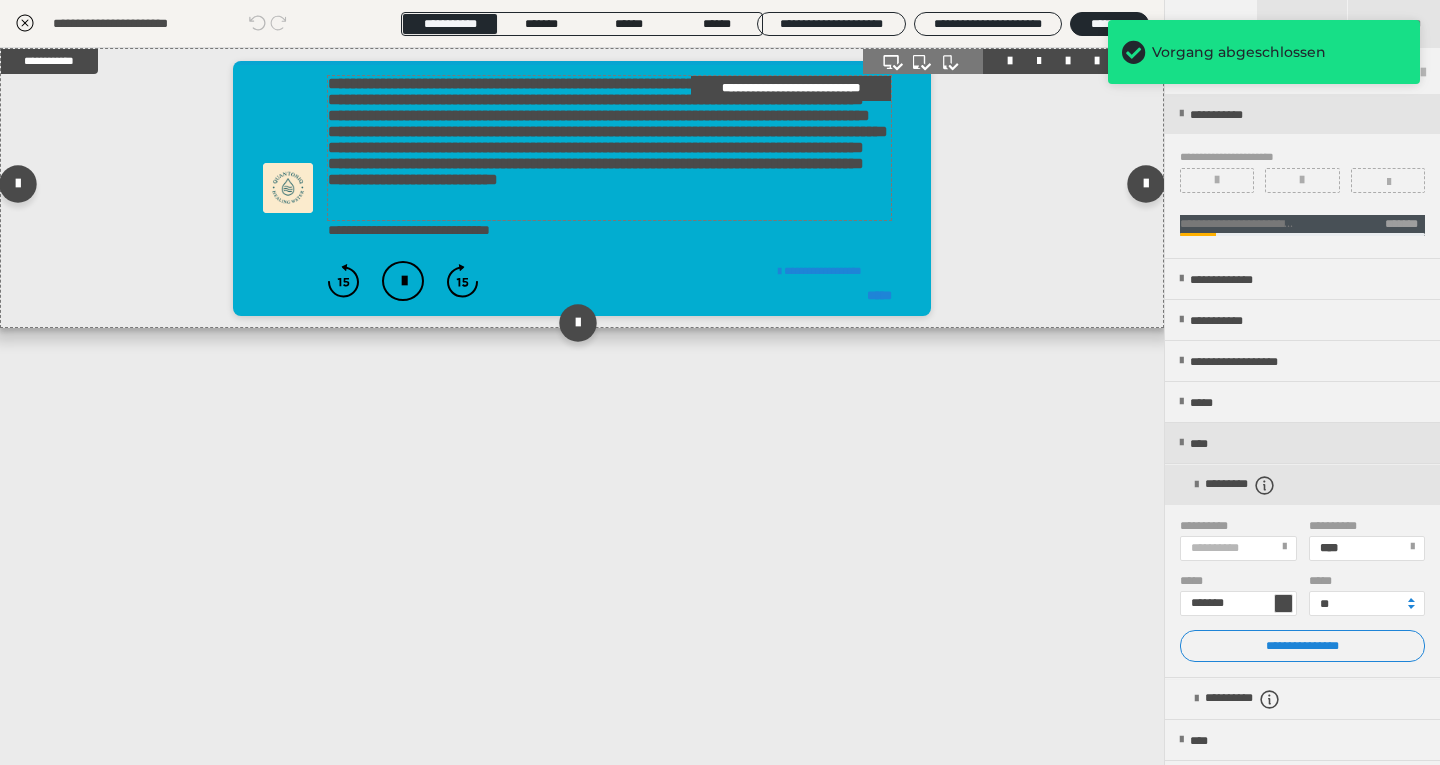 click on "**********" at bounding box center (609, 148) 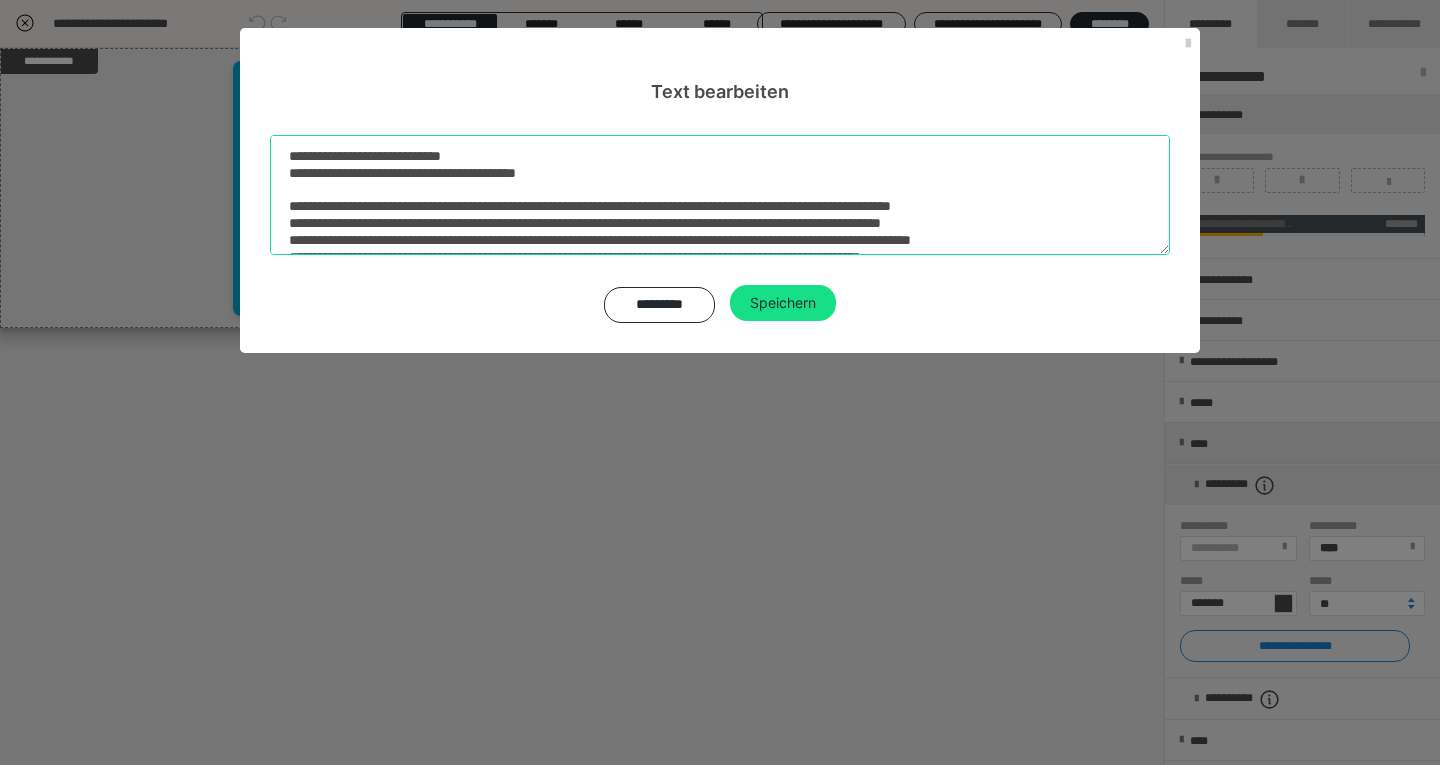 drag, startPoint x: 531, startPoint y: 157, endPoint x: 399, endPoint y: 155, distance: 132.01515 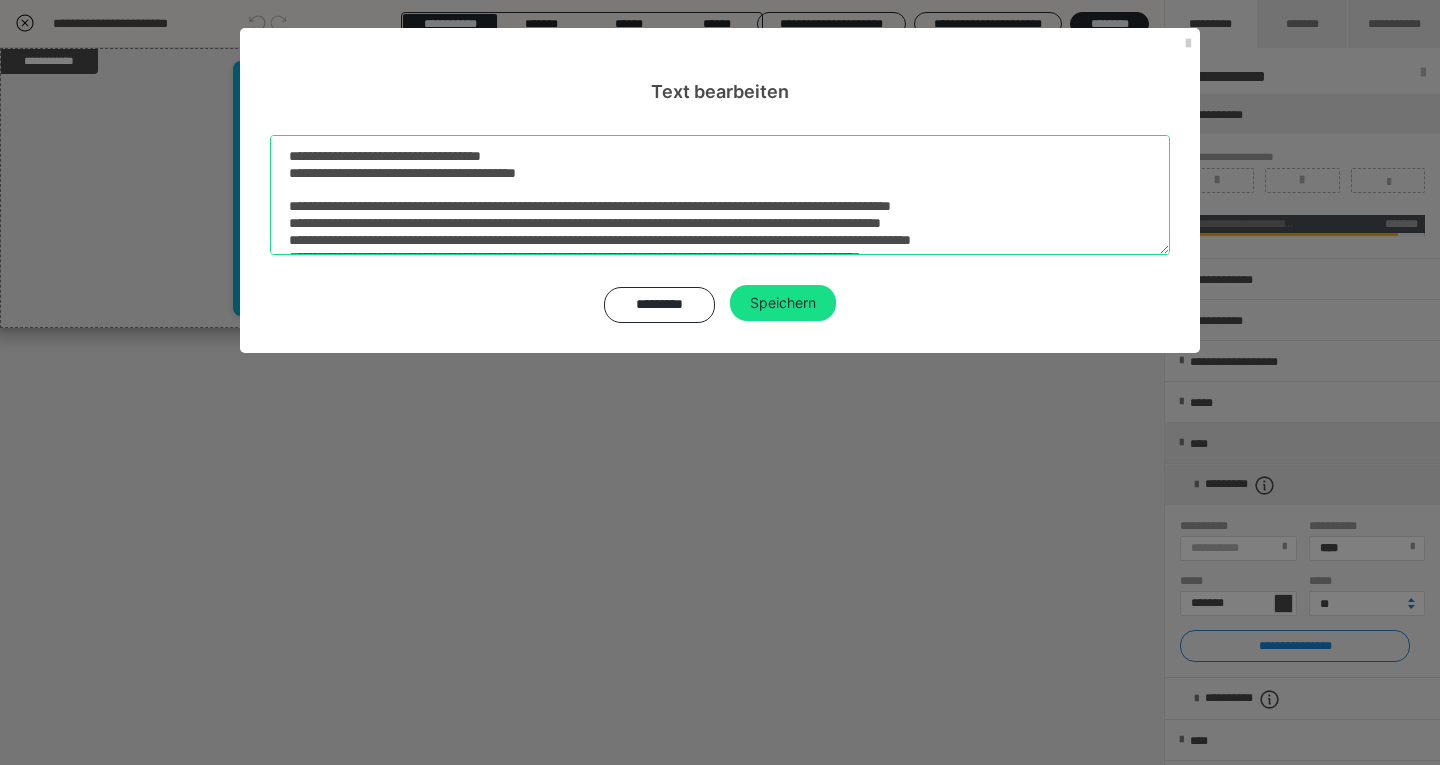 scroll, scrollTop: 57, scrollLeft: 0, axis: vertical 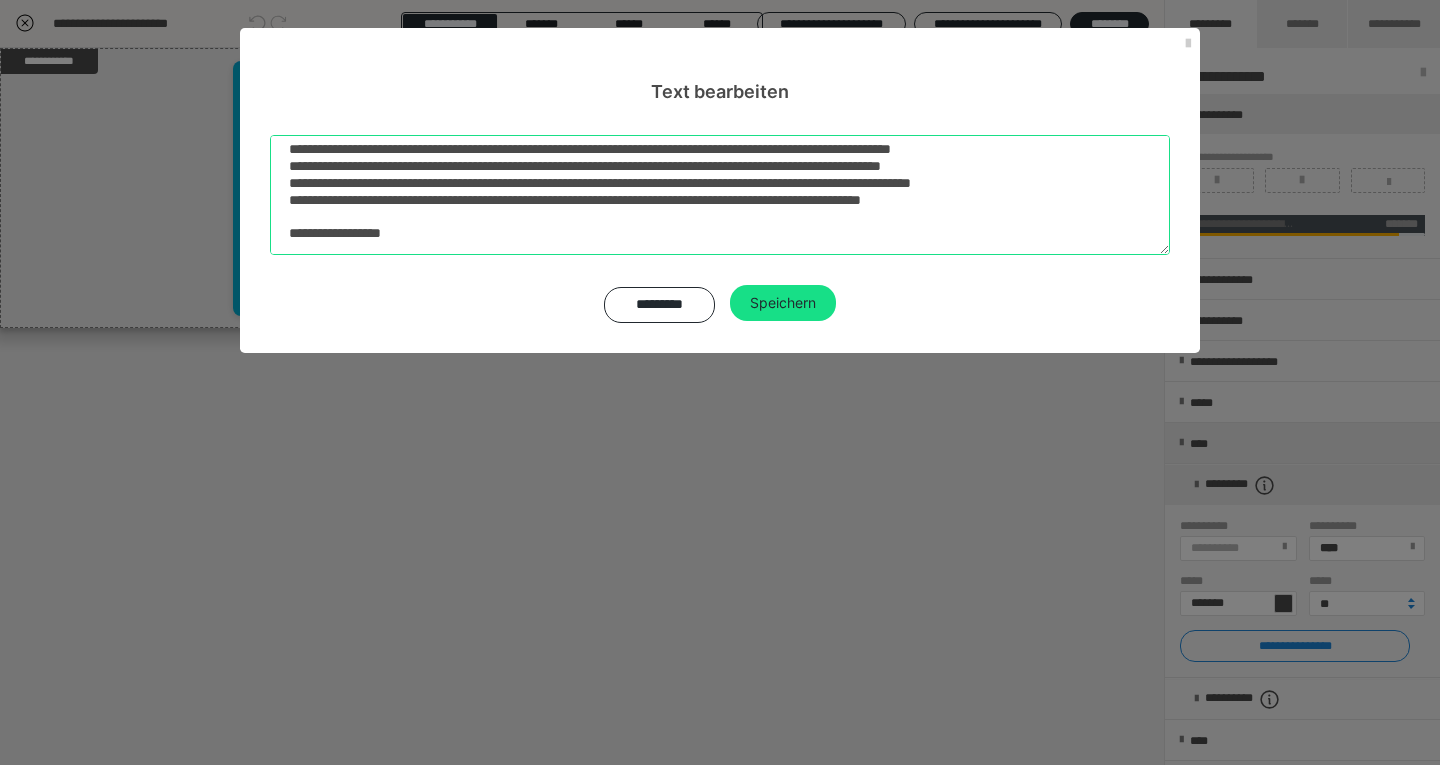 drag, startPoint x: 291, startPoint y: 169, endPoint x: 938, endPoint y: 305, distance: 661.13916 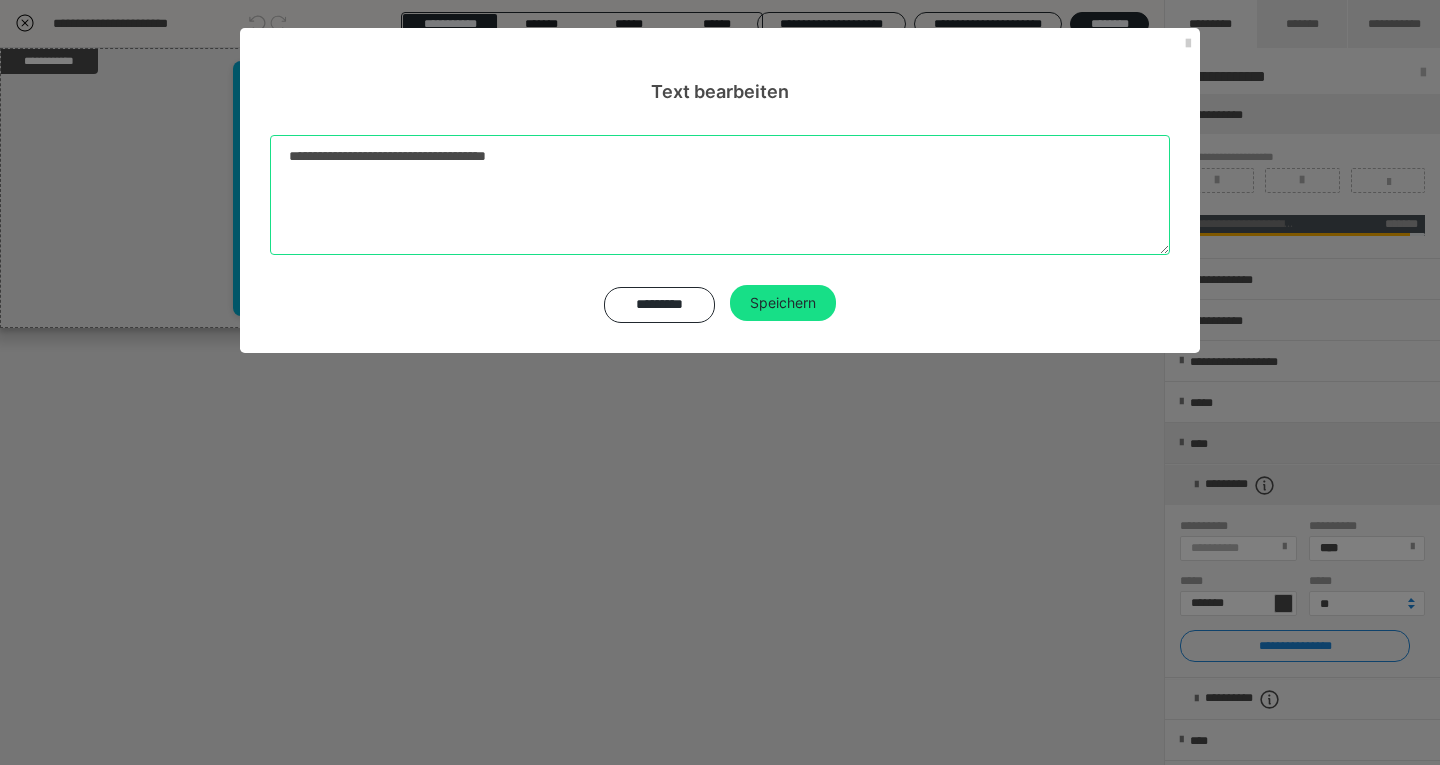 scroll, scrollTop: 0, scrollLeft: 0, axis: both 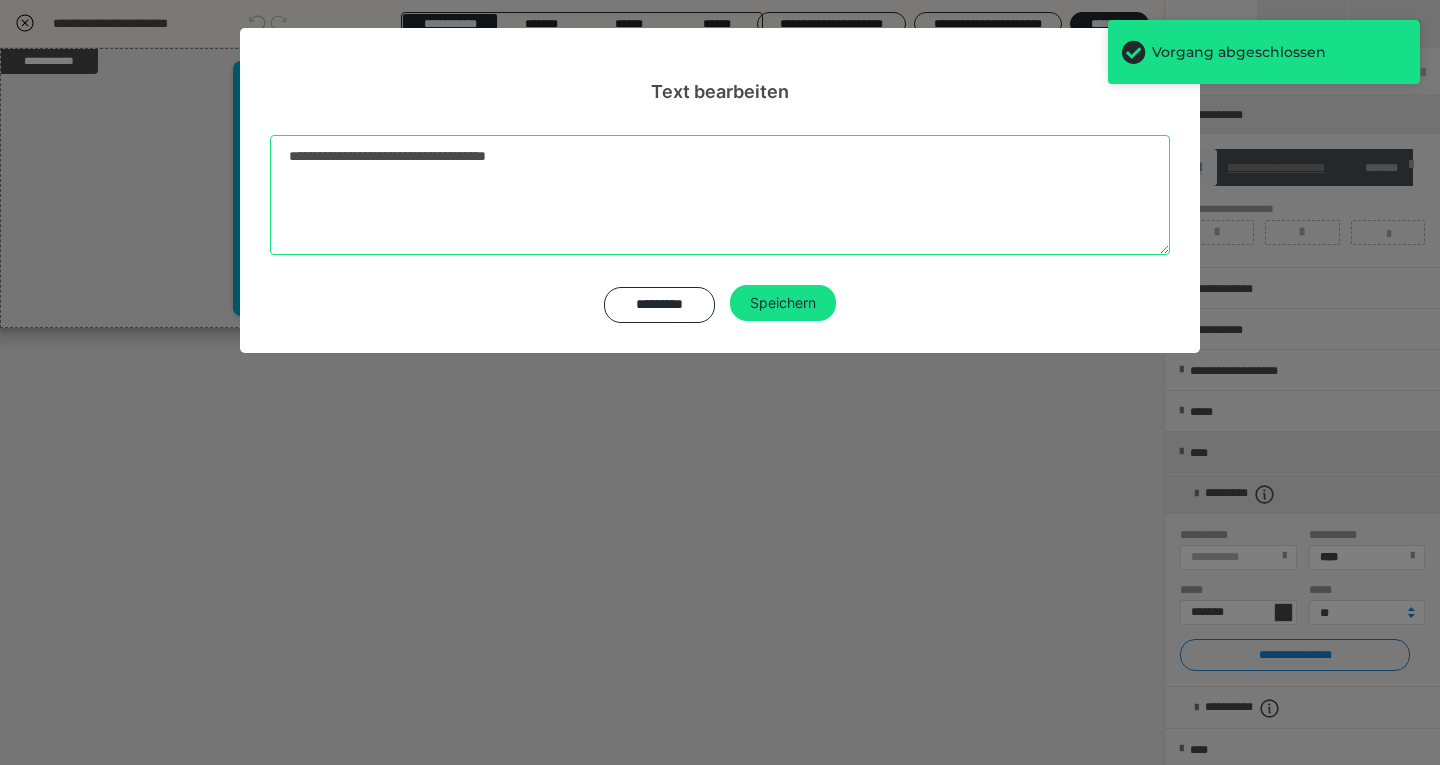 paste on "**********" 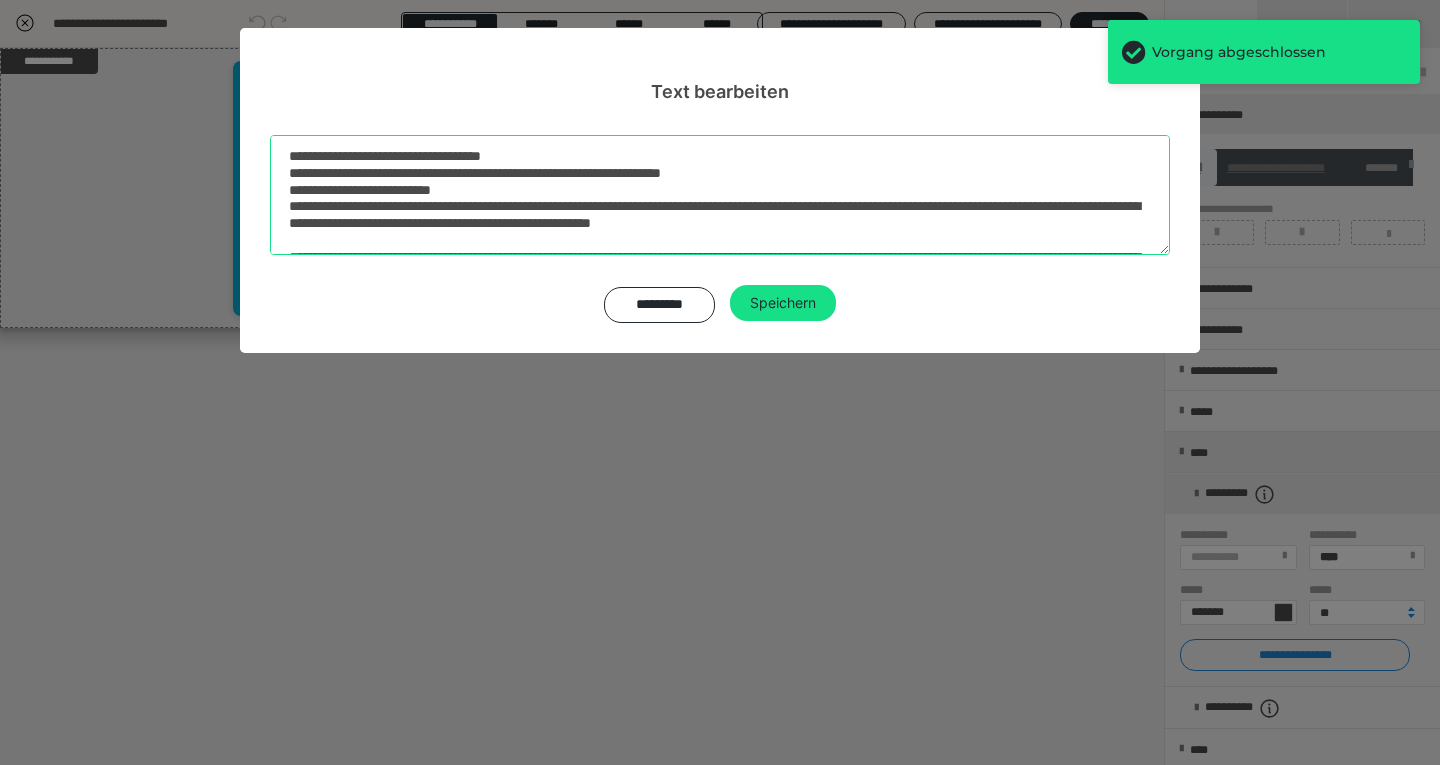 scroll, scrollTop: 330, scrollLeft: 0, axis: vertical 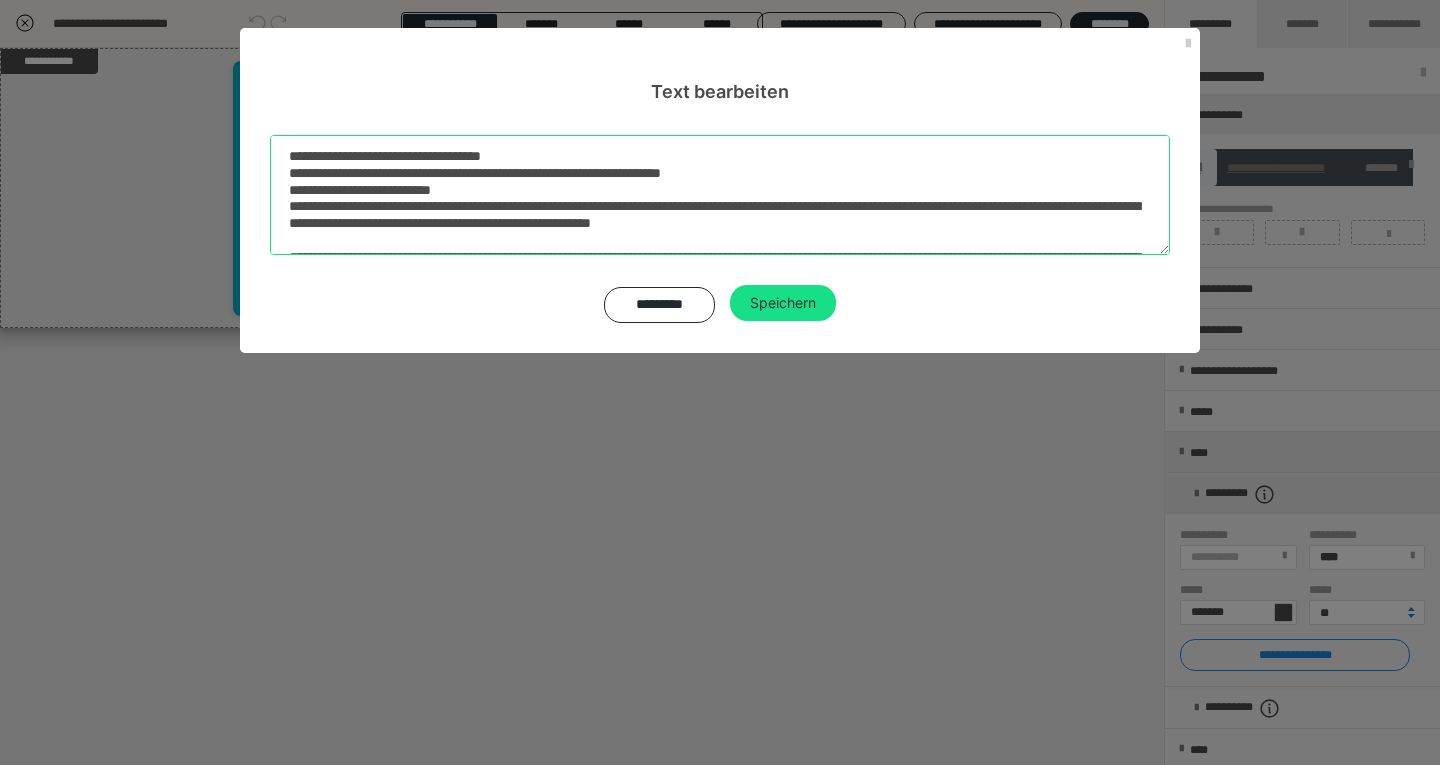 click at bounding box center (720, 195) 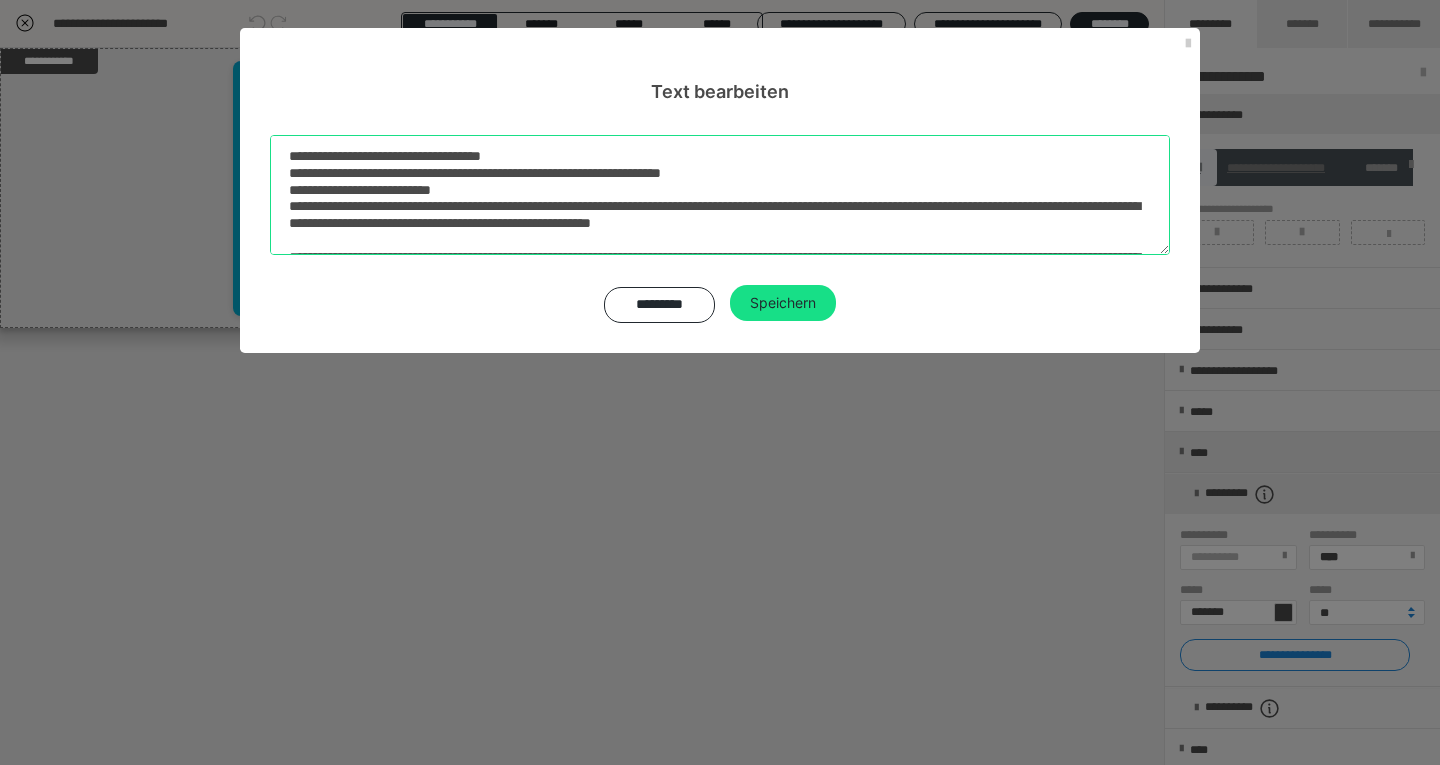 drag, startPoint x: 576, startPoint y: 146, endPoint x: 279, endPoint y: 156, distance: 297.1683 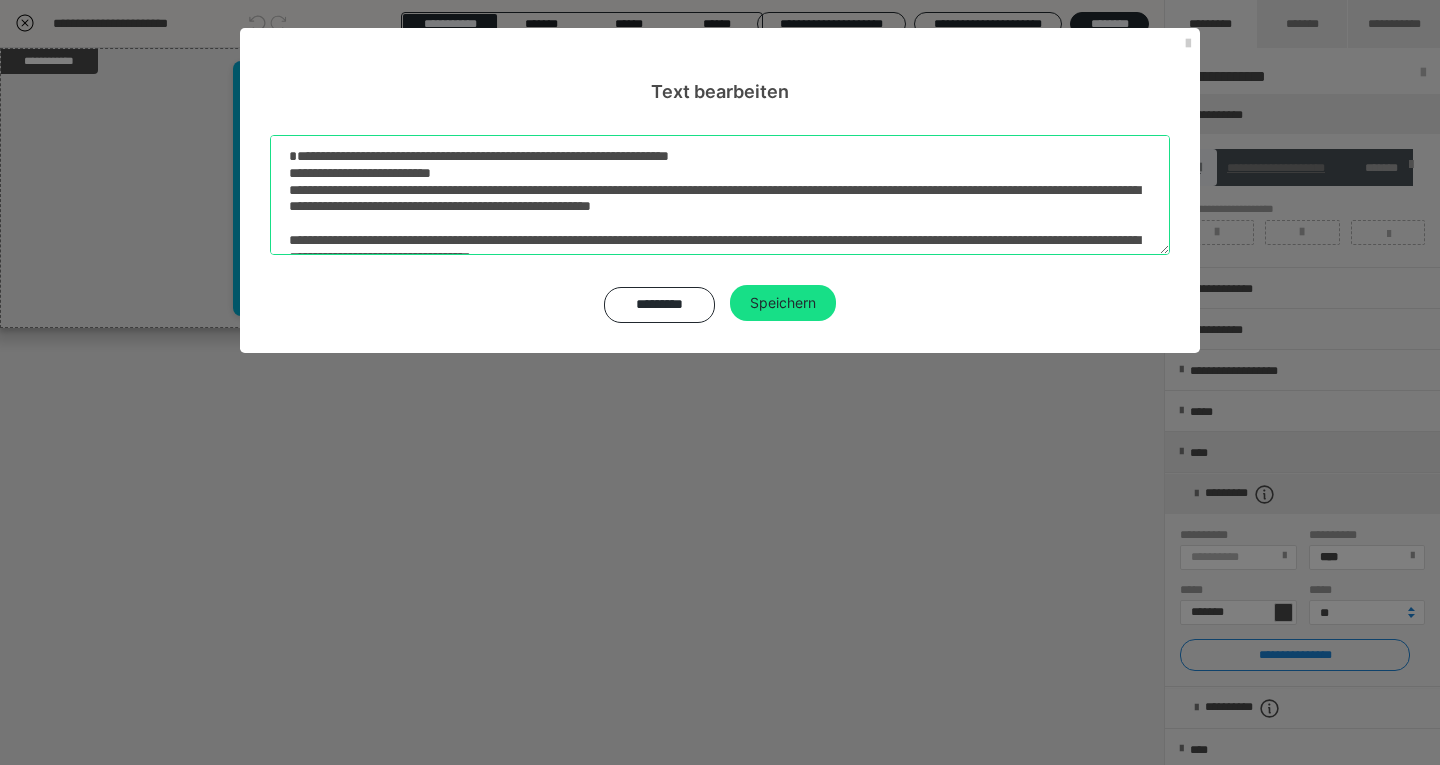 click at bounding box center (720, 195) 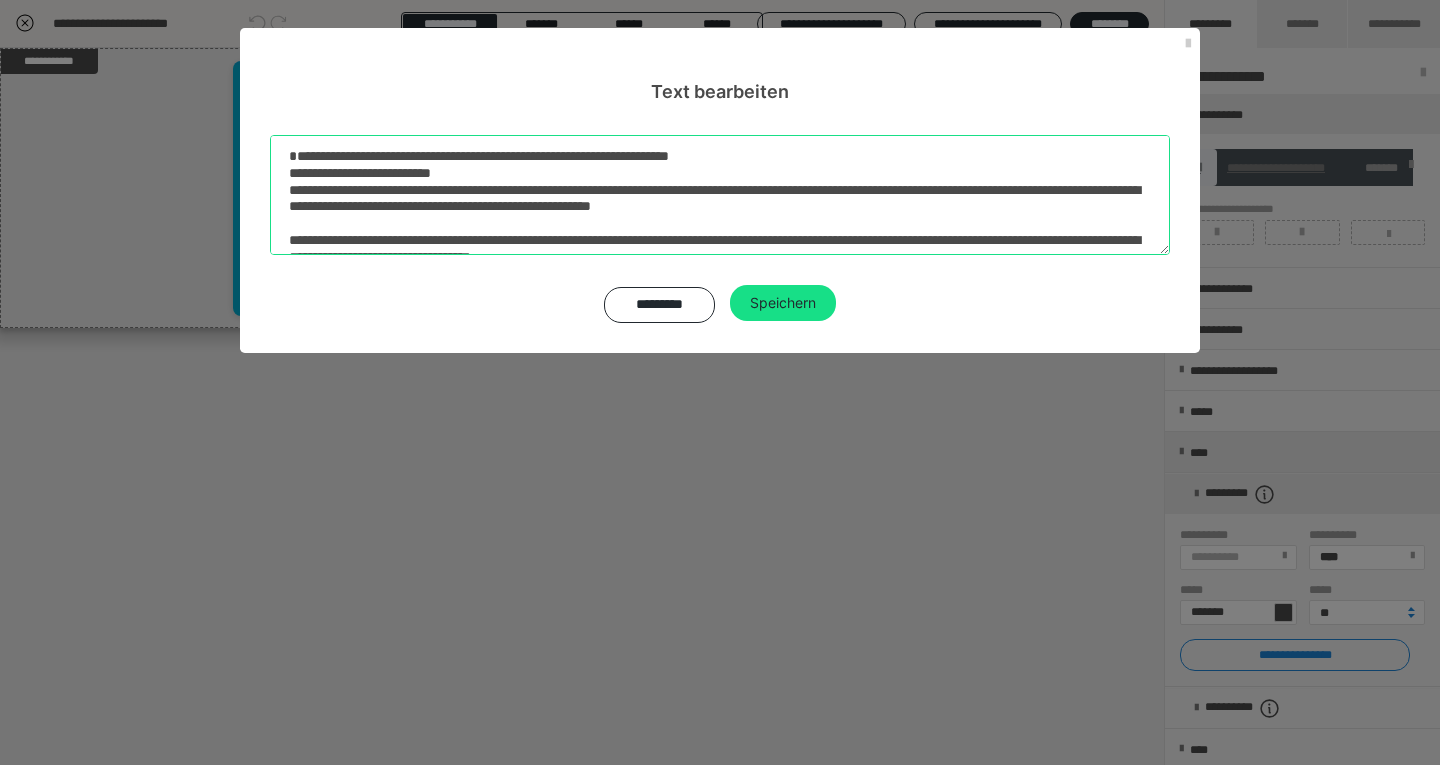 drag, startPoint x: 735, startPoint y: 169, endPoint x: 704, endPoint y: 175, distance: 31.575306 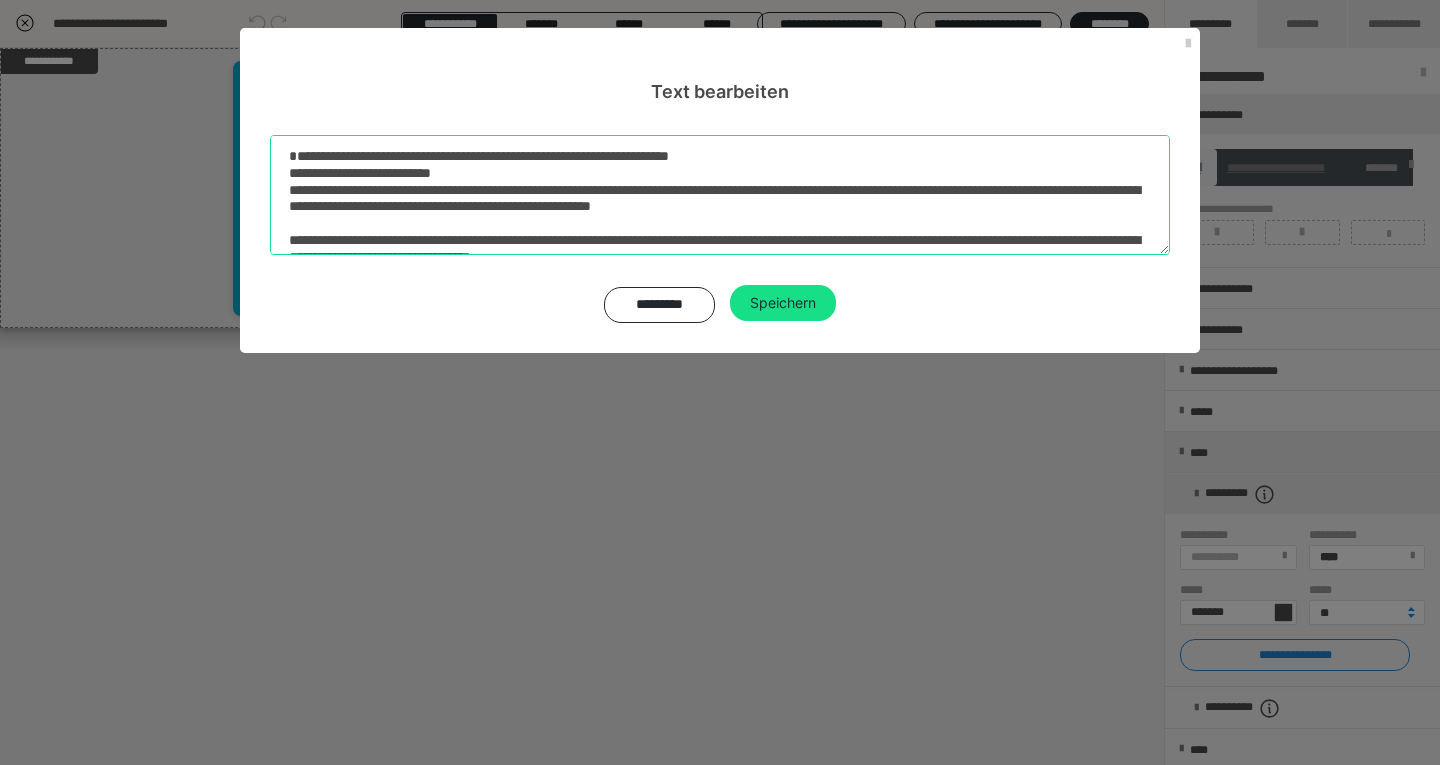 click at bounding box center (720, 195) 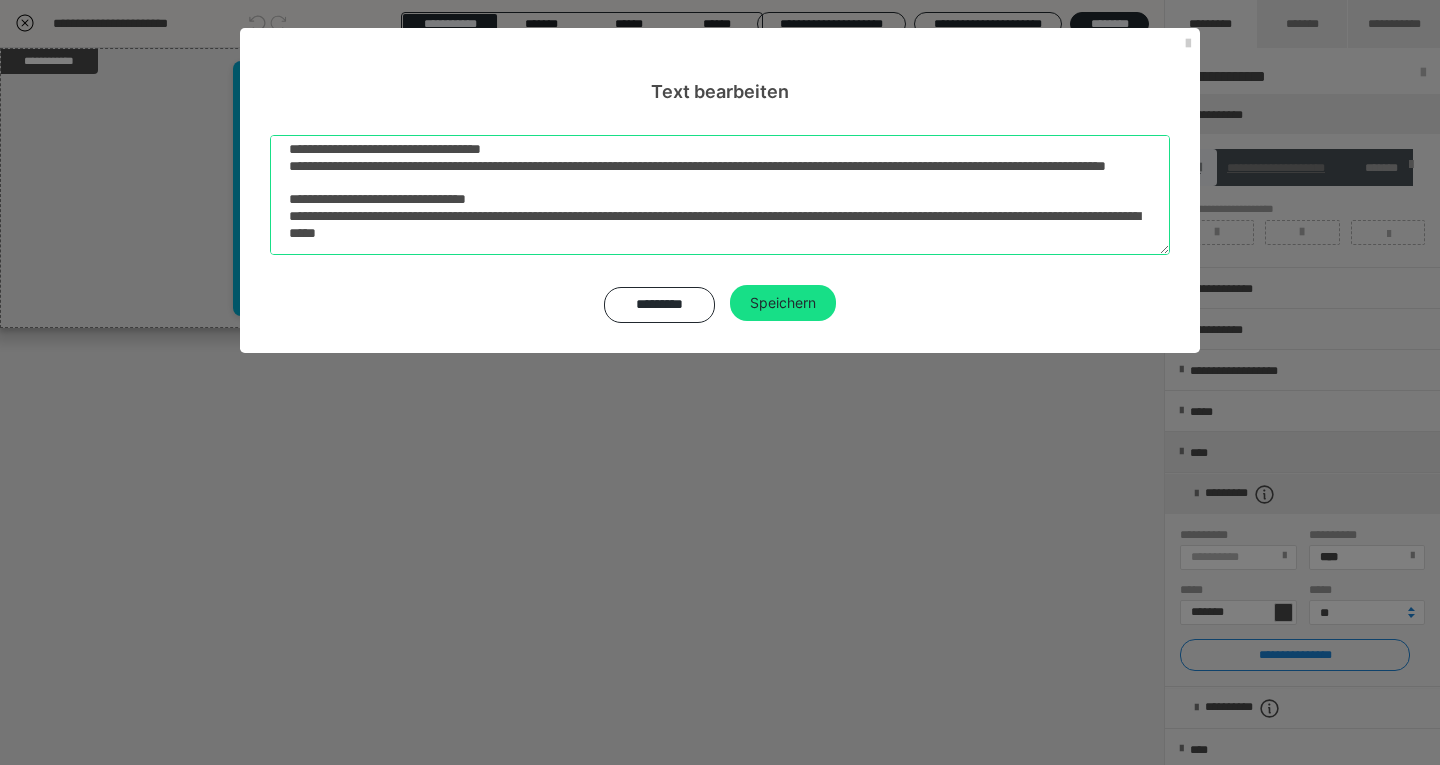 scroll, scrollTop: 359, scrollLeft: 0, axis: vertical 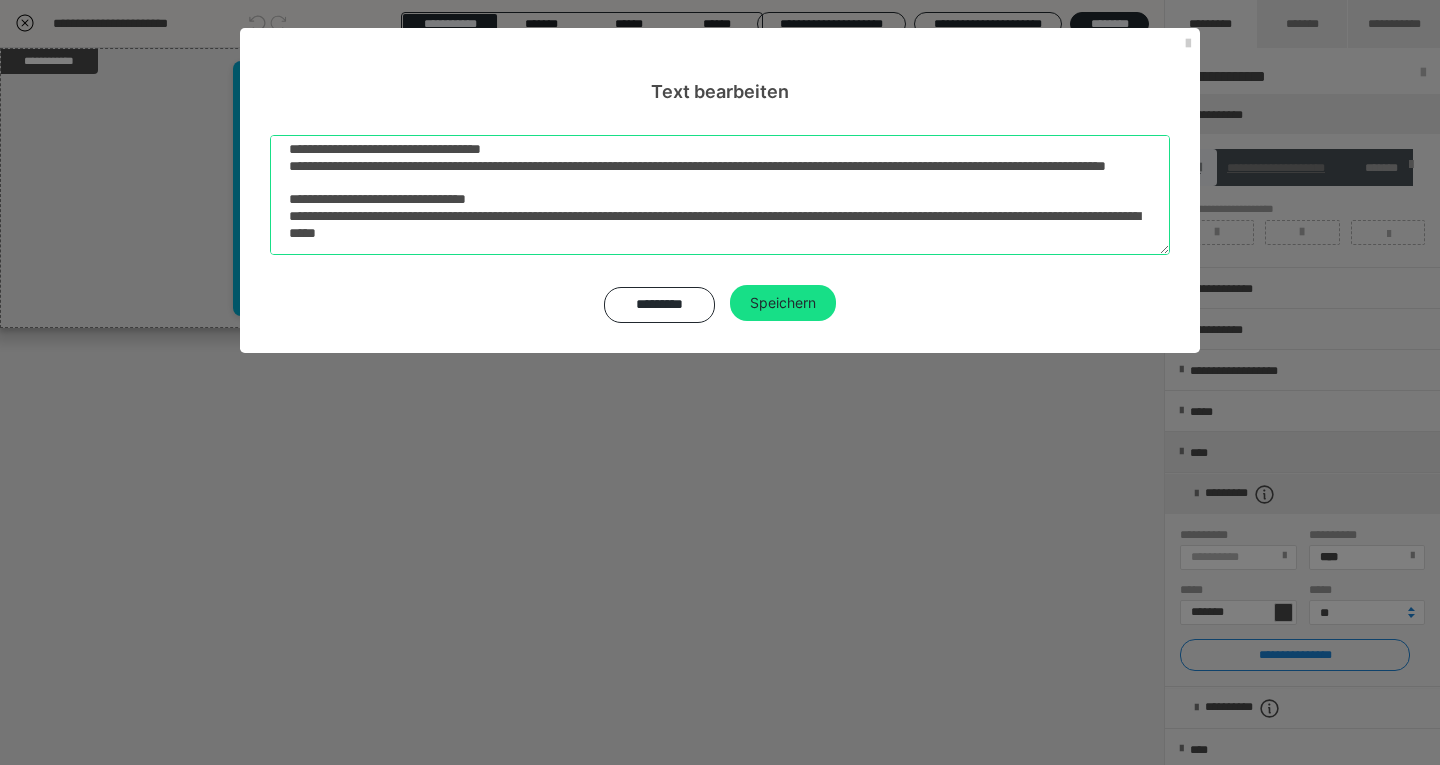 drag, startPoint x: 756, startPoint y: 203, endPoint x: 287, endPoint y: 169, distance: 470.2308 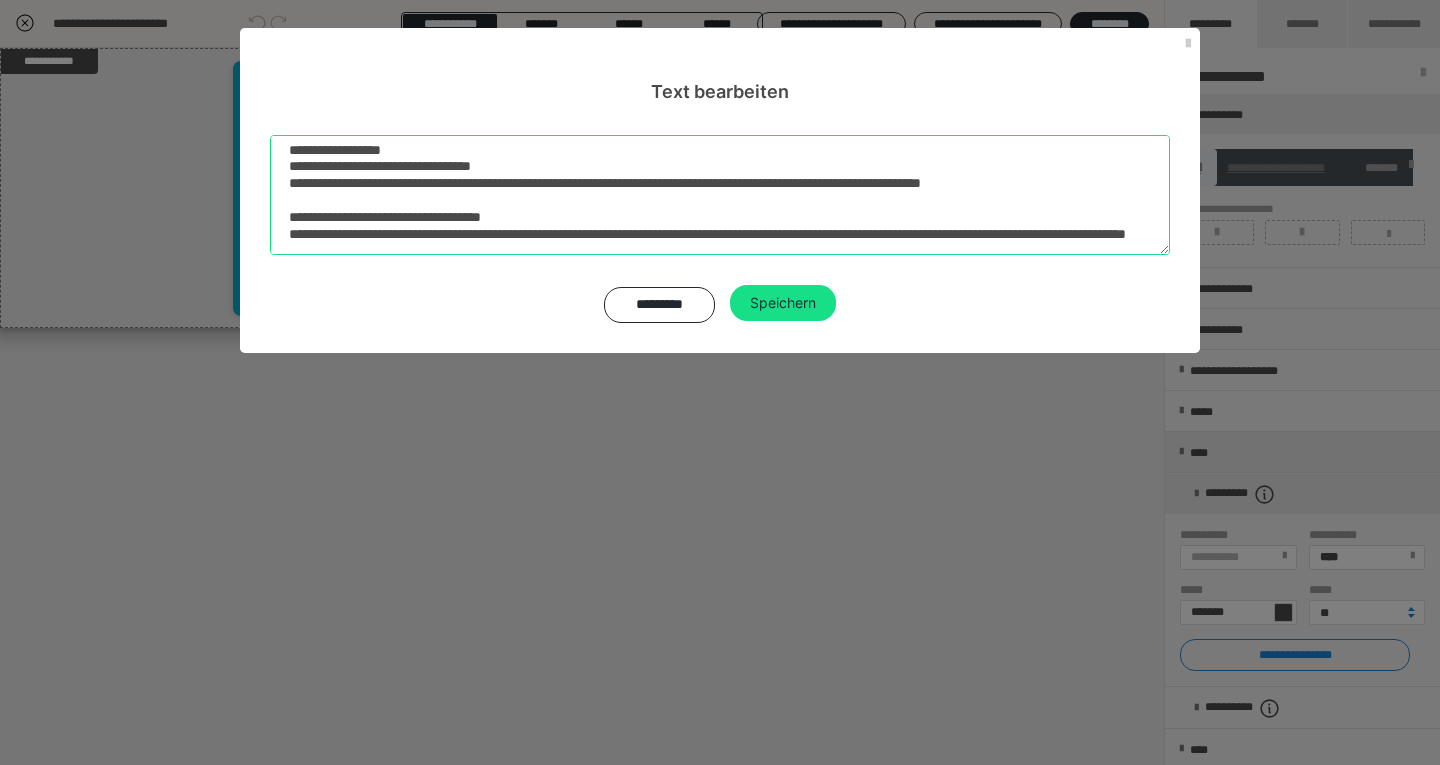 scroll, scrollTop: 326, scrollLeft: 0, axis: vertical 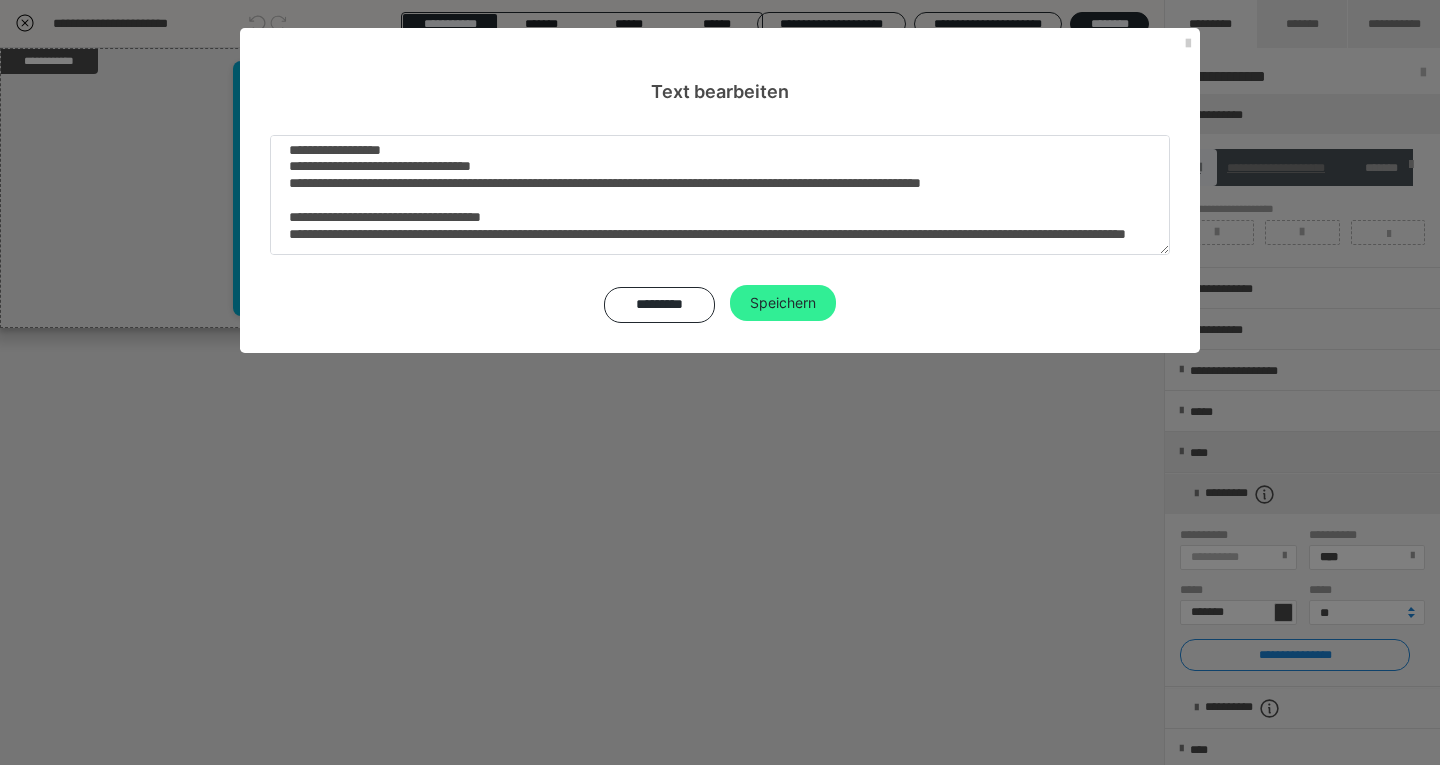 type on "**********" 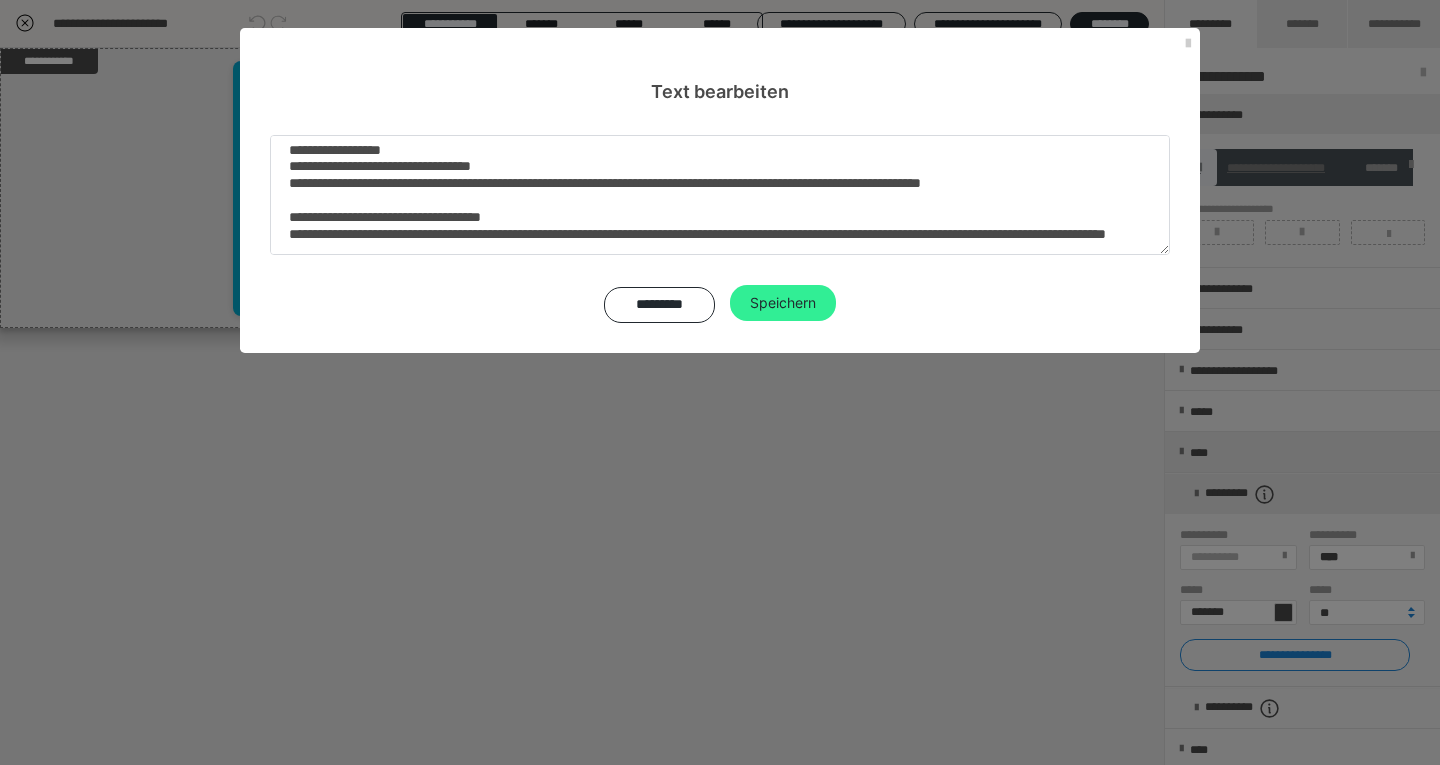 click on "Speichern" at bounding box center [783, 303] 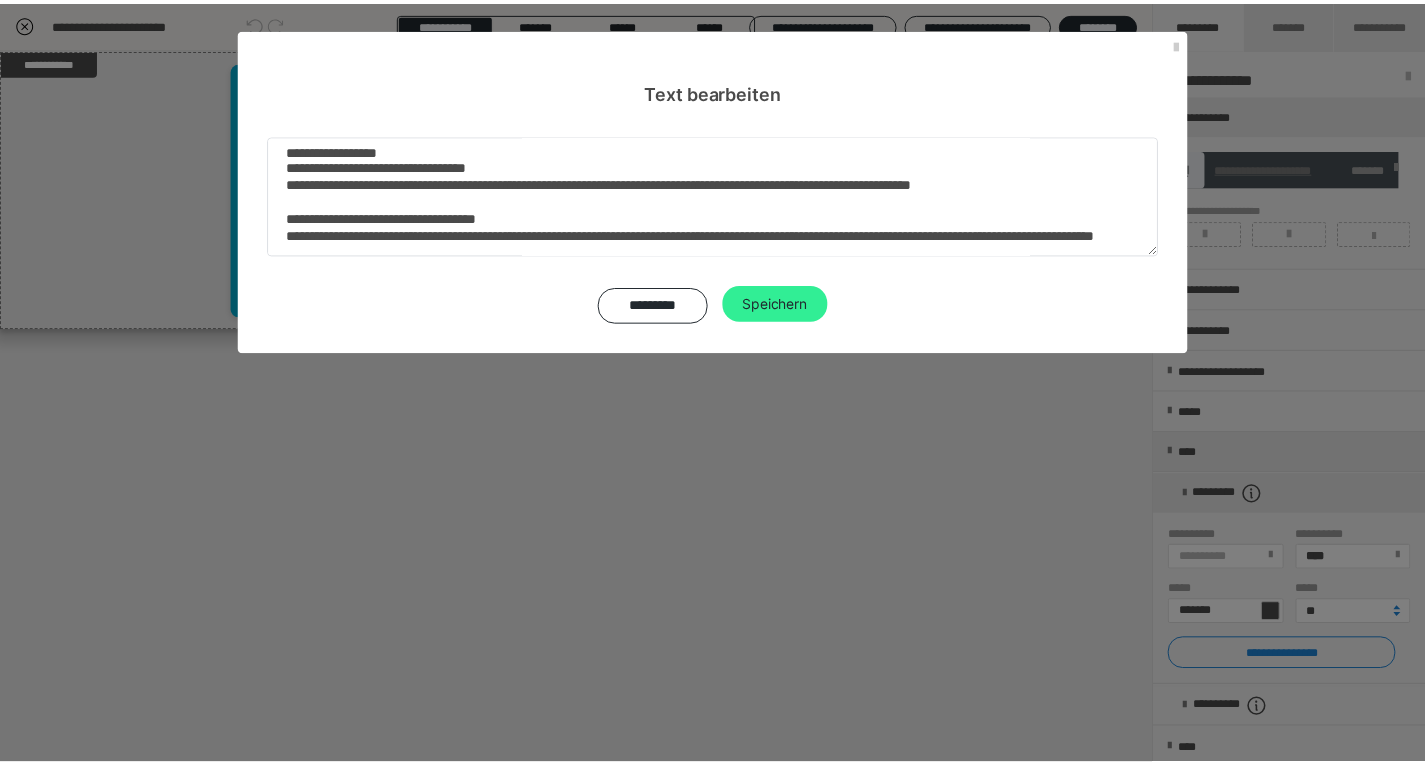 scroll, scrollTop: 0, scrollLeft: 0, axis: both 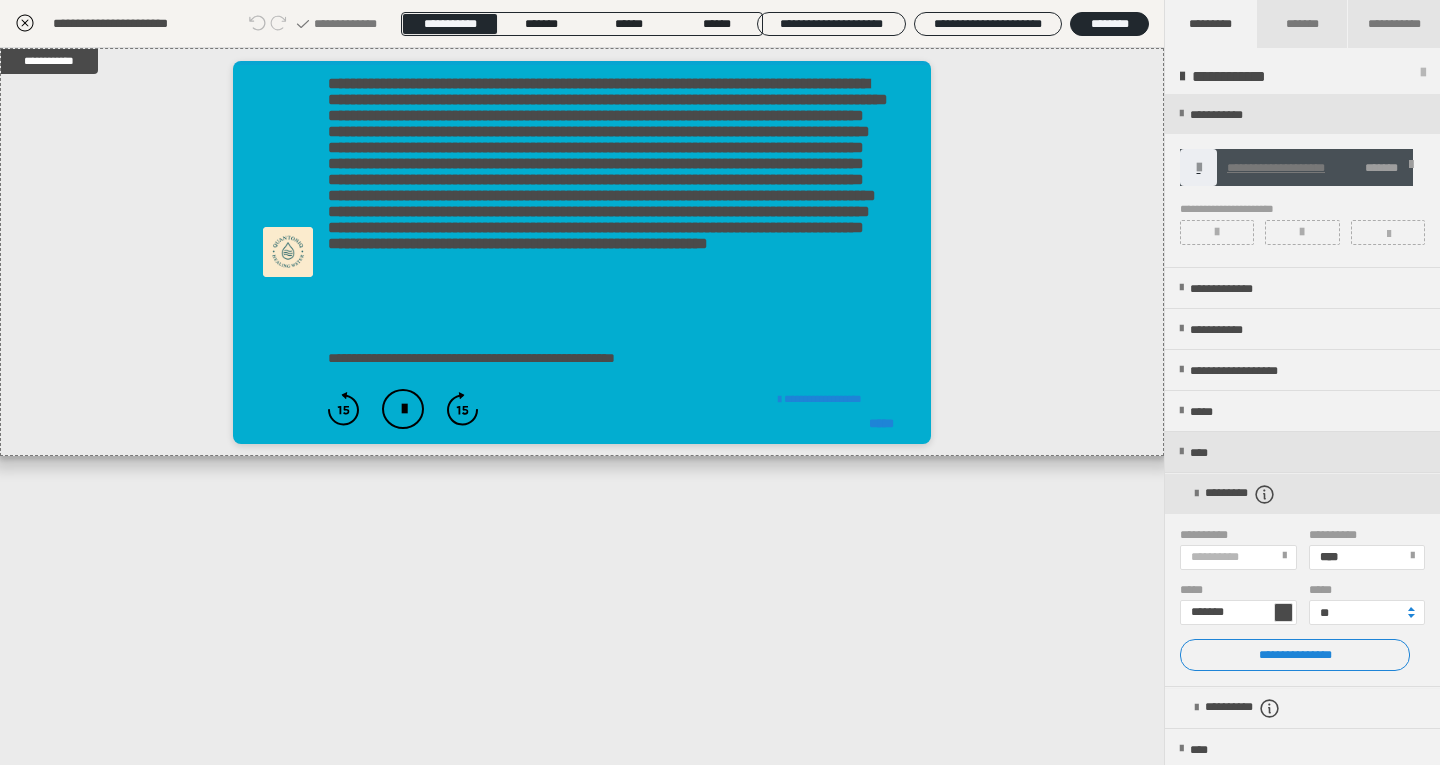 click on "**********" at bounding box center [582, 406] 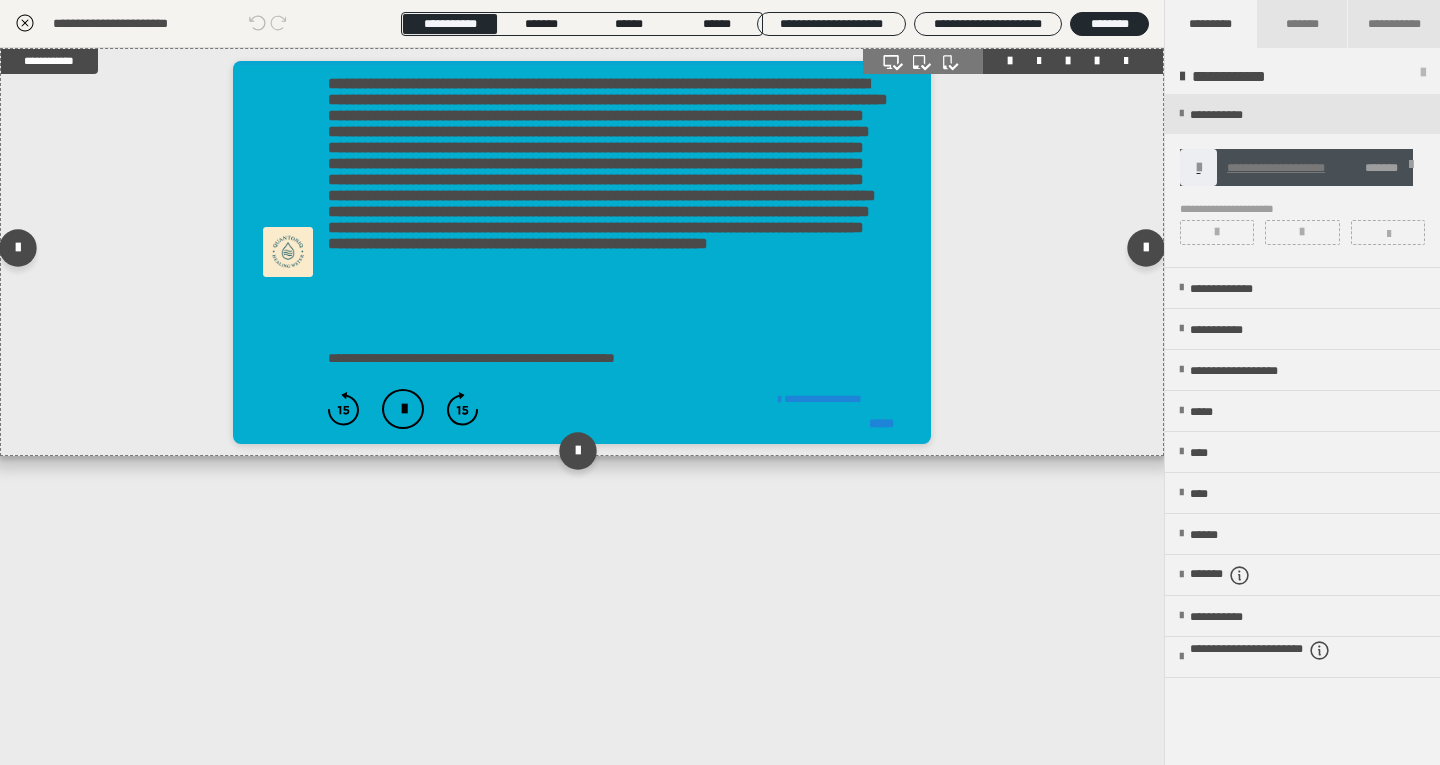 click at bounding box center [288, 252] 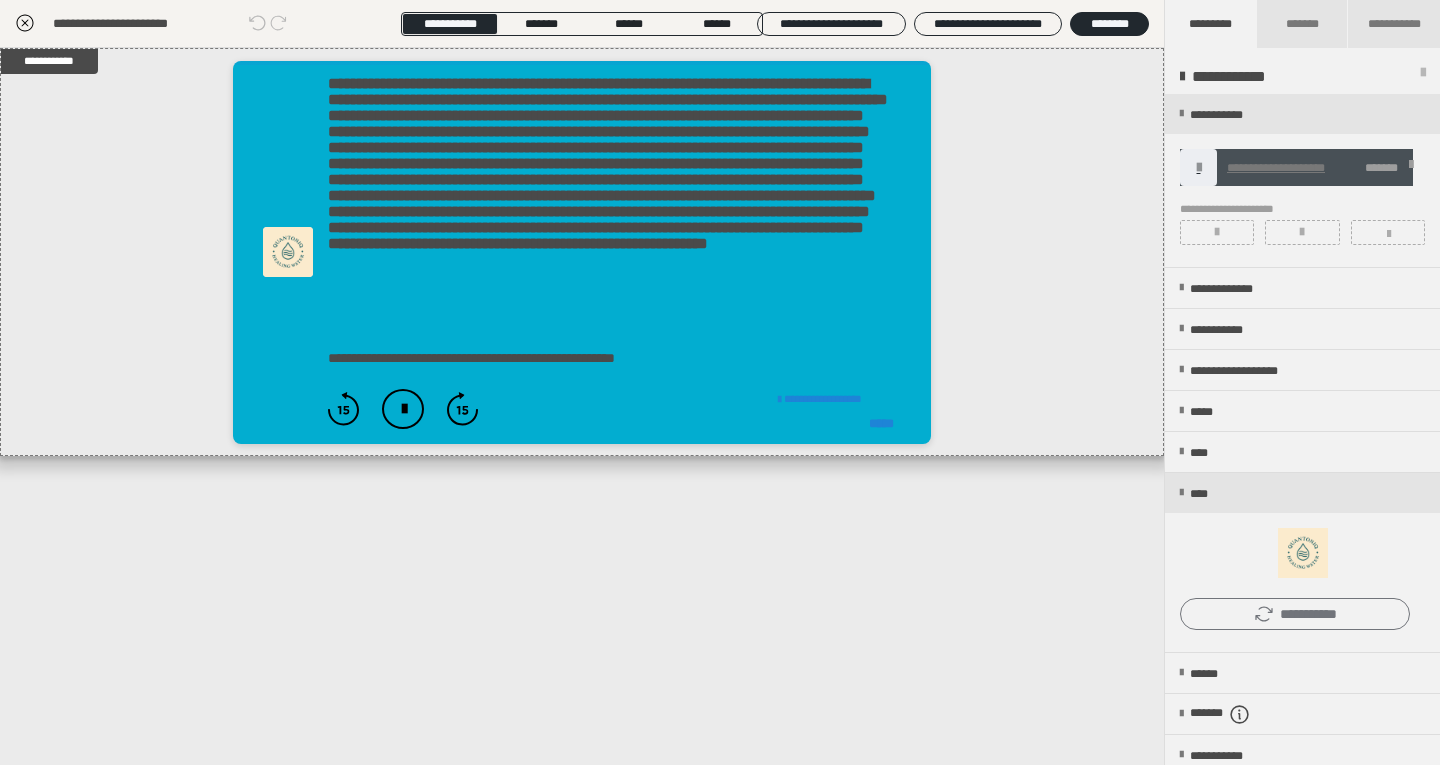 click on "**********" at bounding box center [1295, 614] 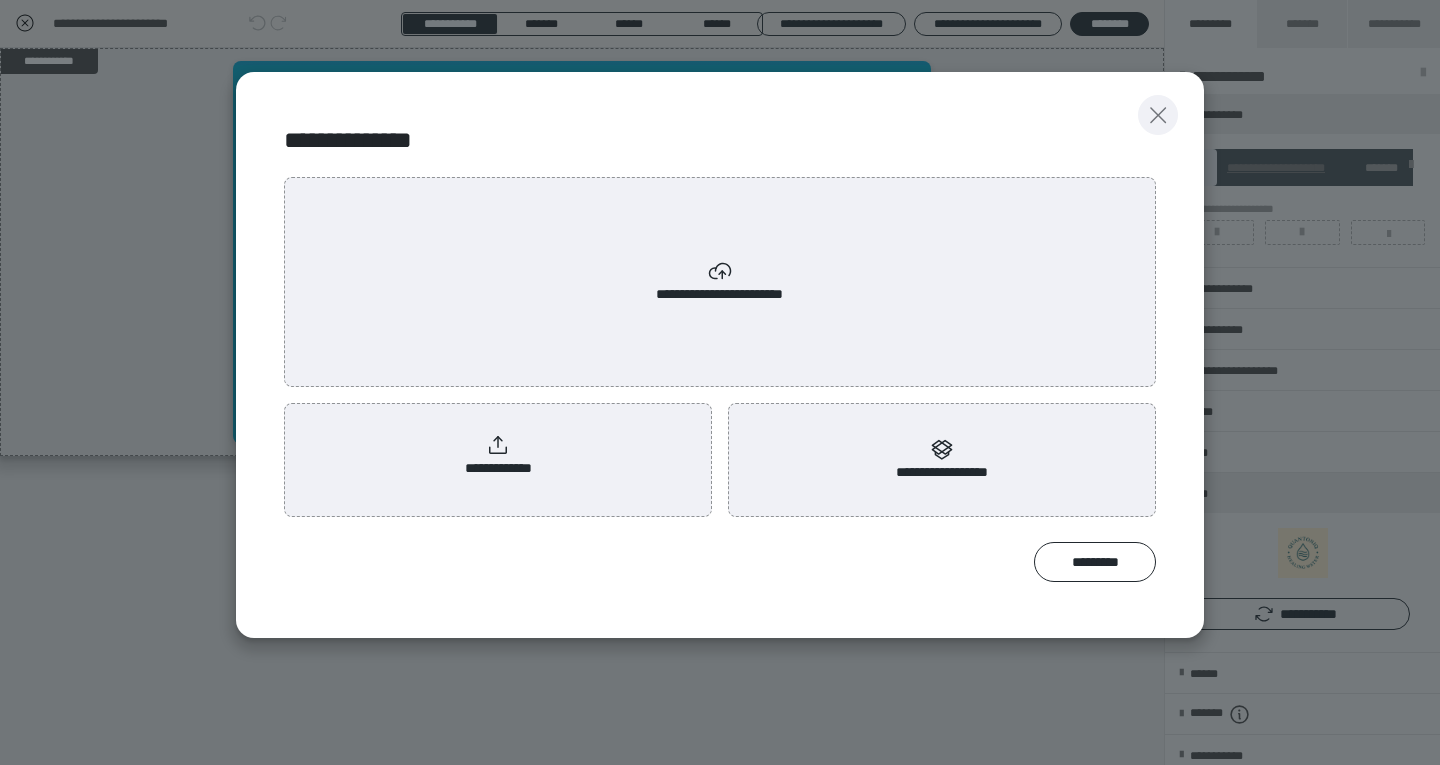 click 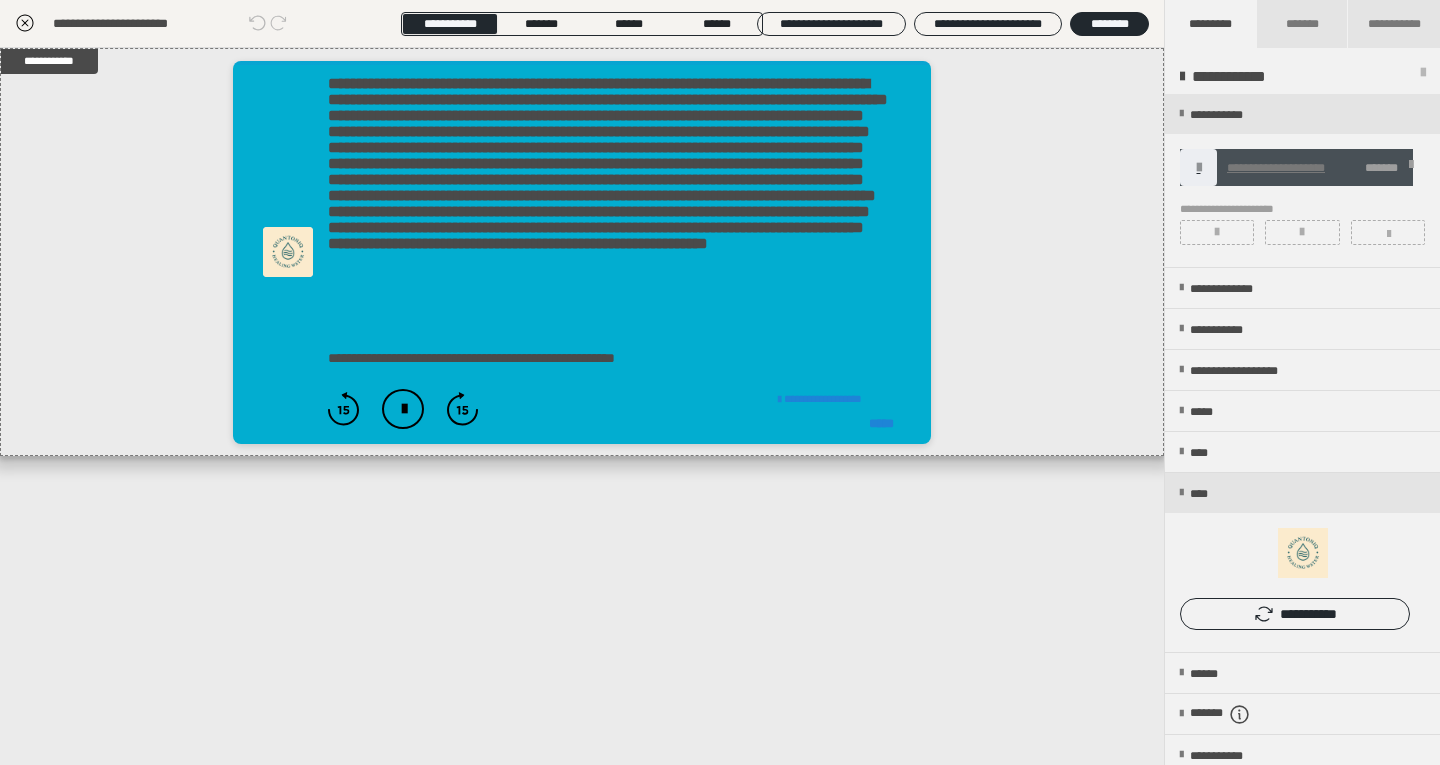 click 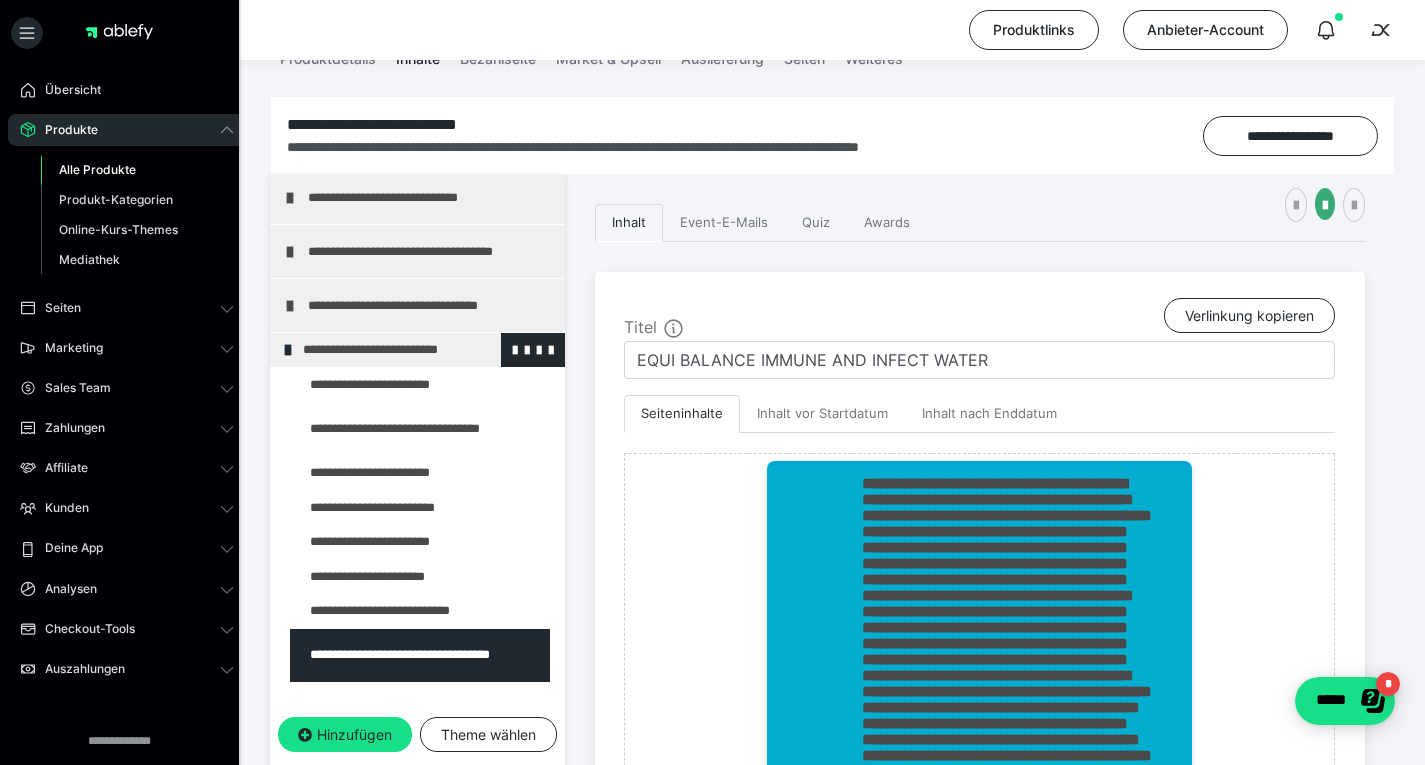click at bounding box center [288, 350] 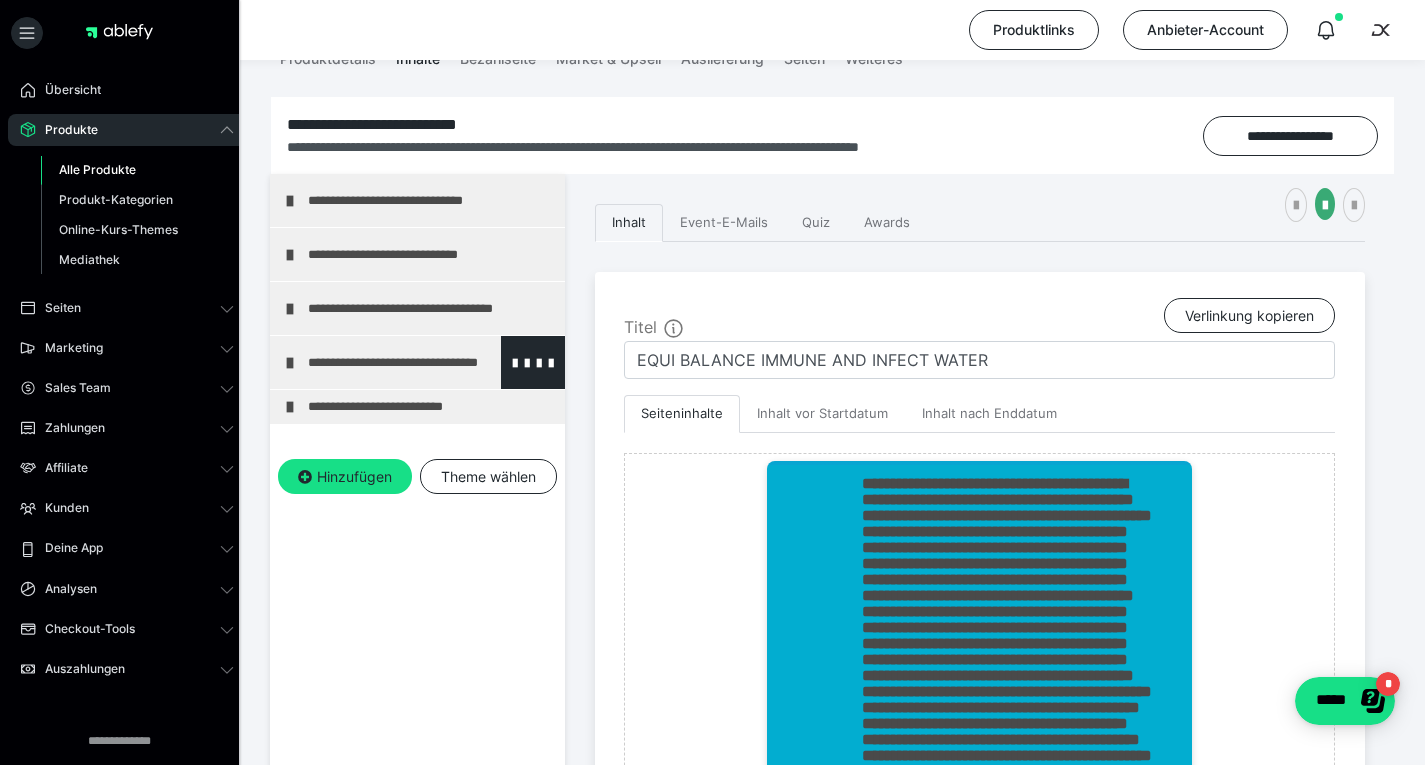 click on "**********" at bounding box center [417, 362] 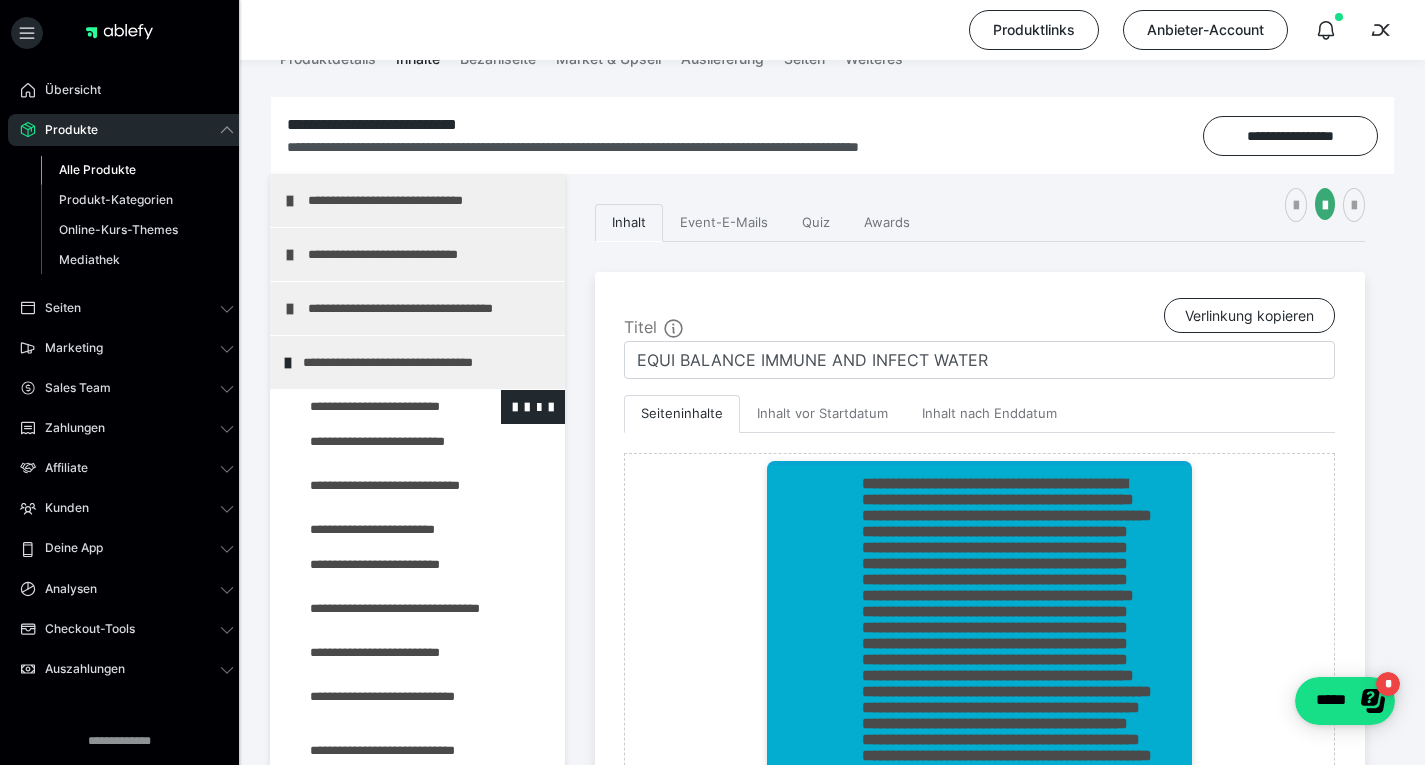 click at bounding box center (375, 407) 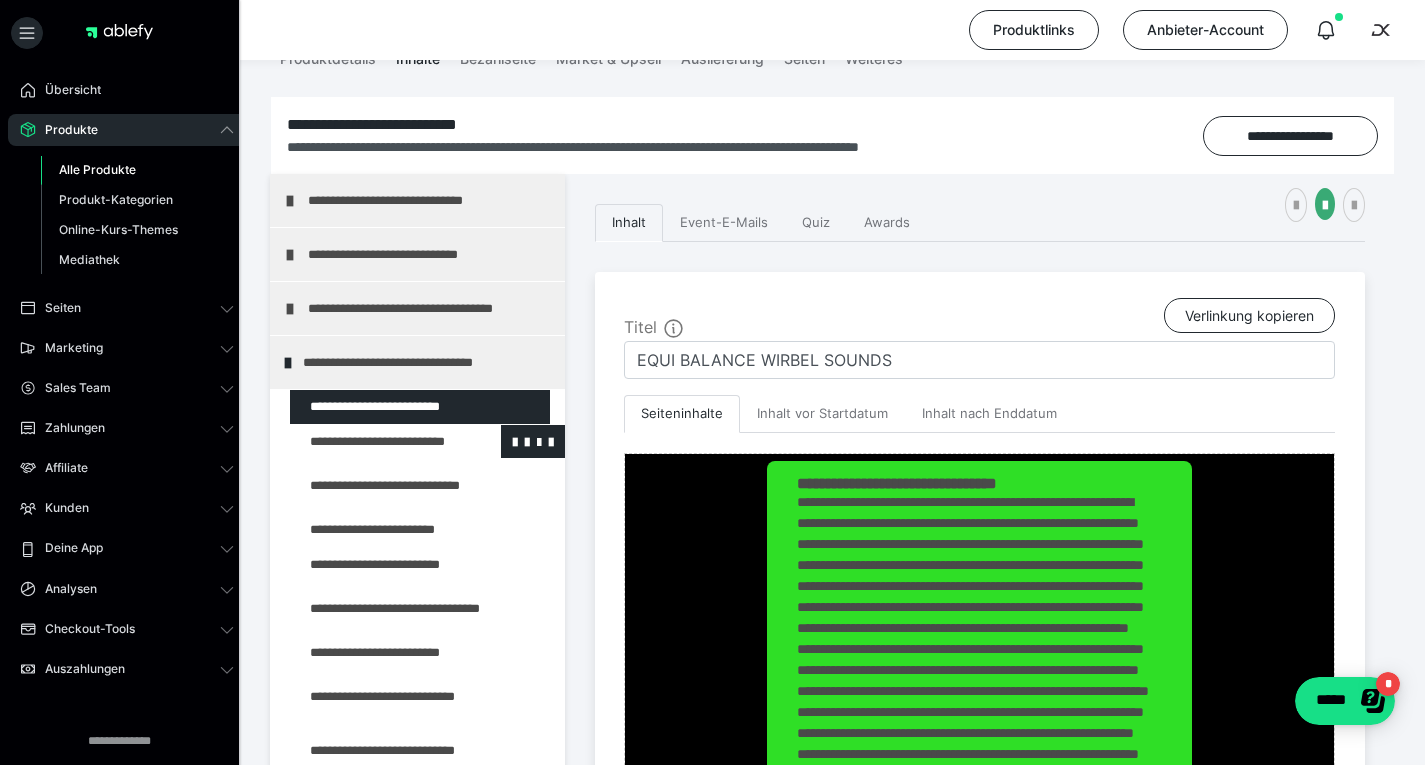 click at bounding box center [375, 442] 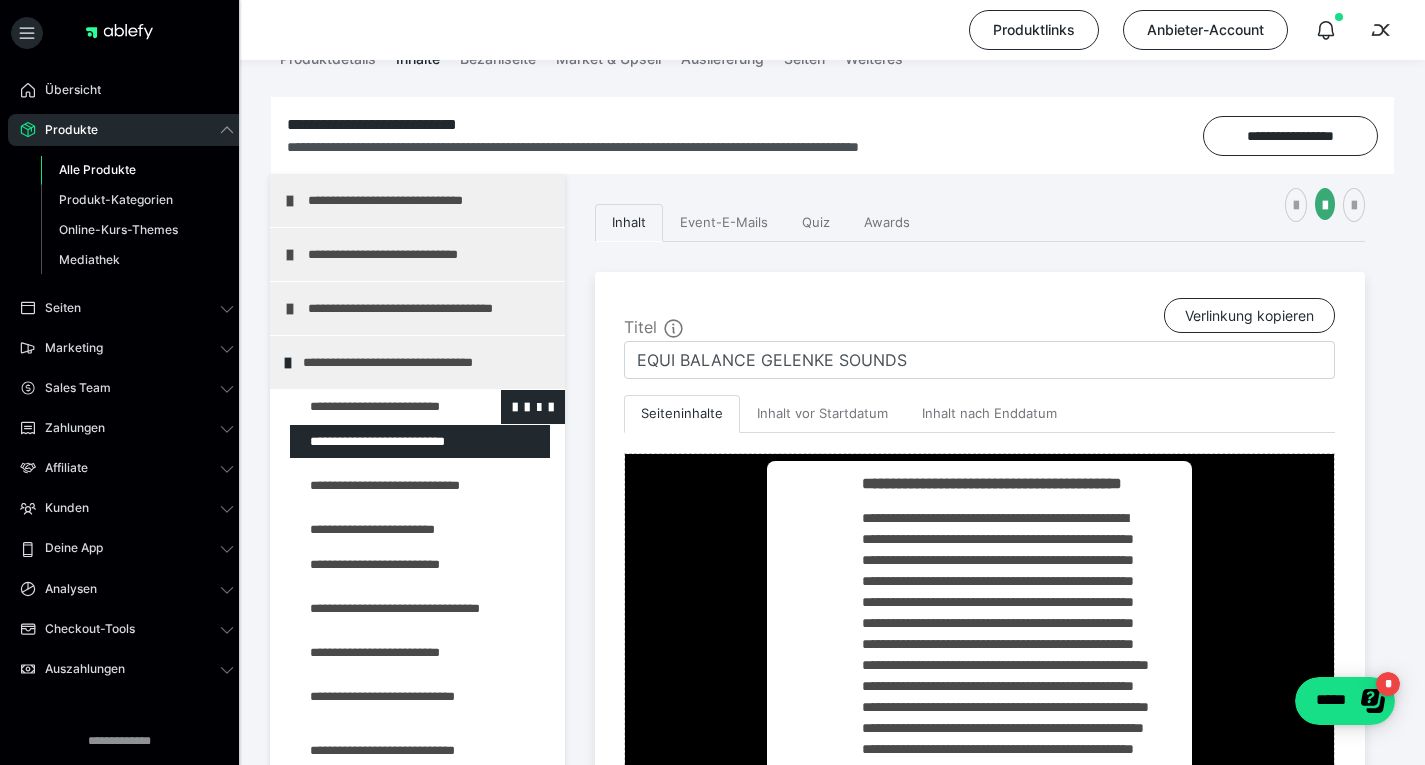 click at bounding box center [375, 407] 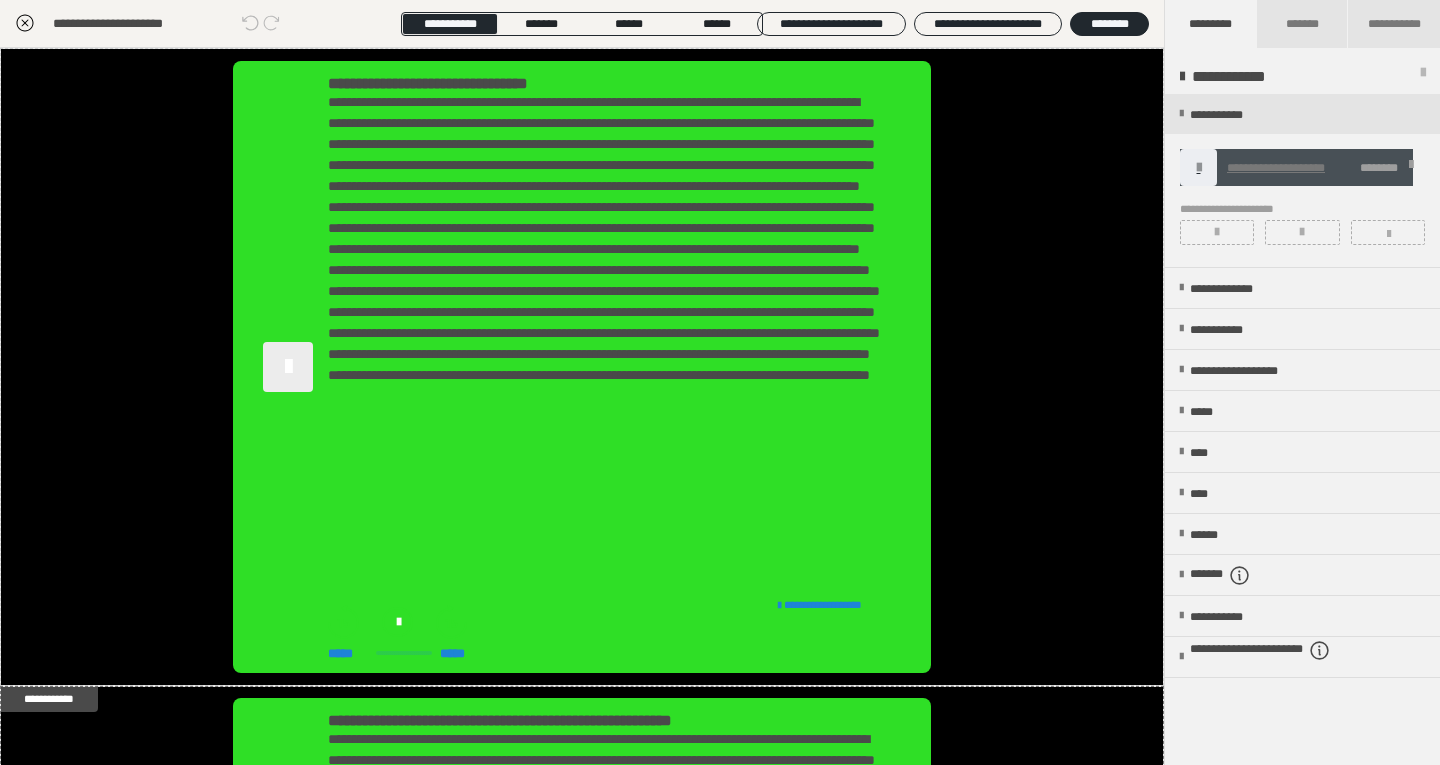 scroll, scrollTop: 0, scrollLeft: 0, axis: both 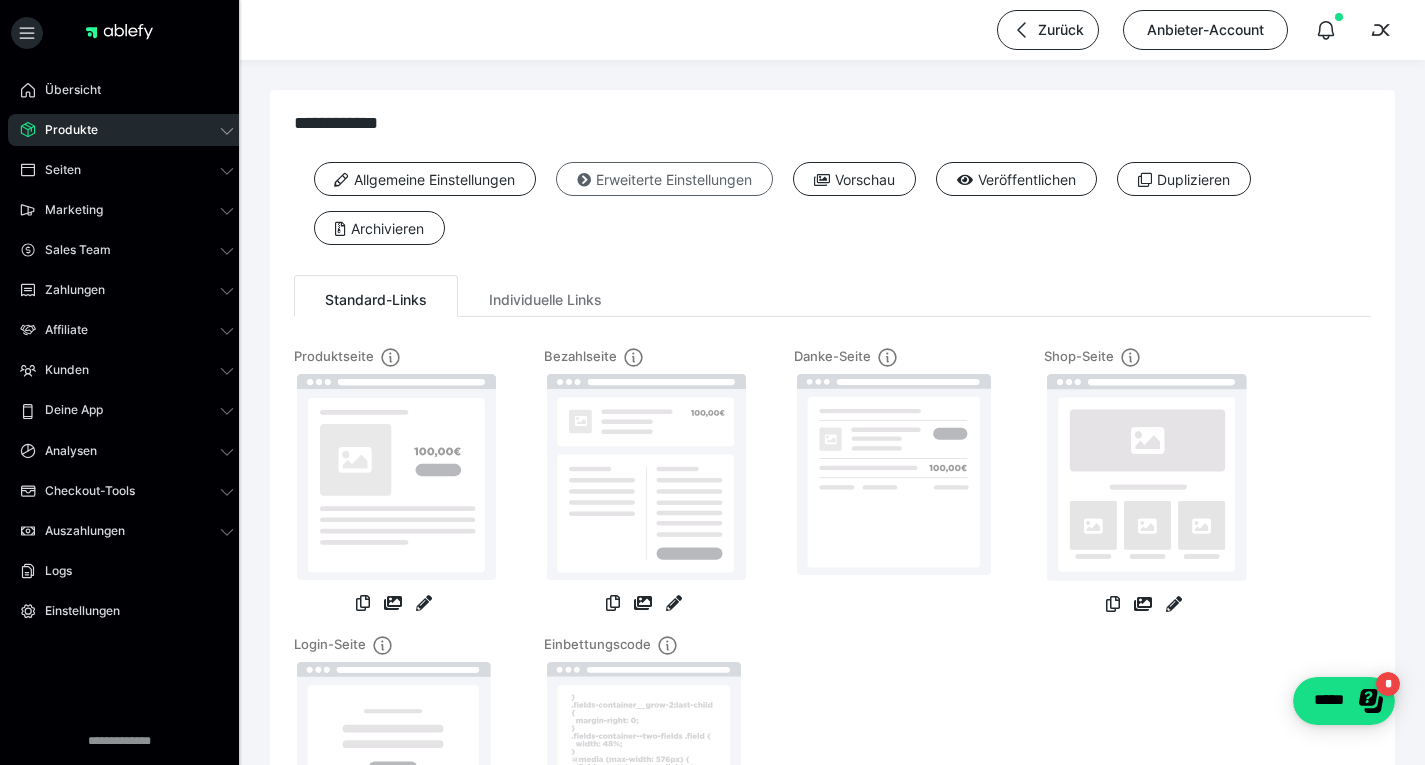 click on "Erweiterte Einstellungen" at bounding box center [664, 179] 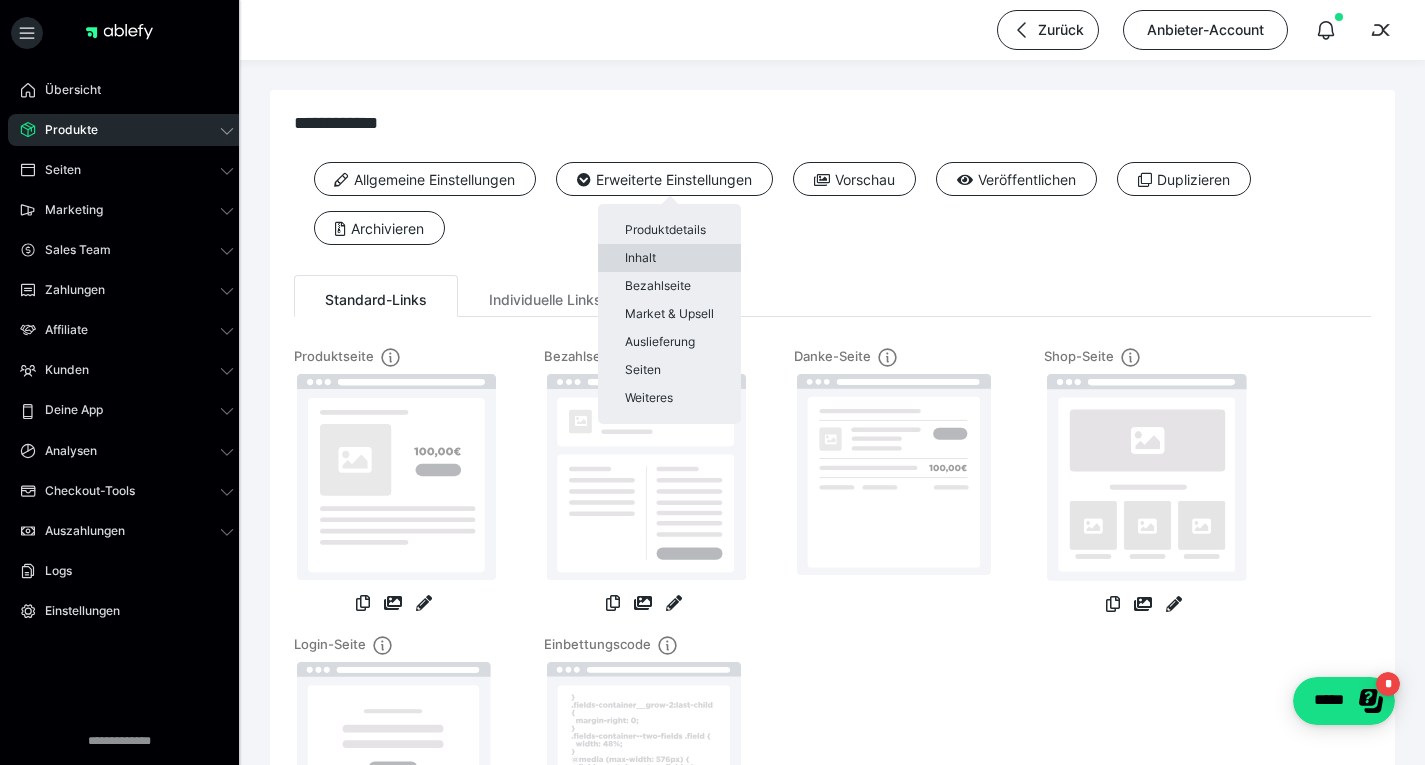 click on "Inhalt" at bounding box center (669, 258) 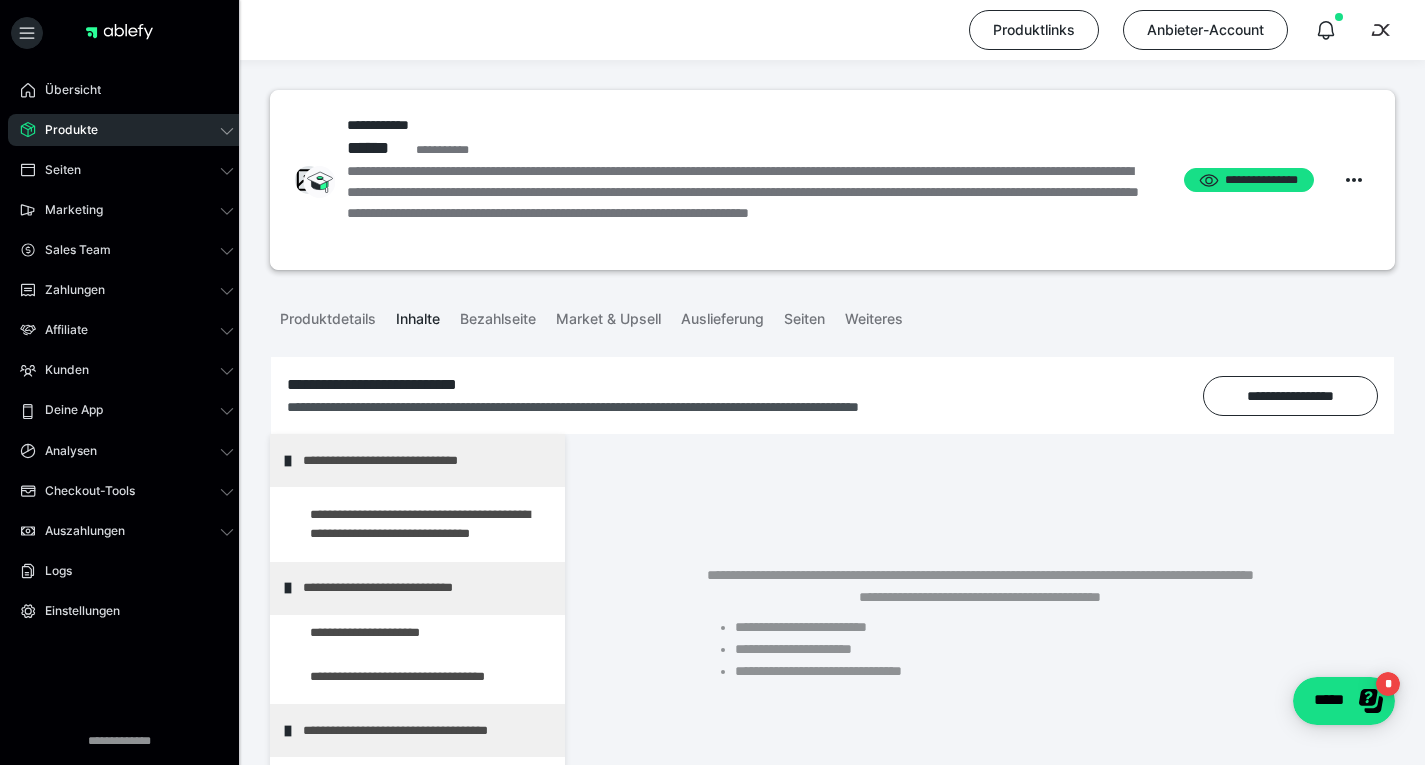 scroll, scrollTop: 374, scrollLeft: 0, axis: vertical 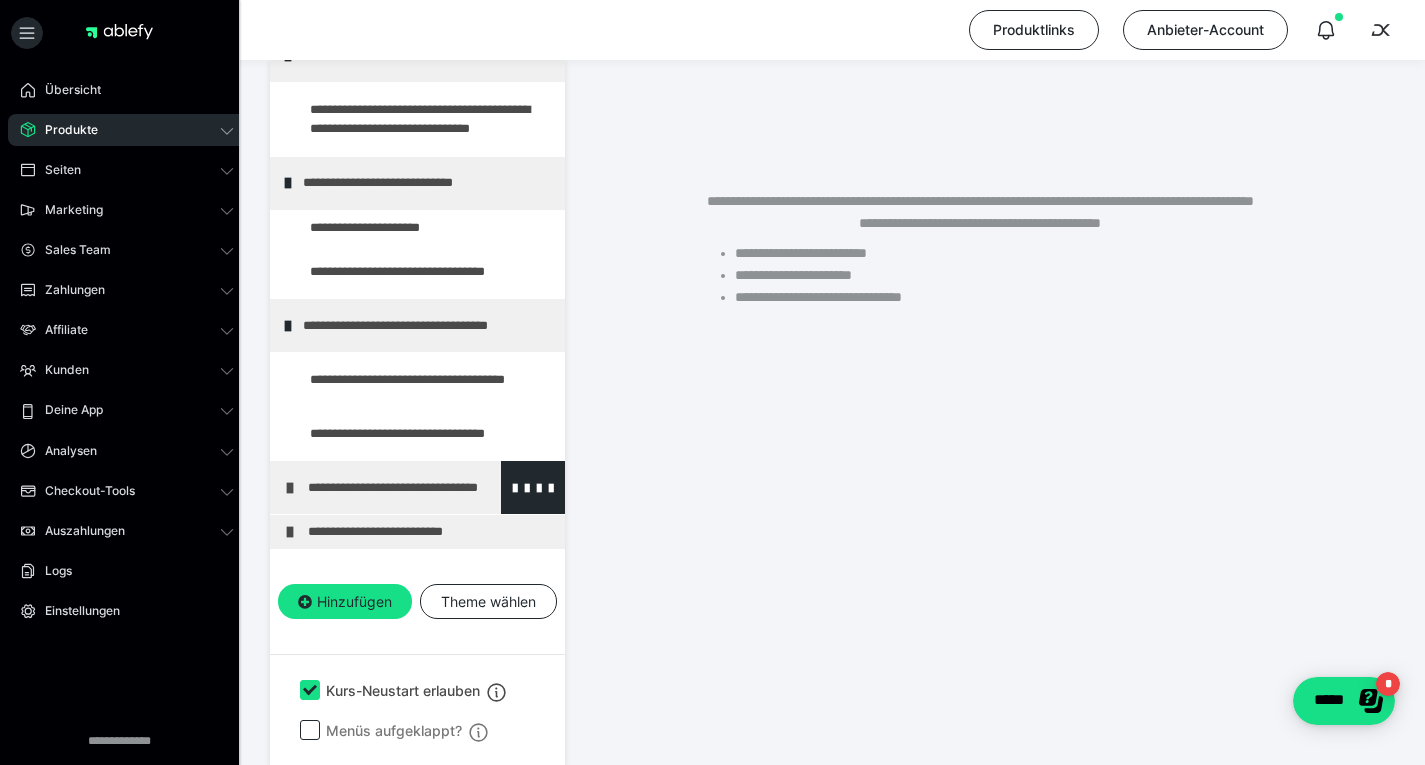 click on "**********" at bounding box center [417, 487] 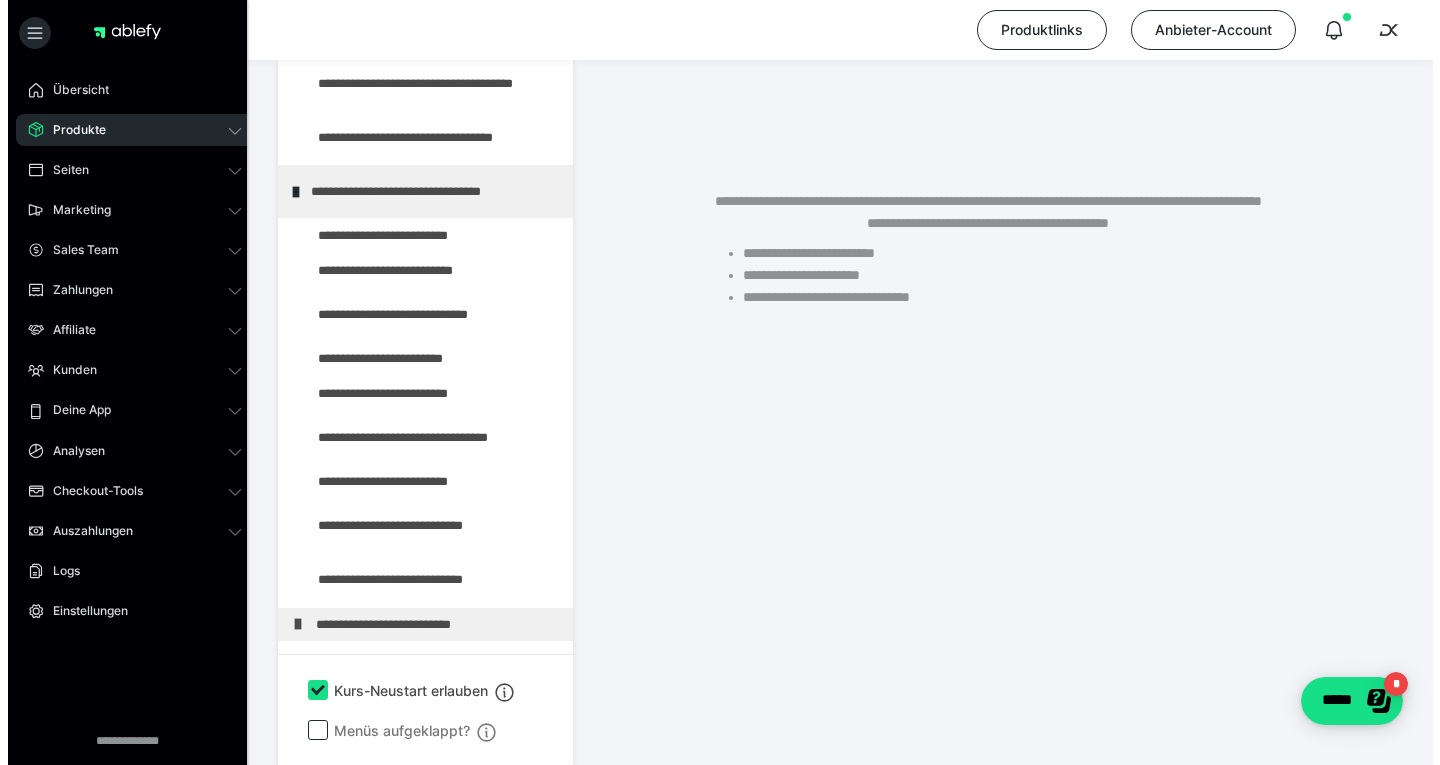 scroll, scrollTop: 375, scrollLeft: 0, axis: vertical 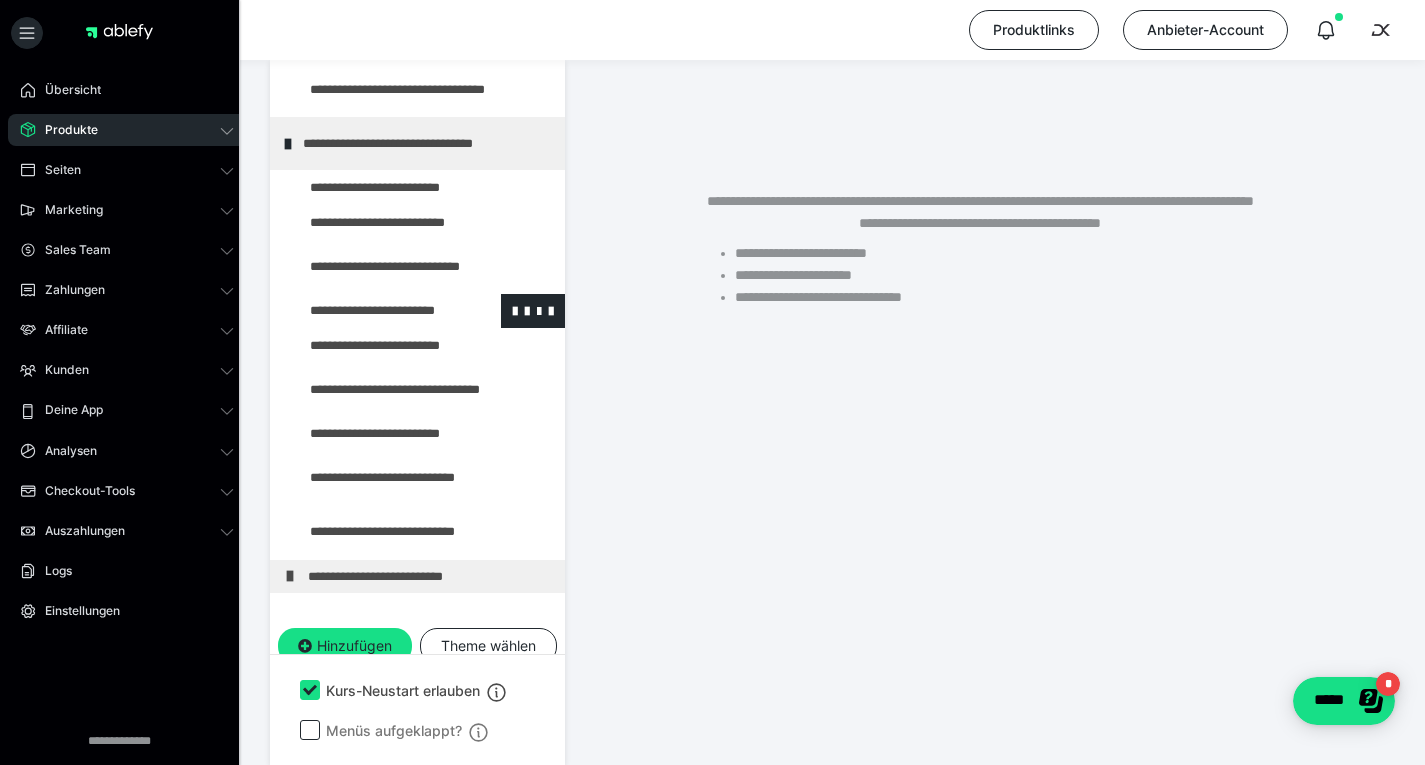 click at bounding box center (375, 311) 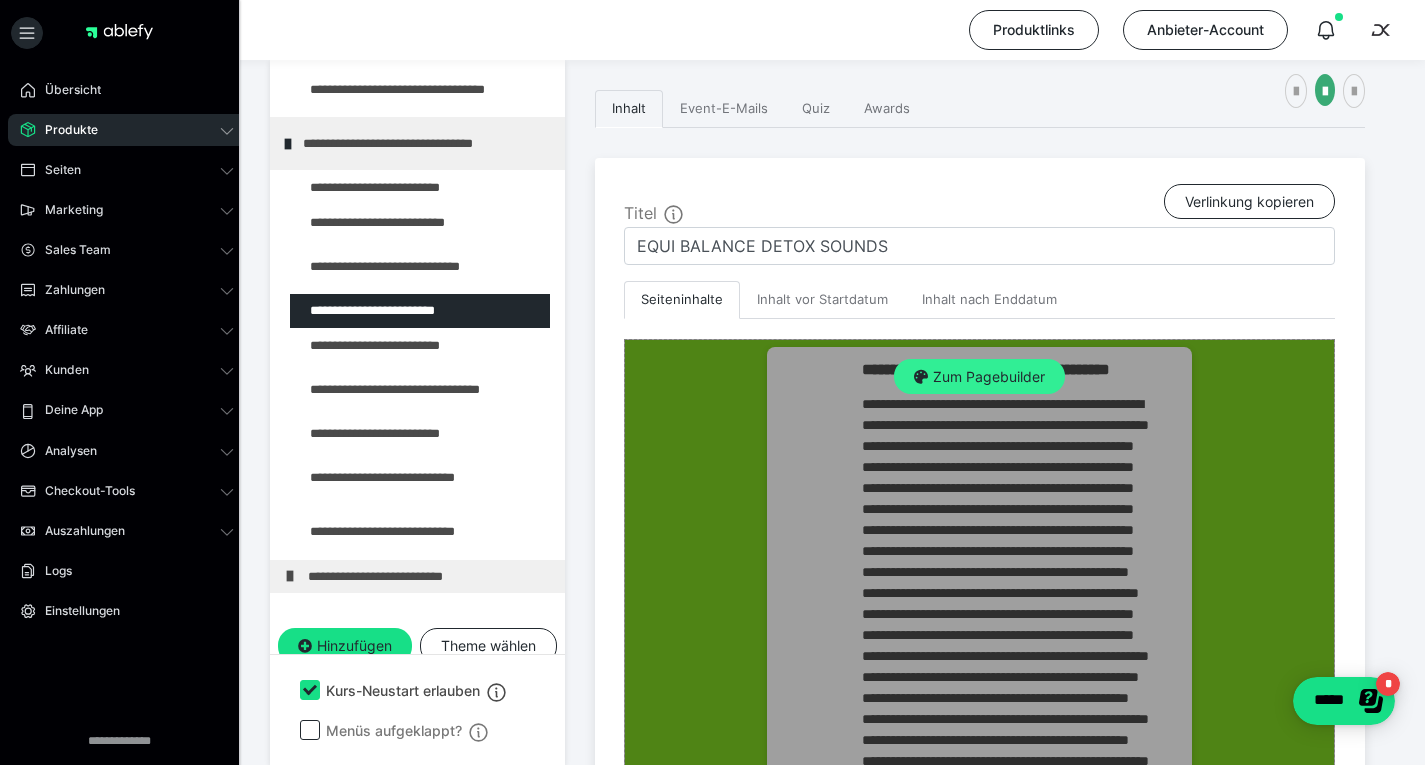 click on "Zum Pagebuilder" at bounding box center (979, 377) 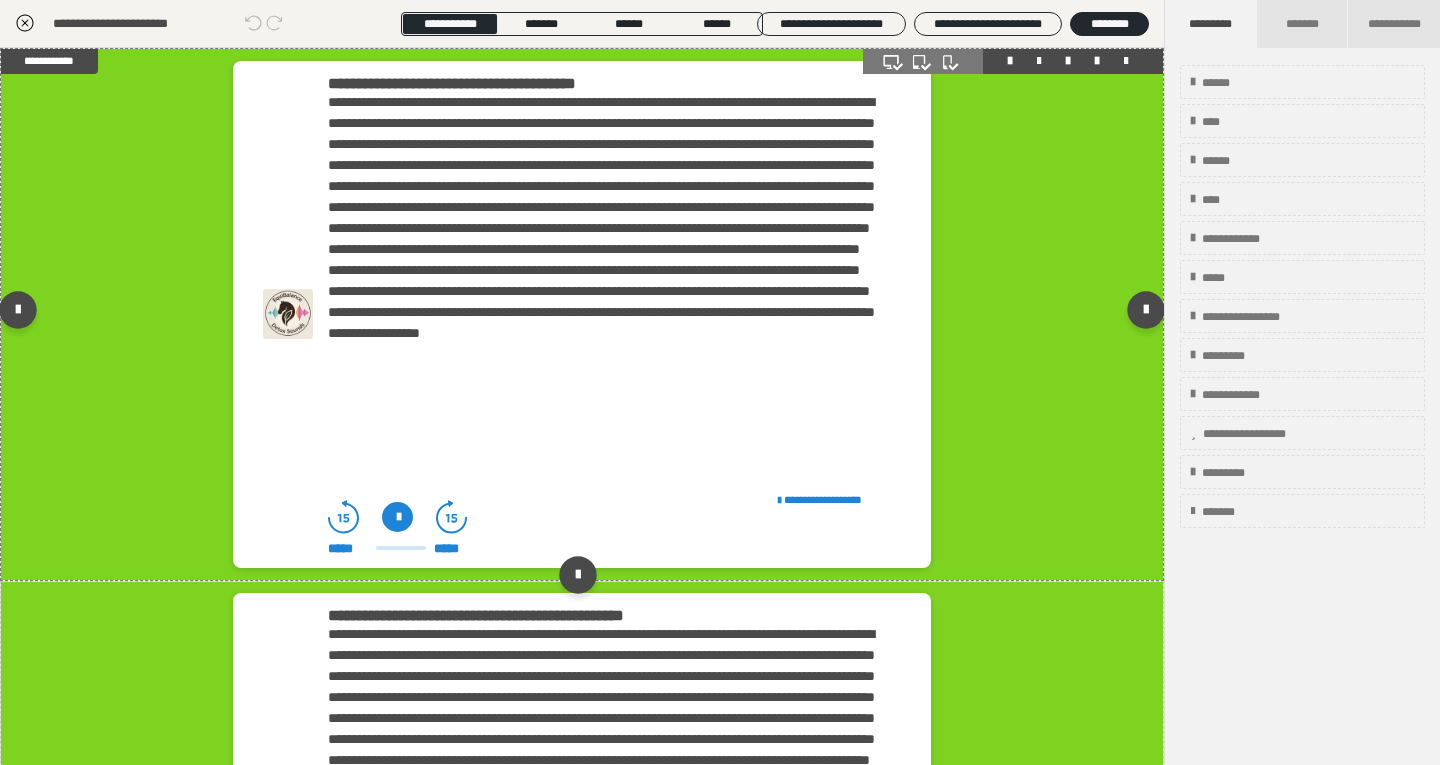 click at bounding box center [288, 314] 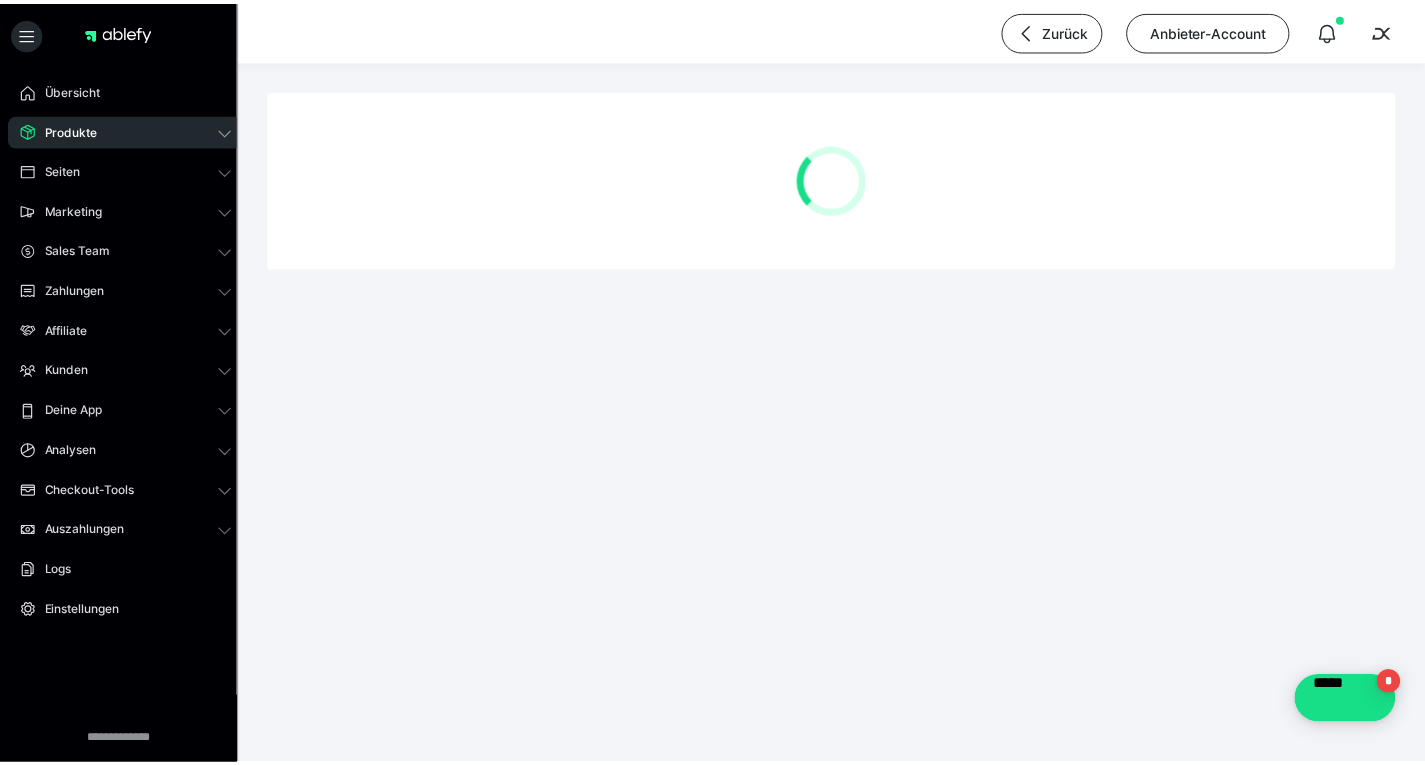 scroll, scrollTop: 0, scrollLeft: 0, axis: both 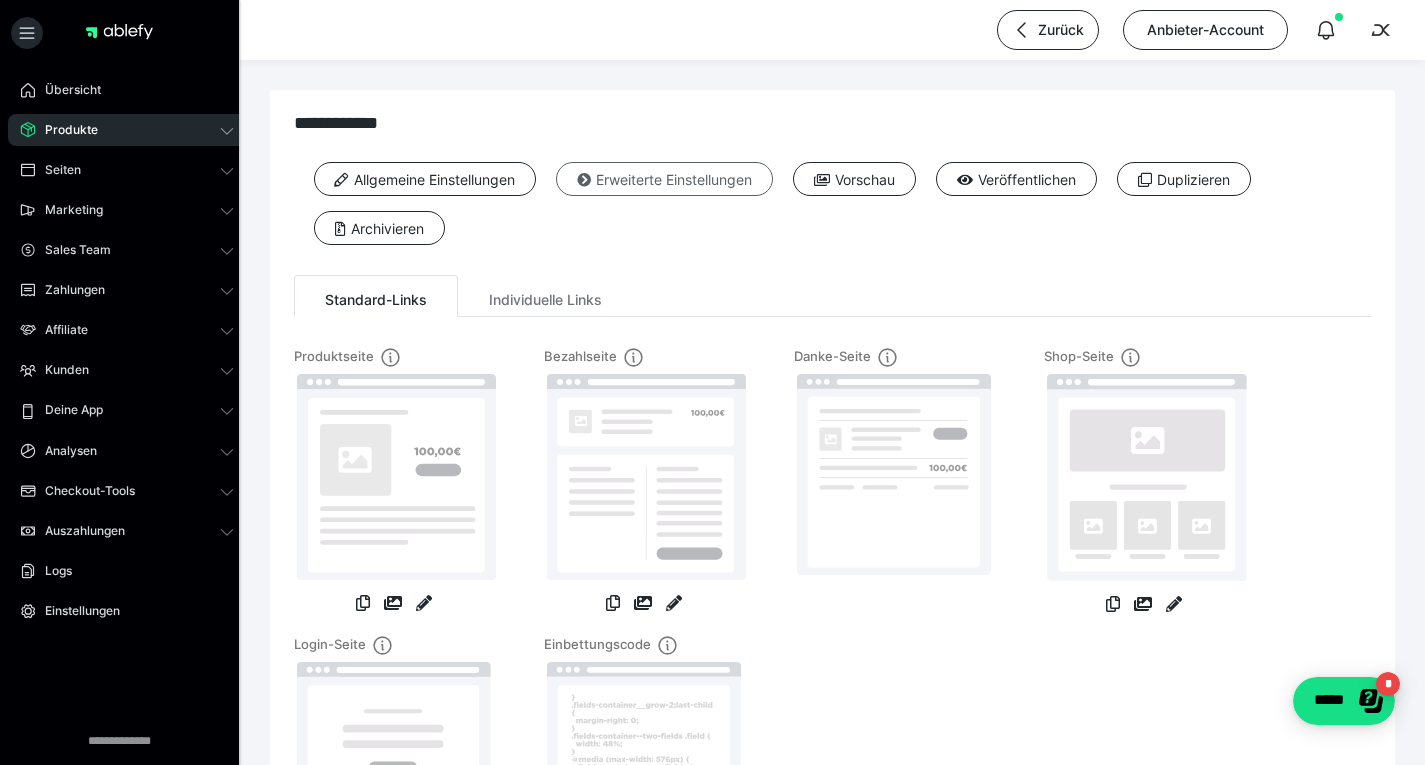 click on "Erweiterte Einstellungen" at bounding box center [664, 179] 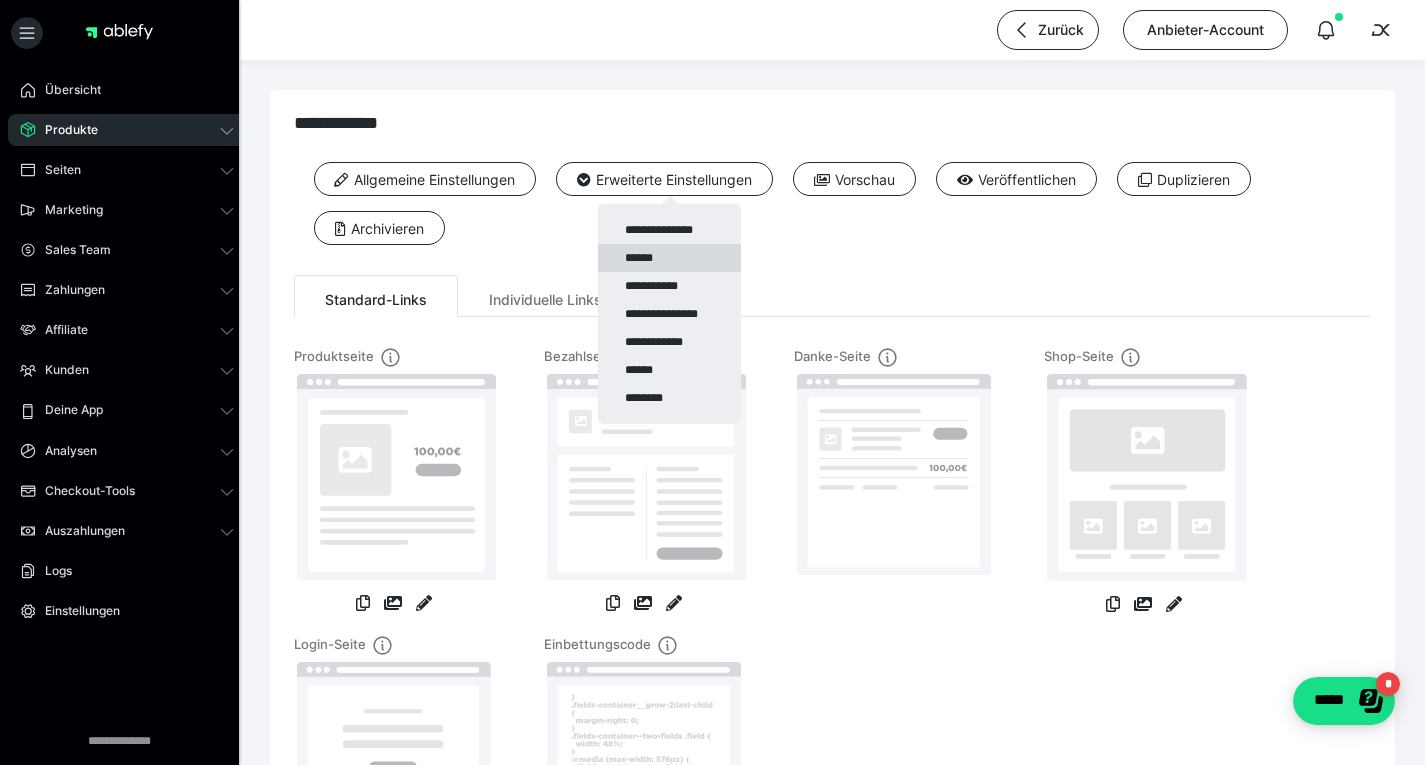 click on "******" at bounding box center [669, 258] 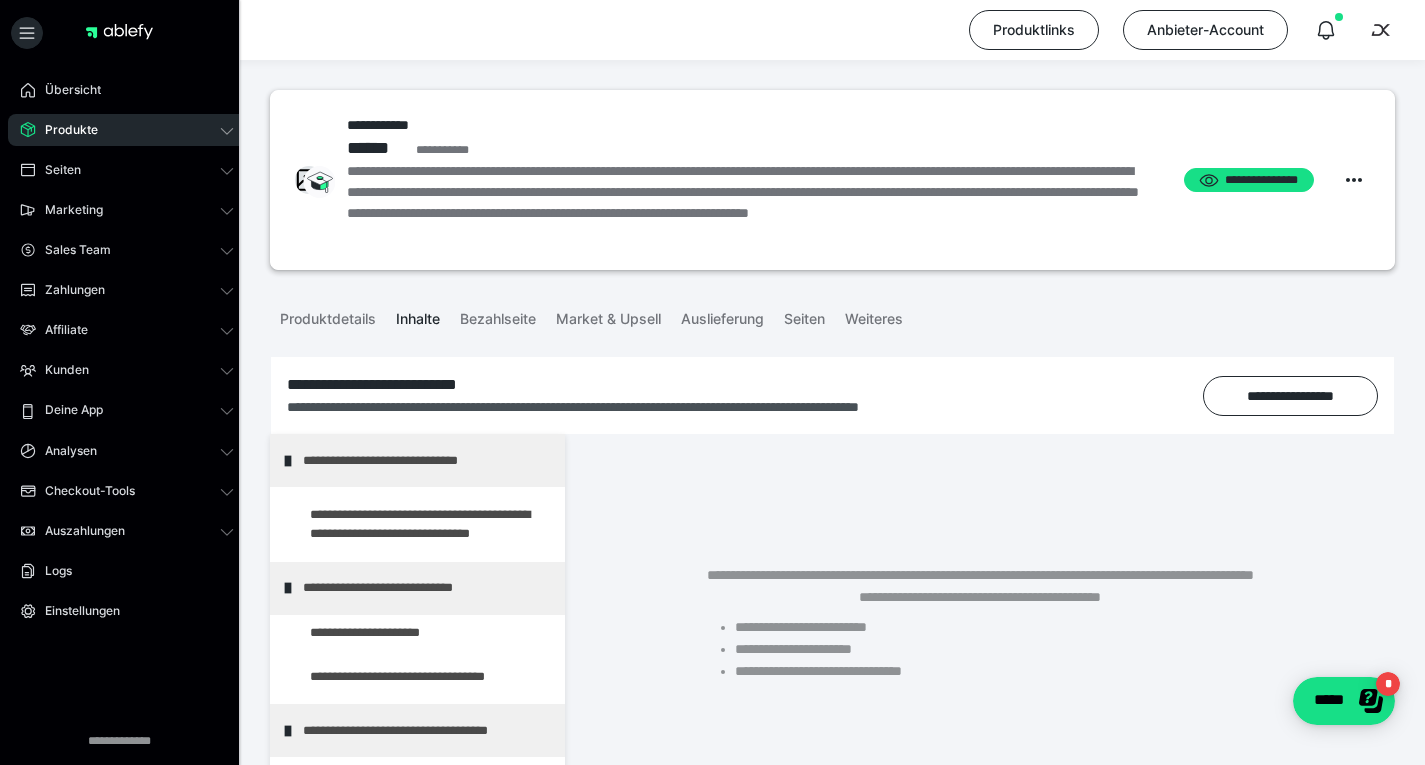 scroll, scrollTop: 374, scrollLeft: 0, axis: vertical 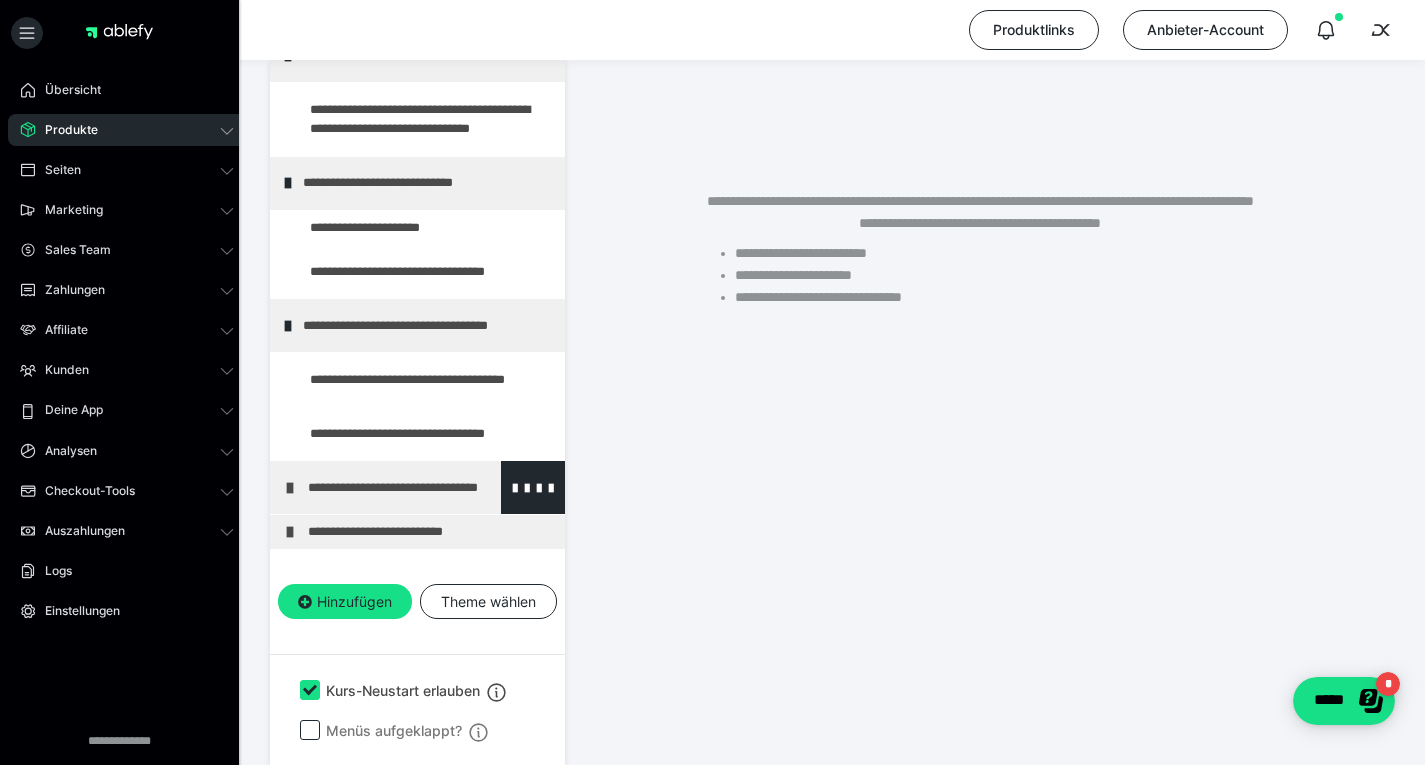 click on "**********" at bounding box center [417, 487] 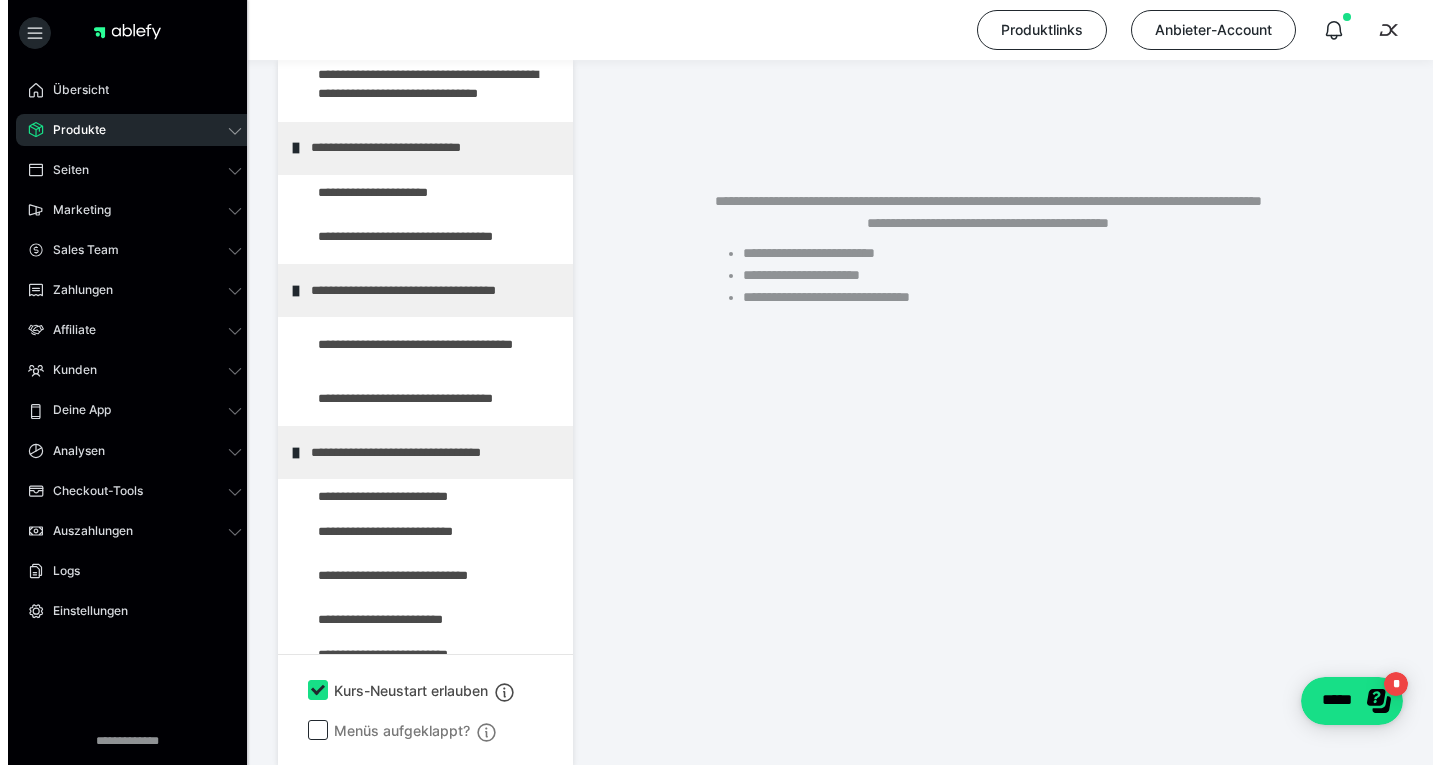 scroll, scrollTop: 224, scrollLeft: 0, axis: vertical 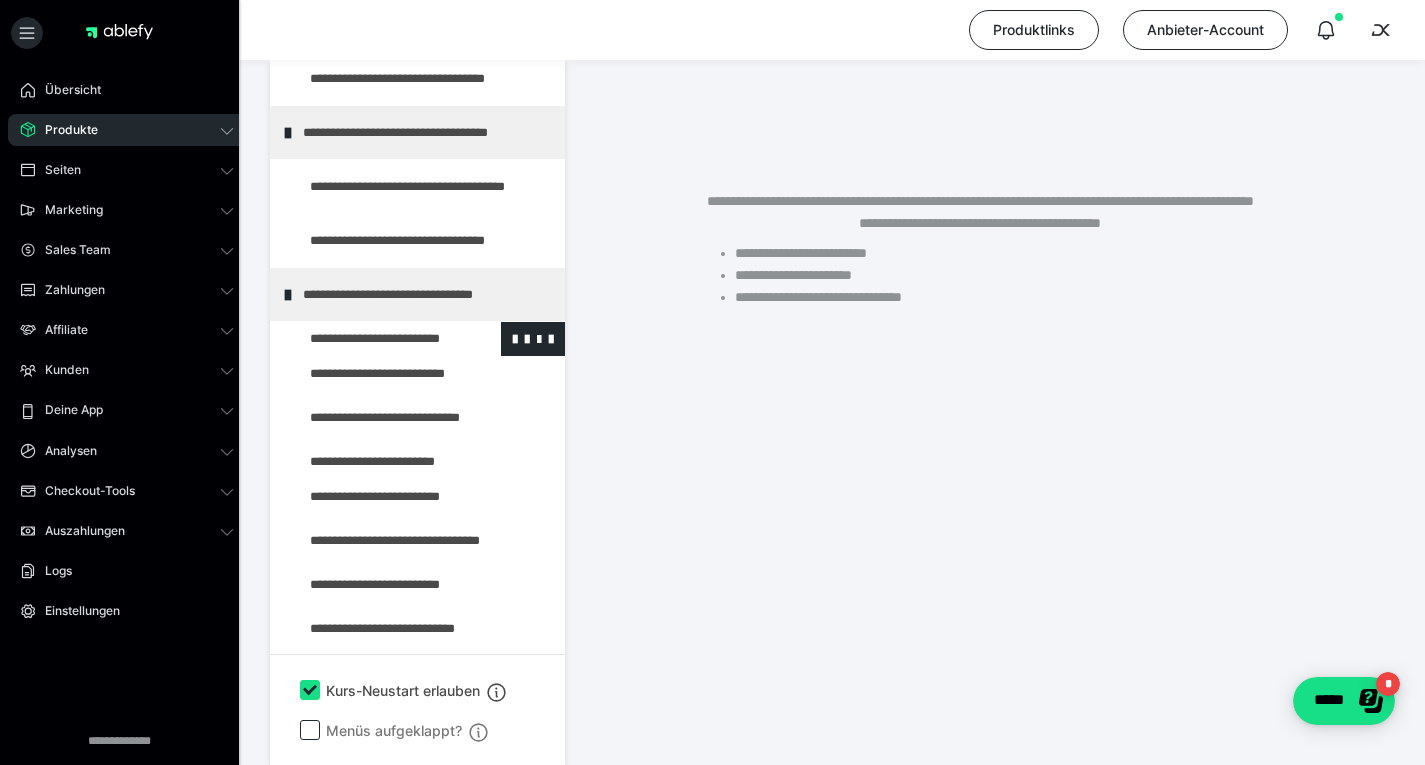 click at bounding box center [375, 339] 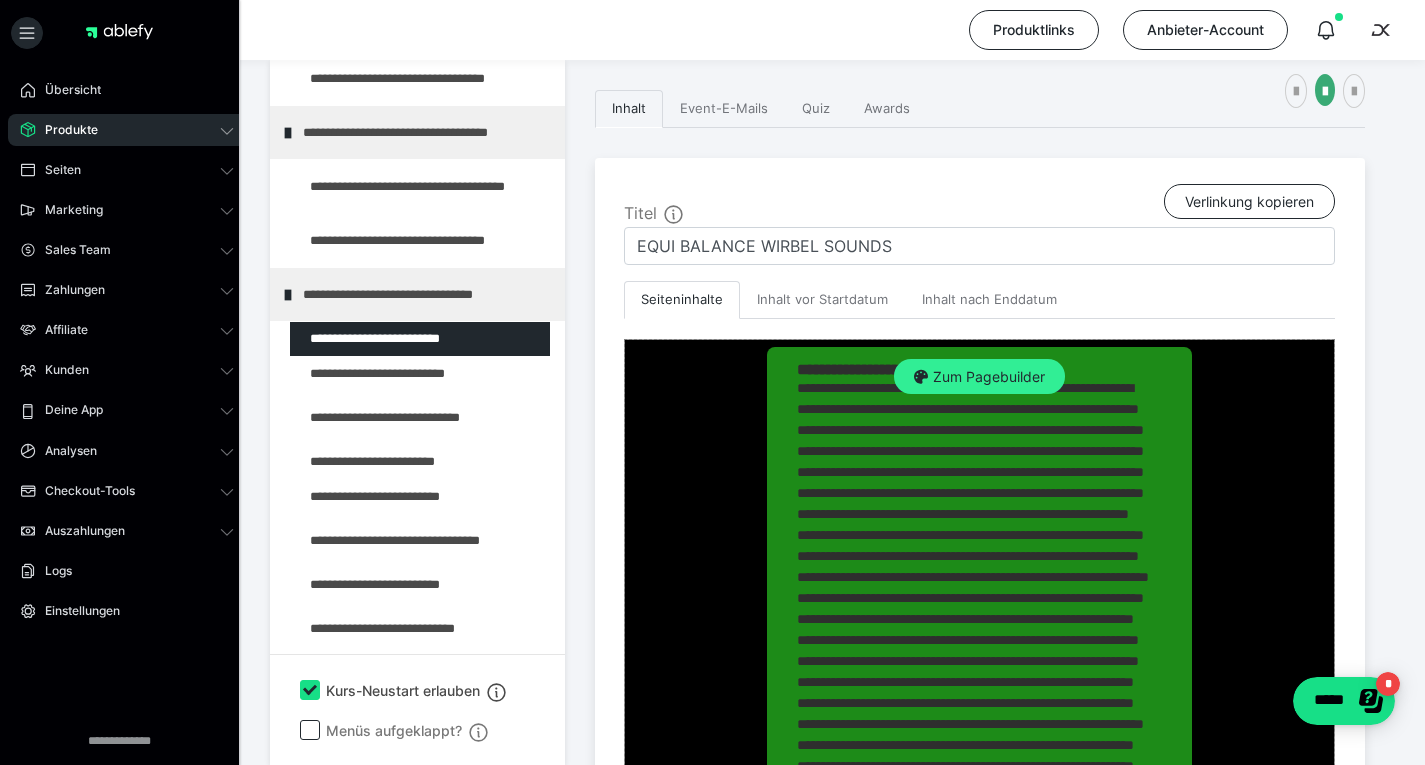 click on "Zum Pagebuilder" at bounding box center [979, 377] 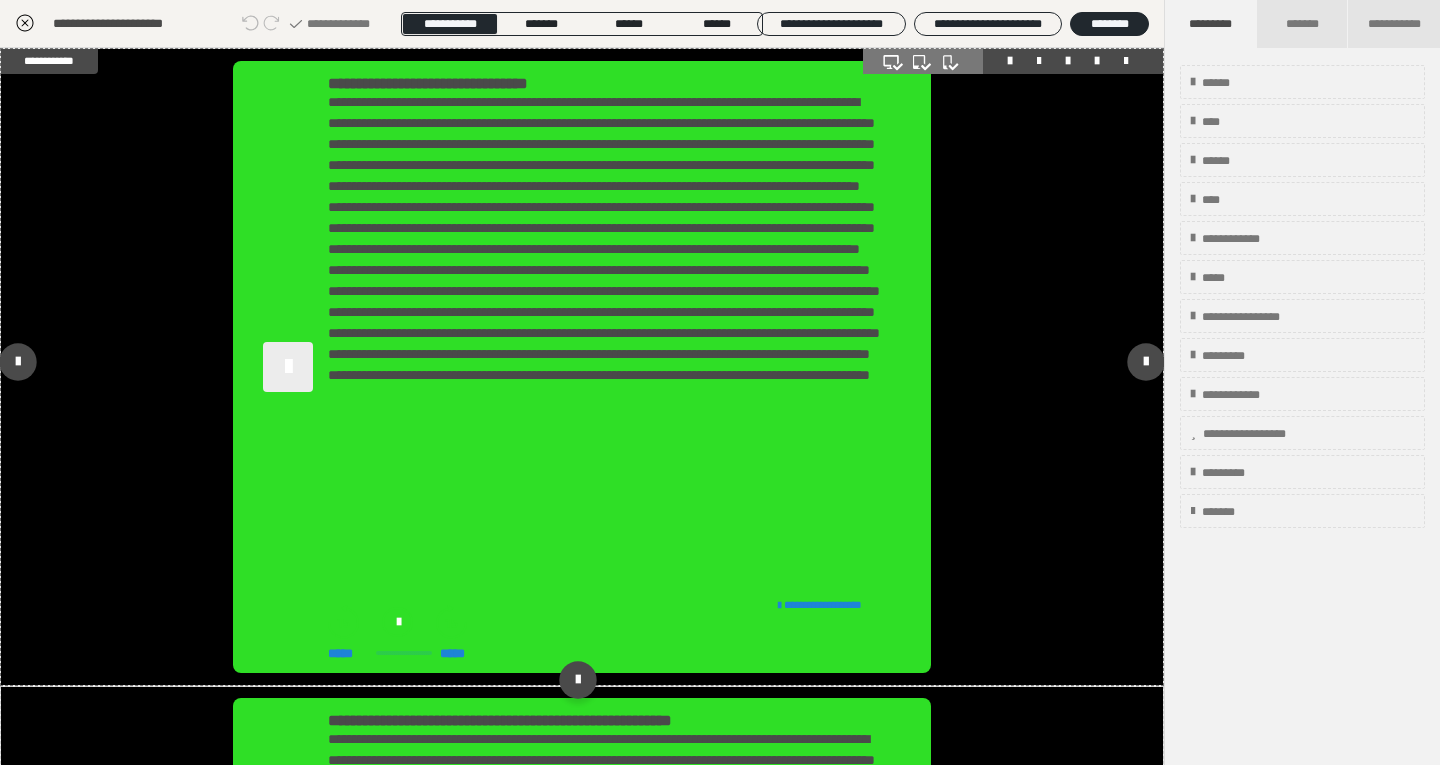 click at bounding box center [288, 367] 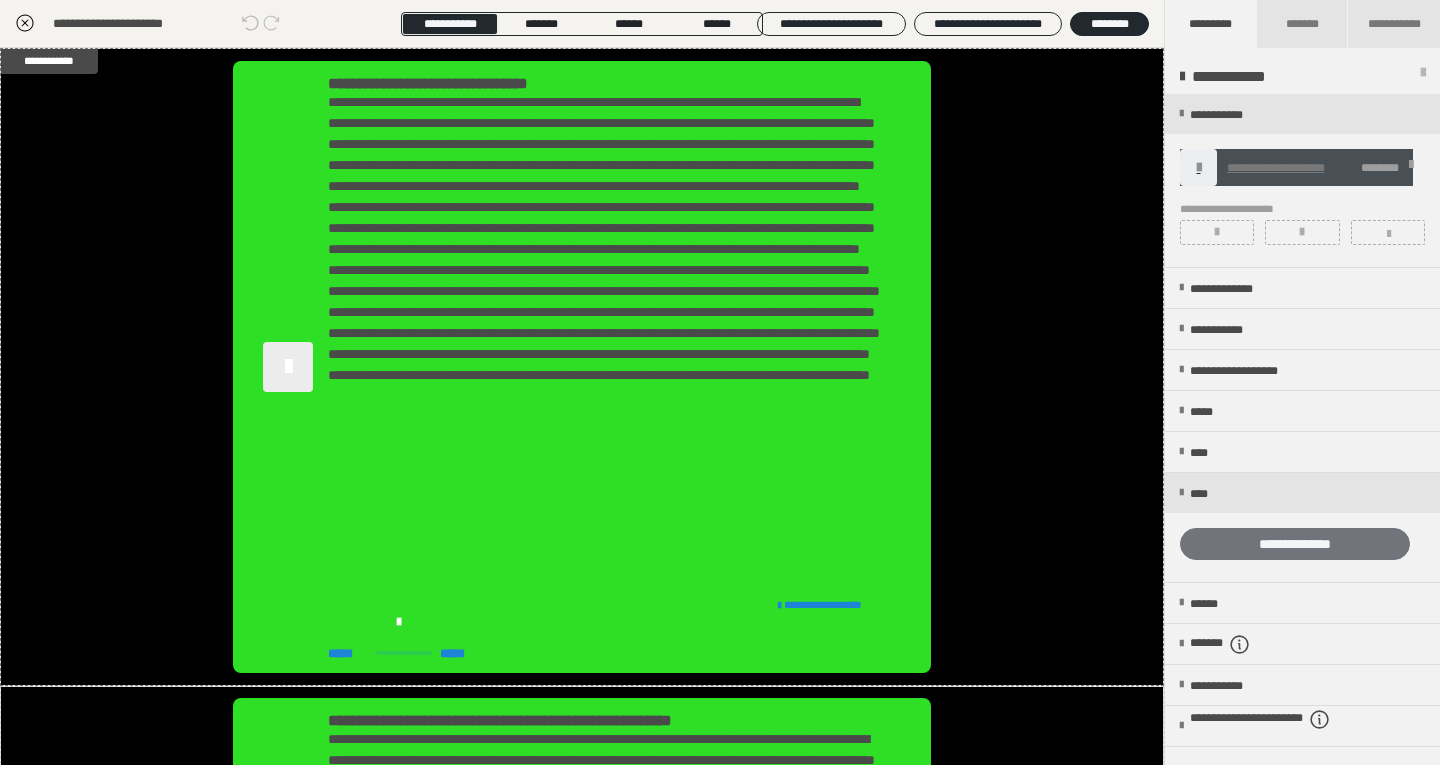 click on "**********" at bounding box center (1295, 544) 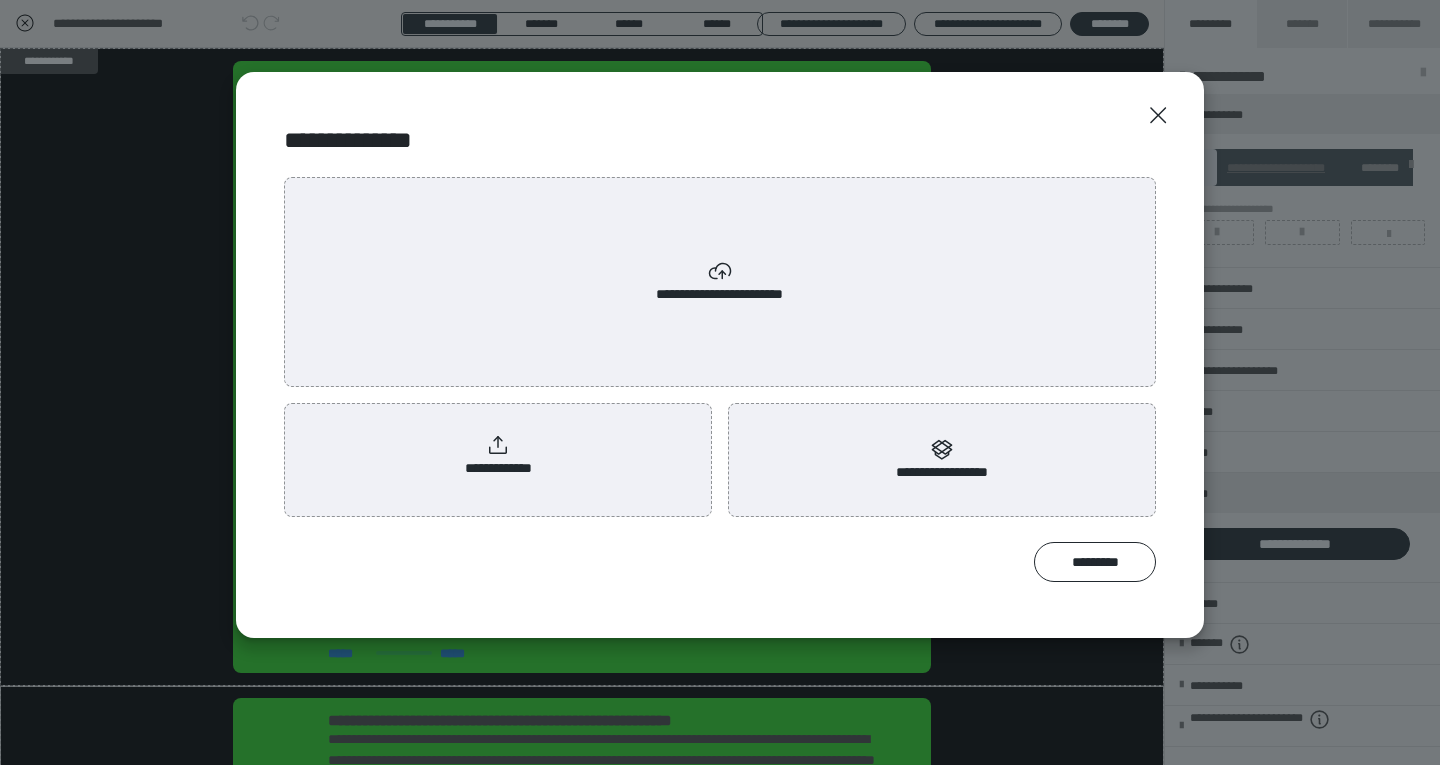 click on "**********" at bounding box center [498, 456] 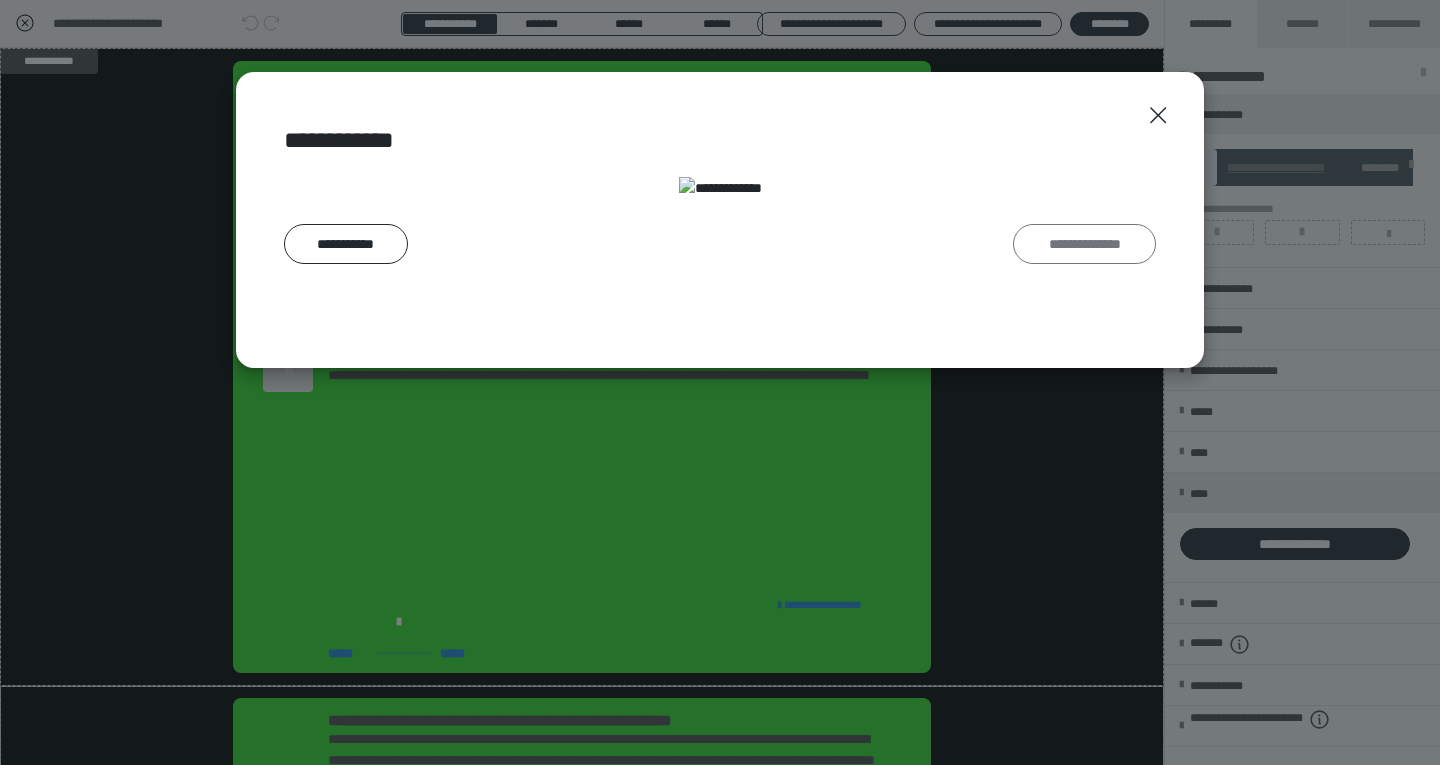 click on "**********" at bounding box center [1084, 244] 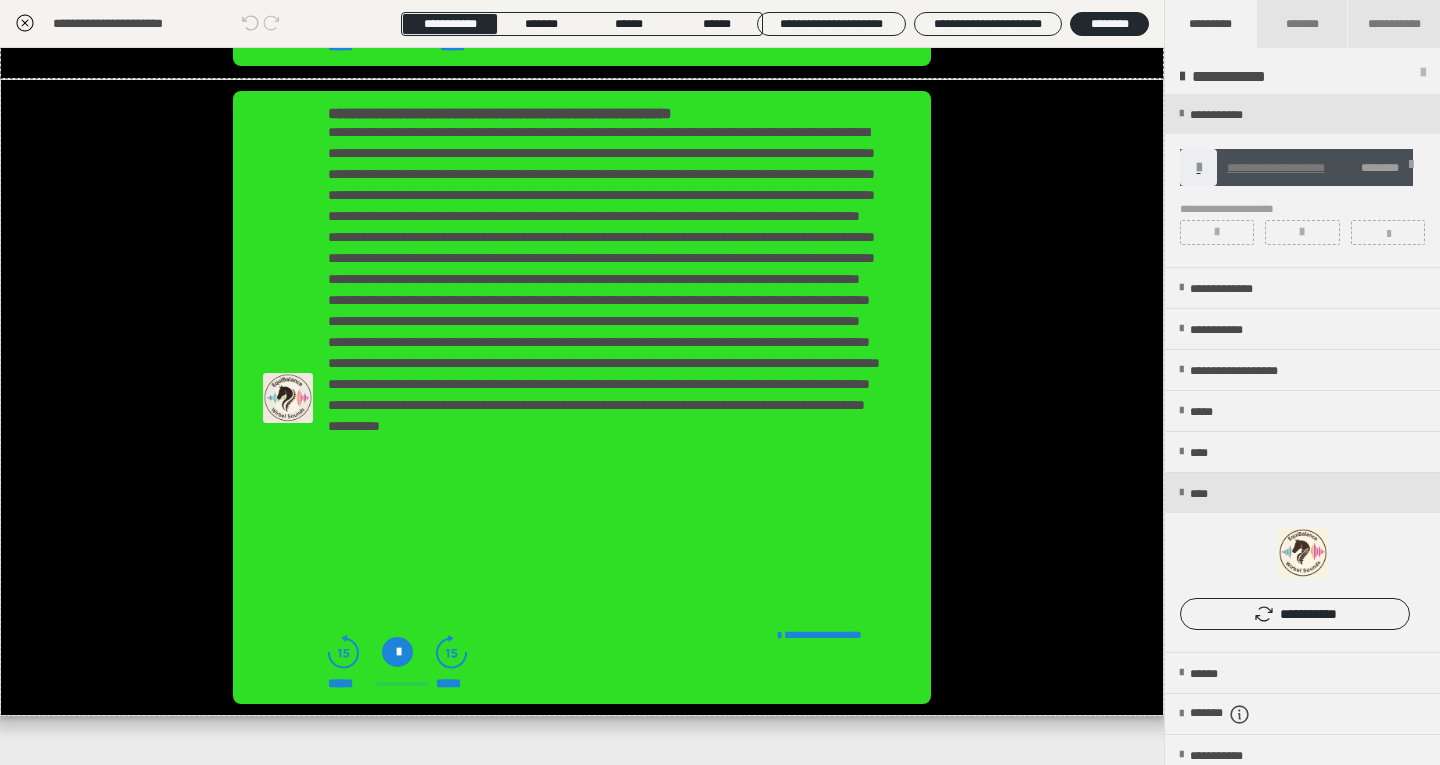 scroll, scrollTop: 606, scrollLeft: 0, axis: vertical 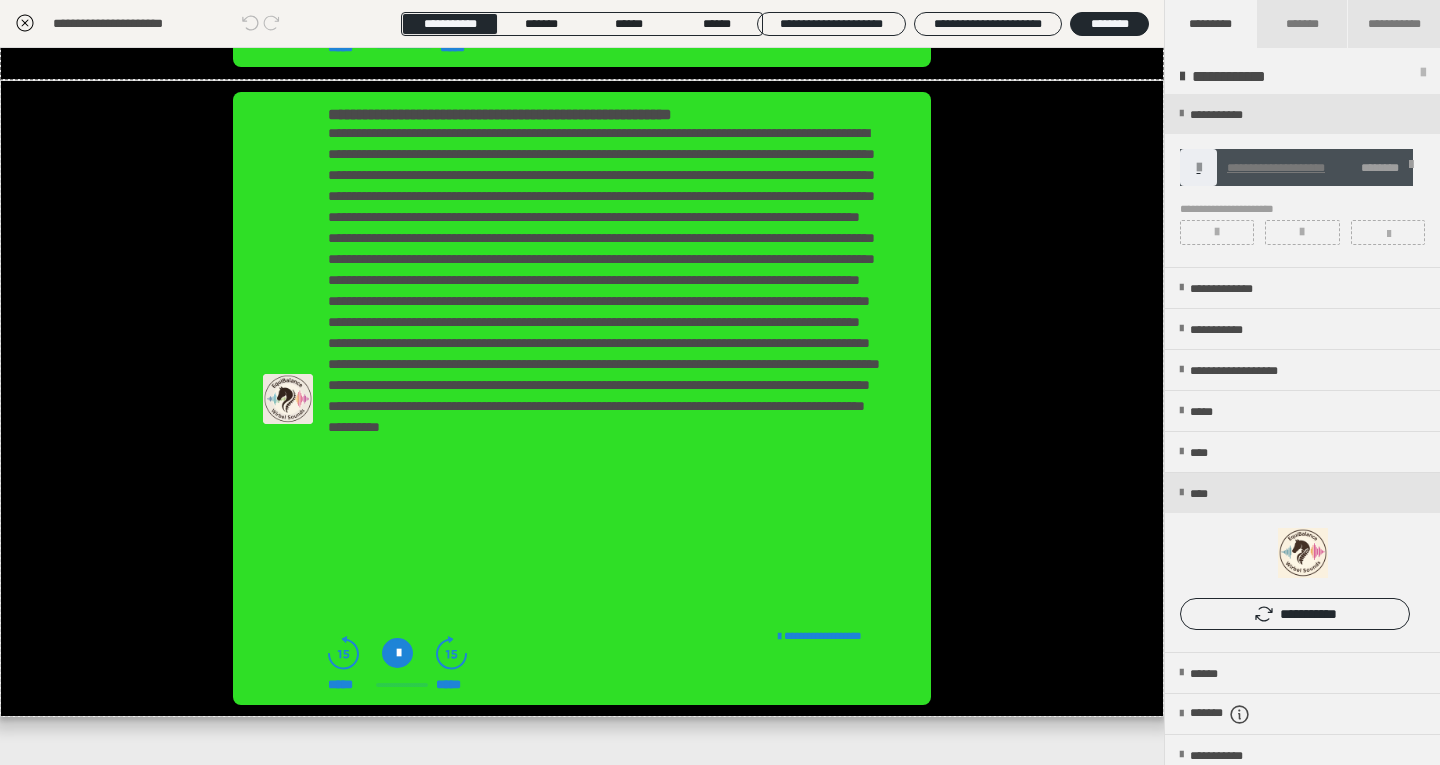 click 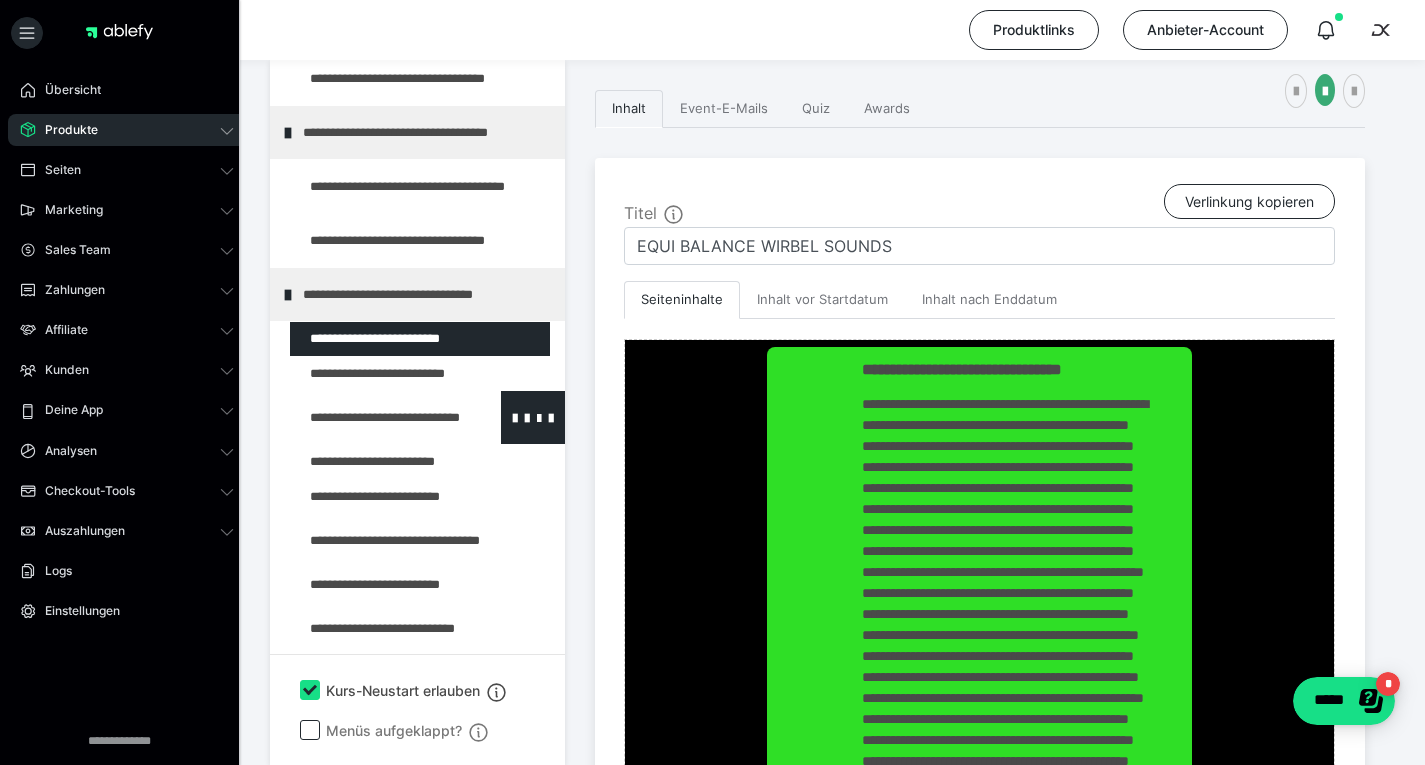 click at bounding box center [375, 417] 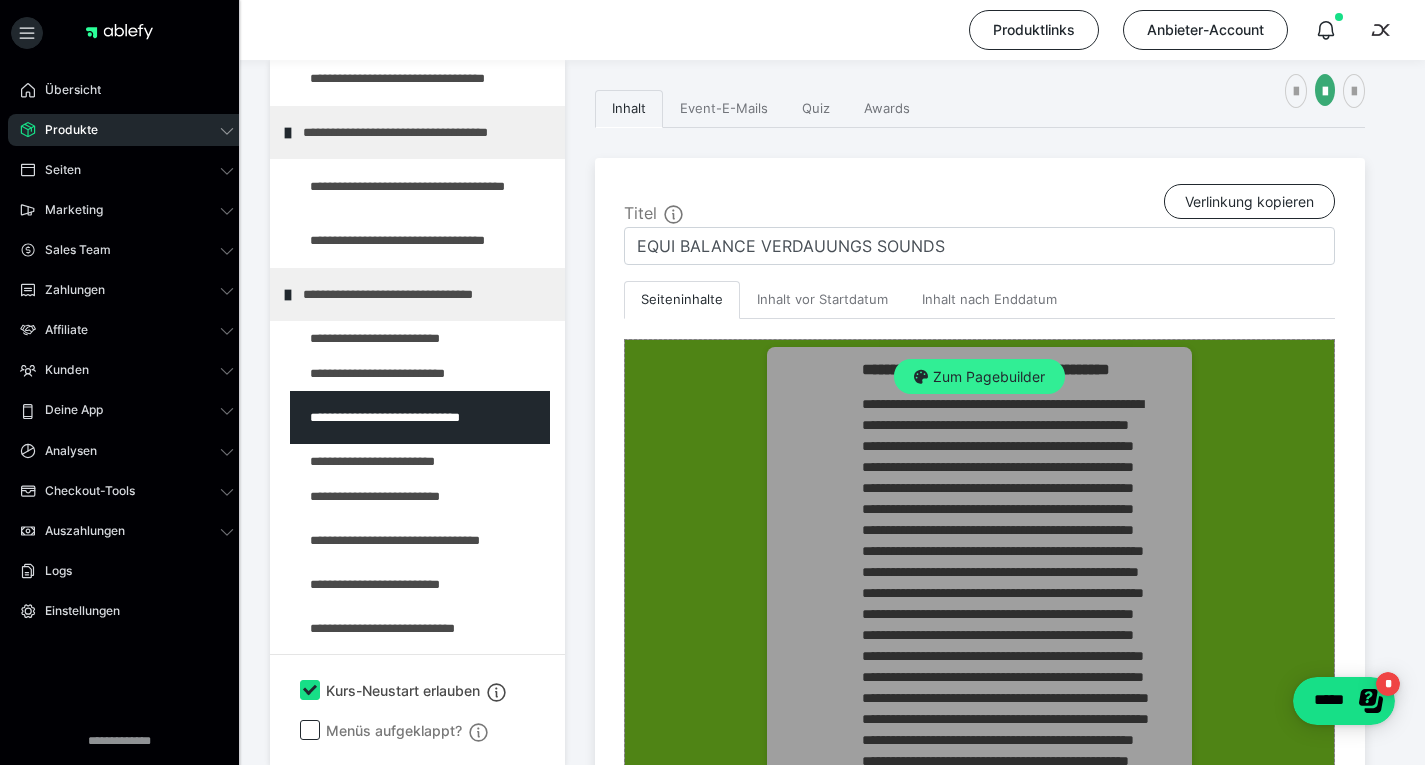 click on "Zum Pagebuilder" at bounding box center (979, 377) 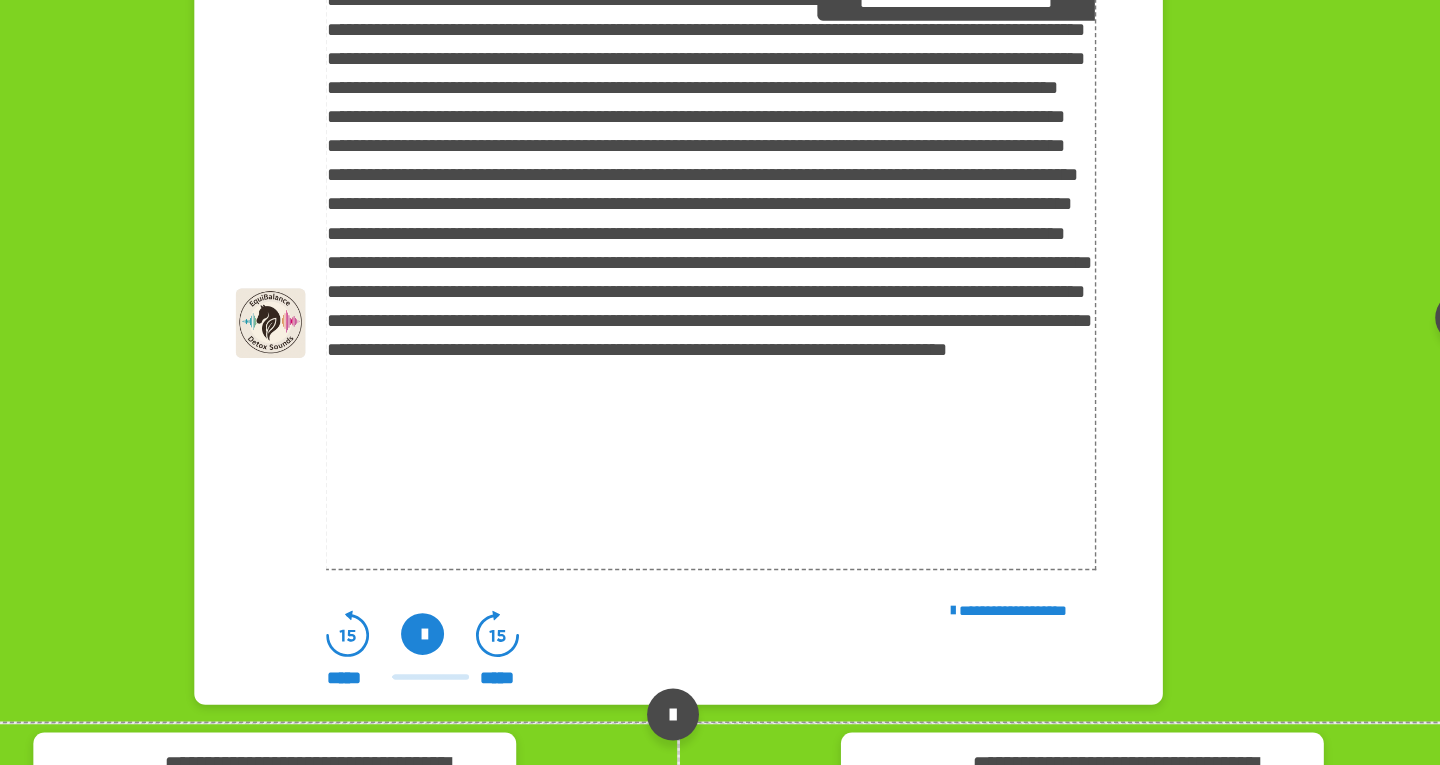 scroll, scrollTop: 3, scrollLeft: 0, axis: vertical 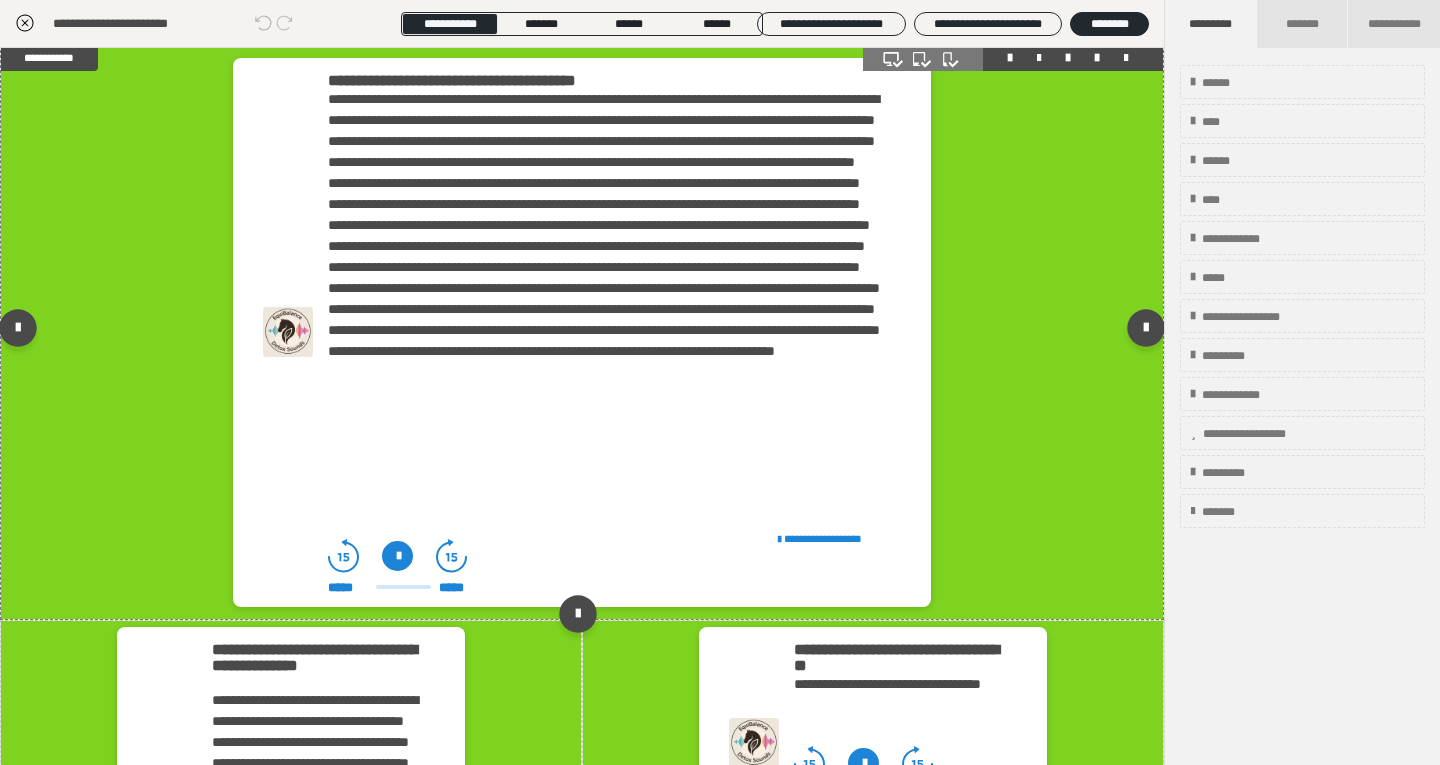 click at bounding box center (288, 332) 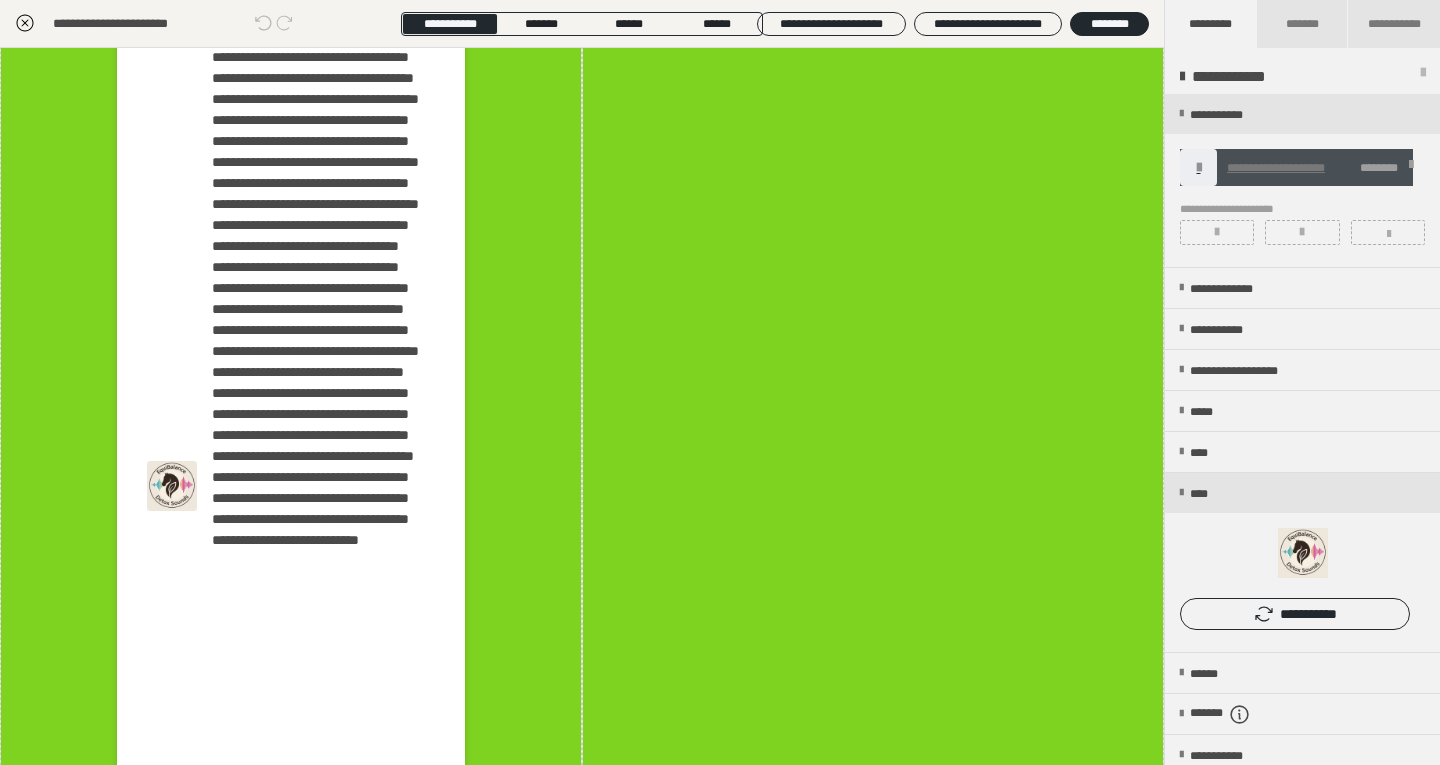 scroll, scrollTop: 892, scrollLeft: 0, axis: vertical 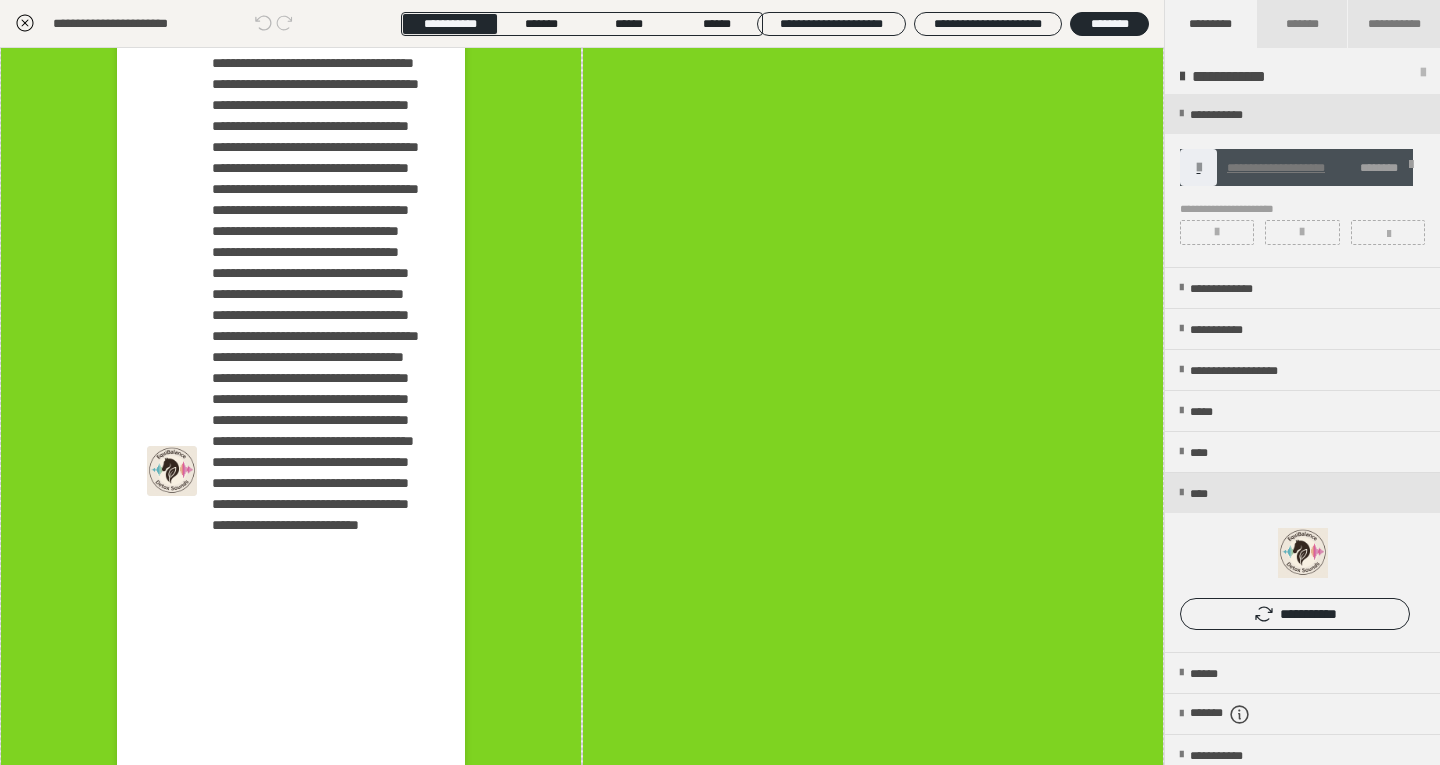 click 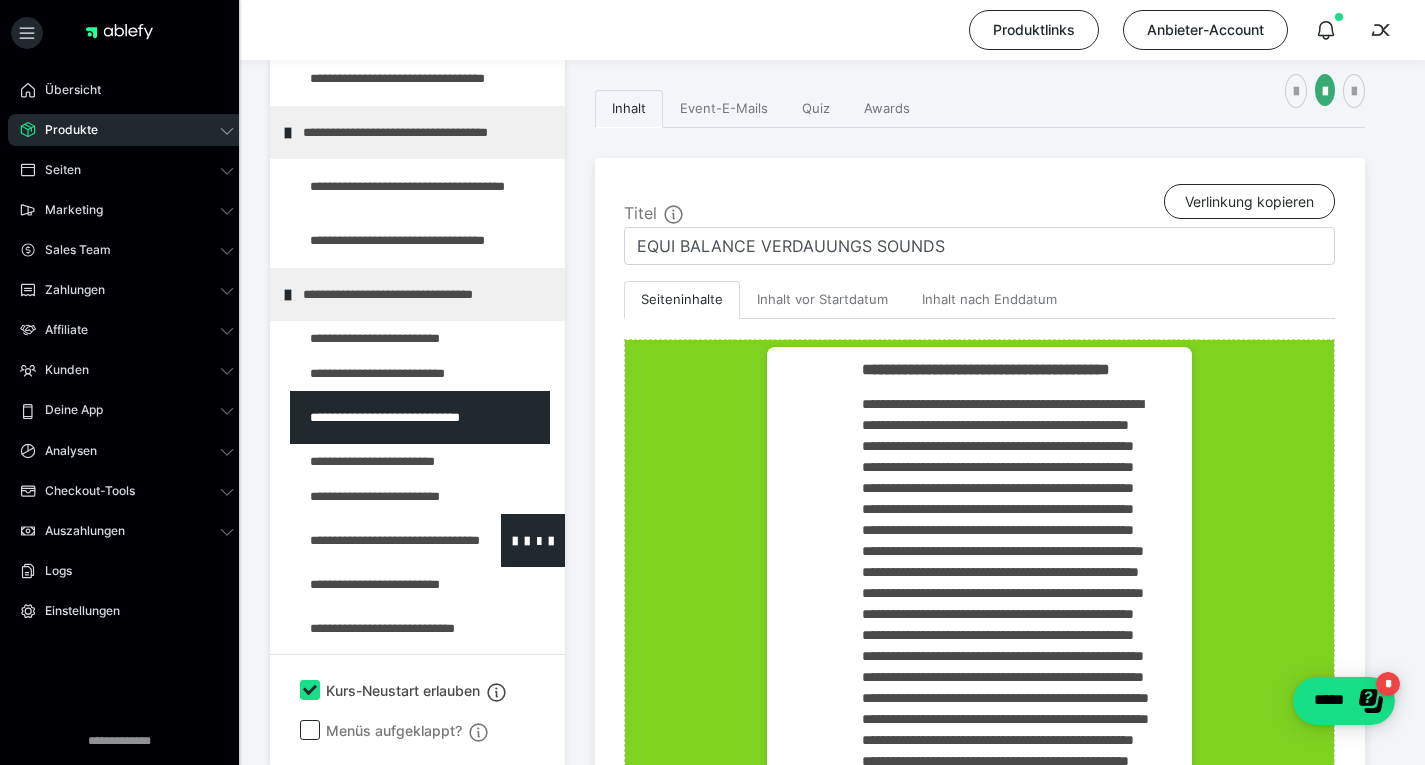 click at bounding box center [375, 540] 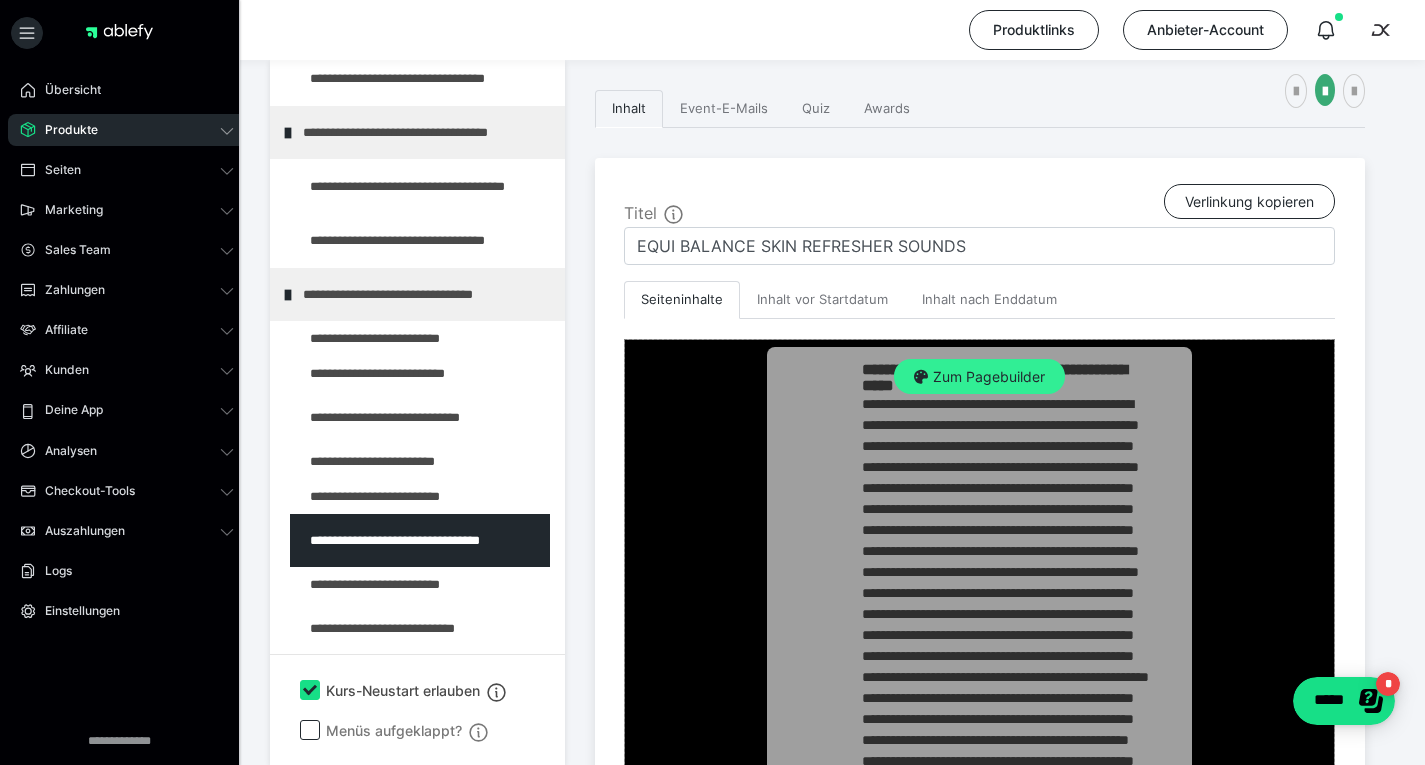 click on "Zum Pagebuilder" at bounding box center (979, 377) 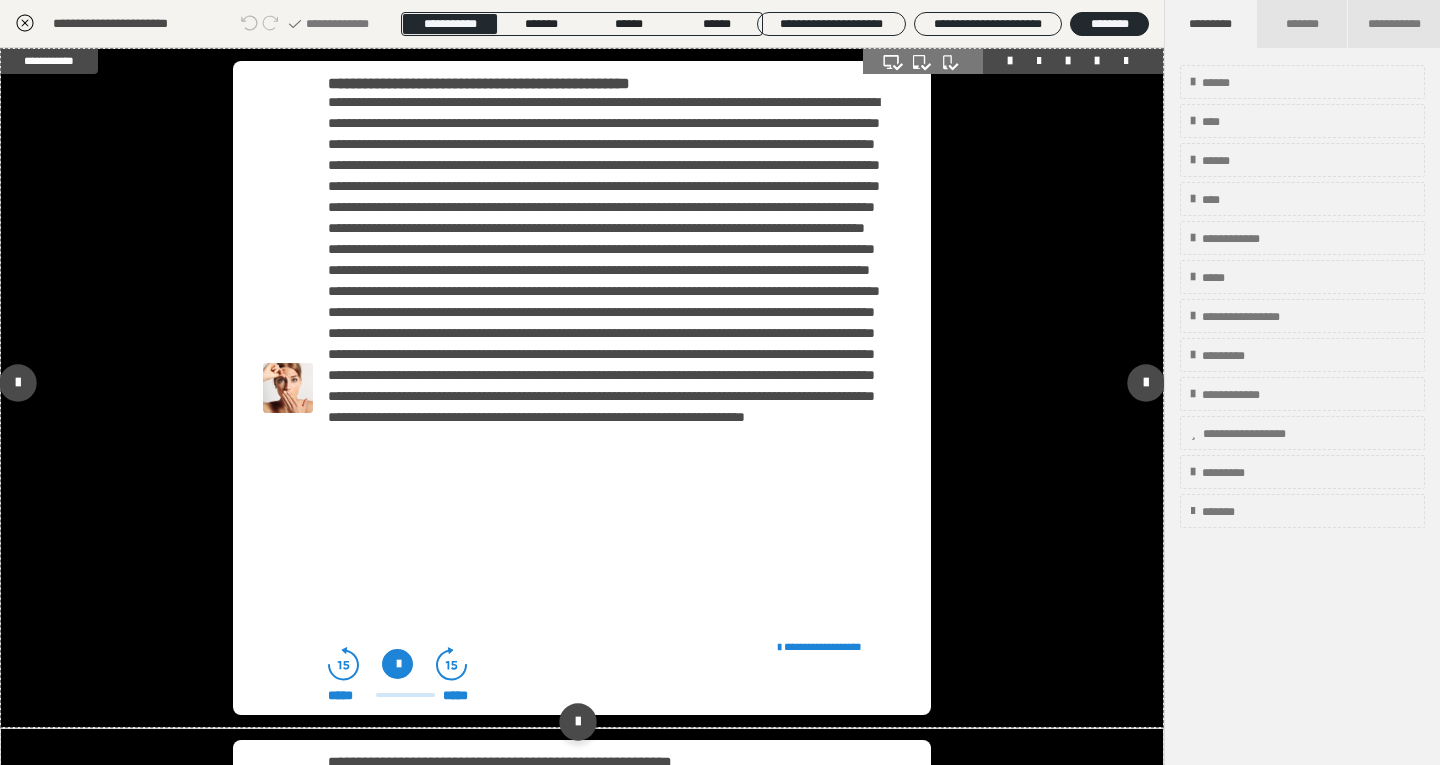 click on "**********" at bounding box center (581, 388) 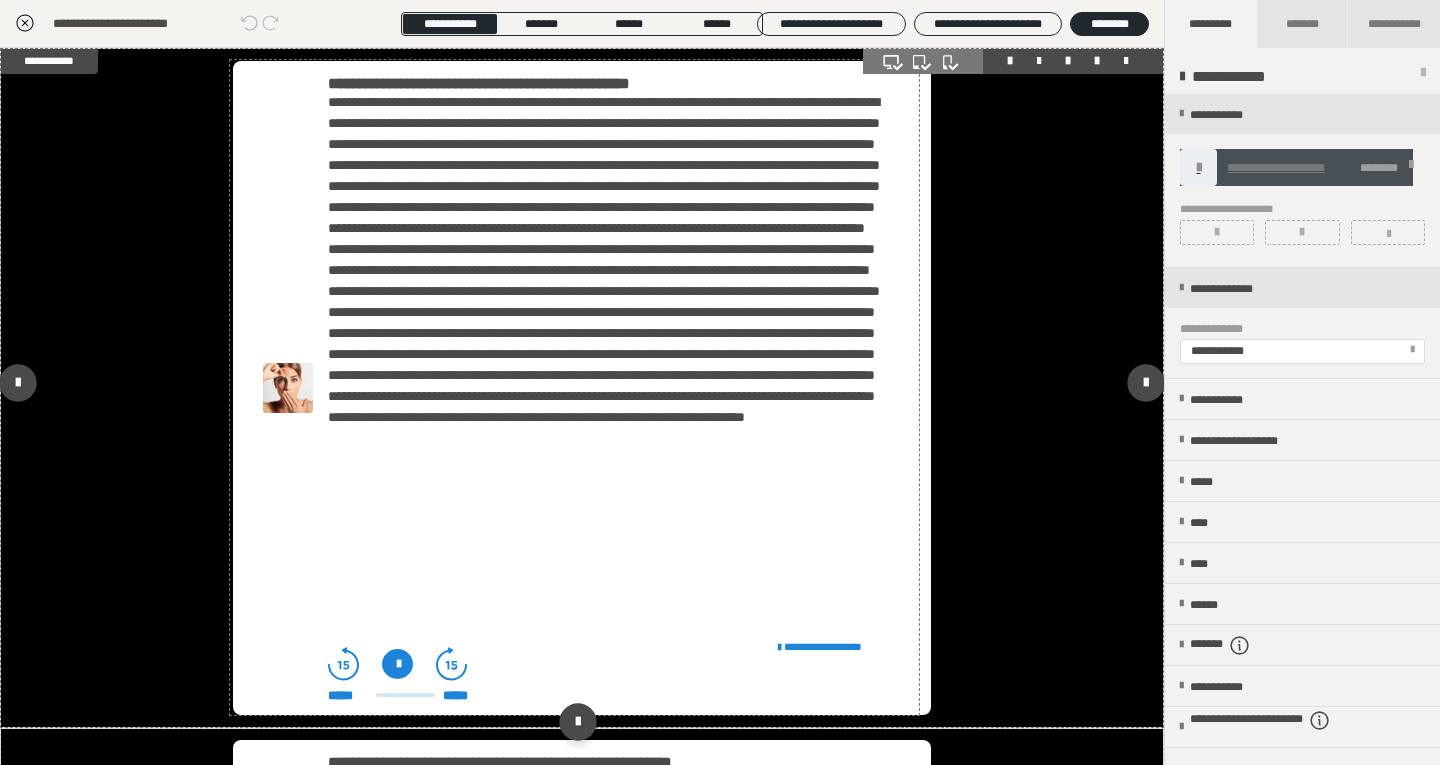 click at bounding box center (288, 388) 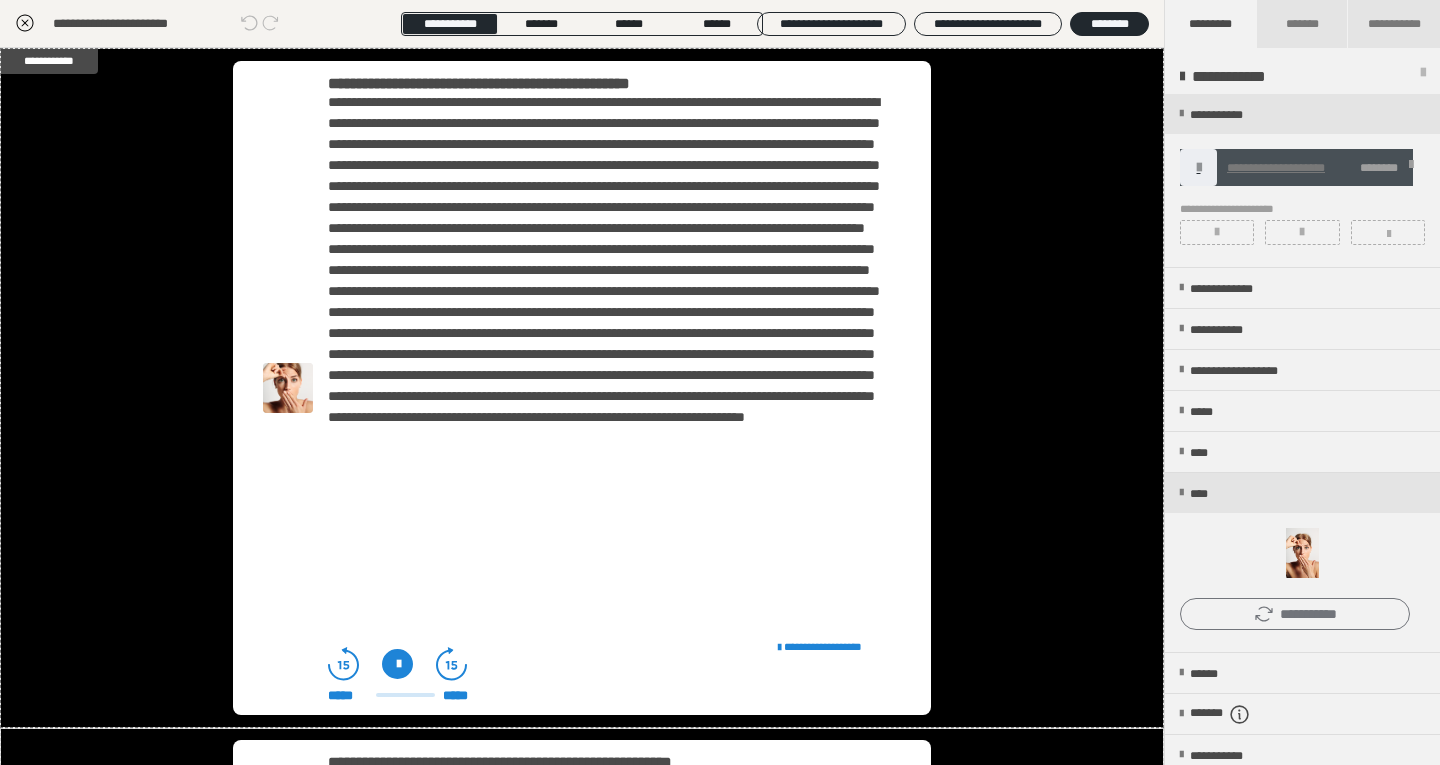 click on "**********" at bounding box center [1295, 614] 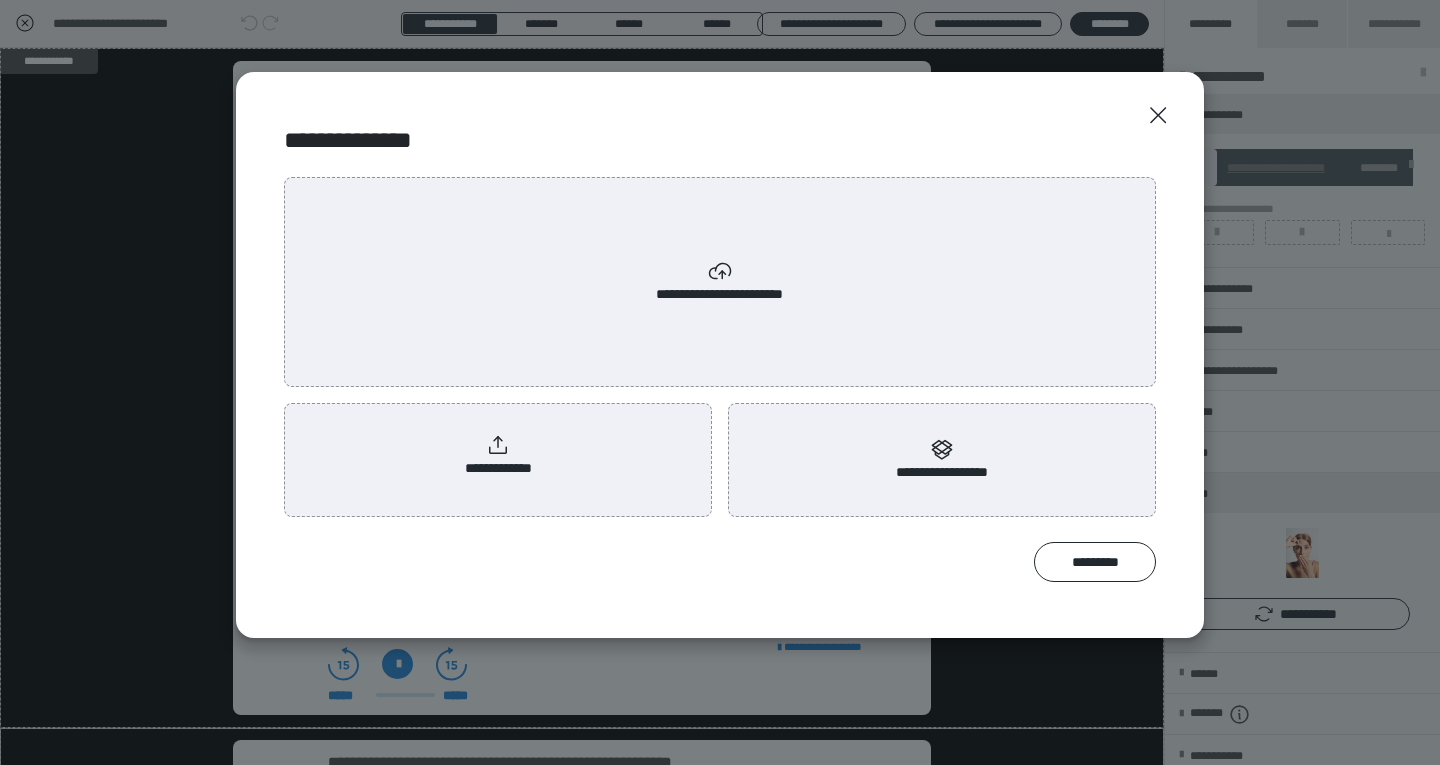 click on "**********" at bounding box center (498, 456) 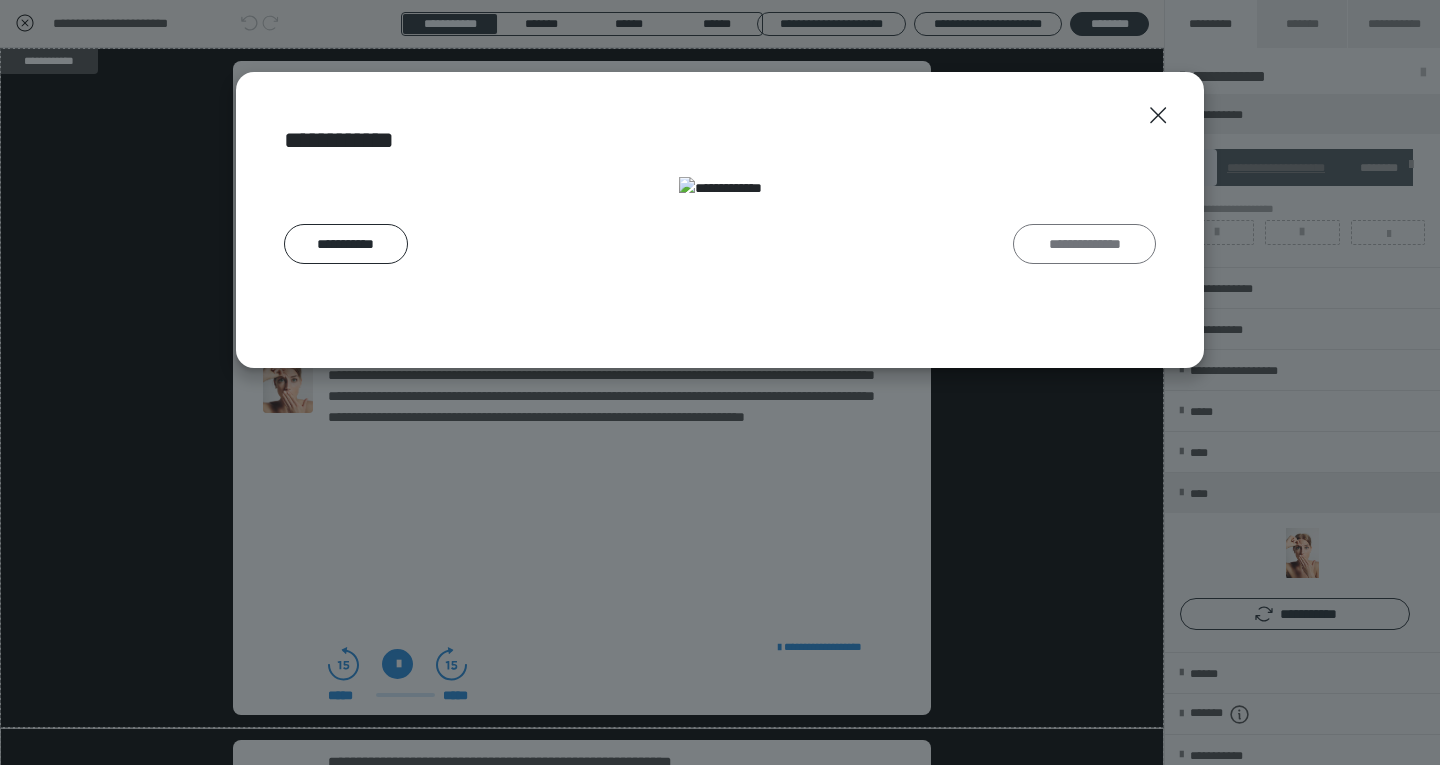 click on "**********" at bounding box center (1084, 244) 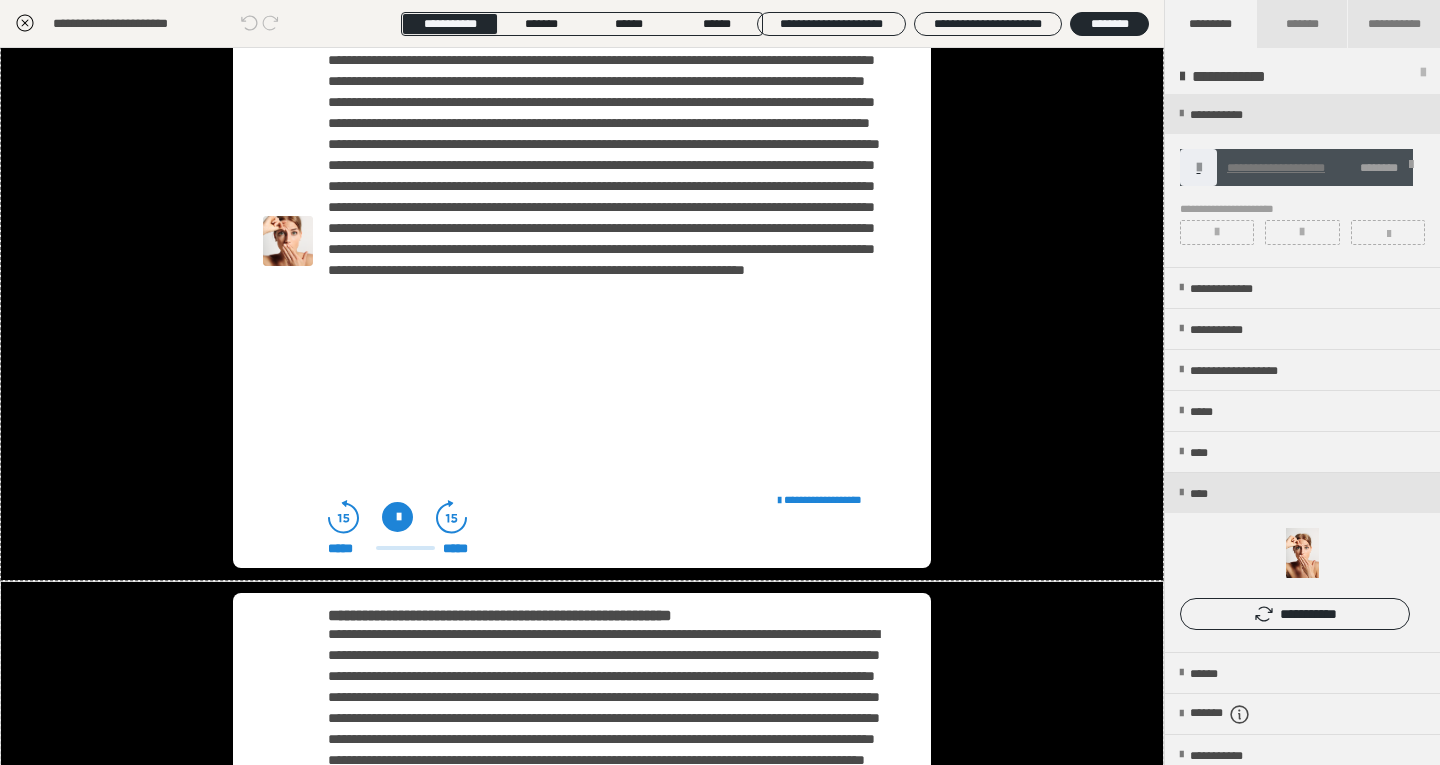 scroll, scrollTop: 148, scrollLeft: 0, axis: vertical 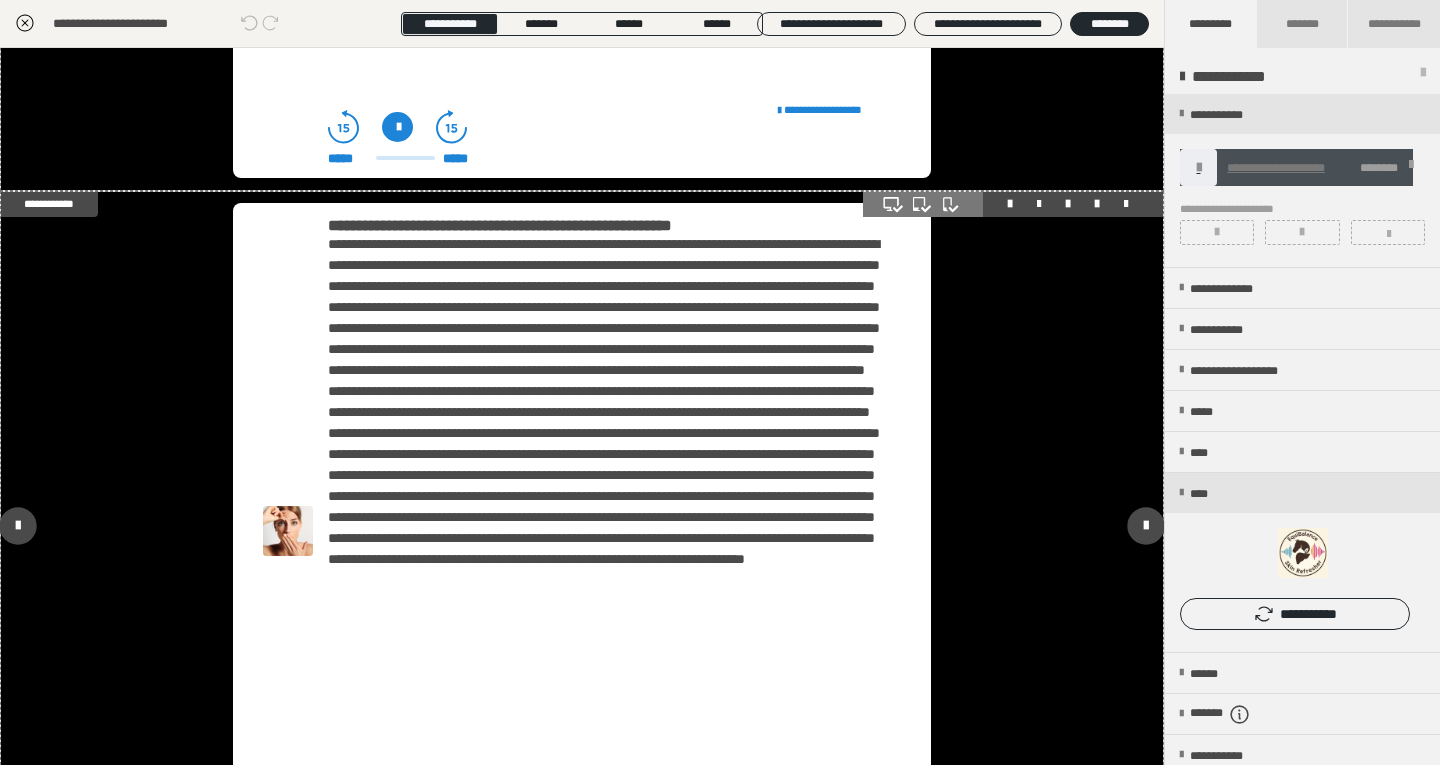 click at bounding box center (288, 531) 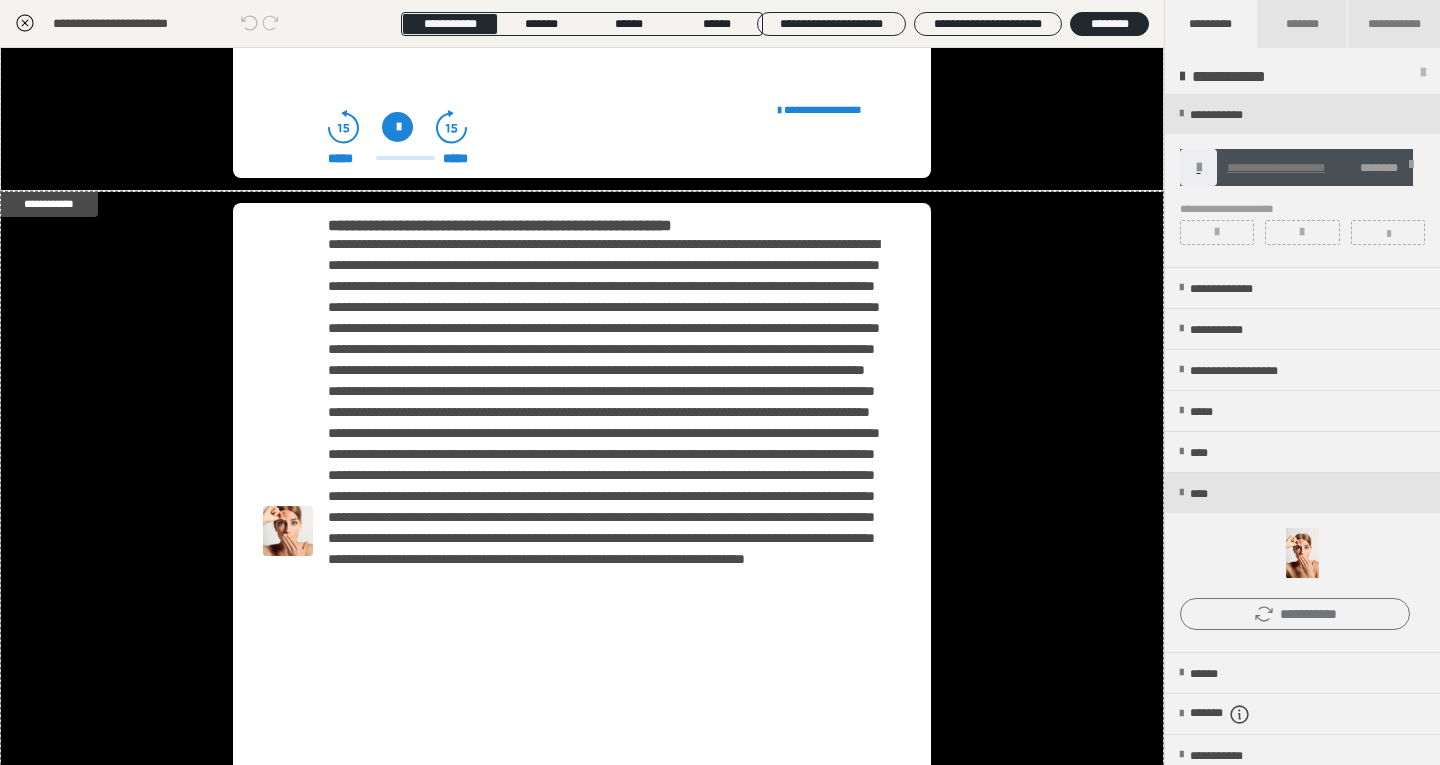 click on "**********" at bounding box center (1295, 614) 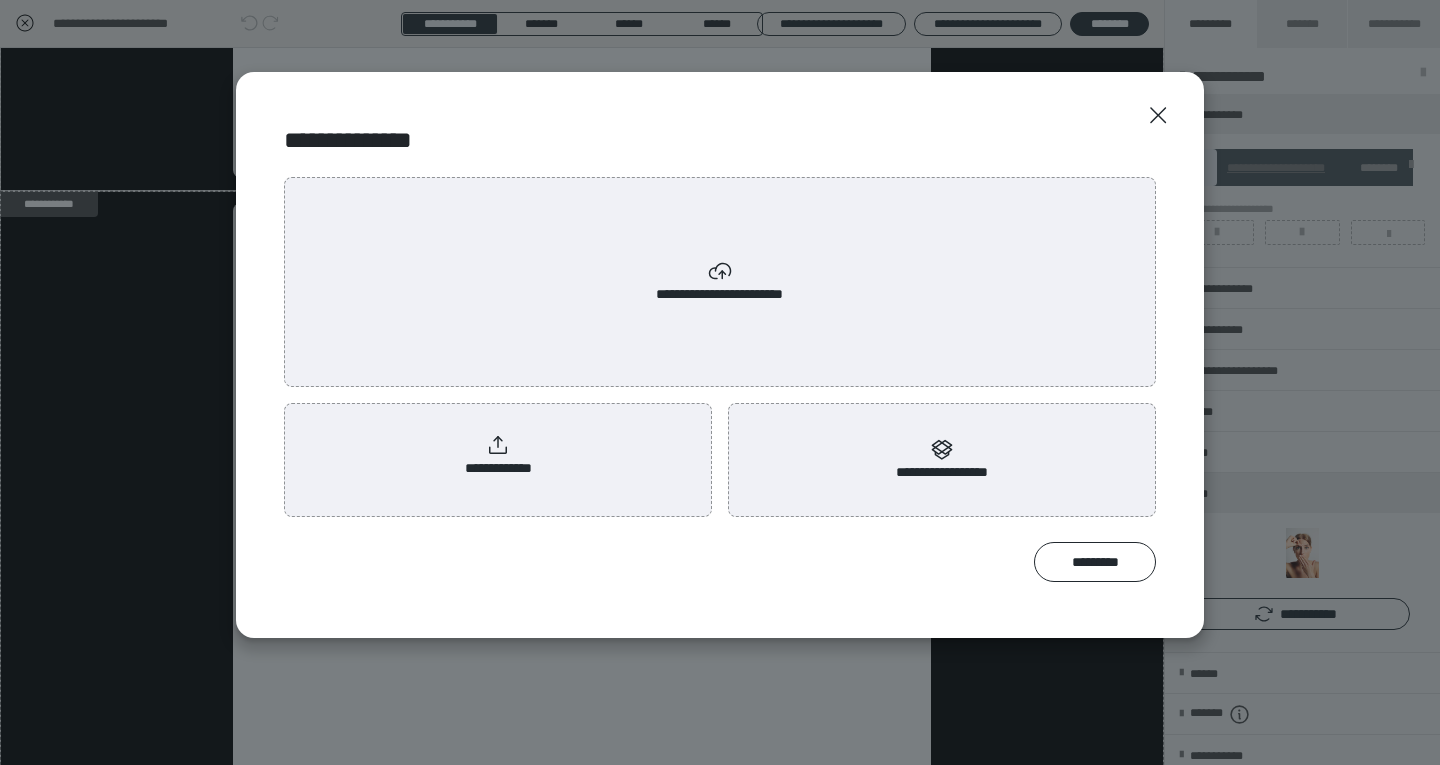 click on "**********" at bounding box center (498, 456) 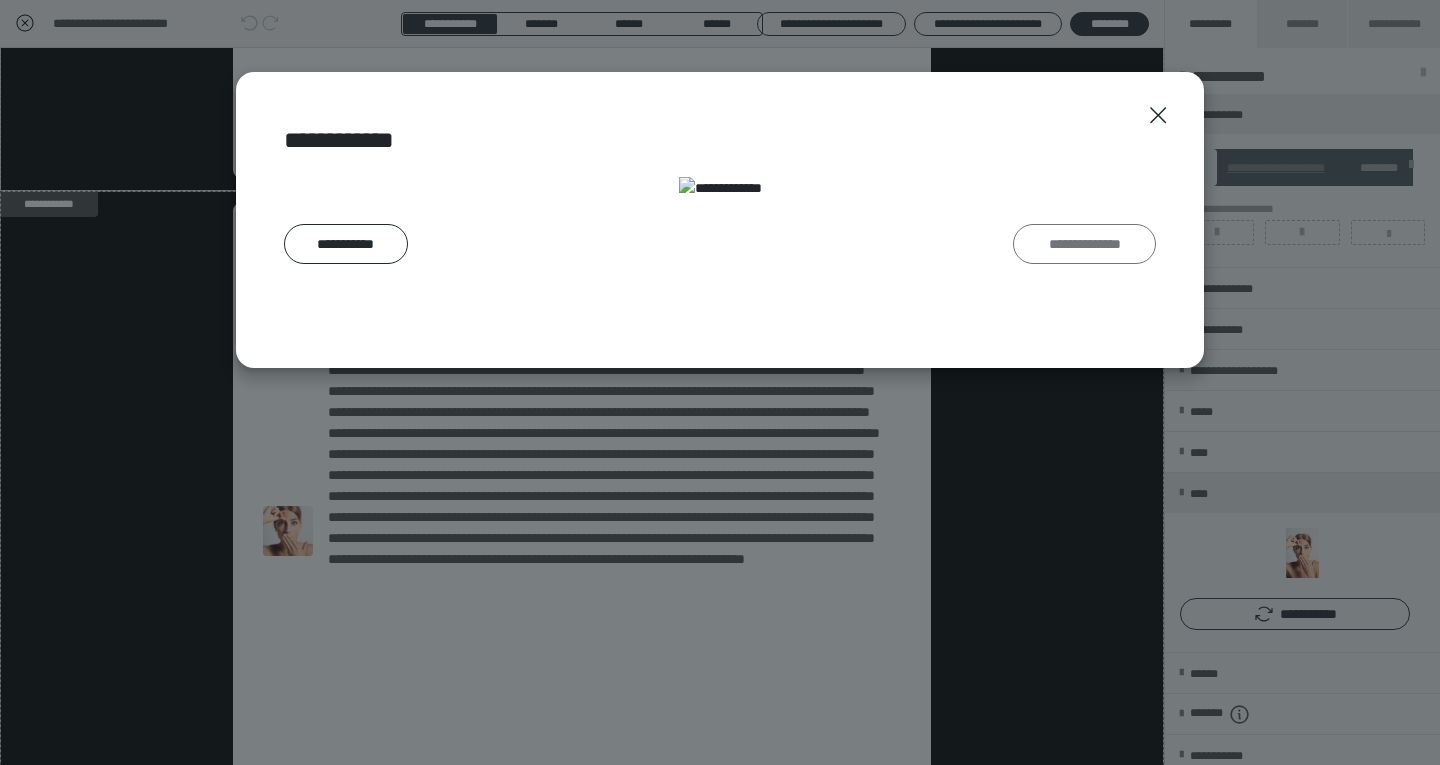 click on "**********" at bounding box center (1084, 244) 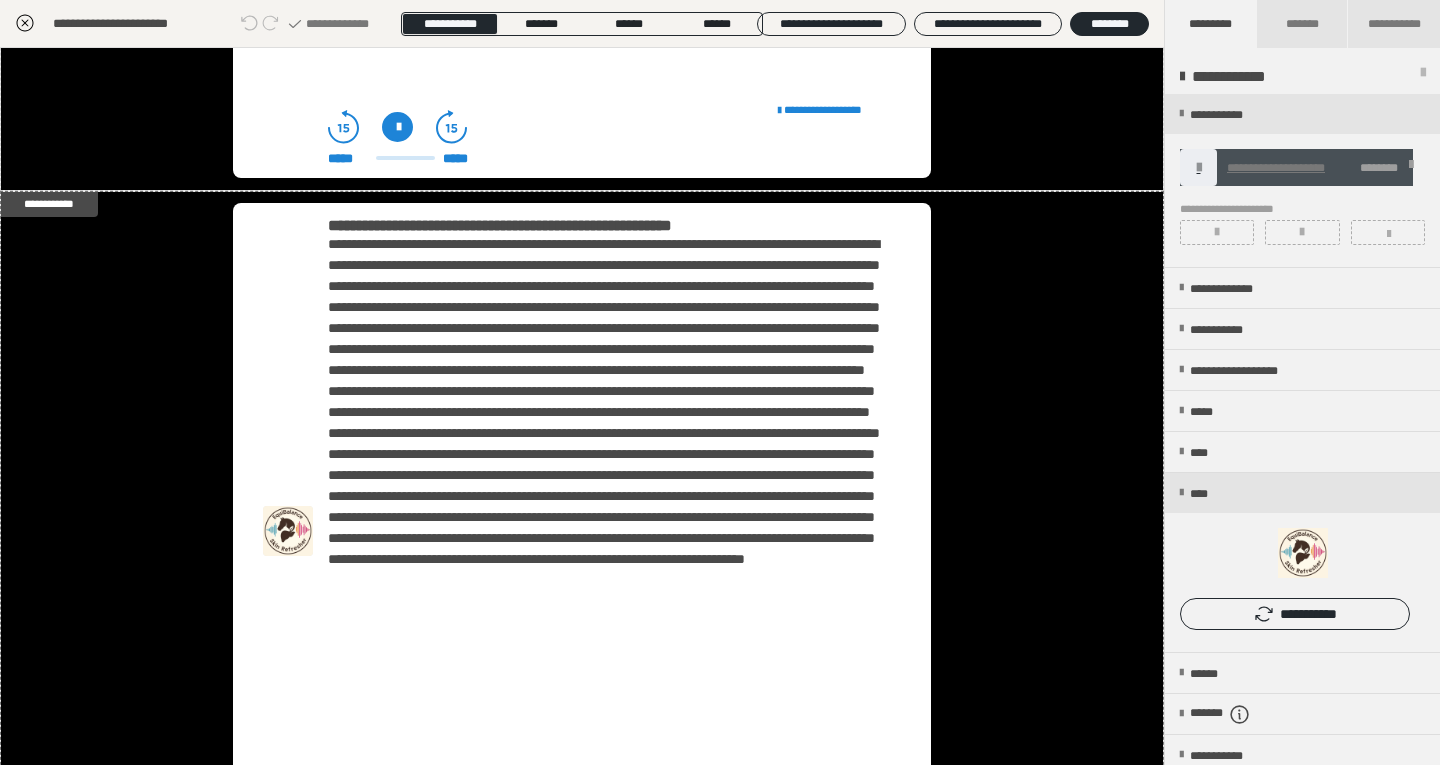 click 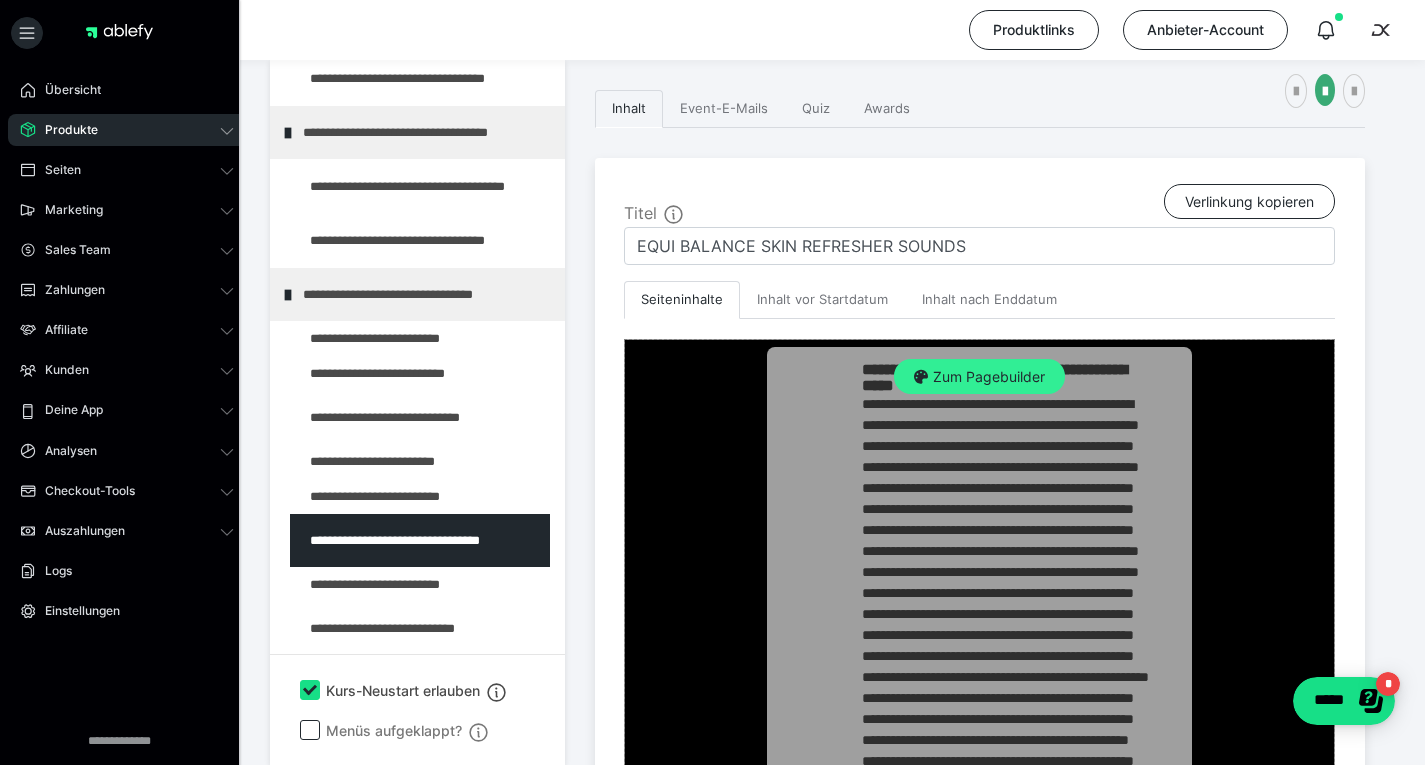 click on "Zum Pagebuilder" at bounding box center [979, 377] 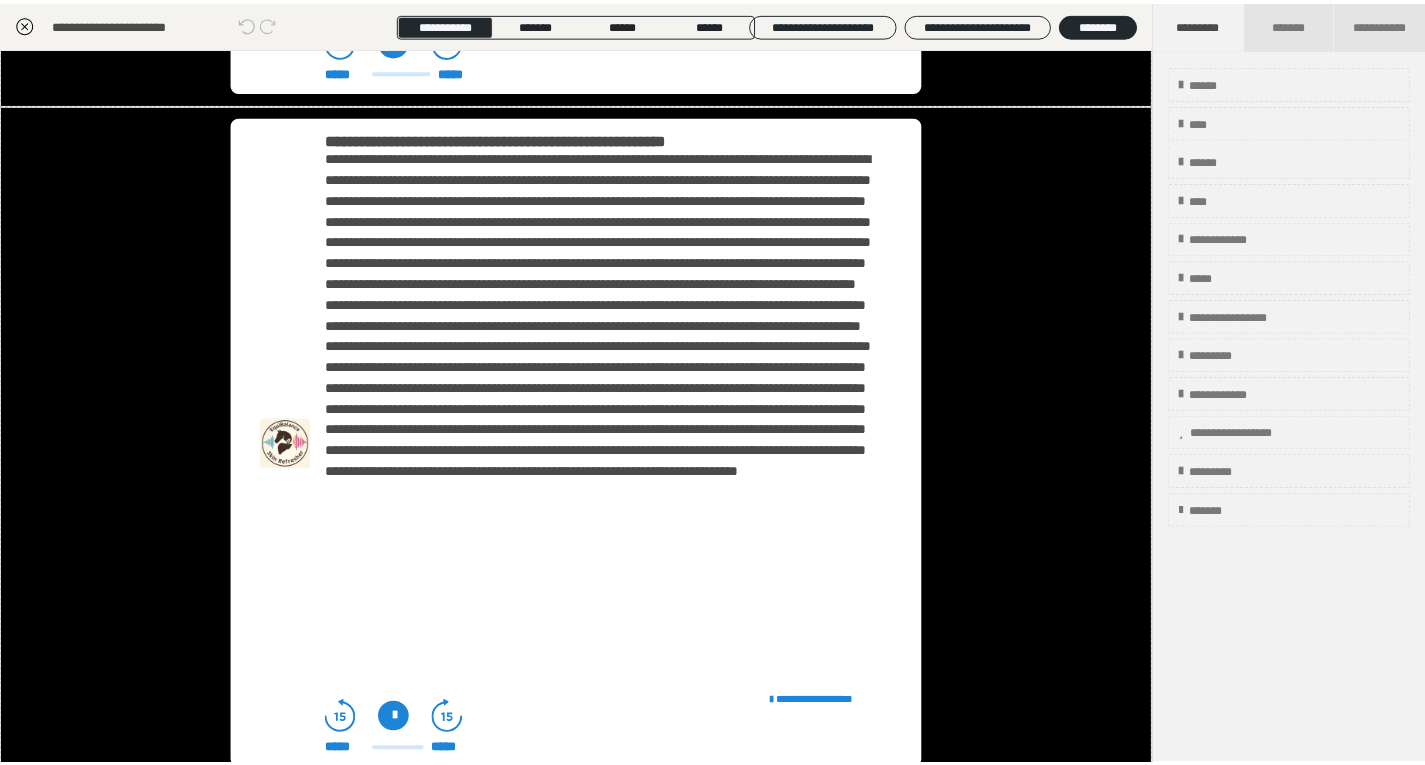 scroll, scrollTop: 648, scrollLeft: 0, axis: vertical 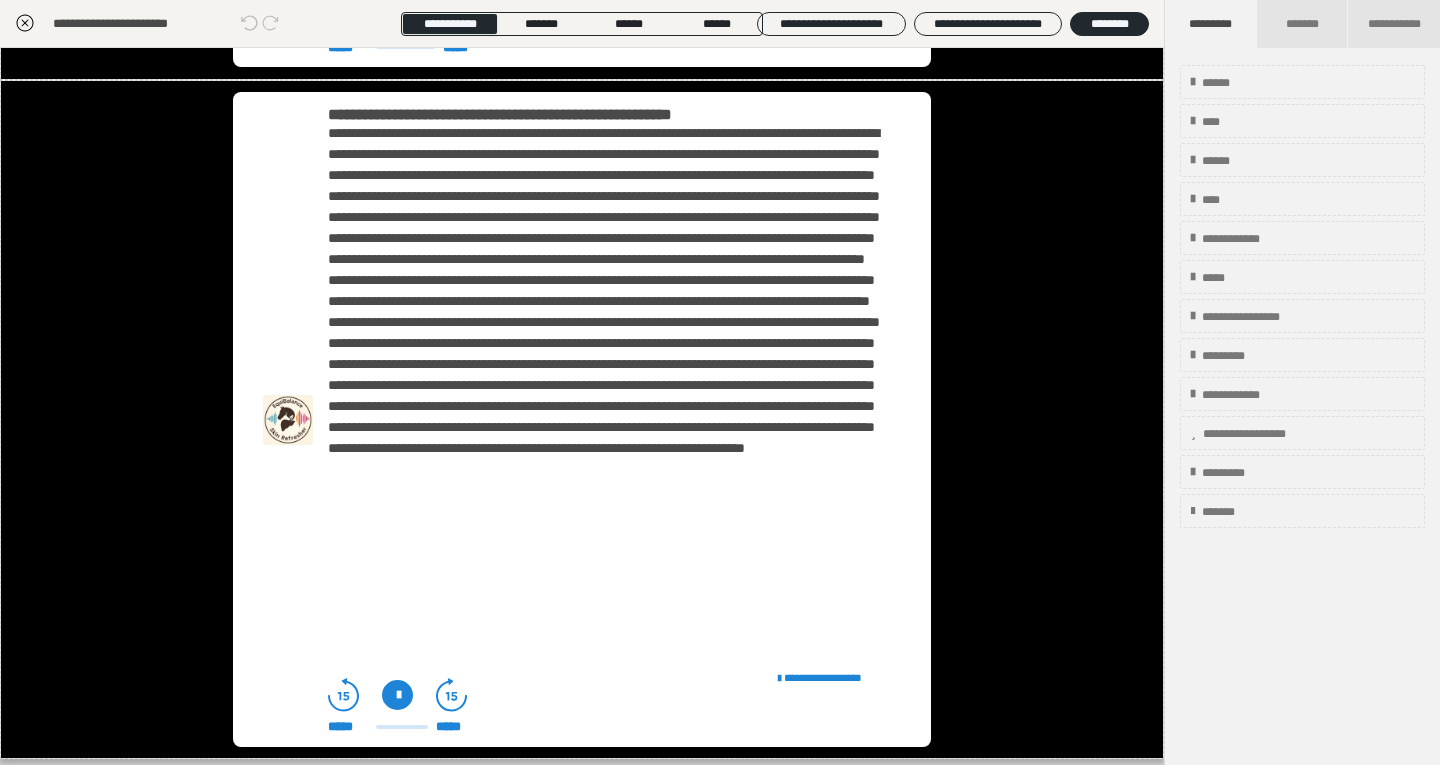 click 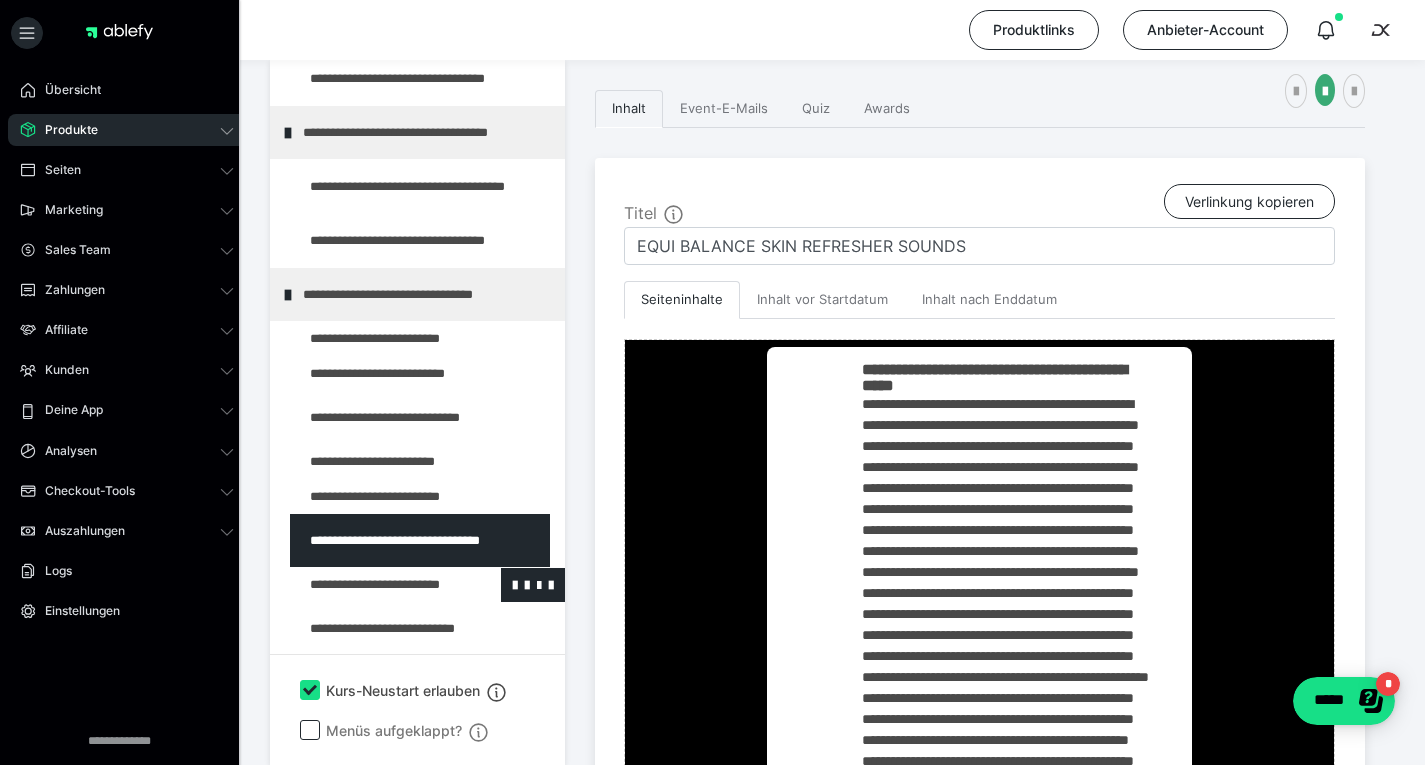 click at bounding box center [375, 585] 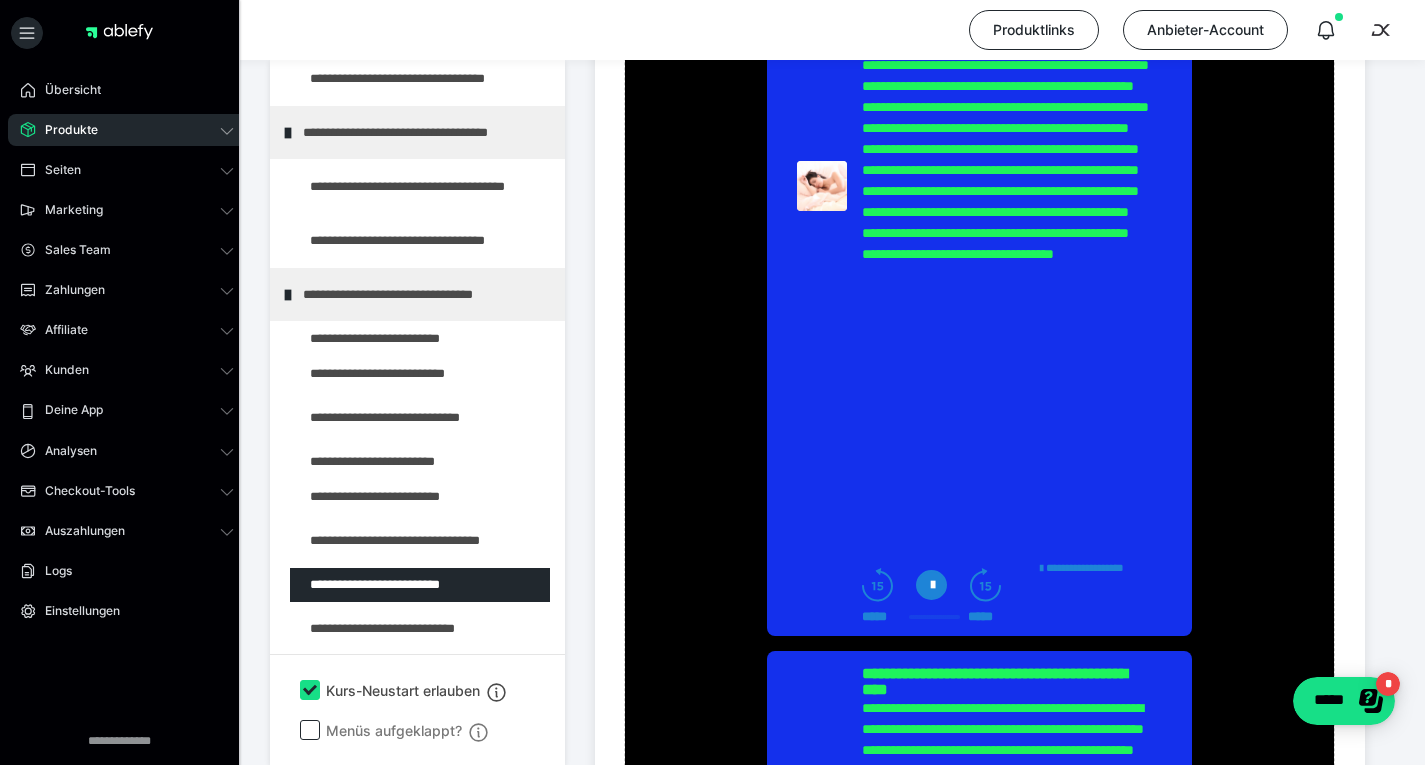 scroll, scrollTop: 1035, scrollLeft: 0, axis: vertical 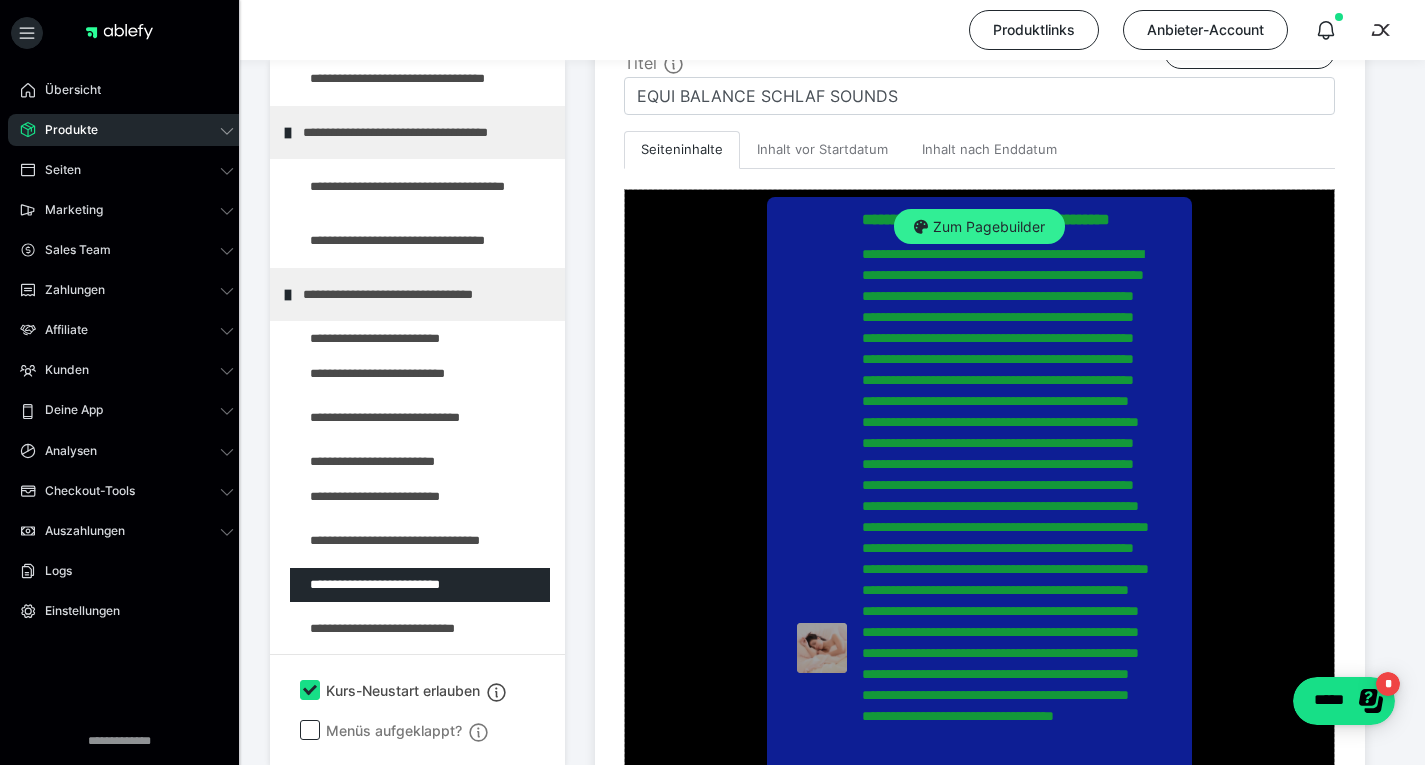 click on "Zum Pagebuilder" at bounding box center [979, 227] 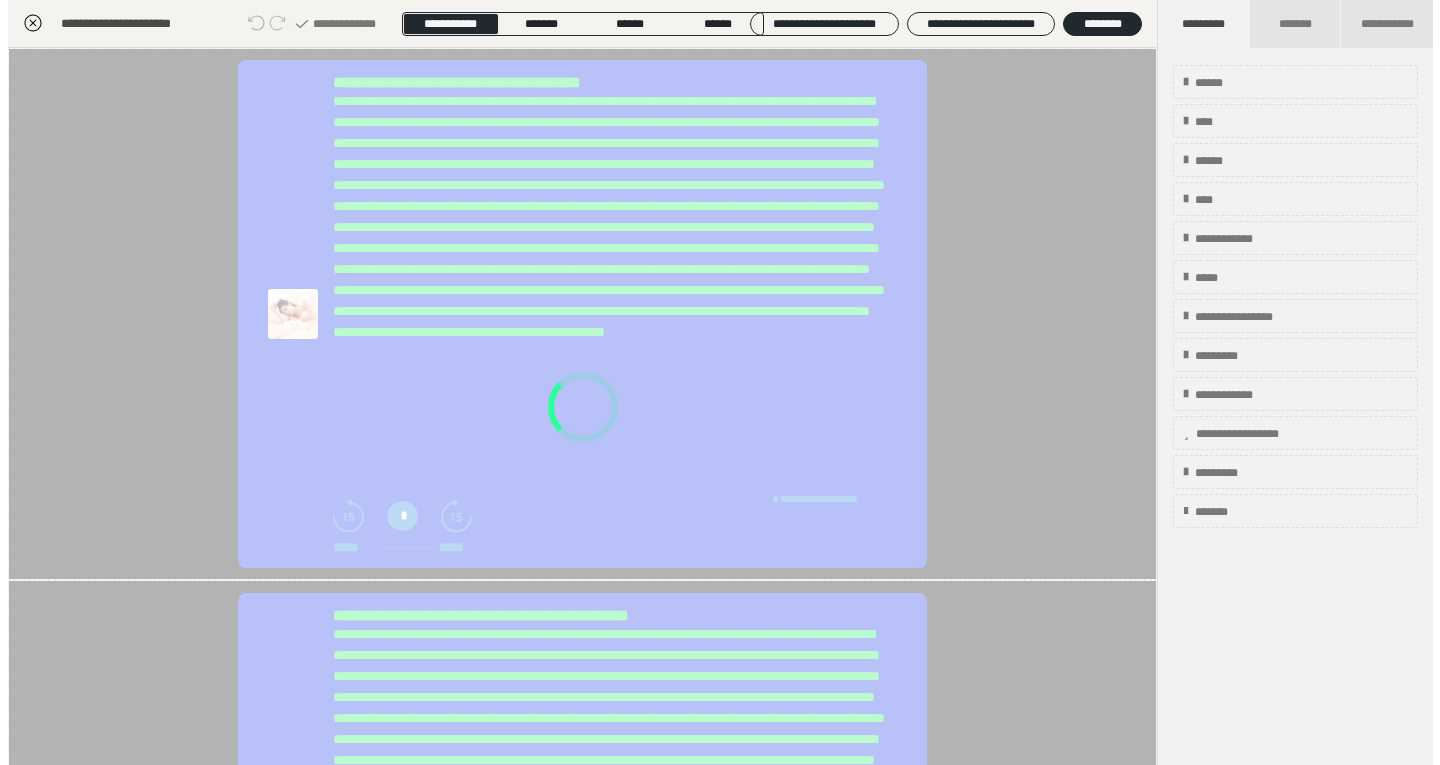 scroll, scrollTop: 374, scrollLeft: 0, axis: vertical 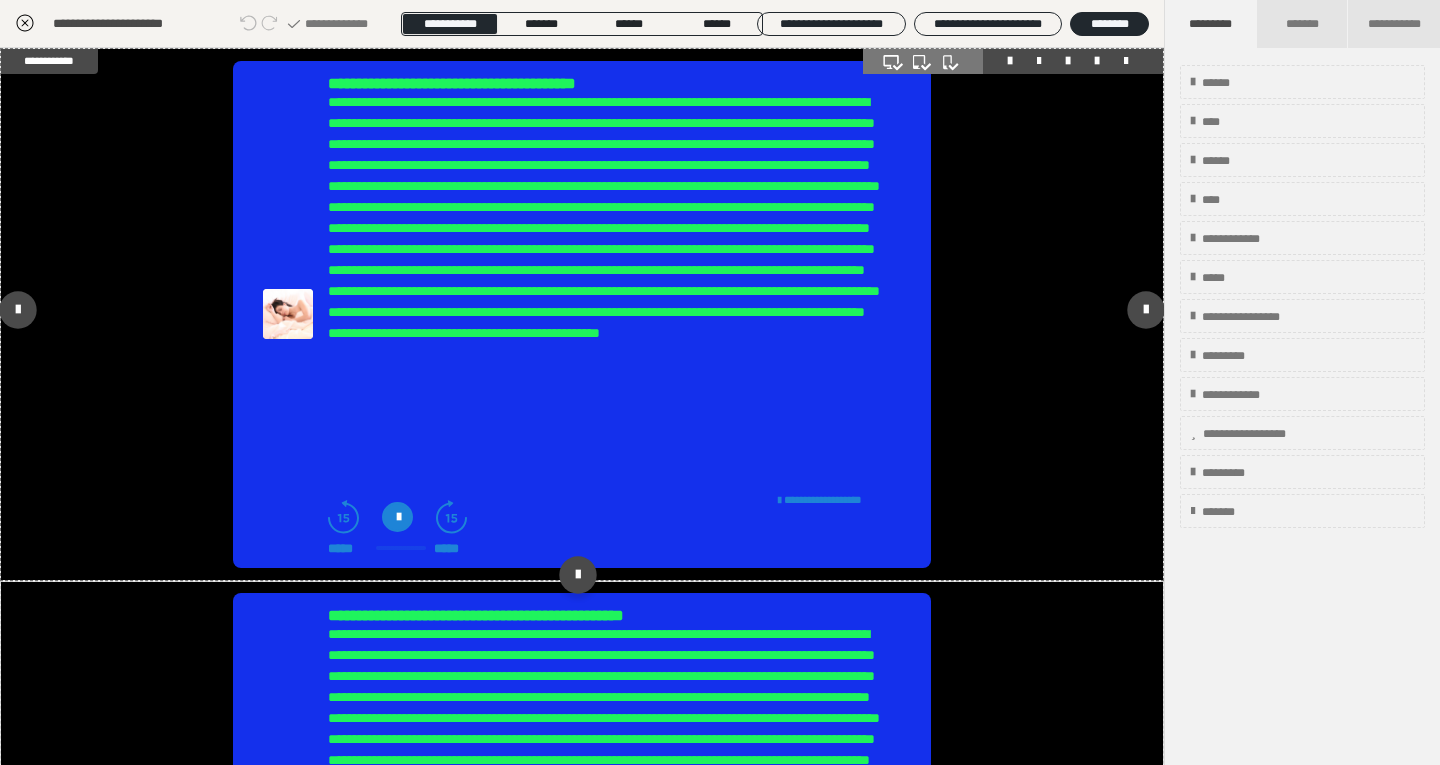 click at bounding box center (288, 314) 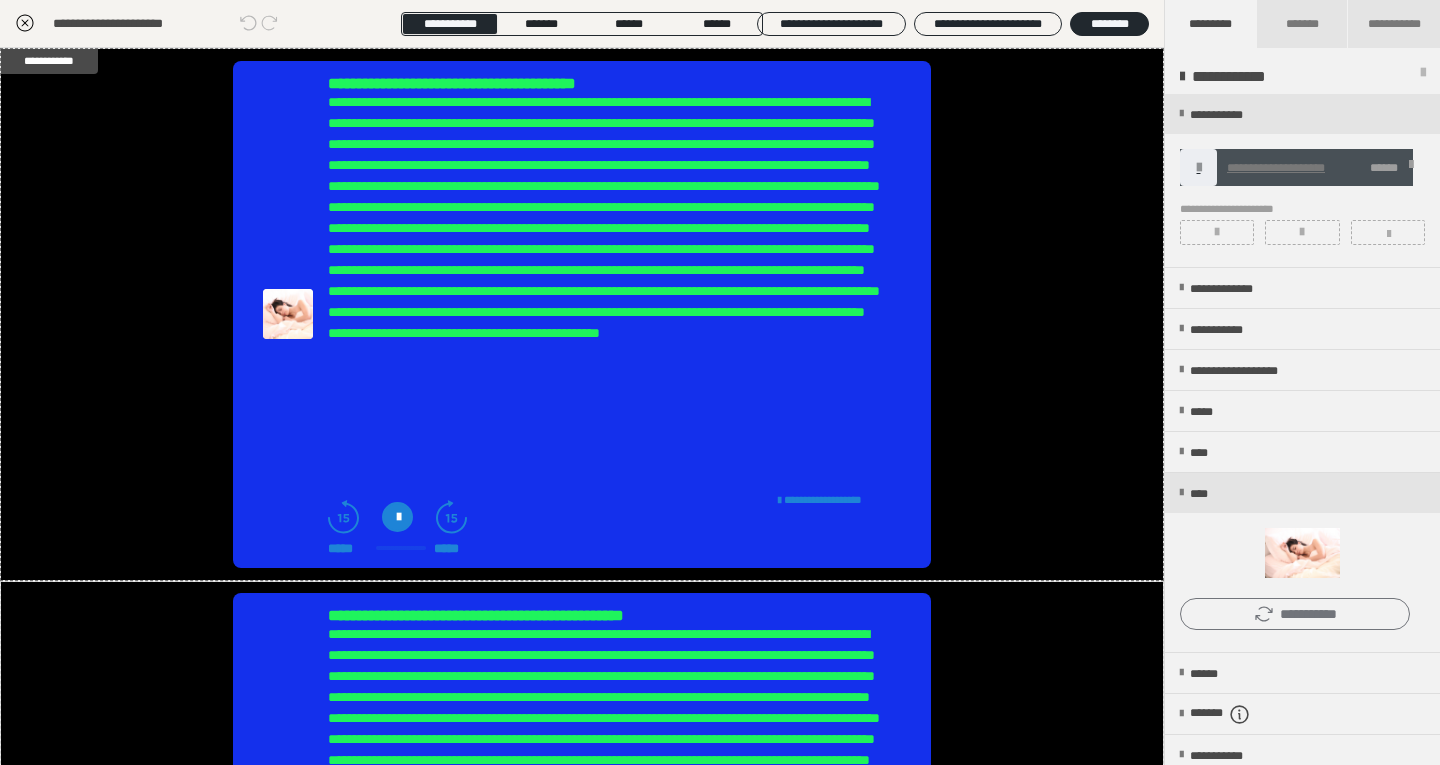 click on "**********" at bounding box center [1295, 614] 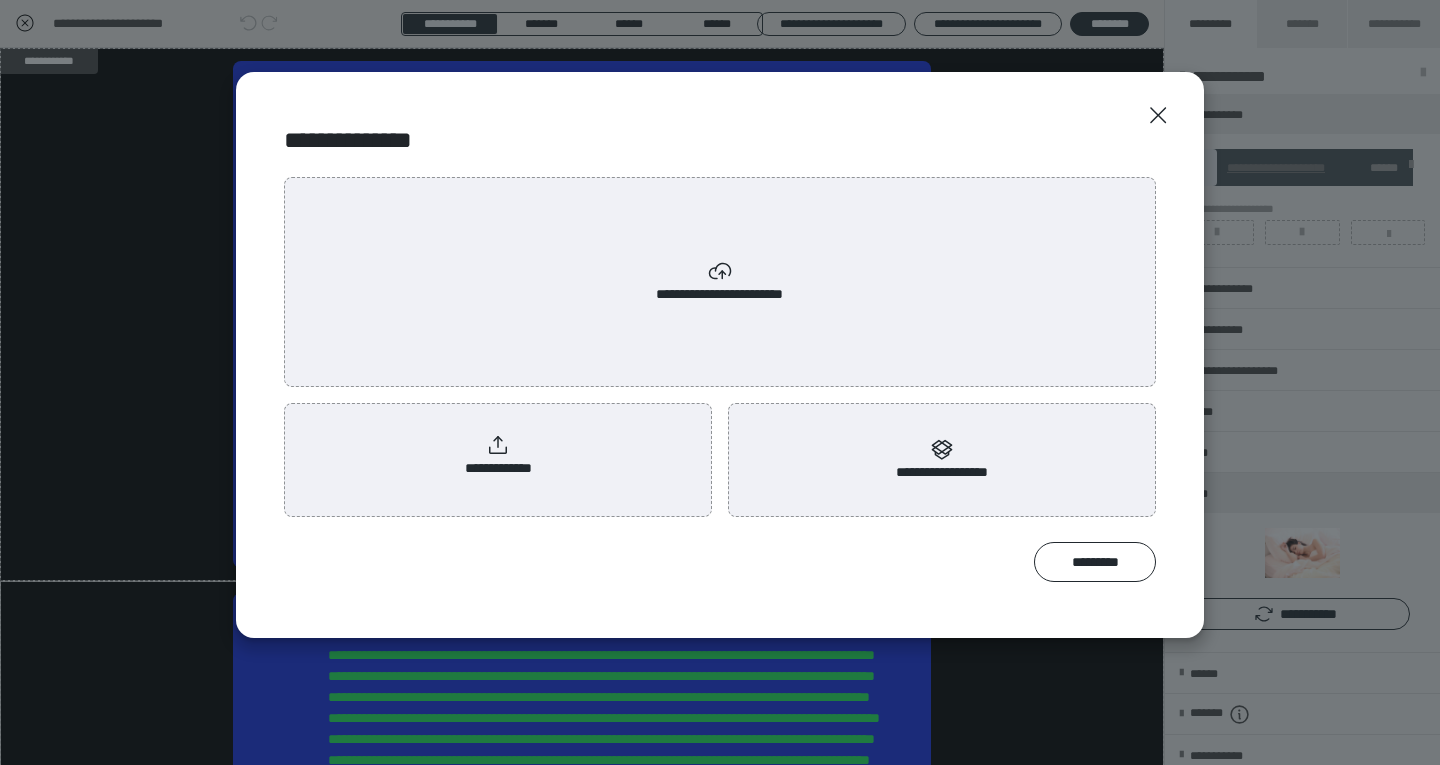 click on "**********" at bounding box center (498, 456) 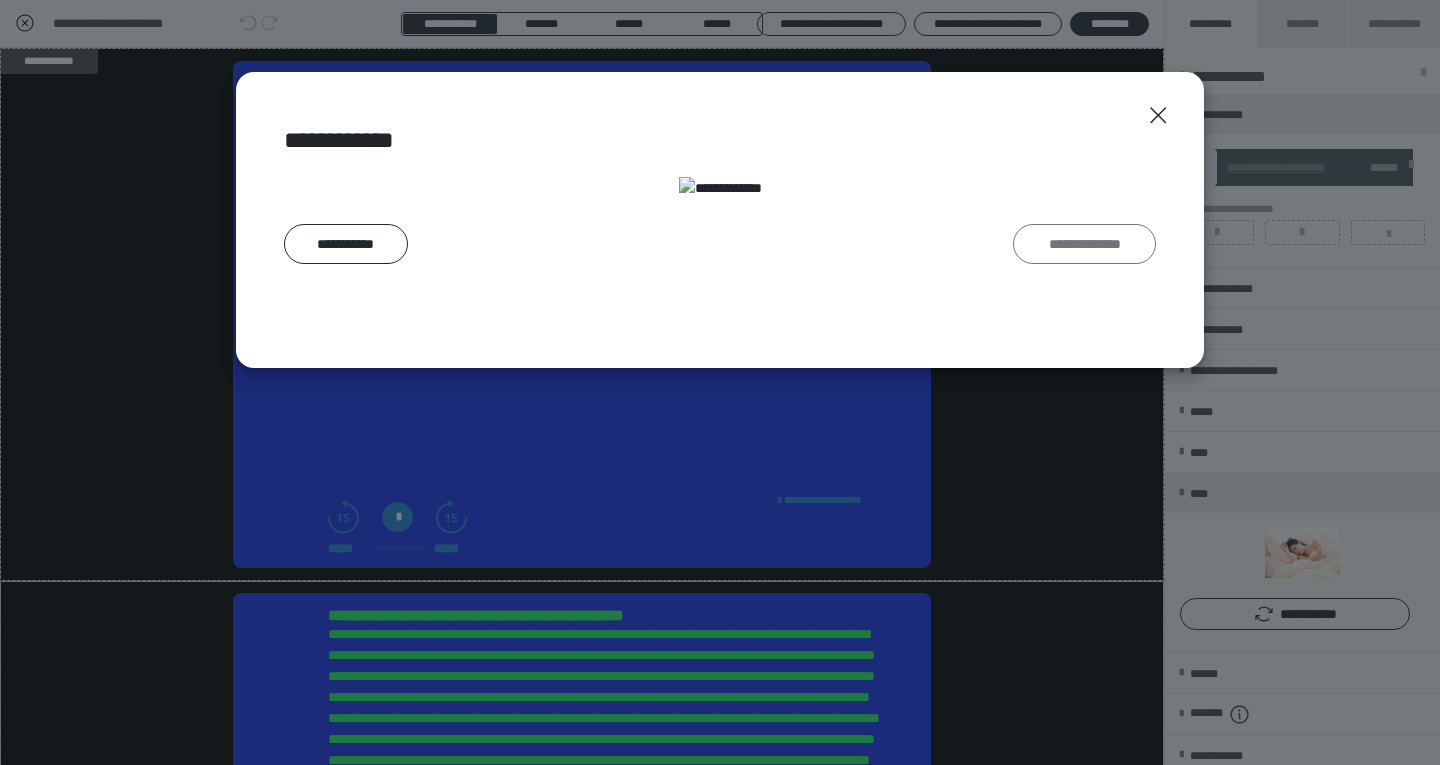 click on "**********" at bounding box center (1084, 244) 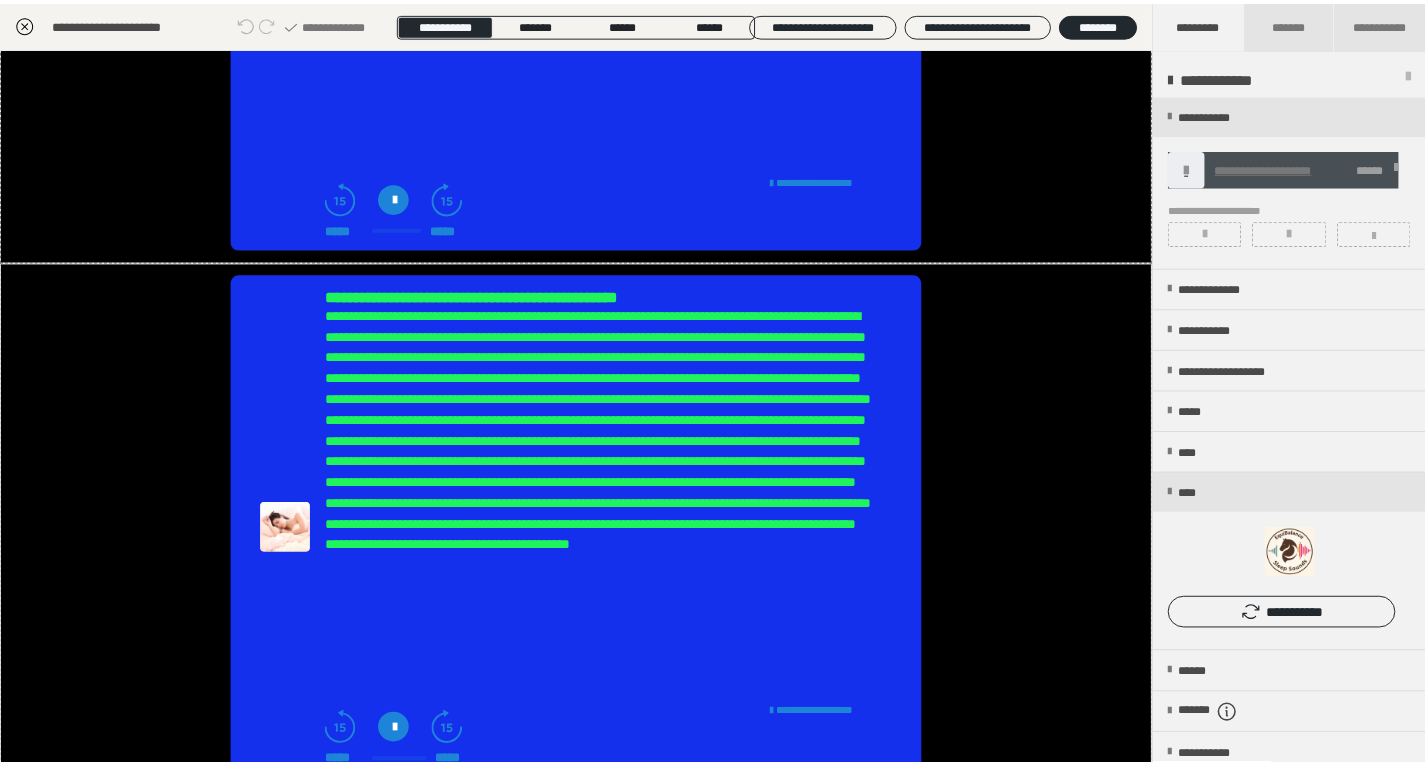 scroll, scrollTop: 338, scrollLeft: 0, axis: vertical 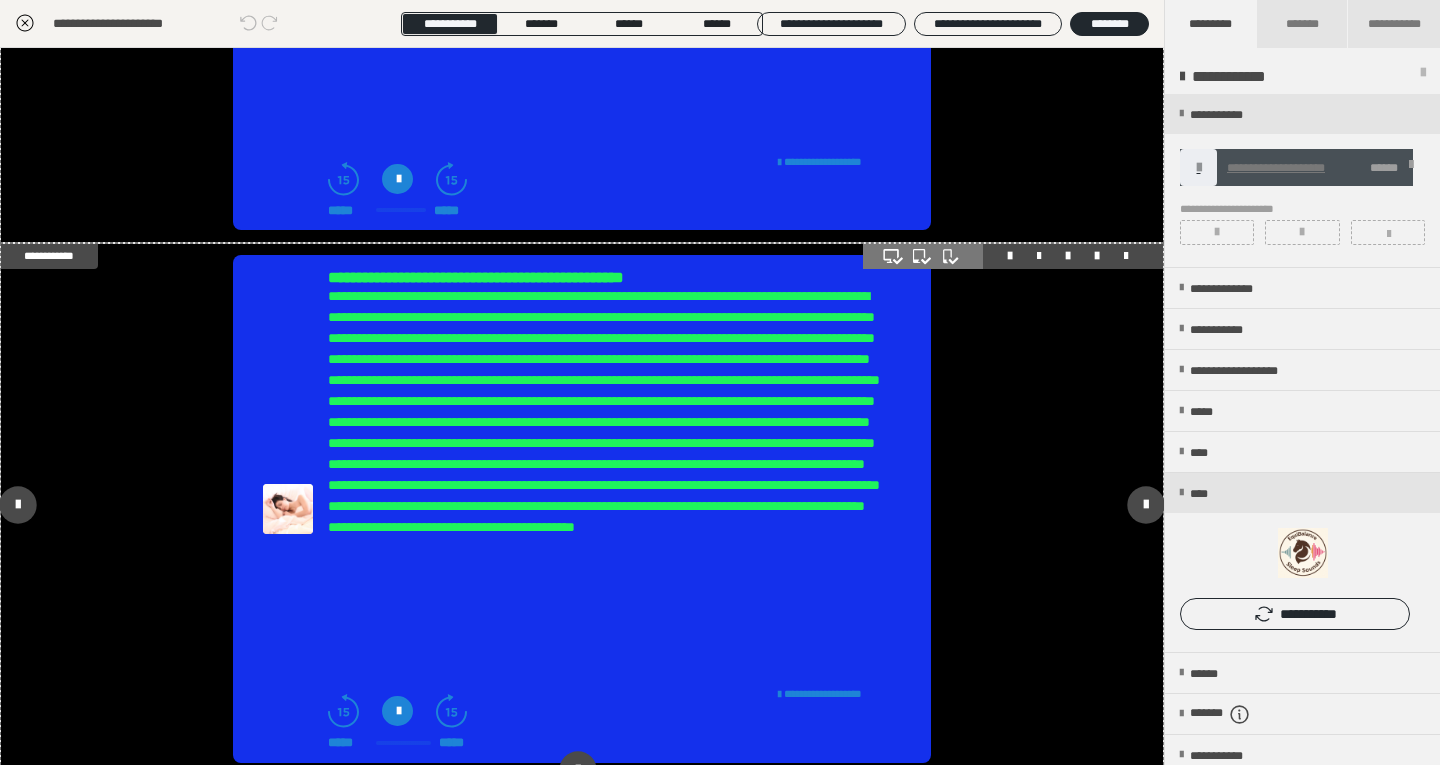click at bounding box center [288, 509] 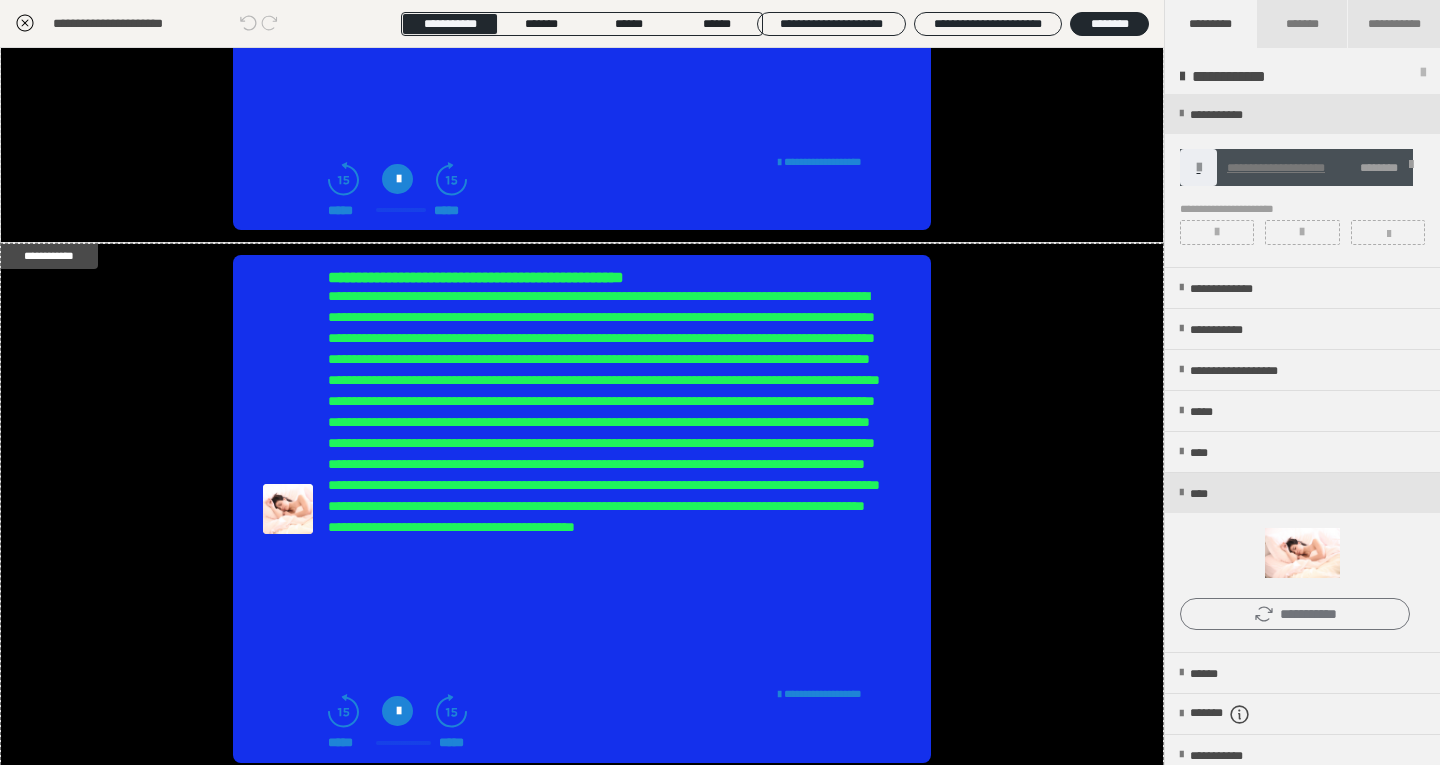 click on "**********" at bounding box center [1295, 614] 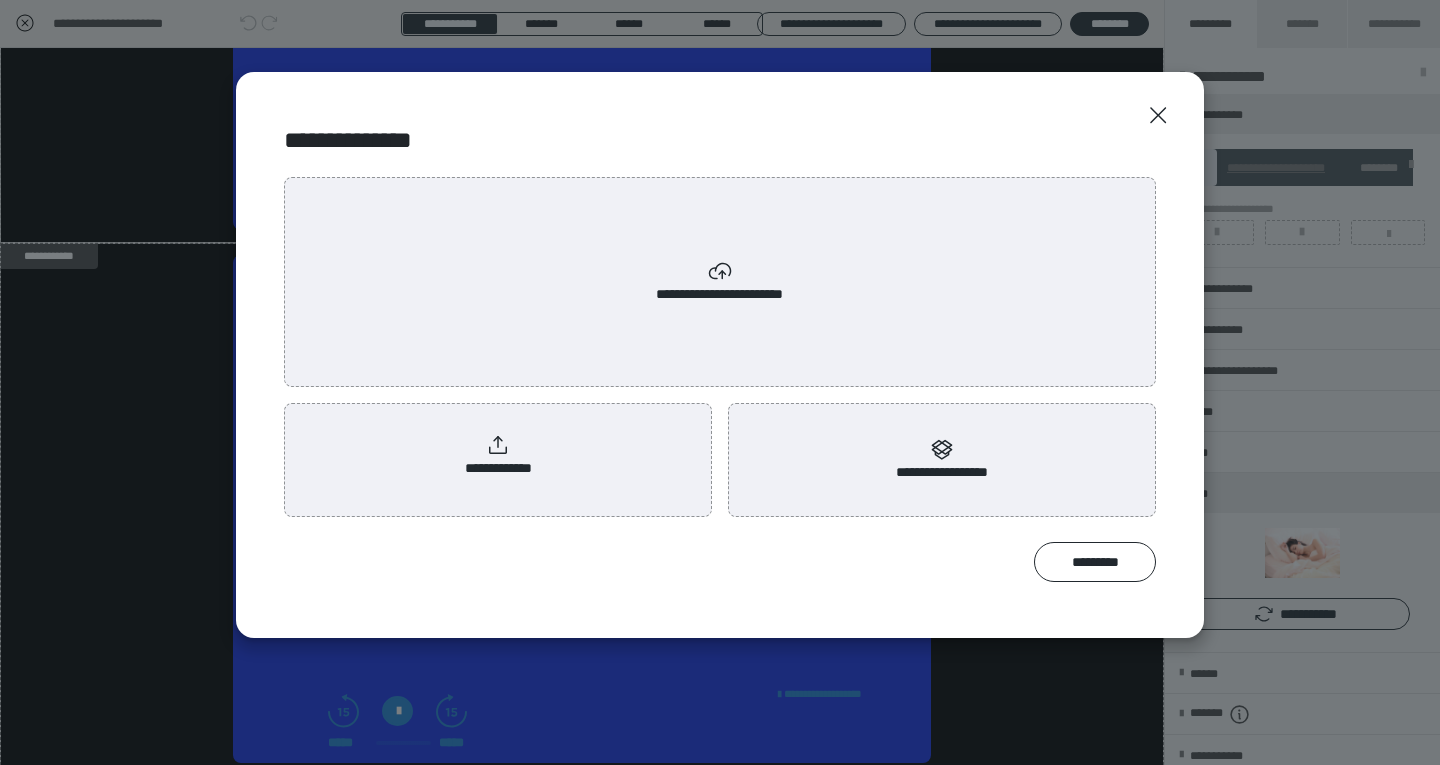 click 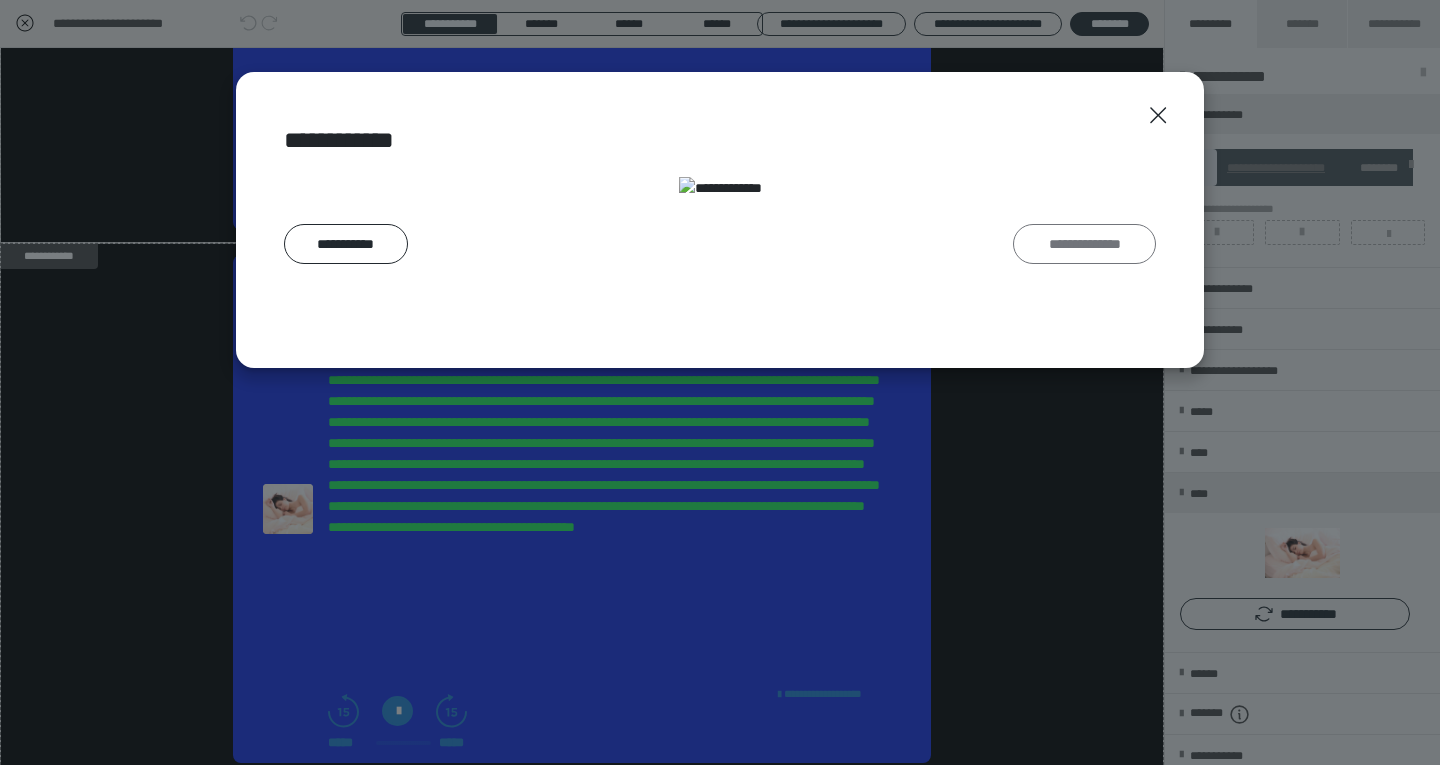 click on "**********" at bounding box center (1084, 244) 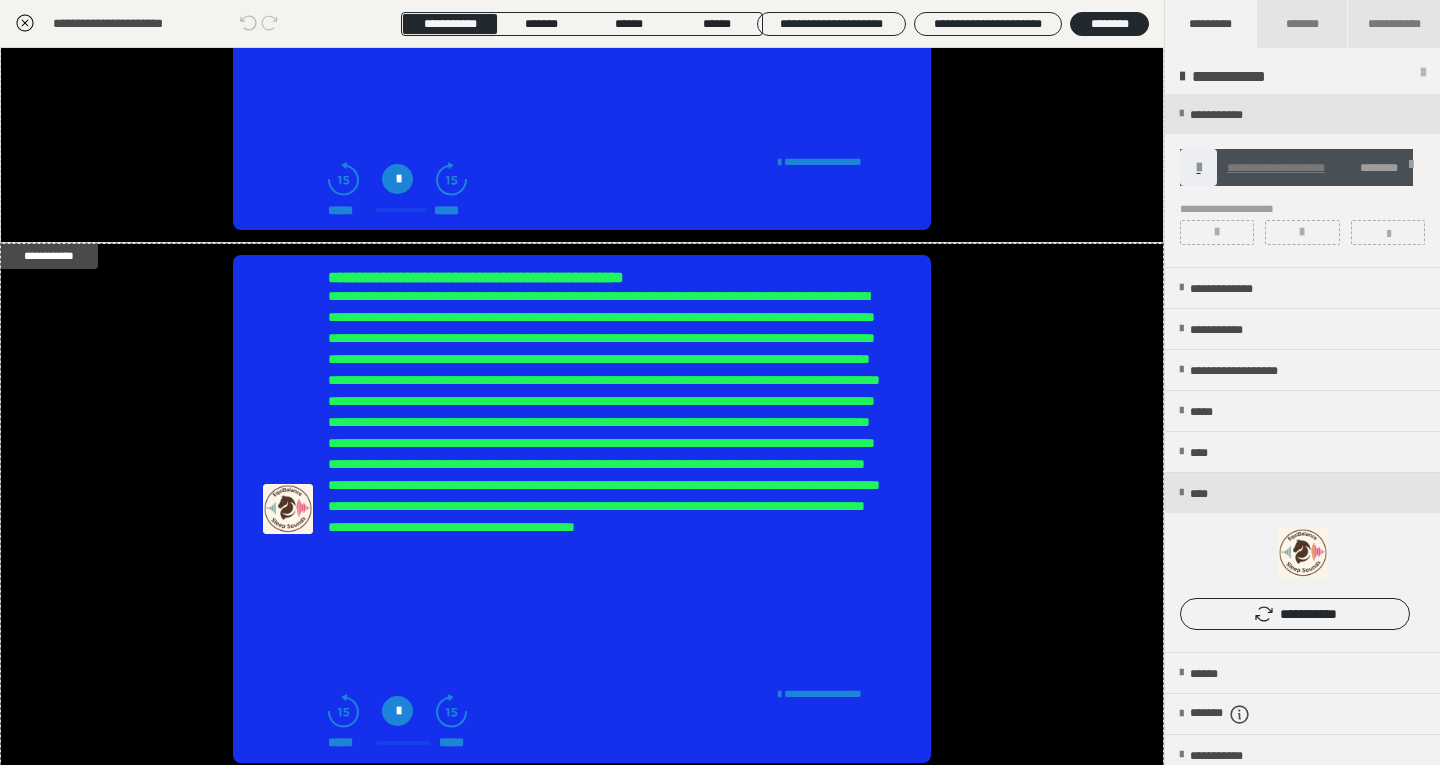 click 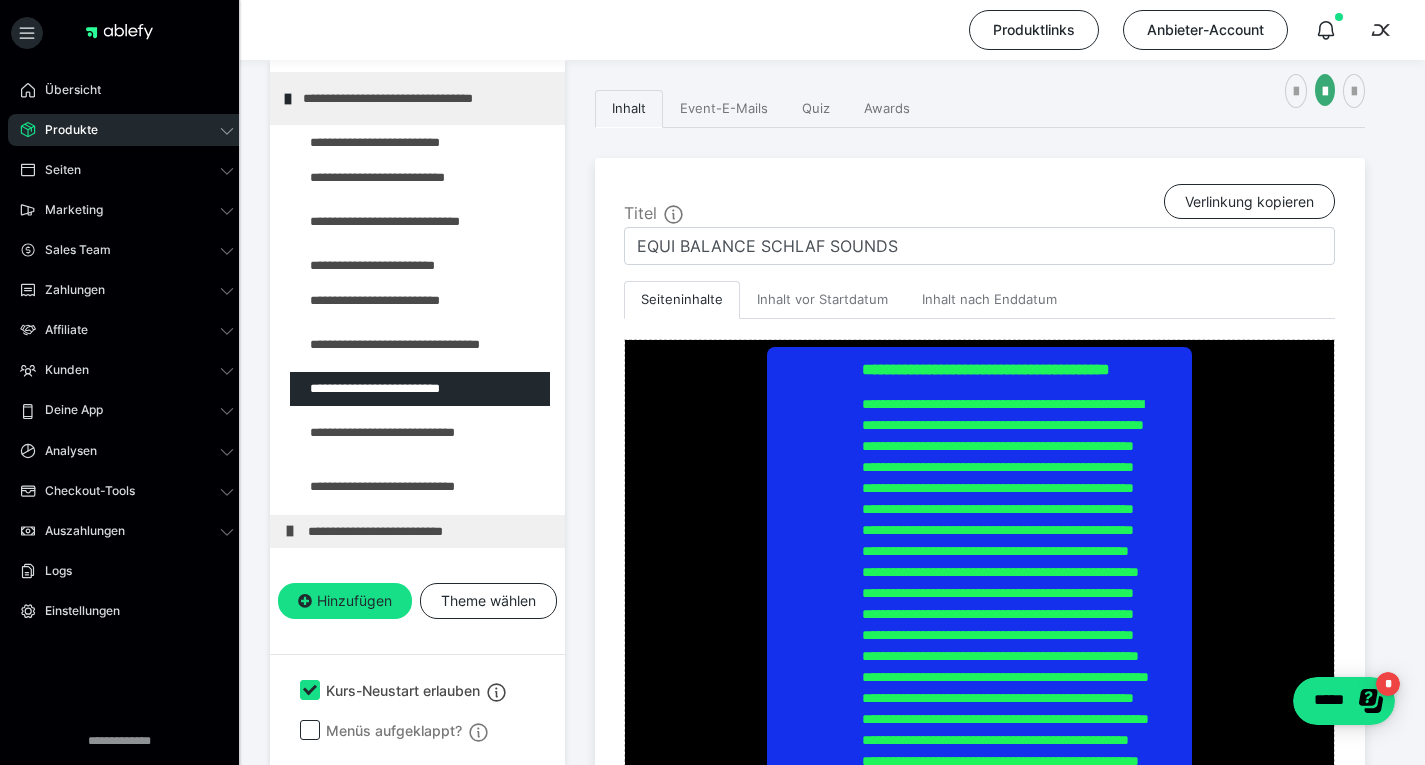 scroll, scrollTop: 455, scrollLeft: 0, axis: vertical 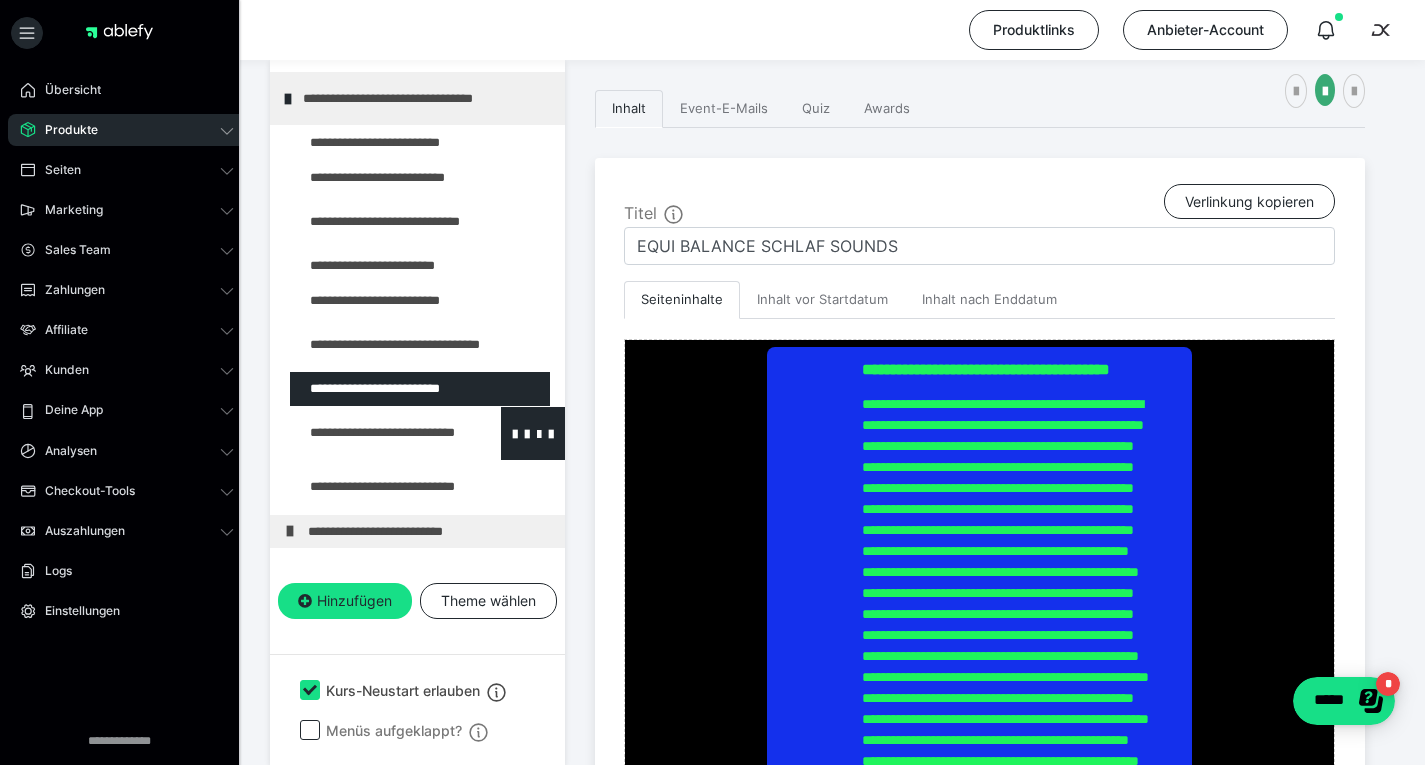 click at bounding box center [375, 433] 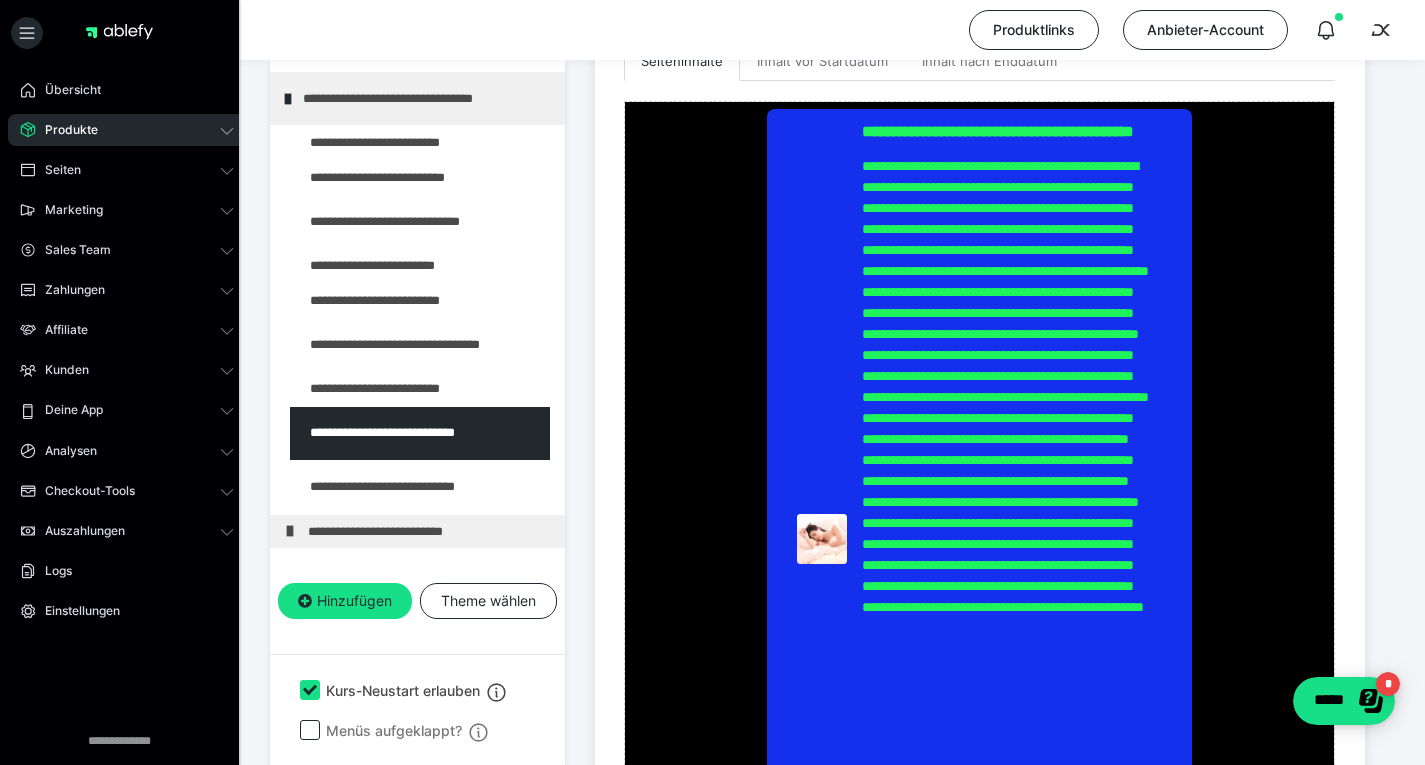 scroll, scrollTop: 609, scrollLeft: 0, axis: vertical 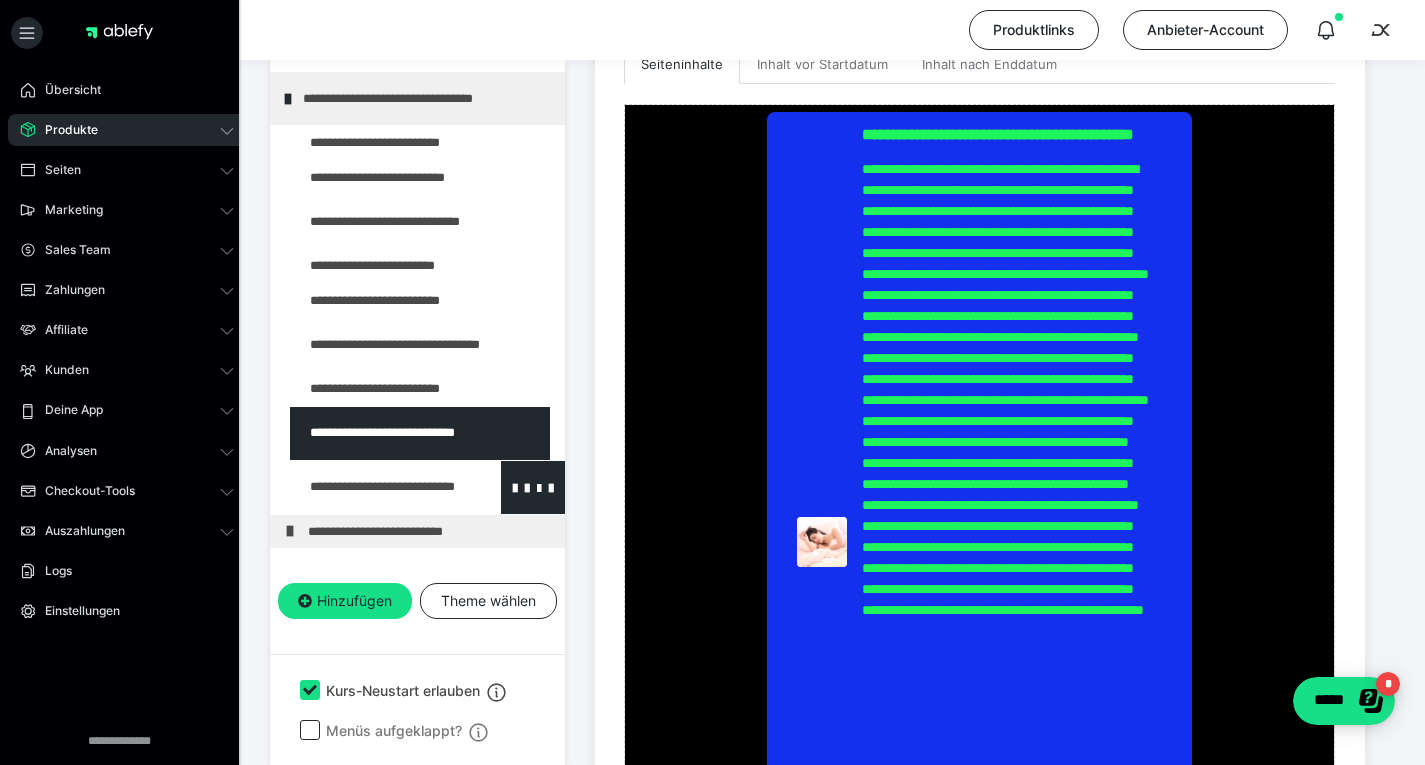 click at bounding box center (375, 487) 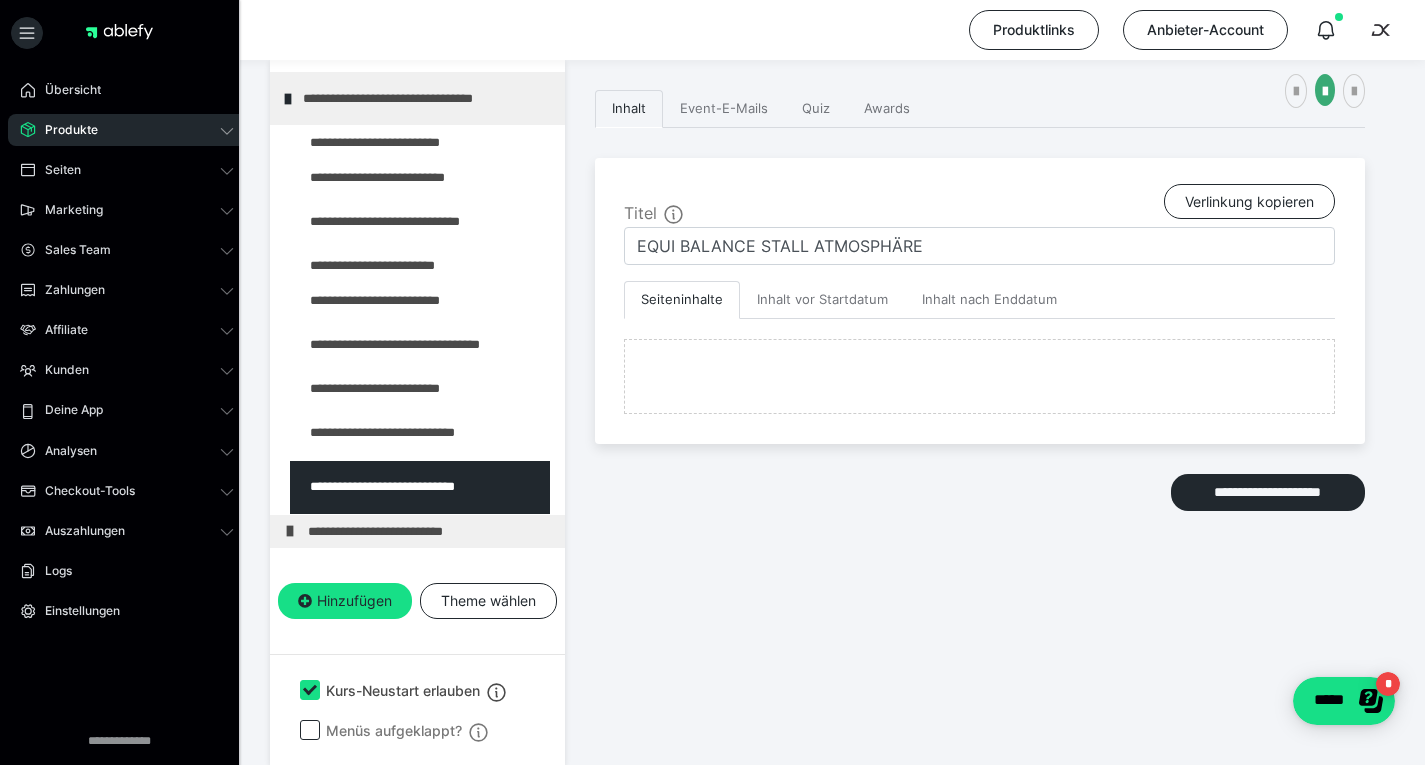 scroll, scrollTop: 594, scrollLeft: 0, axis: vertical 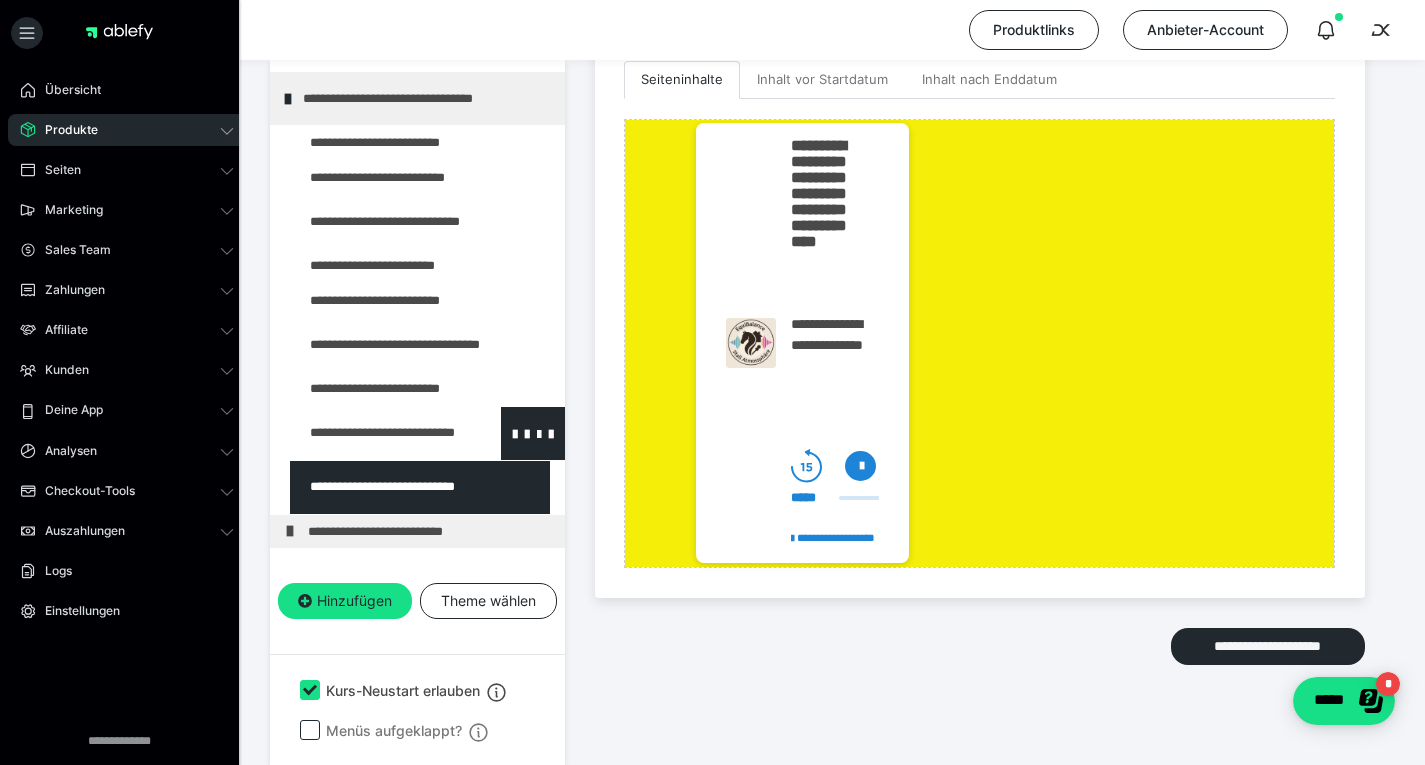 click at bounding box center [375, 433] 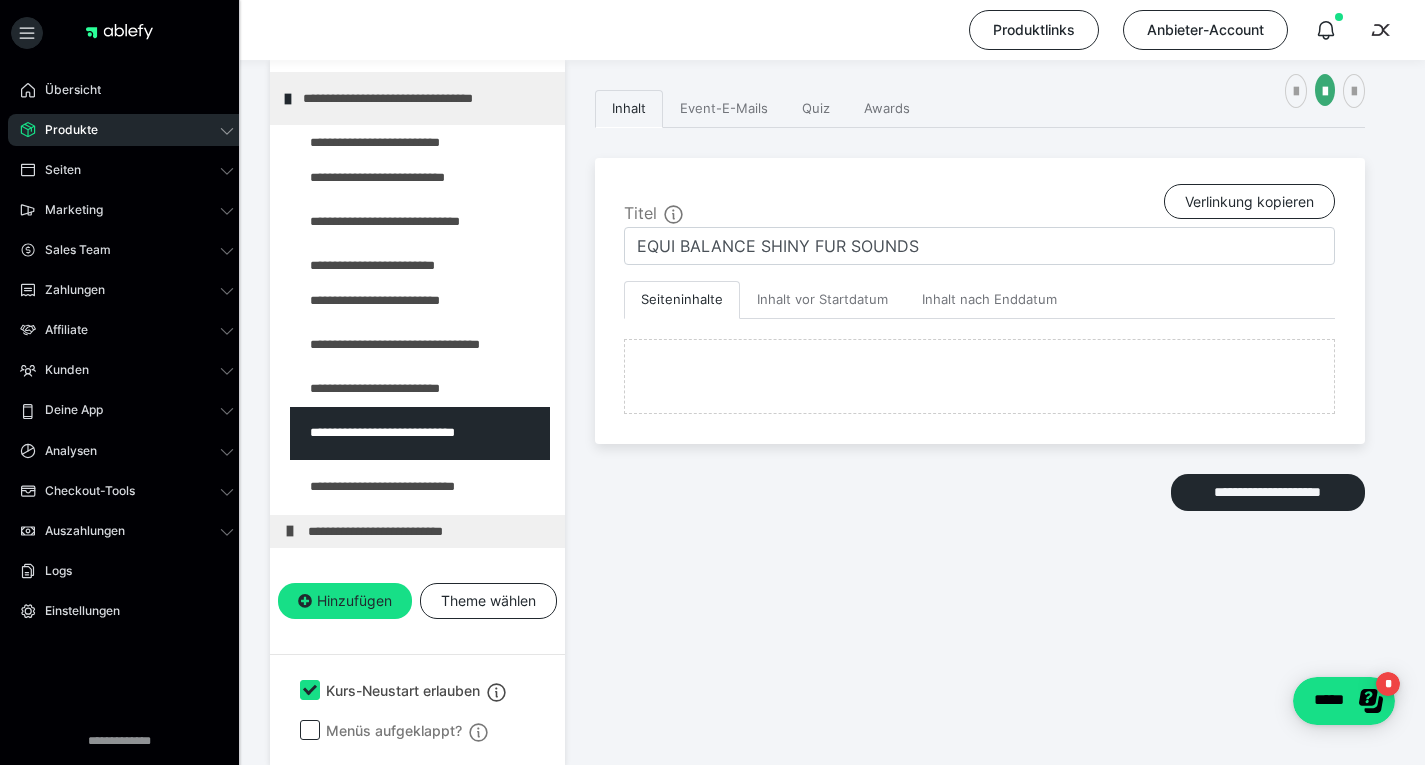 scroll, scrollTop: 609, scrollLeft: 0, axis: vertical 